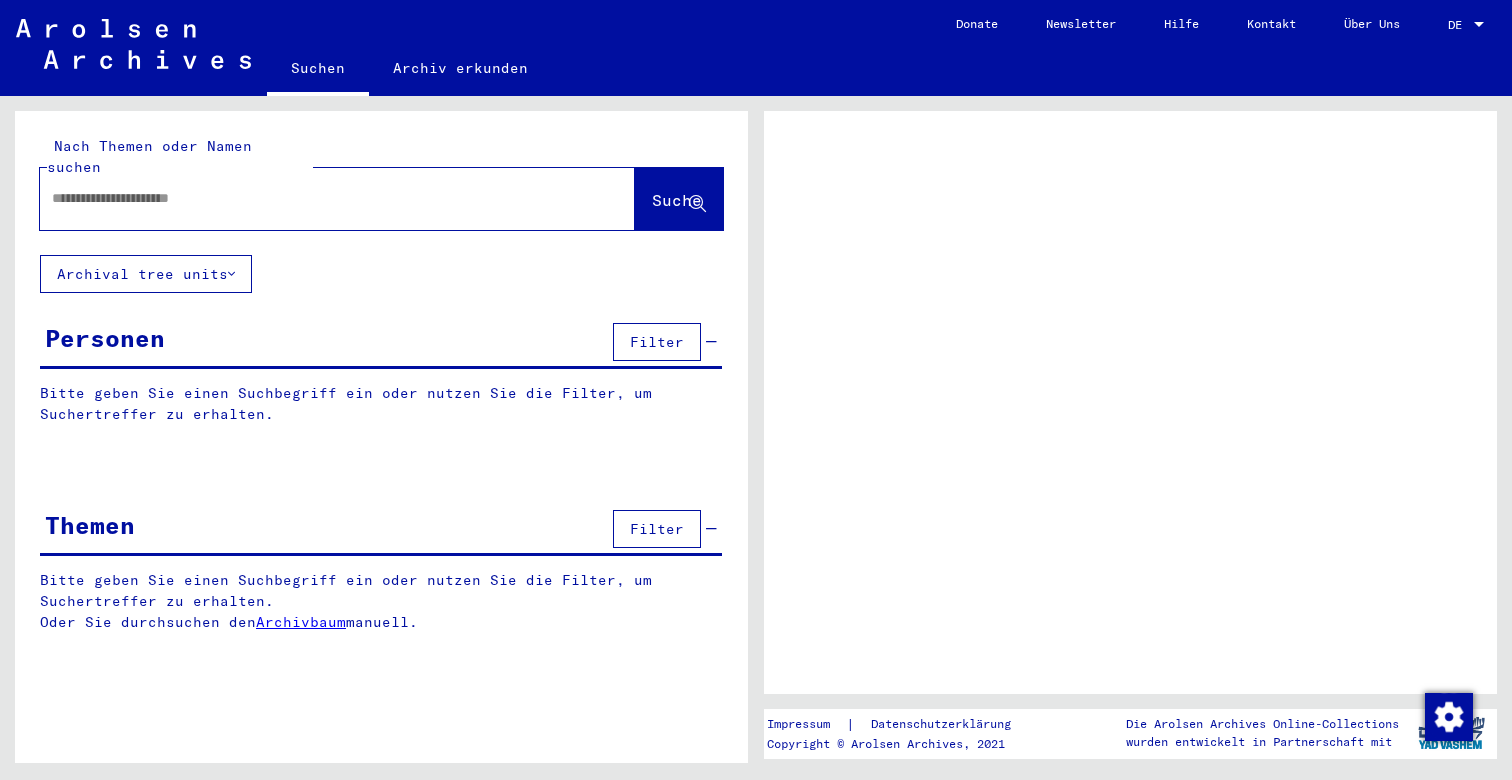 scroll, scrollTop: 0, scrollLeft: 0, axis: both 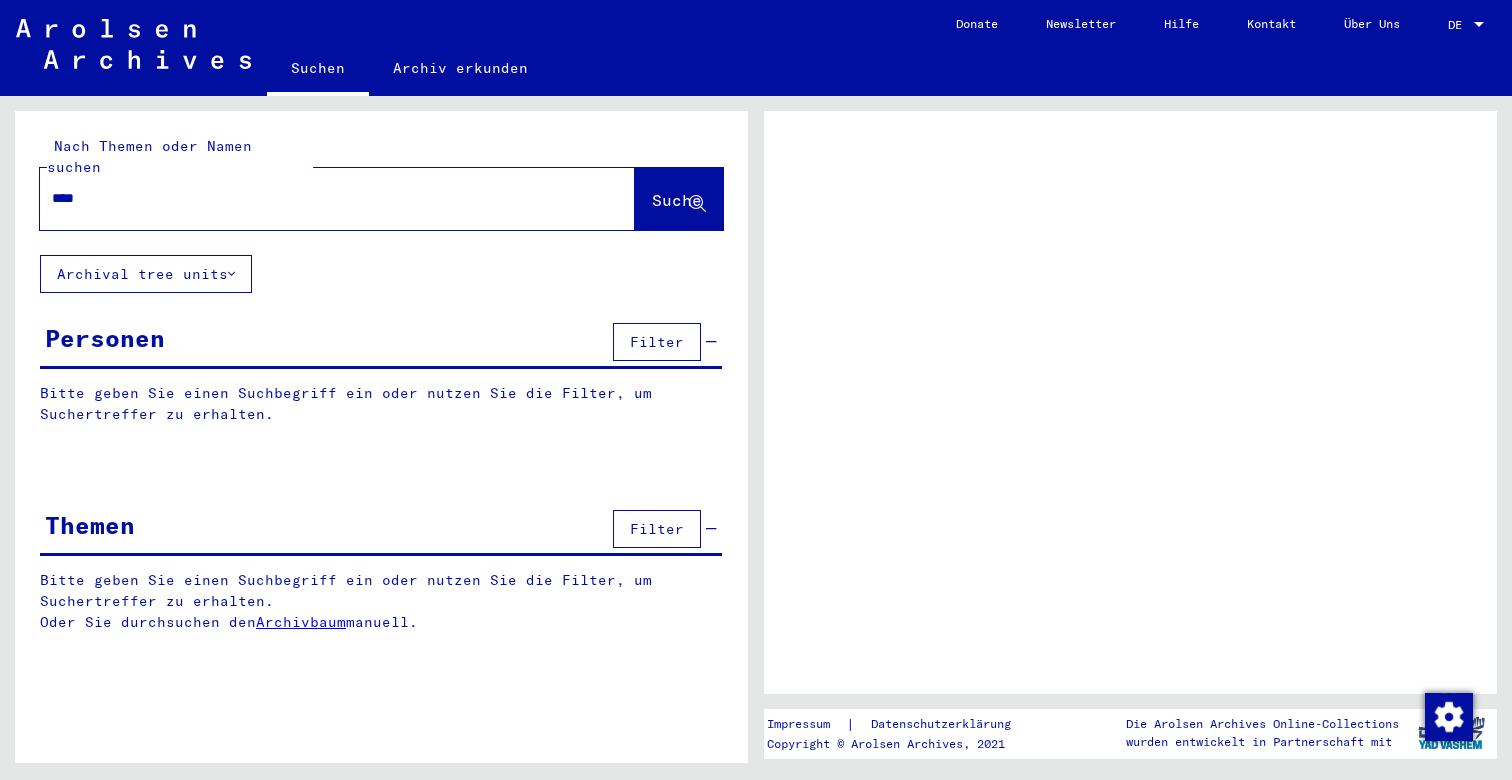 type on "*****" 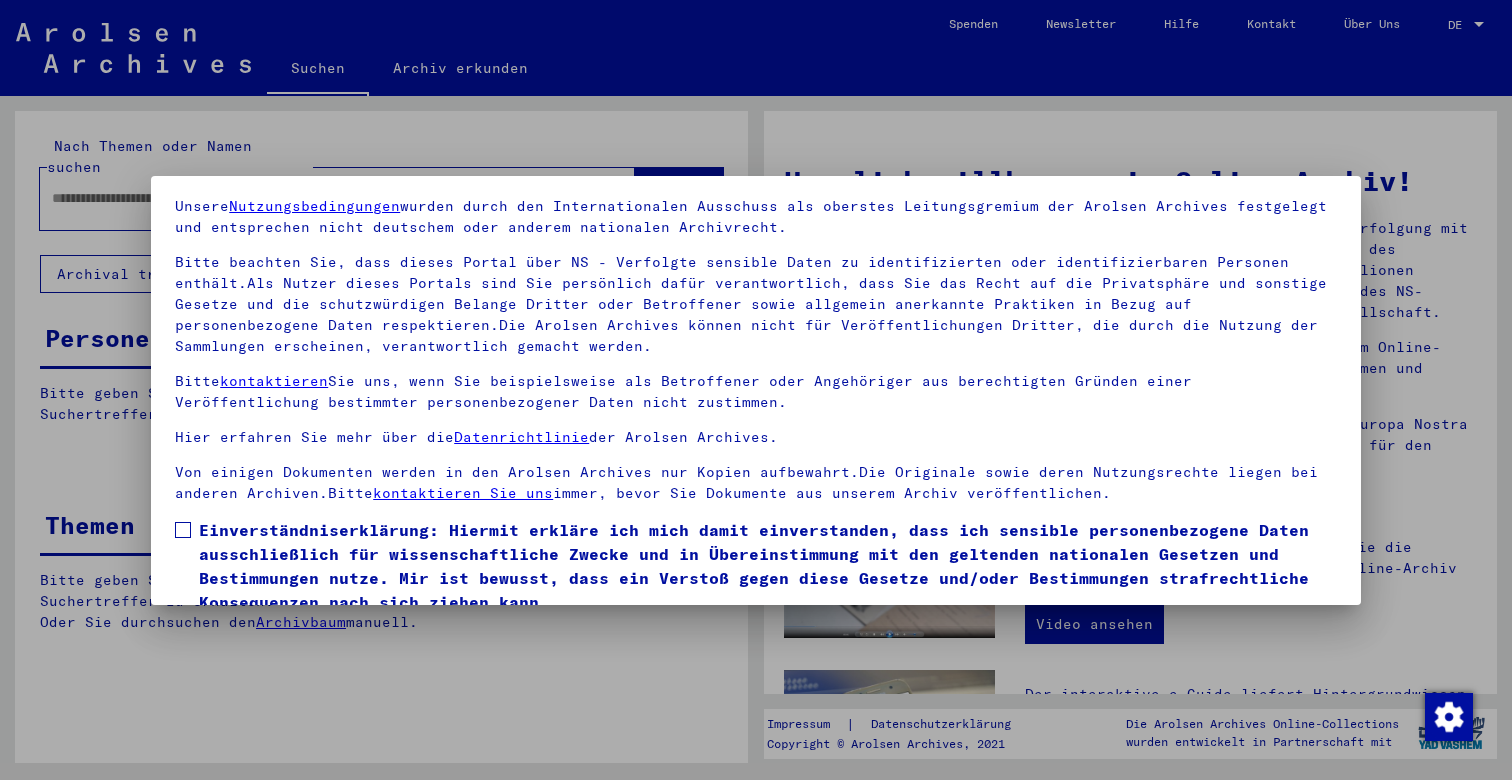 scroll, scrollTop: 151, scrollLeft: 0, axis: vertical 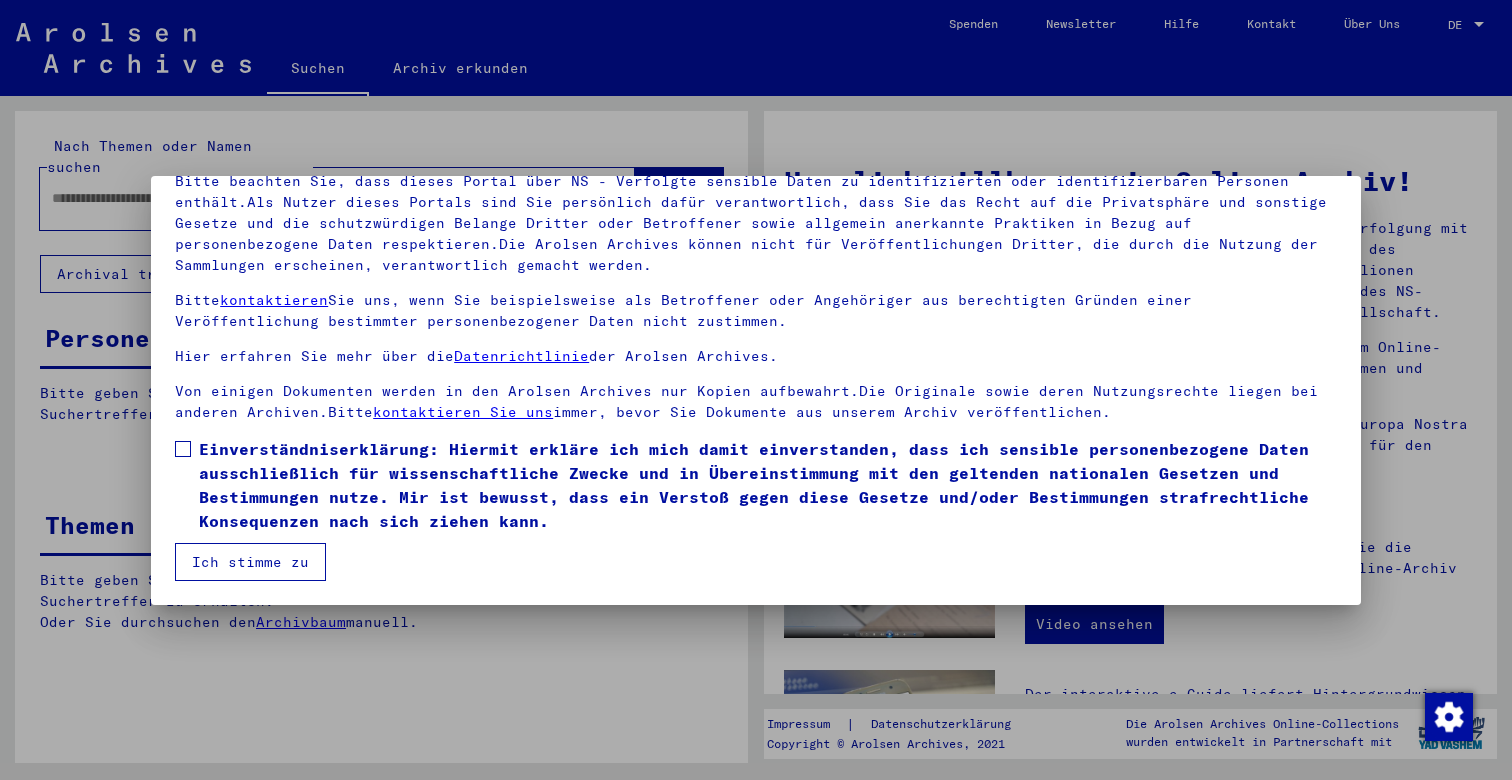 click on "Einverständniserklärung: Hiermit erkläre ich mich damit einverstanden, dass ich sensible personenbezogene Daten ausschließlich für wissenschaftliche Zwecke und in Übereinstimmung mit den geltenden nationalen Gesetzen und Bestimmungen nutze. Mir ist bewusst, dass ein Verstoß gegen diese Gesetze und/oder Bestimmungen strafrechtliche Konsequenzen nach sich ziehen kann." at bounding box center [756, 485] 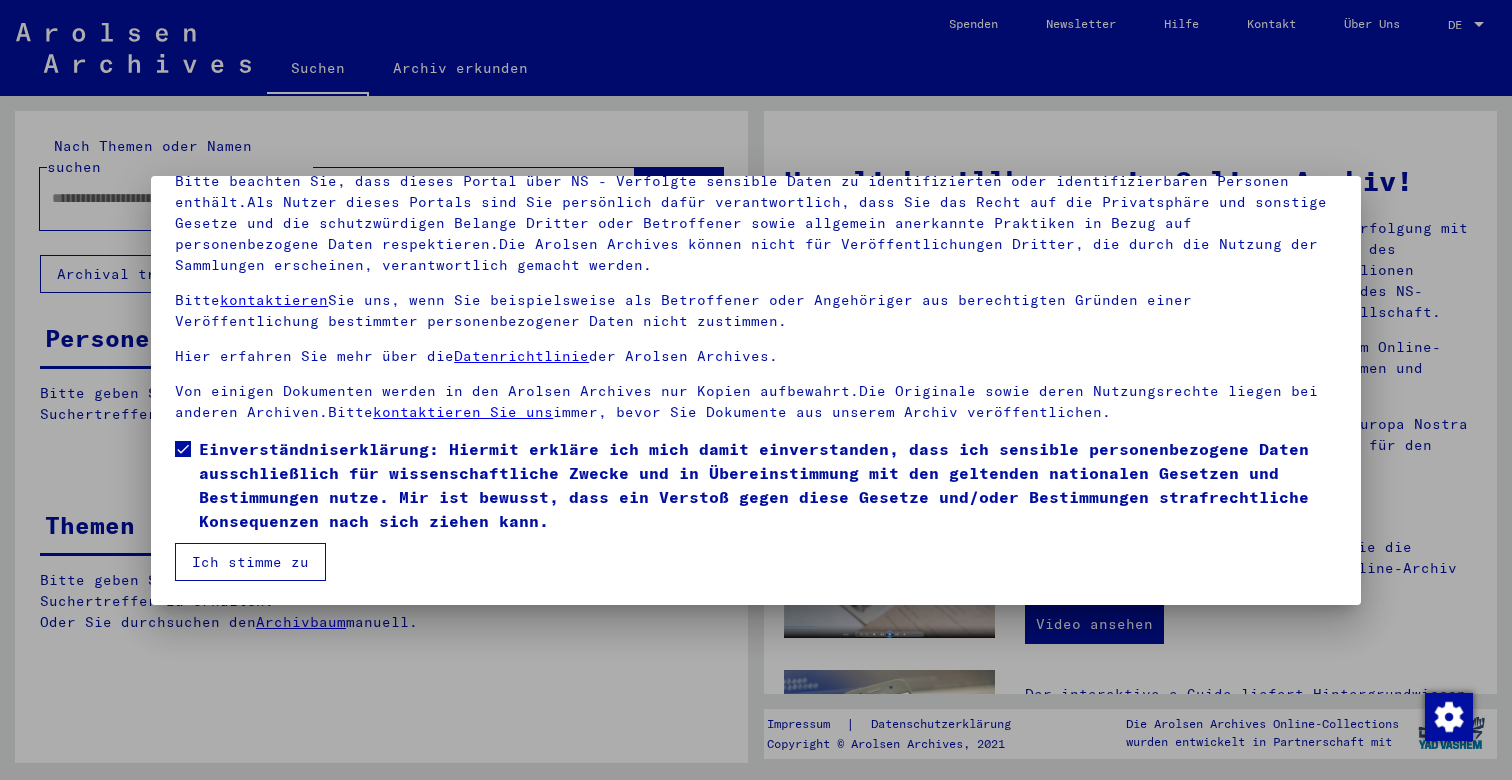 click on "Ich stimme zu" at bounding box center (250, 562) 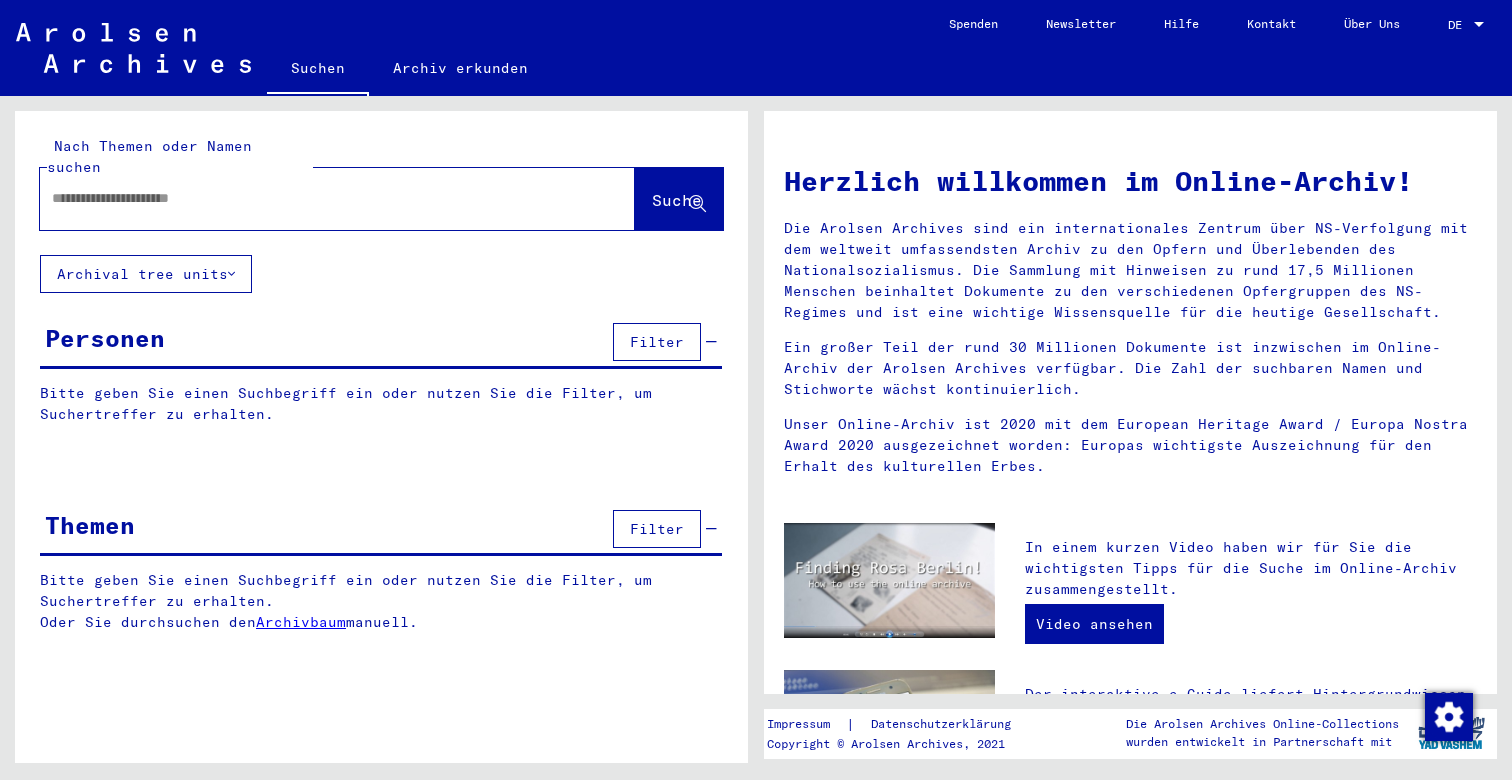 click at bounding box center [313, 198] 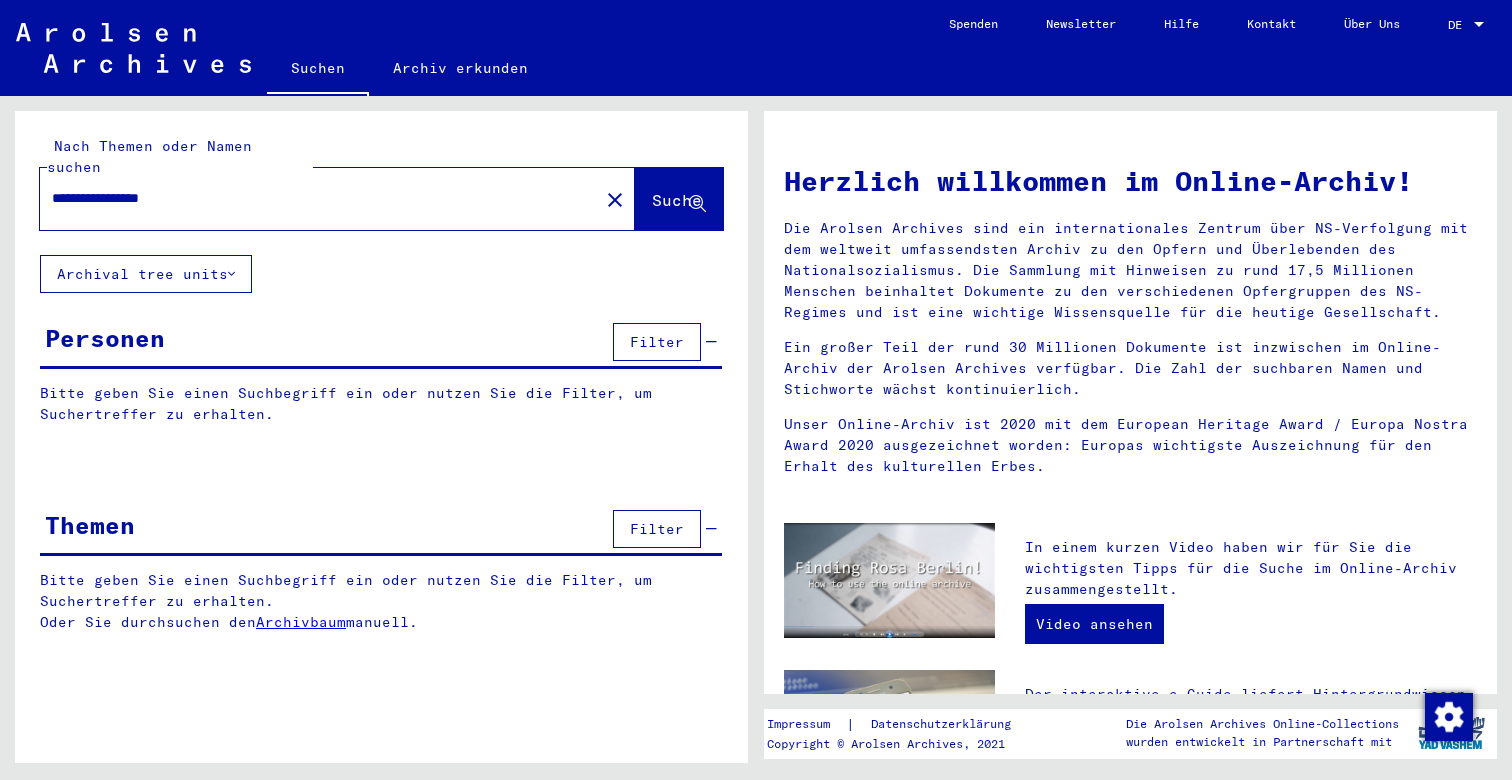 type on "**********" 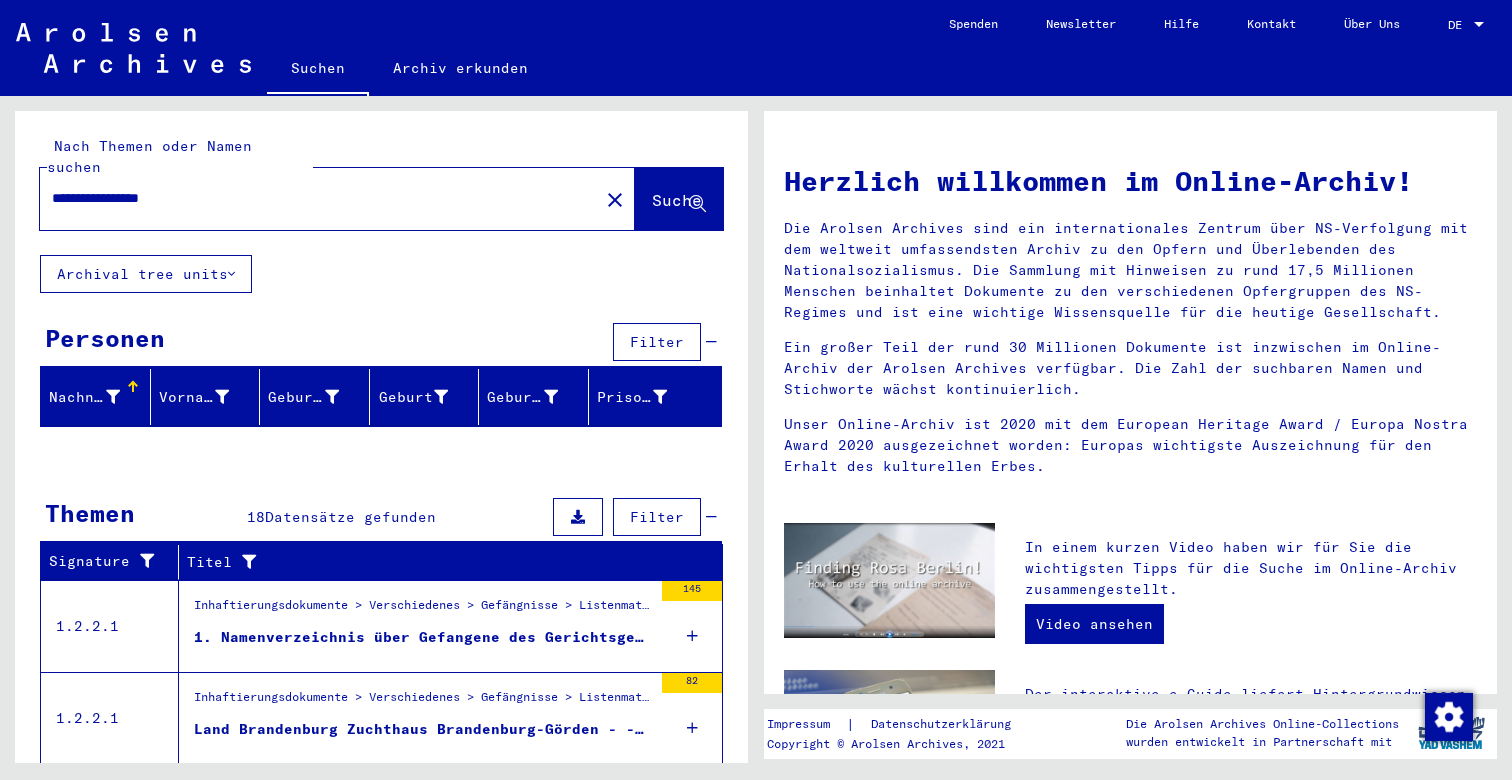 click on "145" at bounding box center (692, 626) 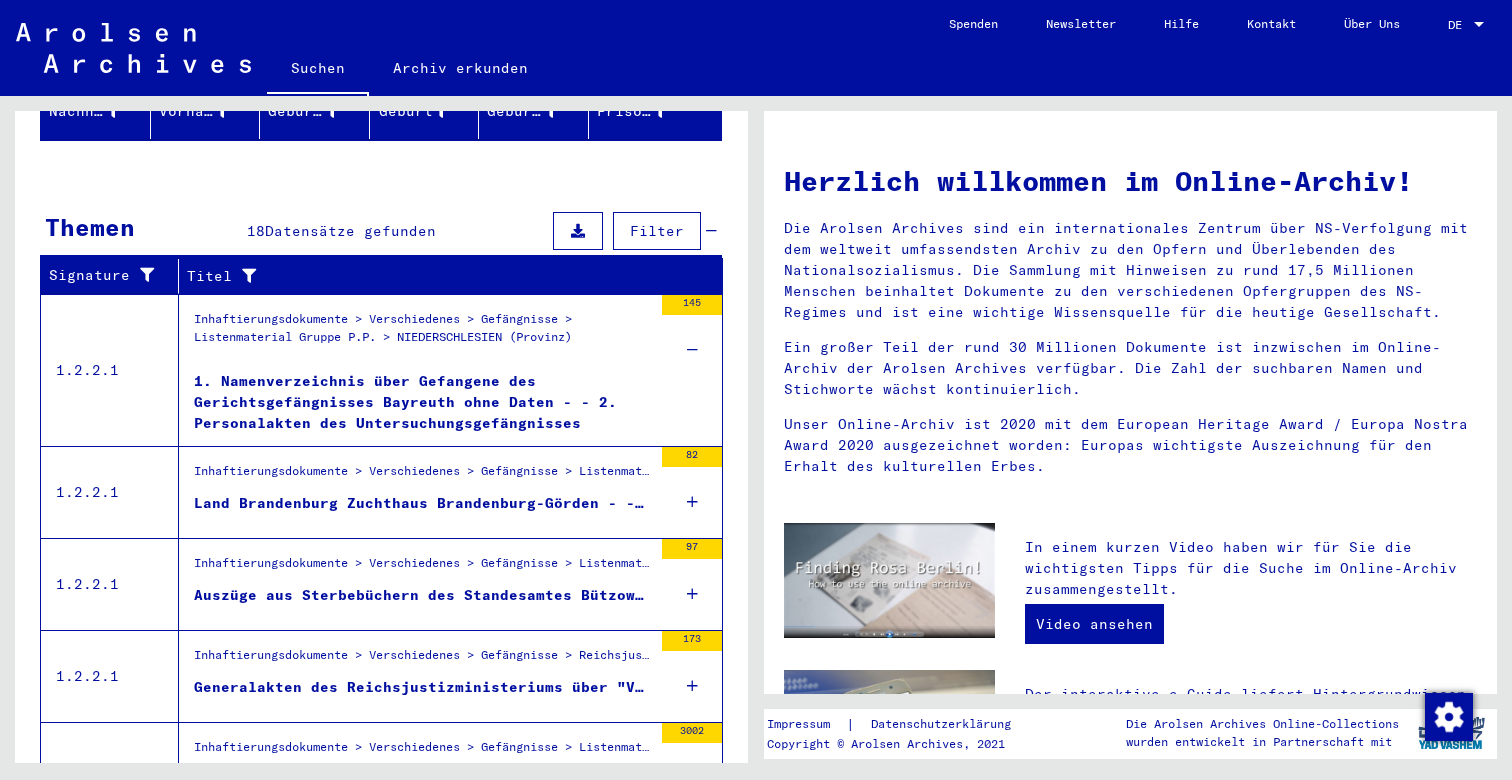 scroll, scrollTop: 324, scrollLeft: 0, axis: vertical 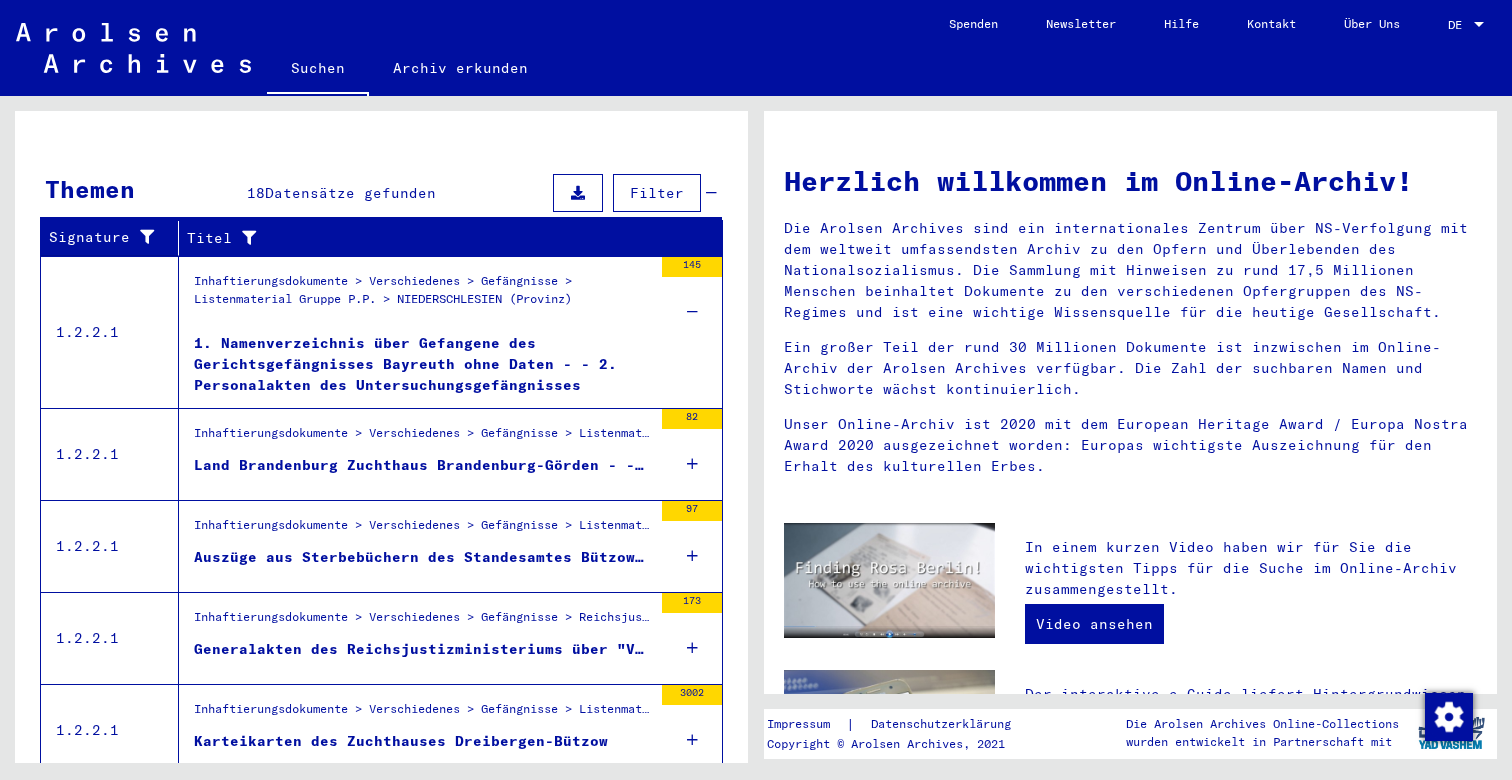 click on "Inhaftierungsdokumente > Verschiedenes > Gefängnisse > Listenmaterial Gruppe P.P. > MECKLENBURG (Land) Auszüge aus Sterbebüchern des Standesamtes Bützow betr. Gefangene, die im Zuchthaus und Strafgefängnis Dreibergen-Bützow verstorben sind Todesdaten: [DATE] - [DATE]" at bounding box center [423, 546] 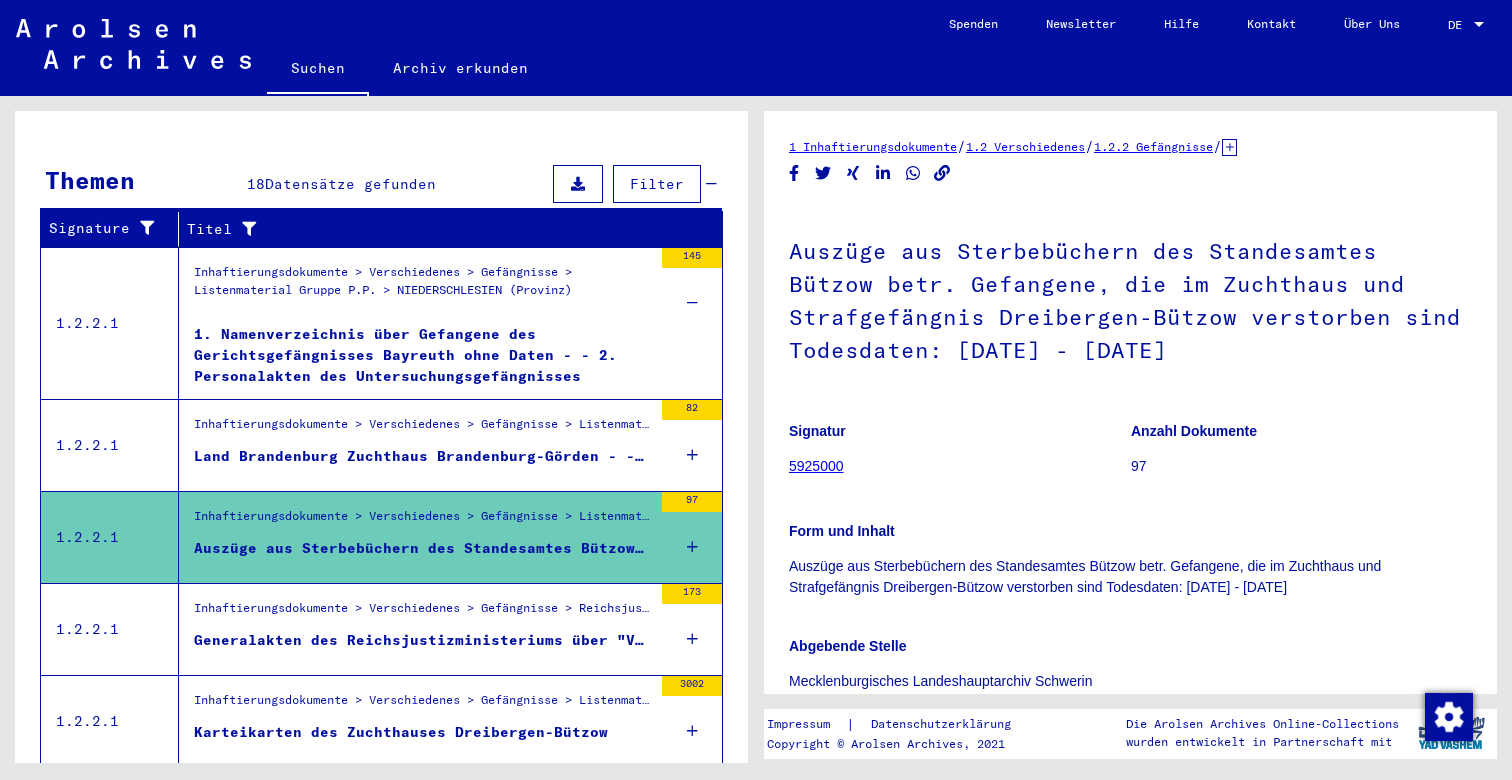 scroll, scrollTop: 266, scrollLeft: 0, axis: vertical 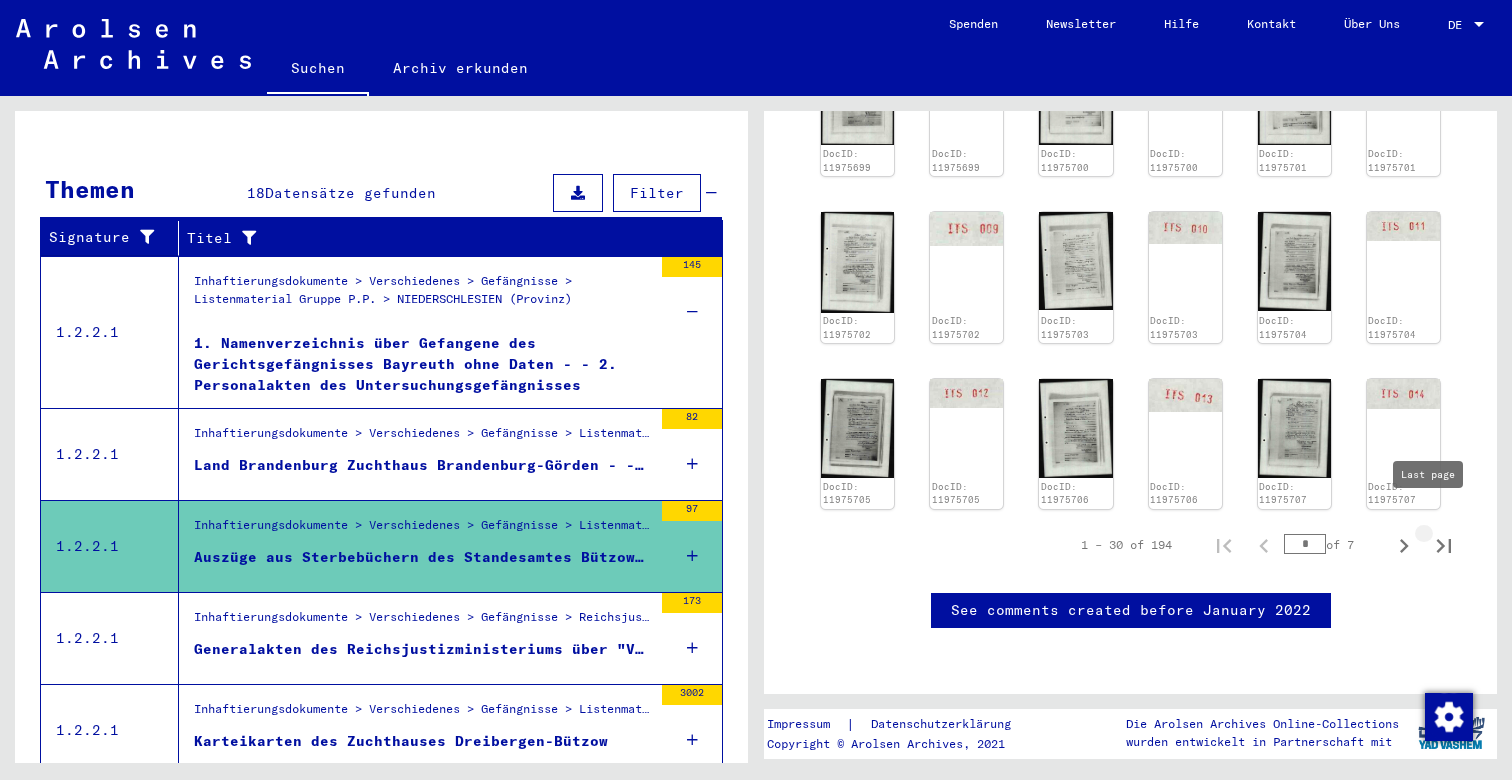 click 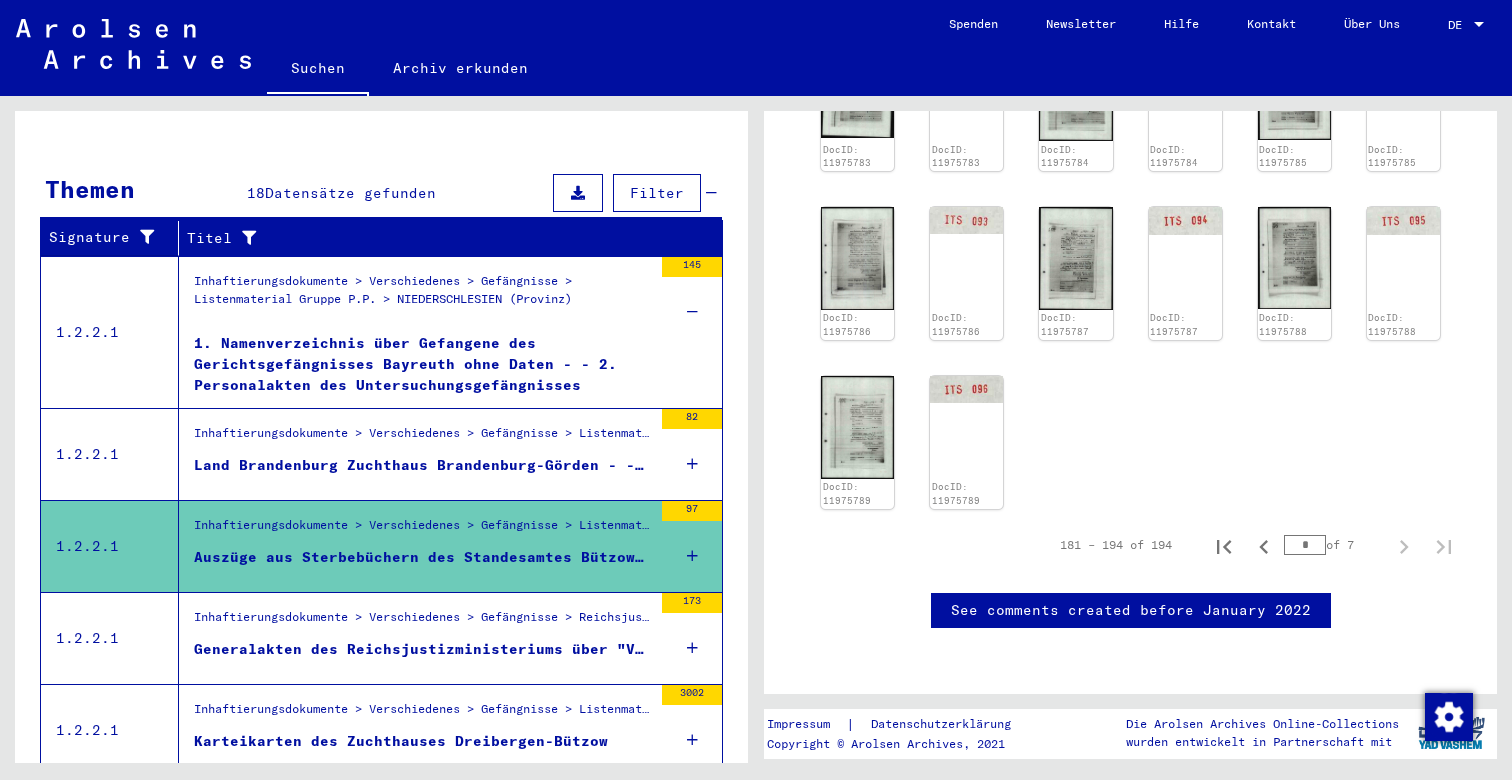 scroll, scrollTop: 812, scrollLeft: 0, axis: vertical 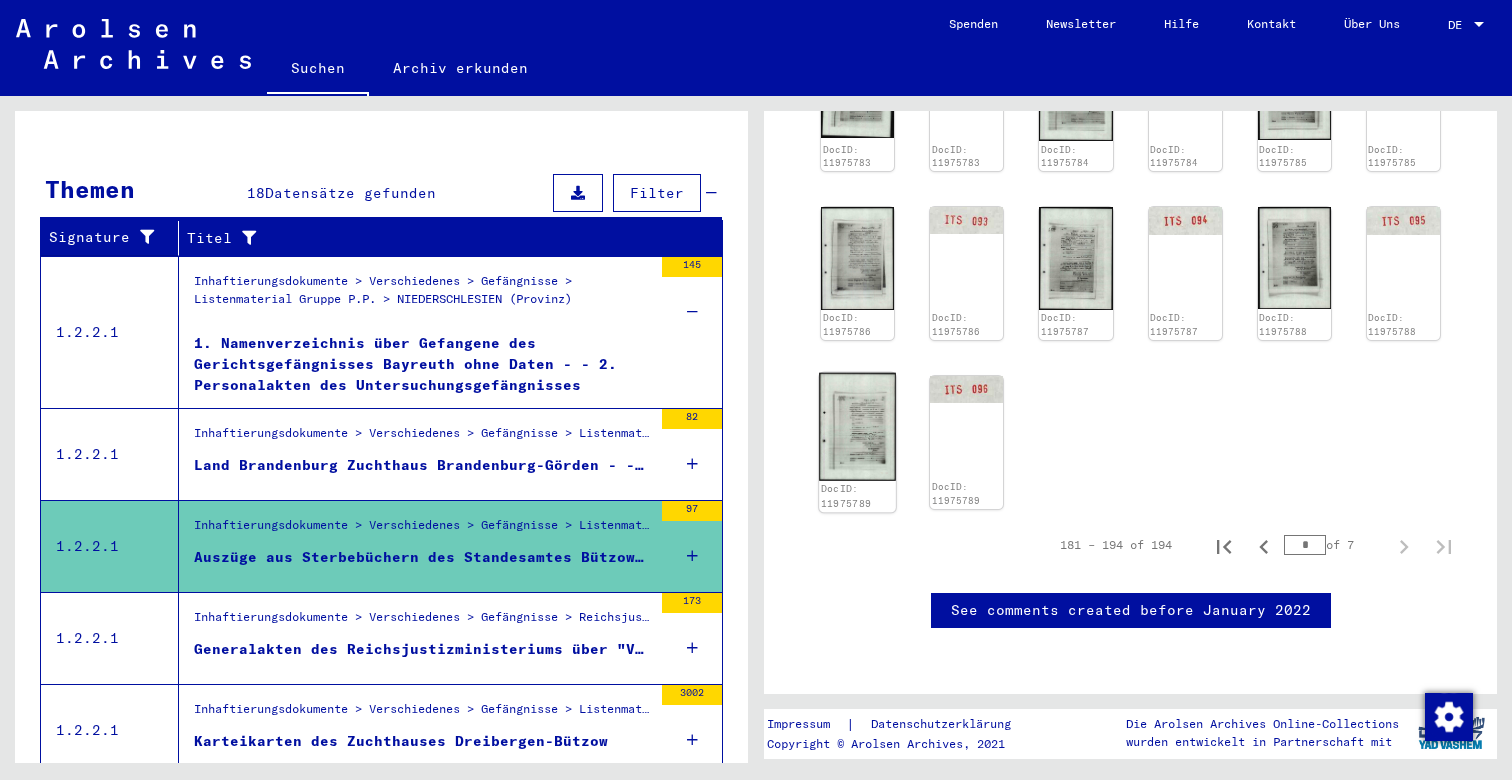 click 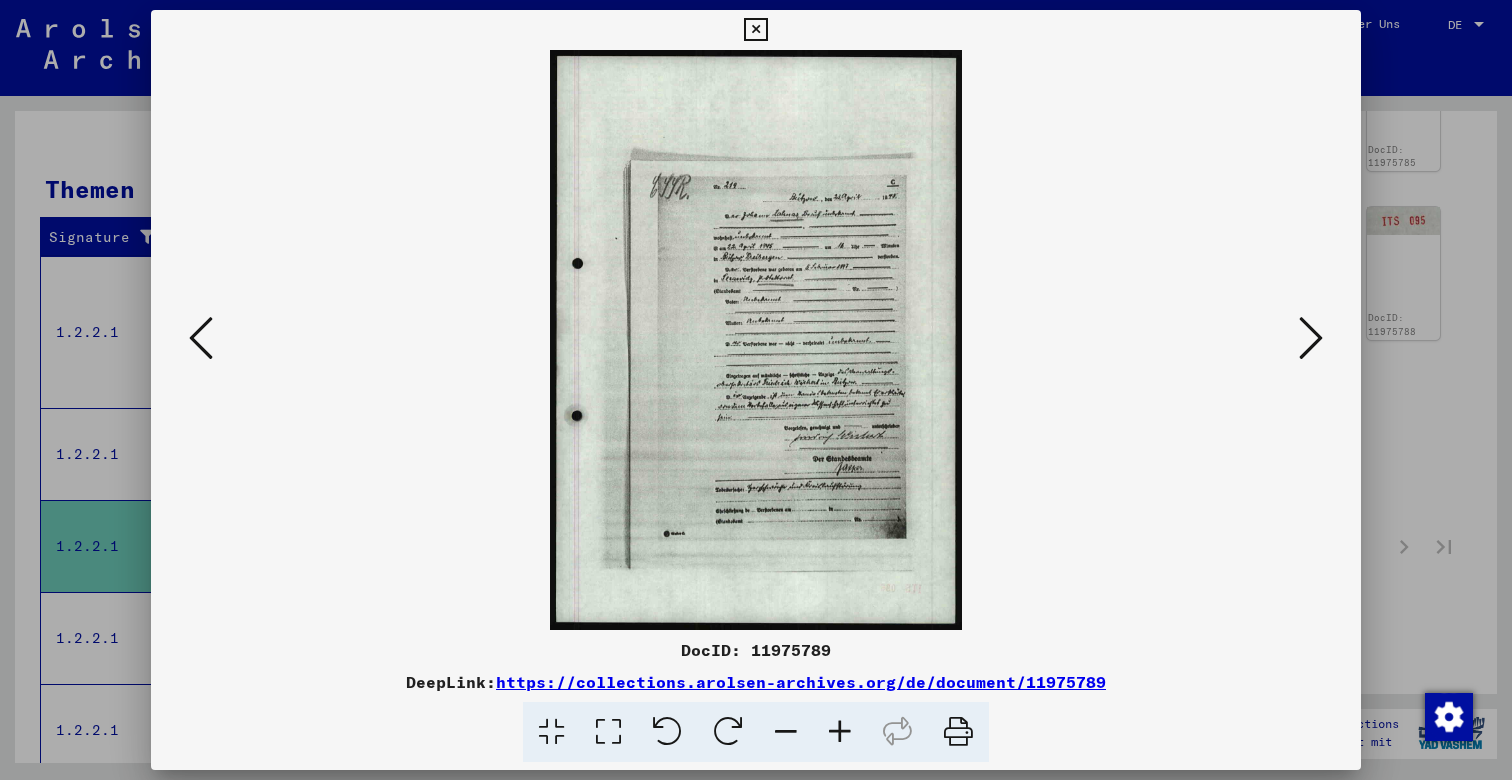 click at bounding box center (840, 732) 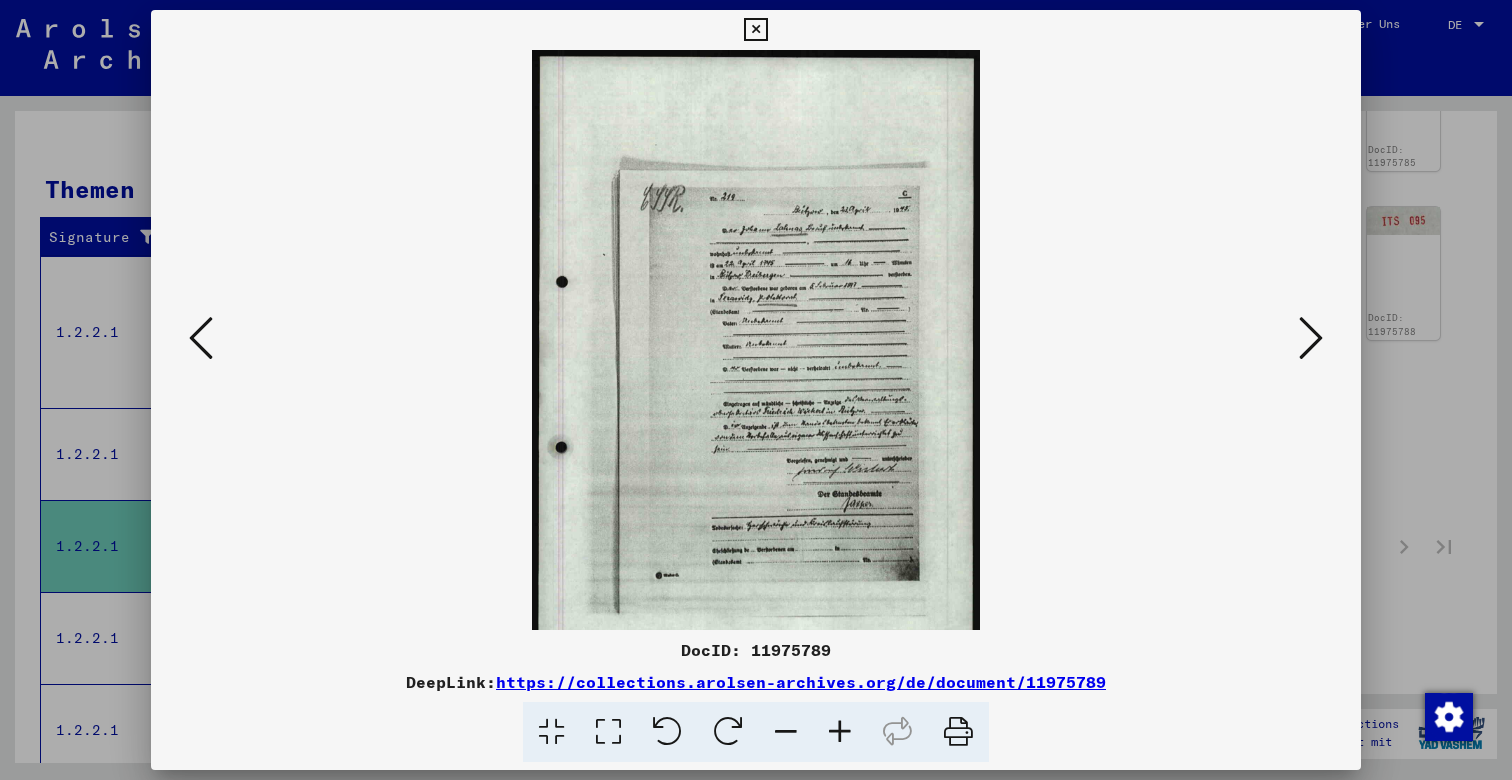 click at bounding box center [840, 732] 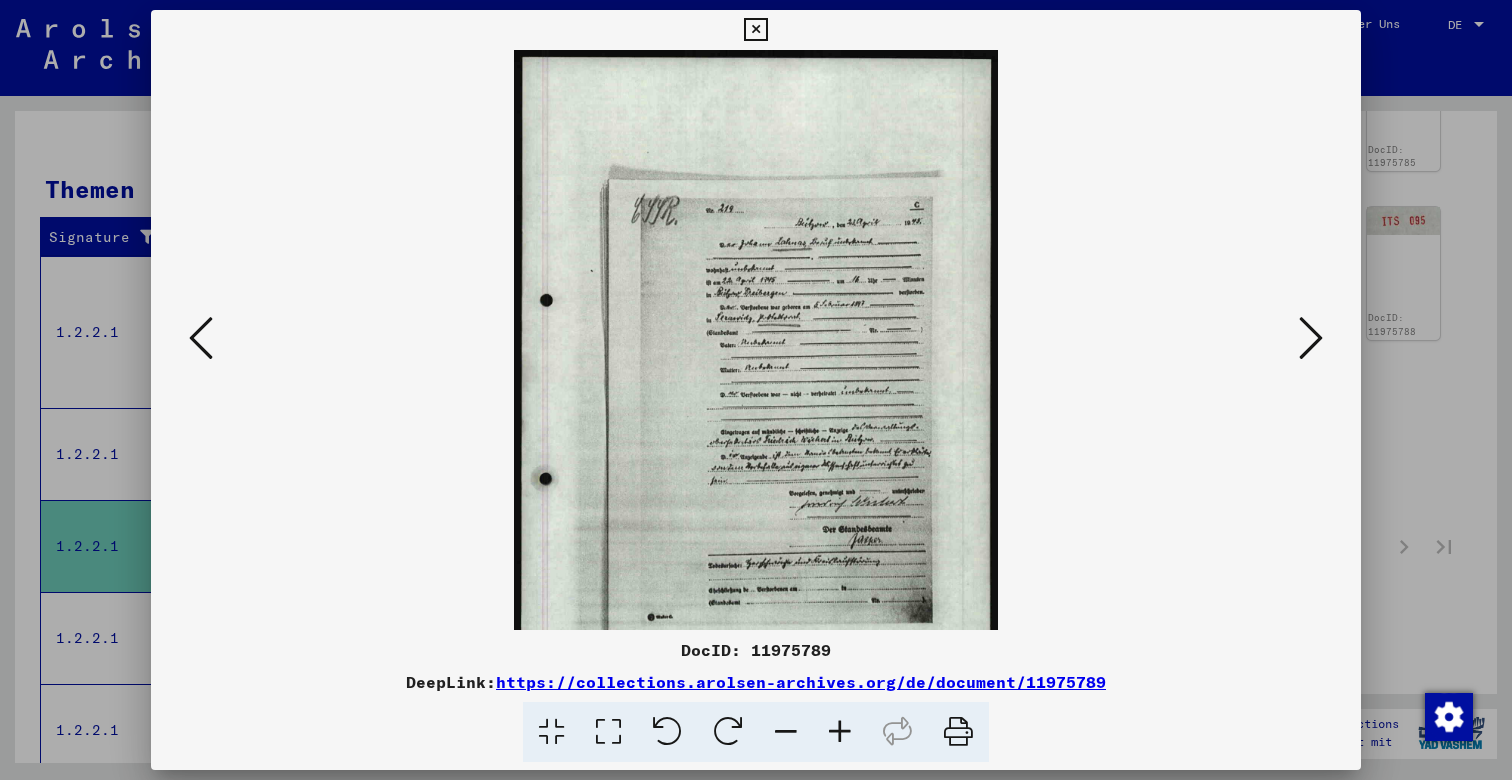 click at bounding box center [840, 732] 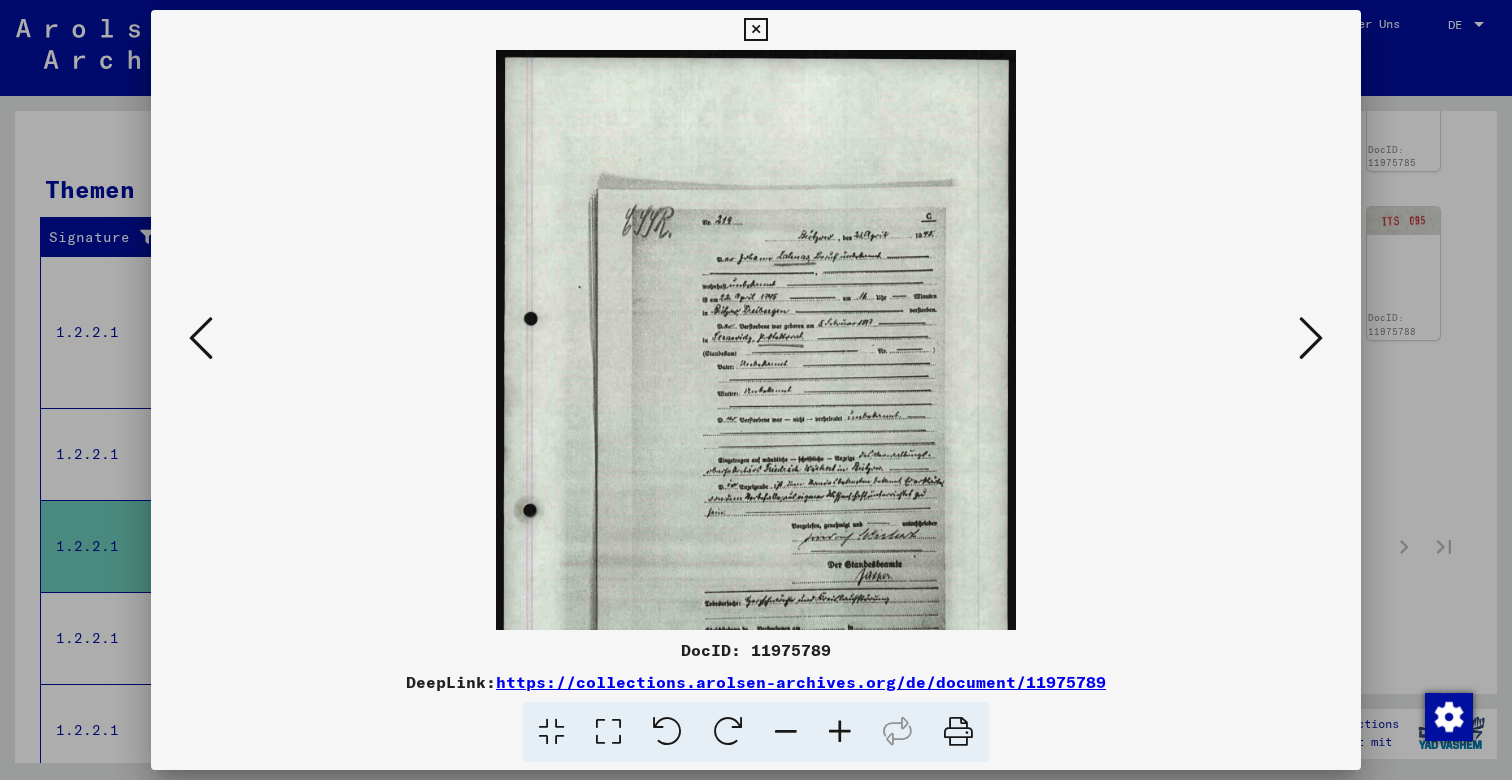 click at bounding box center [840, 732] 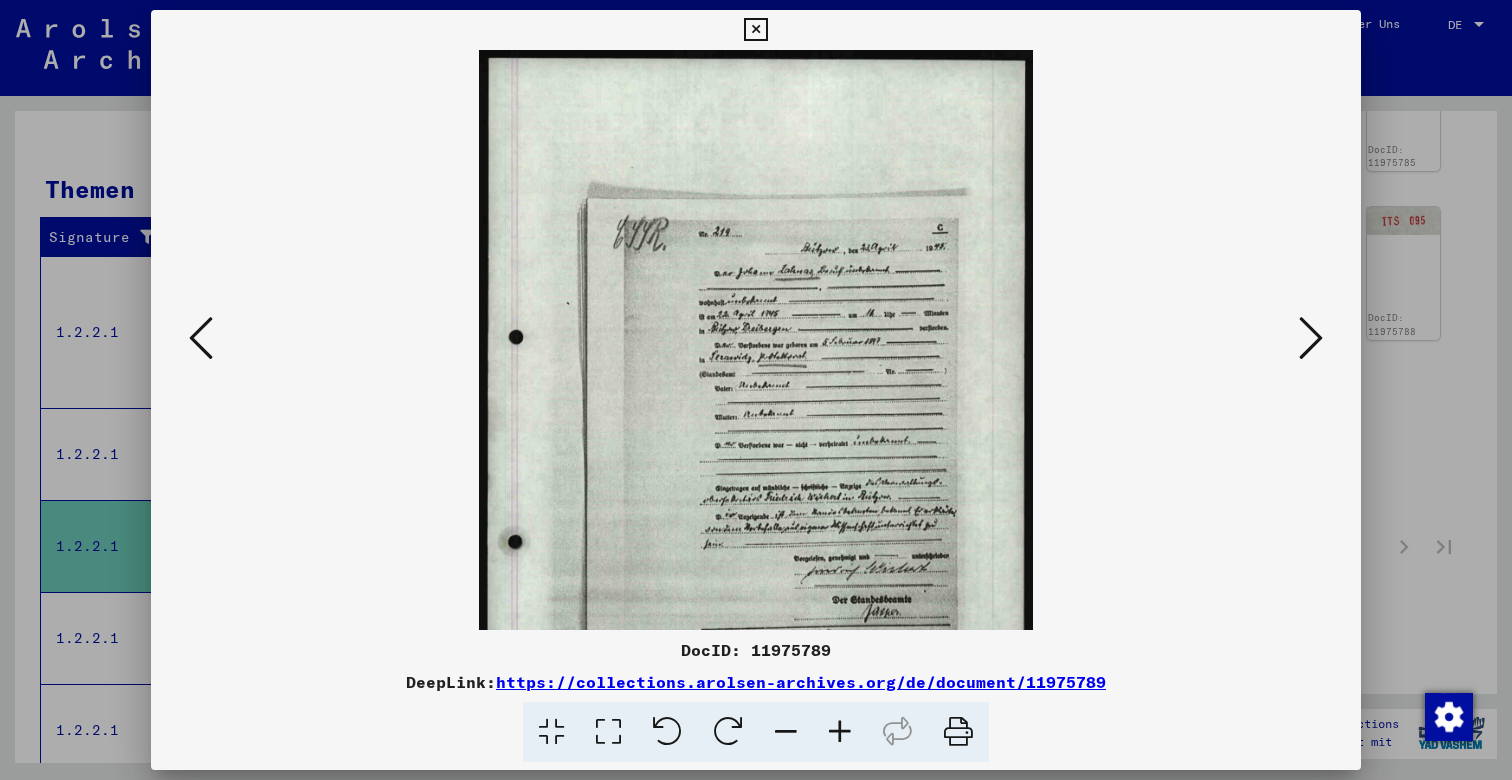click at bounding box center [840, 732] 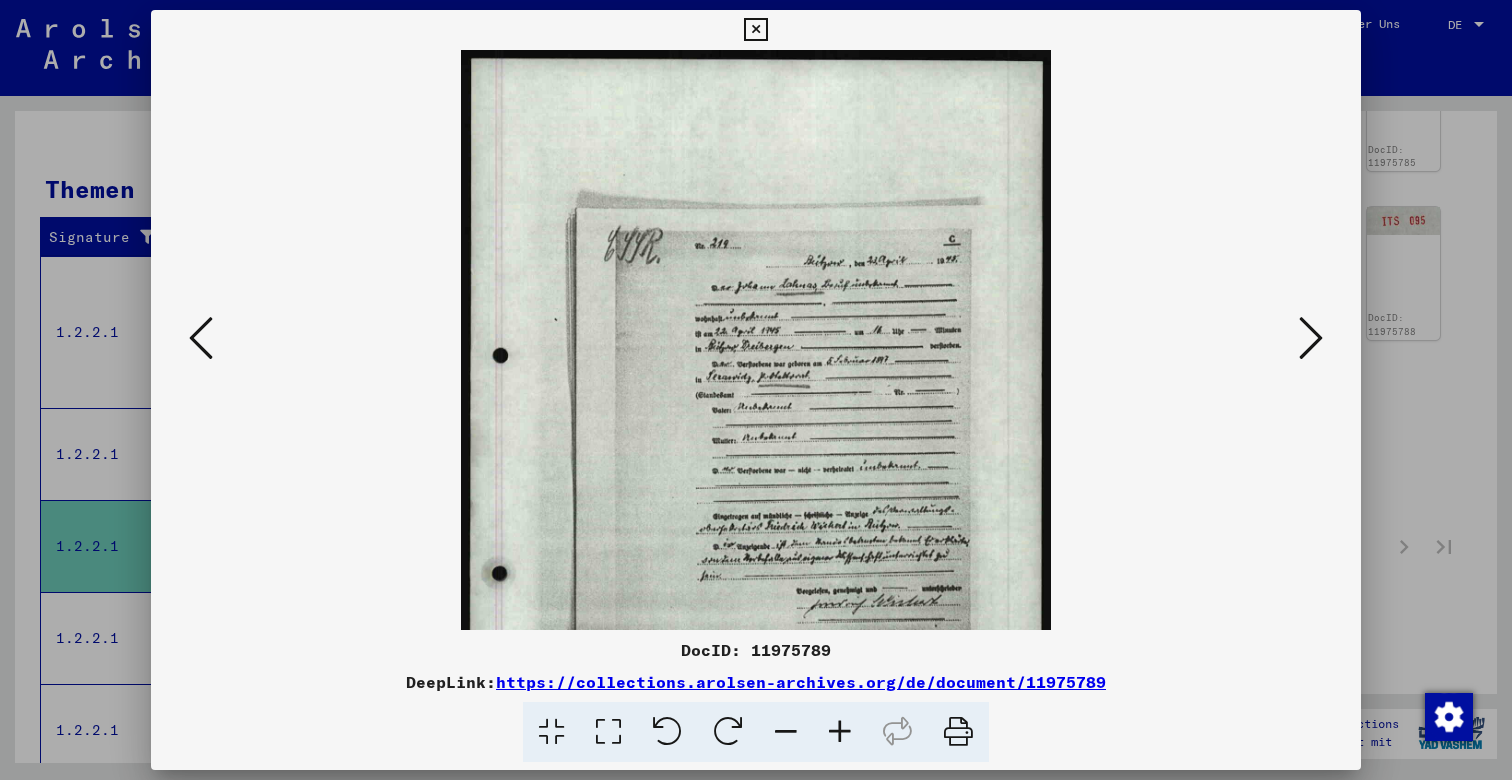 click at bounding box center [840, 732] 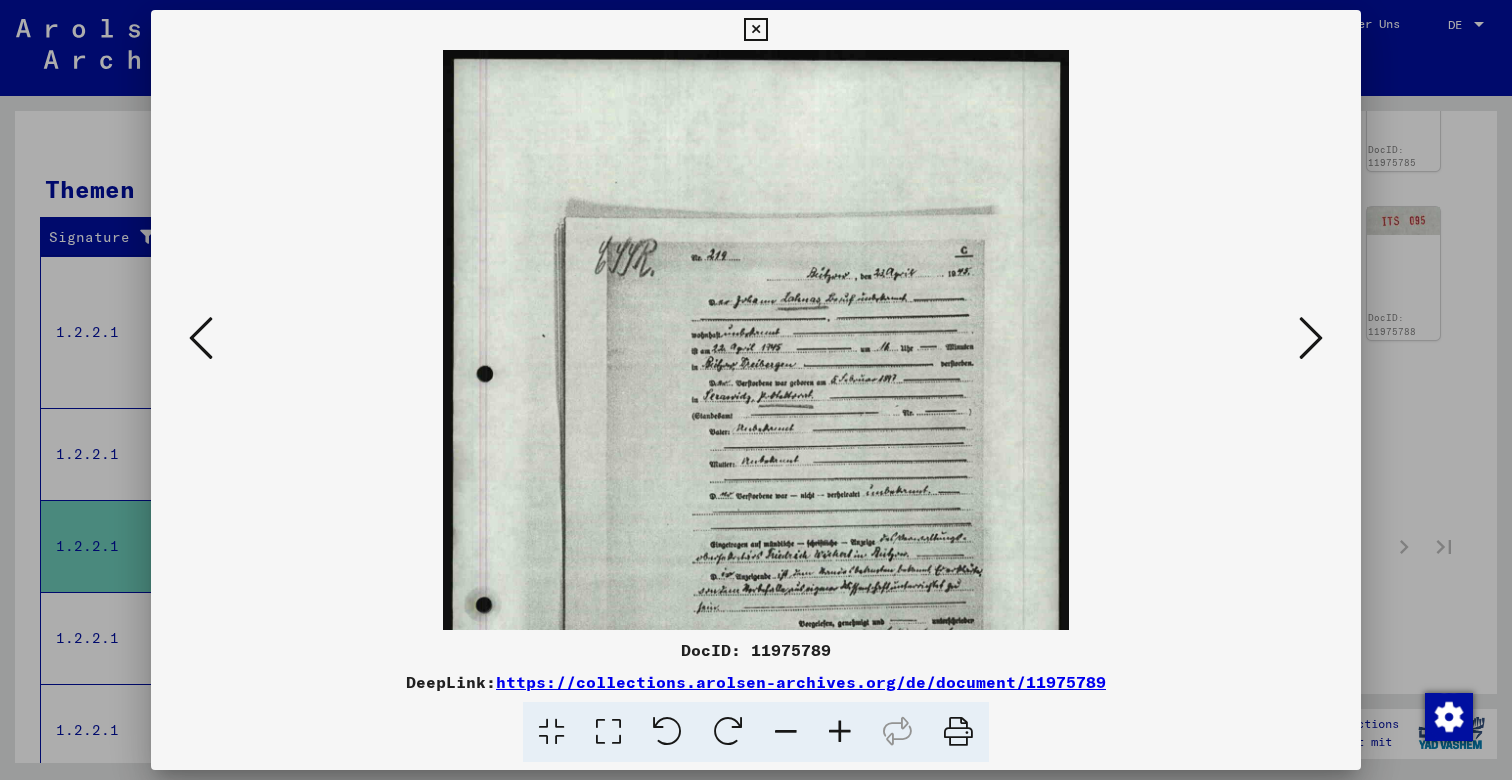 click at bounding box center [840, 732] 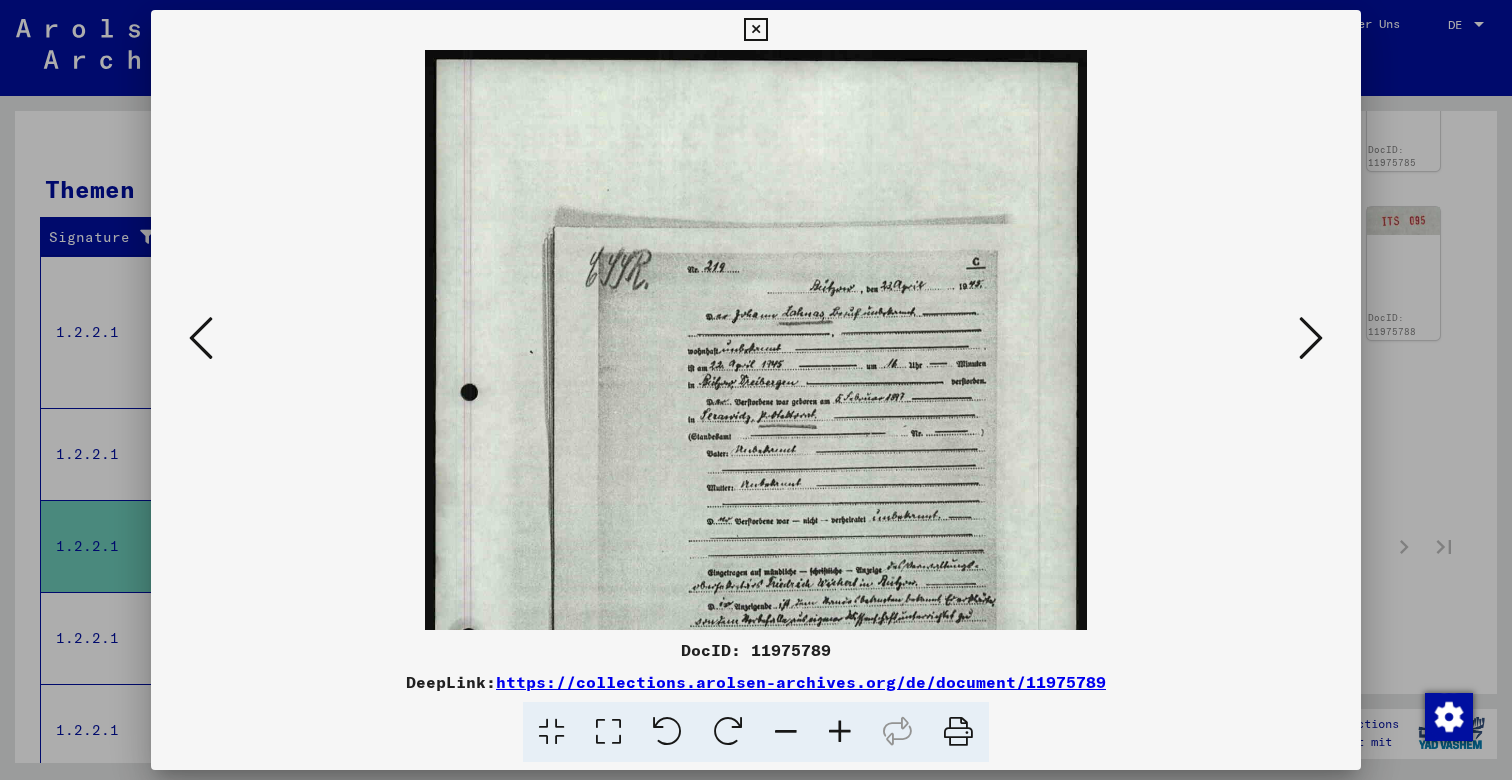 click at bounding box center [840, 732] 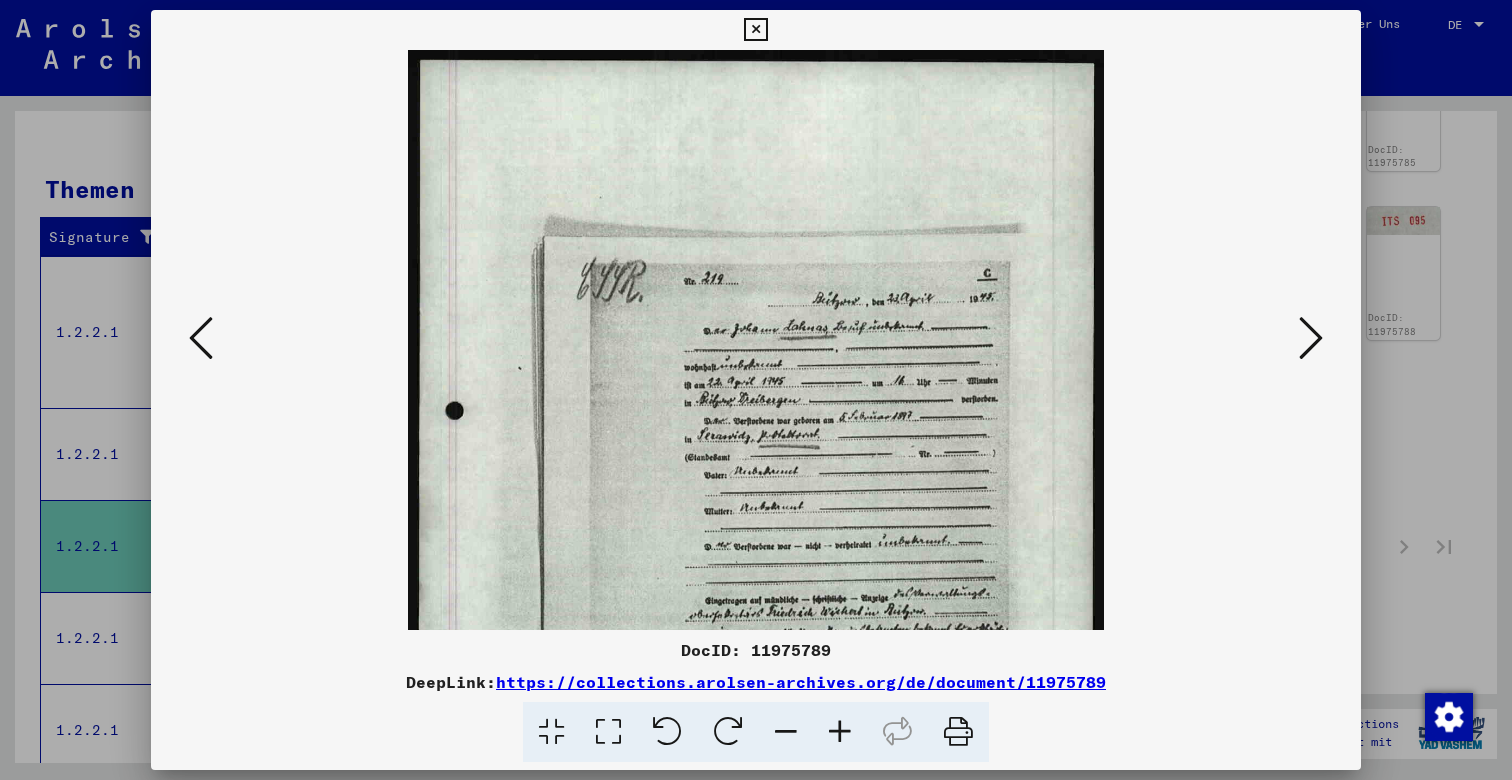 click at bounding box center [840, 732] 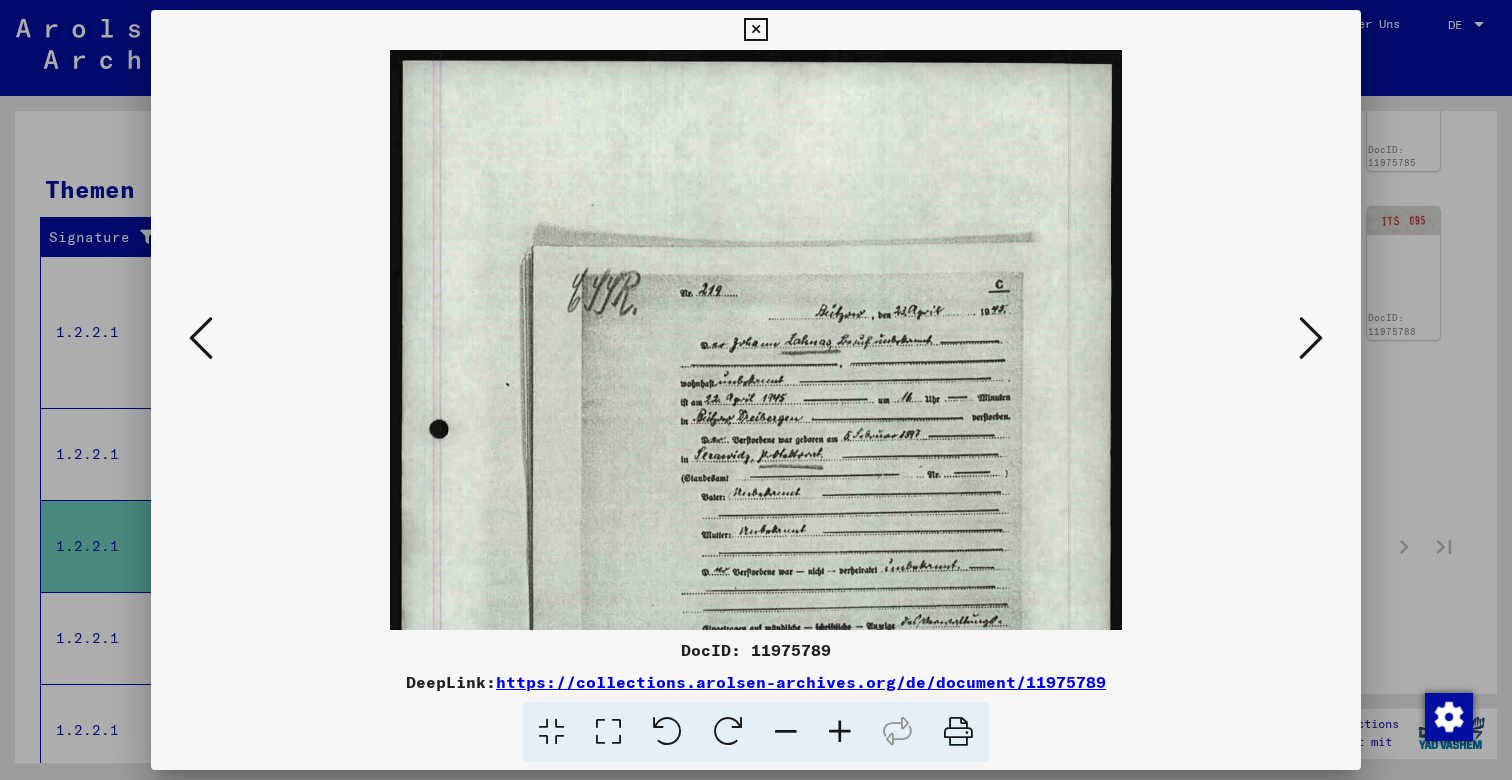 click at bounding box center [840, 732] 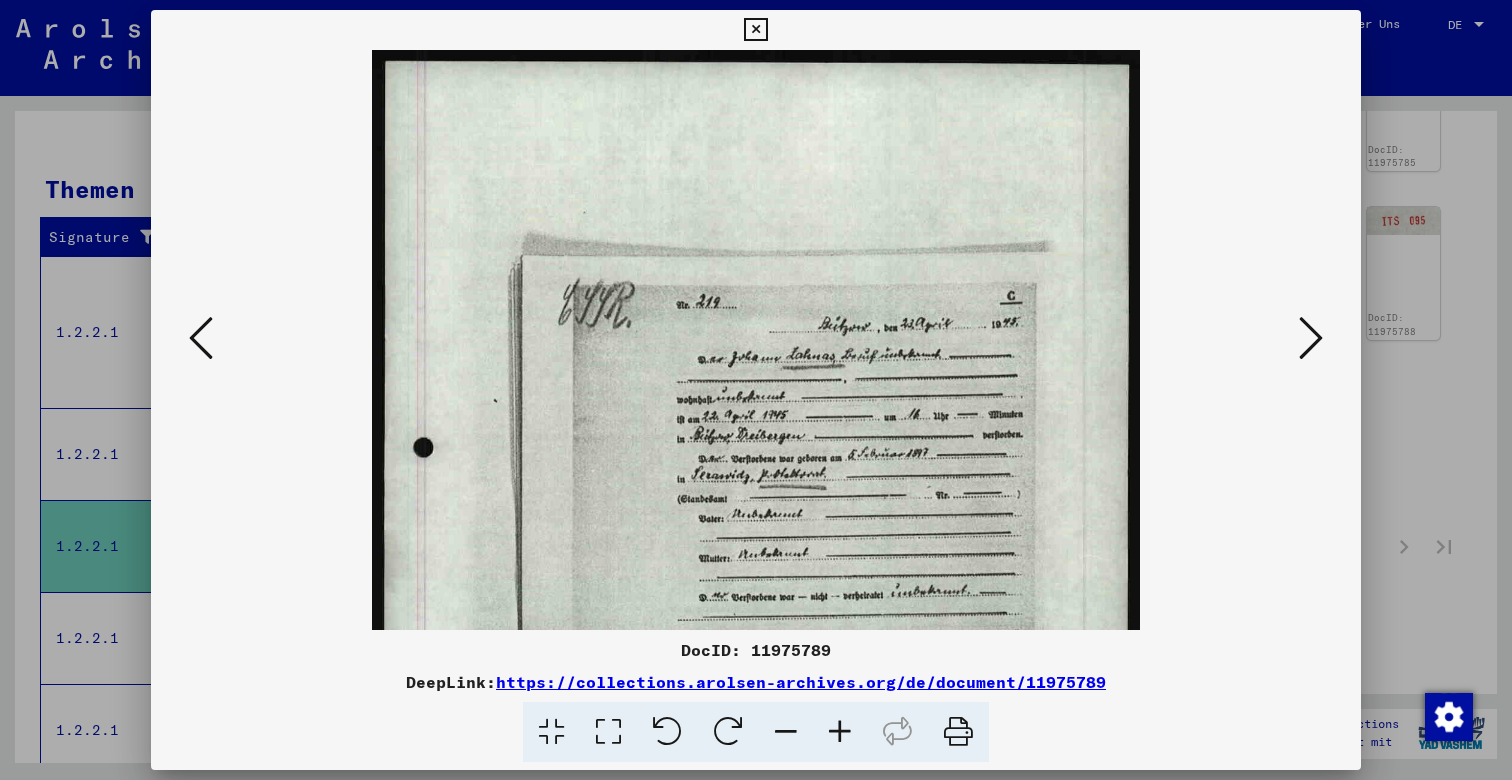 click at bounding box center (840, 732) 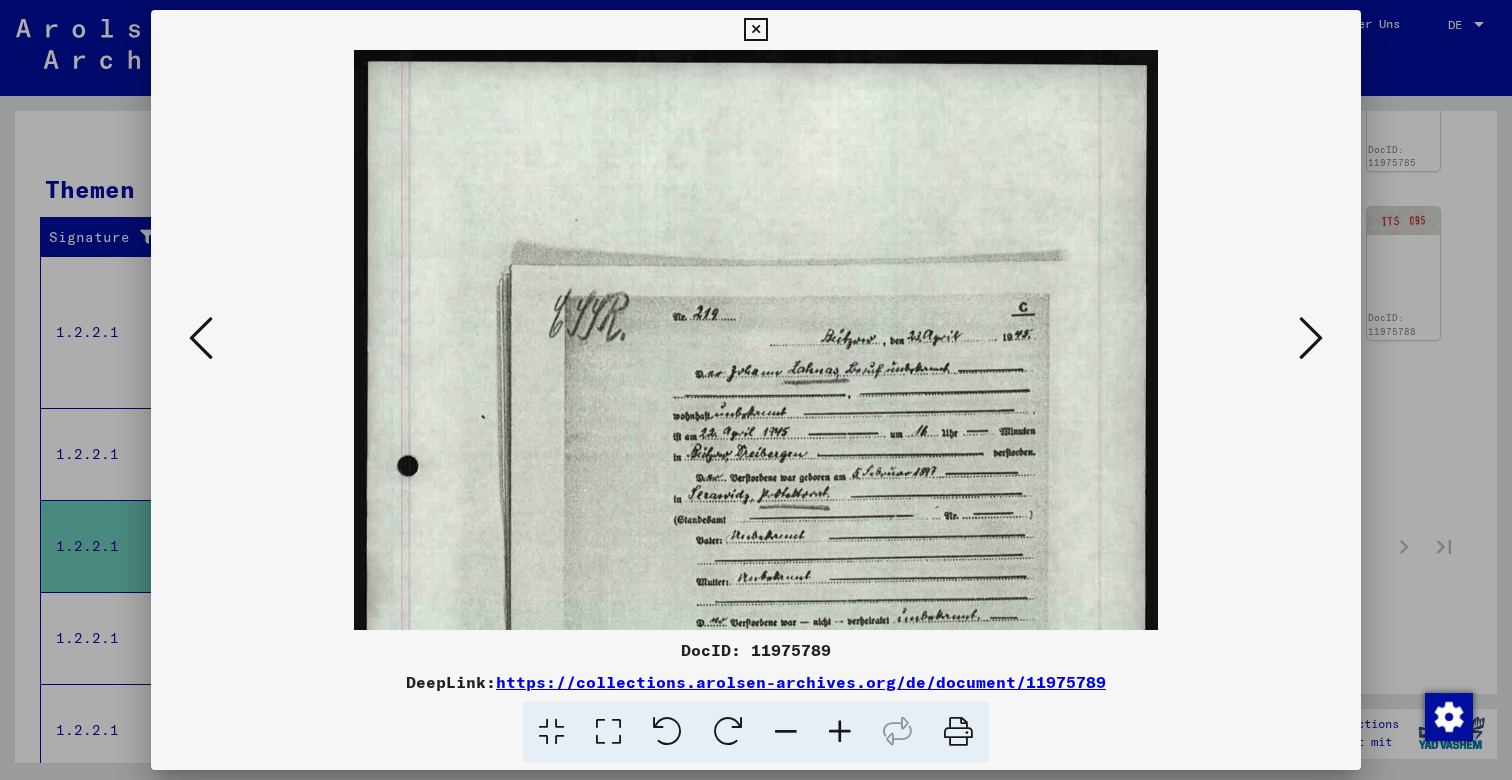 click at bounding box center [840, 732] 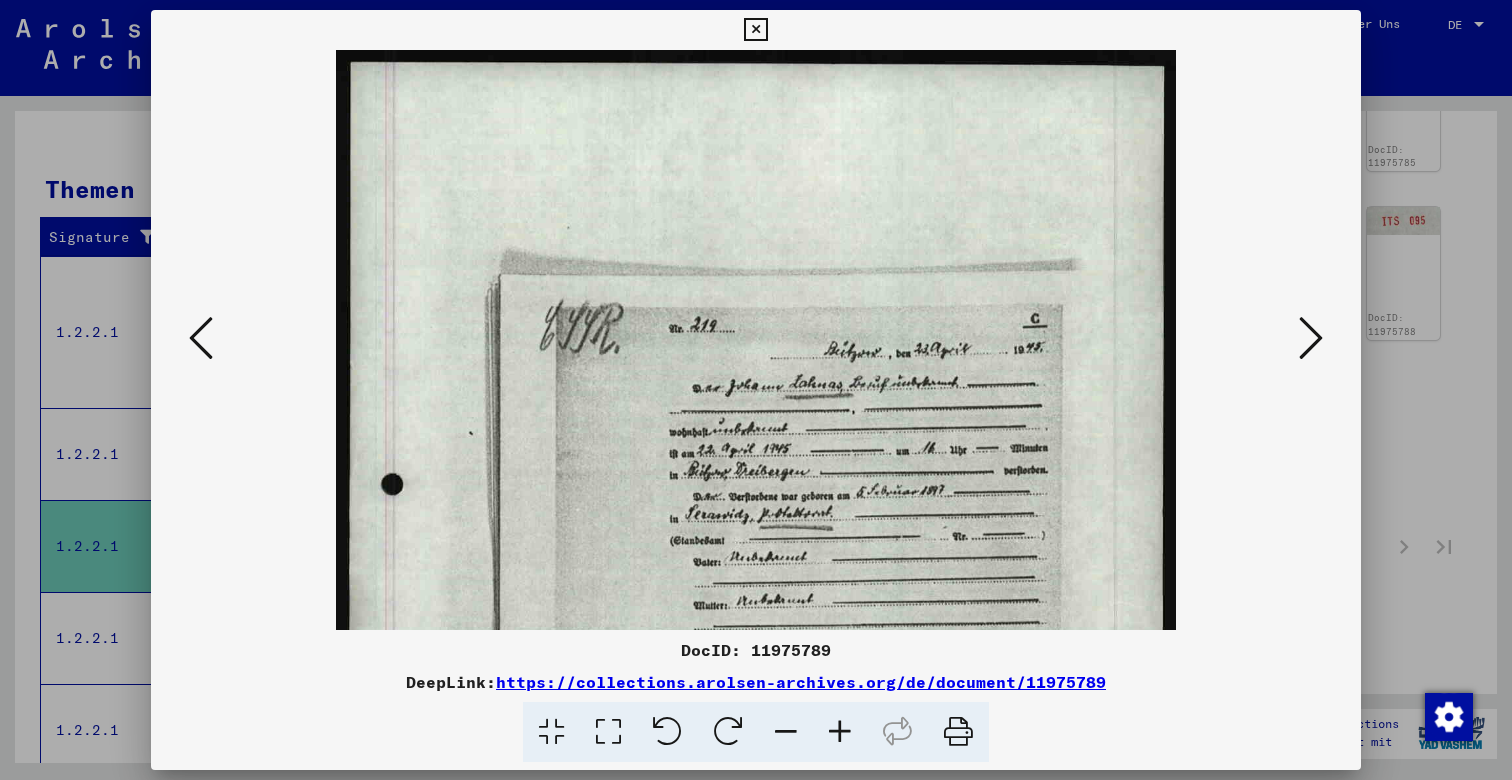 click at bounding box center (840, 732) 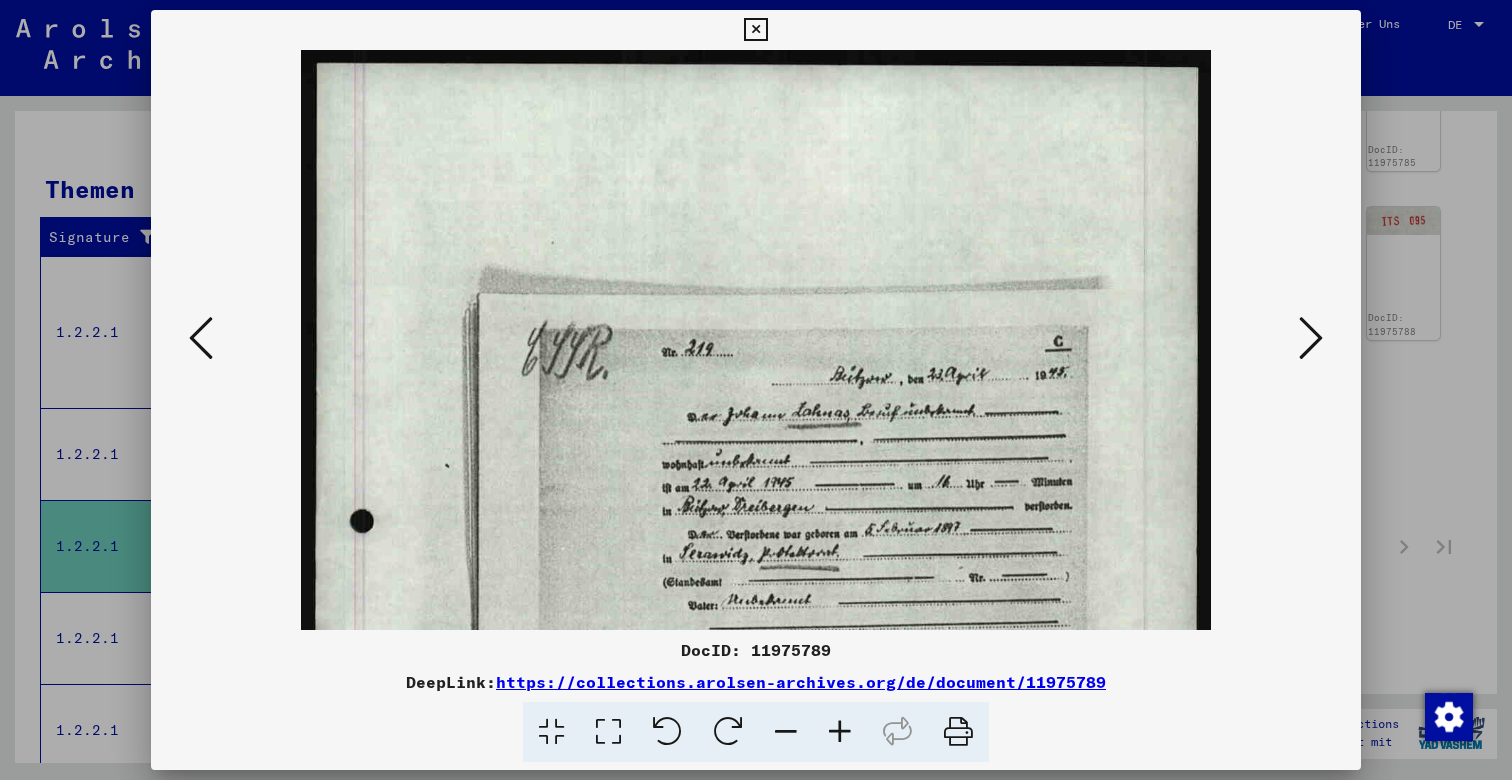 click at bounding box center [840, 732] 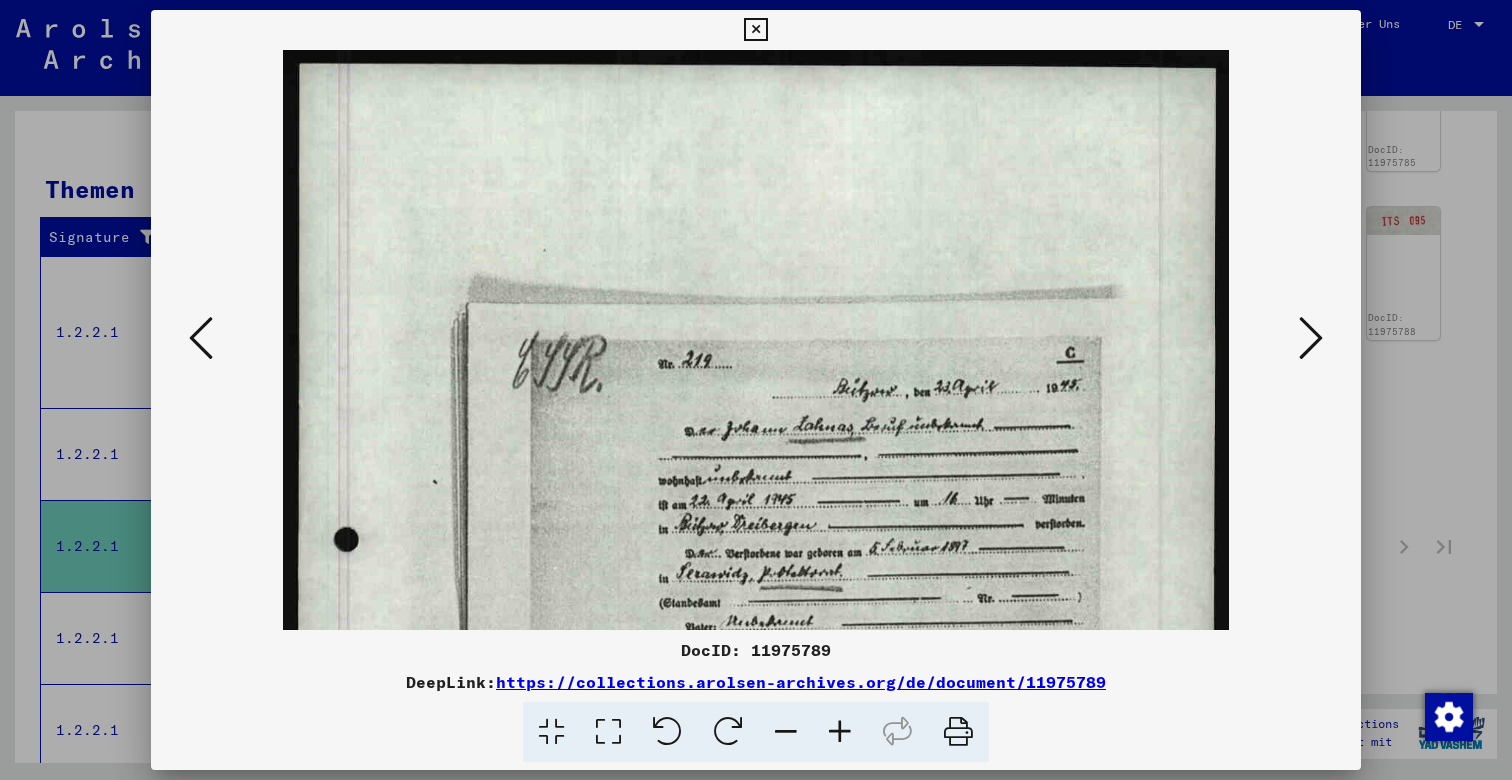 click at bounding box center [840, 732] 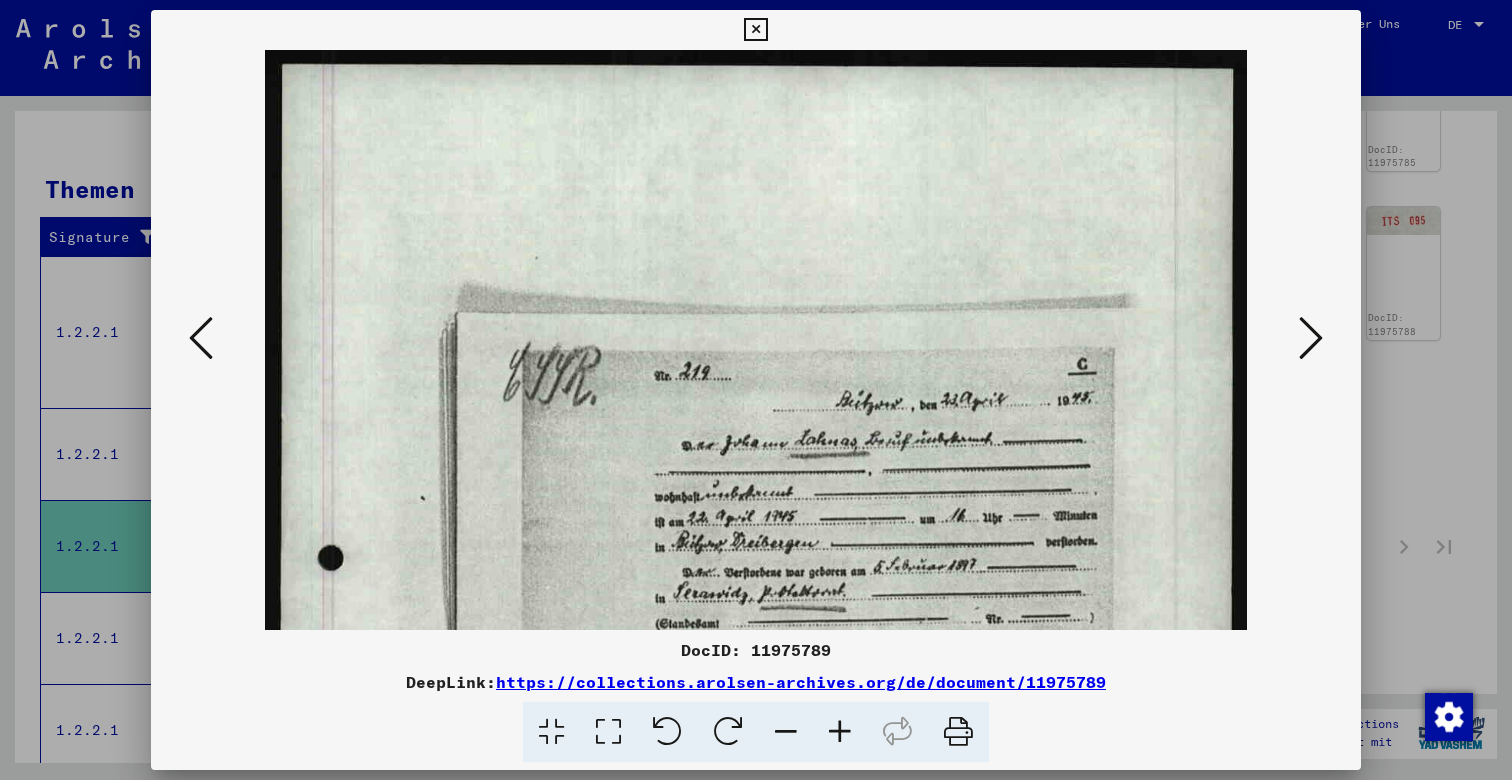 click at bounding box center [840, 732] 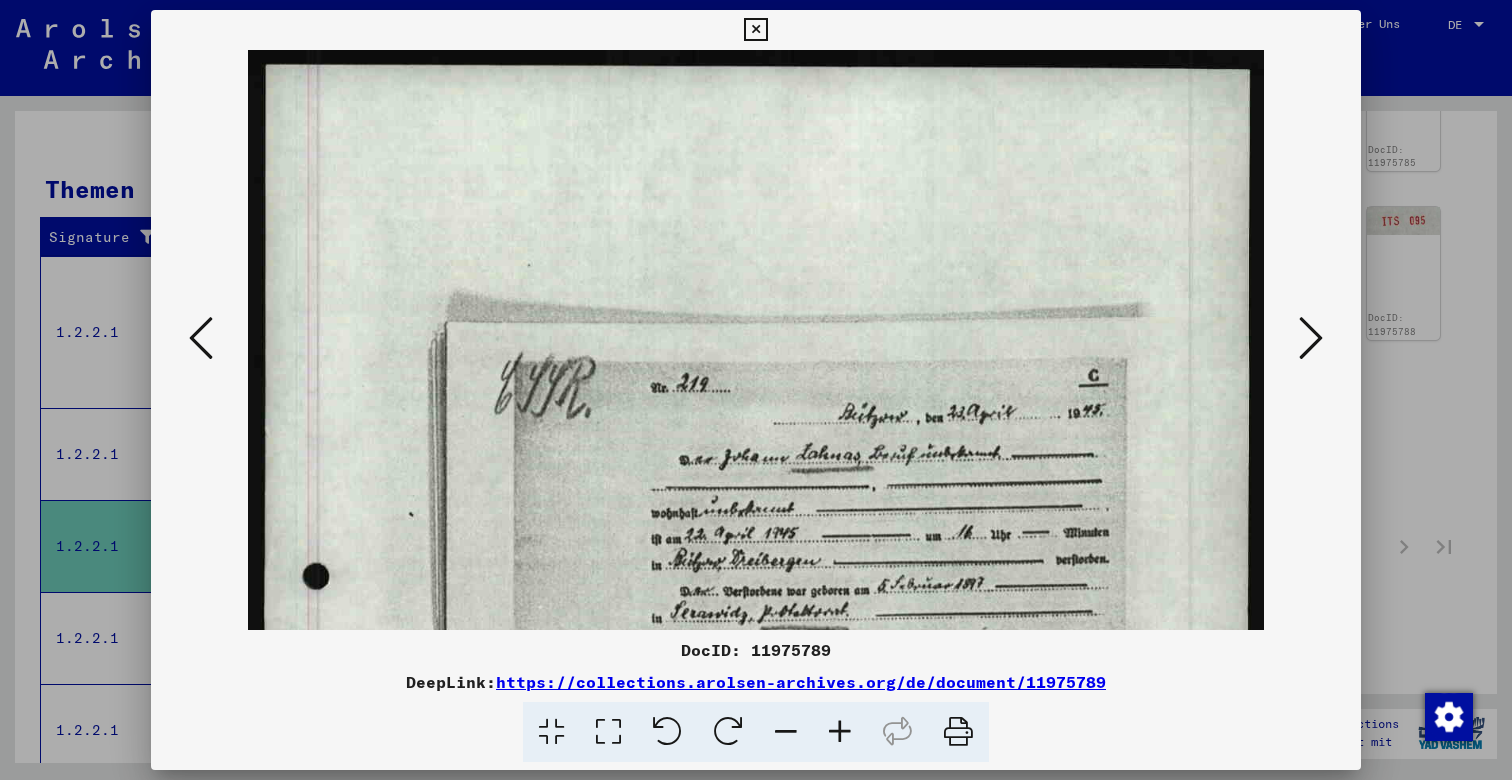 click at bounding box center (840, 732) 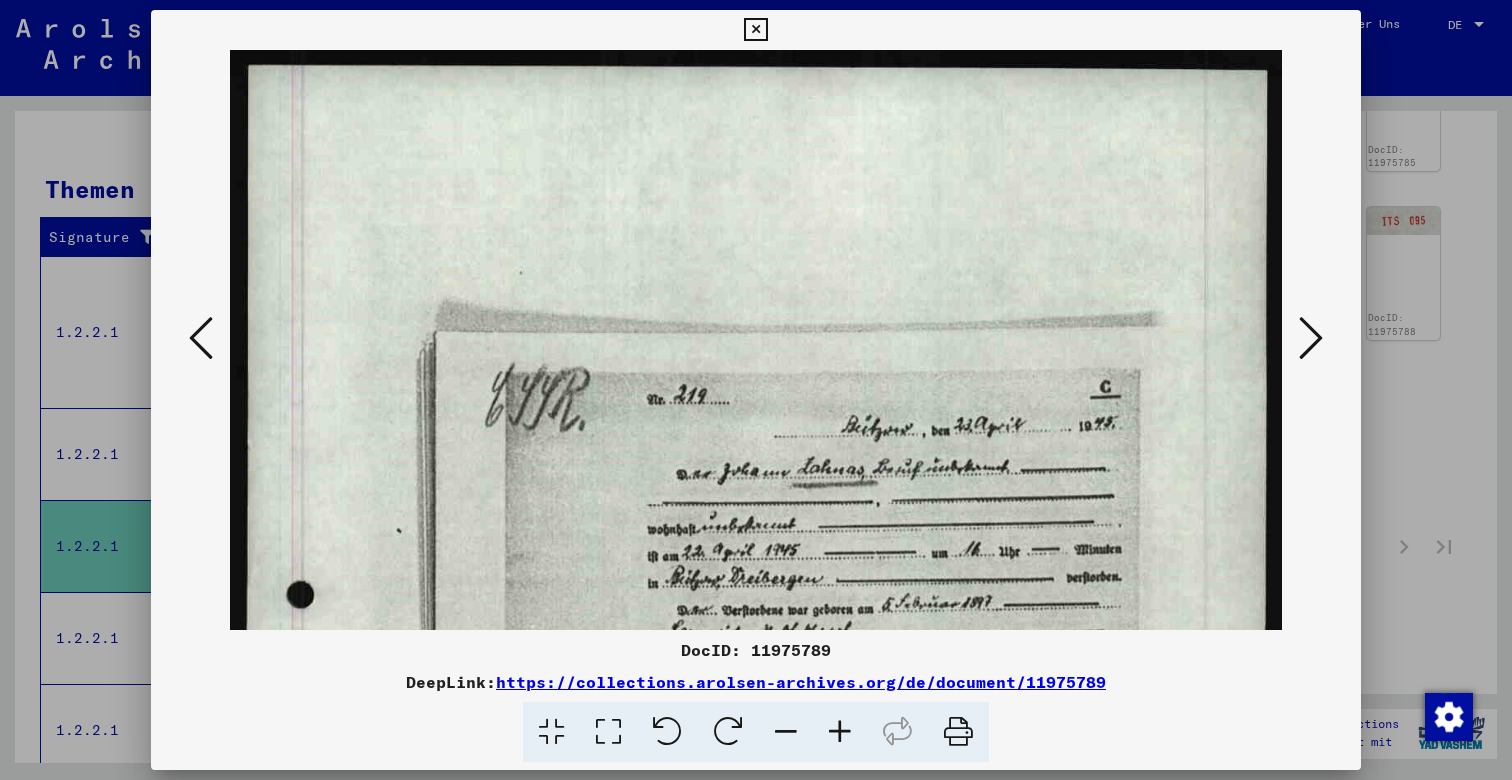 click at bounding box center [840, 732] 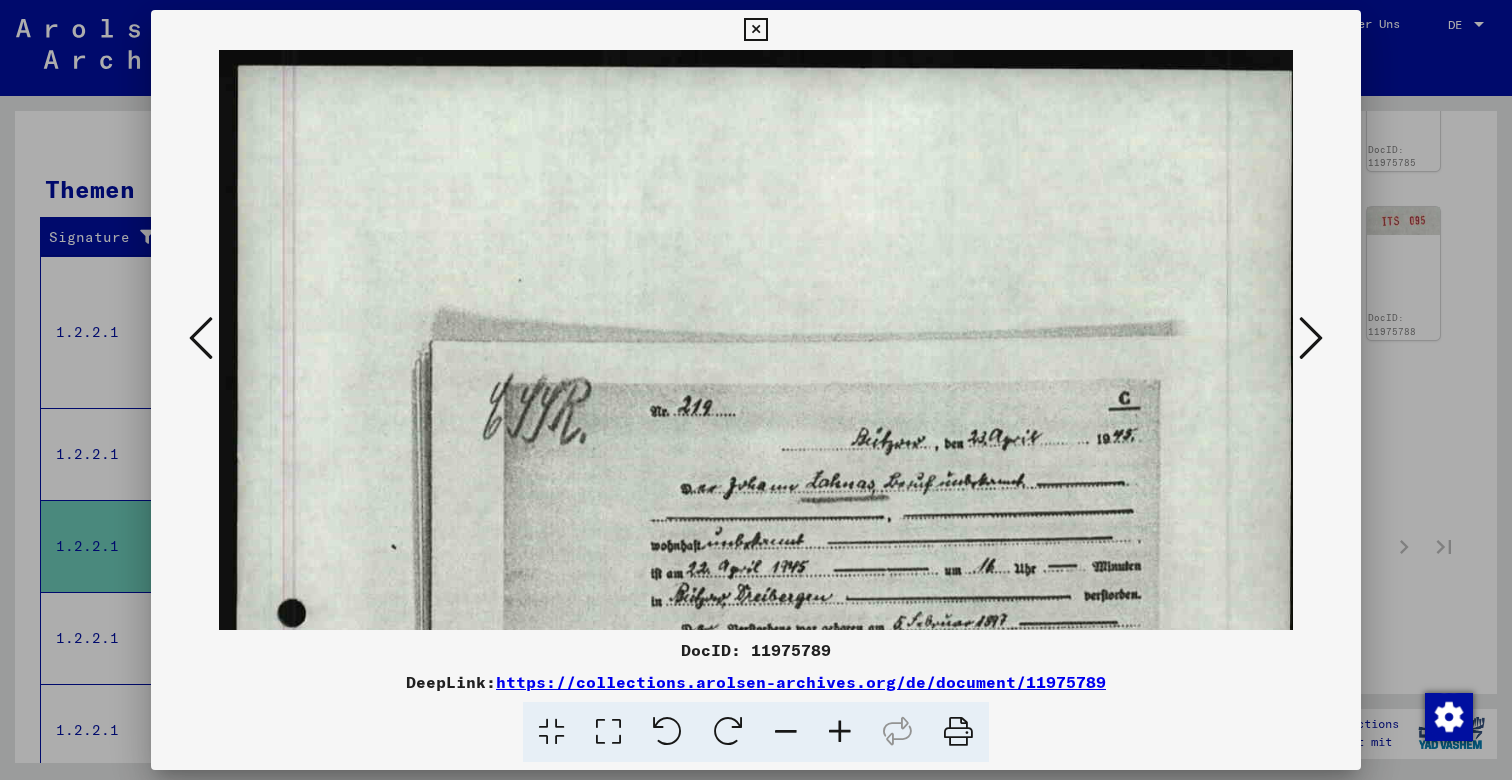 click at bounding box center [840, 732] 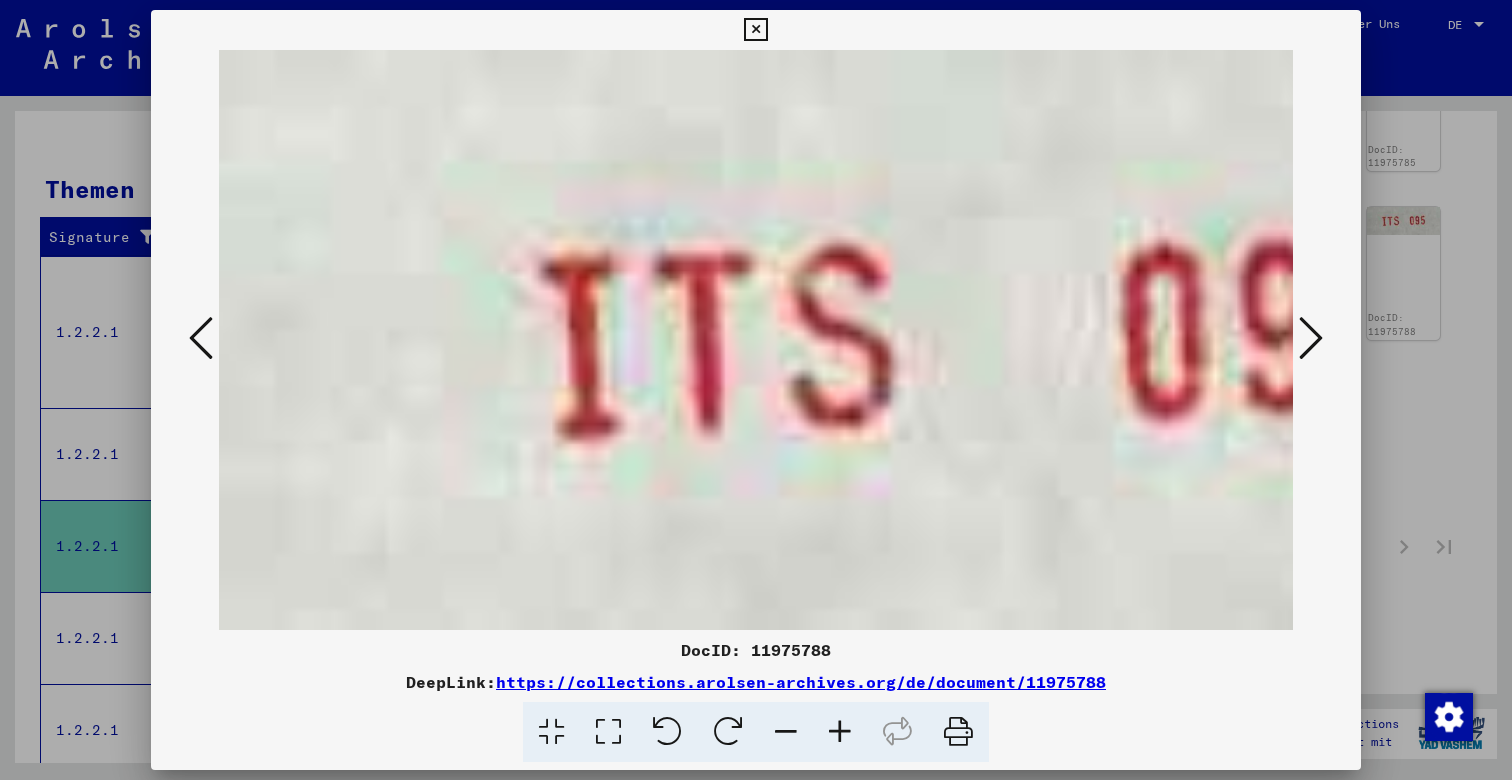 click at bounding box center [201, 338] 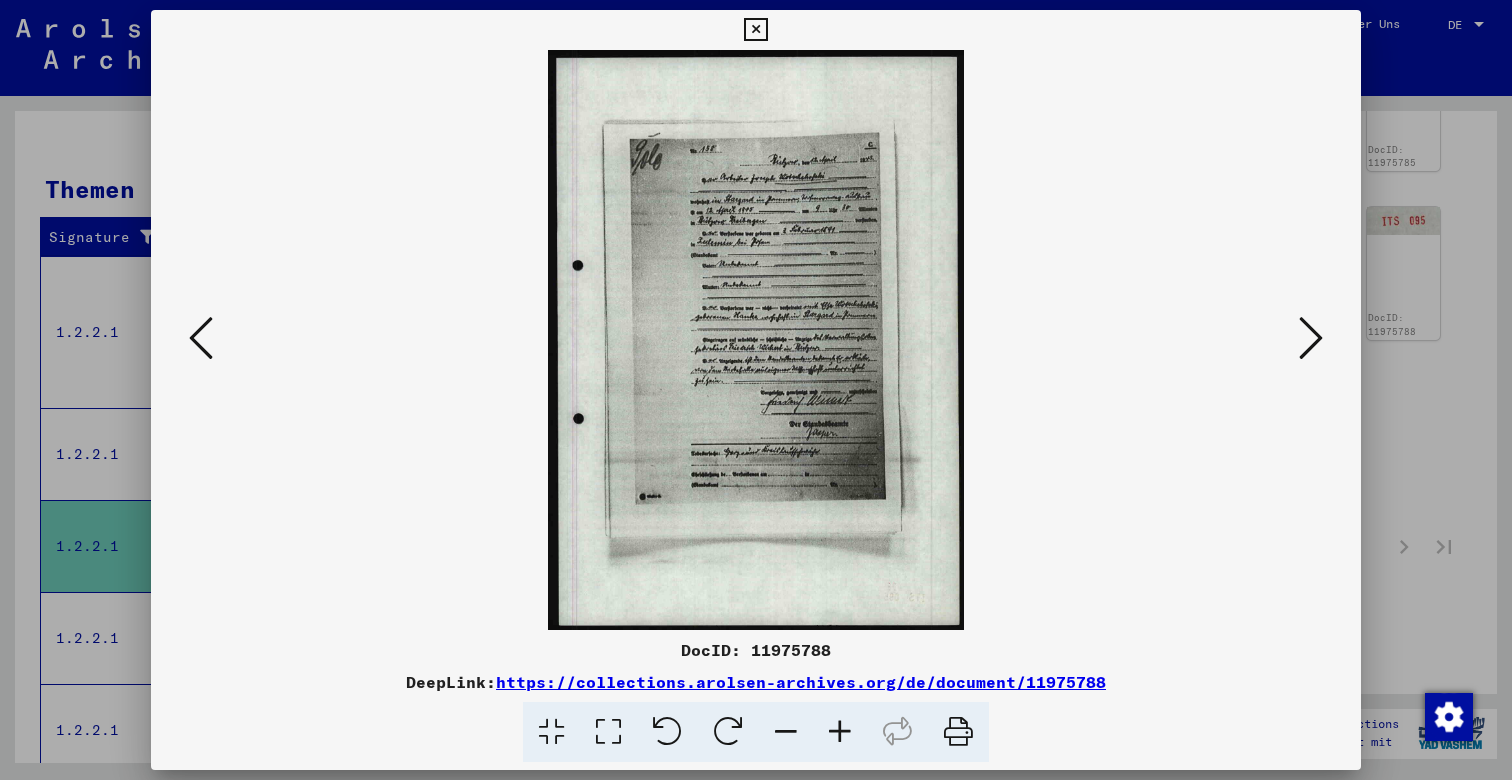 click at bounding box center (840, 732) 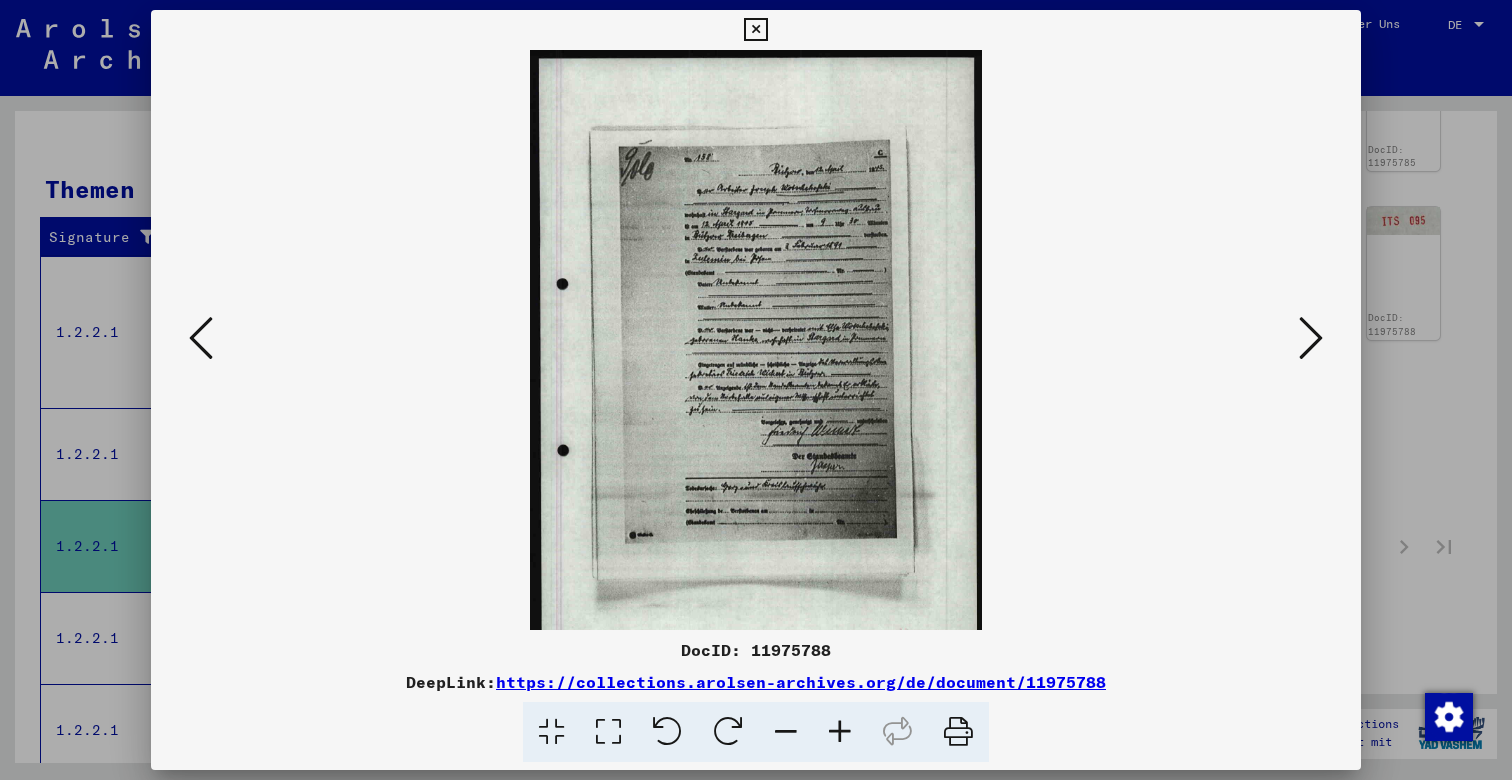 click at bounding box center (840, 732) 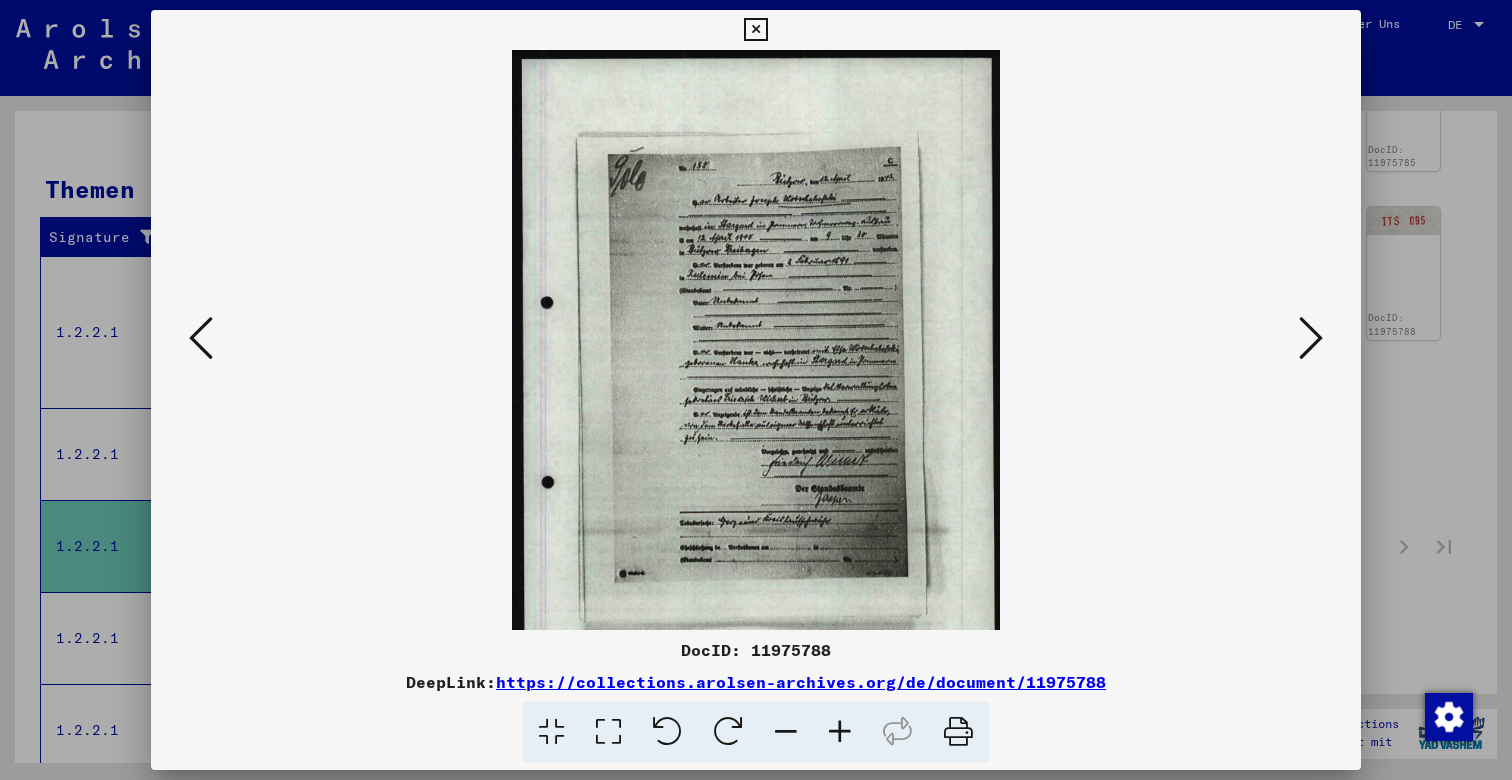 click at bounding box center [840, 732] 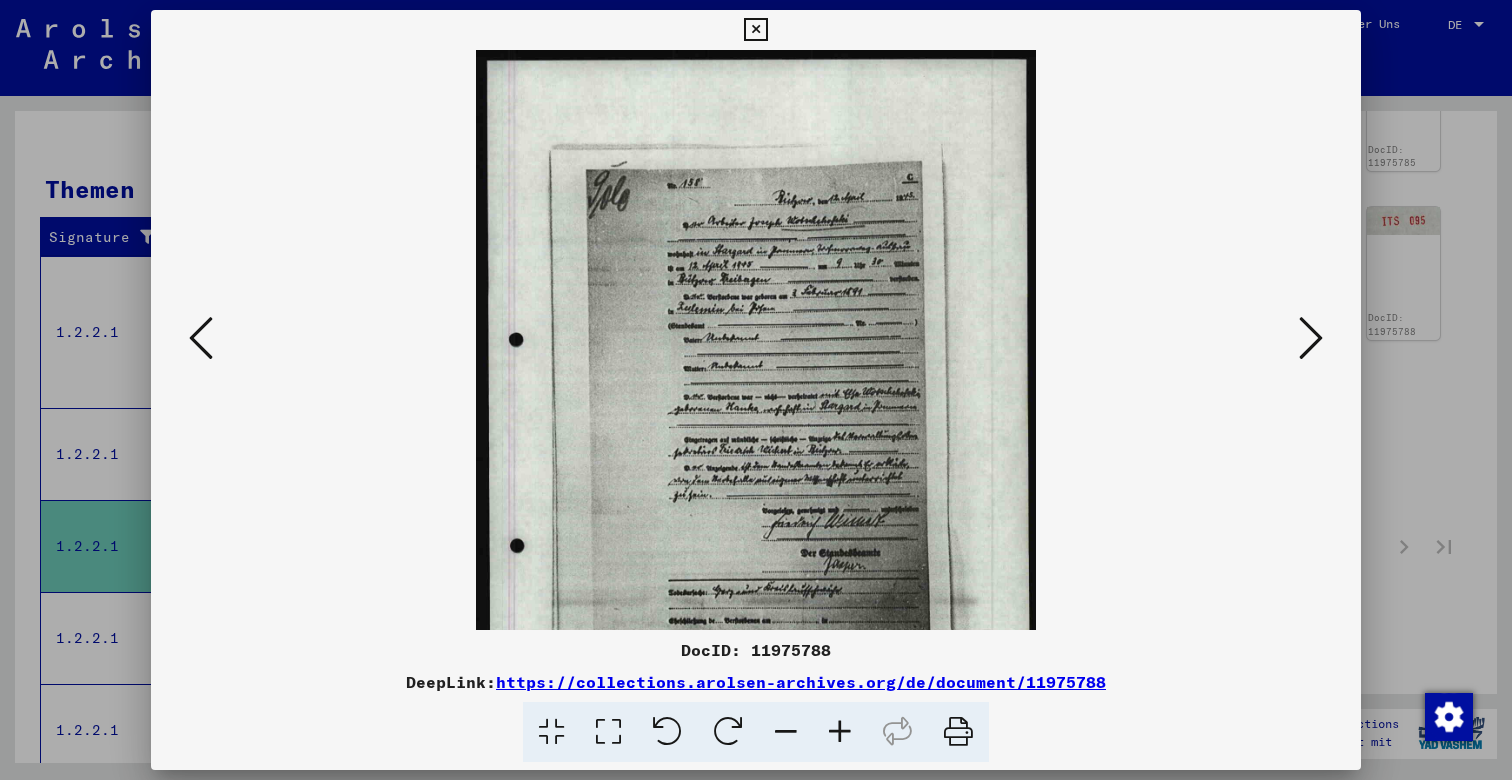 click at bounding box center [840, 732] 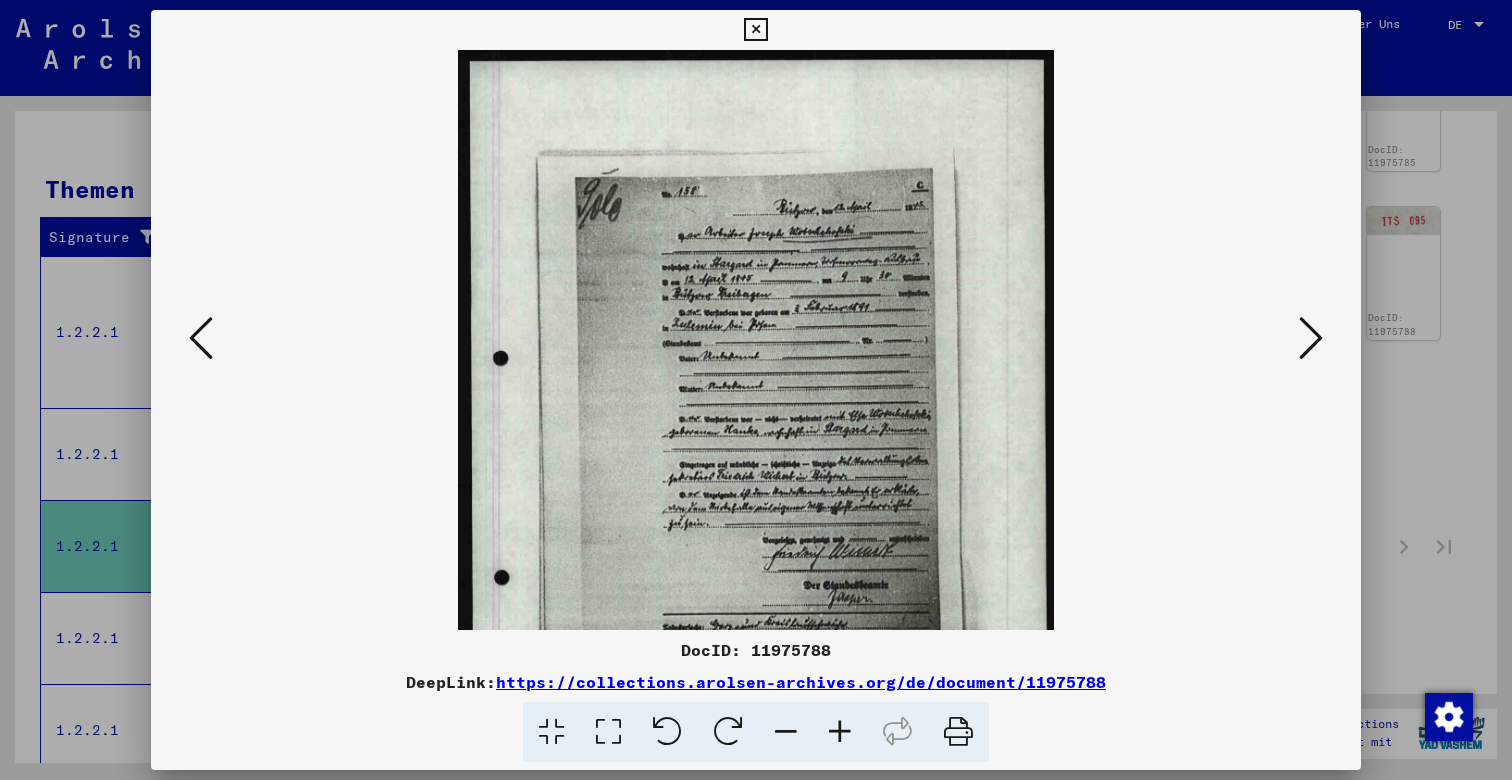 click at bounding box center (840, 732) 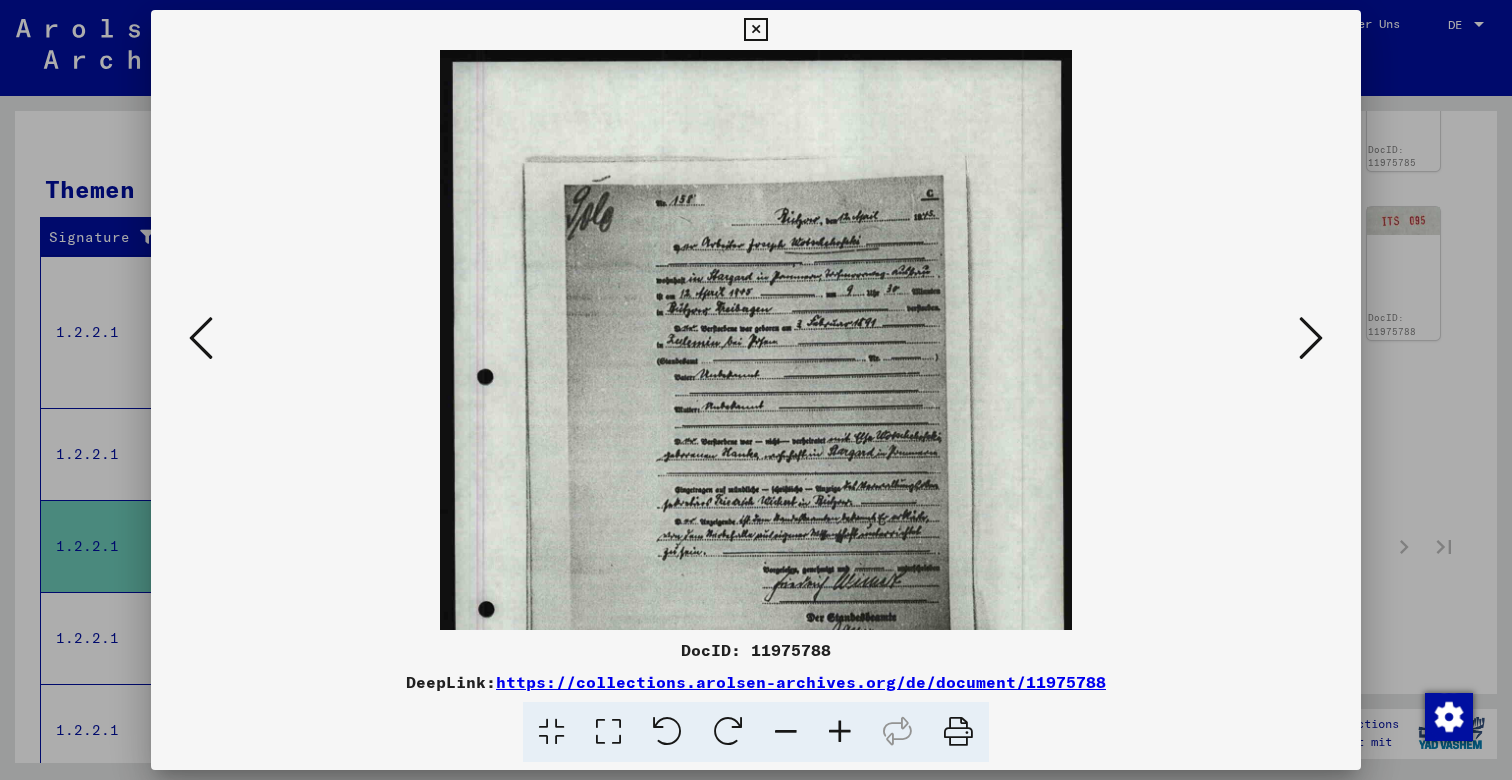 click at bounding box center (840, 732) 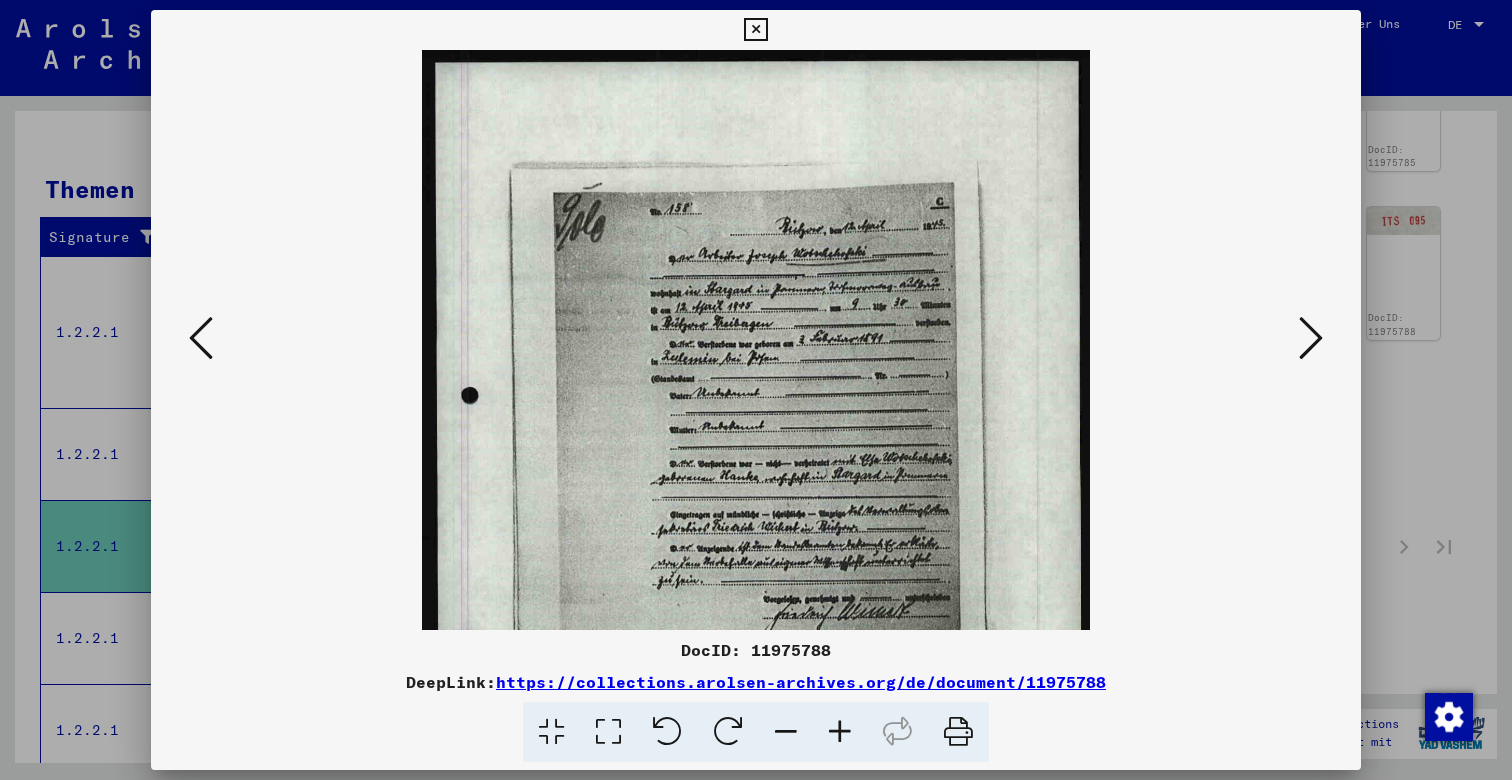 click at bounding box center [840, 732] 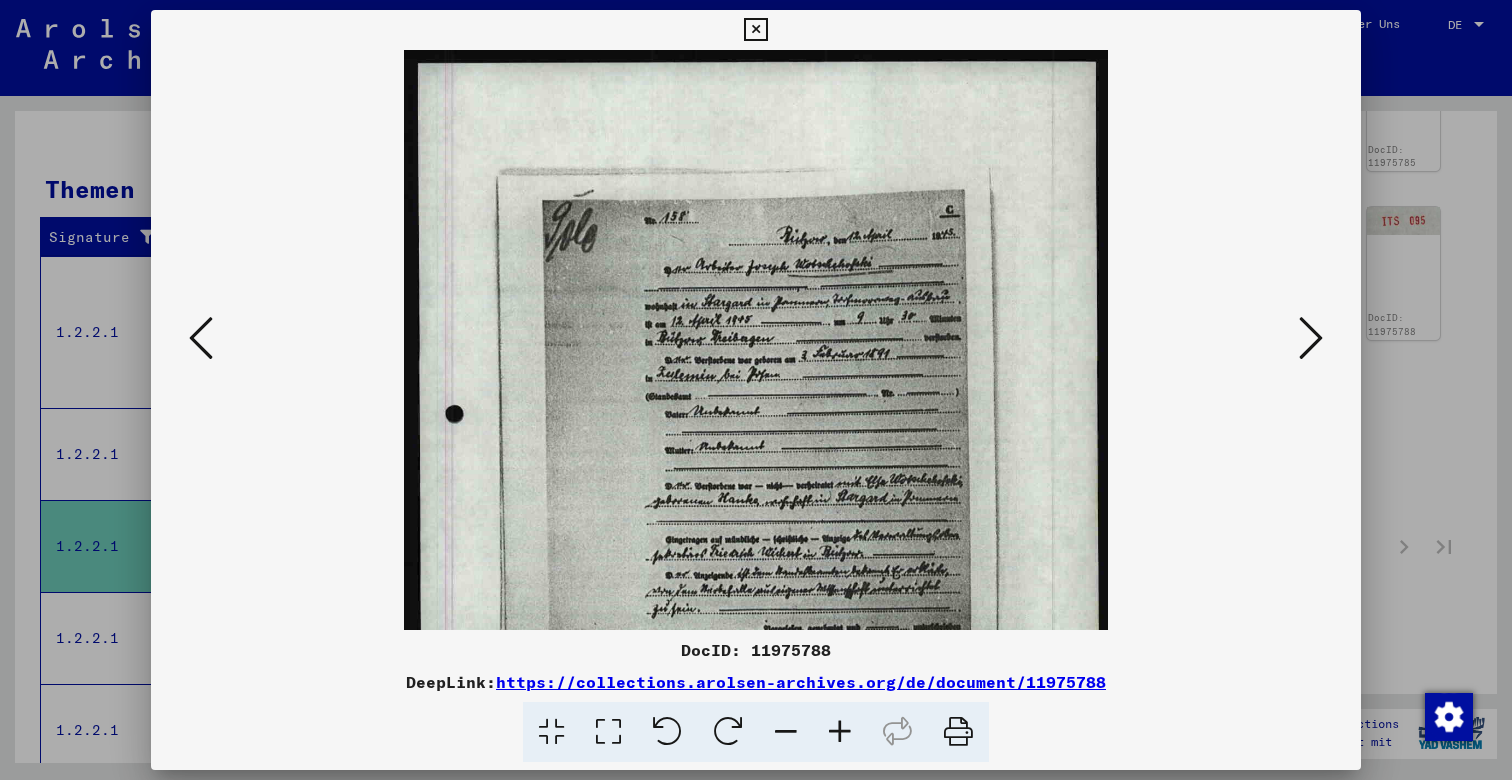 click at bounding box center [840, 732] 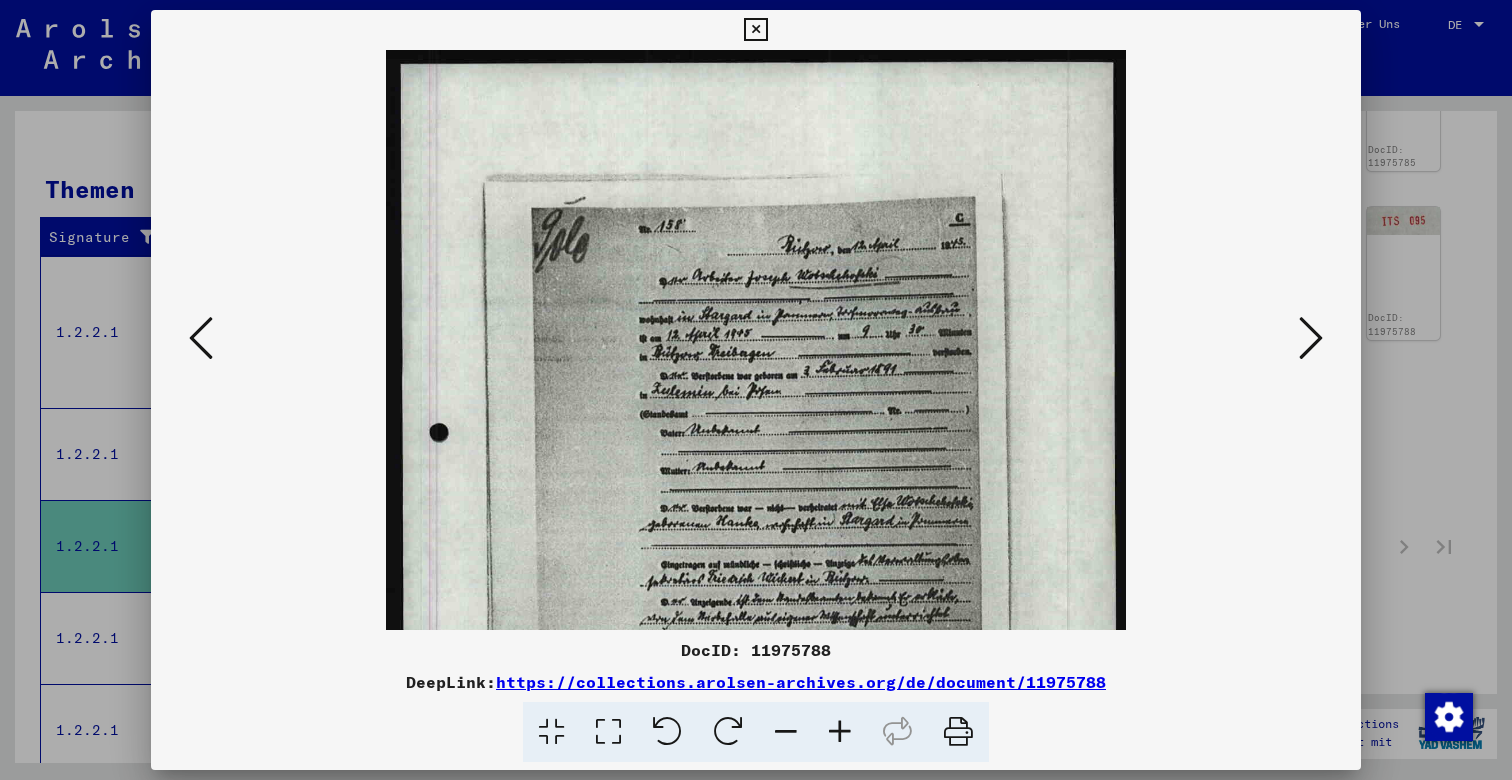 click at bounding box center (840, 732) 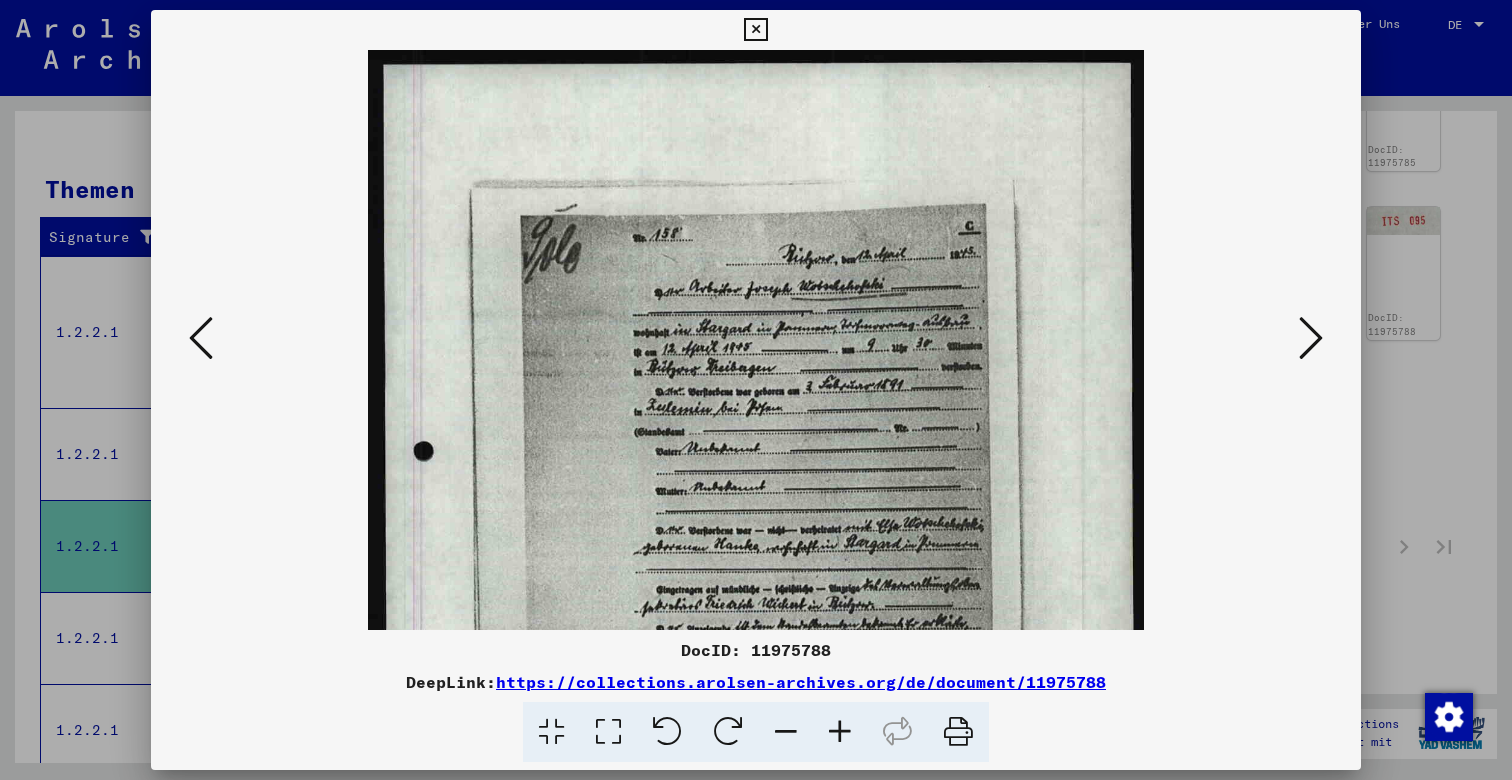 click at bounding box center [840, 732] 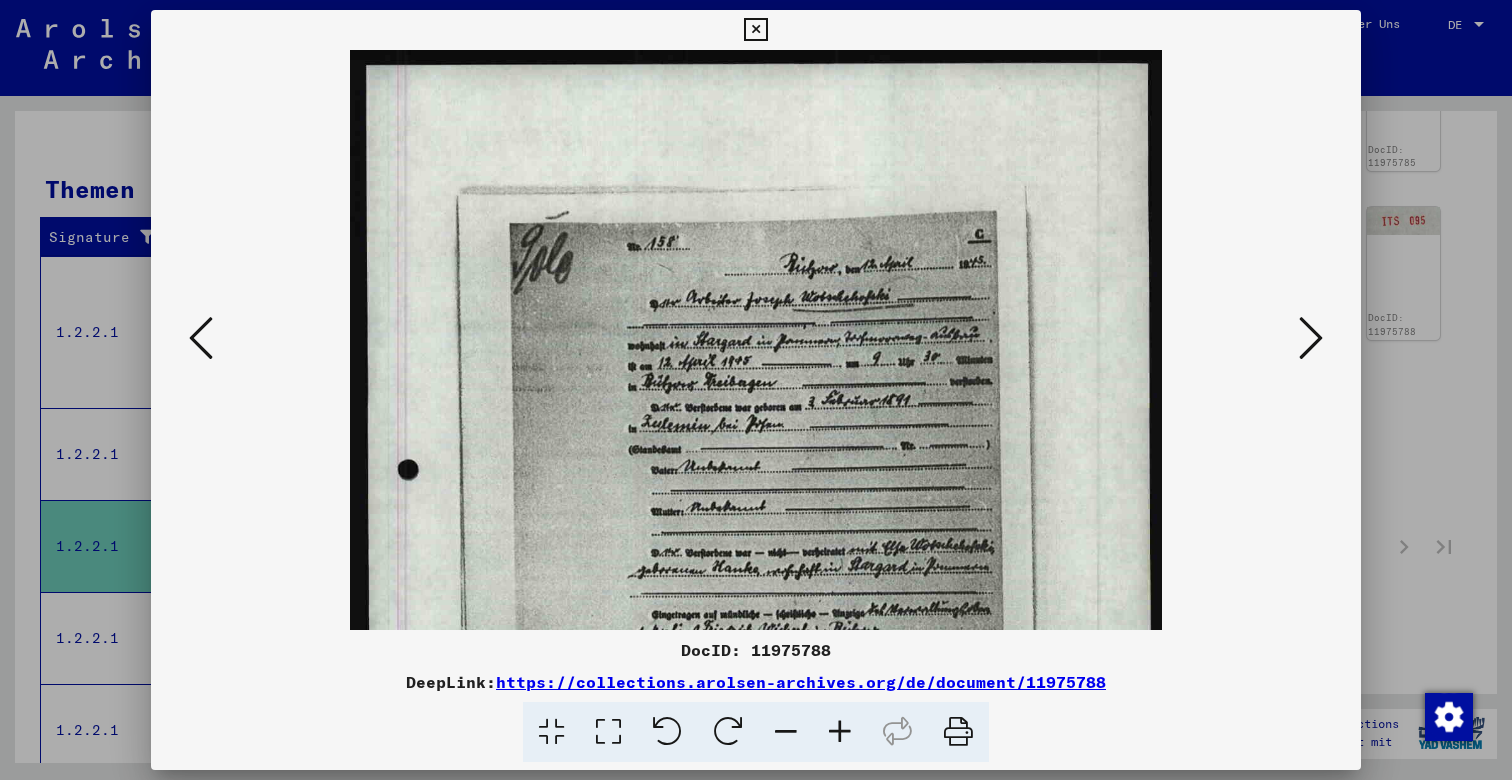 click at bounding box center [840, 732] 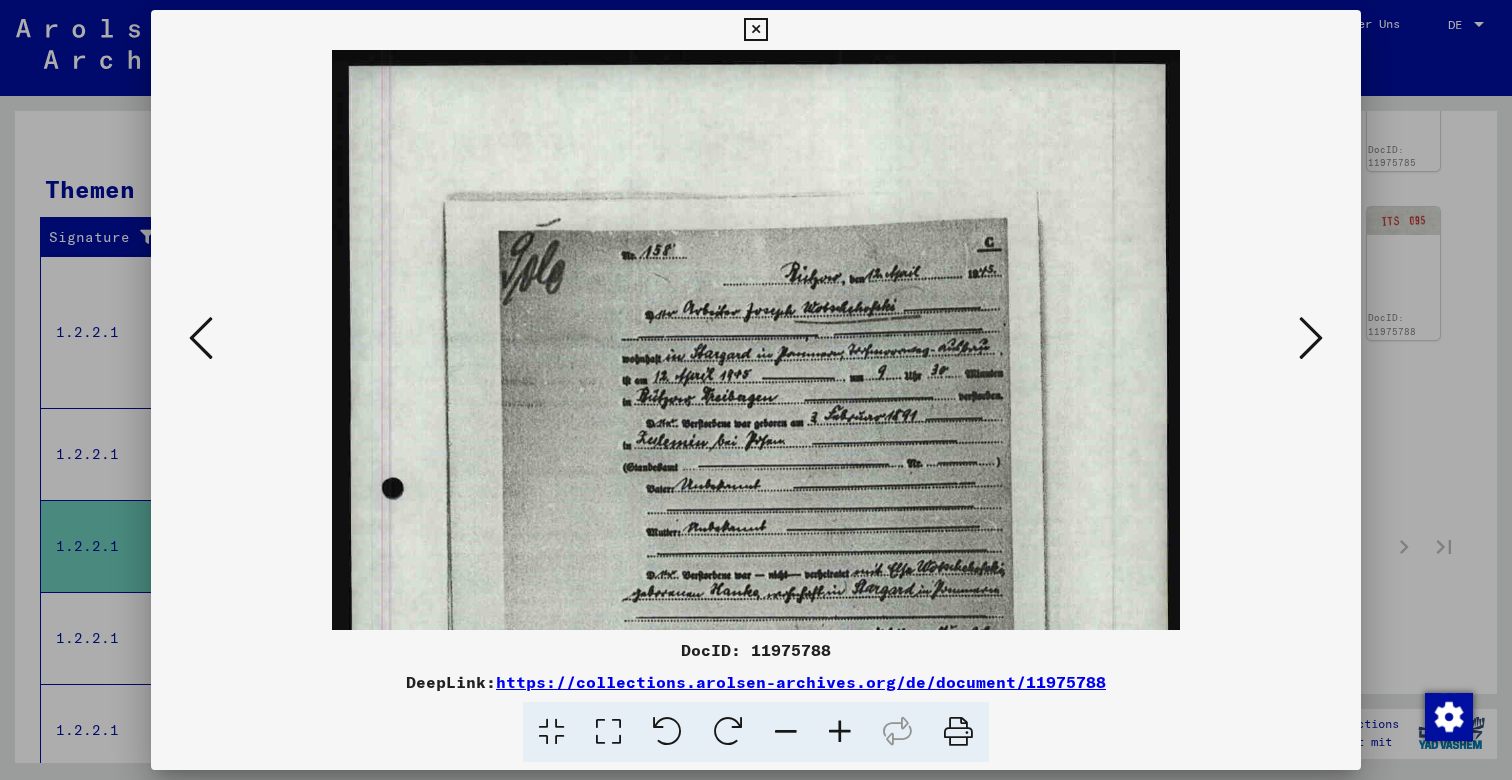 click at bounding box center [840, 732] 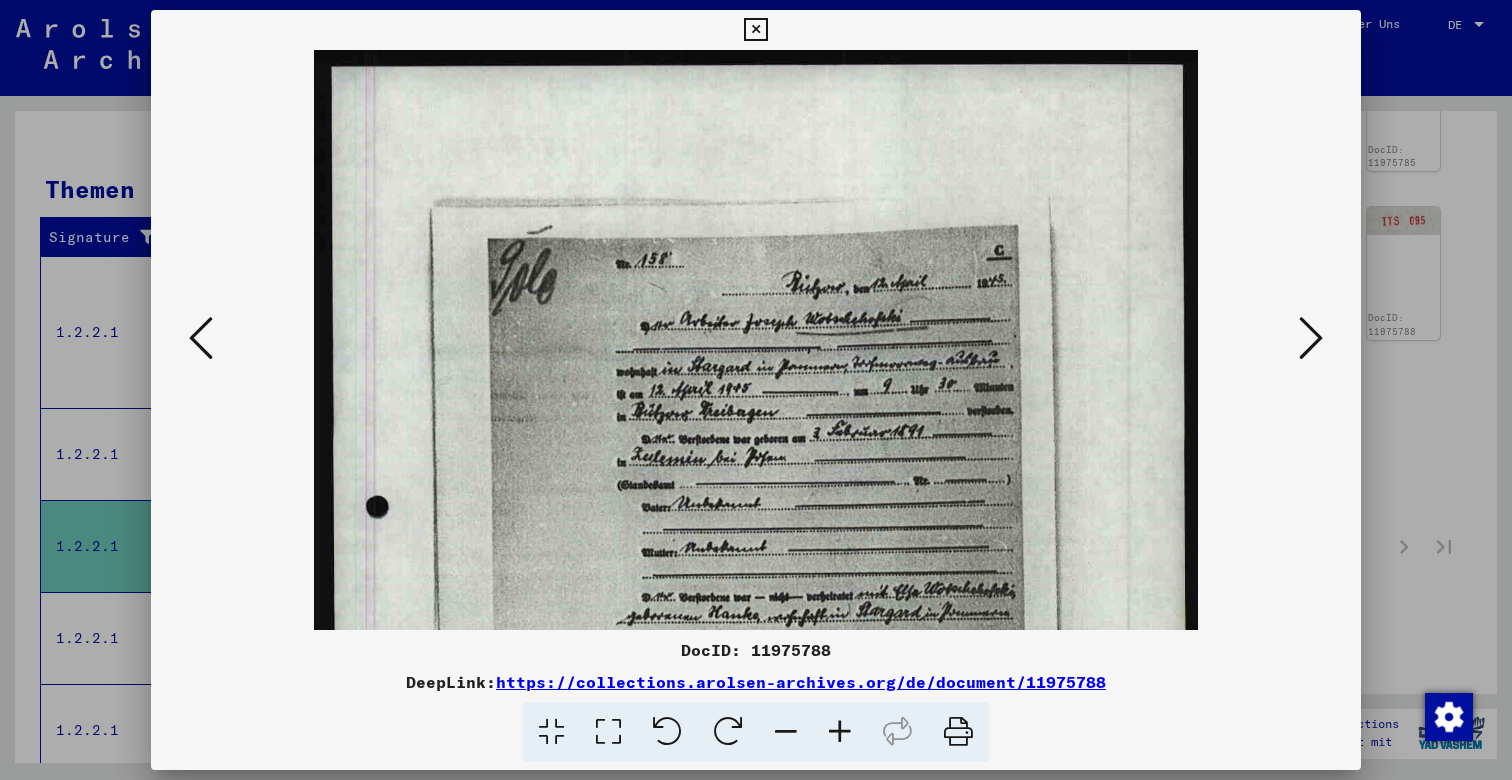 click at bounding box center (840, 732) 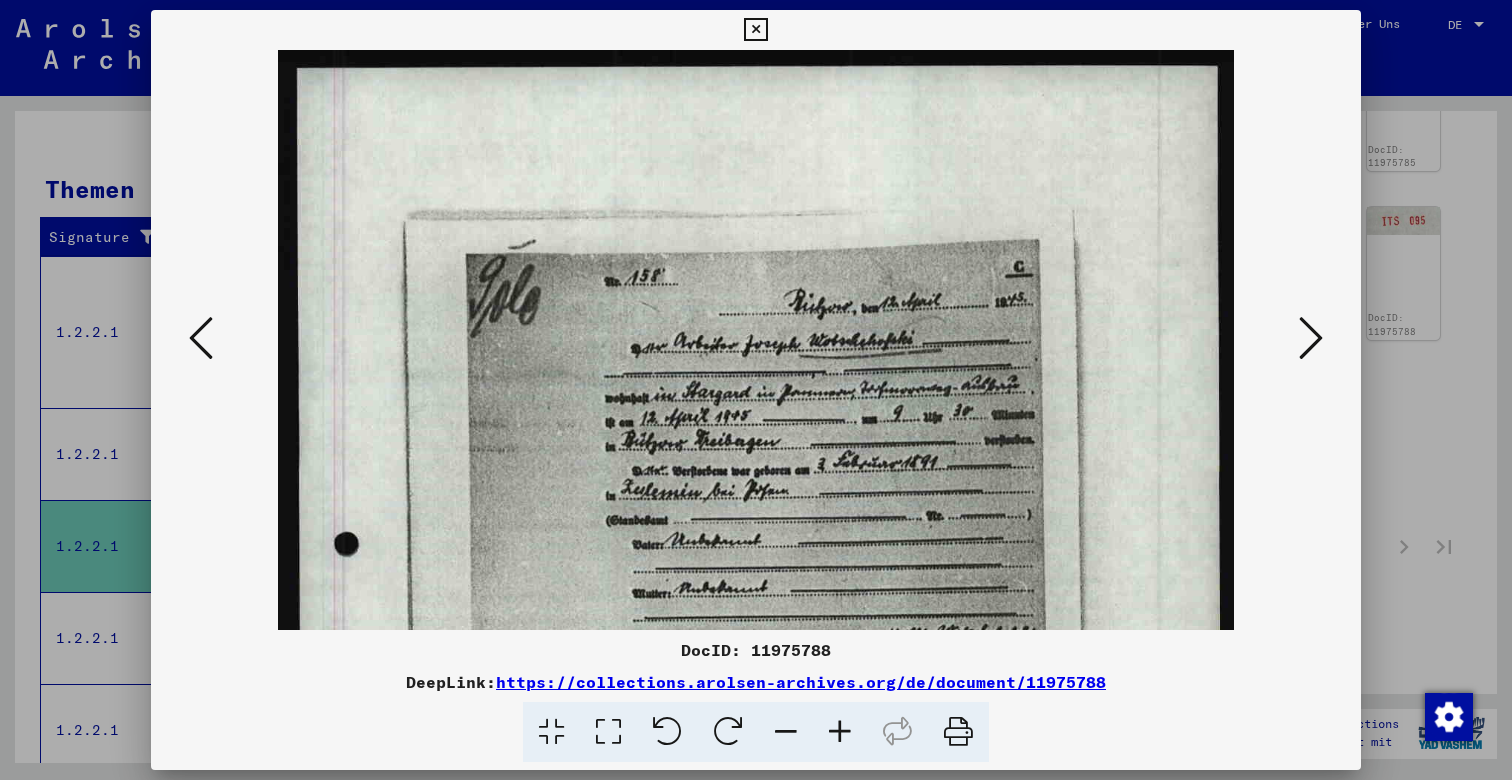 click at bounding box center [840, 732] 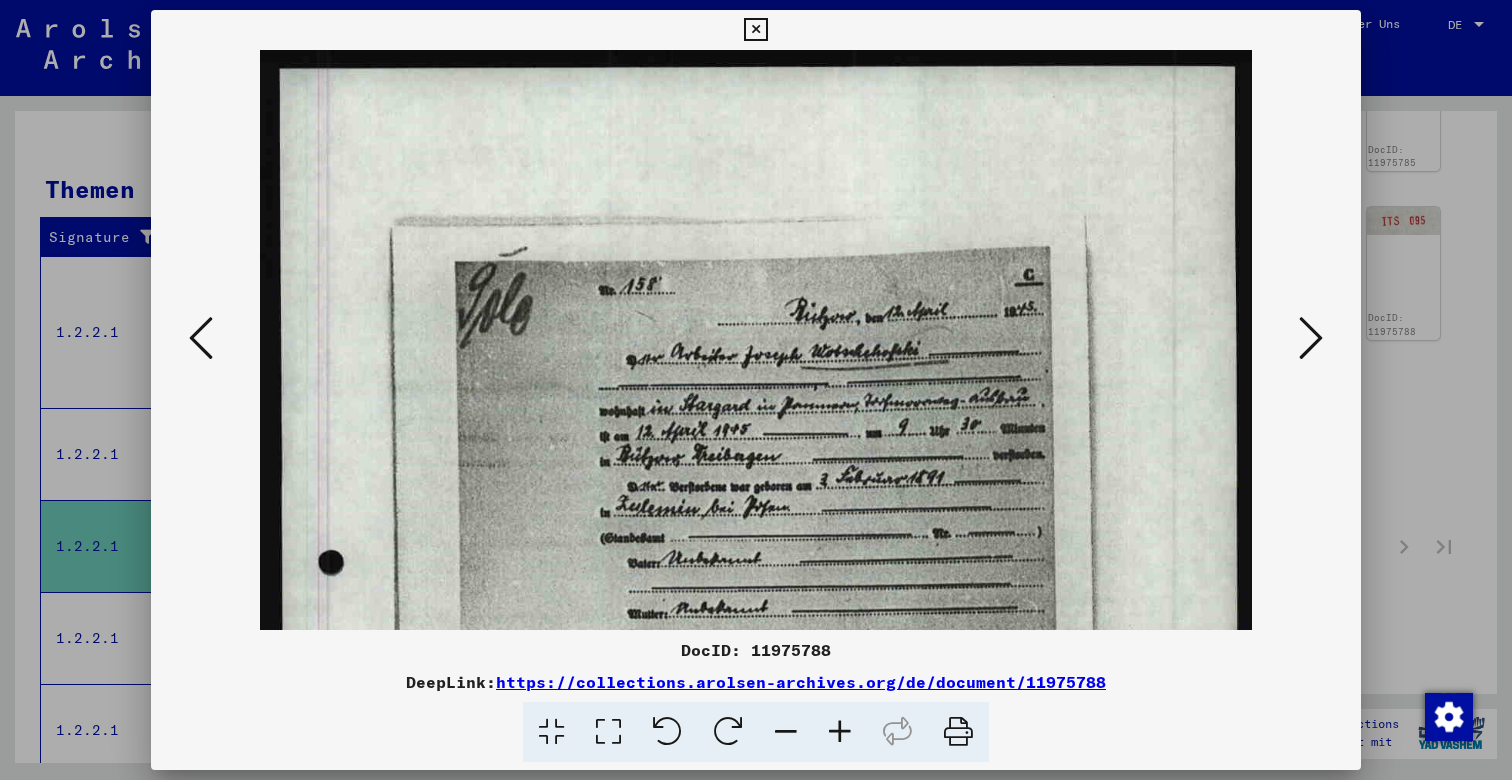 click at bounding box center [840, 732] 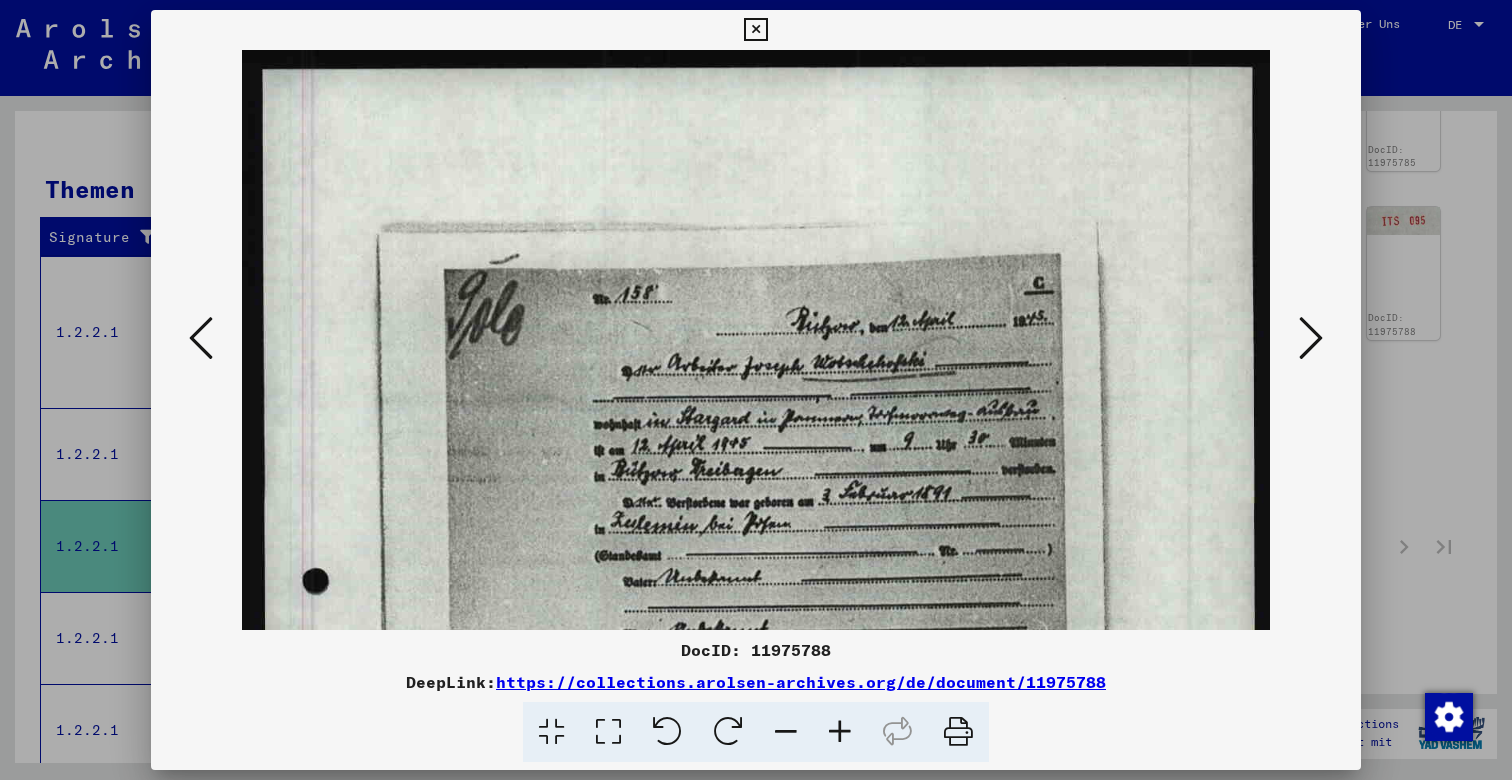 click at bounding box center (201, 338) 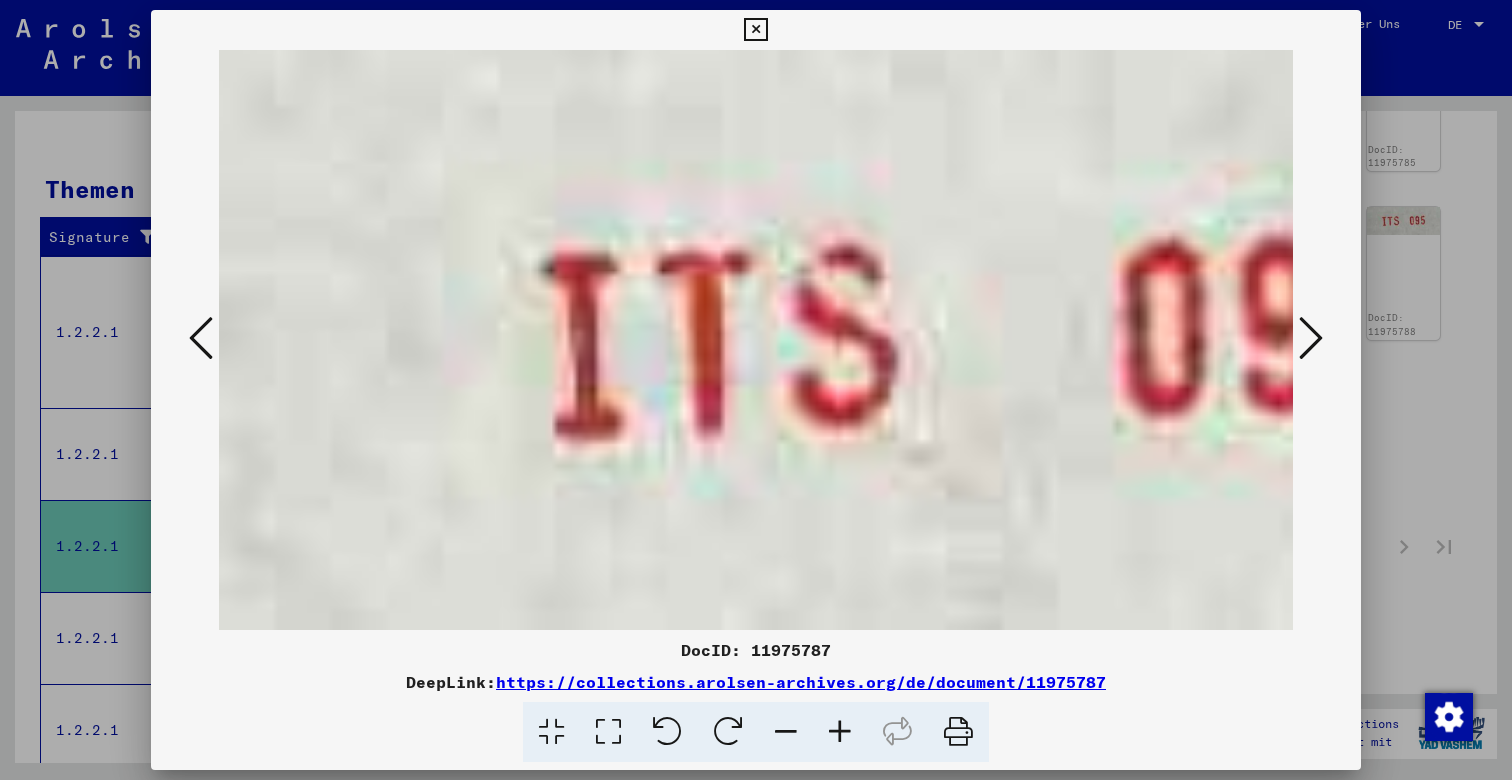 click at bounding box center [201, 338] 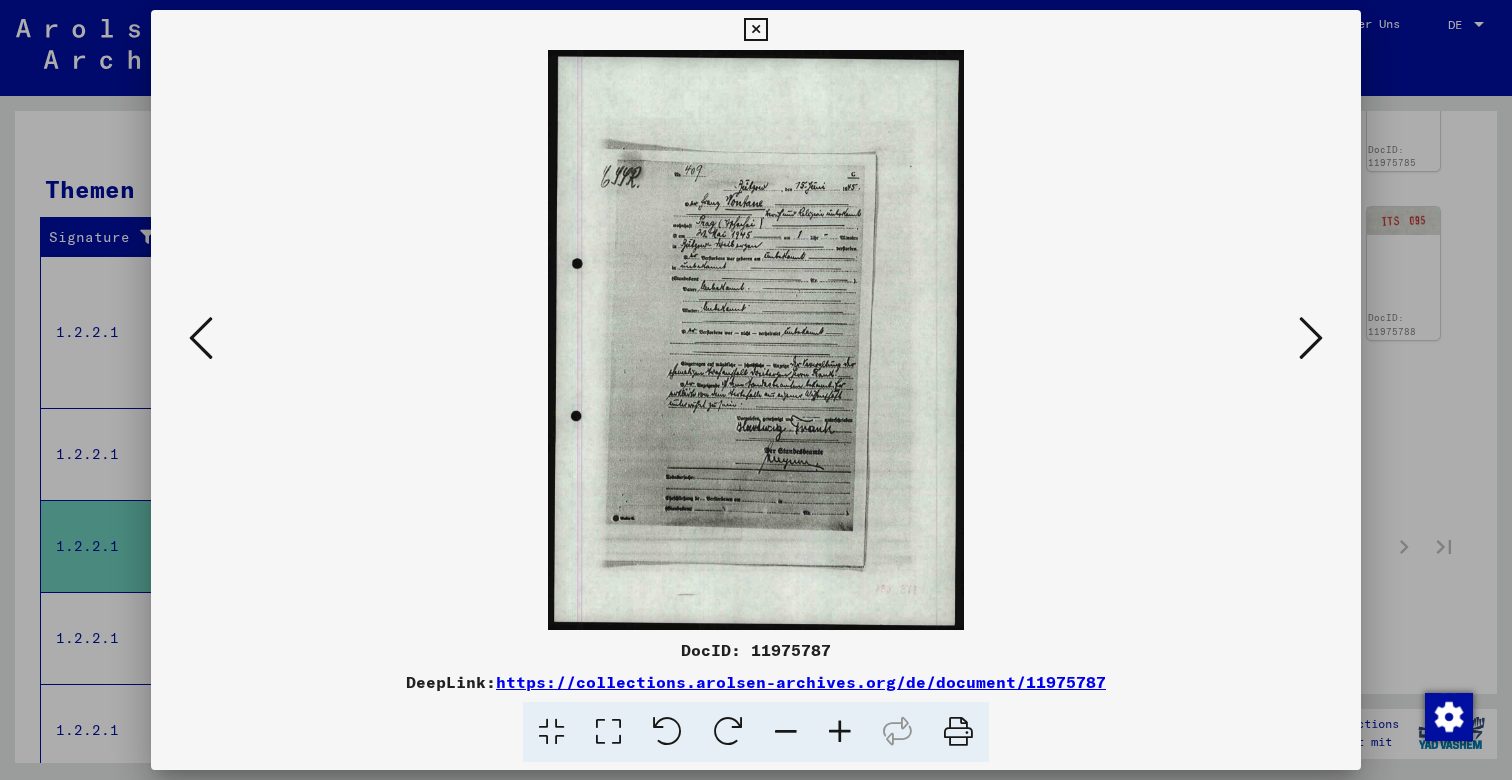 click at bounding box center [840, 732] 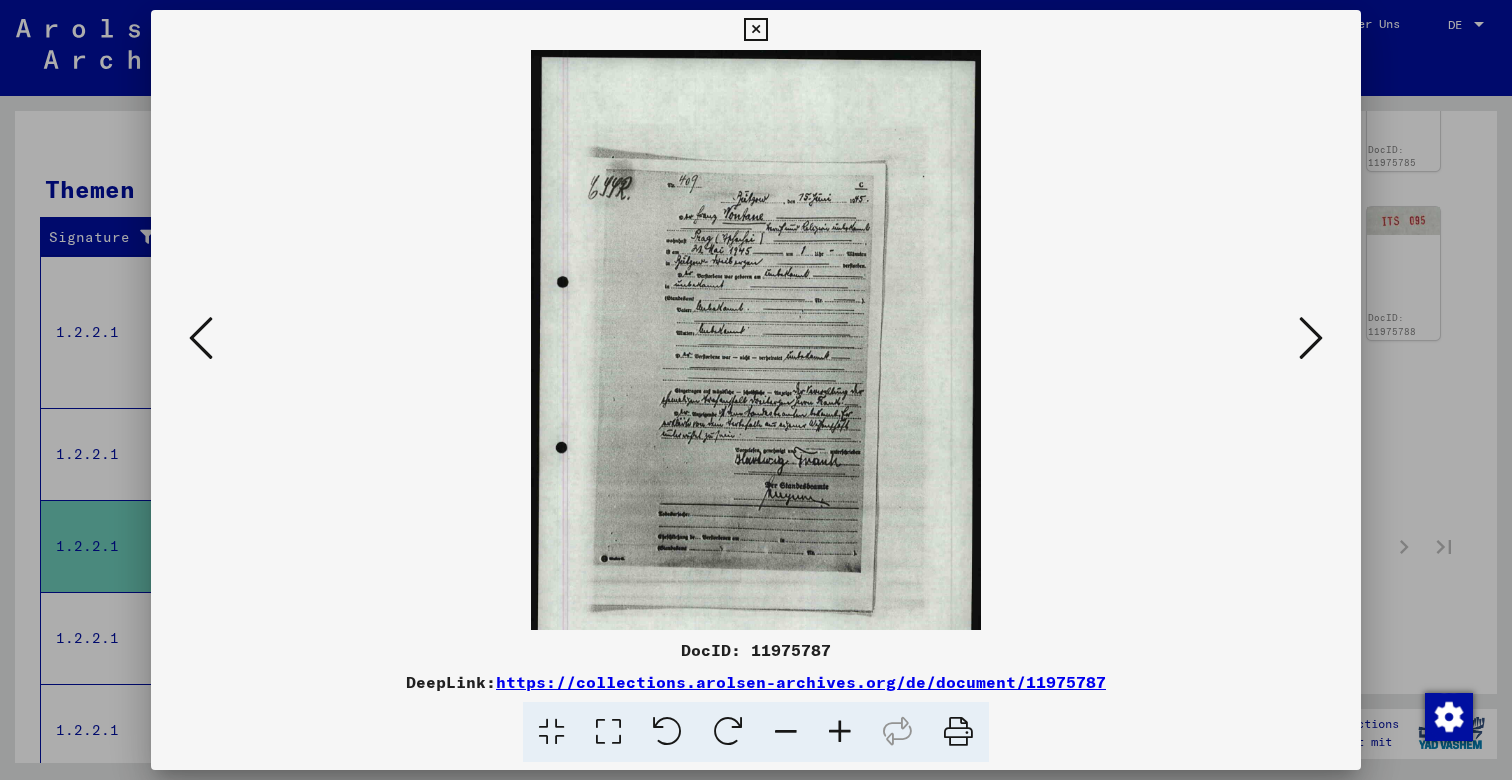 click at bounding box center [840, 732] 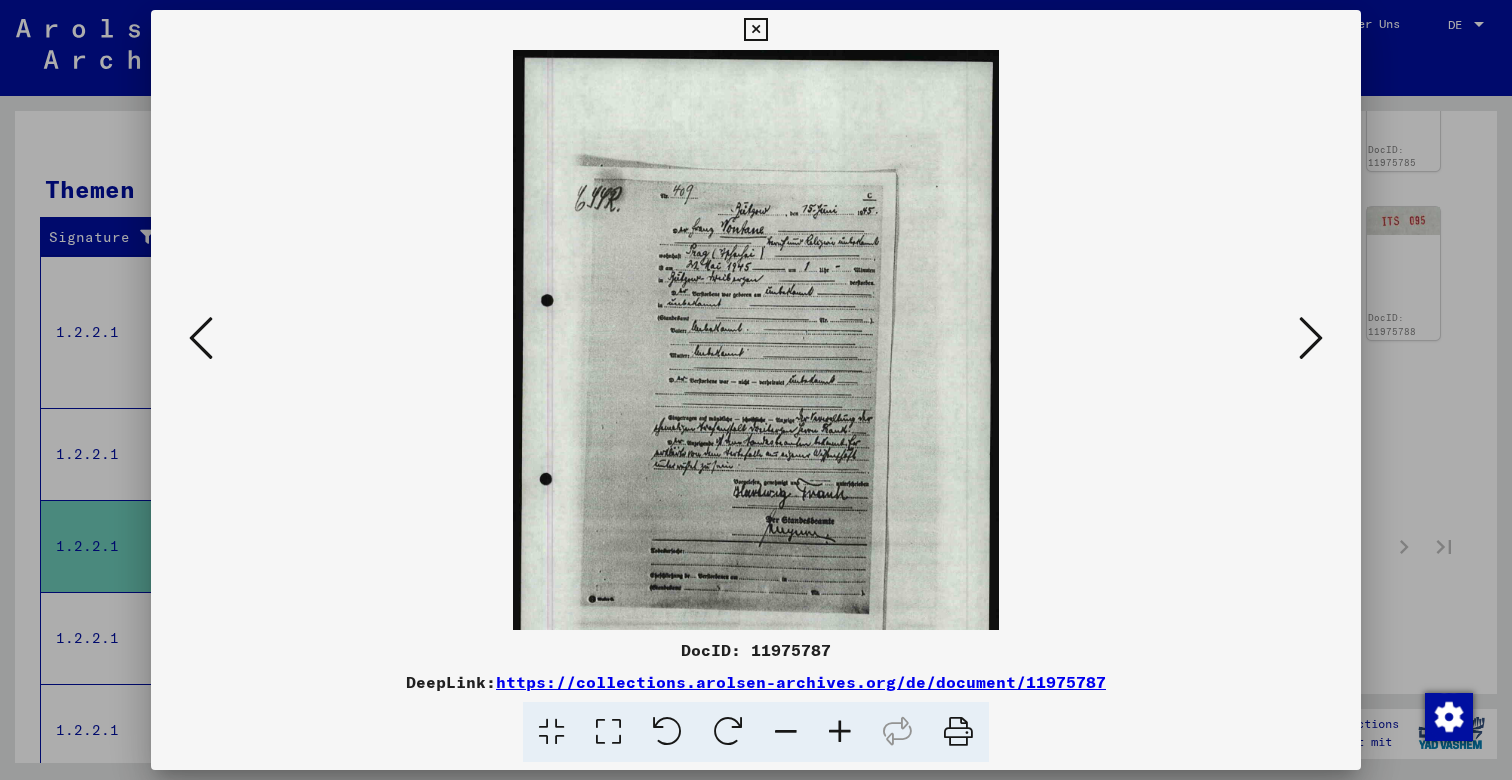 click at bounding box center [840, 732] 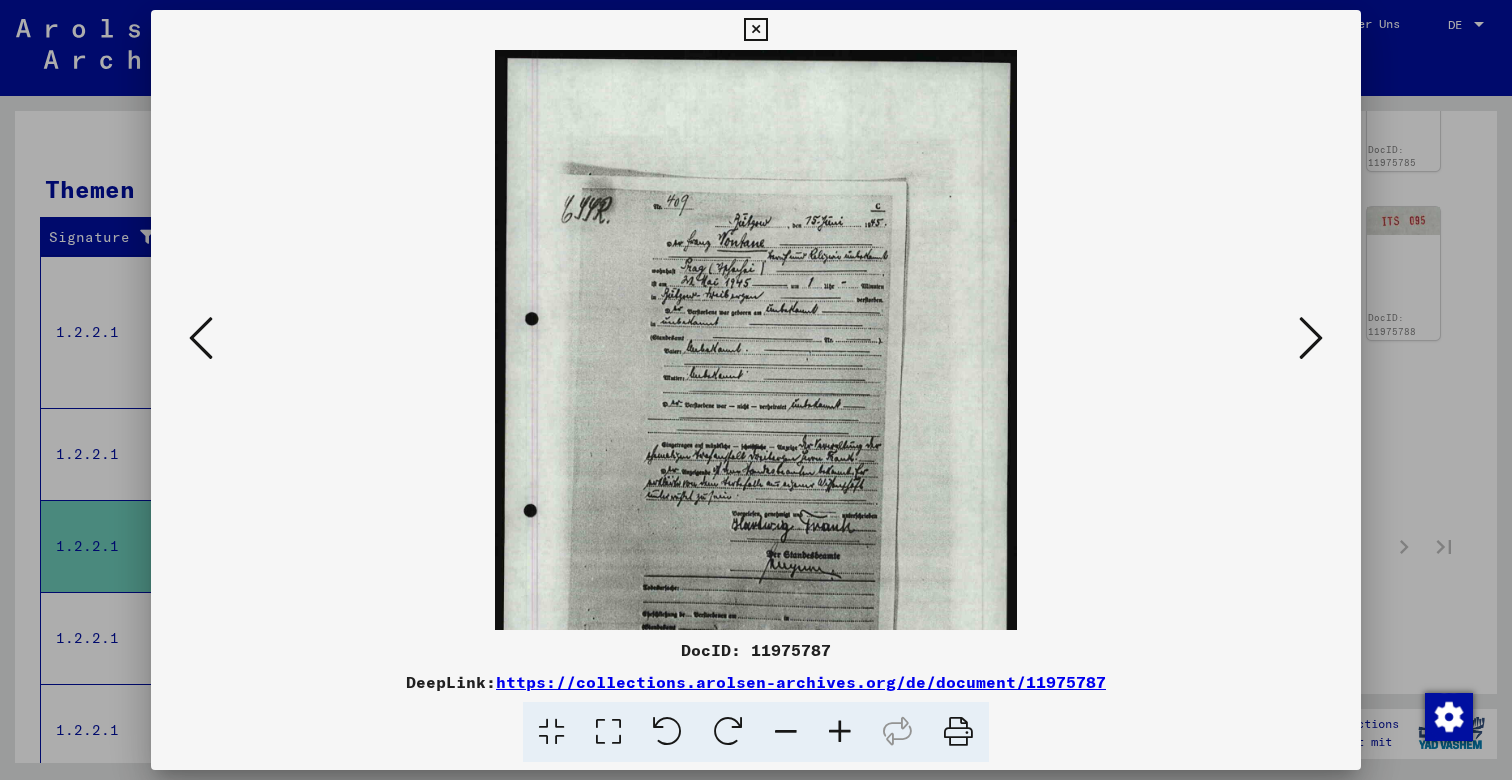 click at bounding box center [840, 732] 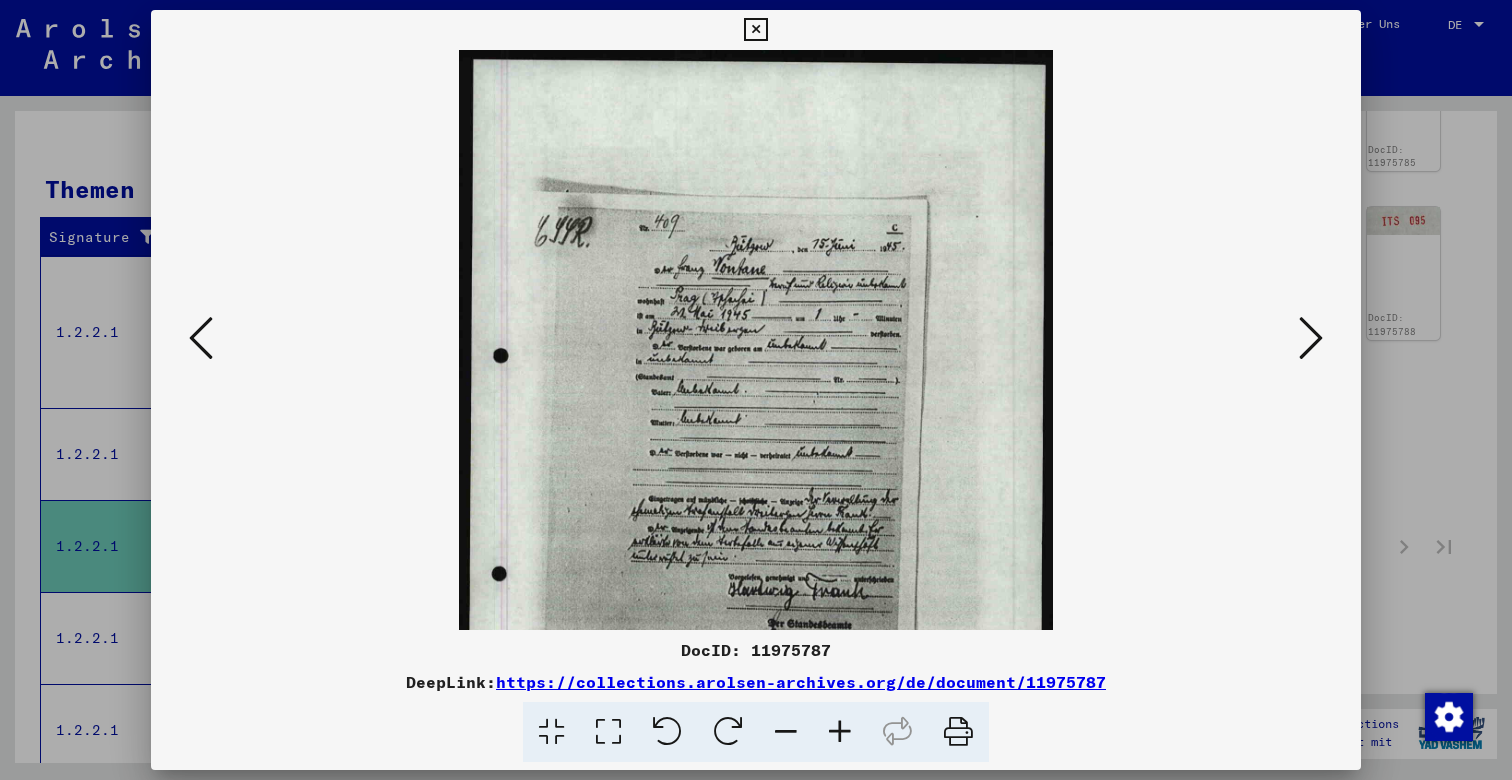 click at bounding box center [840, 732] 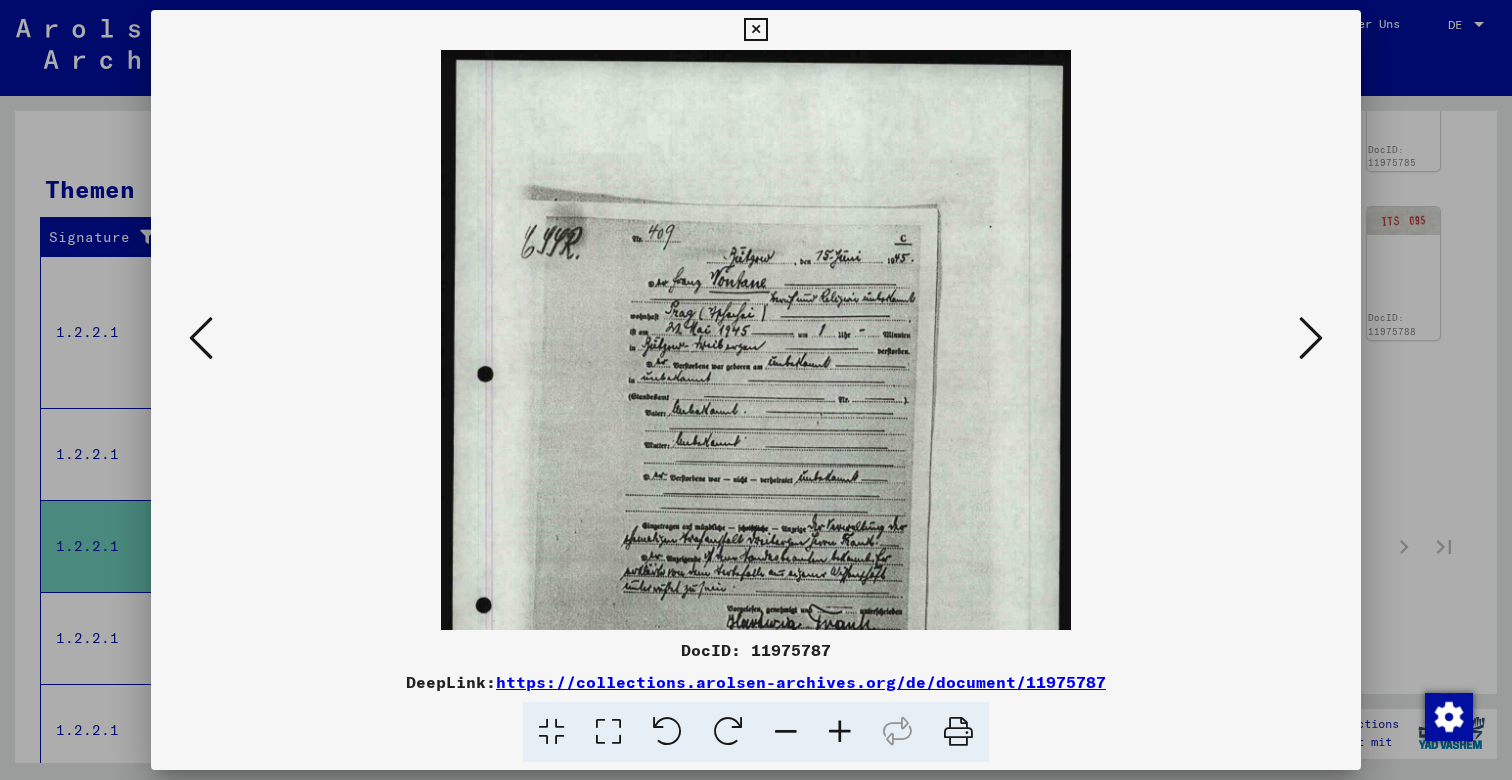 click at bounding box center (840, 732) 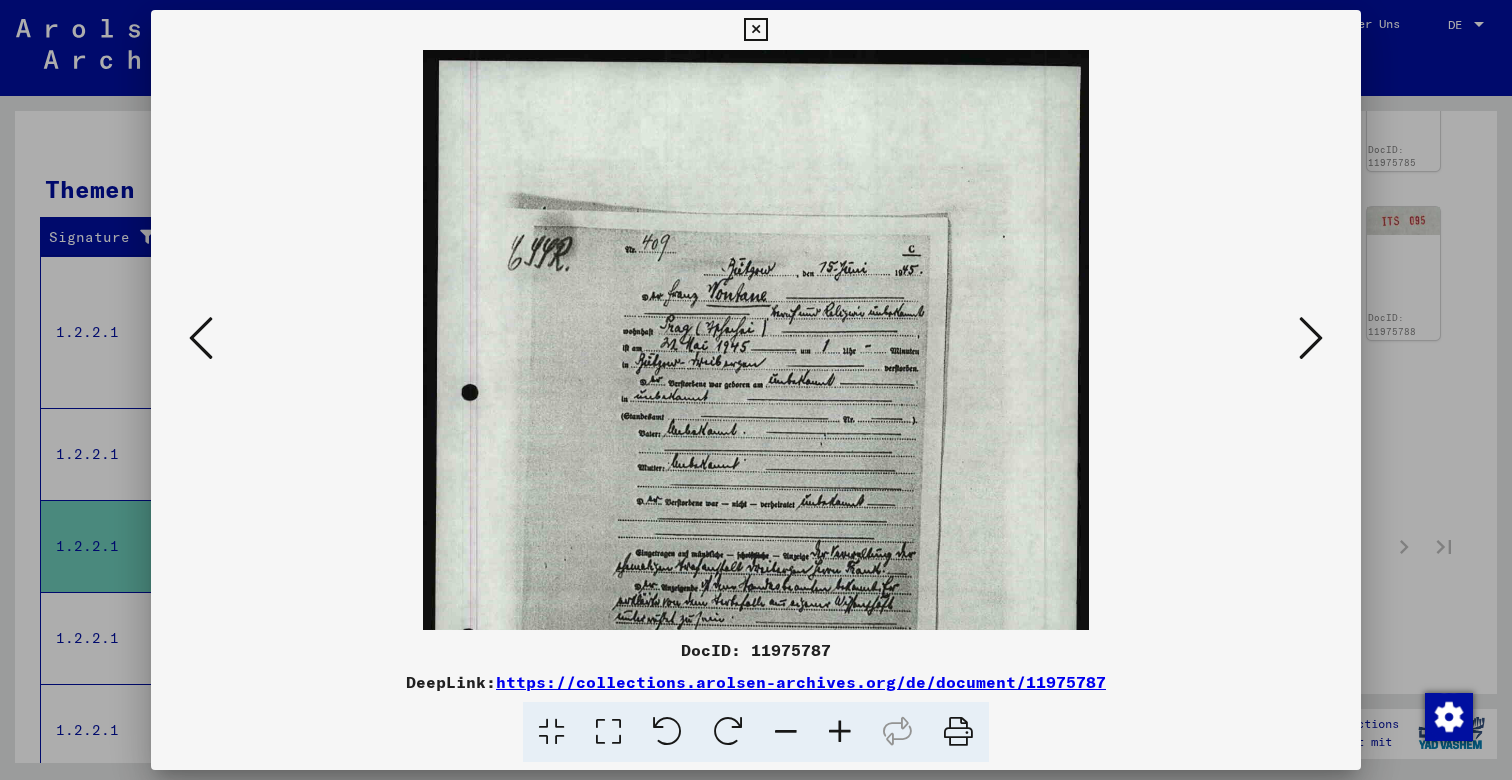 click at bounding box center (840, 732) 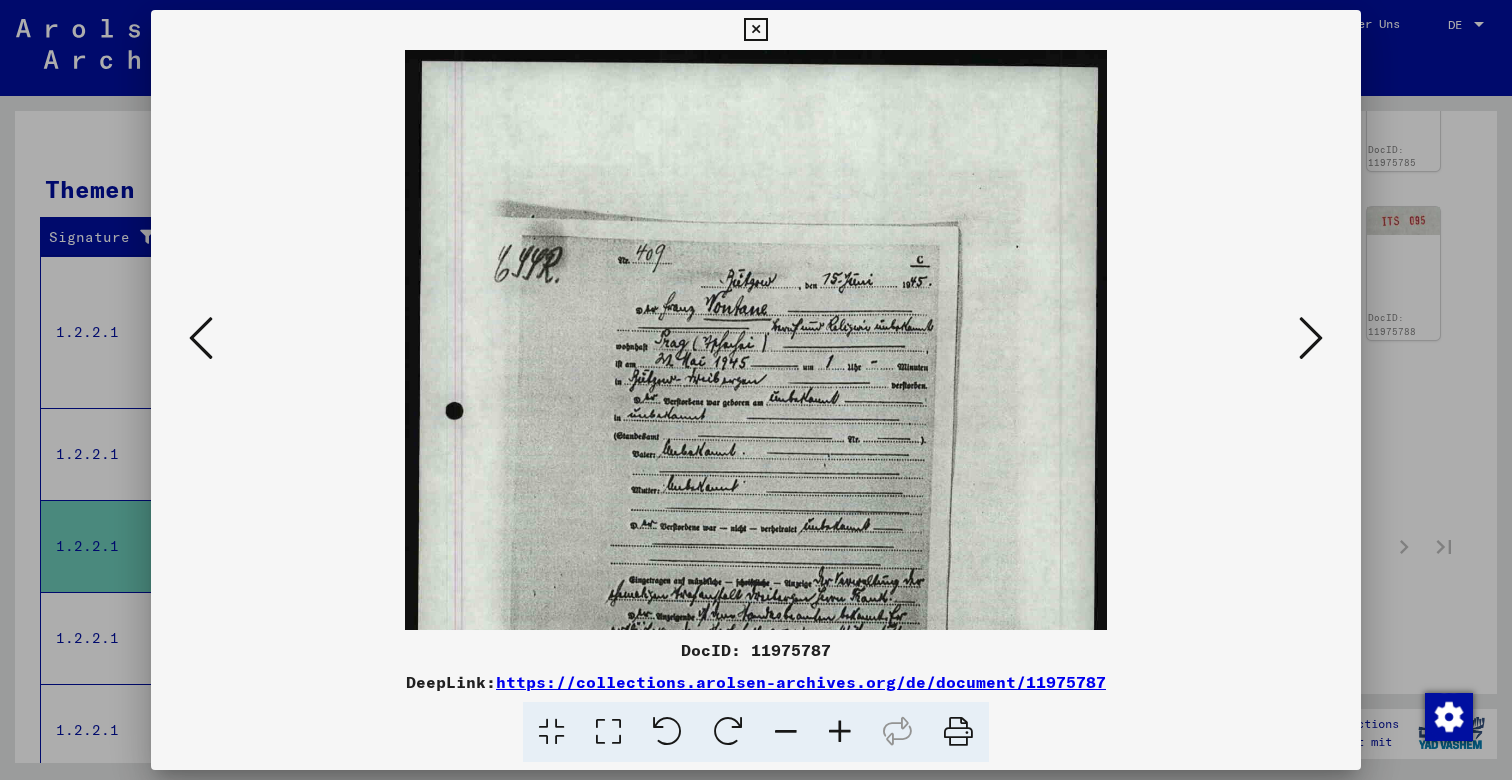 click at bounding box center [840, 732] 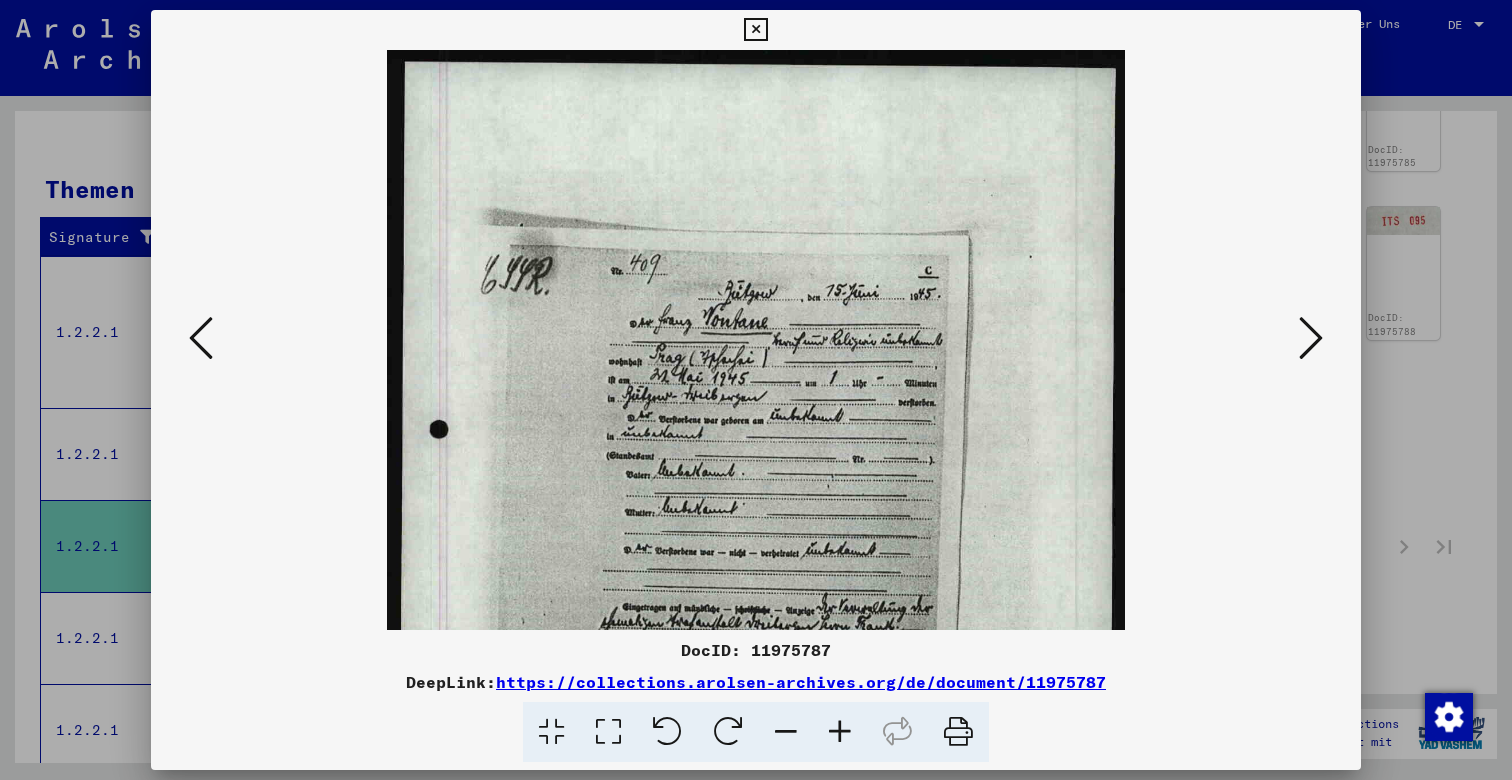 click at bounding box center (840, 732) 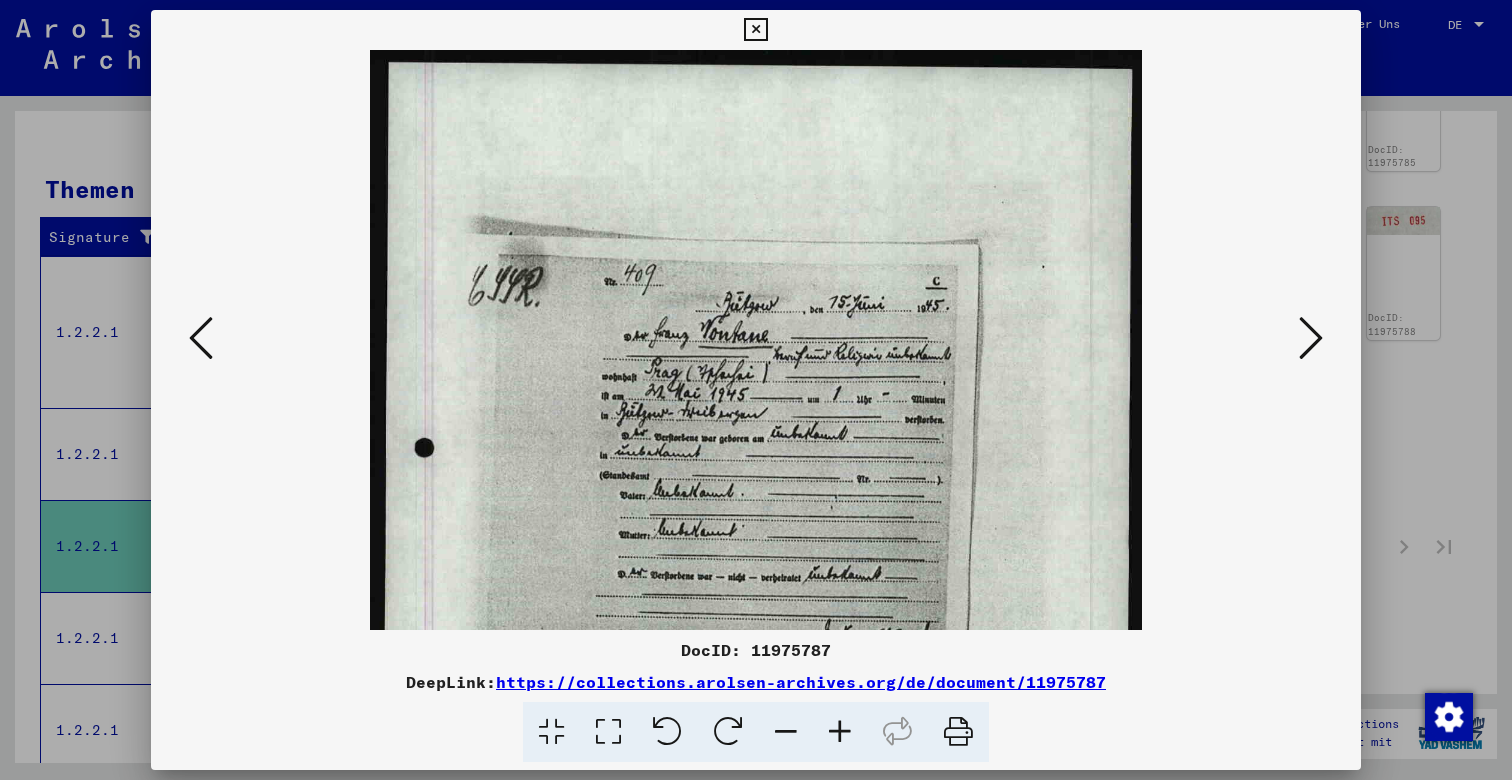 click at bounding box center [840, 732] 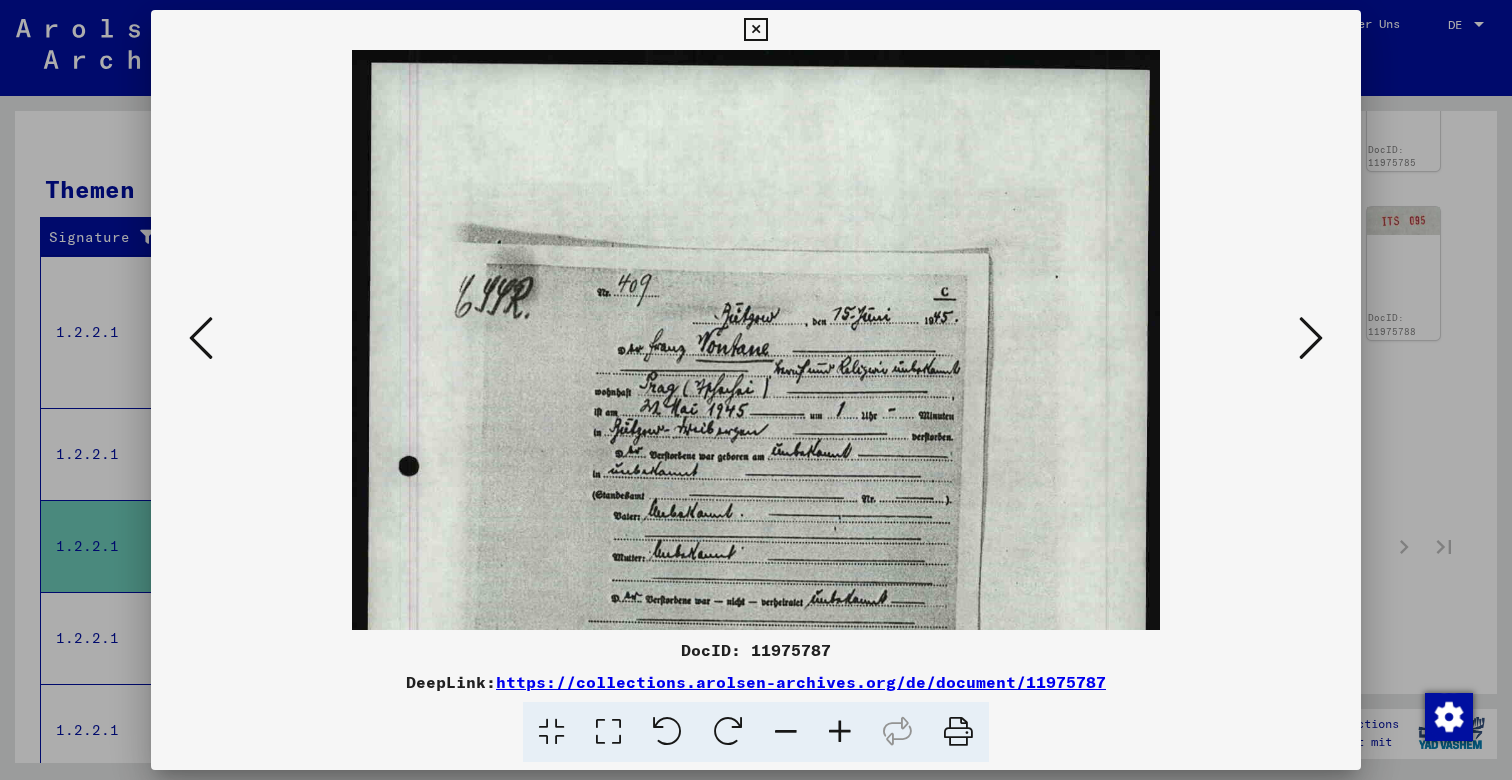 click at bounding box center [201, 338] 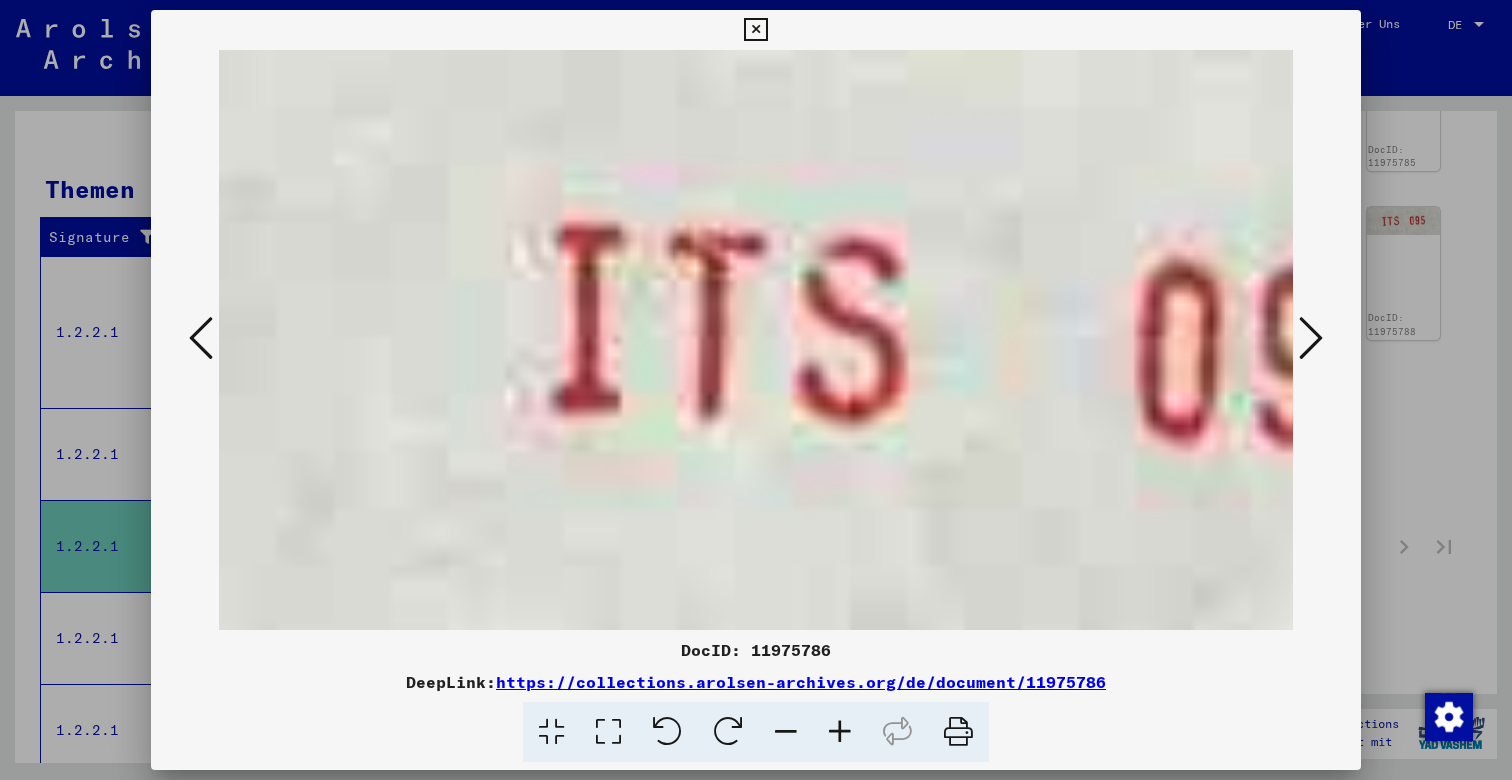 click at bounding box center [201, 338] 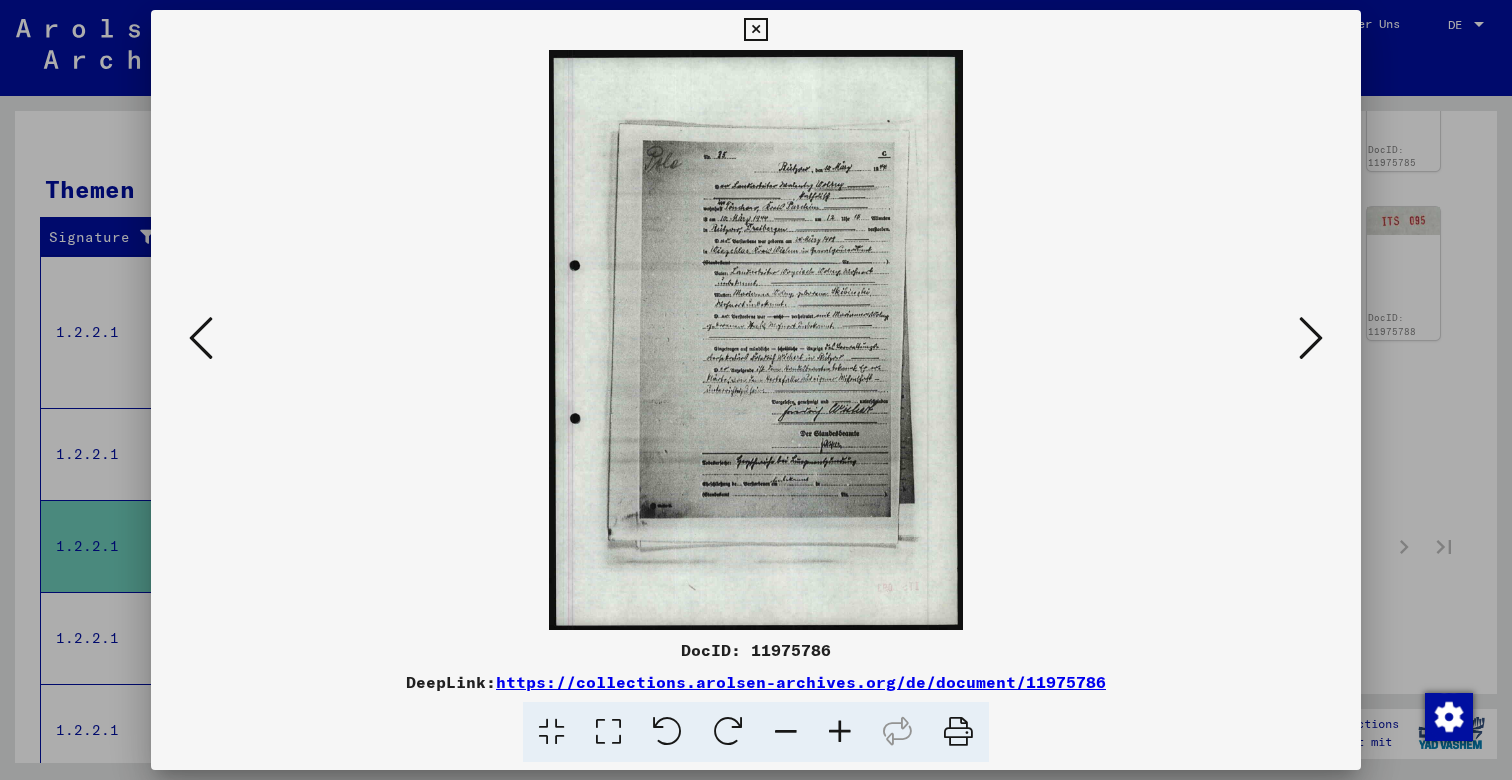 click at bounding box center (840, 732) 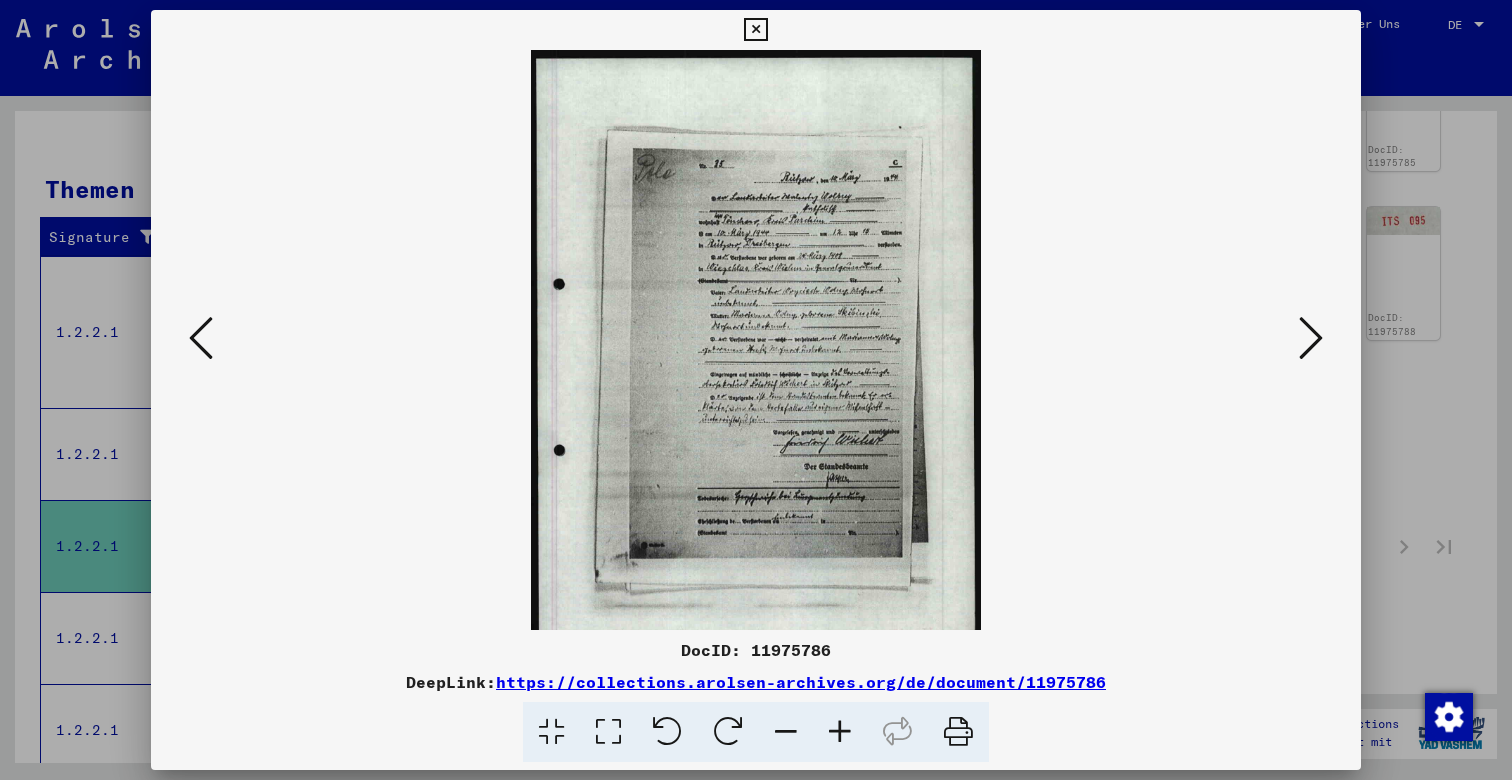 click at bounding box center [840, 732] 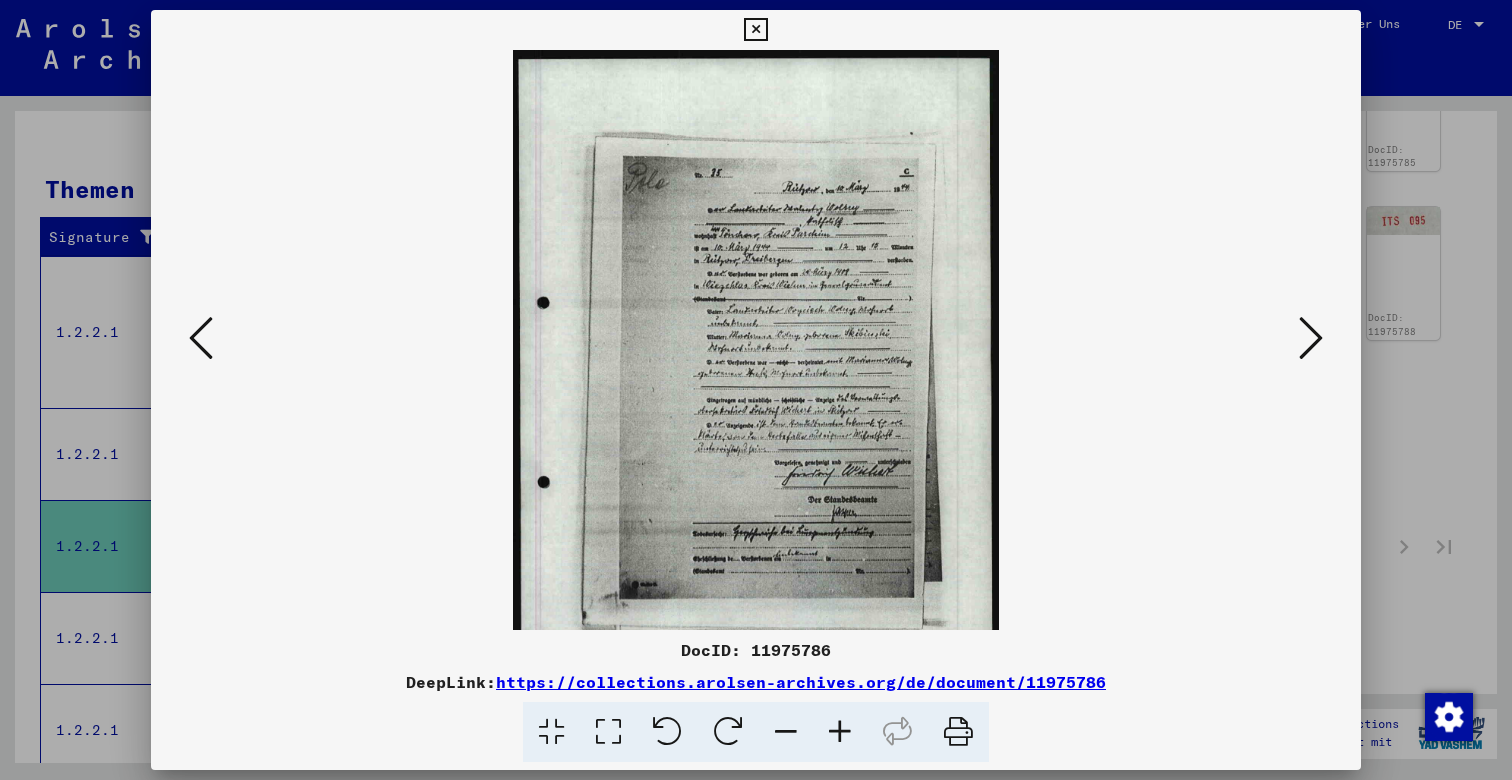click at bounding box center [840, 732] 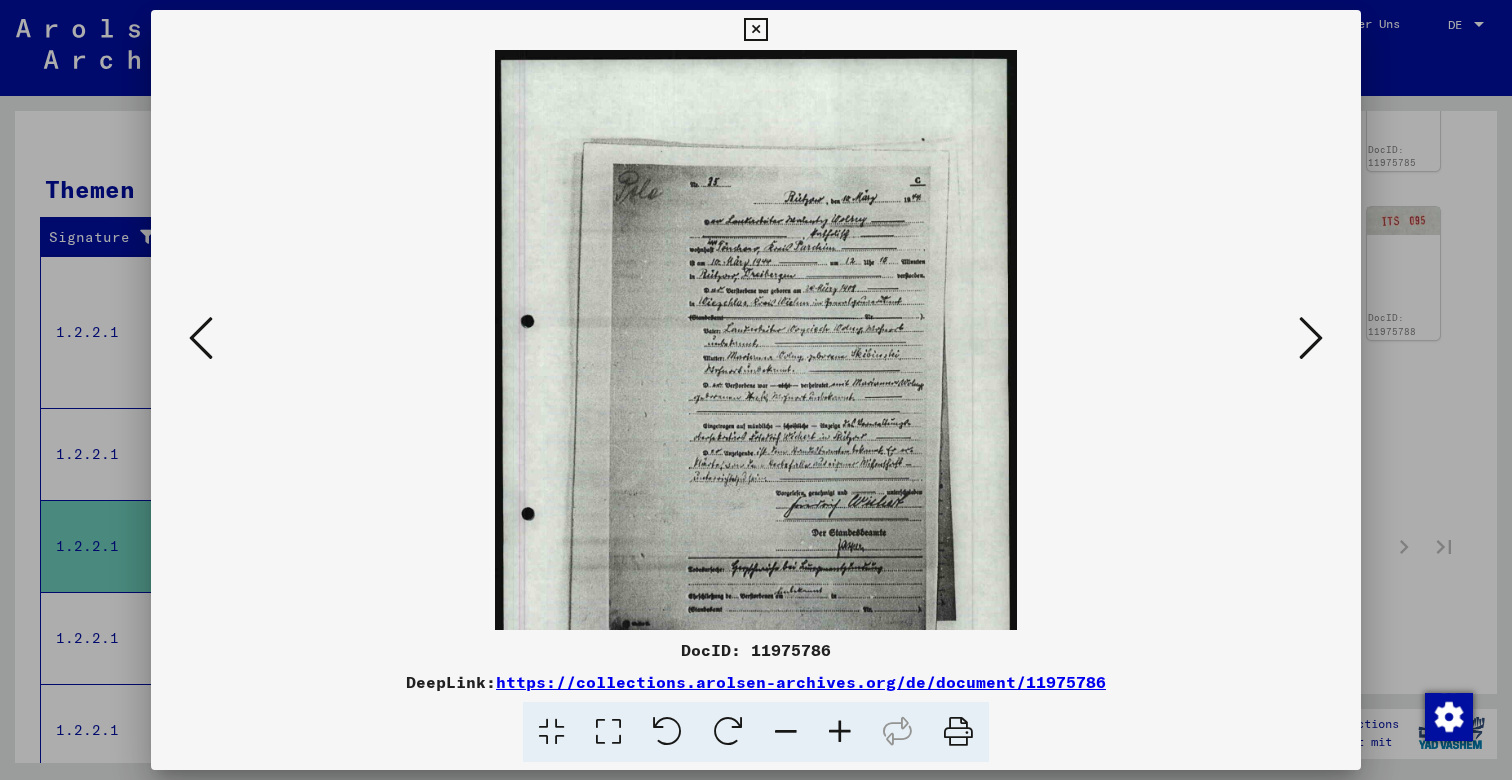 click at bounding box center (840, 732) 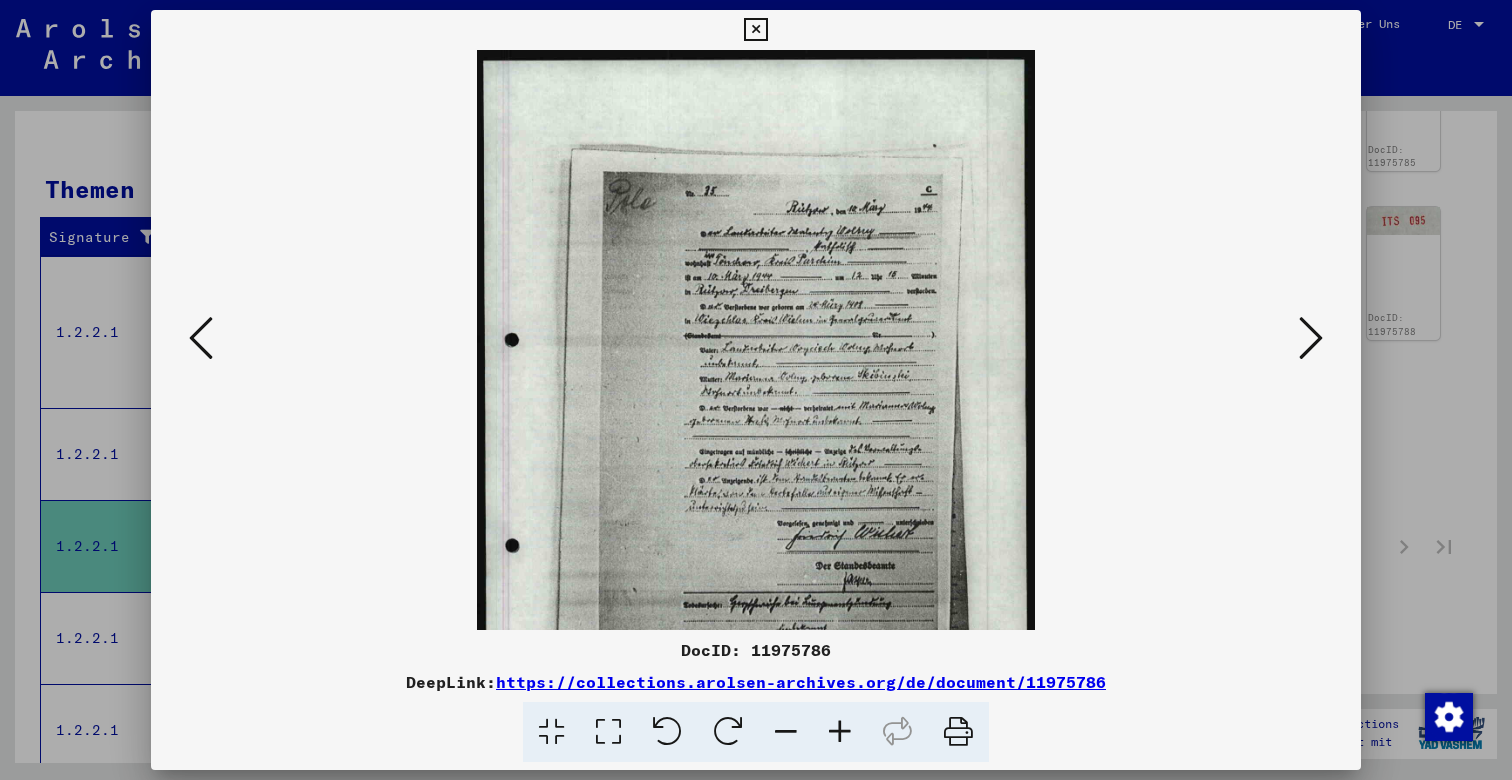 click at bounding box center (840, 732) 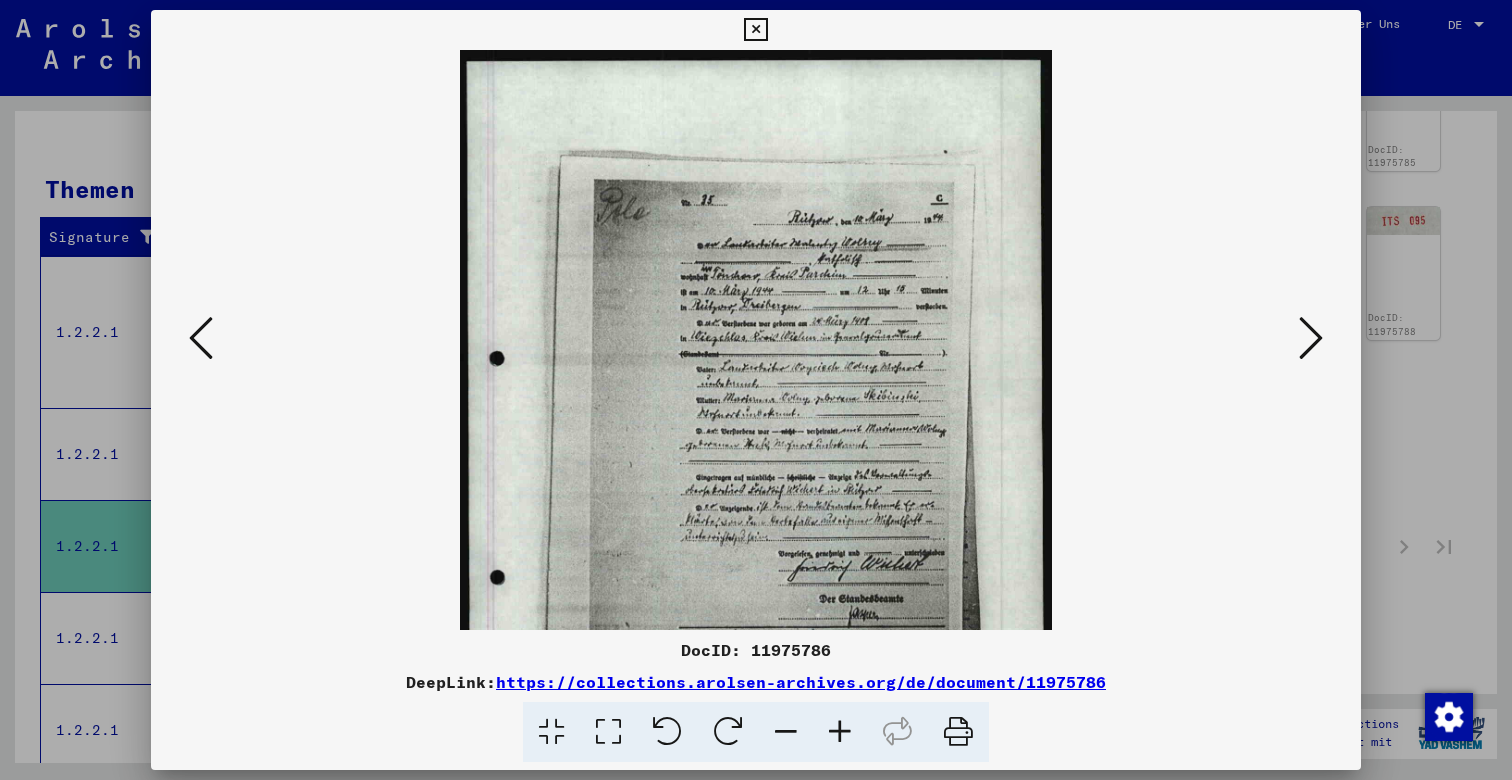 click at bounding box center [840, 732] 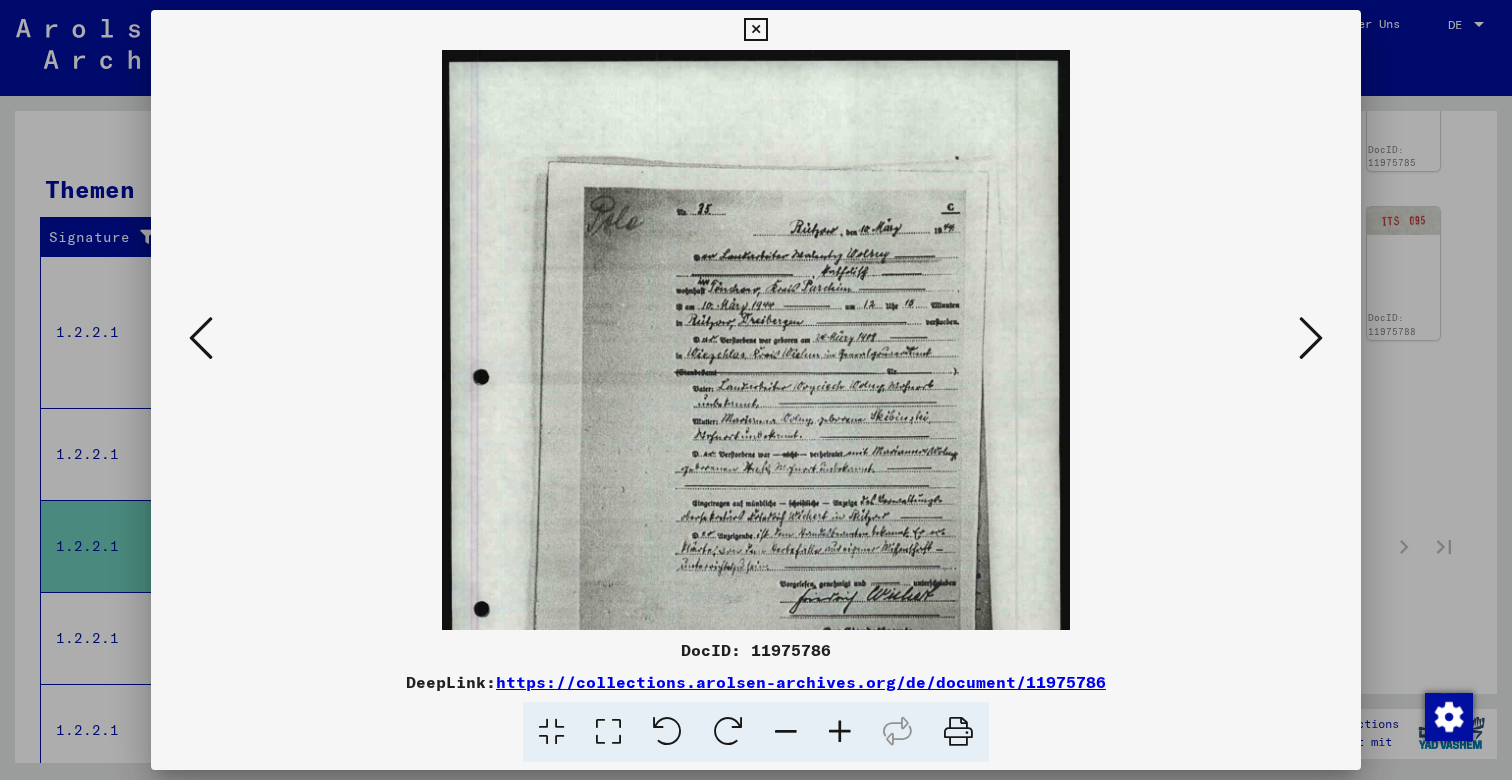 click at bounding box center [840, 732] 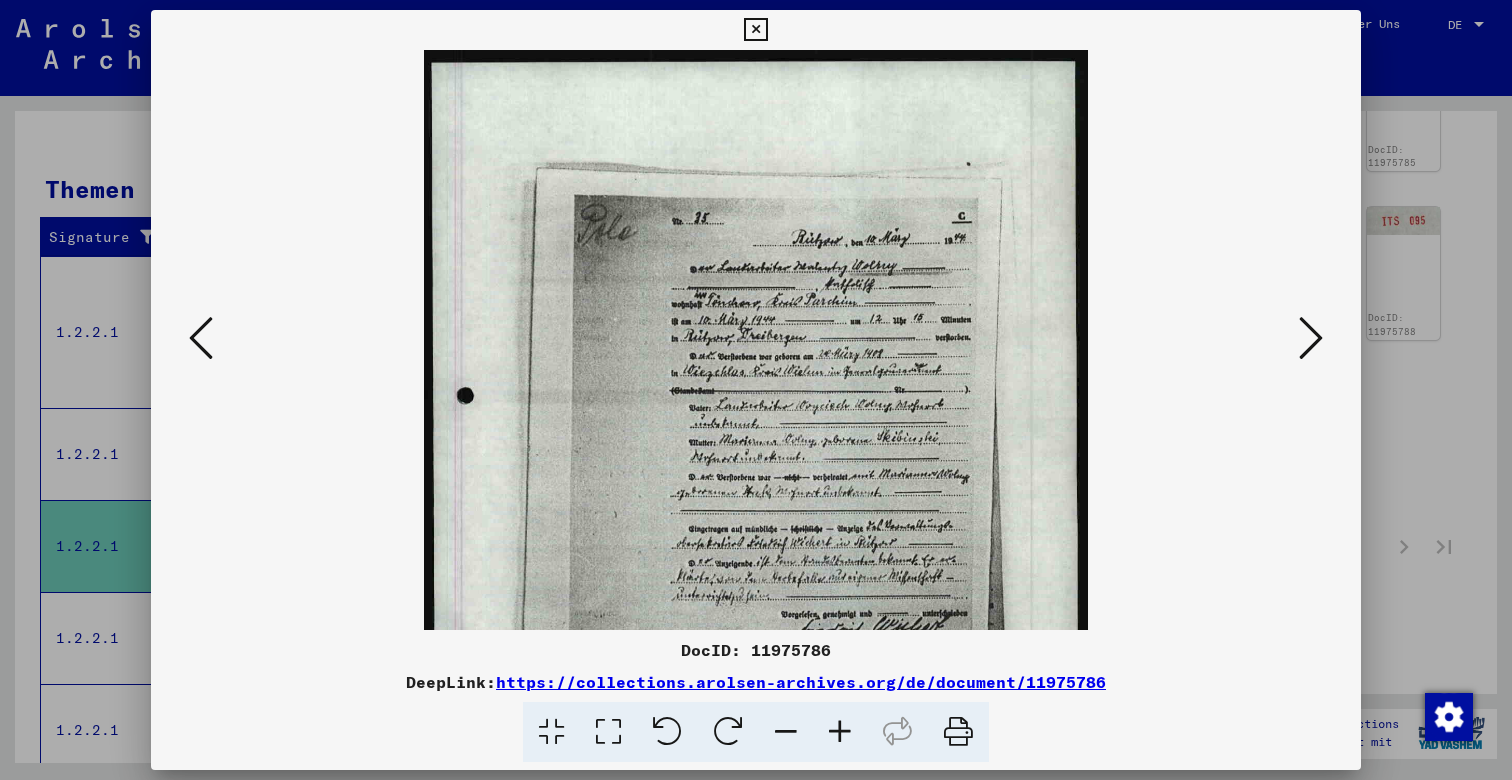 click at bounding box center (840, 732) 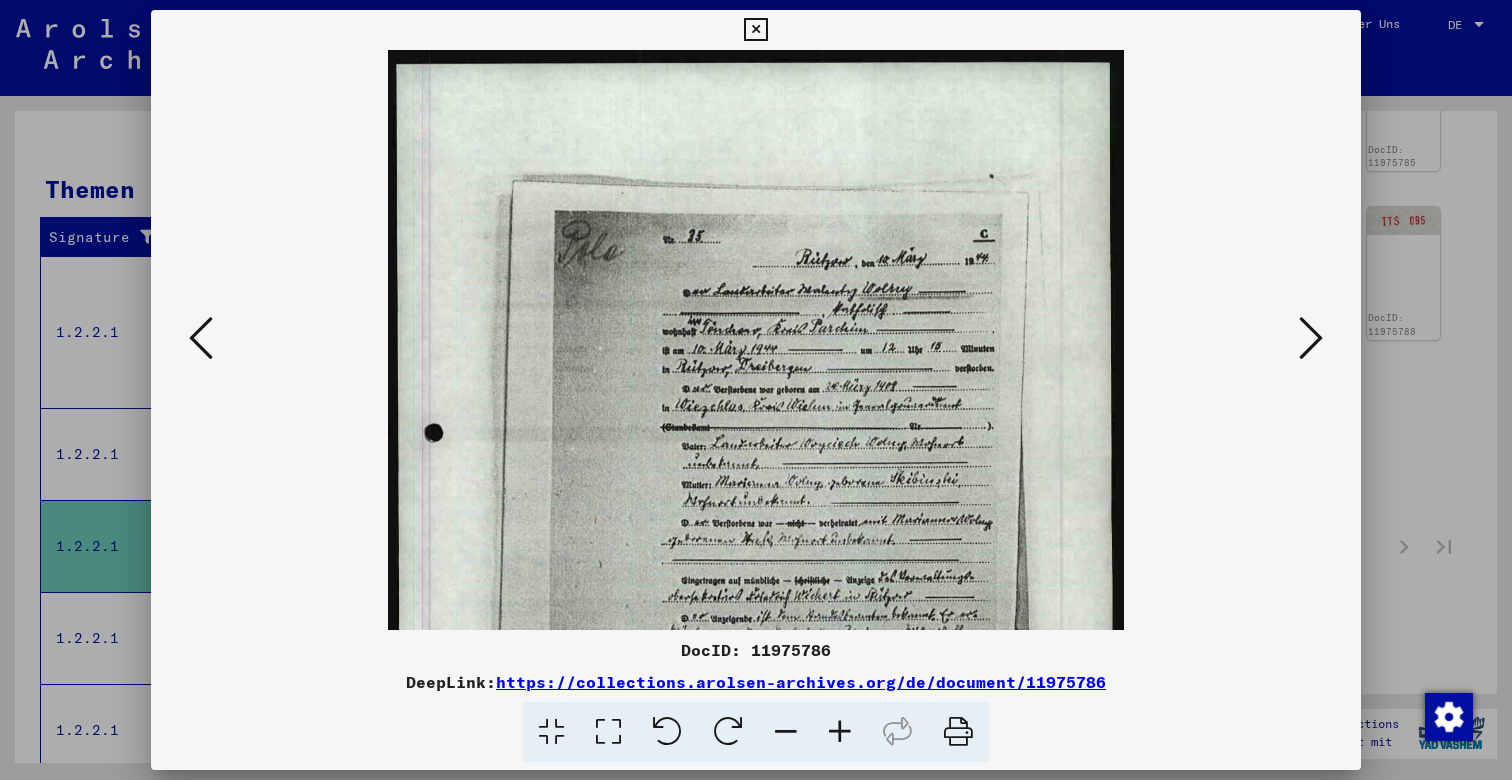 click at bounding box center [840, 732] 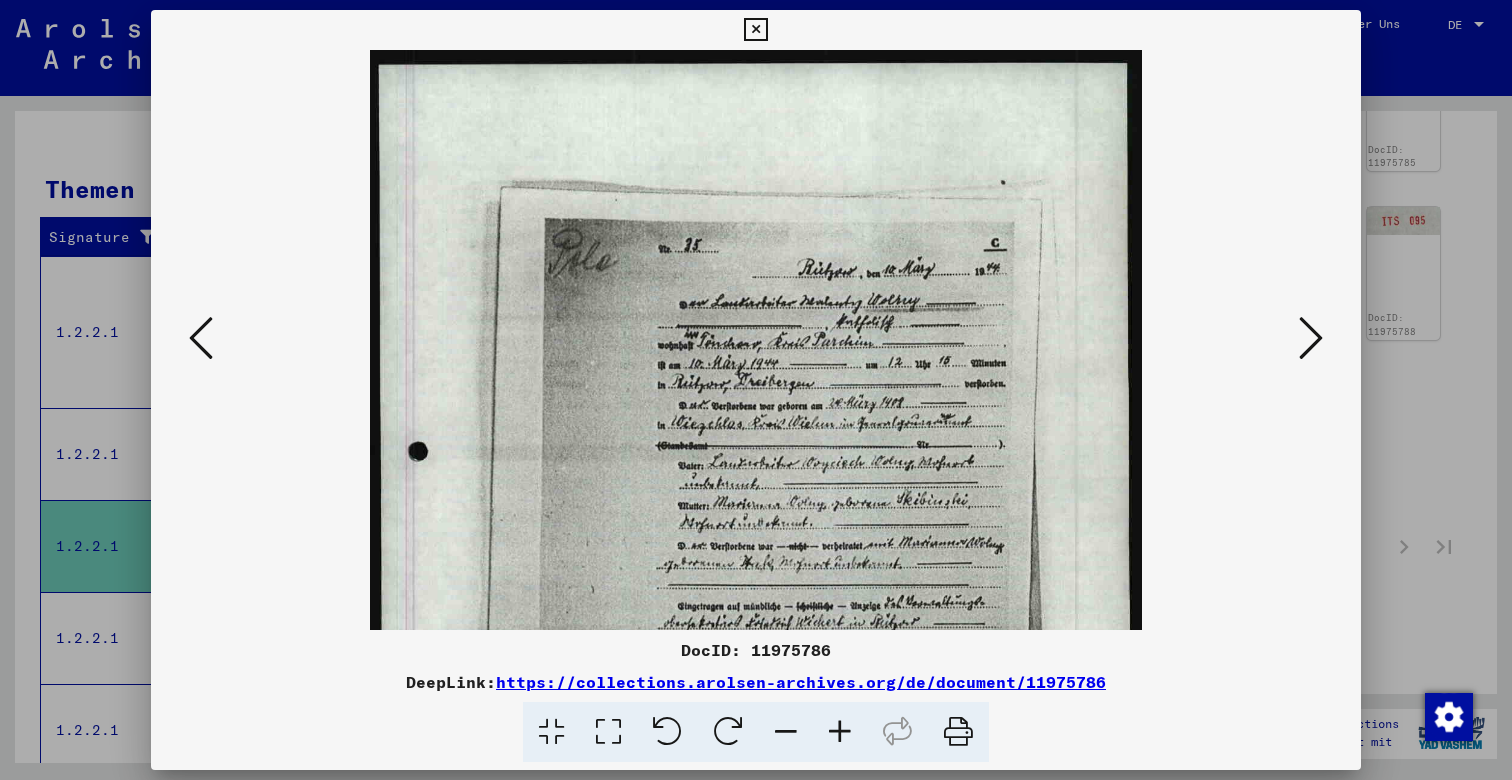click at bounding box center (840, 732) 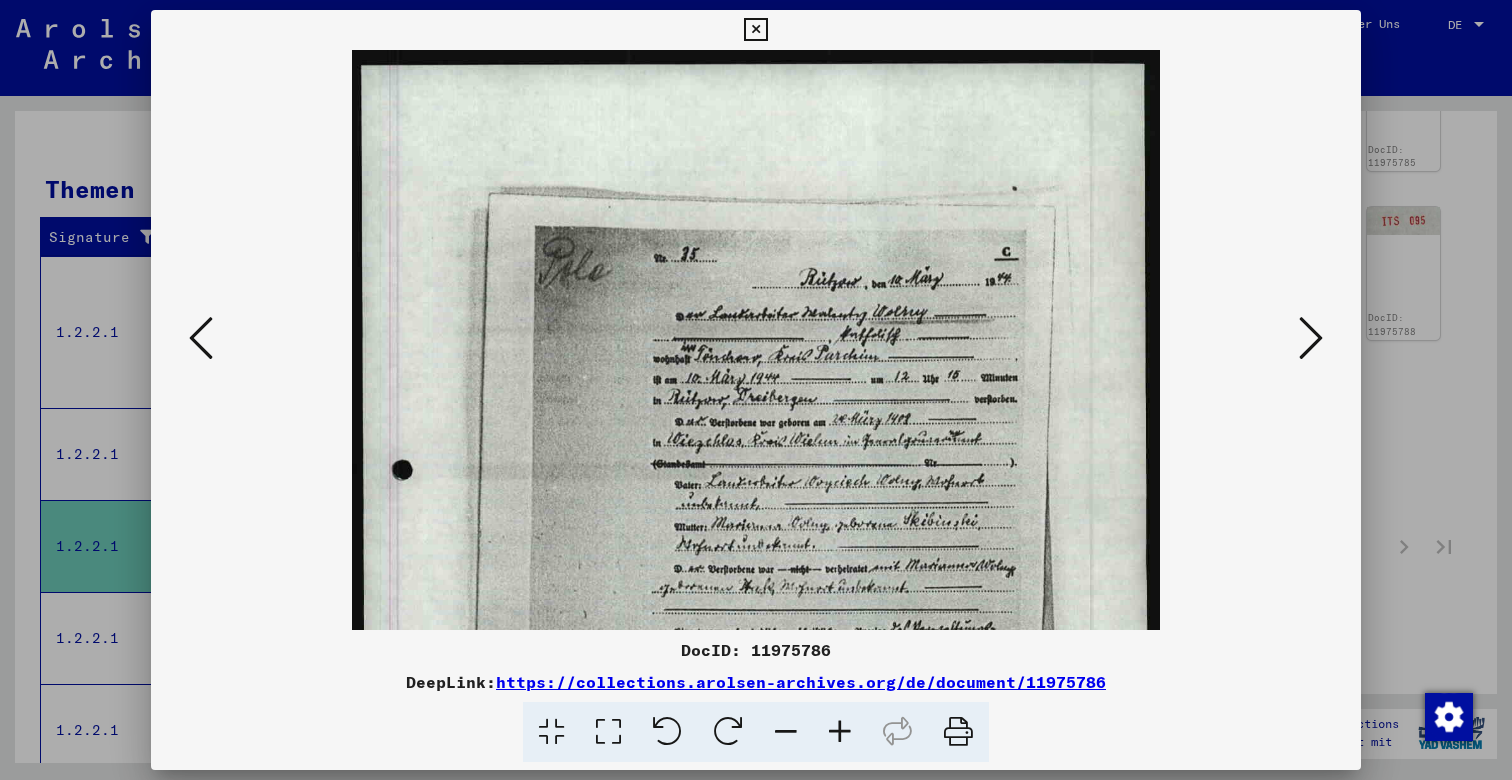 click at bounding box center [840, 732] 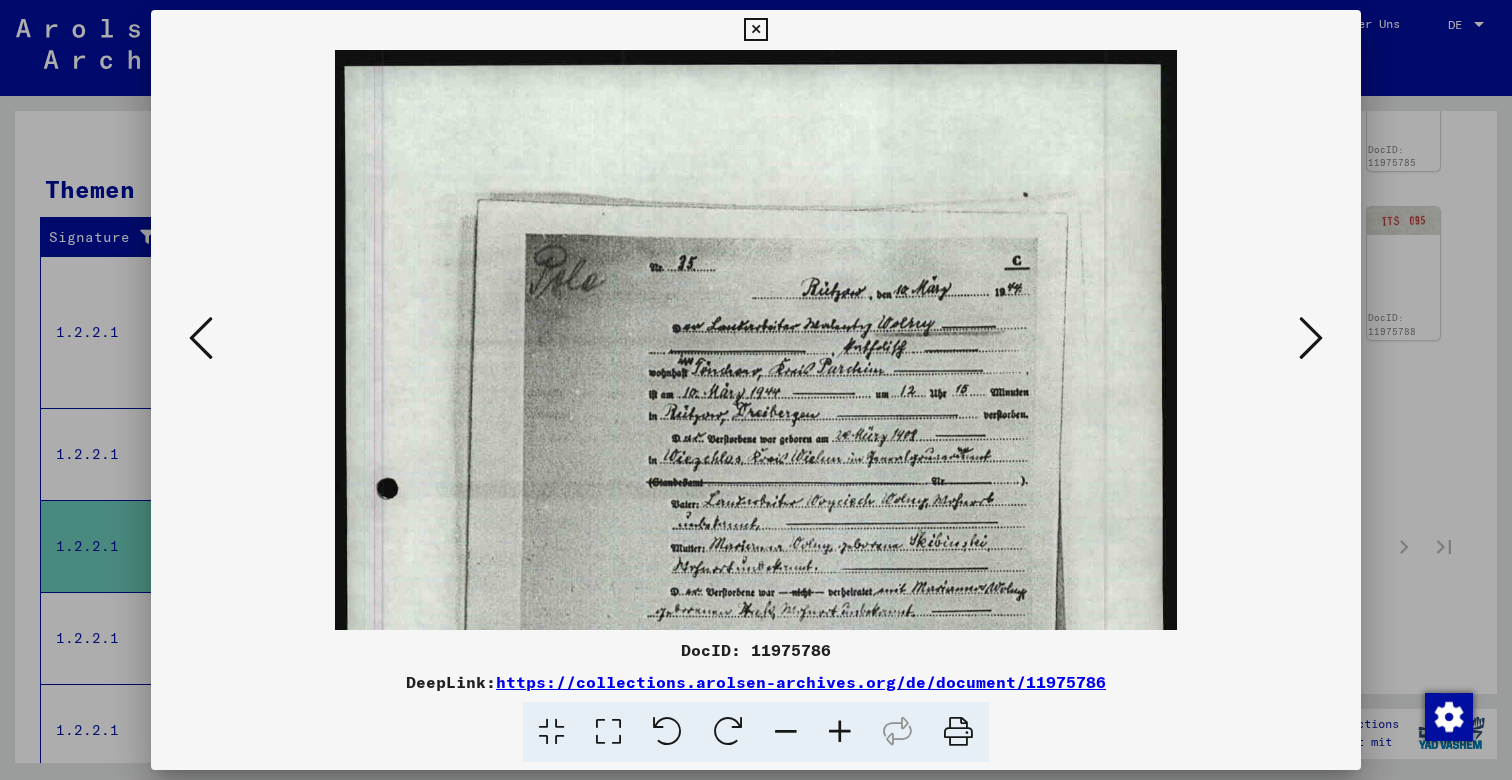 click at bounding box center [840, 732] 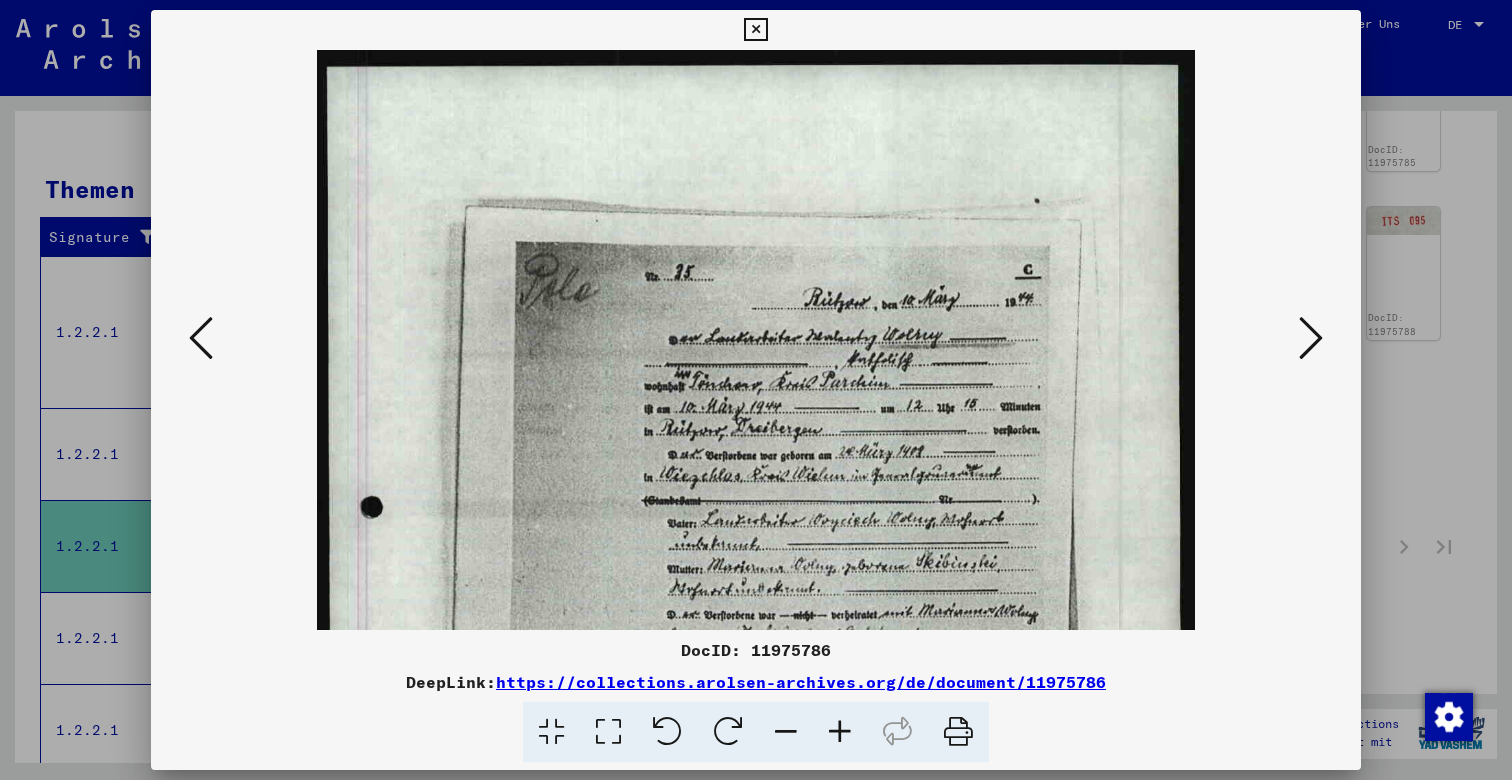 click at bounding box center [840, 732] 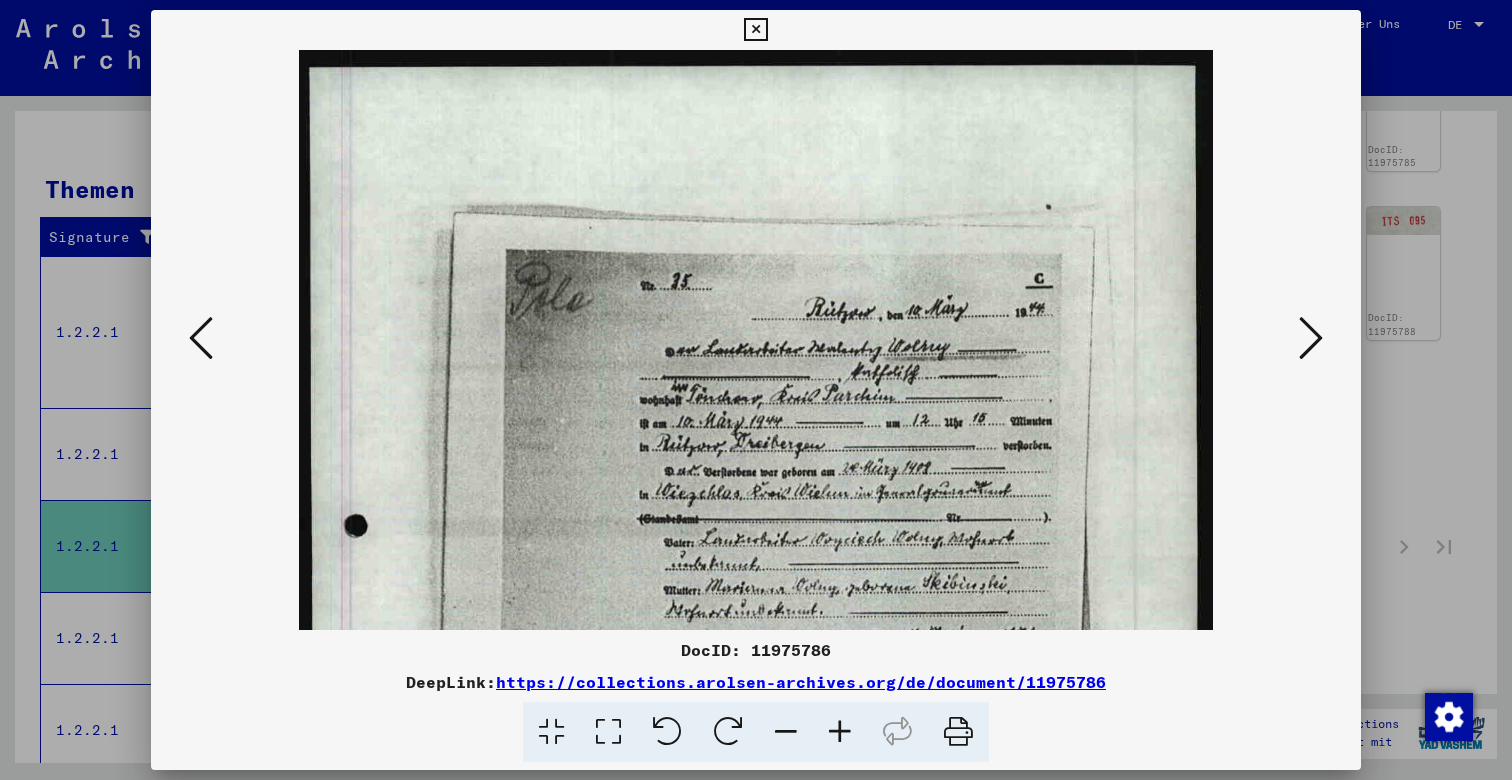 click at bounding box center [840, 732] 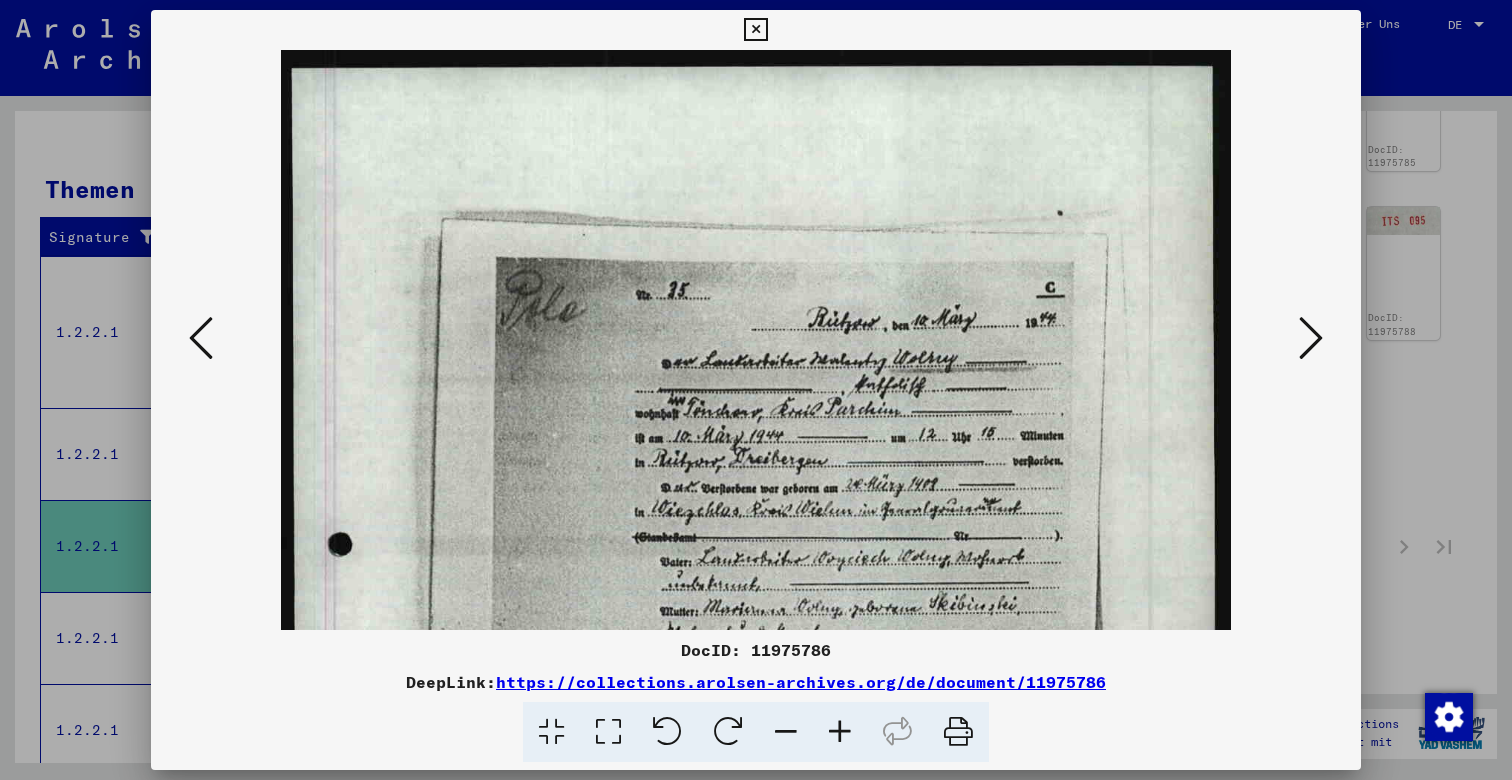 click at bounding box center [840, 732] 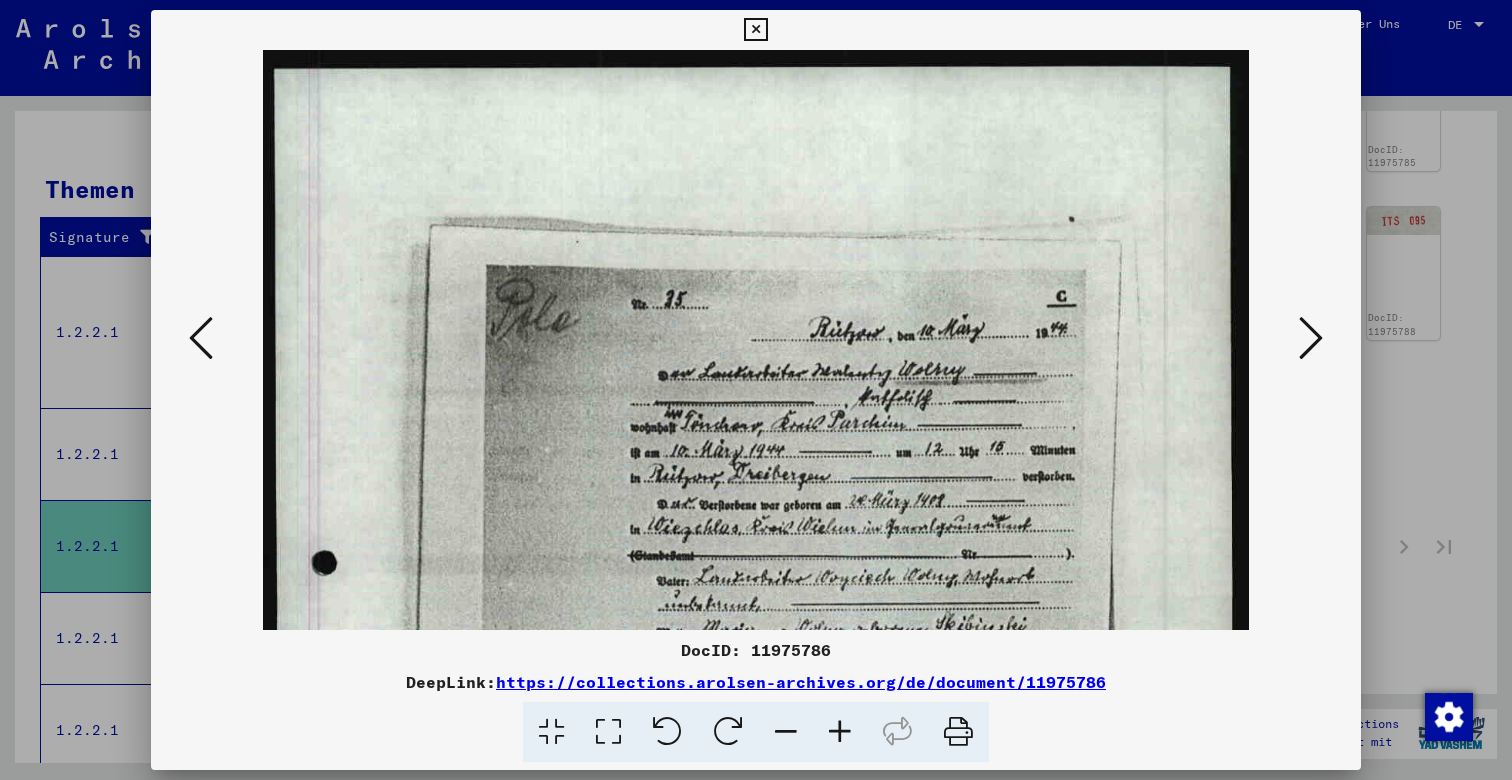 click at bounding box center [840, 732] 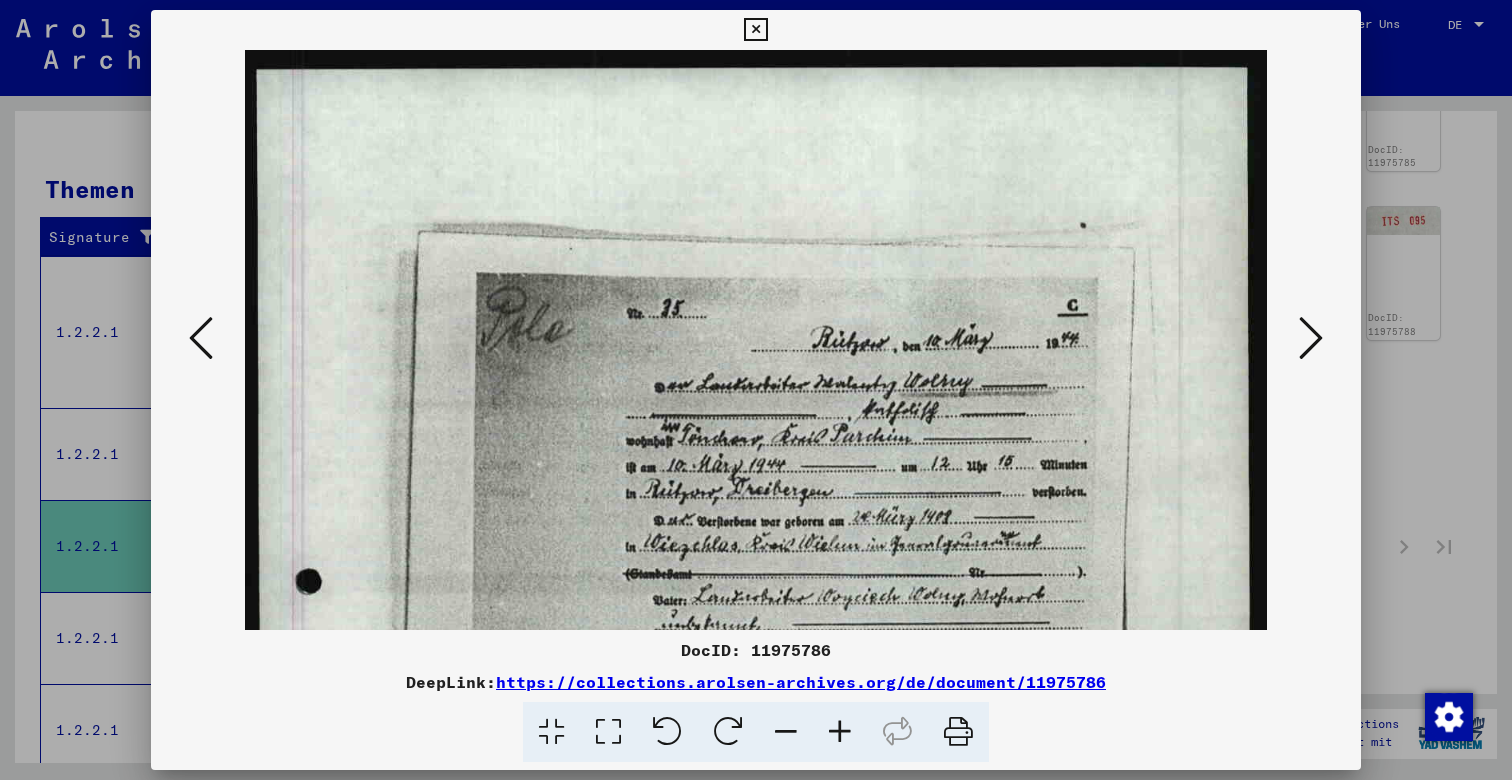 click at bounding box center [840, 732] 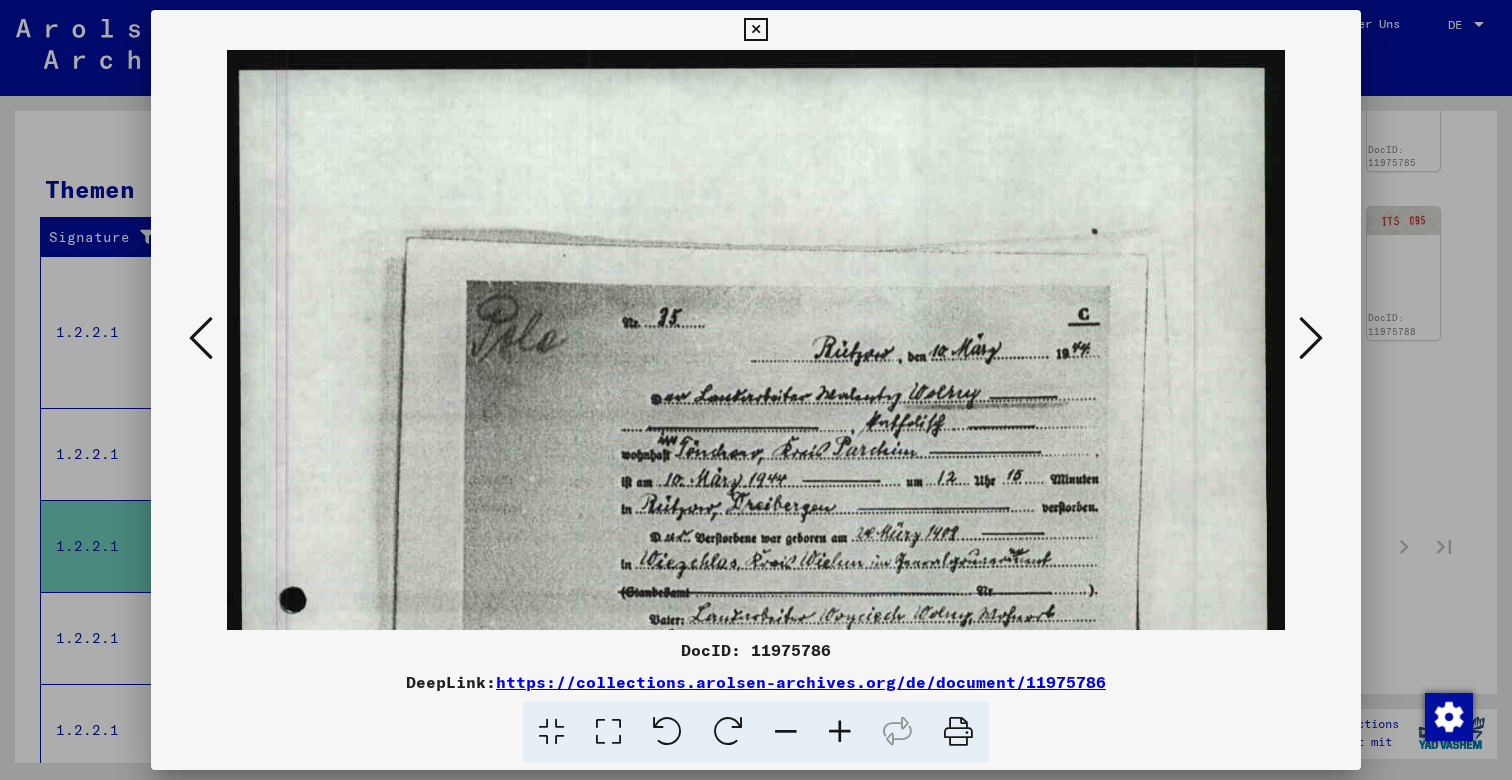 click at bounding box center [840, 732] 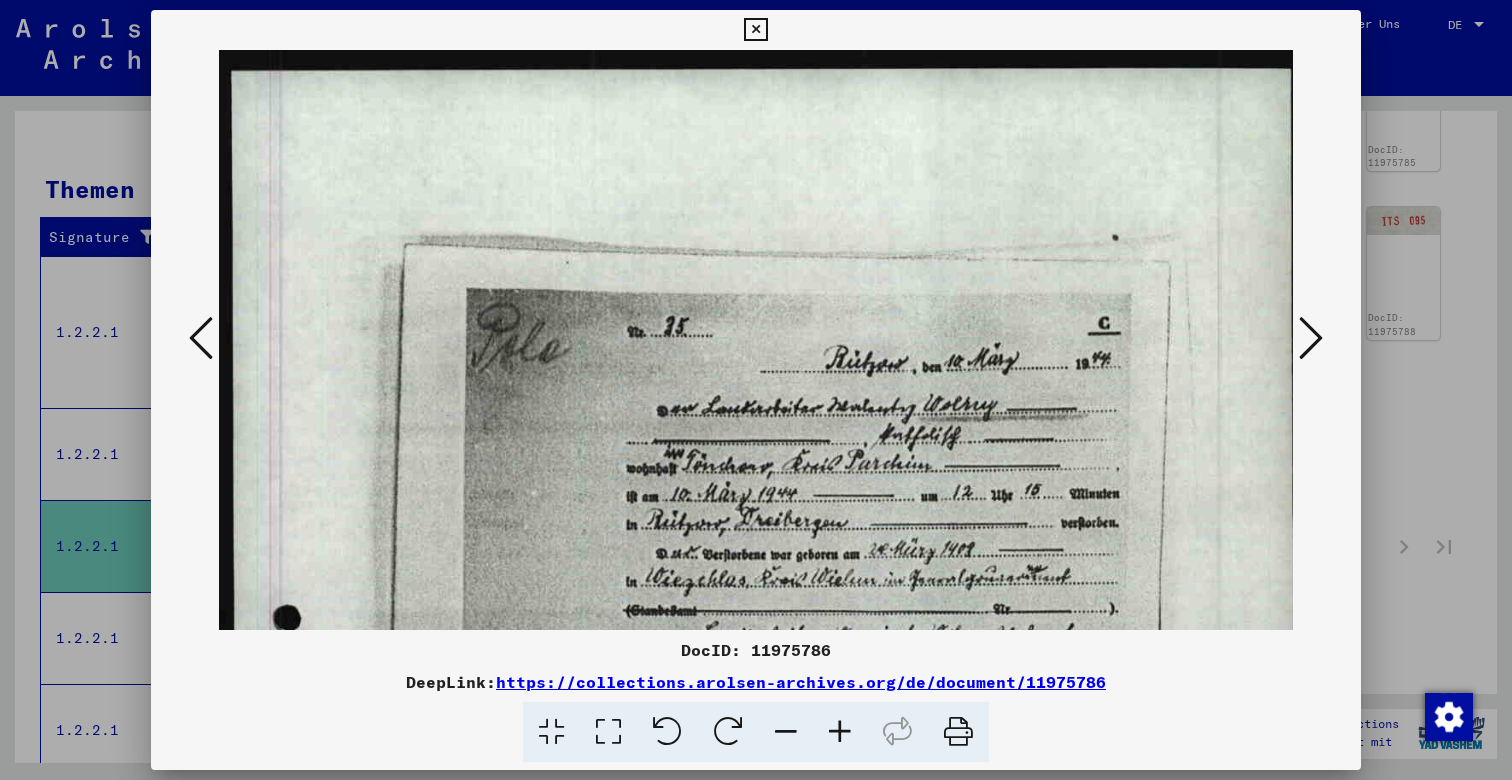 drag, startPoint x: 835, startPoint y: 719, endPoint x: 841, endPoint y: 754, distance: 35.510563 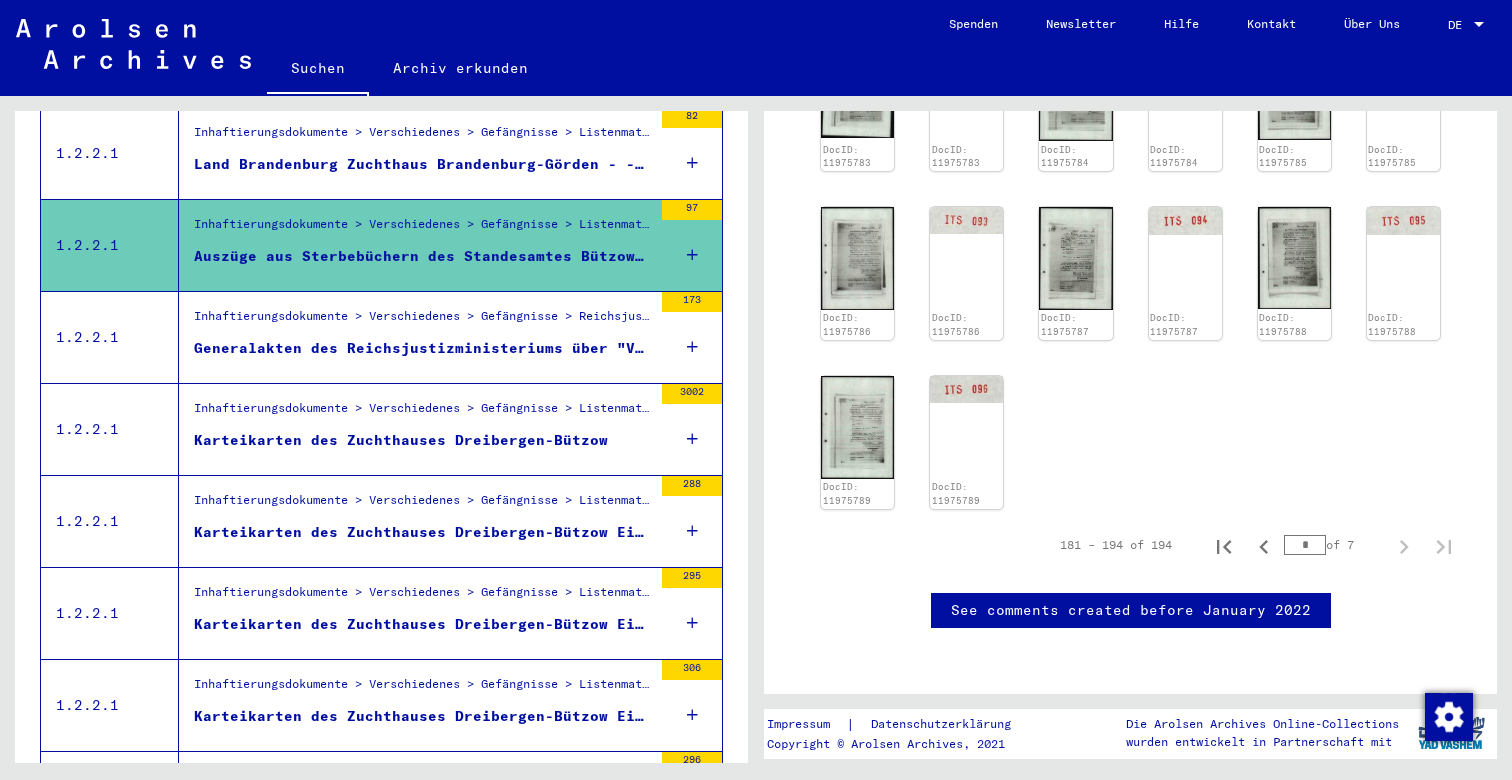 scroll, scrollTop: 571, scrollLeft: 0, axis: vertical 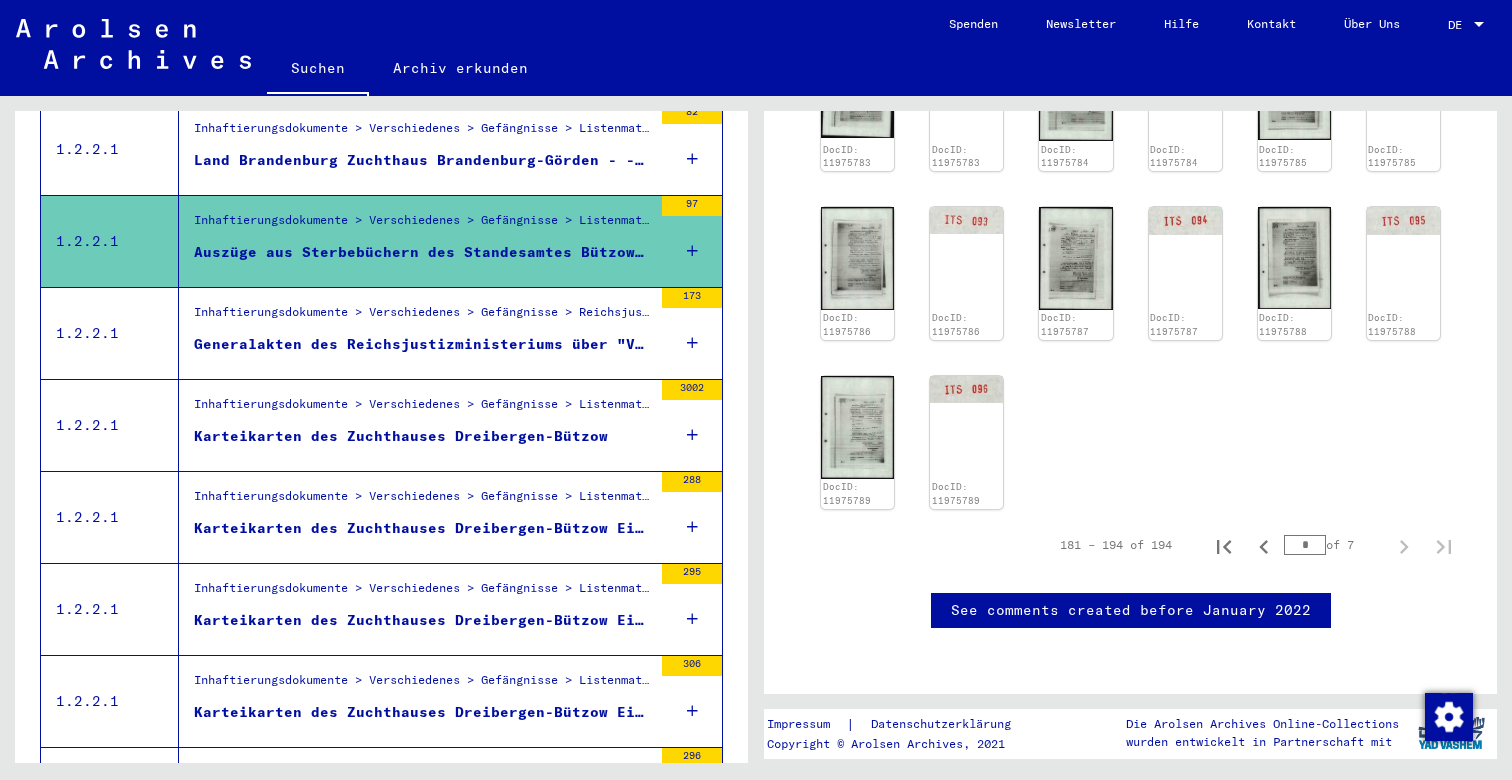 click on "3002" at bounding box center (692, 425) 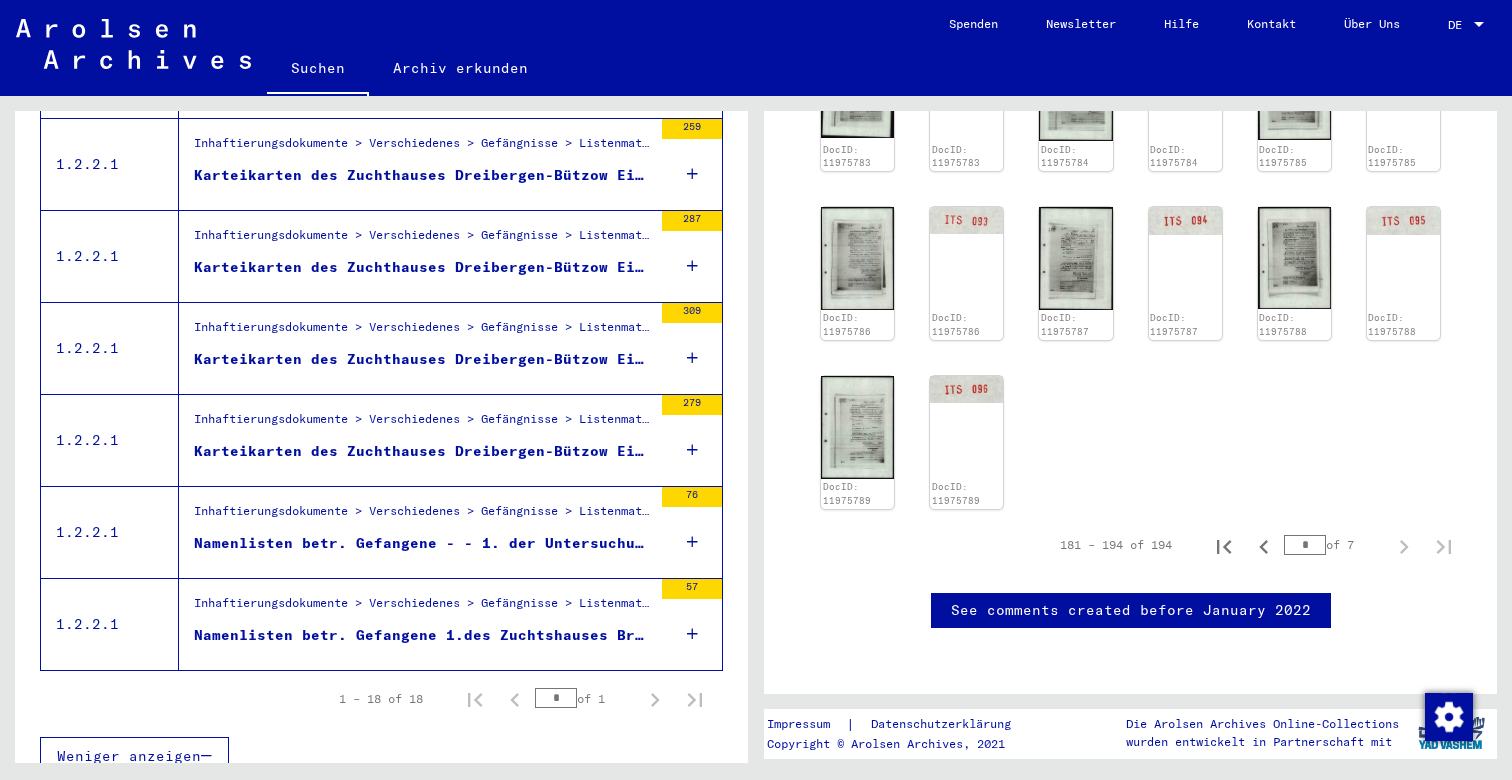 scroll, scrollTop: 1629, scrollLeft: 0, axis: vertical 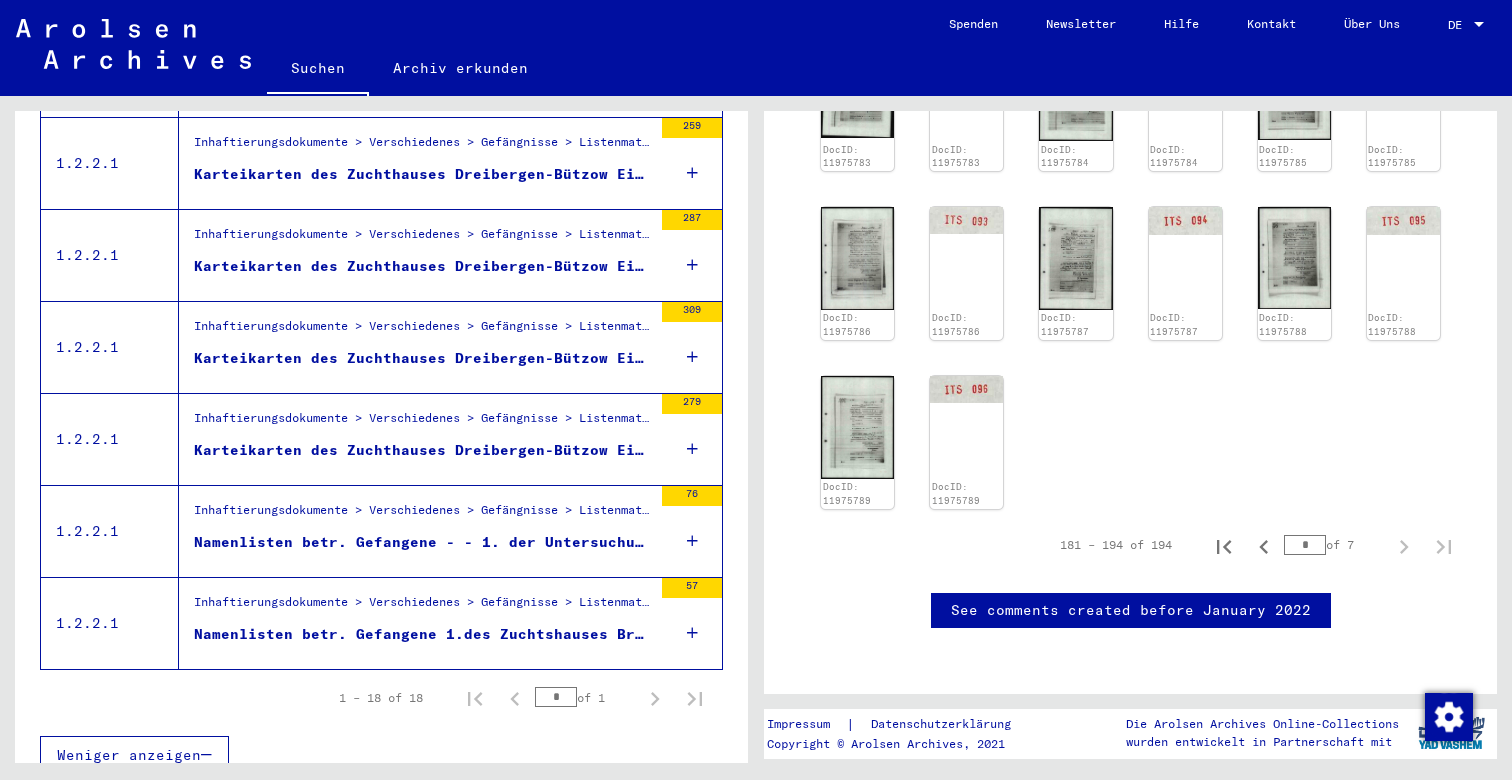 click at bounding box center [692, 633] 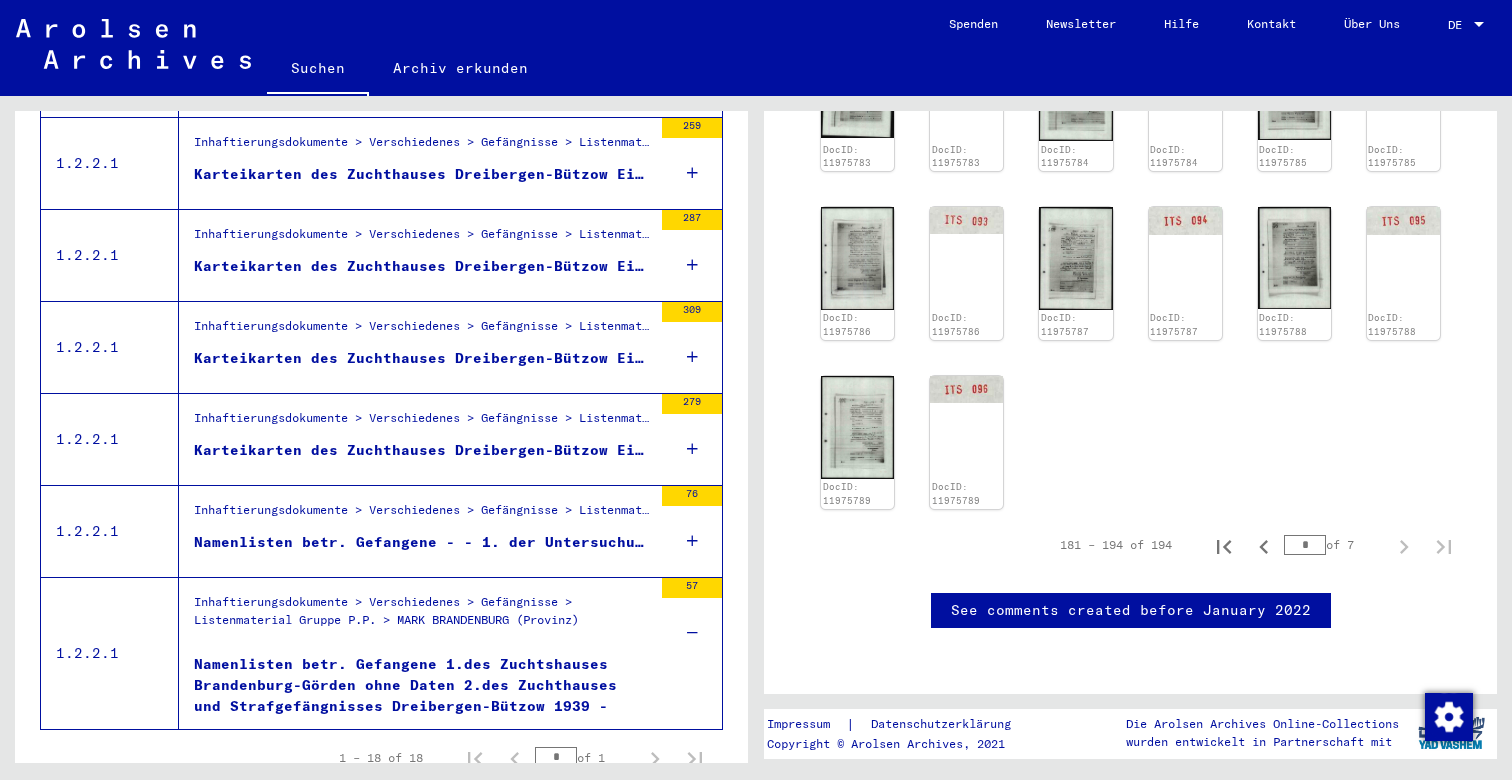 click at bounding box center (692, 541) 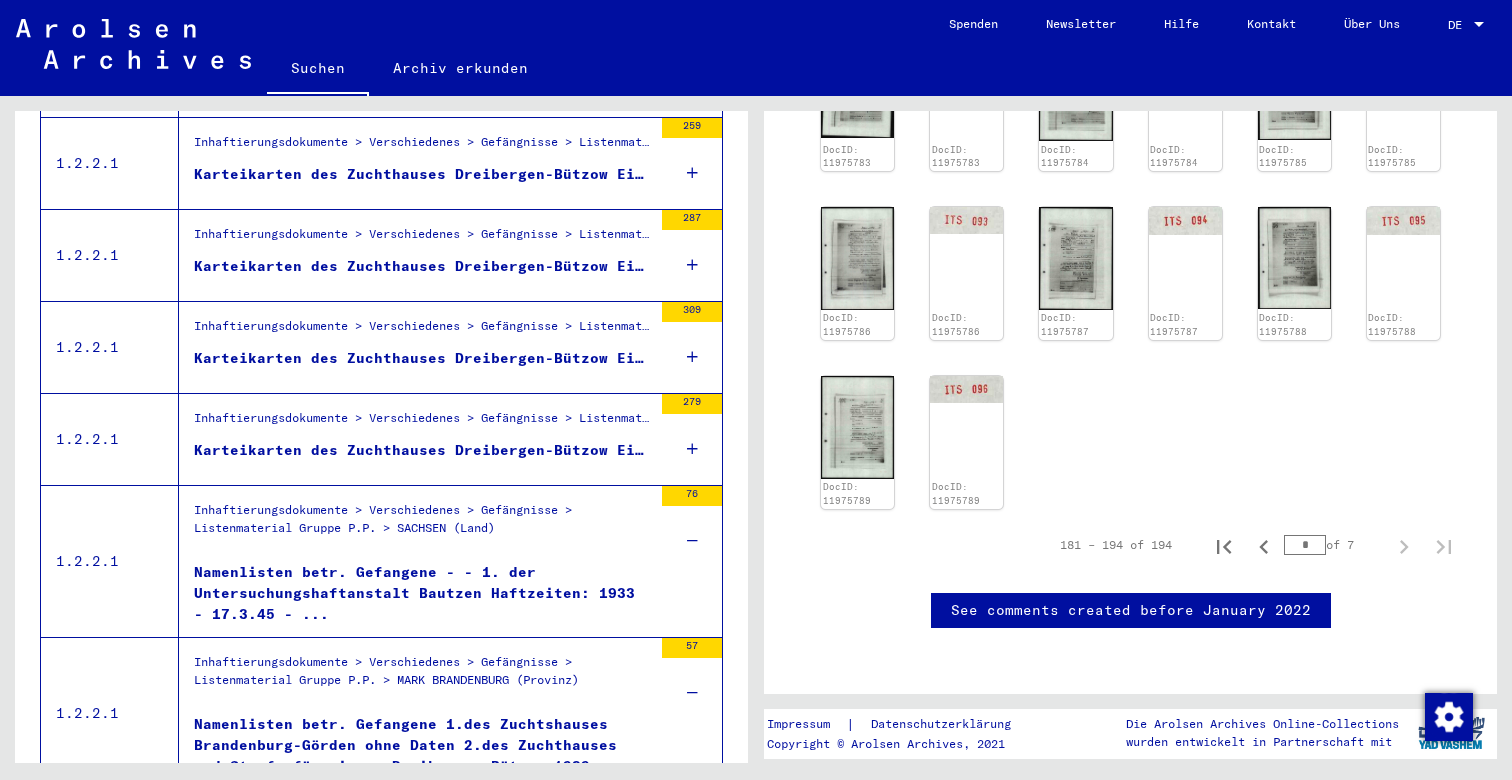 click at bounding box center (692, 449) 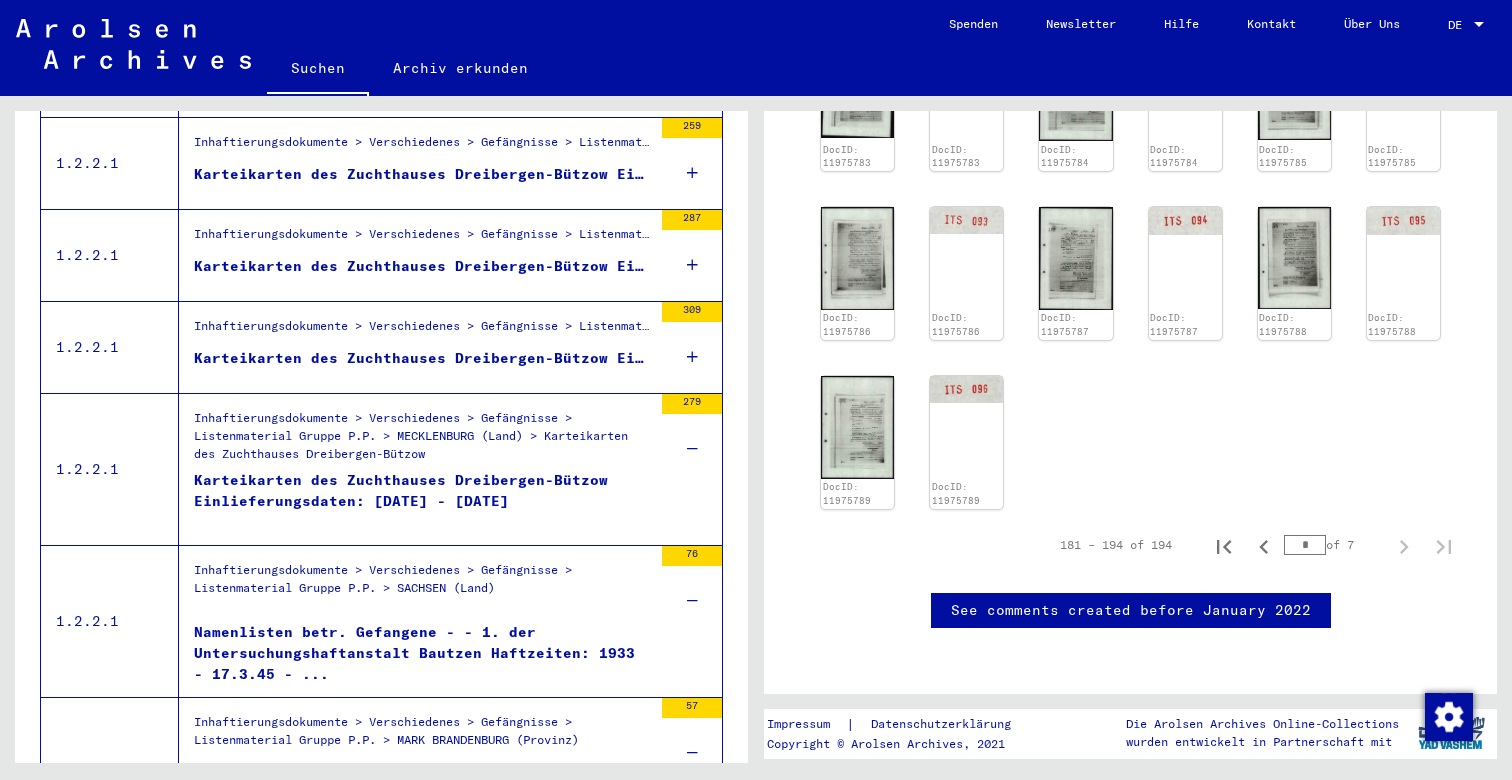 click on "Karteikarten des Zuchthauses Dreibergen-Bützow Einlieferungsdaten: [DATE] - [DATE]" at bounding box center (423, 500) 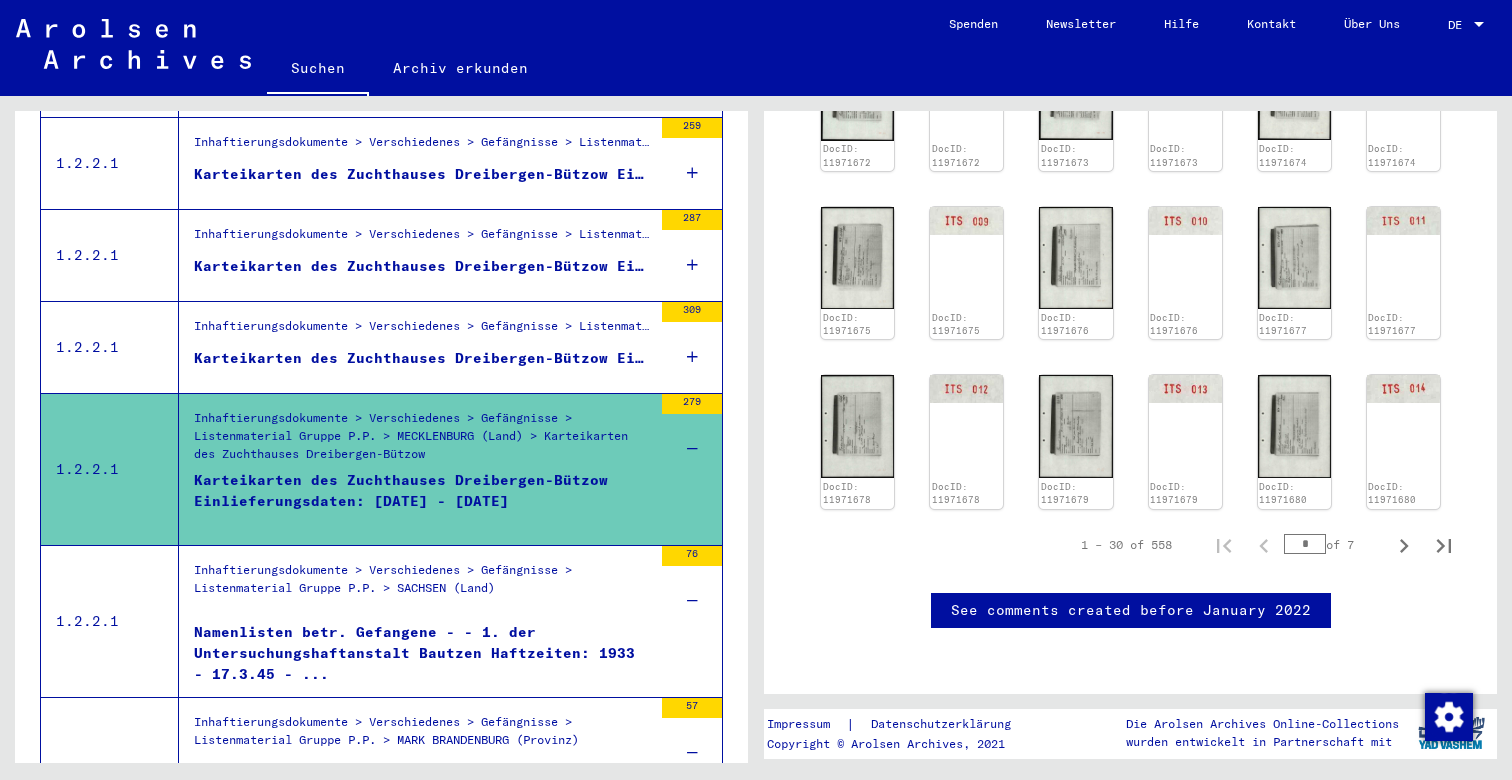 scroll, scrollTop: 1127, scrollLeft: 0, axis: vertical 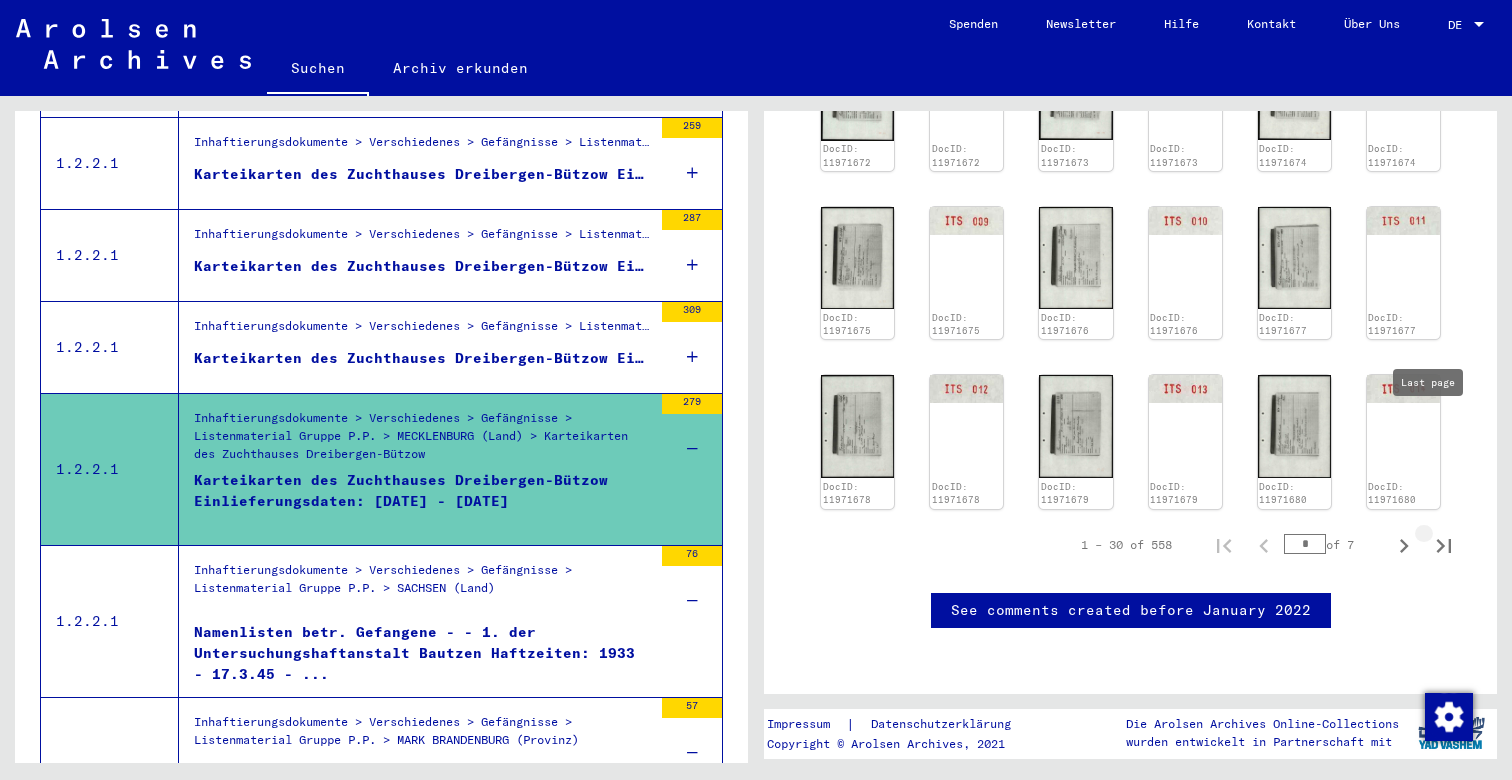 click 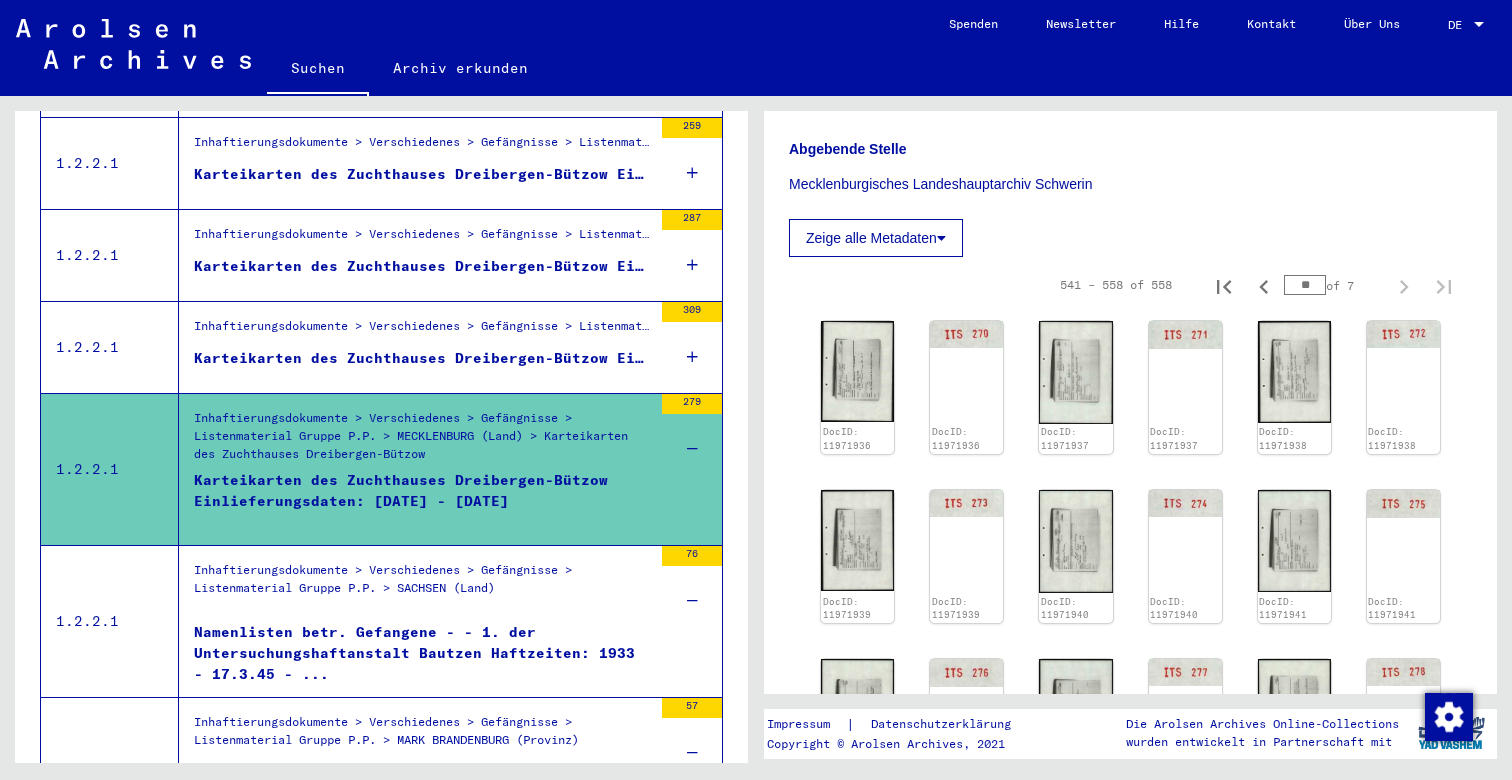 scroll, scrollTop: 791, scrollLeft: 0, axis: vertical 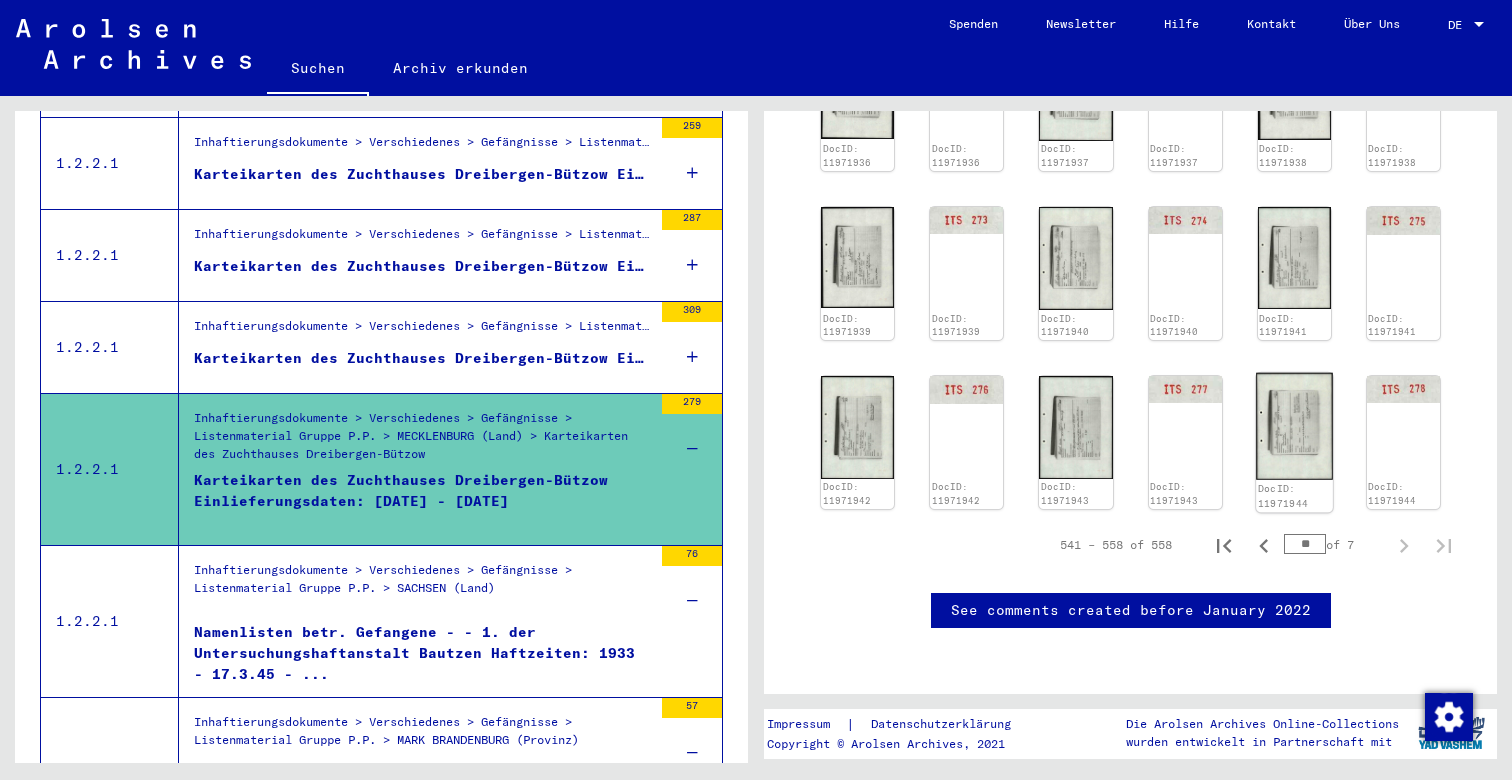 click 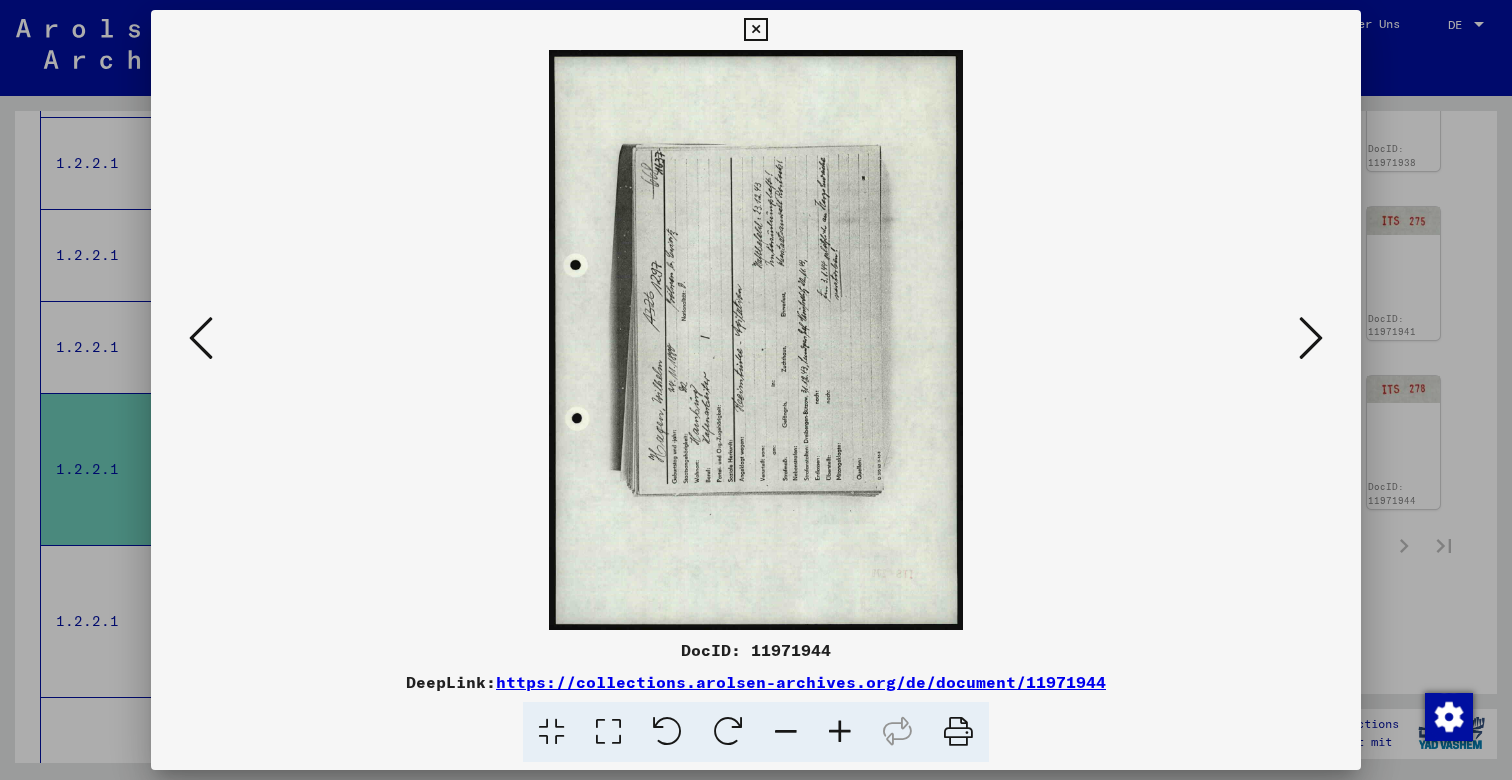 click at bounding box center (728, 732) 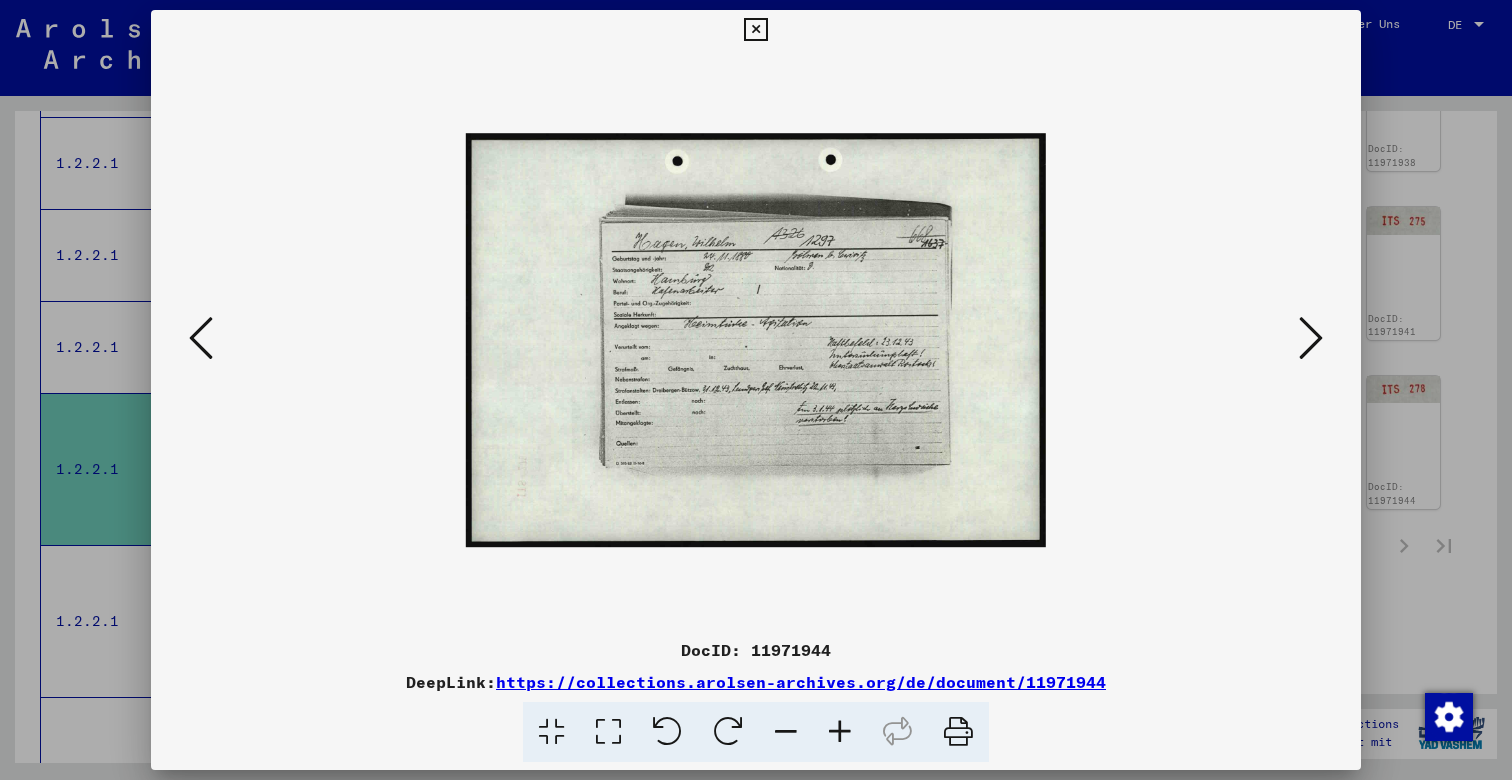 click at bounding box center (840, 732) 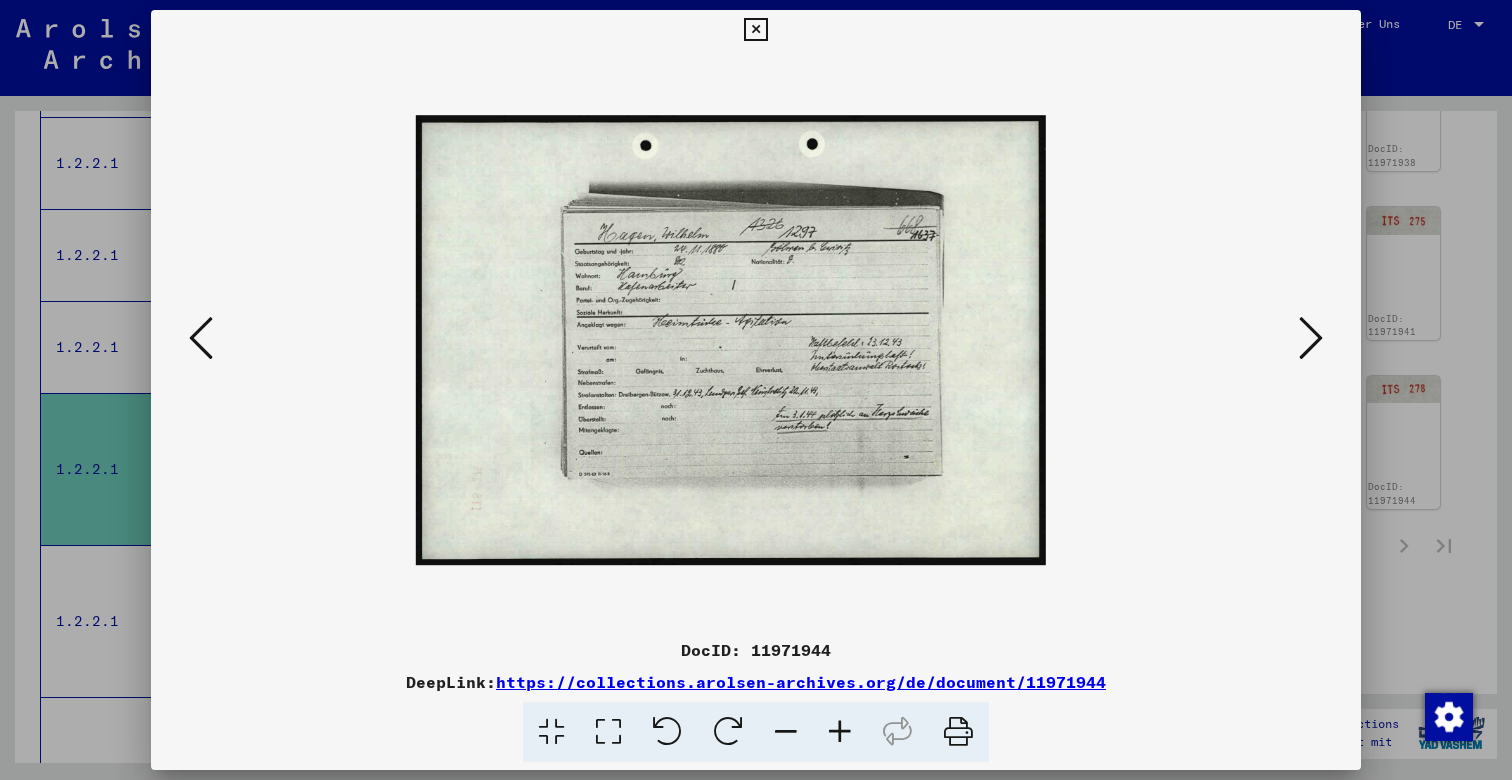 click at bounding box center (840, 732) 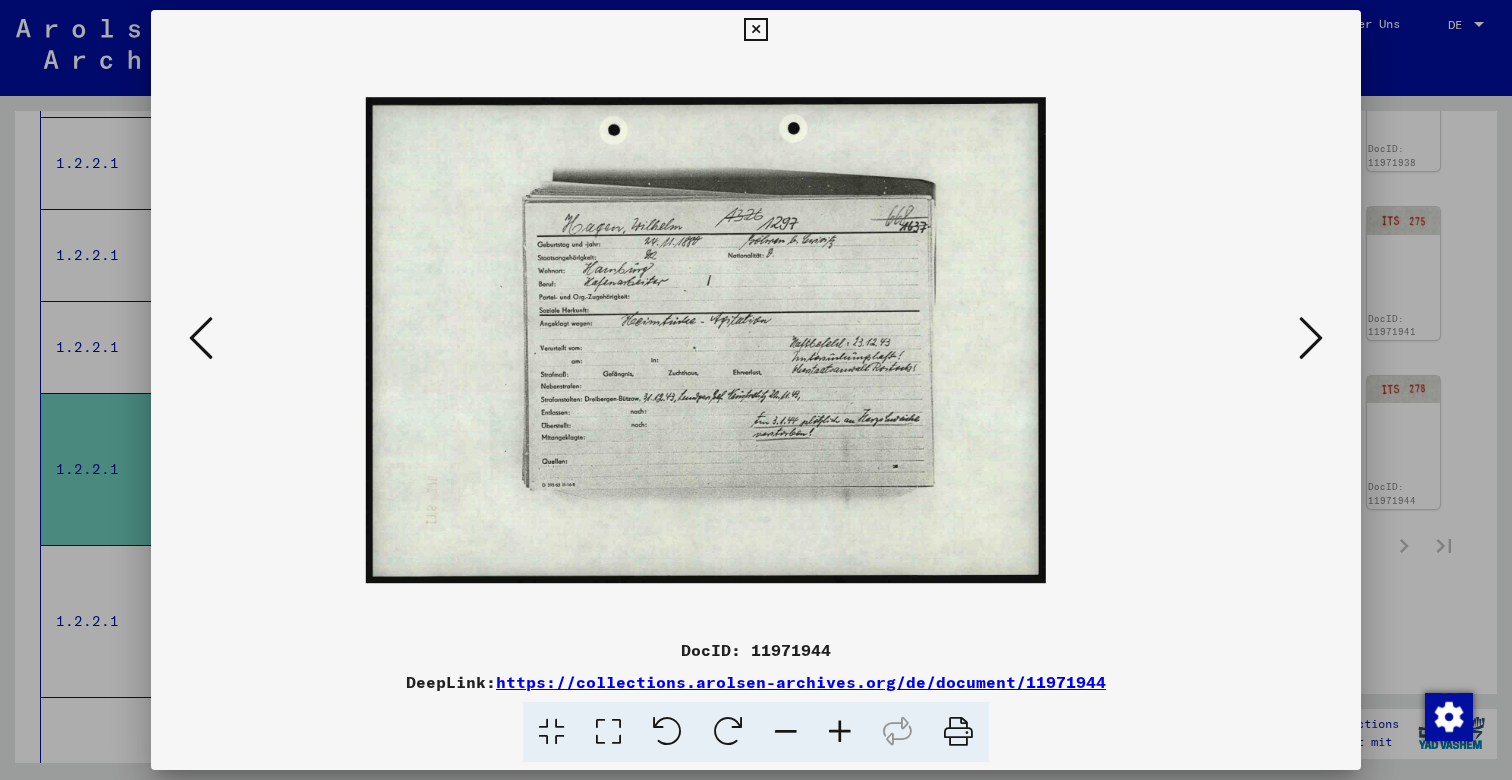 click at bounding box center (840, 732) 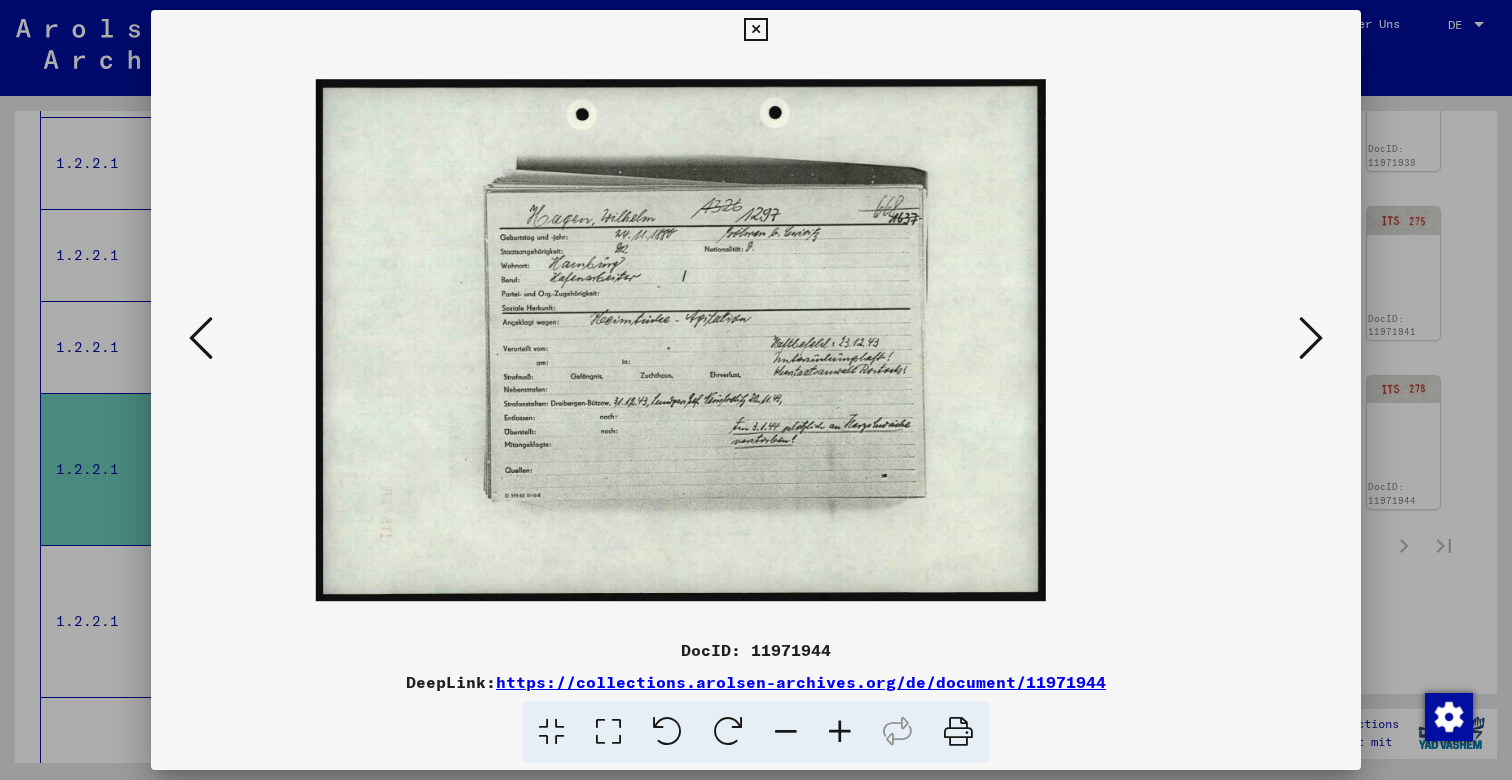 click at bounding box center (840, 732) 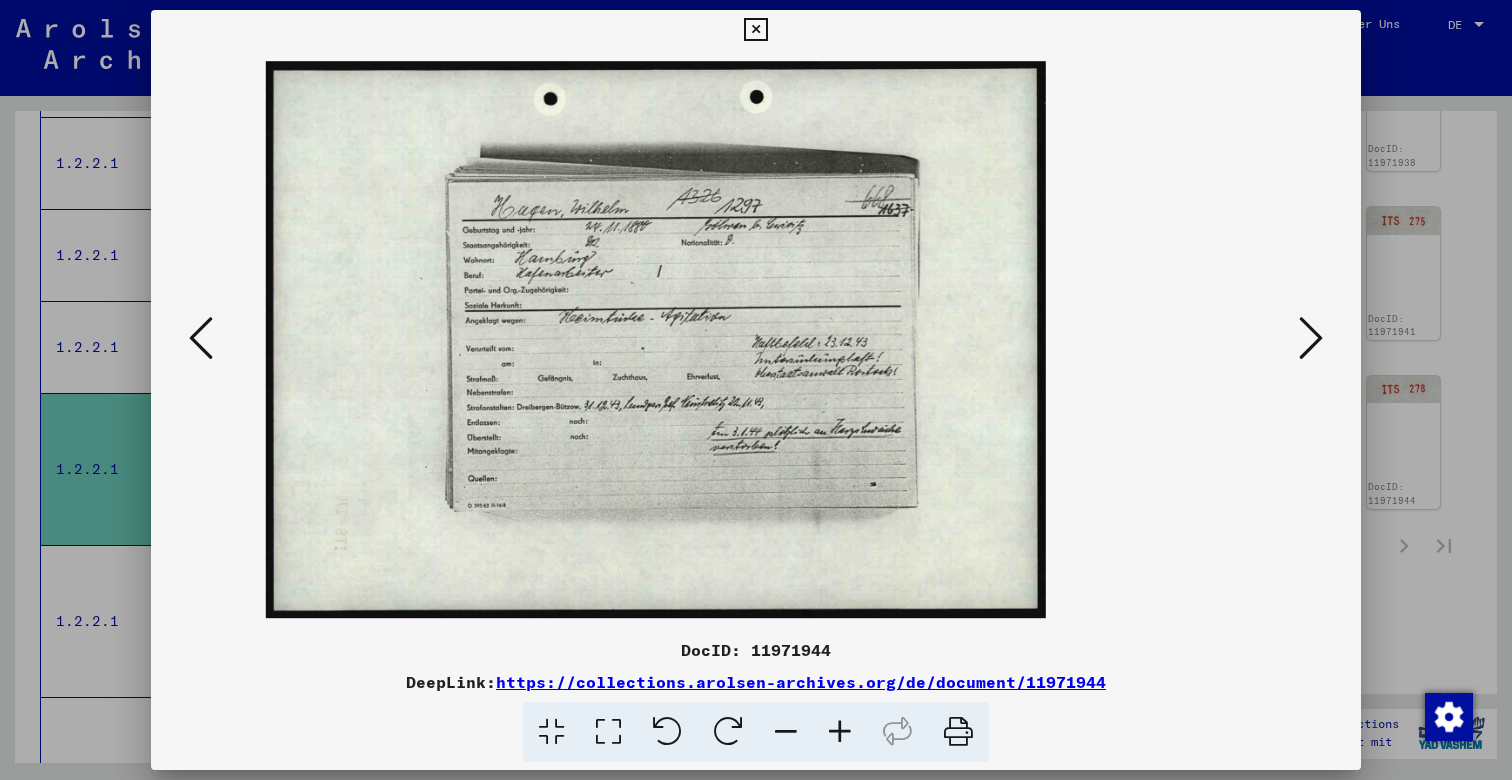 click at bounding box center [840, 732] 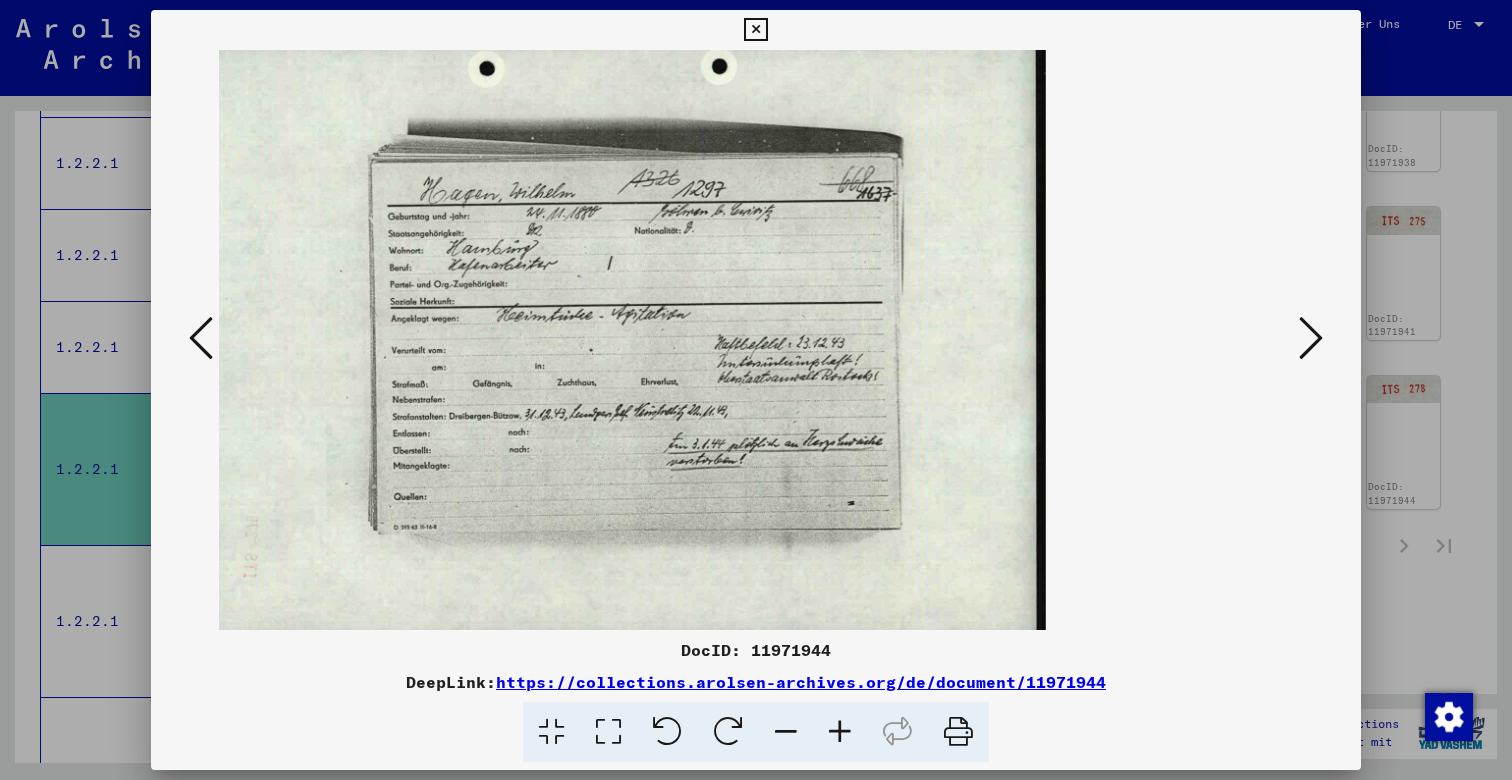 click at bounding box center (840, 732) 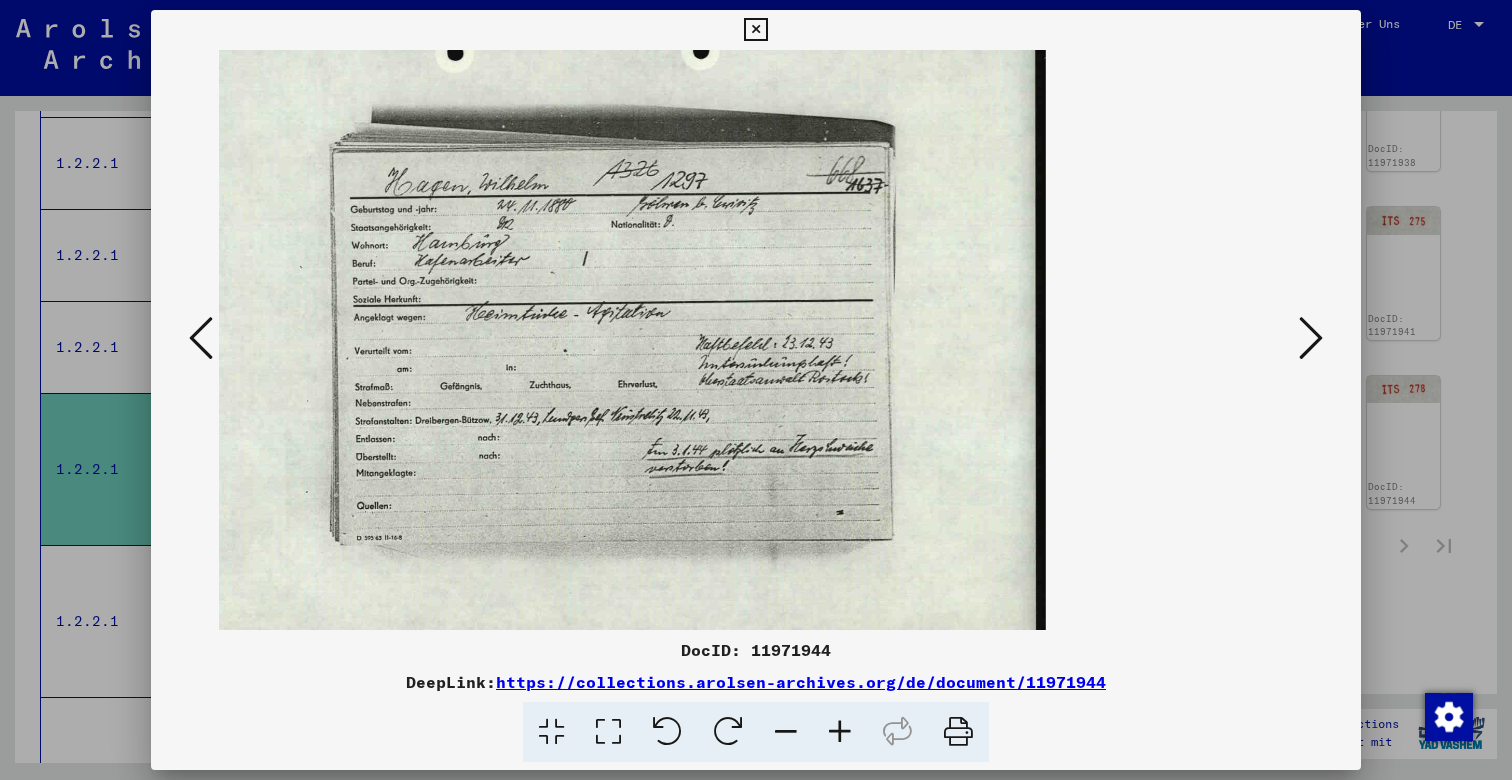 click at bounding box center [840, 732] 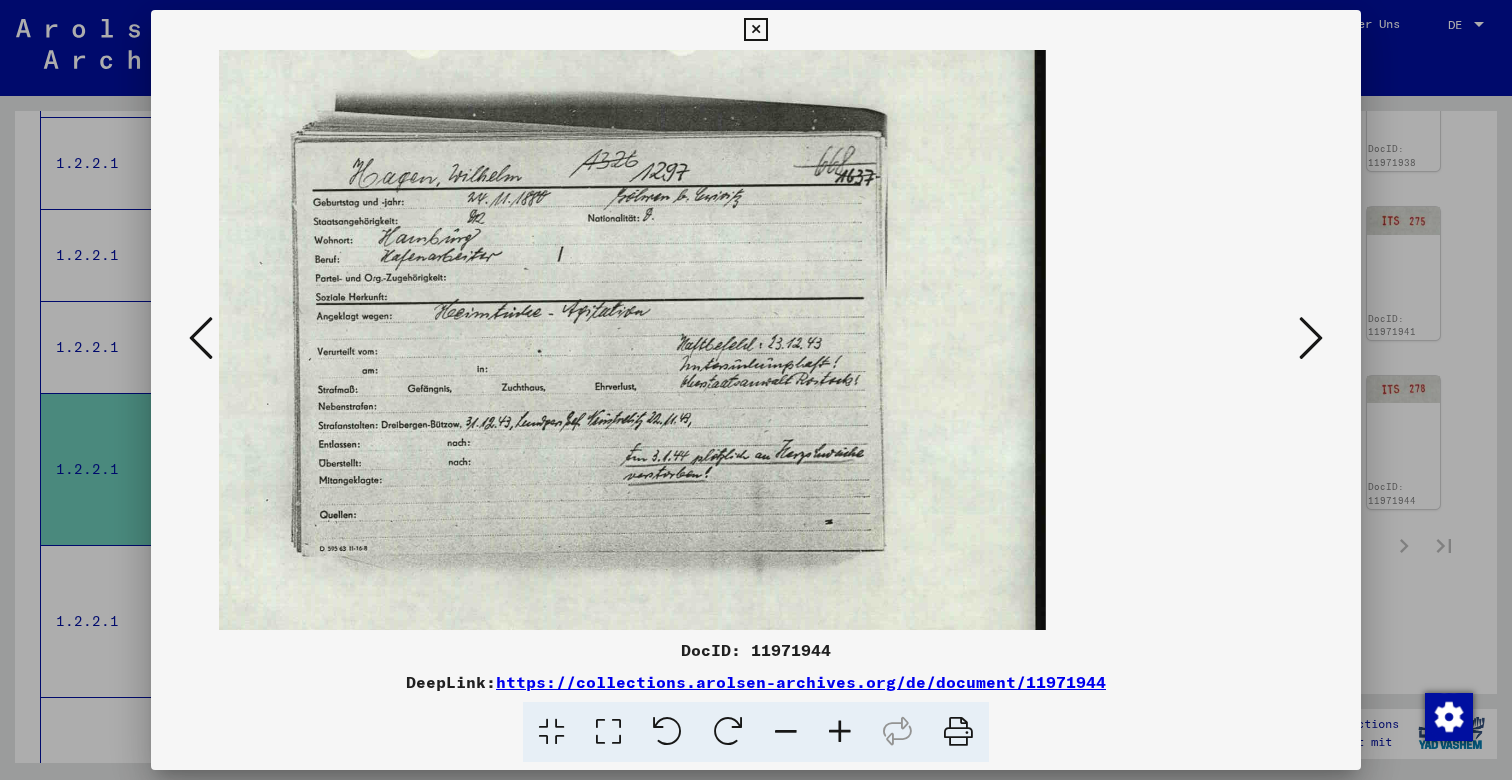 click at bounding box center (840, 732) 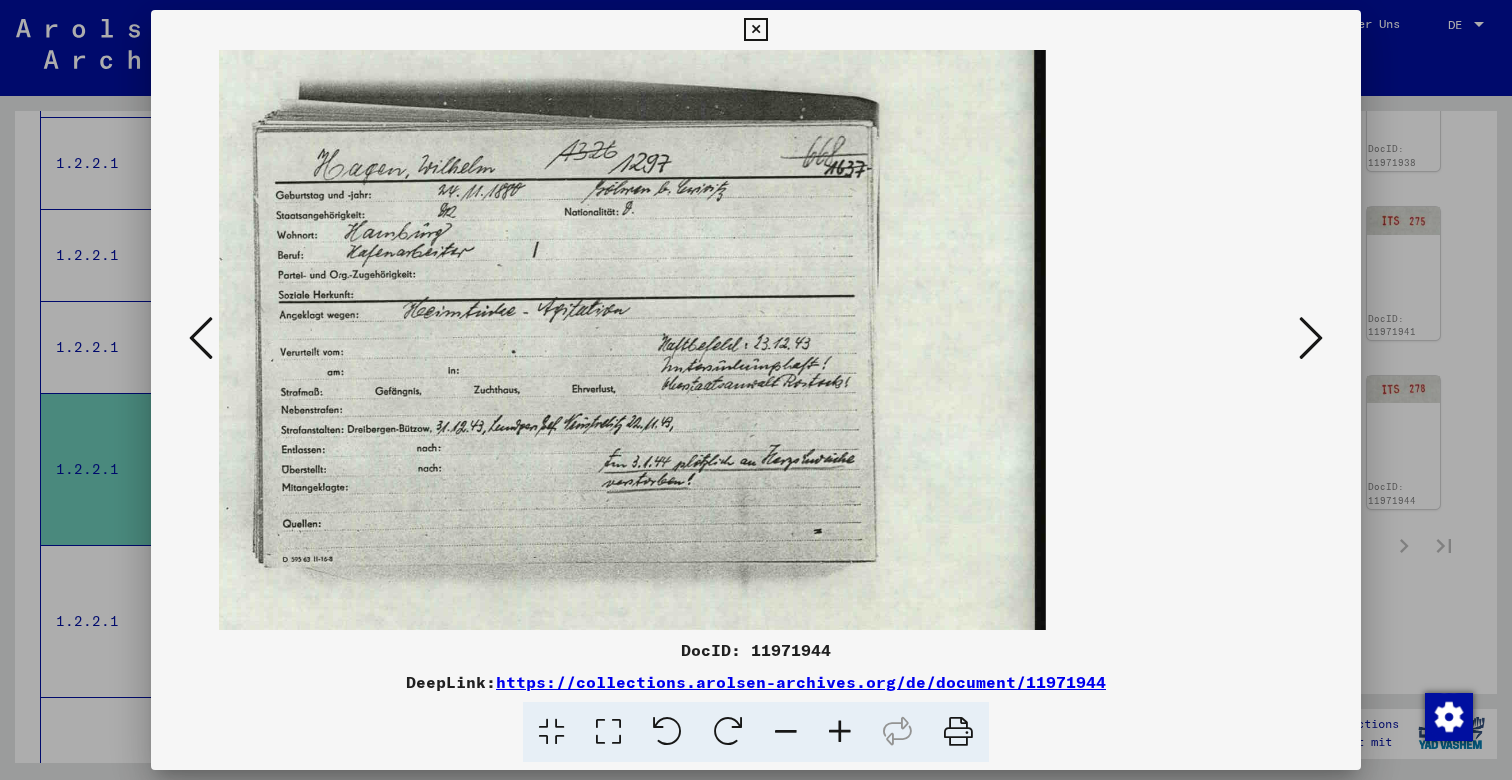 click at bounding box center [840, 732] 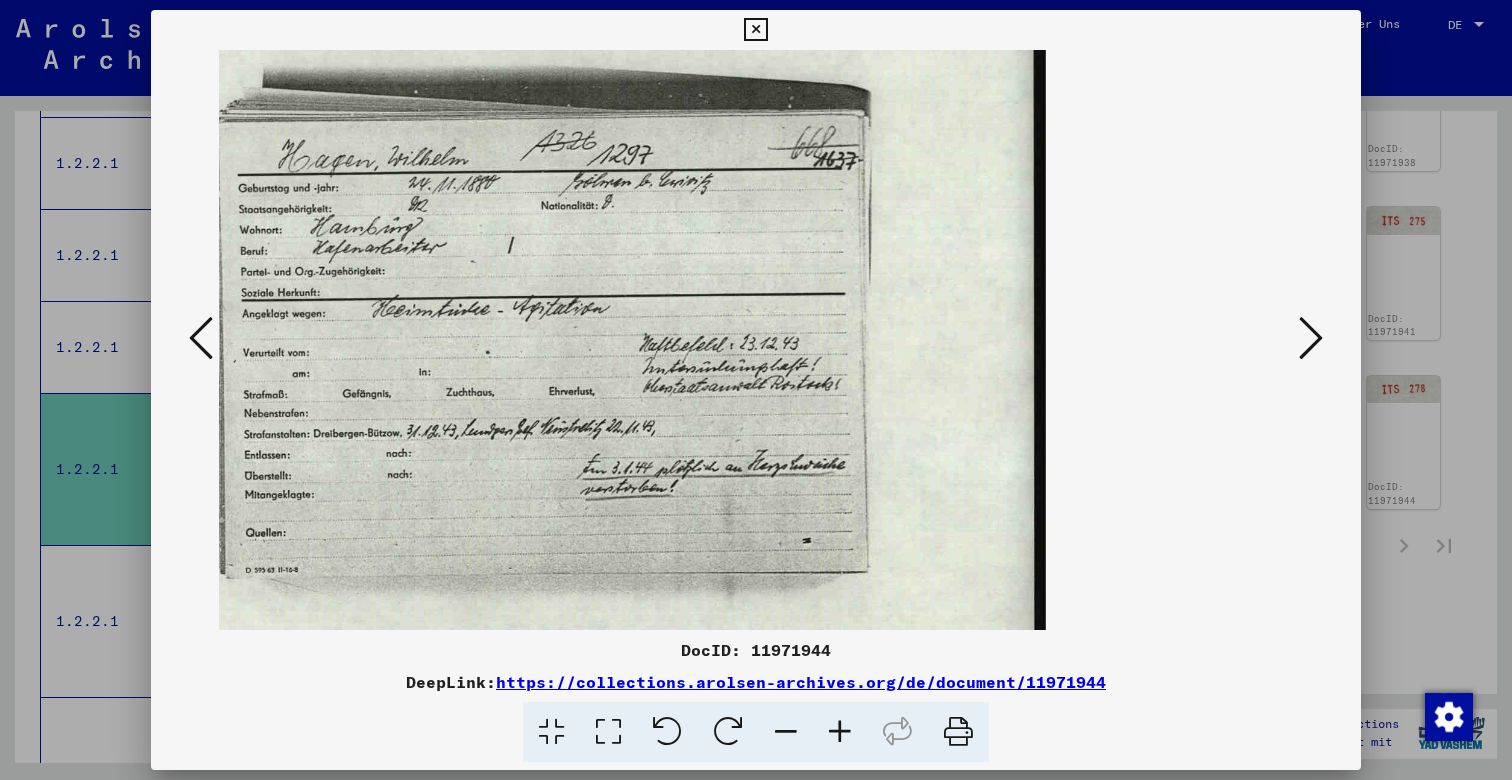 click at bounding box center (840, 732) 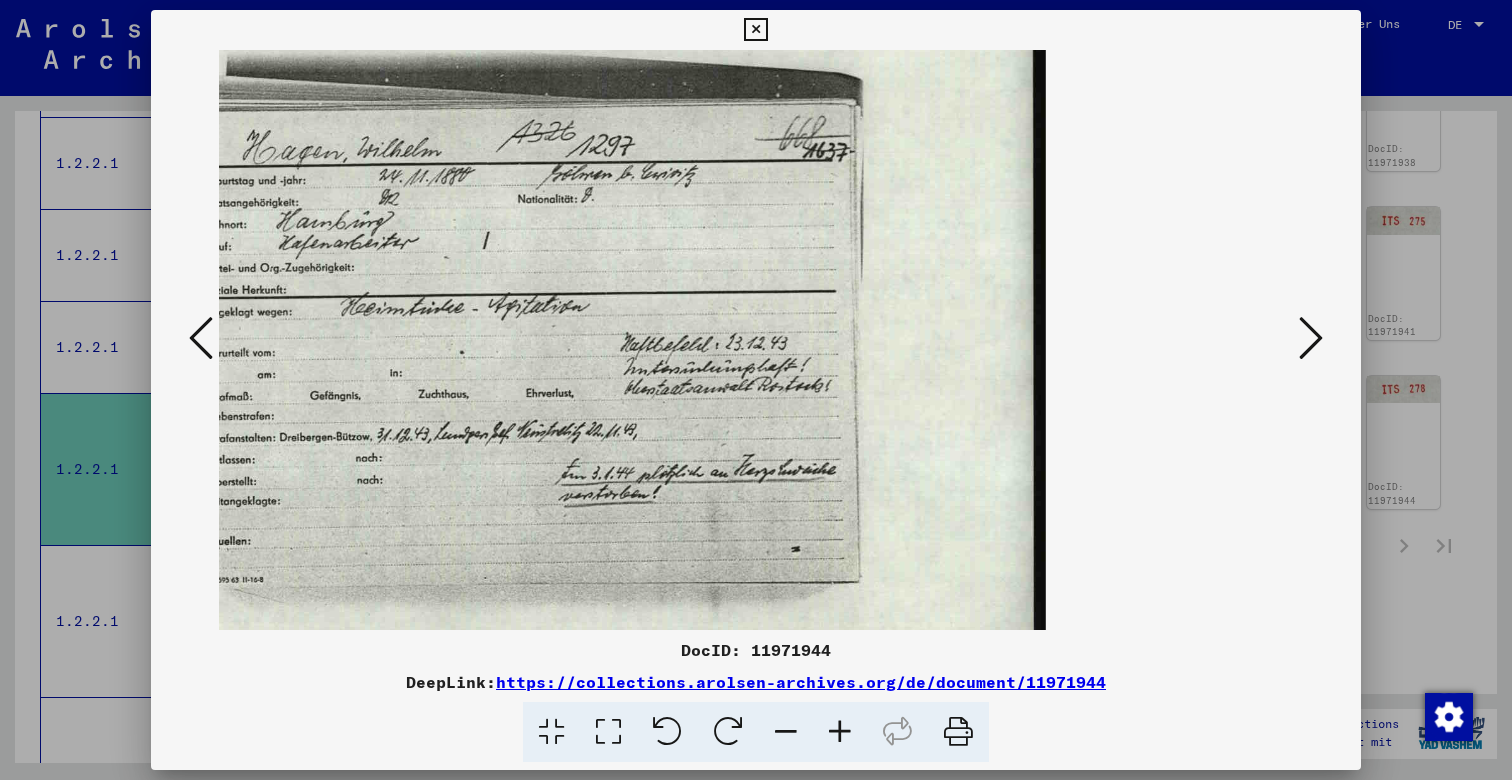 click at bounding box center [840, 732] 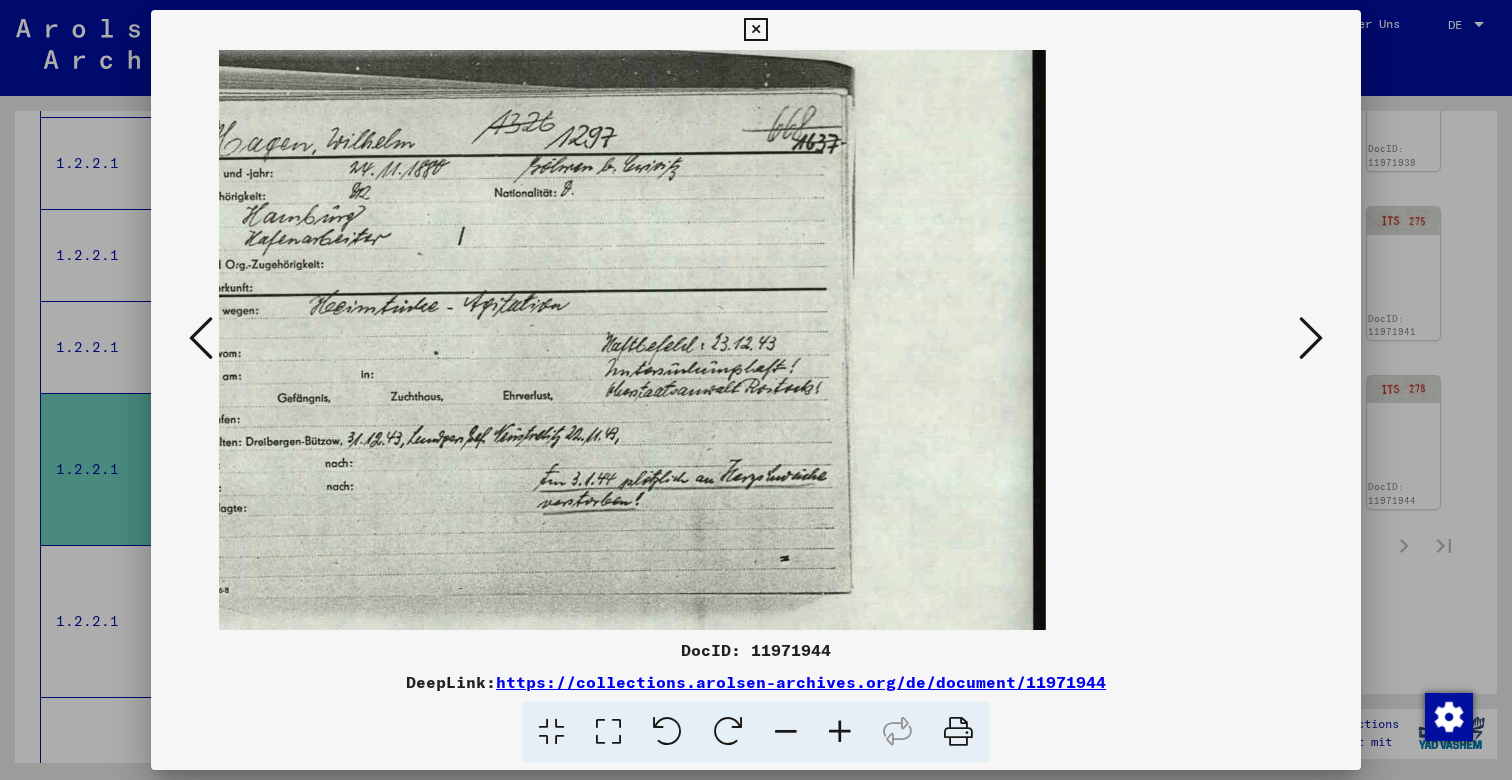 click at bounding box center [201, 338] 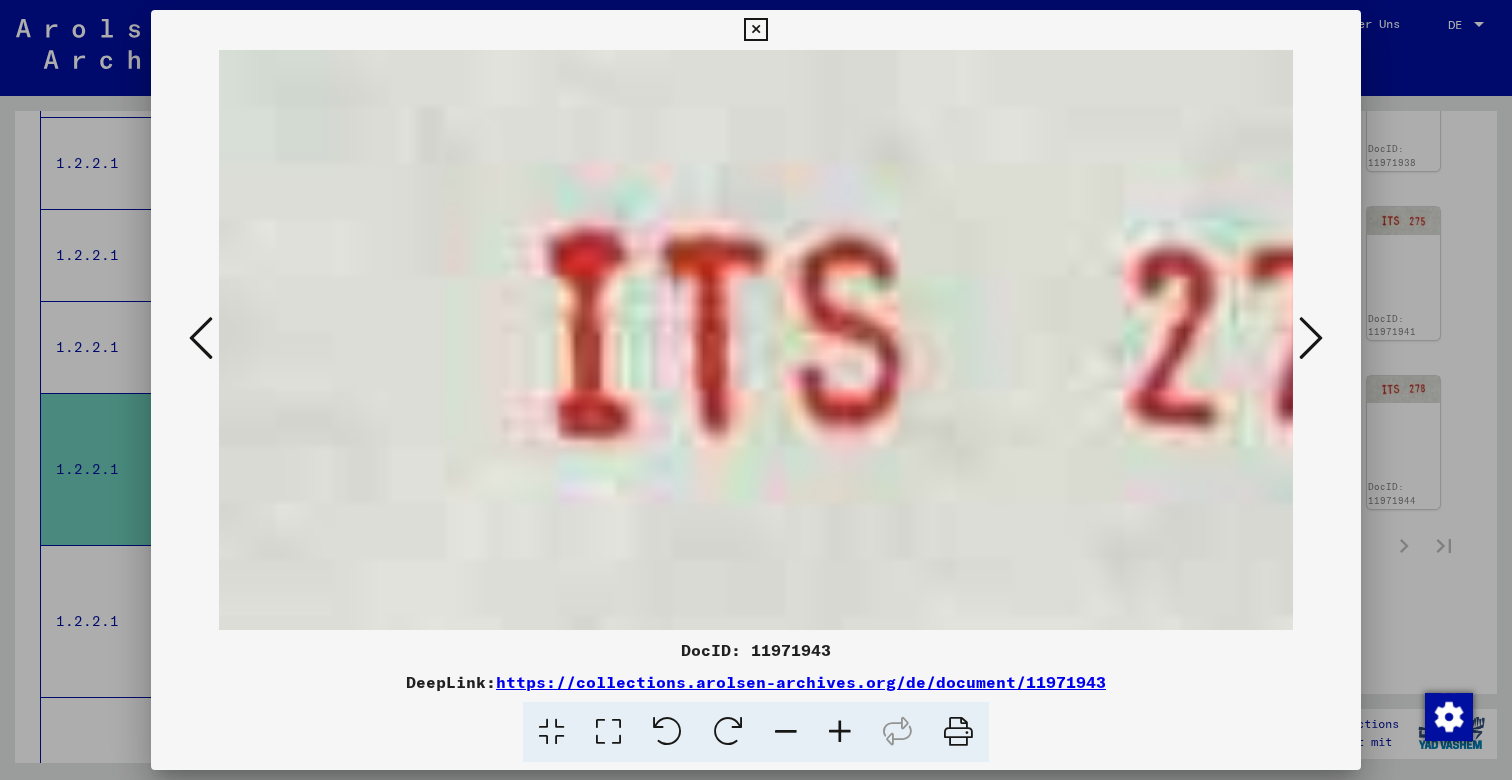 click at bounding box center [201, 338] 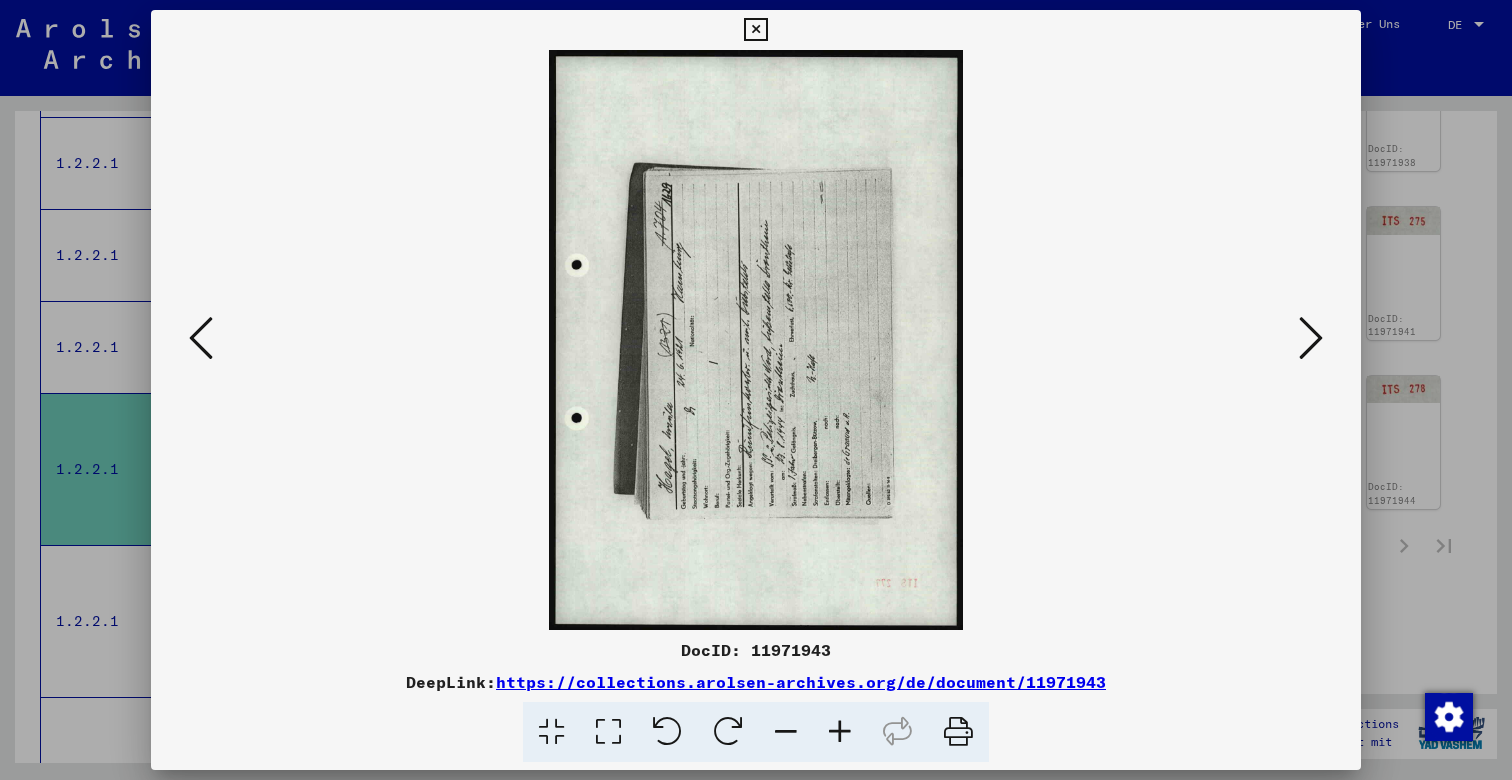 click at bounding box center [728, 732] 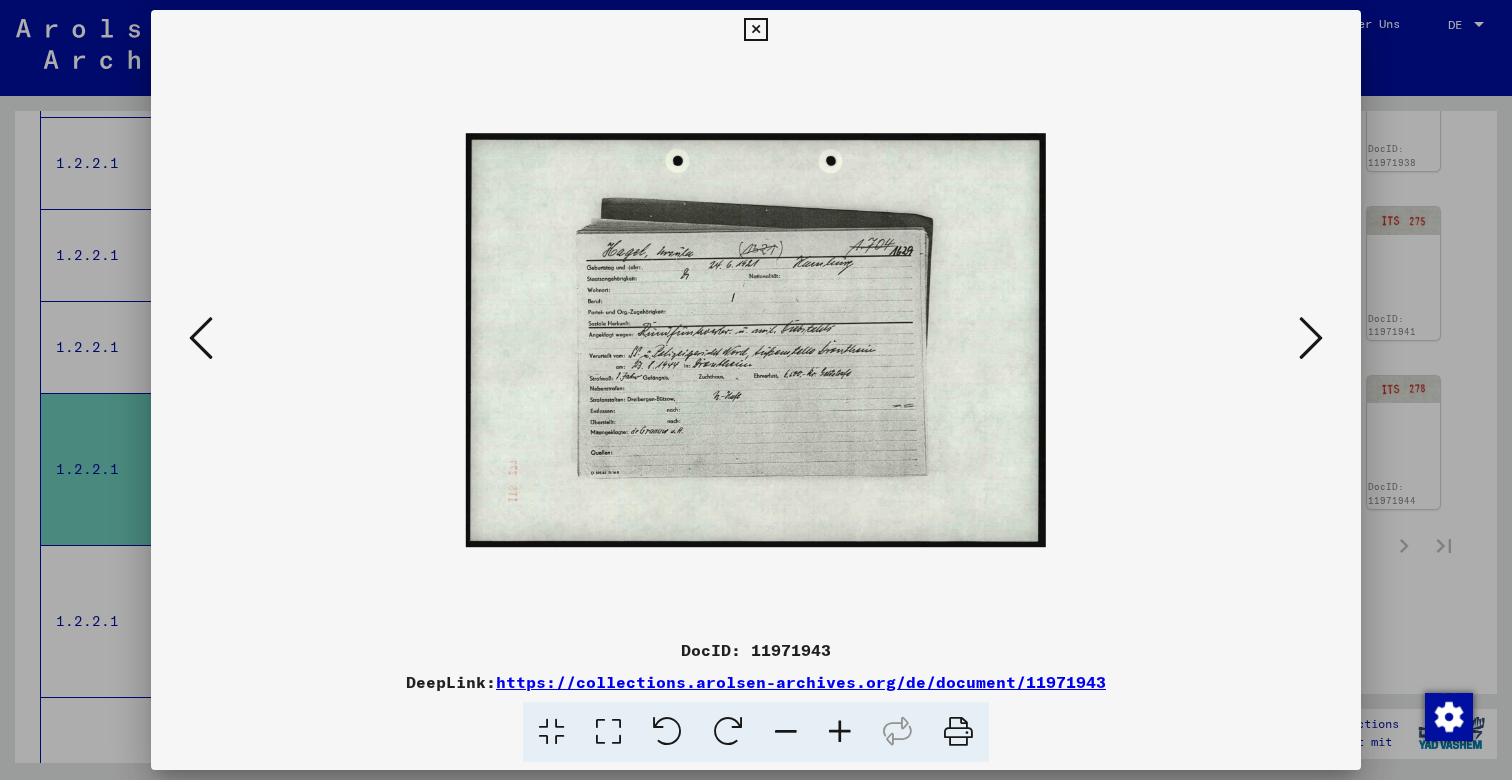 click at bounding box center (840, 732) 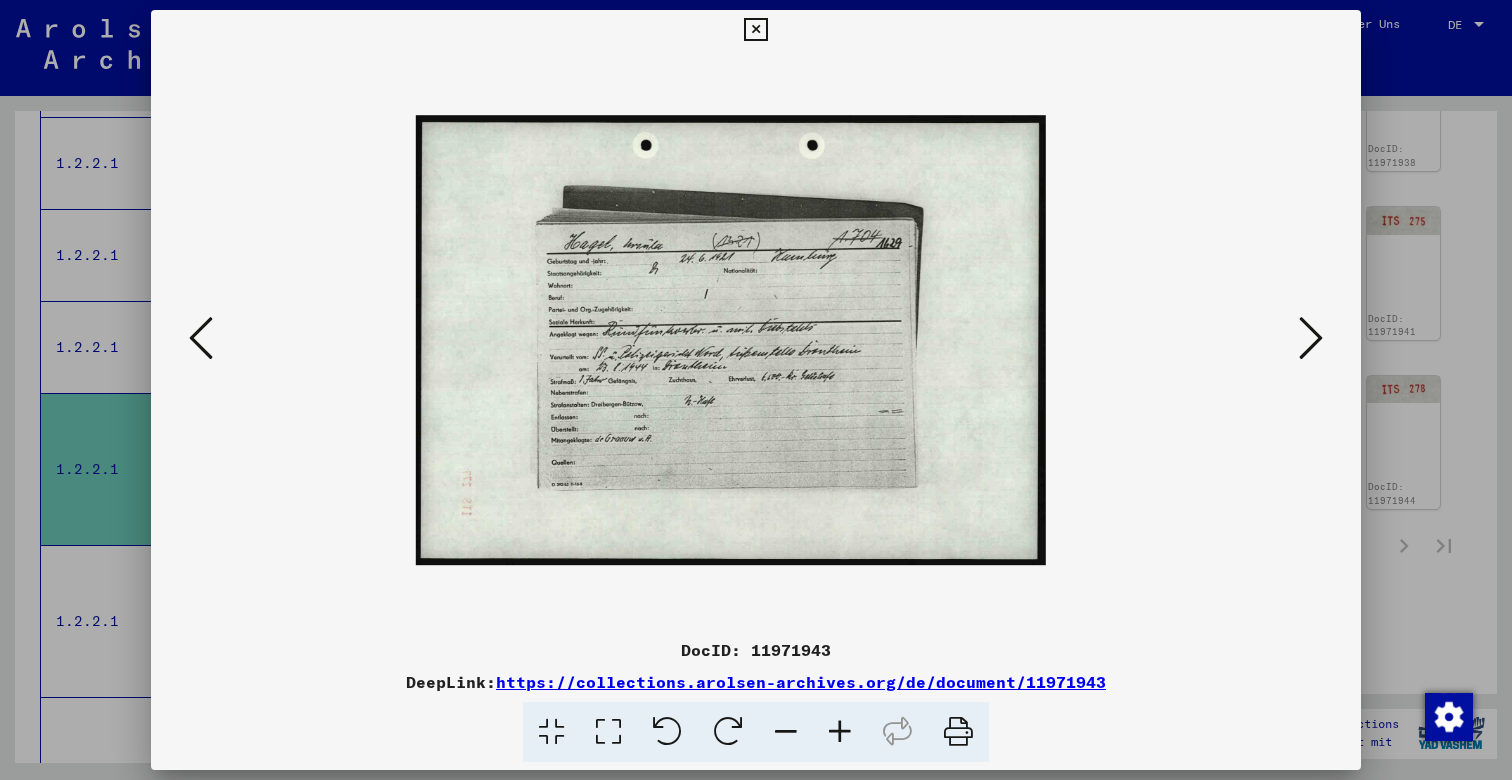 click at bounding box center [840, 732] 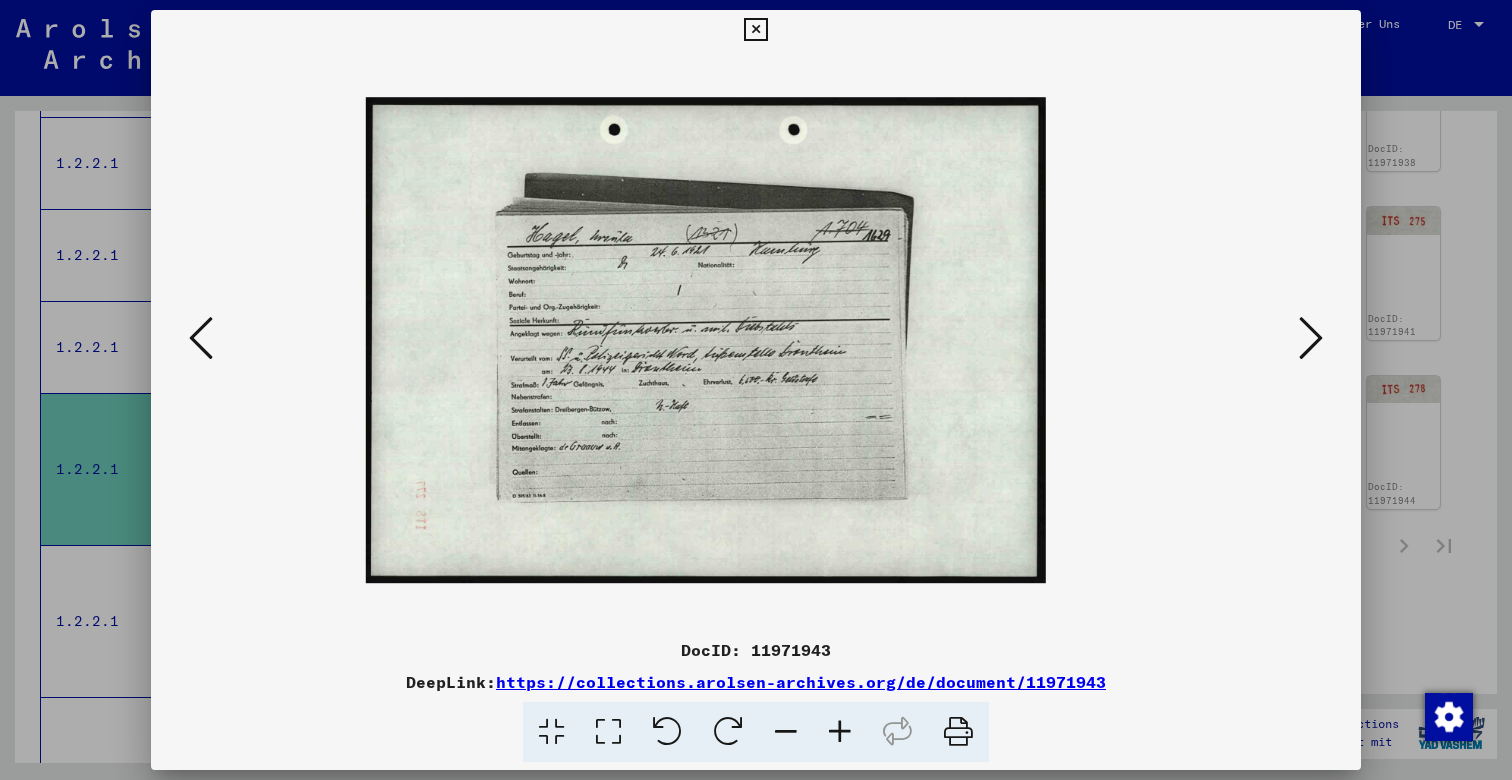 click at bounding box center [840, 732] 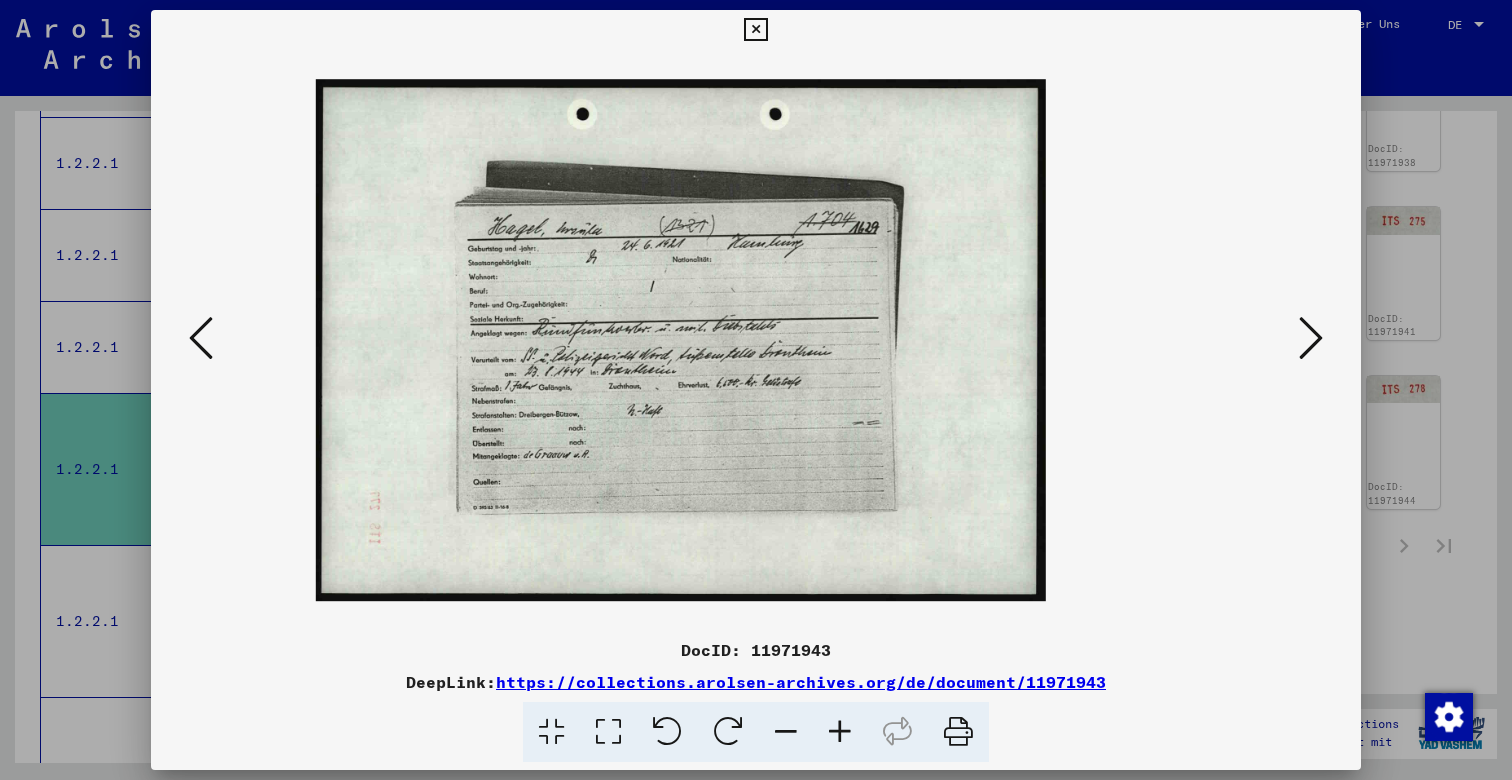 click at bounding box center [840, 732] 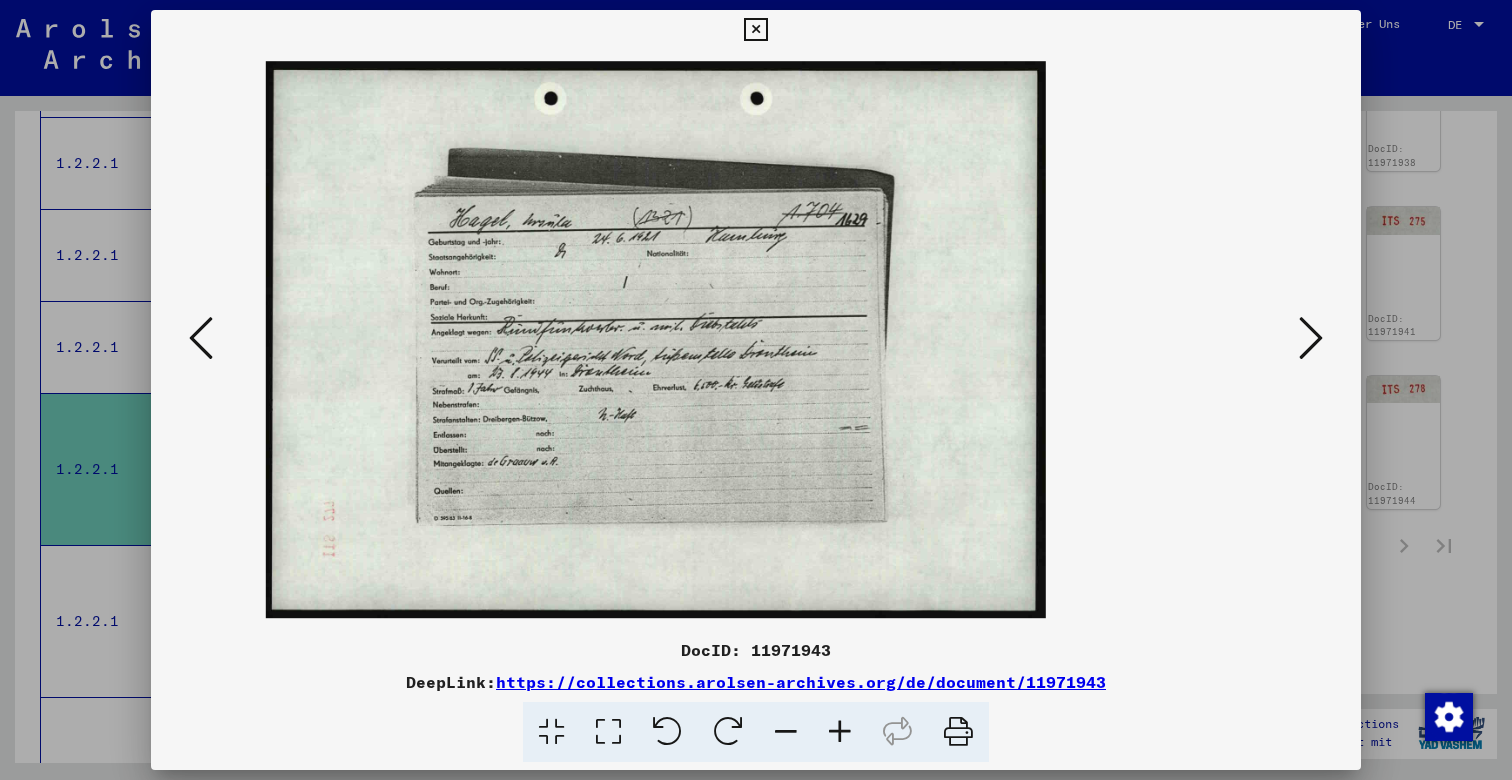click at bounding box center [840, 732] 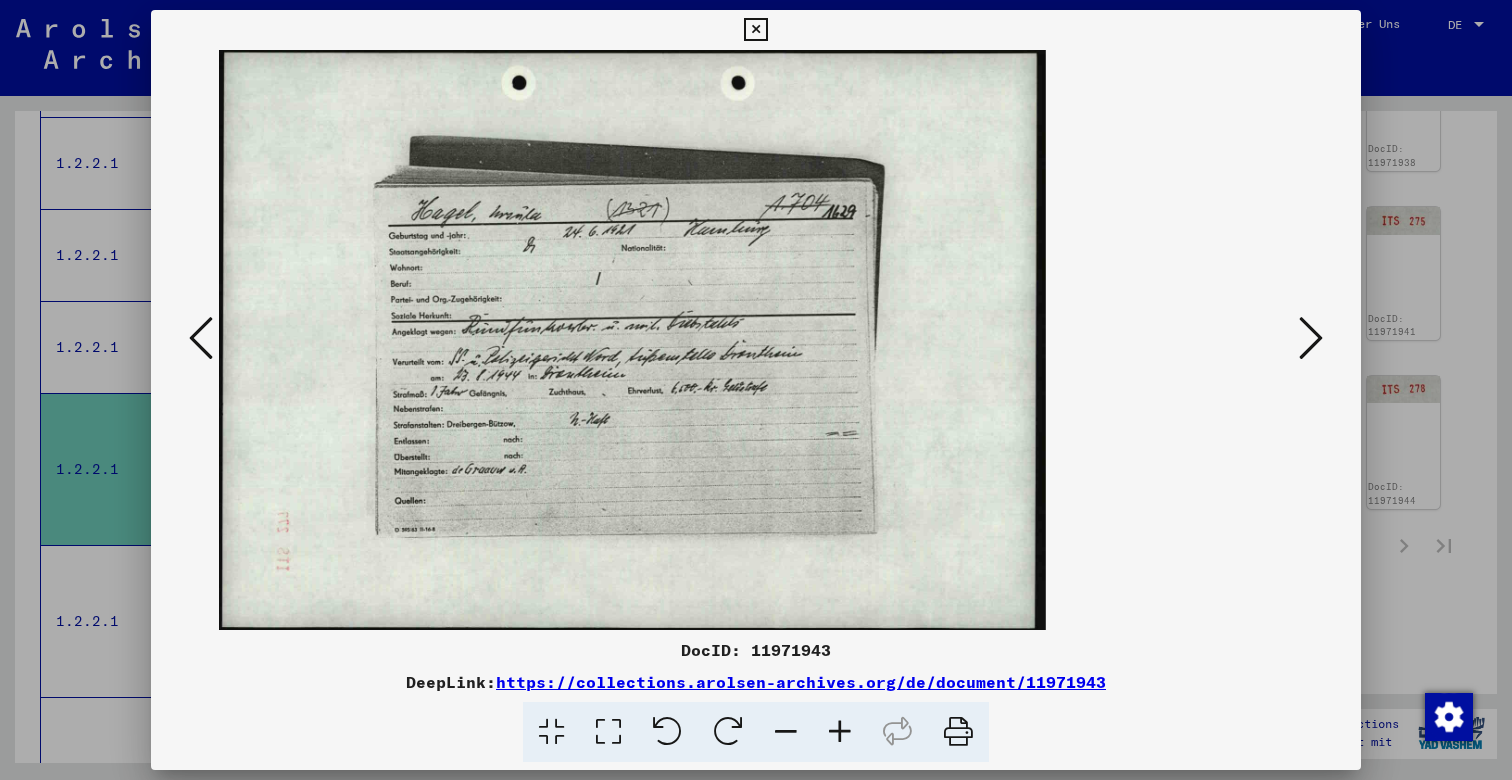 click at bounding box center (840, 732) 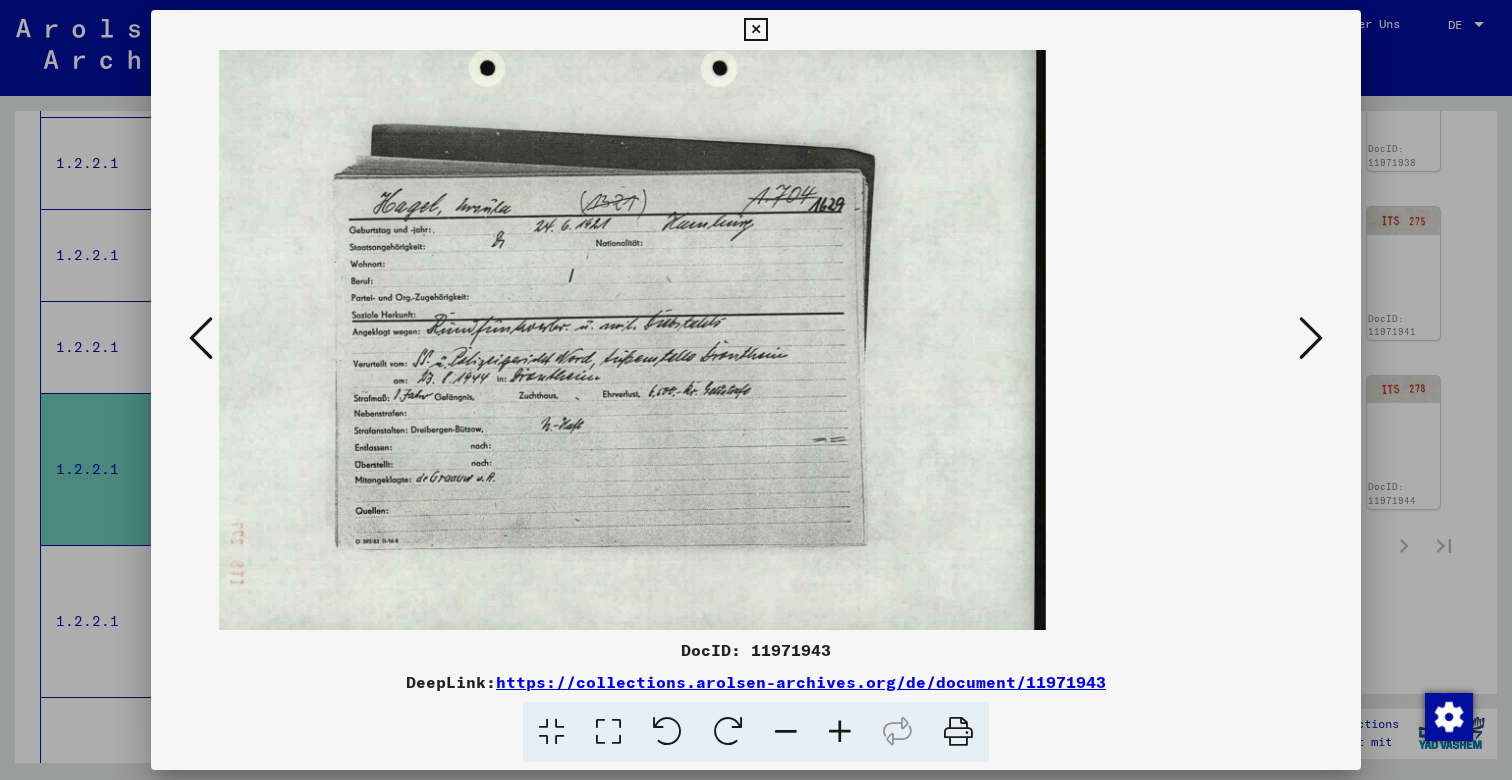 click at bounding box center (840, 732) 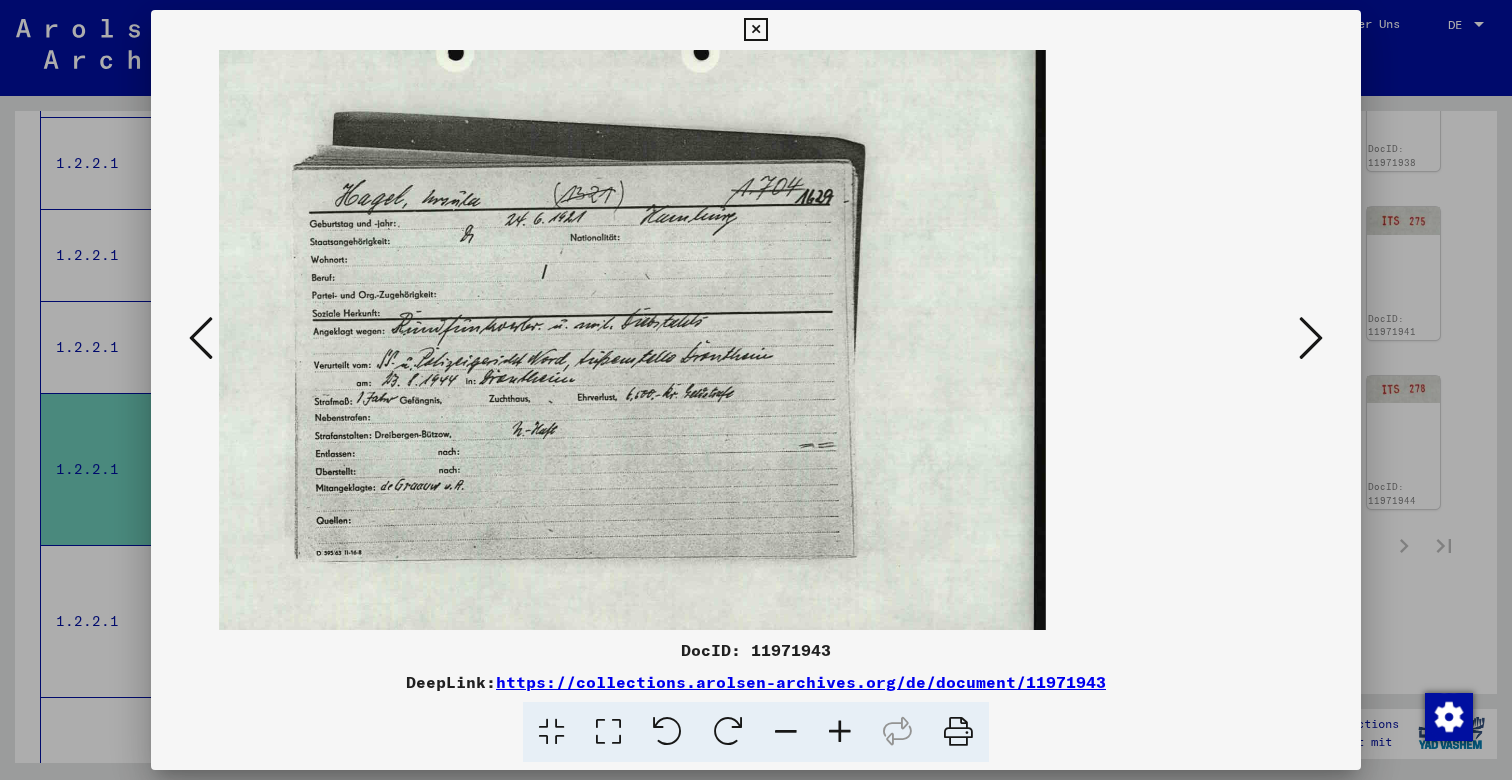 click at bounding box center [840, 732] 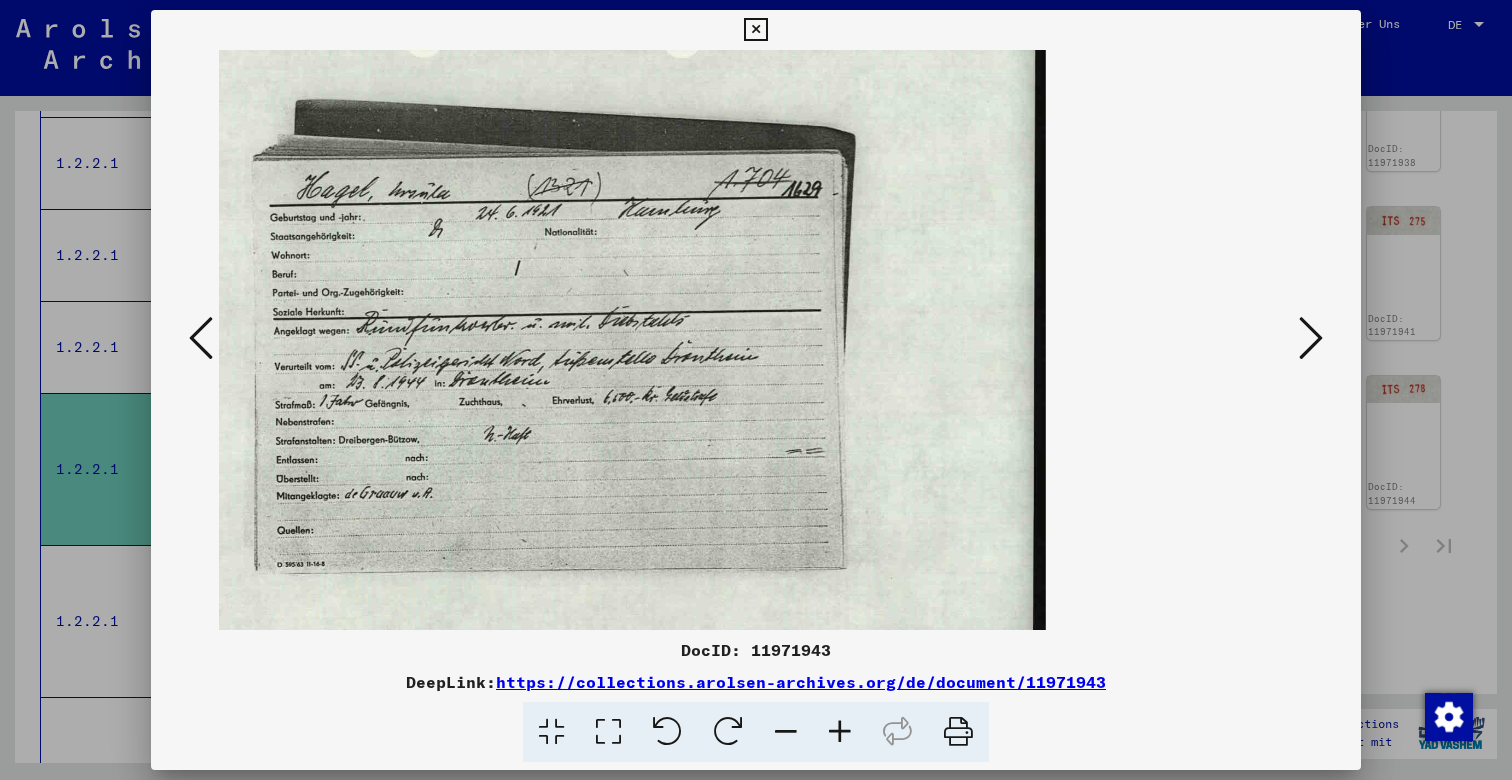 click at bounding box center [840, 732] 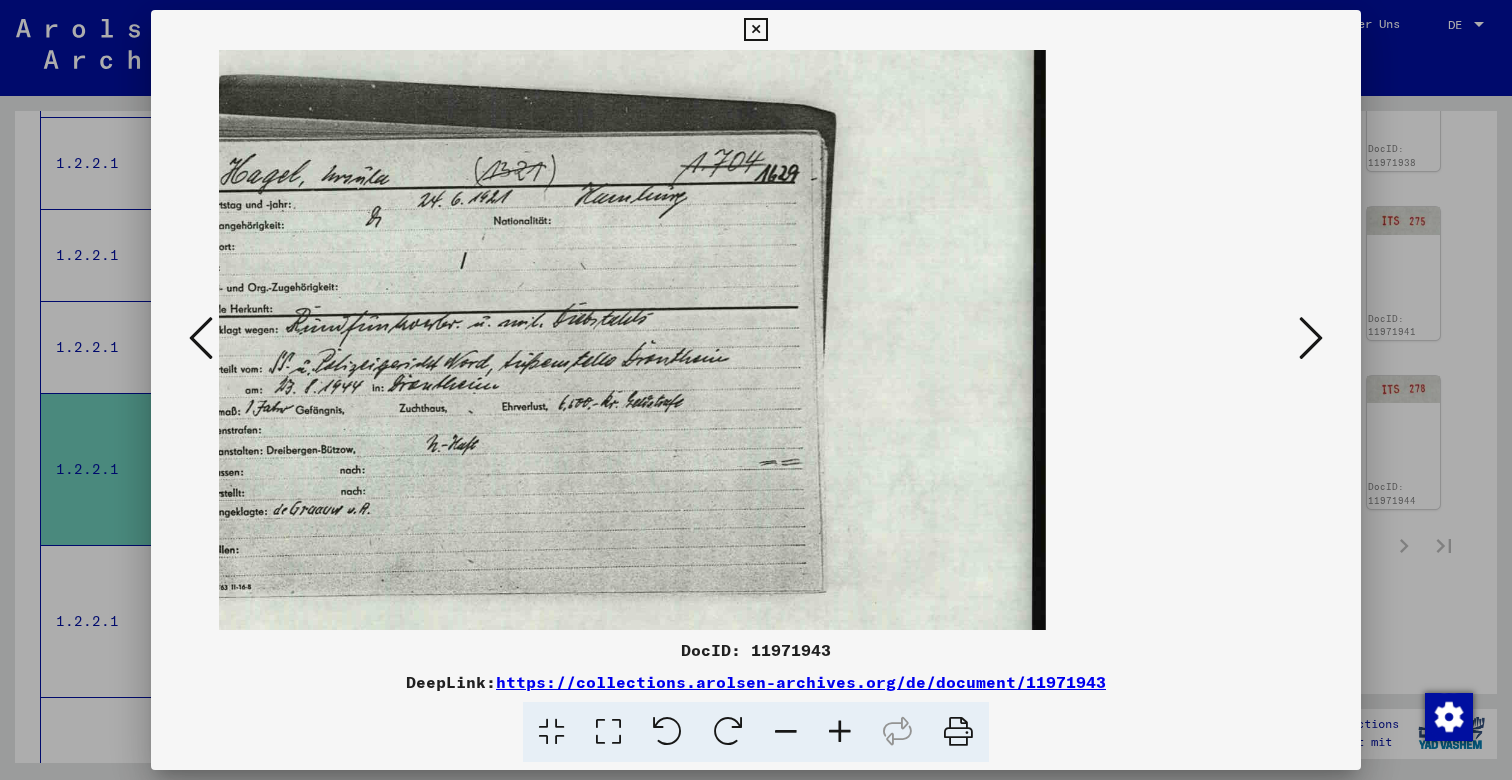 click at bounding box center [840, 732] 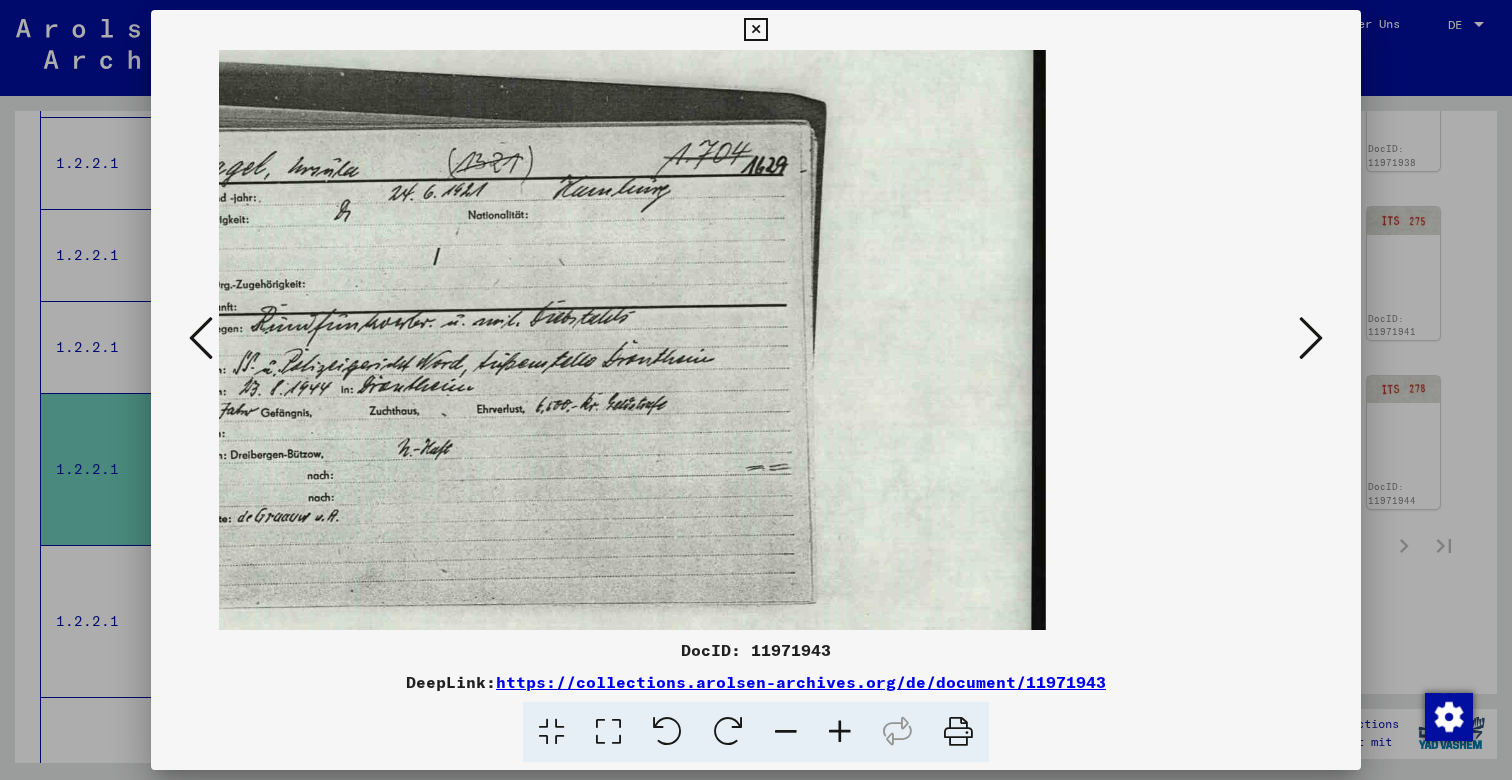 click at bounding box center [840, 732] 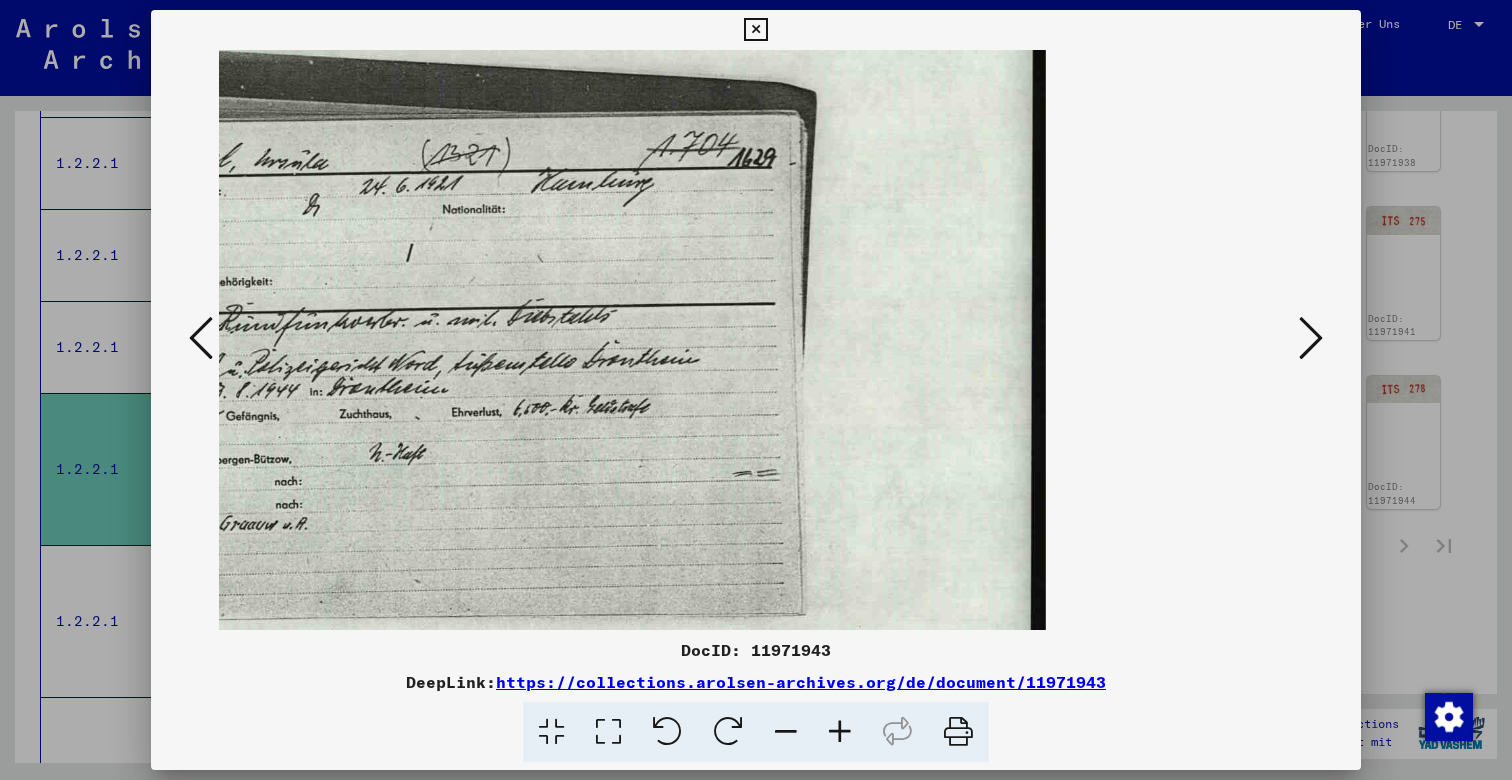 drag, startPoint x: 853, startPoint y: 725, endPoint x: 835, endPoint y: 675, distance: 53.14132 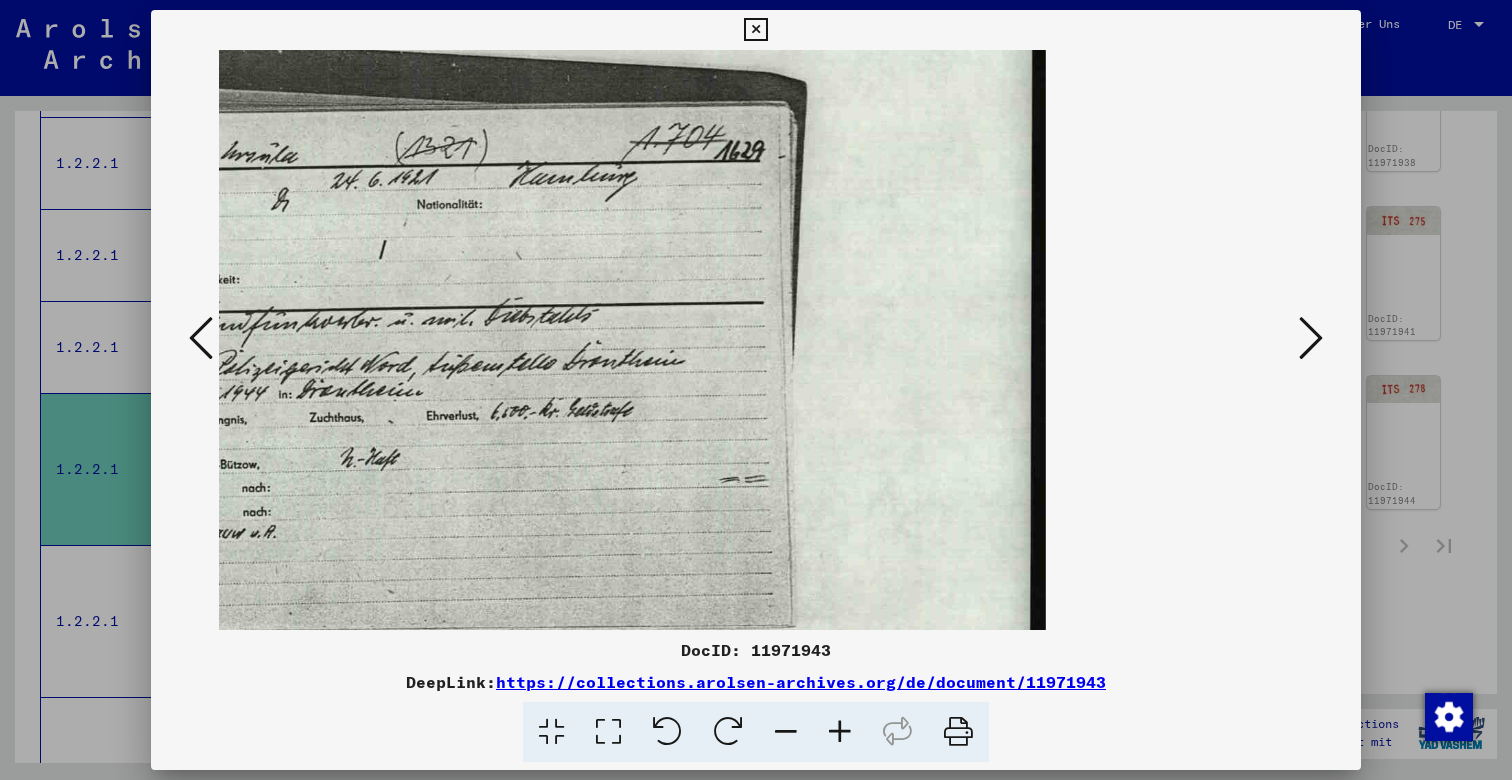 scroll, scrollTop: 1, scrollLeft: 0, axis: vertical 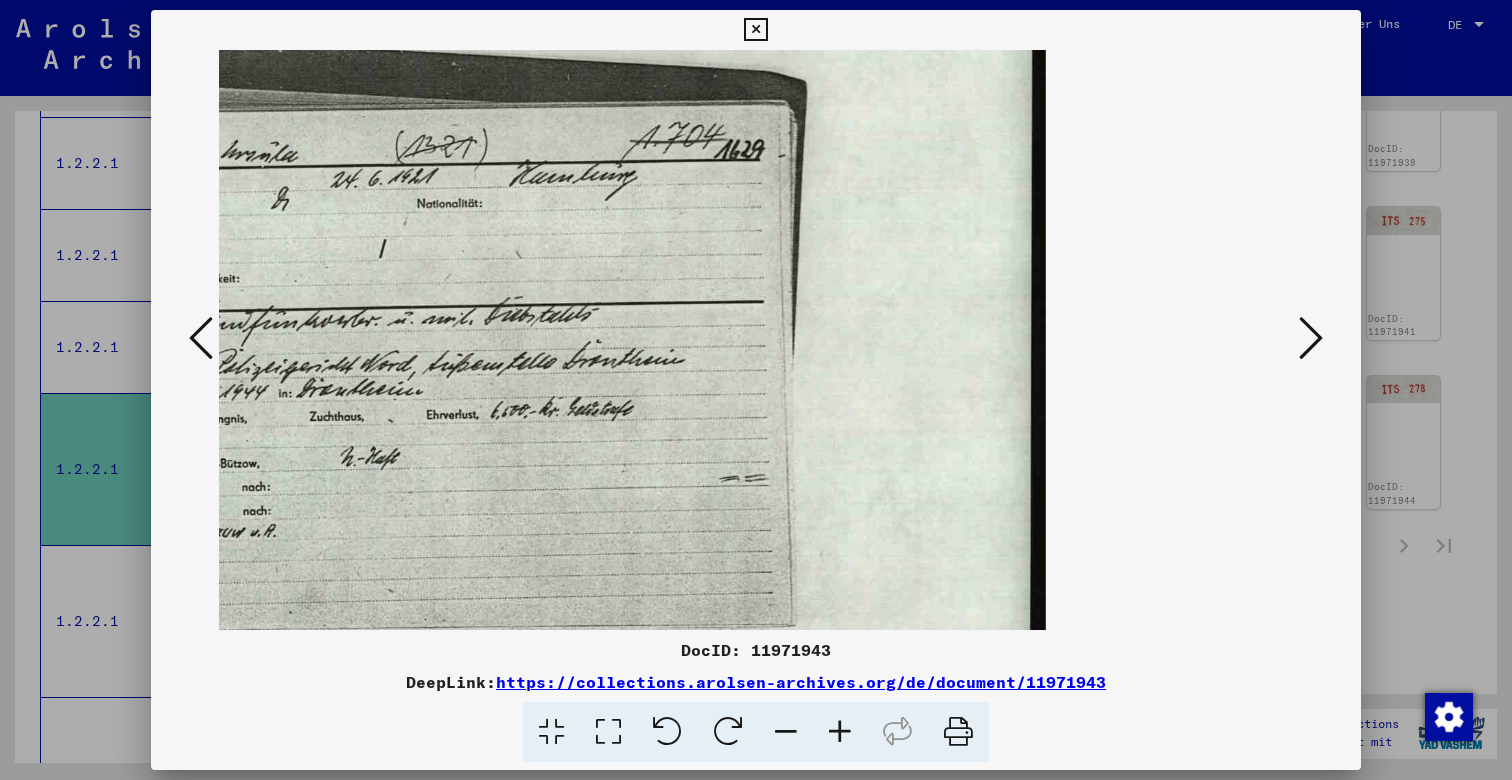 drag, startPoint x: 640, startPoint y: 376, endPoint x: 814, endPoint y: 407, distance: 176.73993 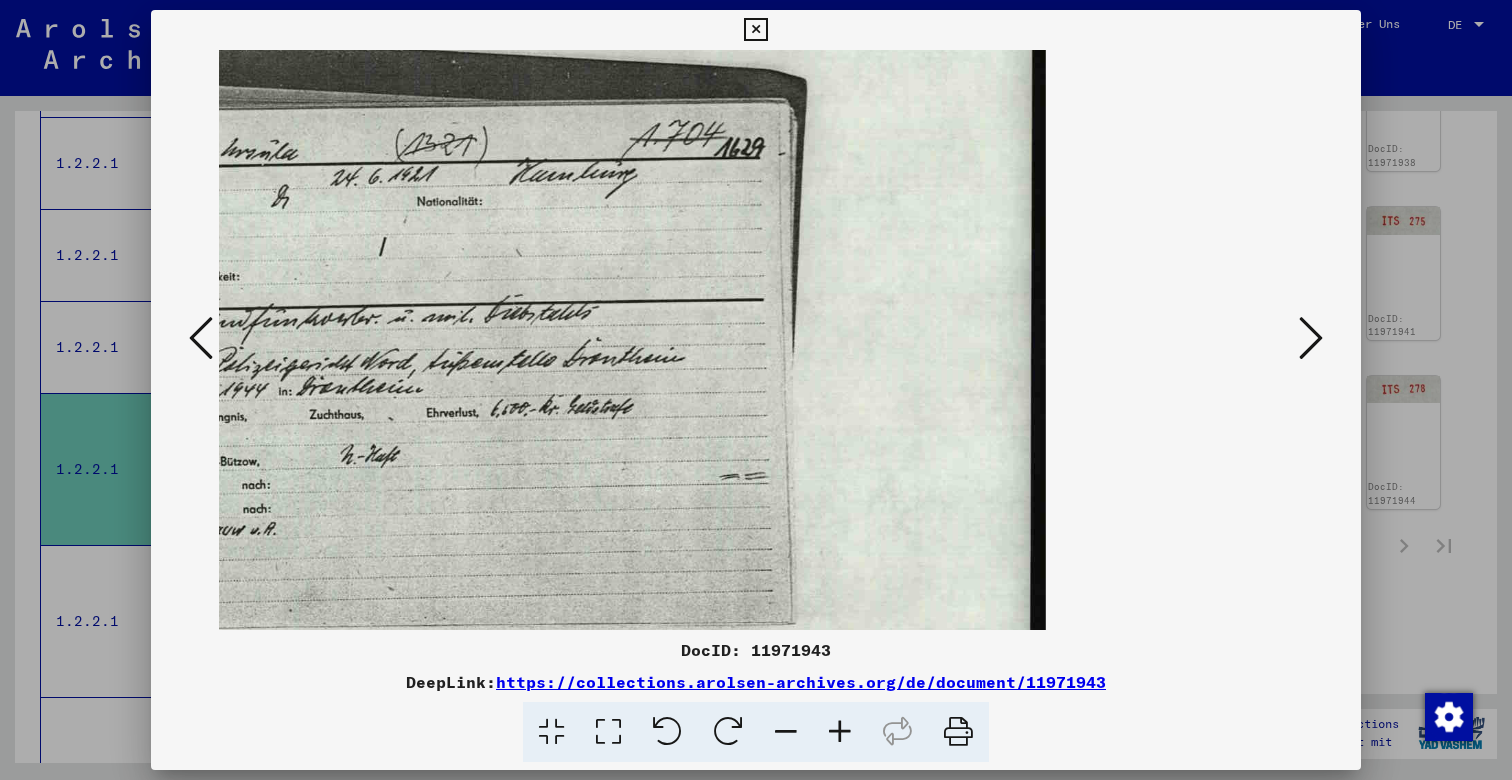 scroll, scrollTop: 0, scrollLeft: 0, axis: both 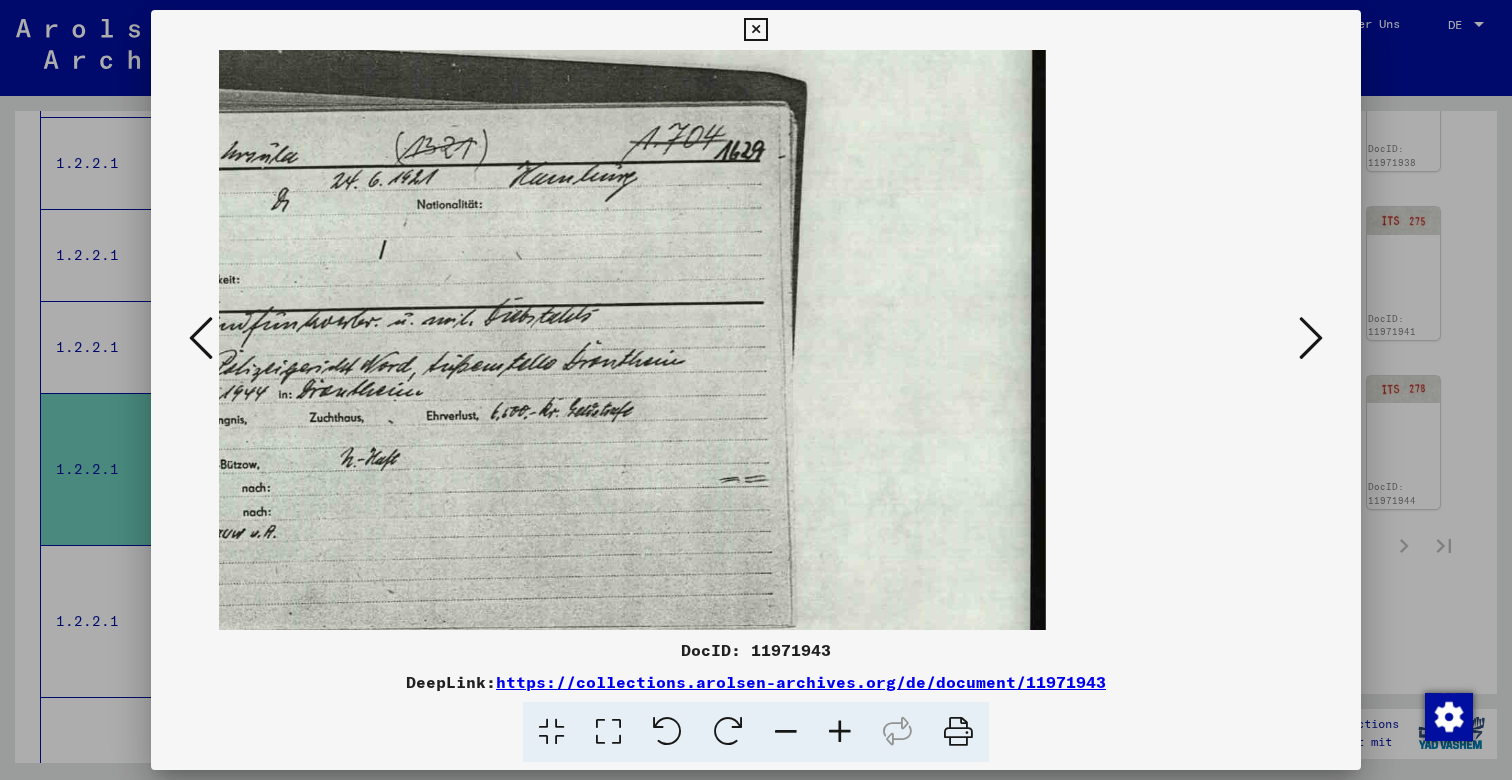 drag, startPoint x: 262, startPoint y: 331, endPoint x: 344, endPoint y: 345, distance: 83.18654 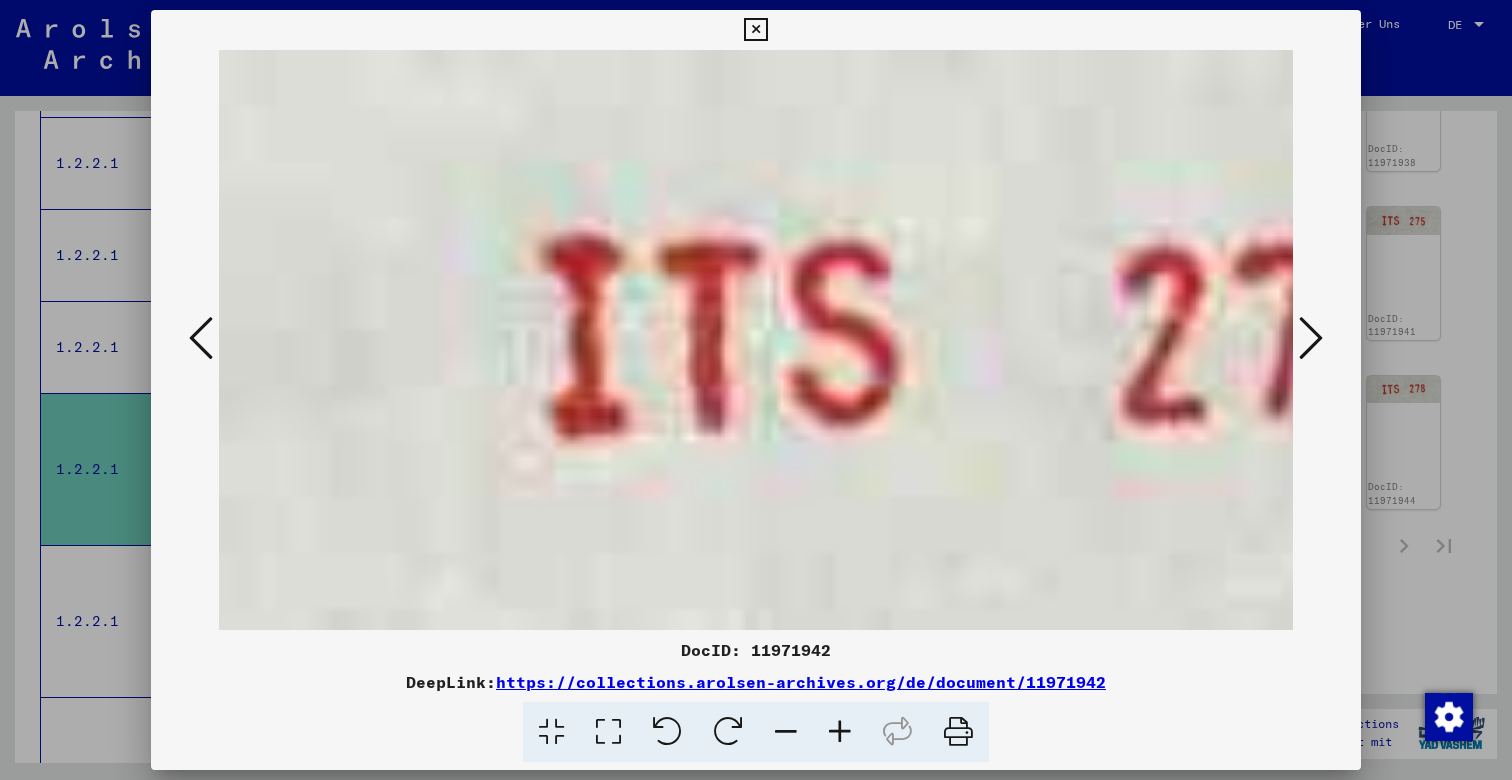 click at bounding box center (1311, 338) 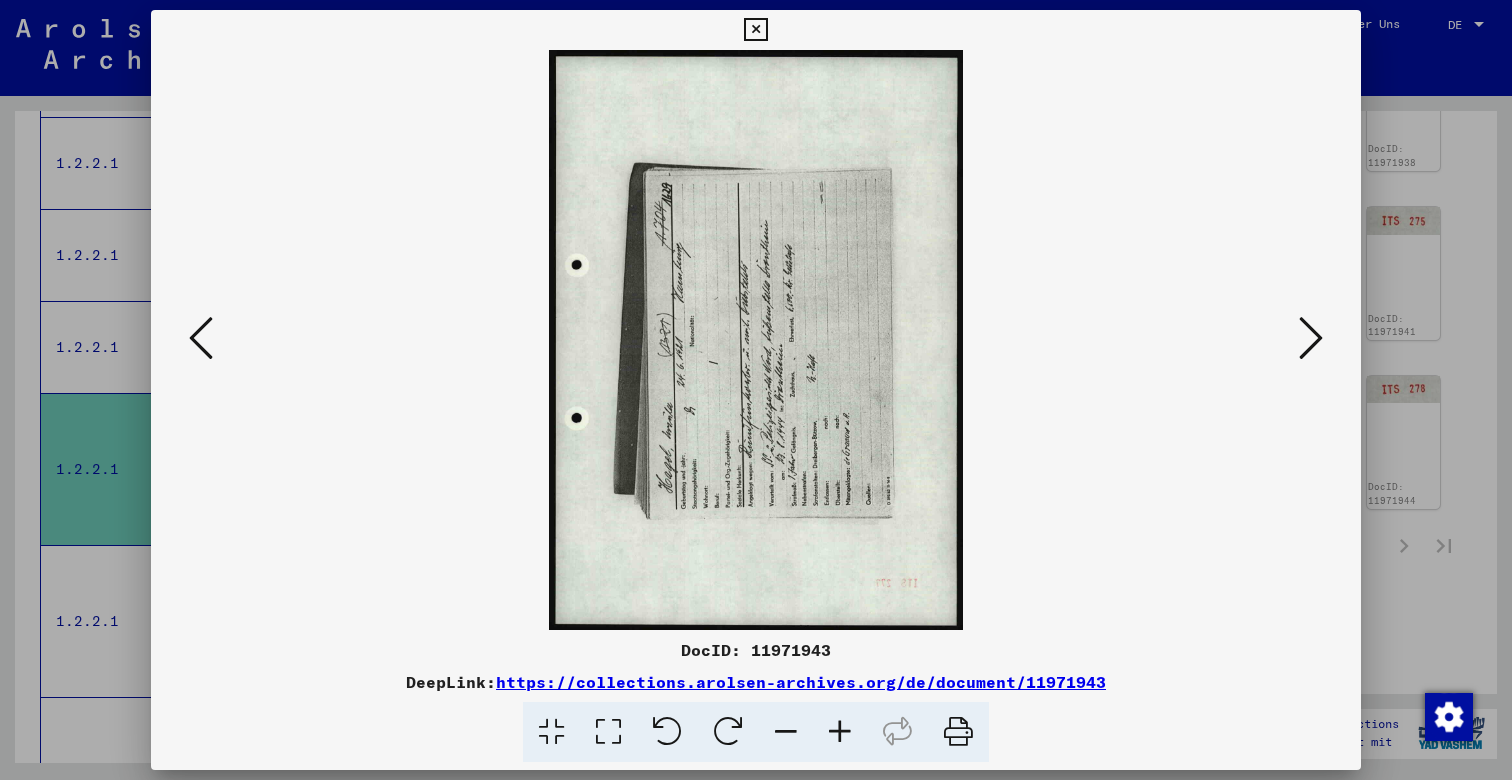 click at bounding box center (728, 732) 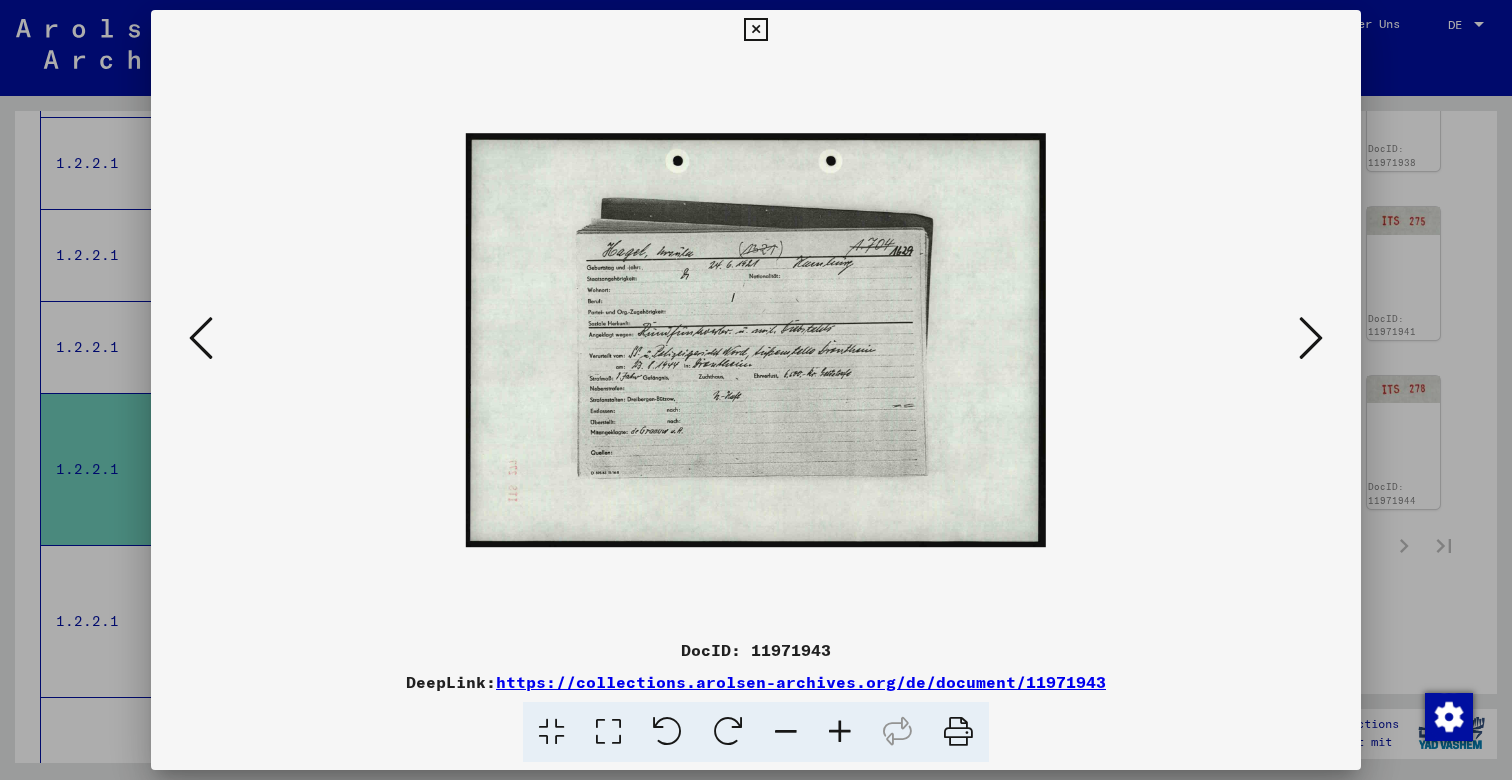 click at bounding box center (840, 732) 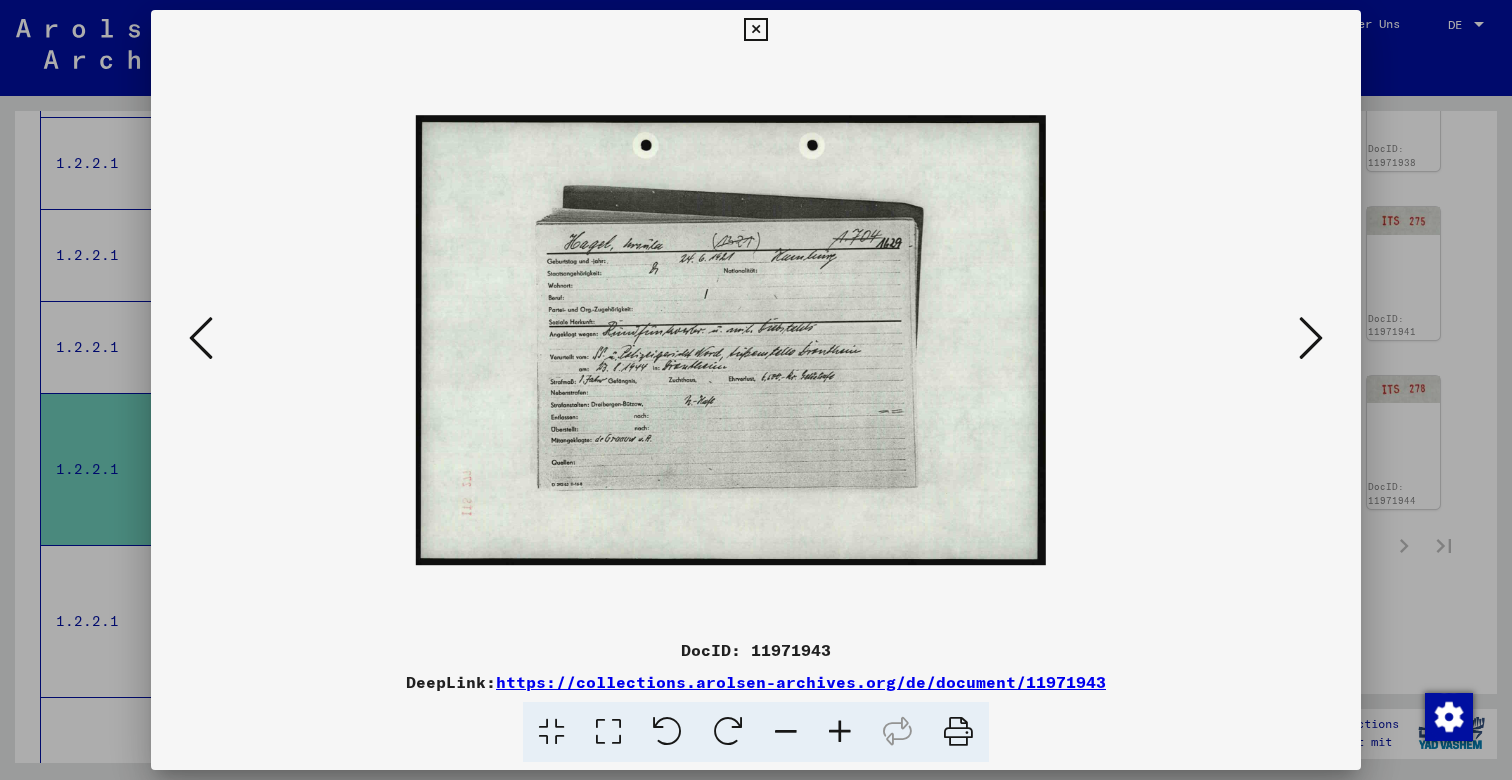 click at bounding box center [840, 732] 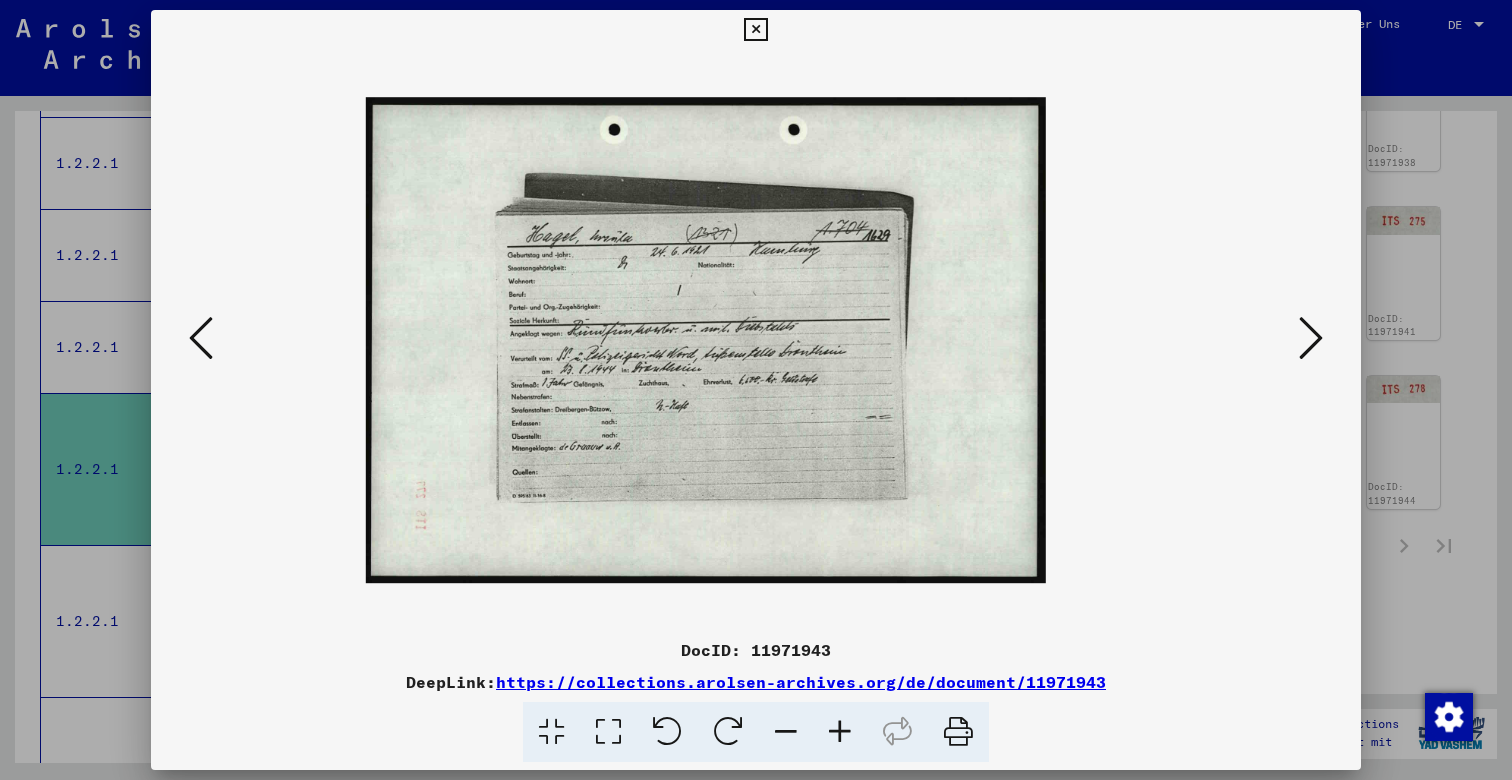 click at bounding box center [840, 732] 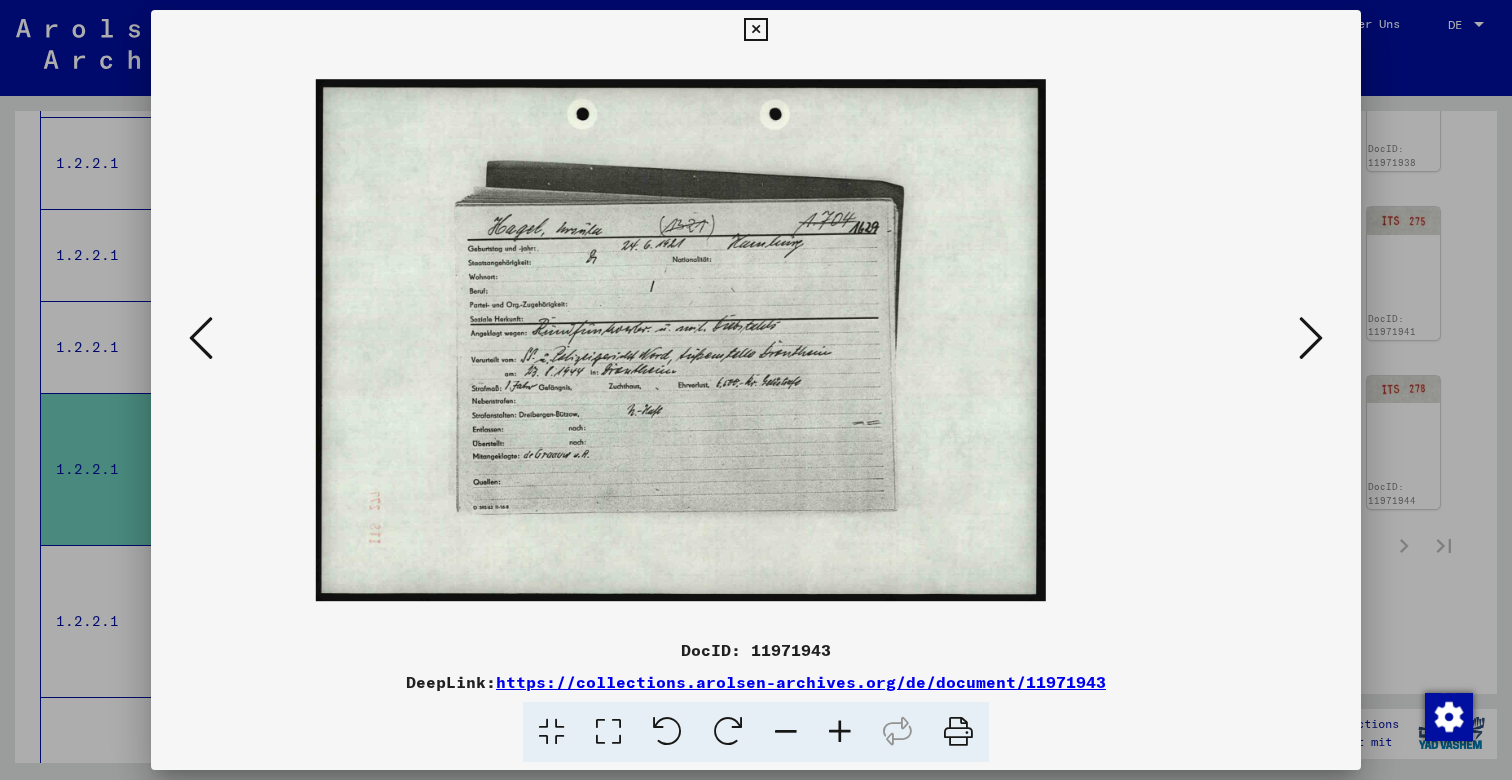 click at bounding box center [840, 732] 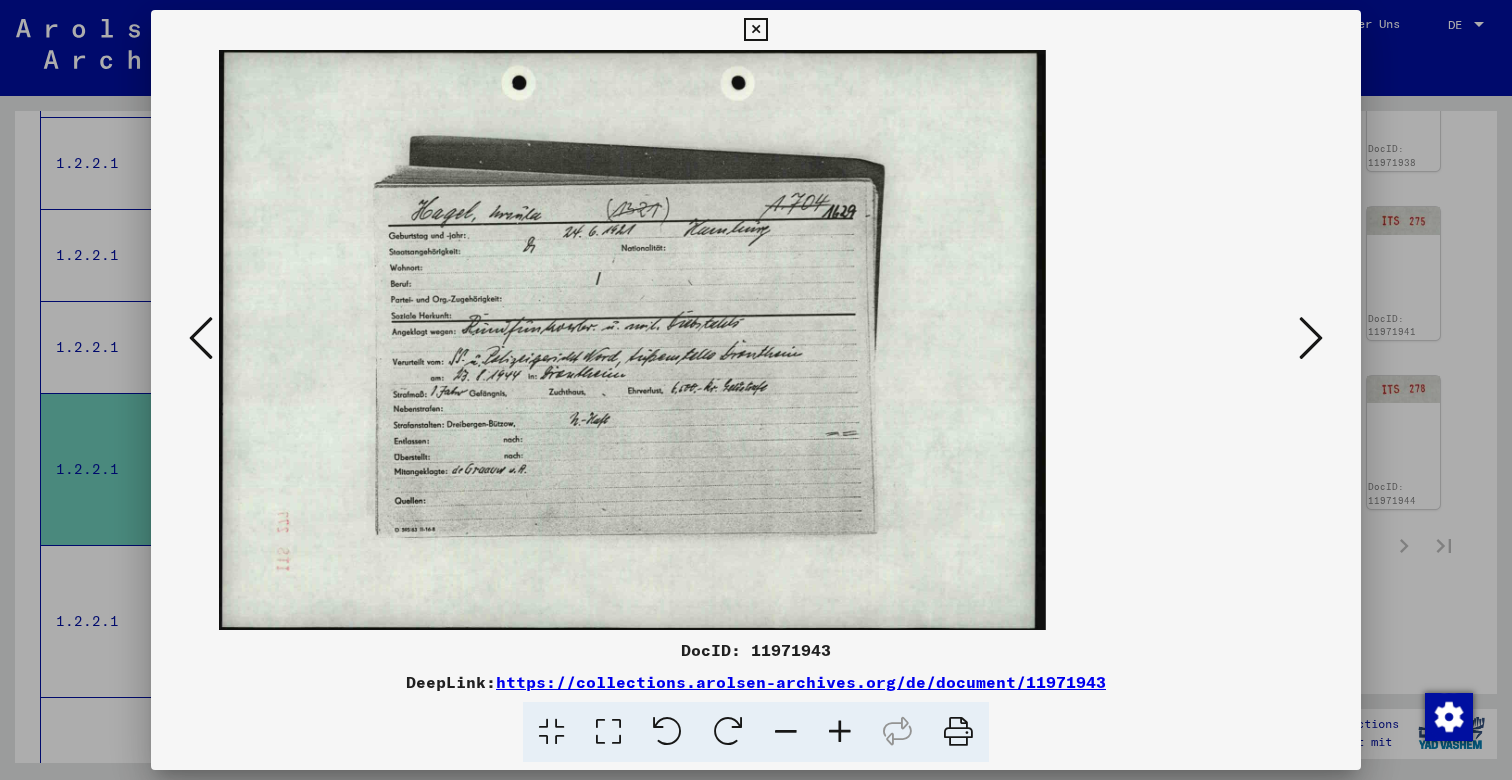 click at bounding box center [840, 732] 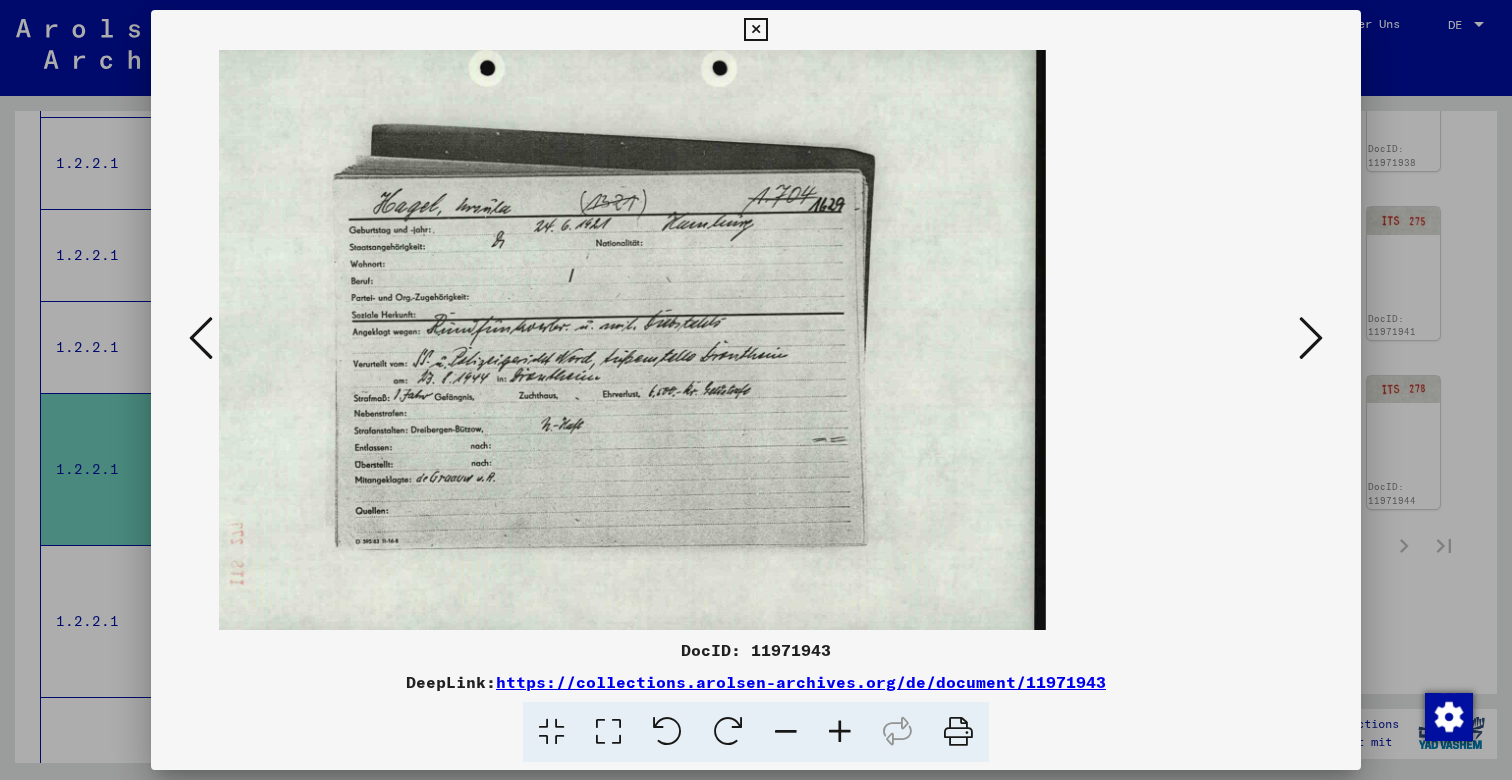 click at bounding box center [840, 732] 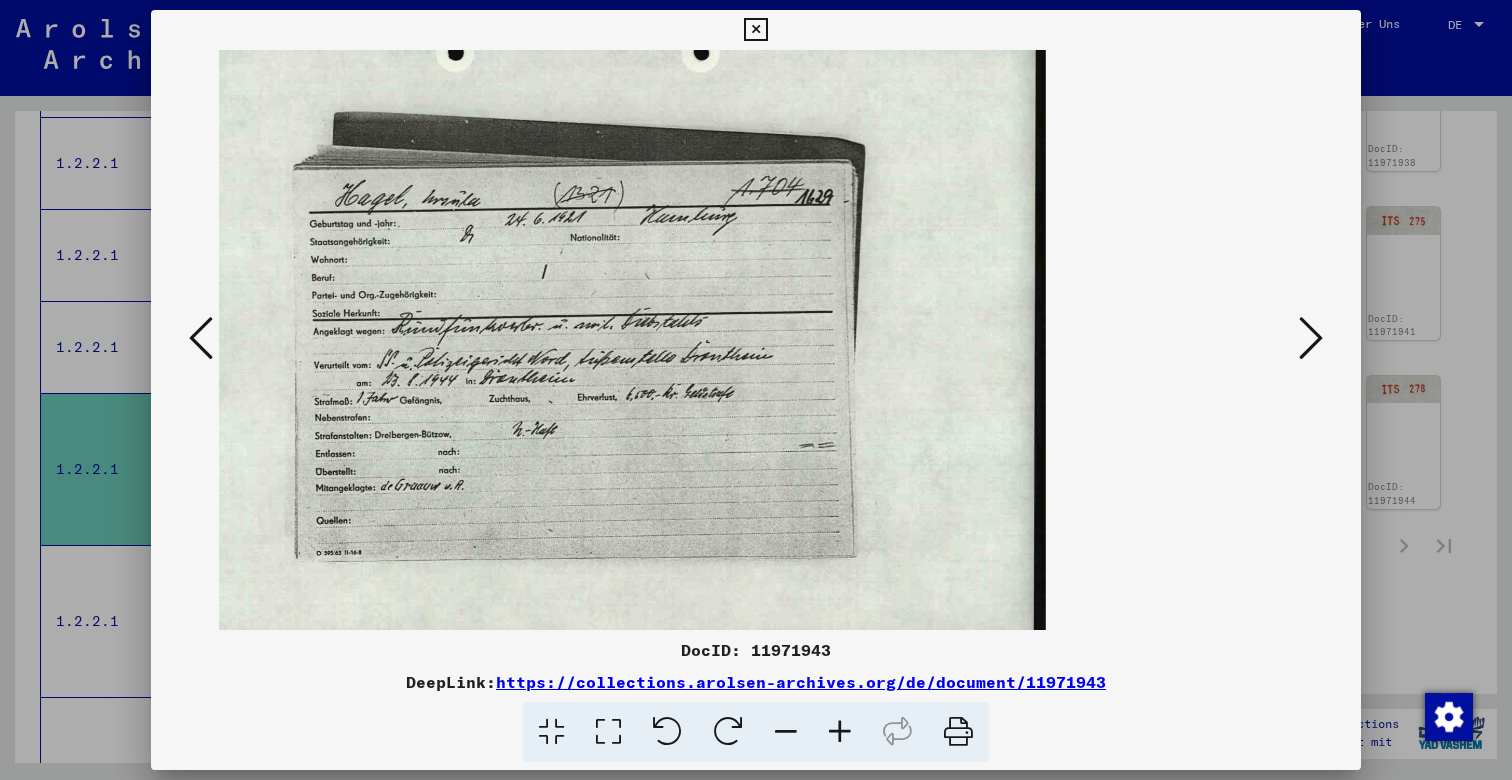click at bounding box center [840, 732] 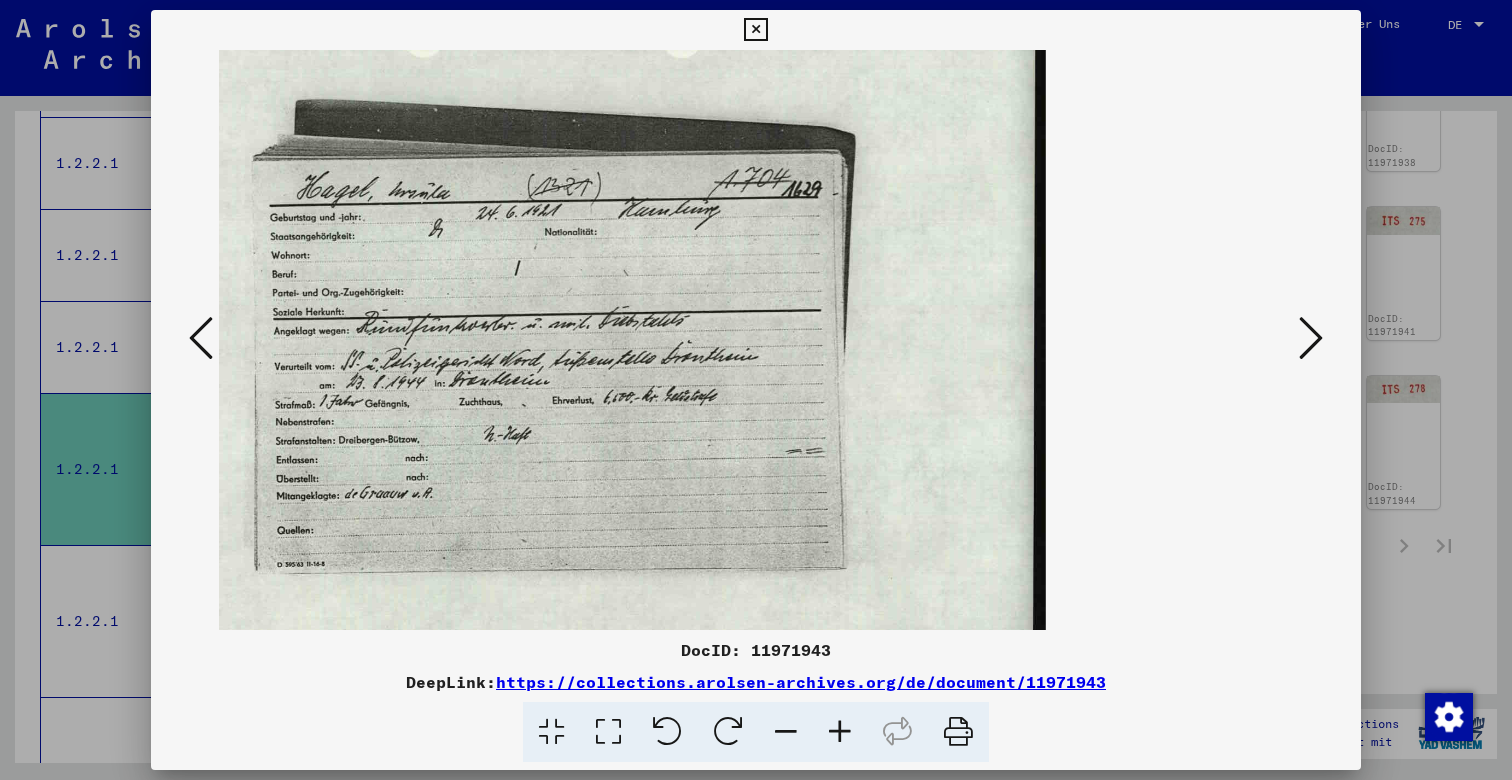 click at bounding box center [840, 732] 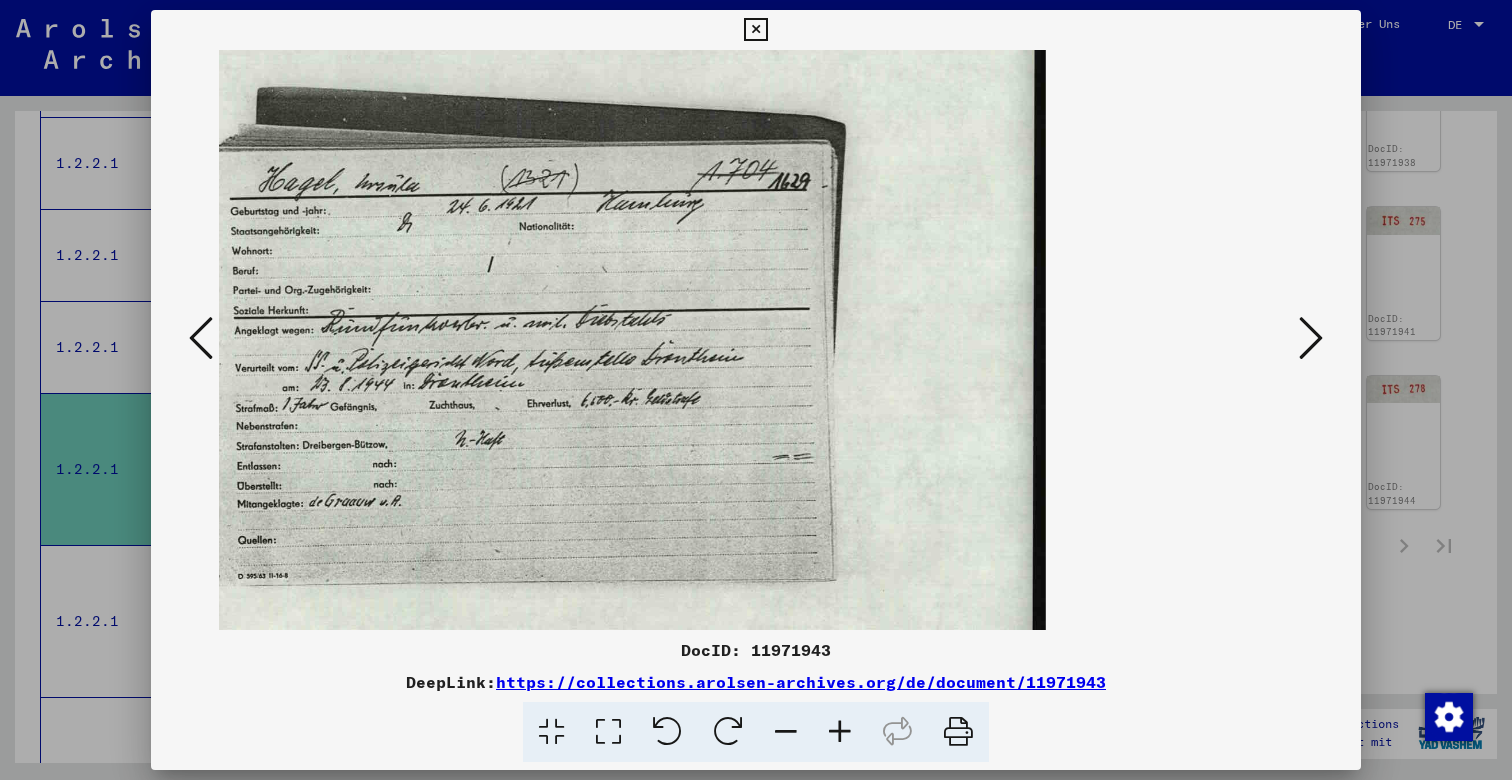 click at bounding box center (840, 732) 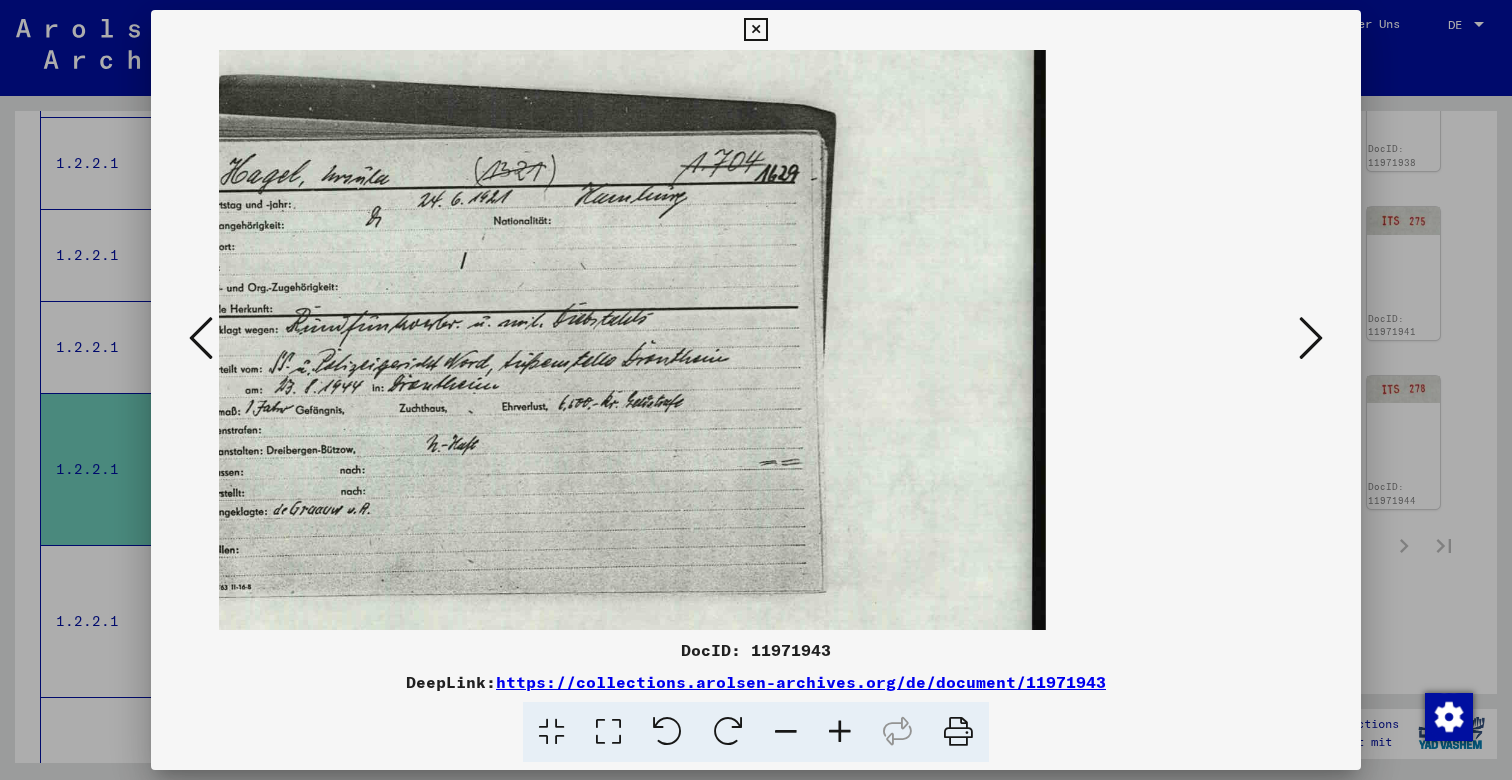 click at bounding box center (840, 732) 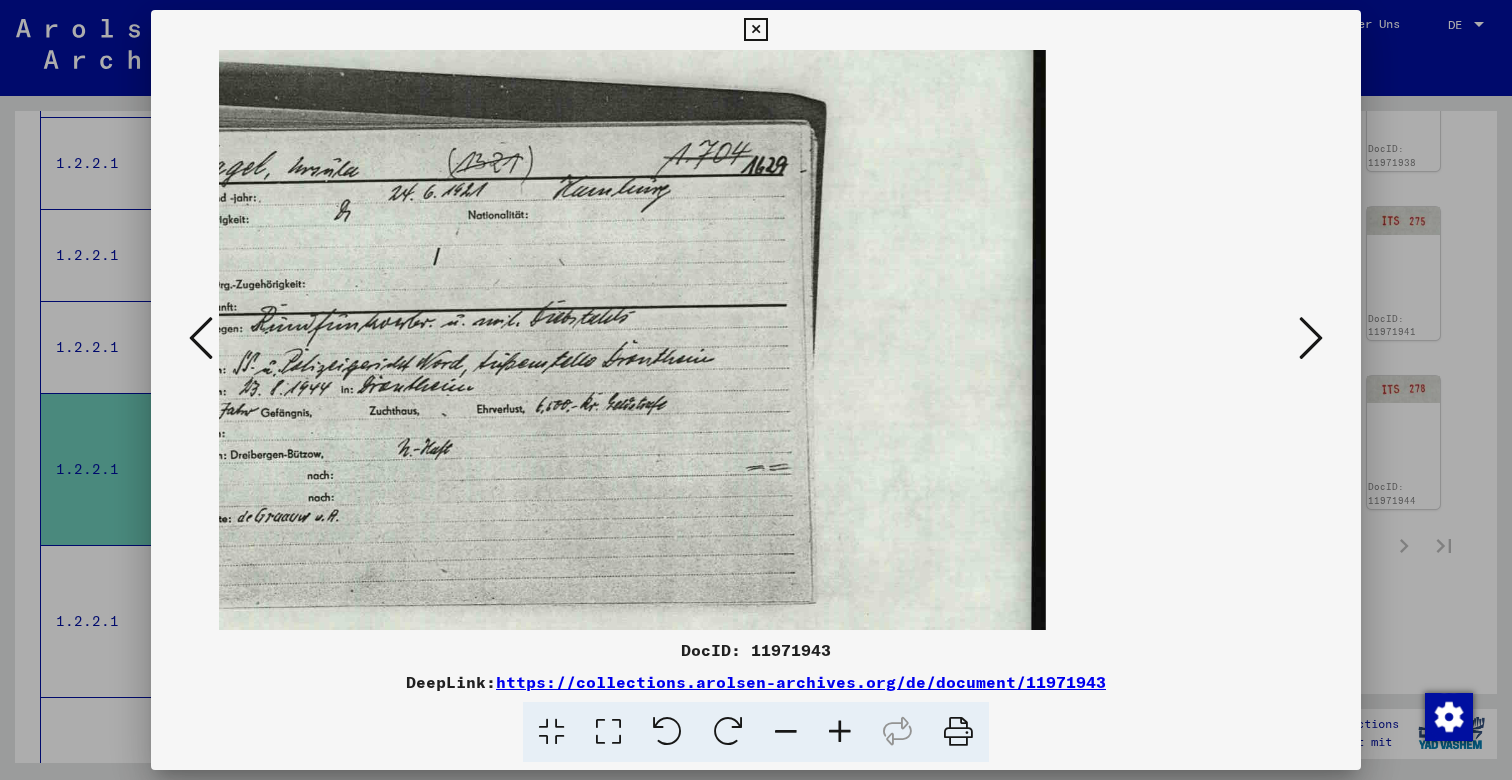 click at bounding box center [840, 732] 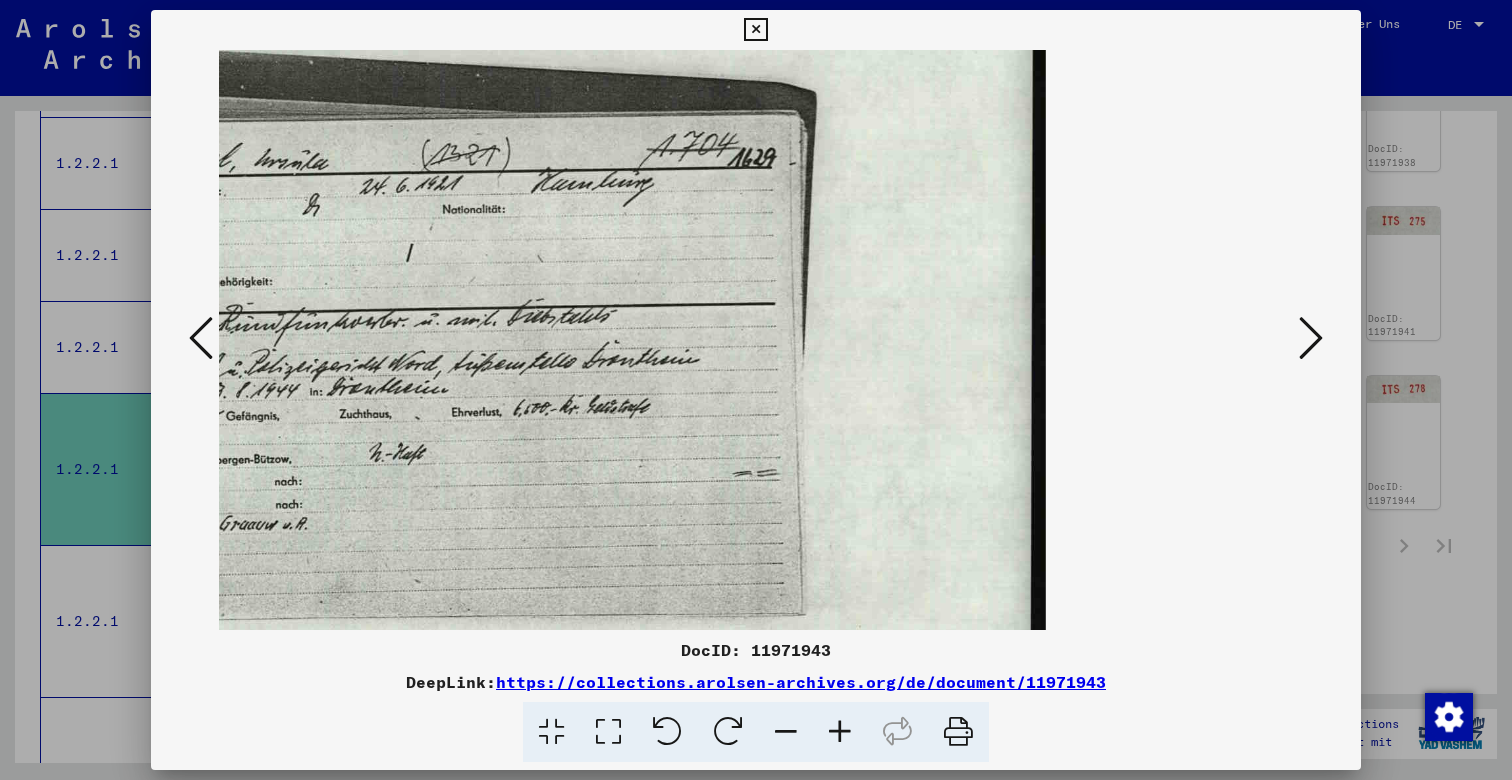 click at bounding box center (840, 732) 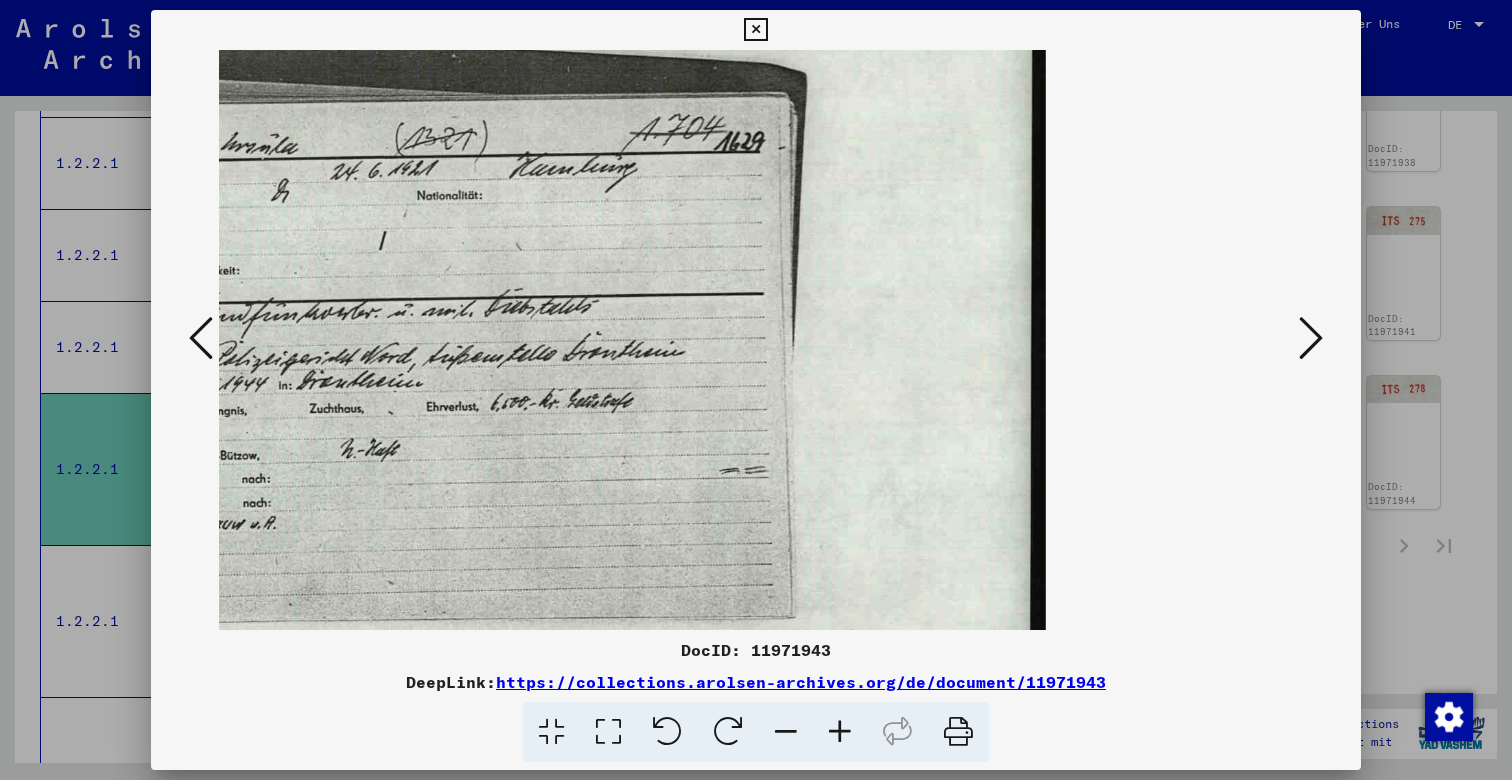 scroll, scrollTop: 14, scrollLeft: 0, axis: vertical 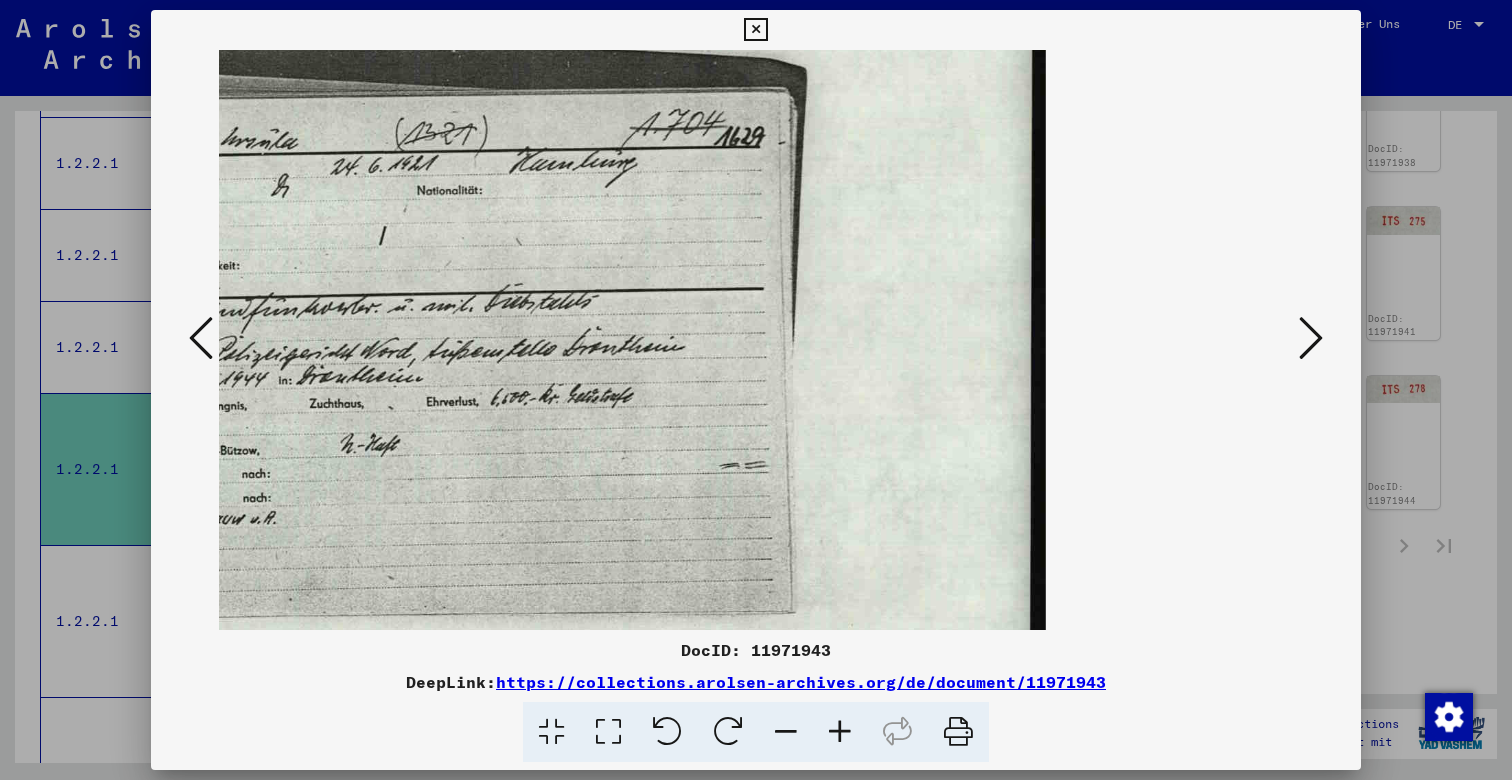 drag, startPoint x: 573, startPoint y: 495, endPoint x: 632, endPoint y: 481, distance: 60.63827 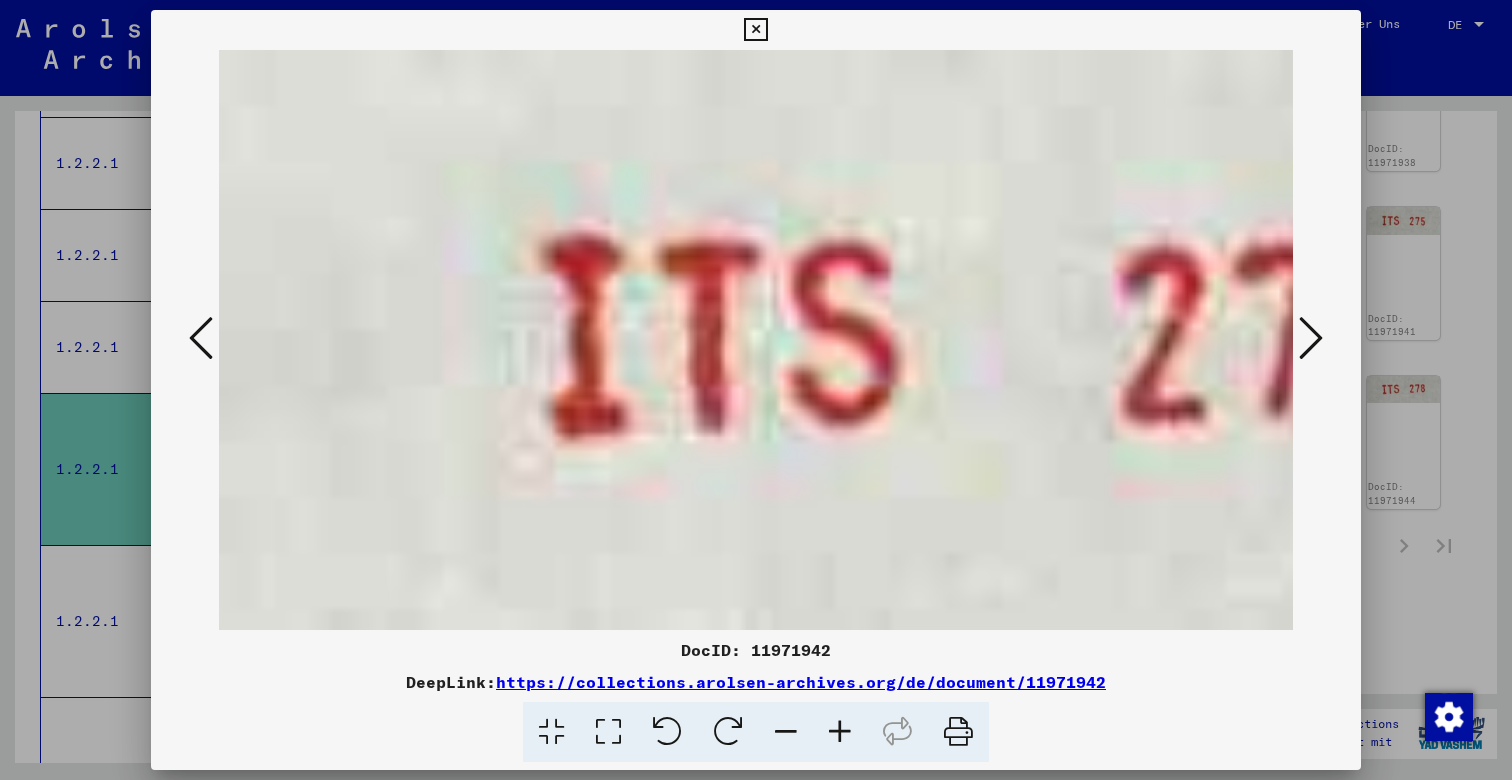 click at bounding box center (201, 338) 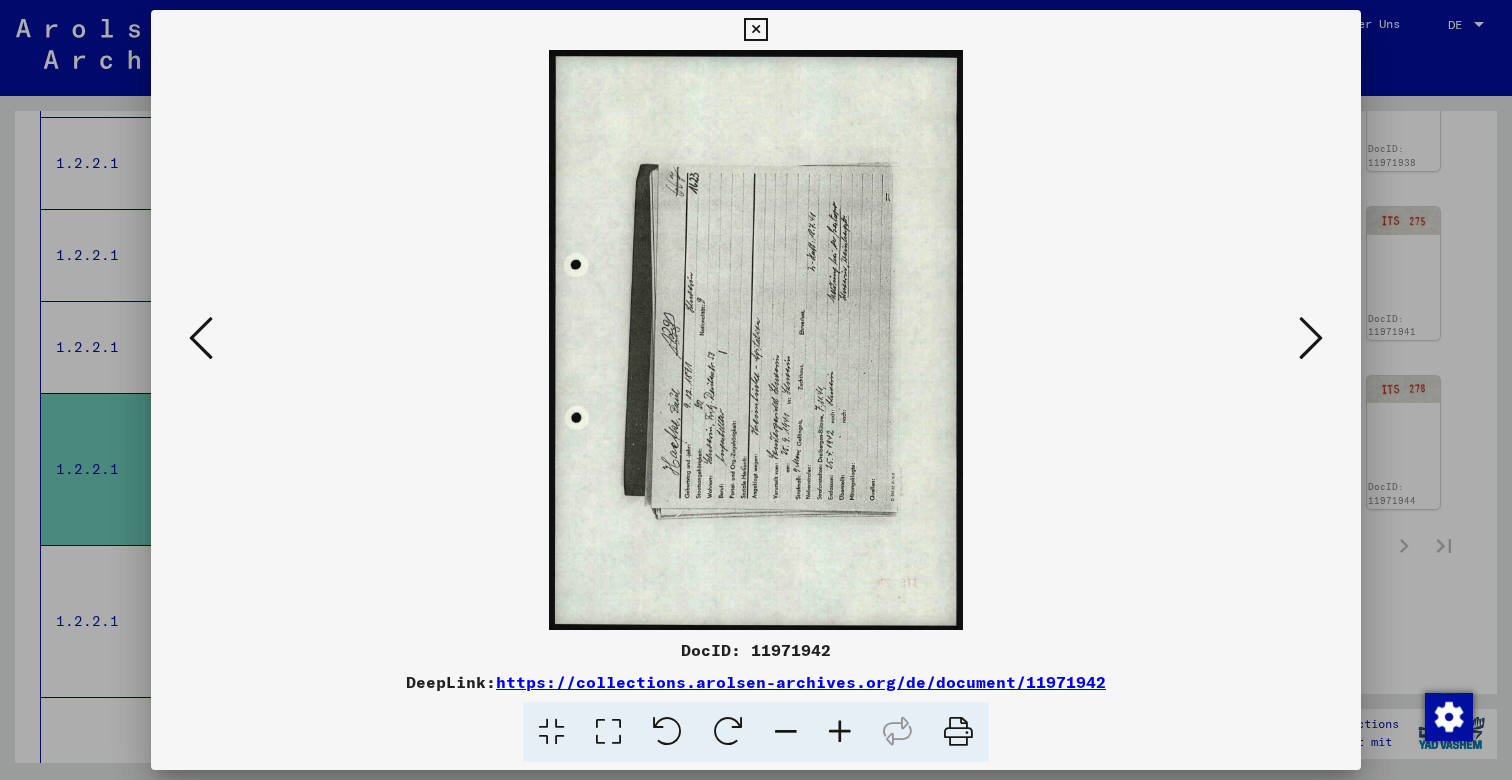 click at bounding box center [728, 732] 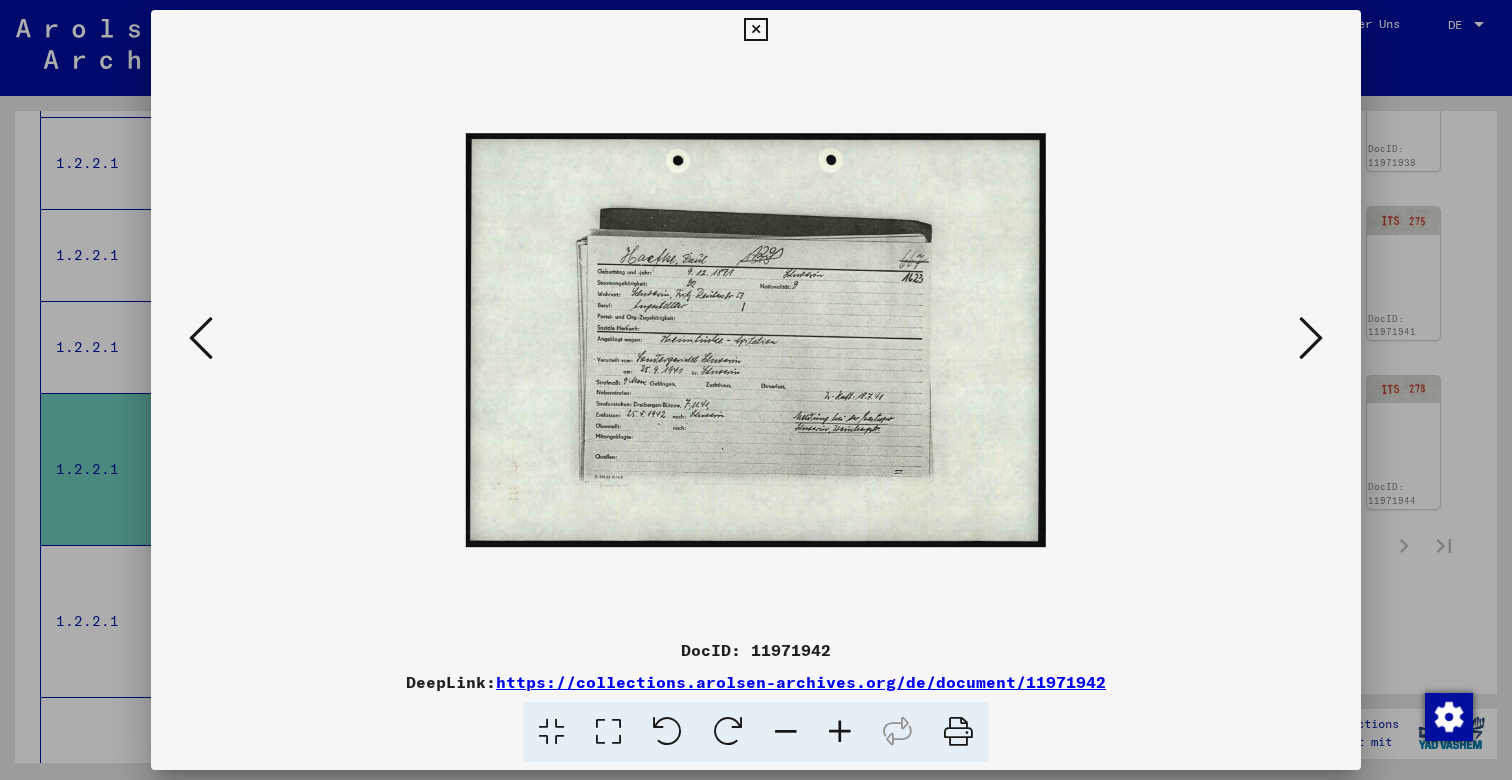 click at bounding box center [840, 732] 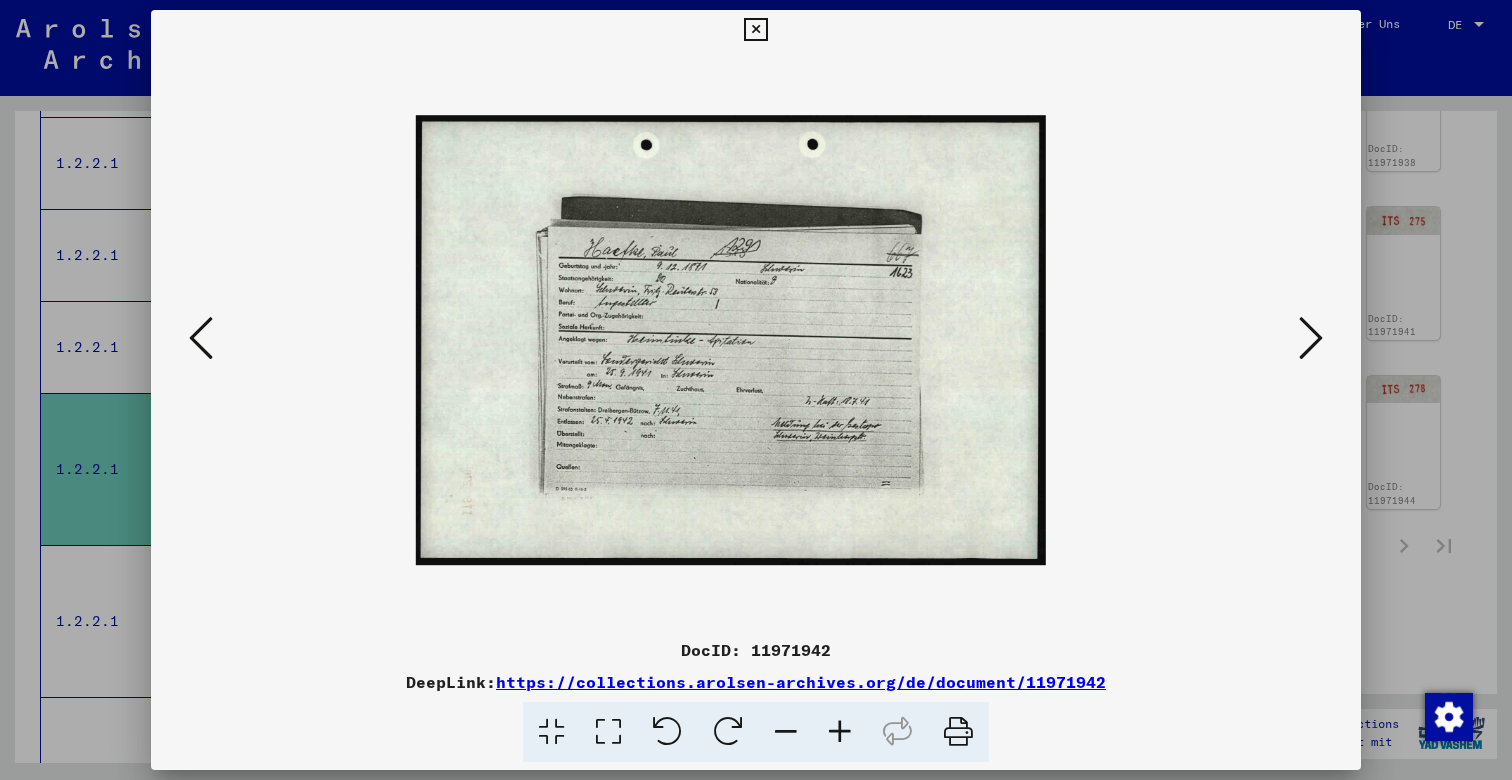 click at bounding box center (840, 732) 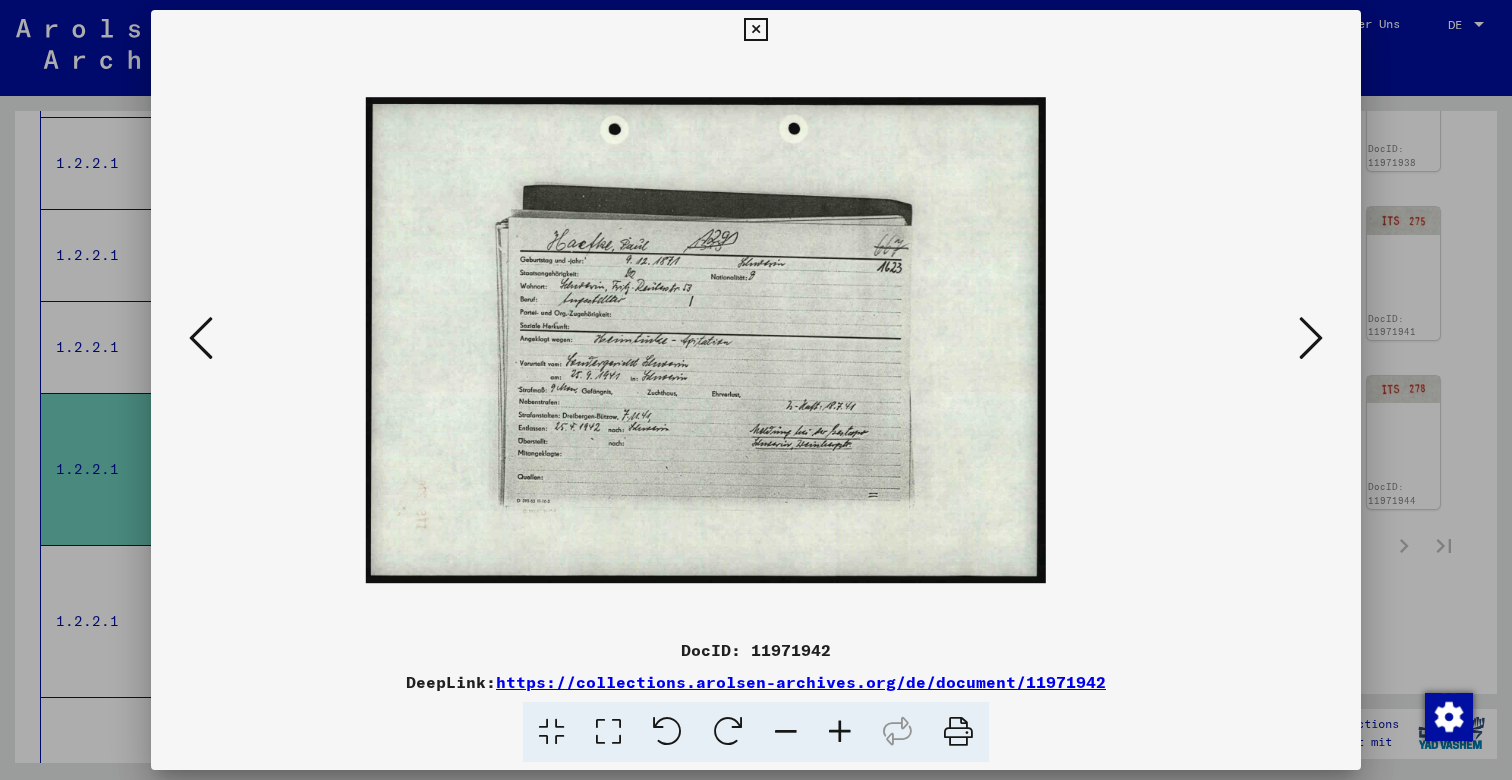 click at bounding box center (840, 732) 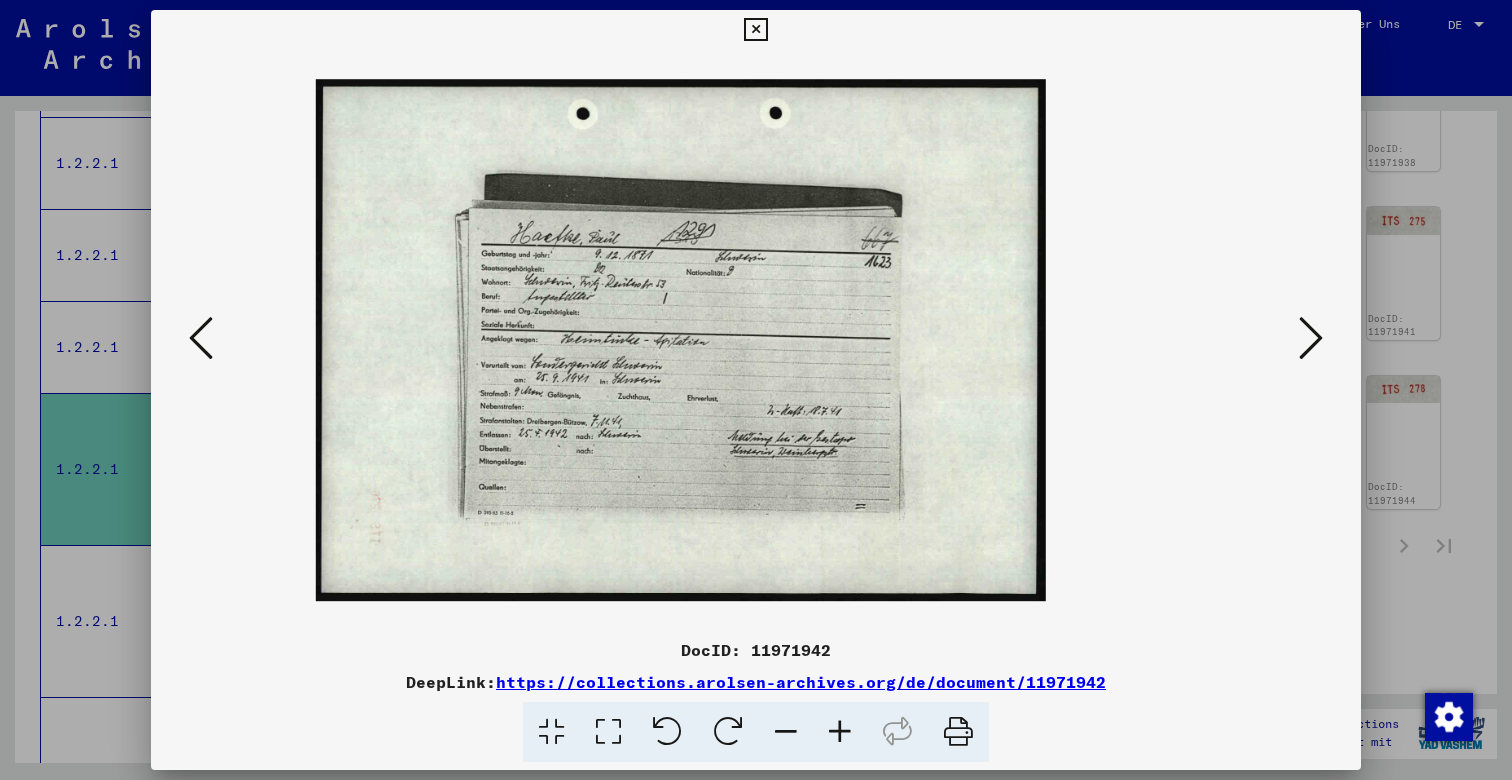 click at bounding box center (840, 732) 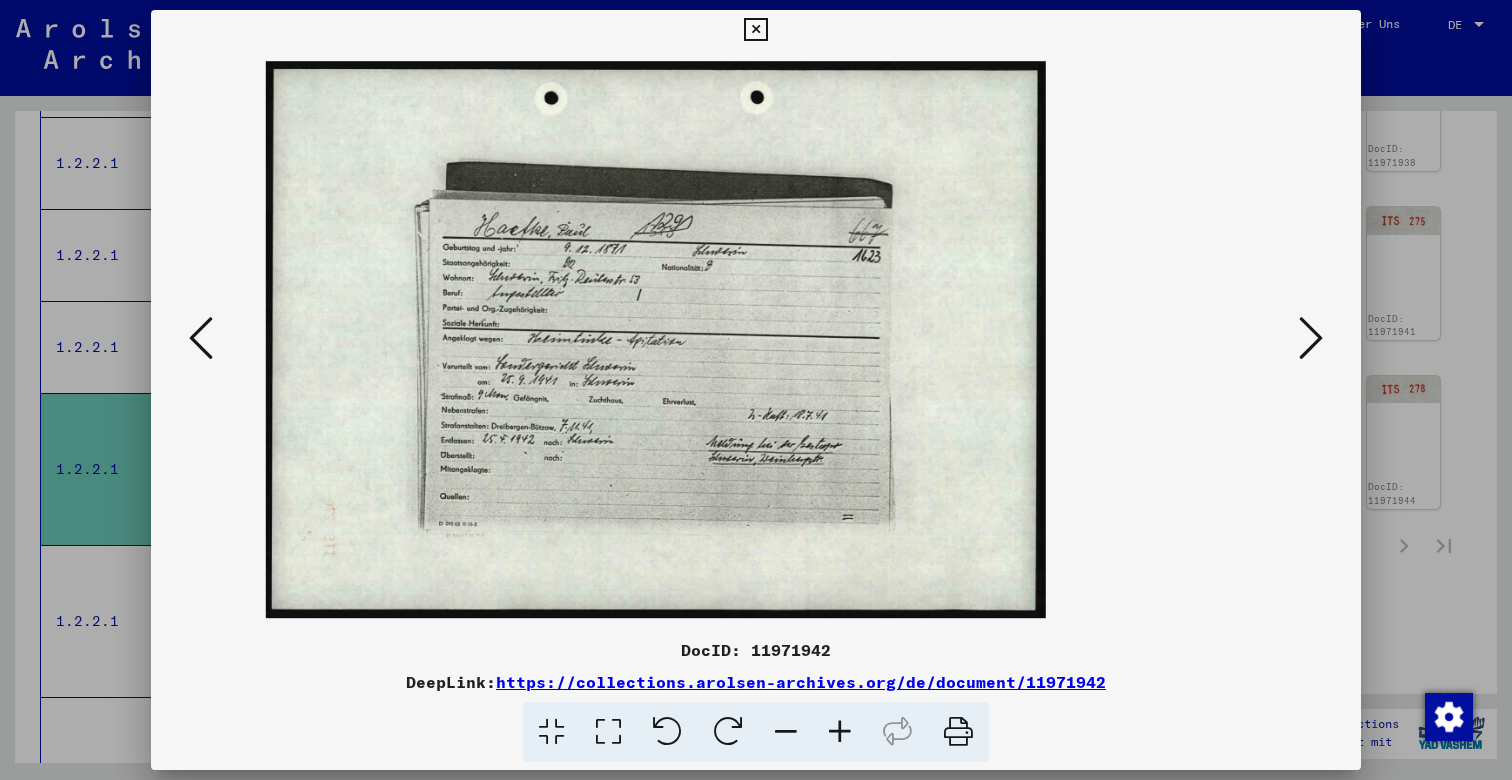 click at bounding box center [840, 732] 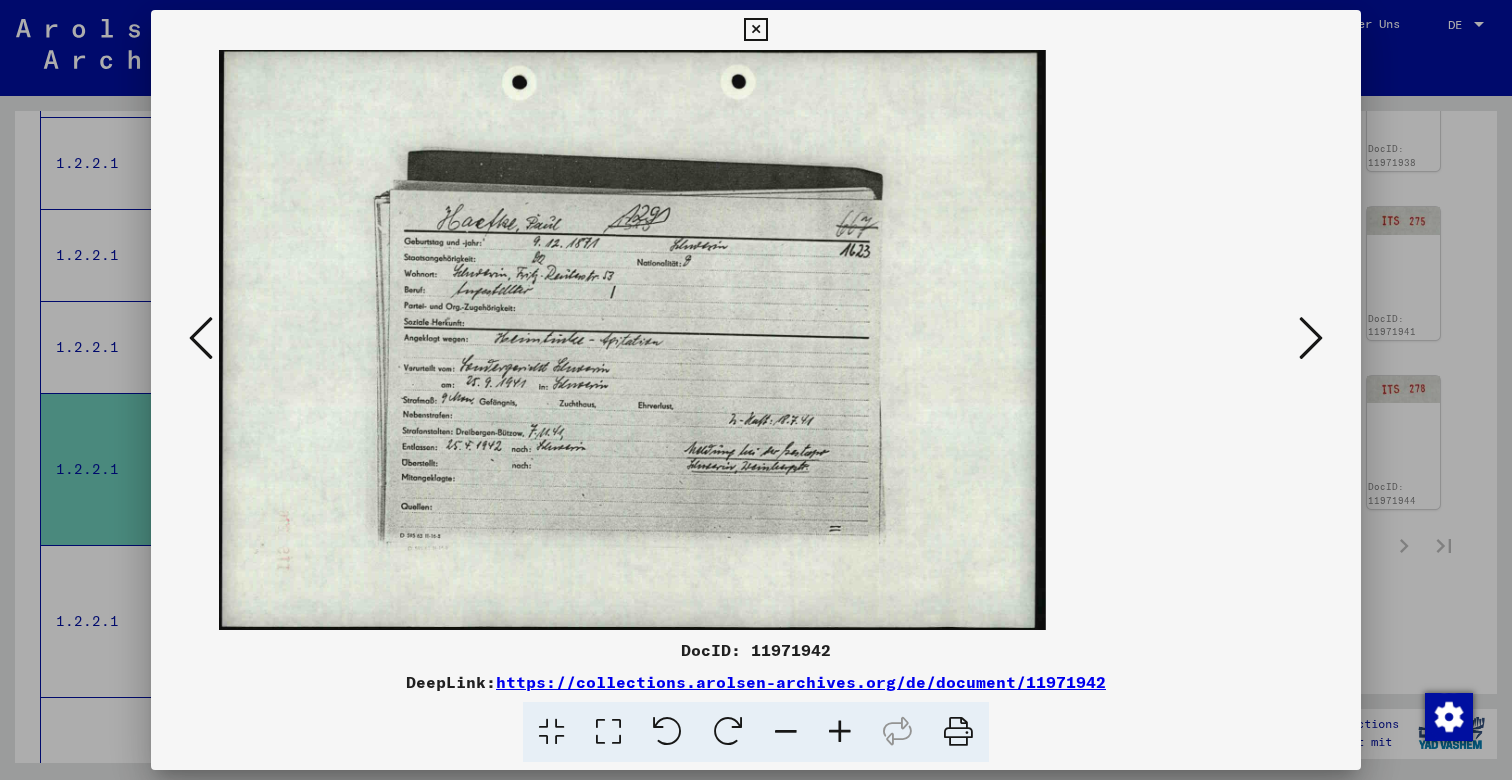 click at bounding box center [840, 732] 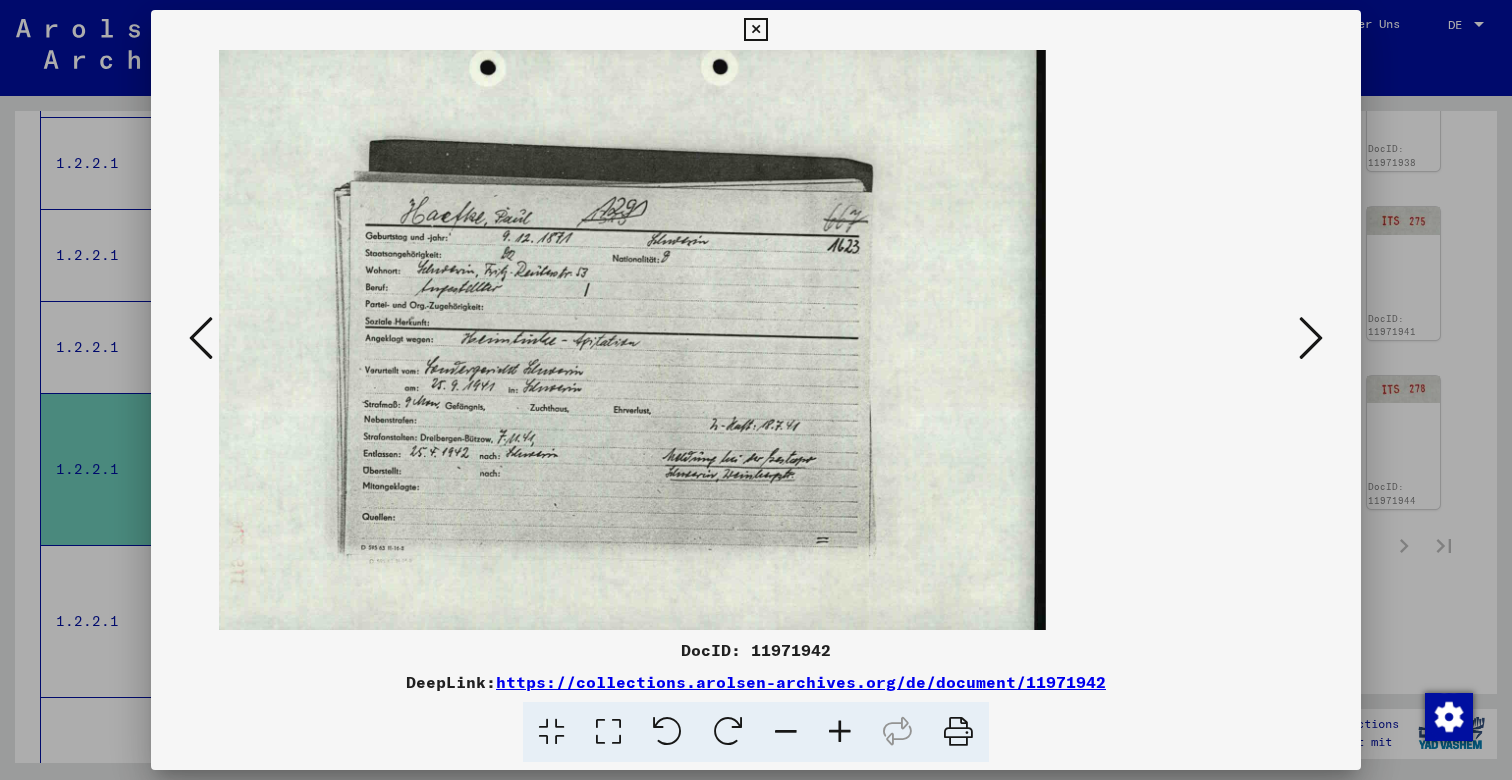 click at bounding box center (840, 732) 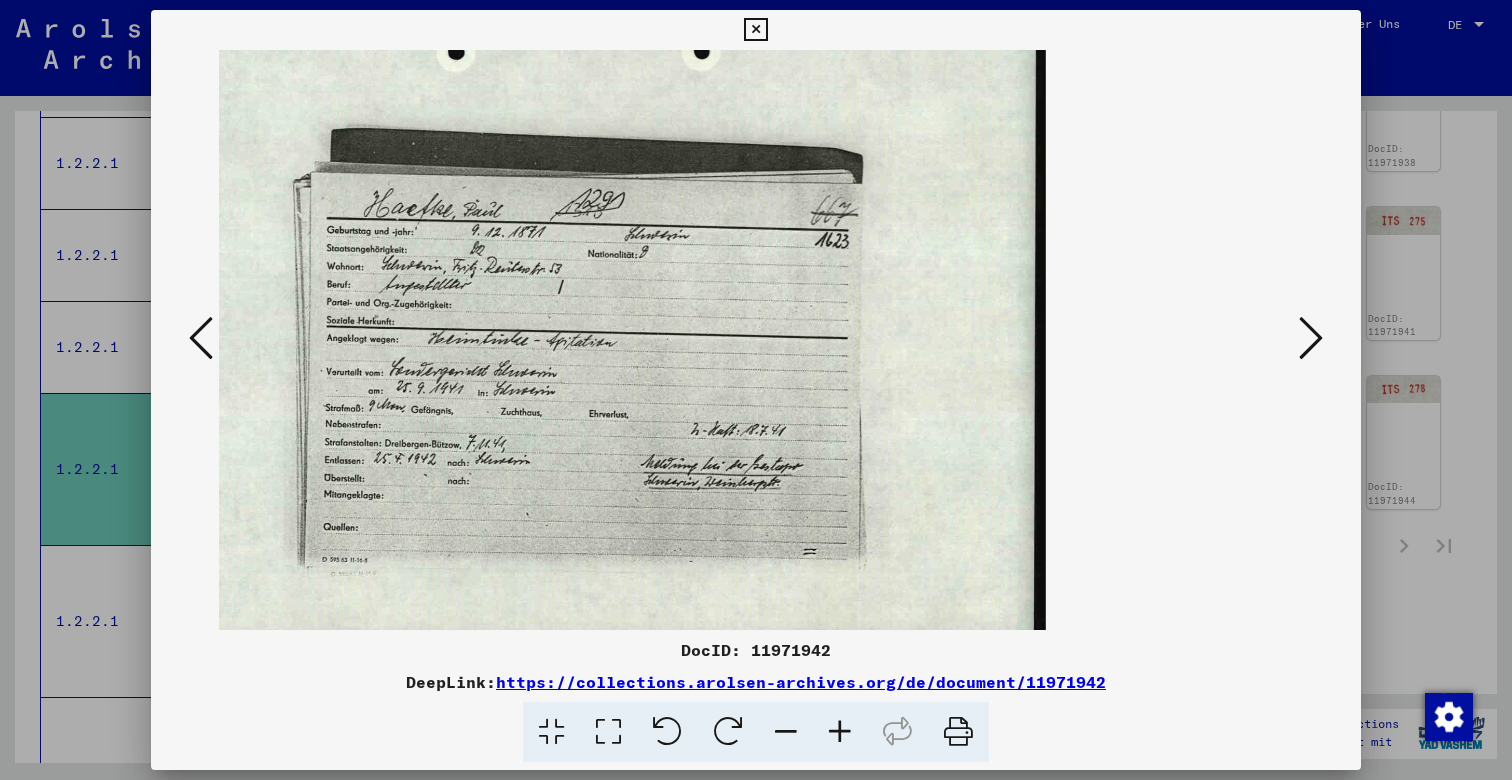 click at bounding box center (840, 732) 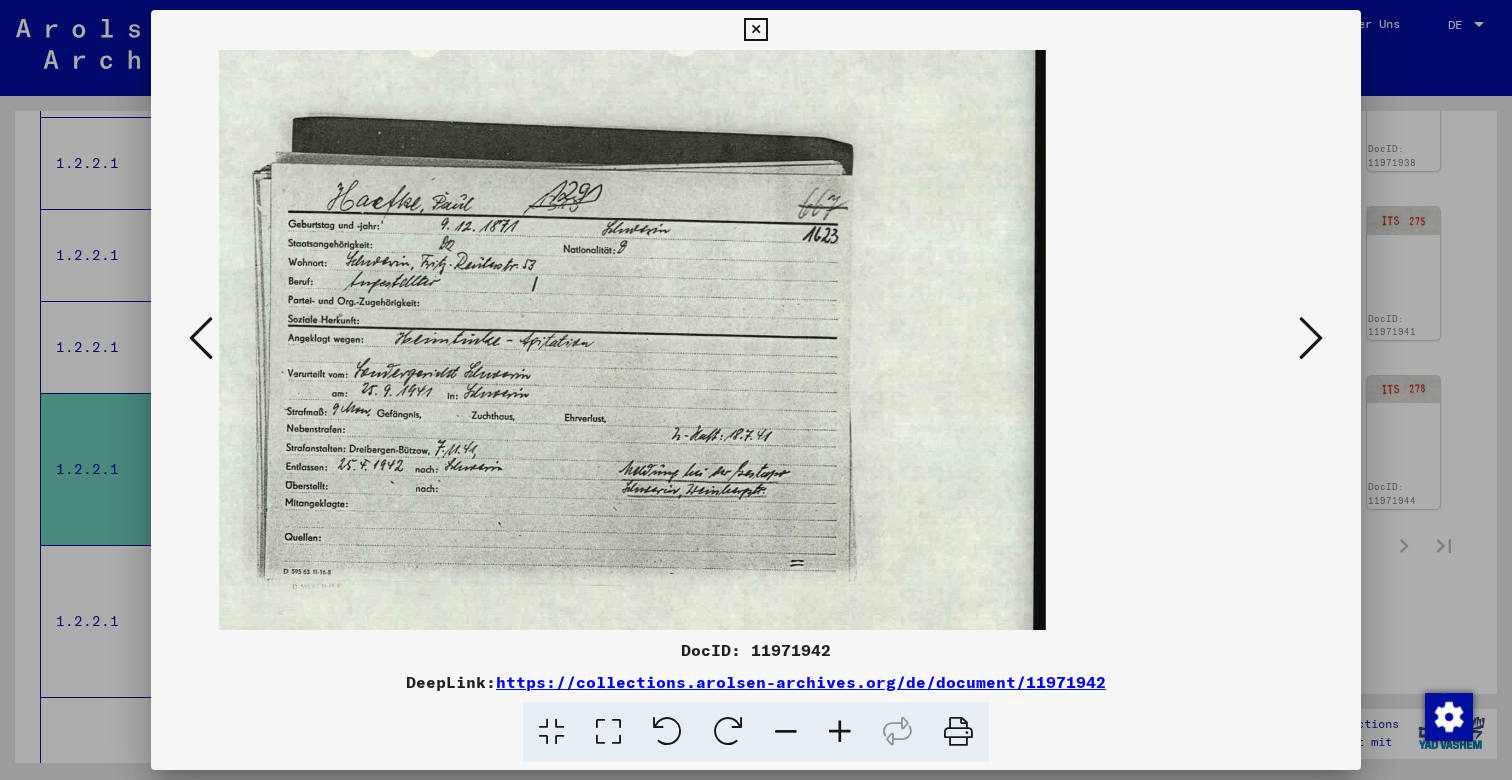click at bounding box center [201, 338] 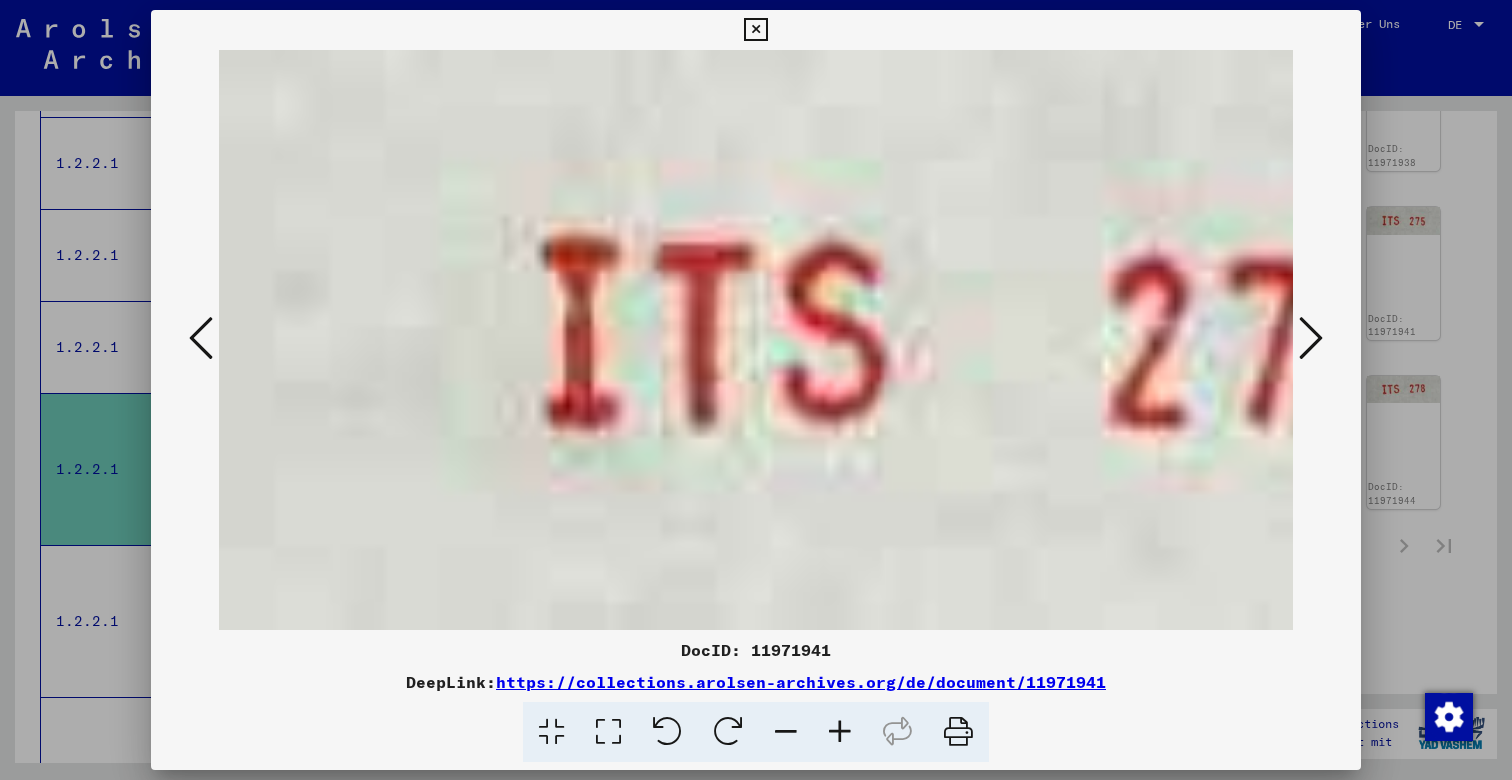 click at bounding box center (201, 338) 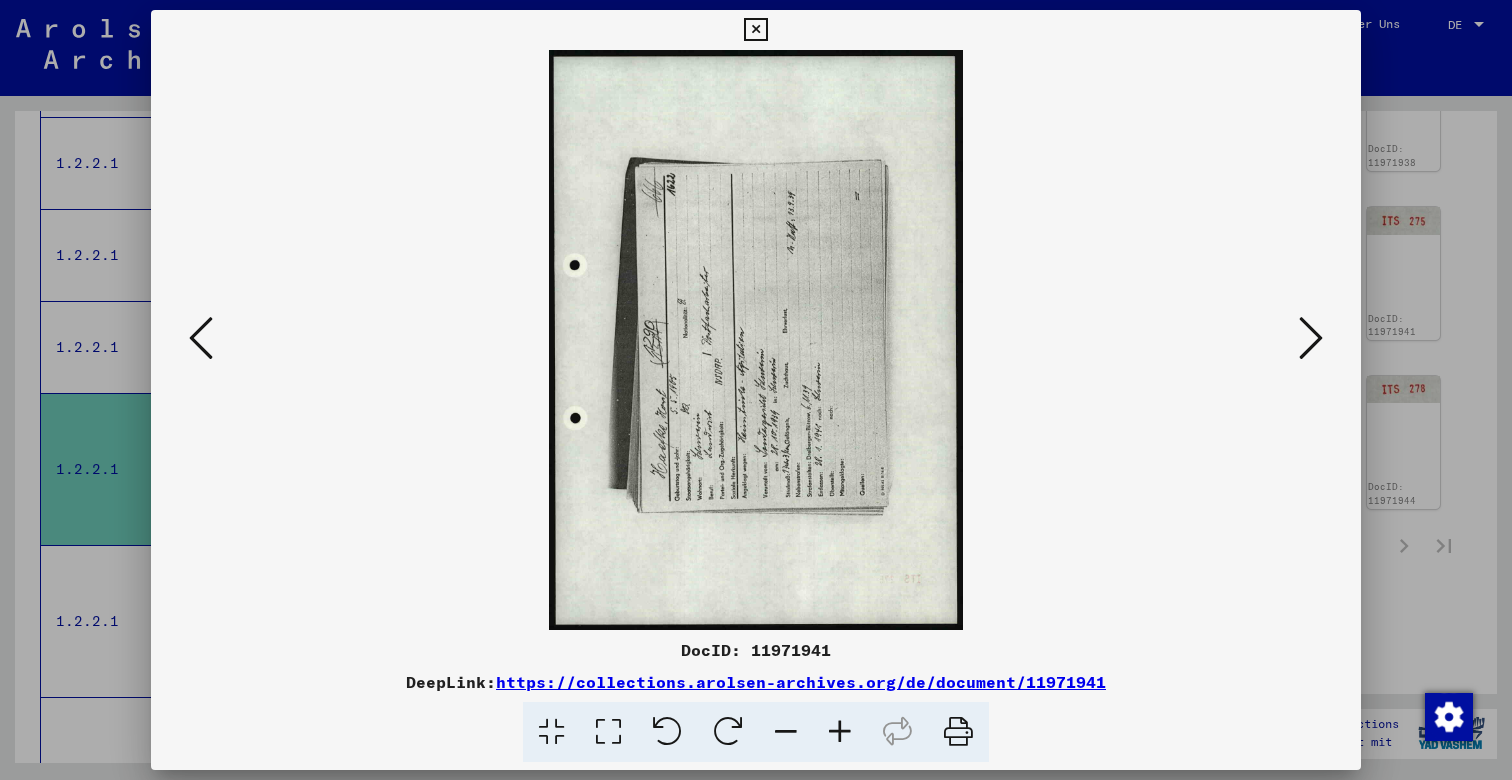 click at bounding box center [728, 732] 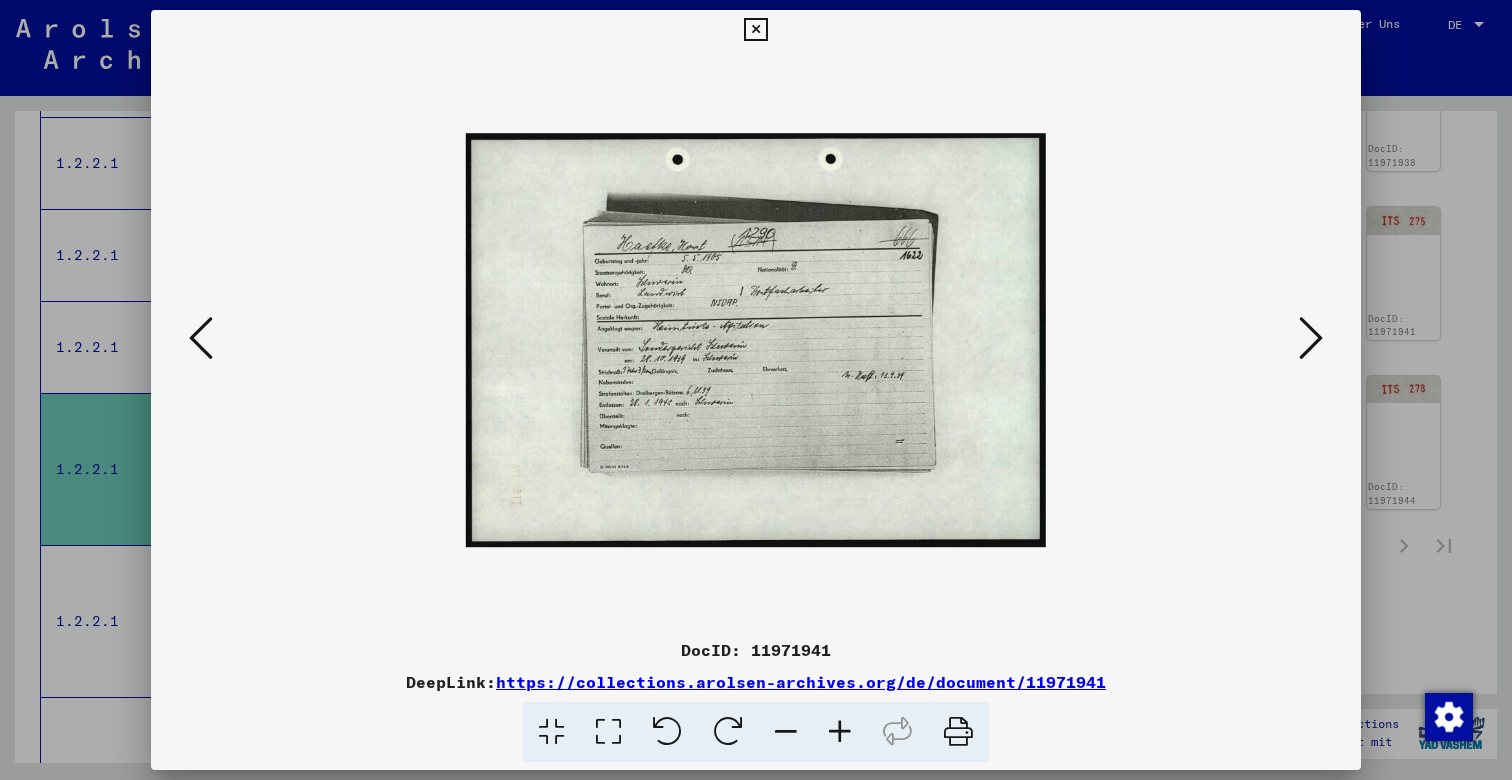 click at bounding box center [840, 732] 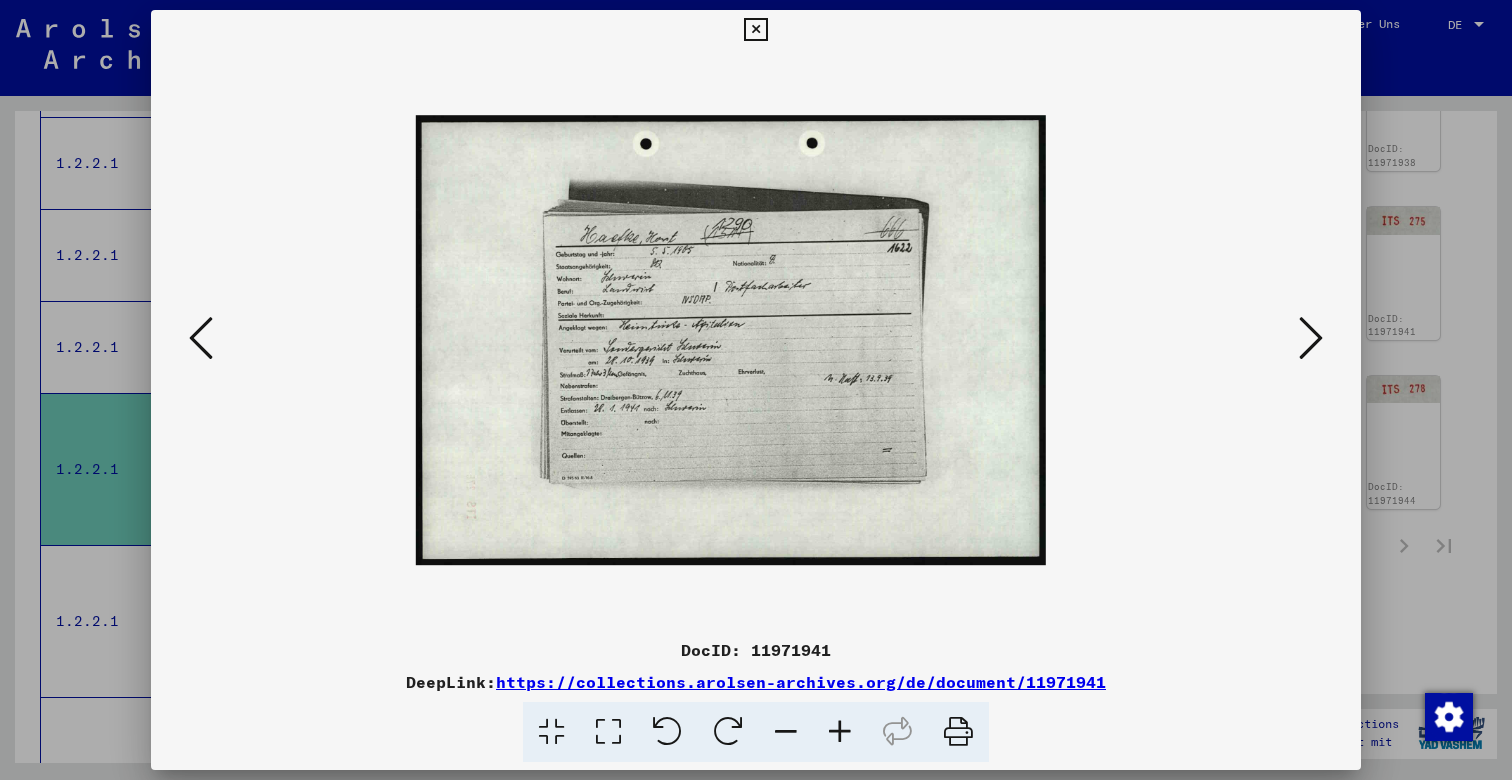 click at bounding box center [840, 732] 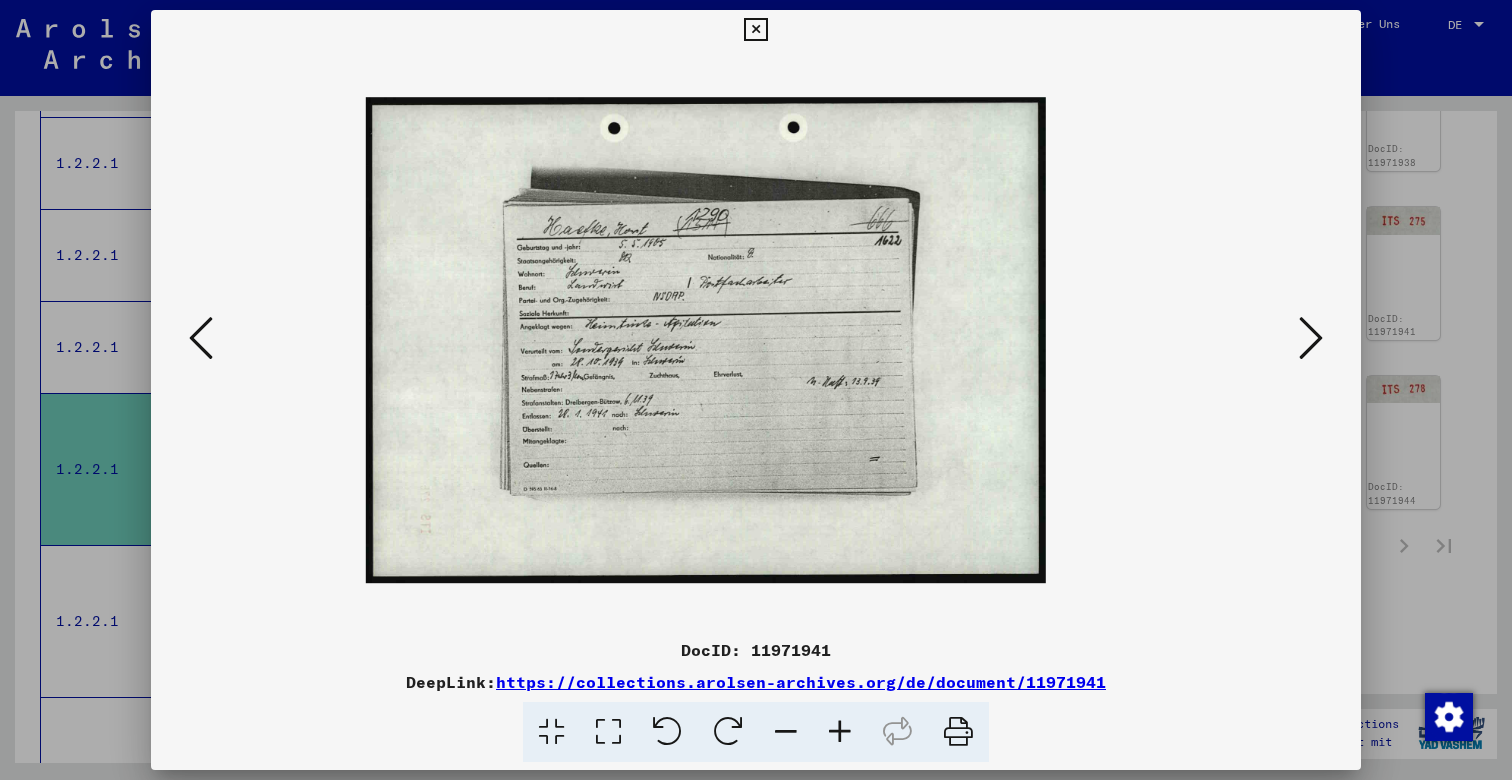 click at bounding box center (840, 732) 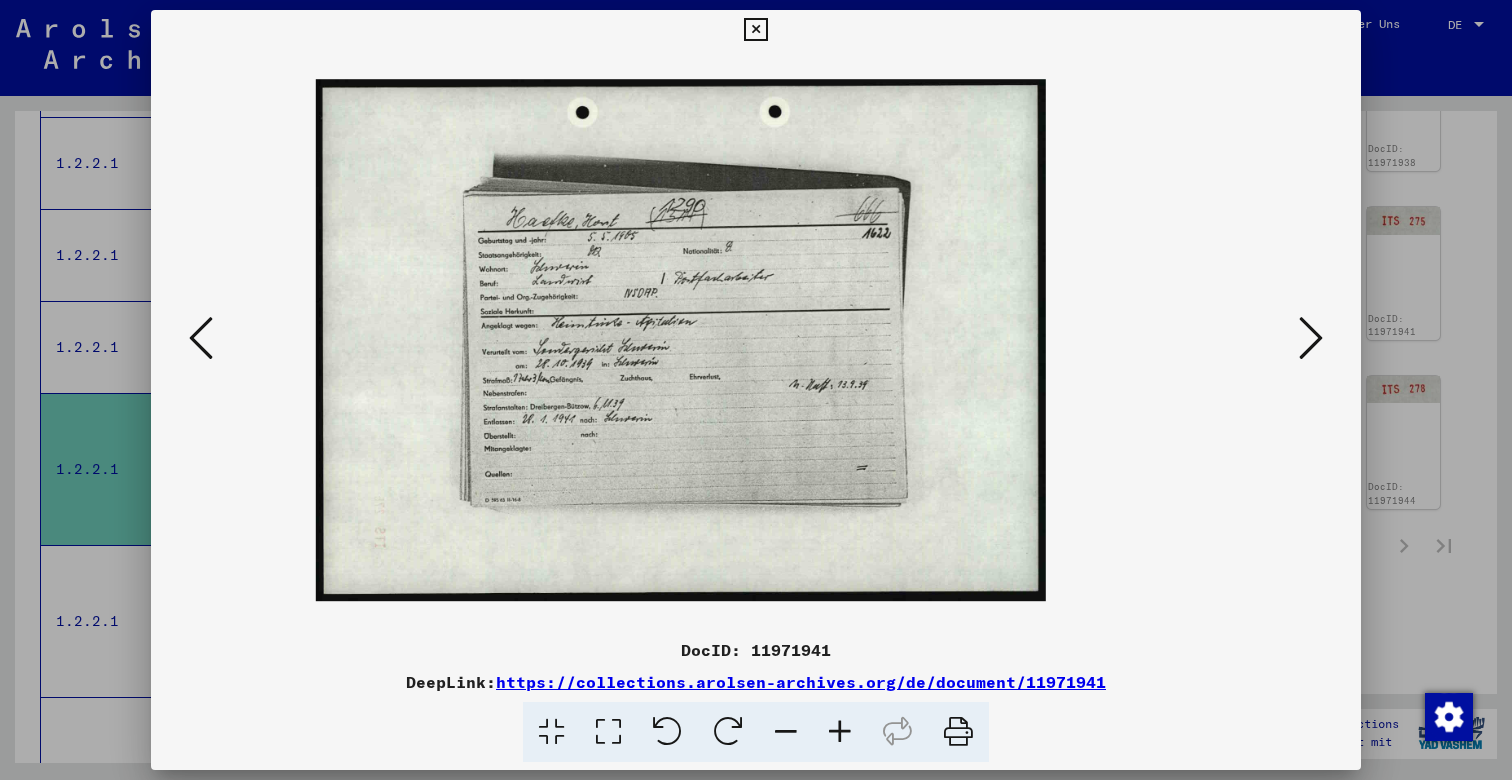 click at bounding box center (840, 732) 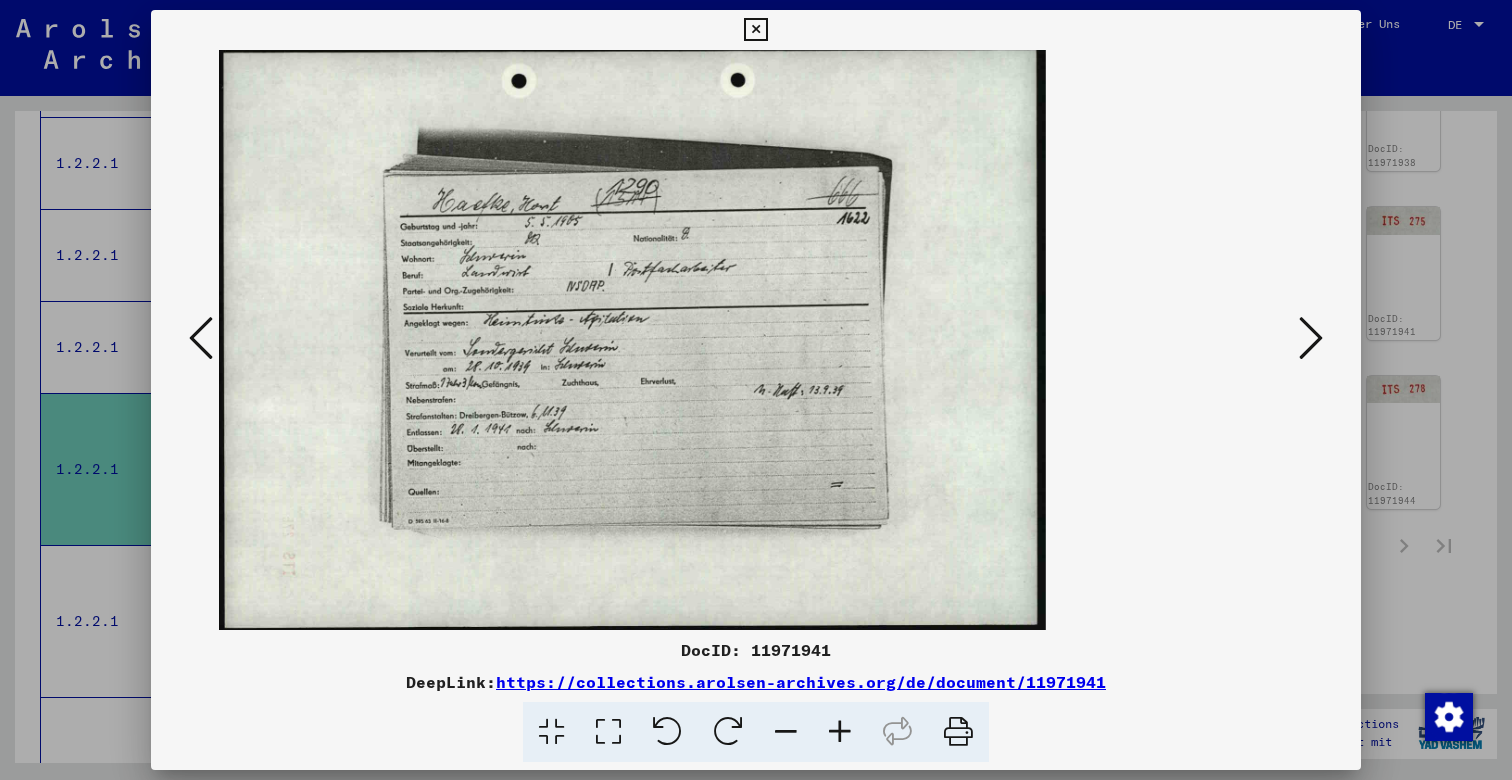 click at bounding box center [840, 732] 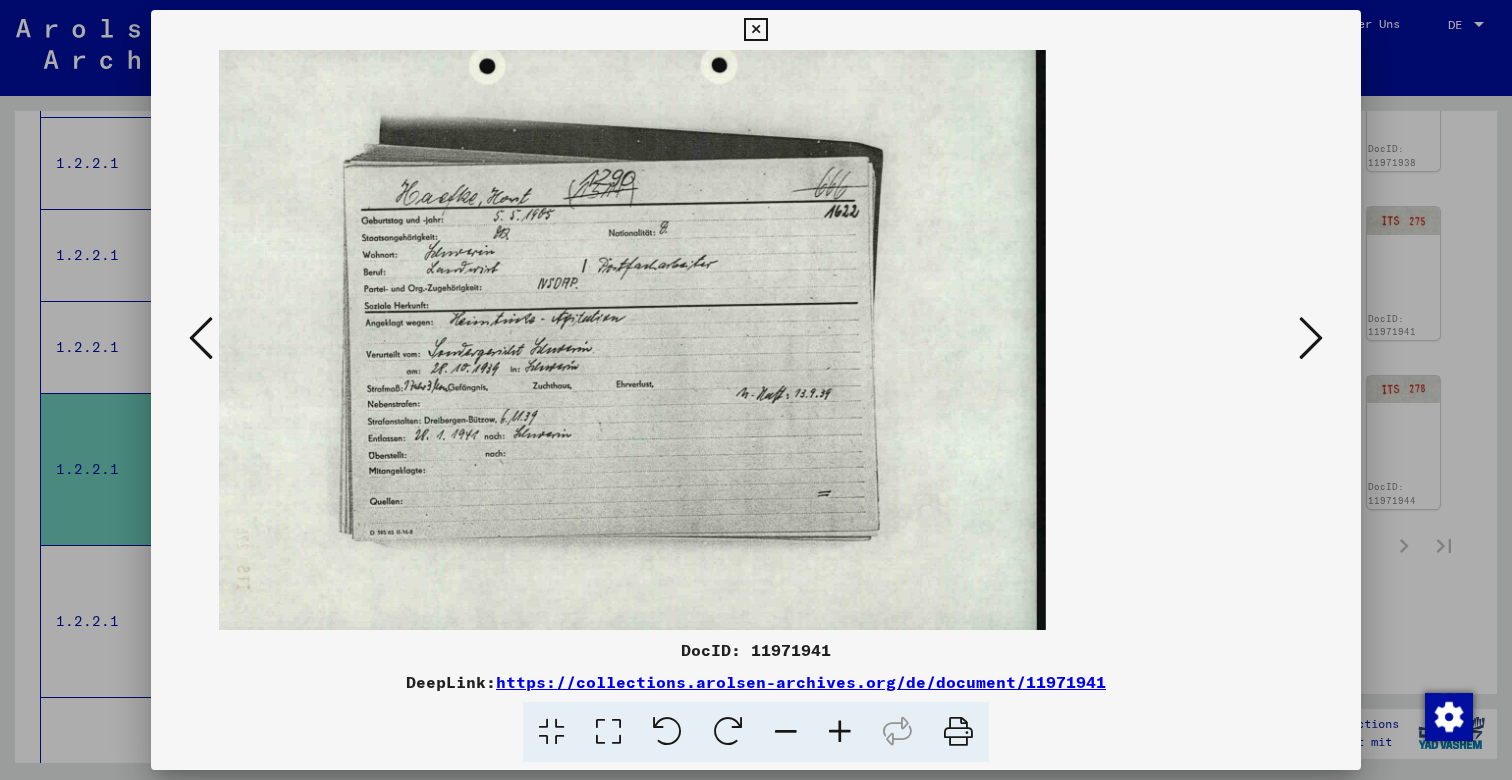 click at bounding box center [840, 732] 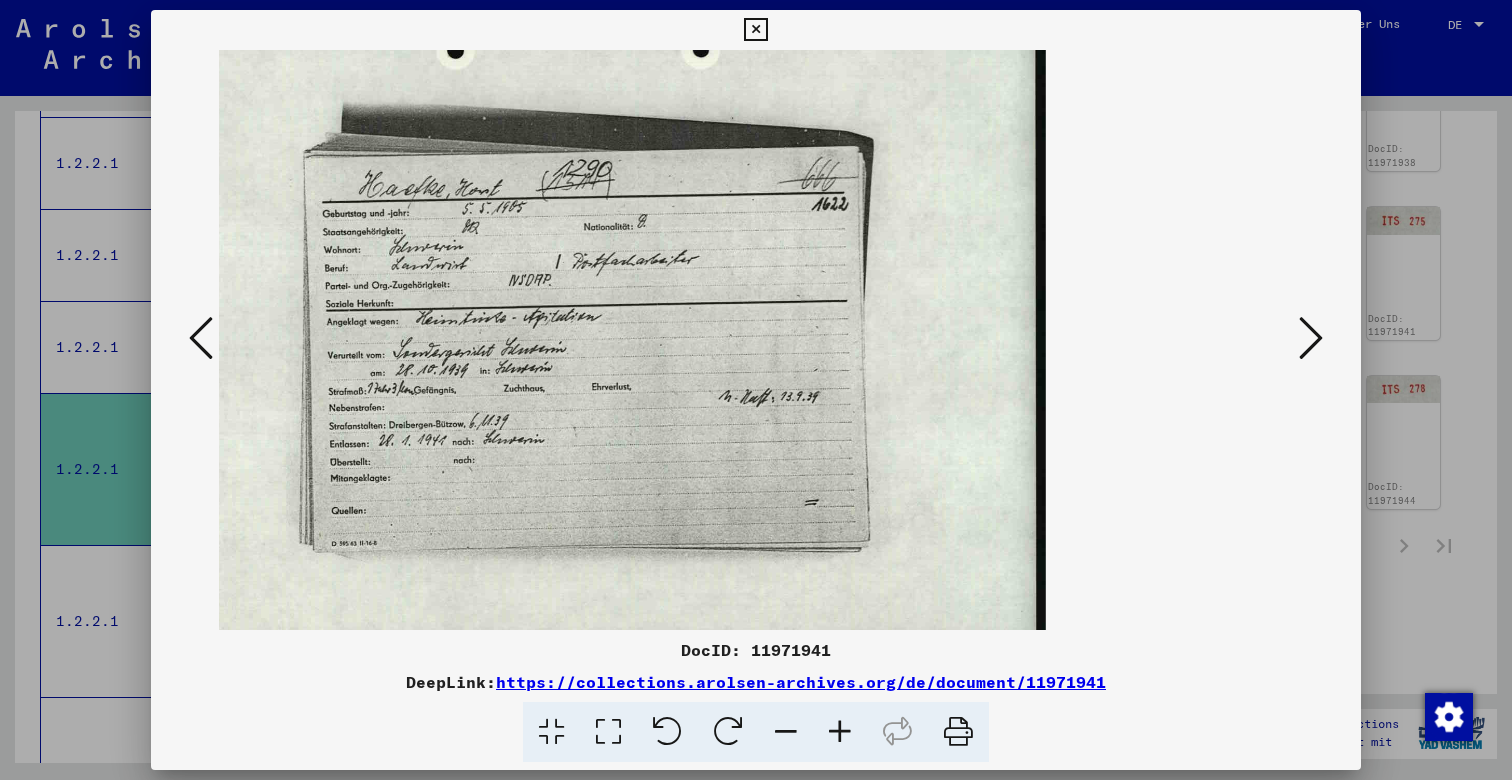 click at bounding box center [840, 732] 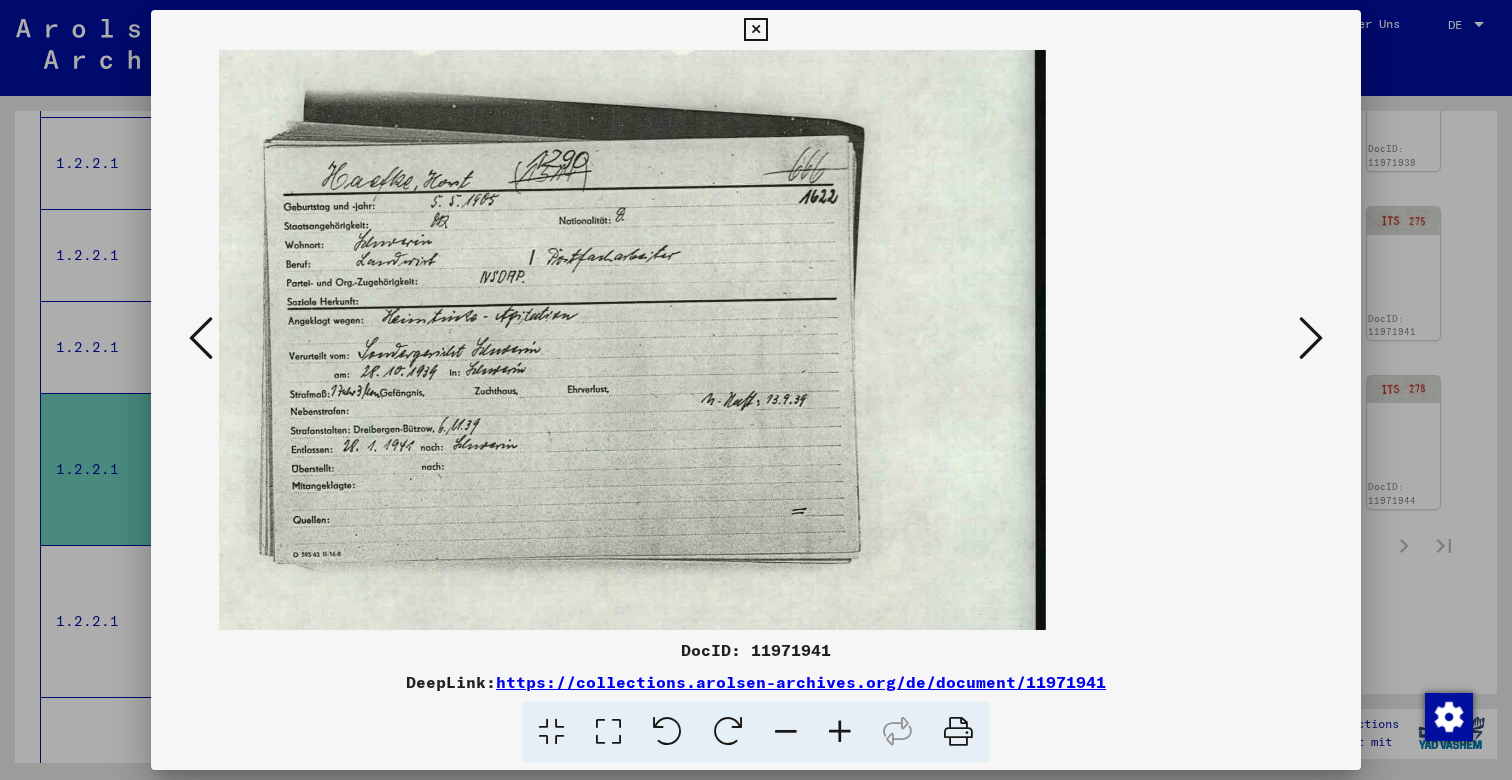 click at bounding box center [201, 338] 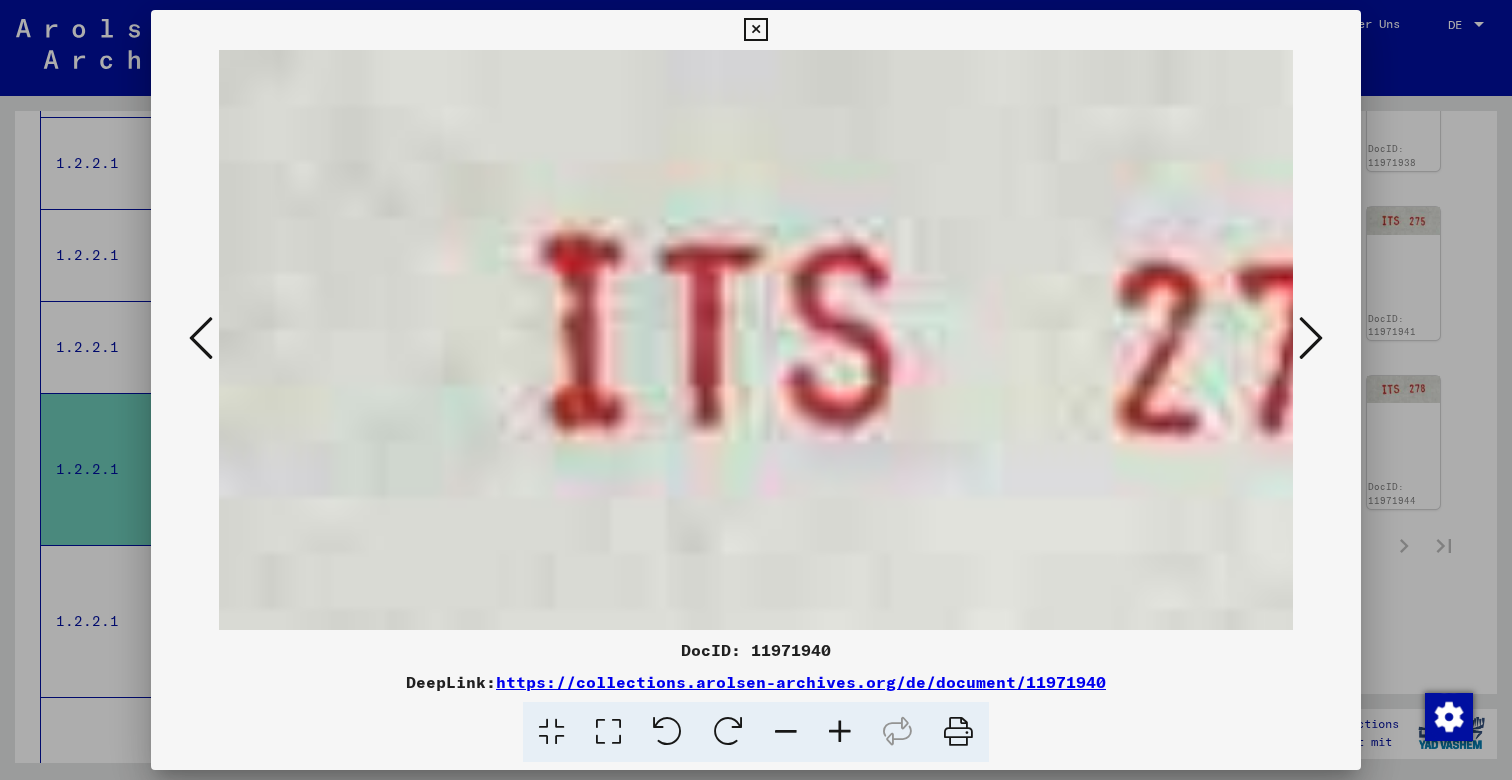 click at bounding box center (201, 338) 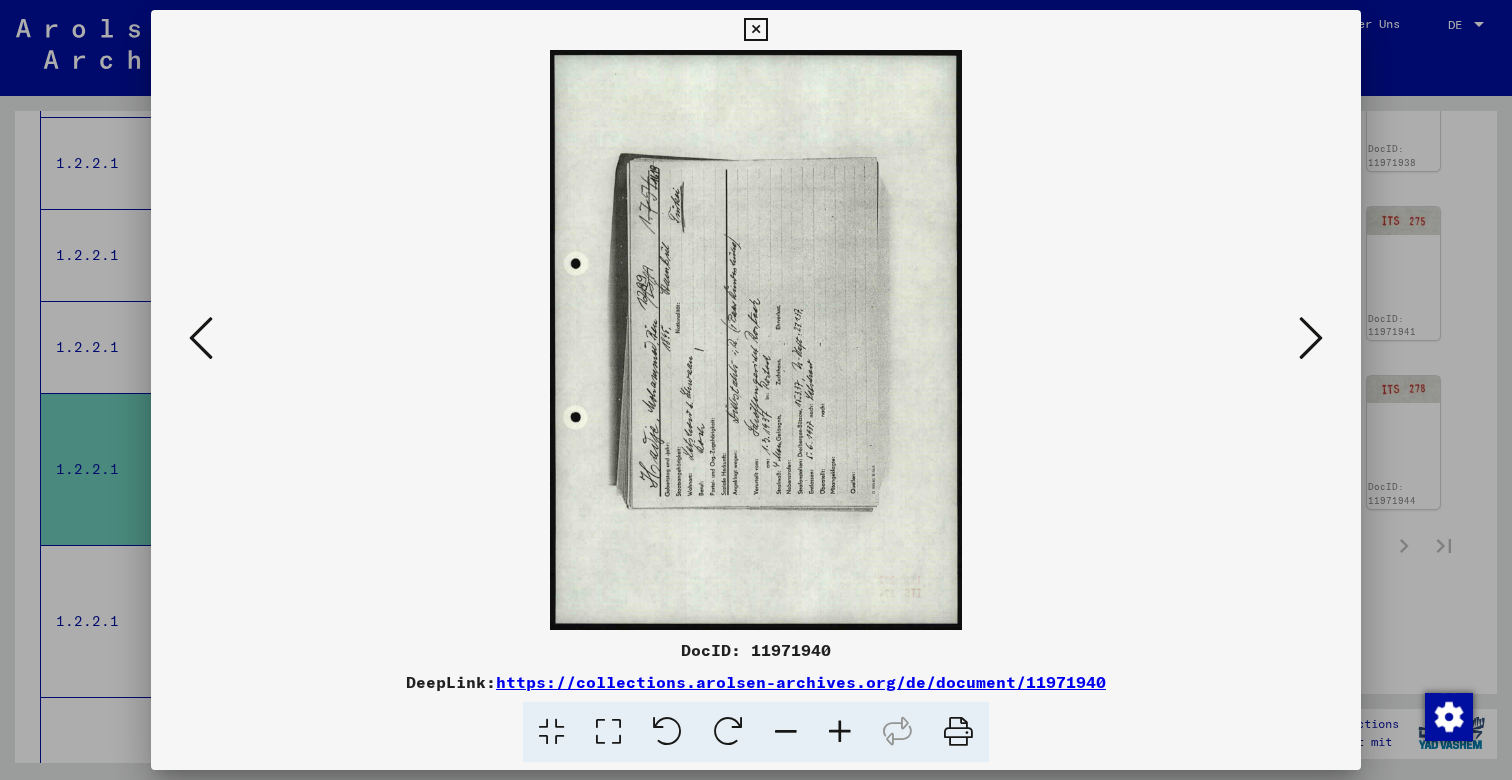 click at bounding box center [728, 732] 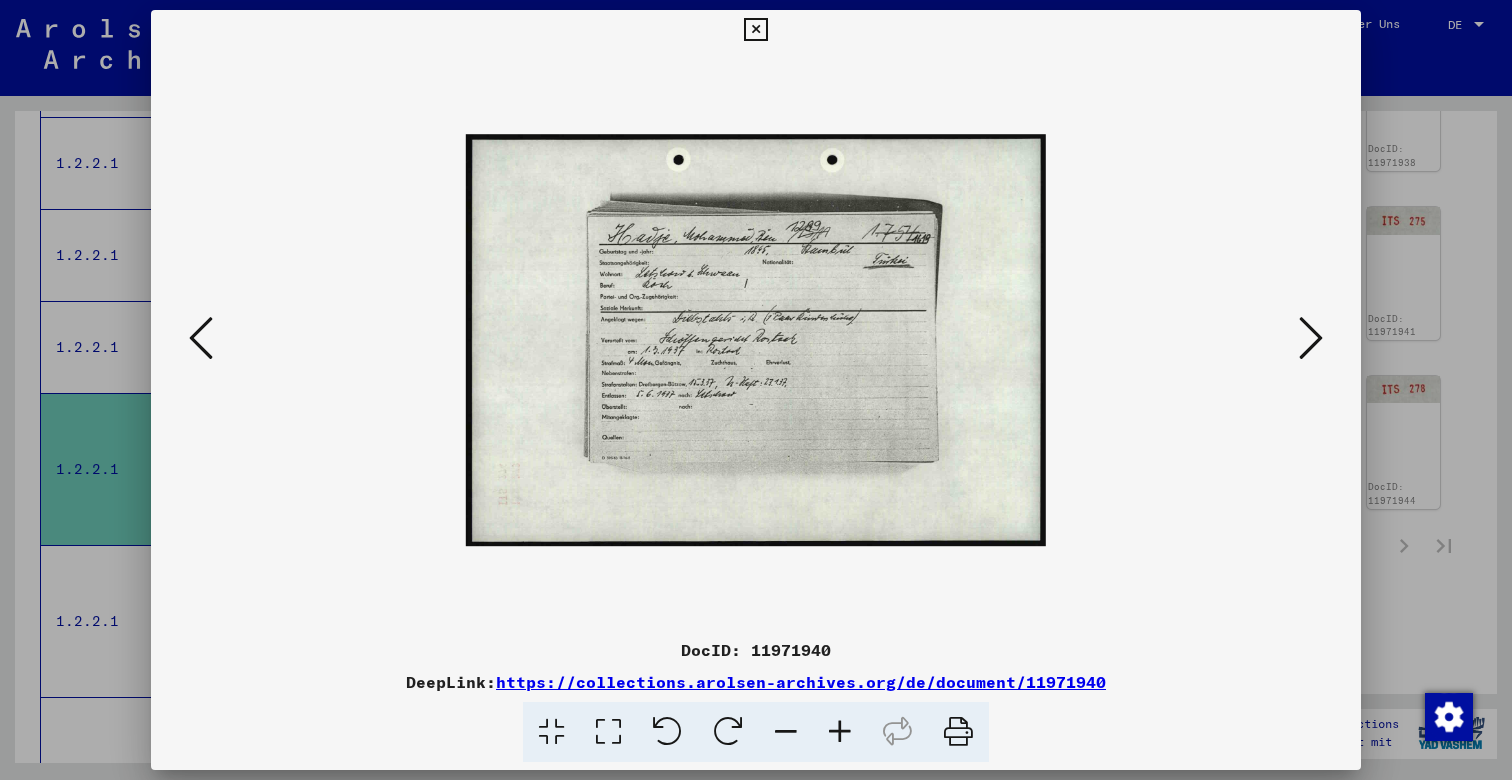 click at bounding box center (840, 732) 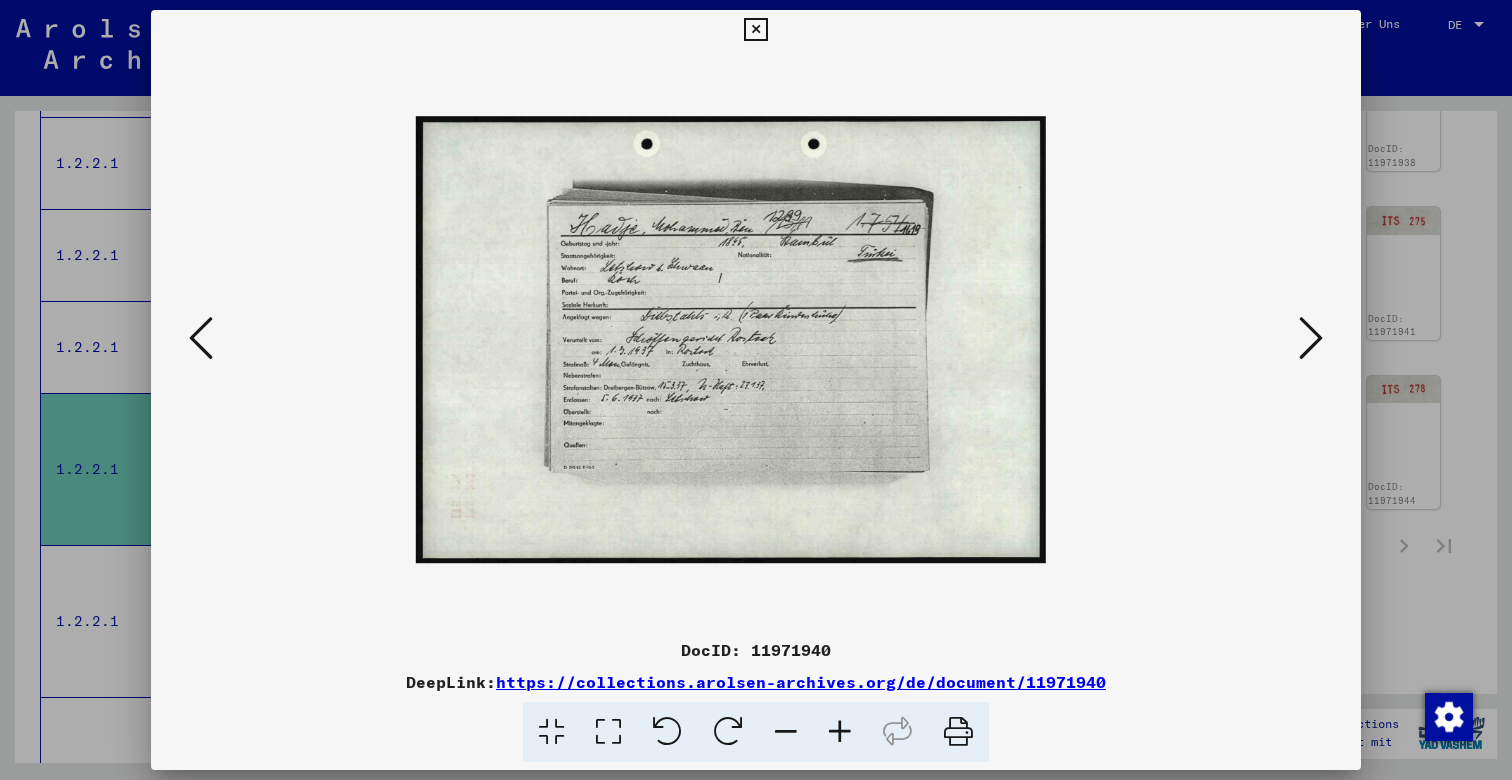 click at bounding box center (840, 732) 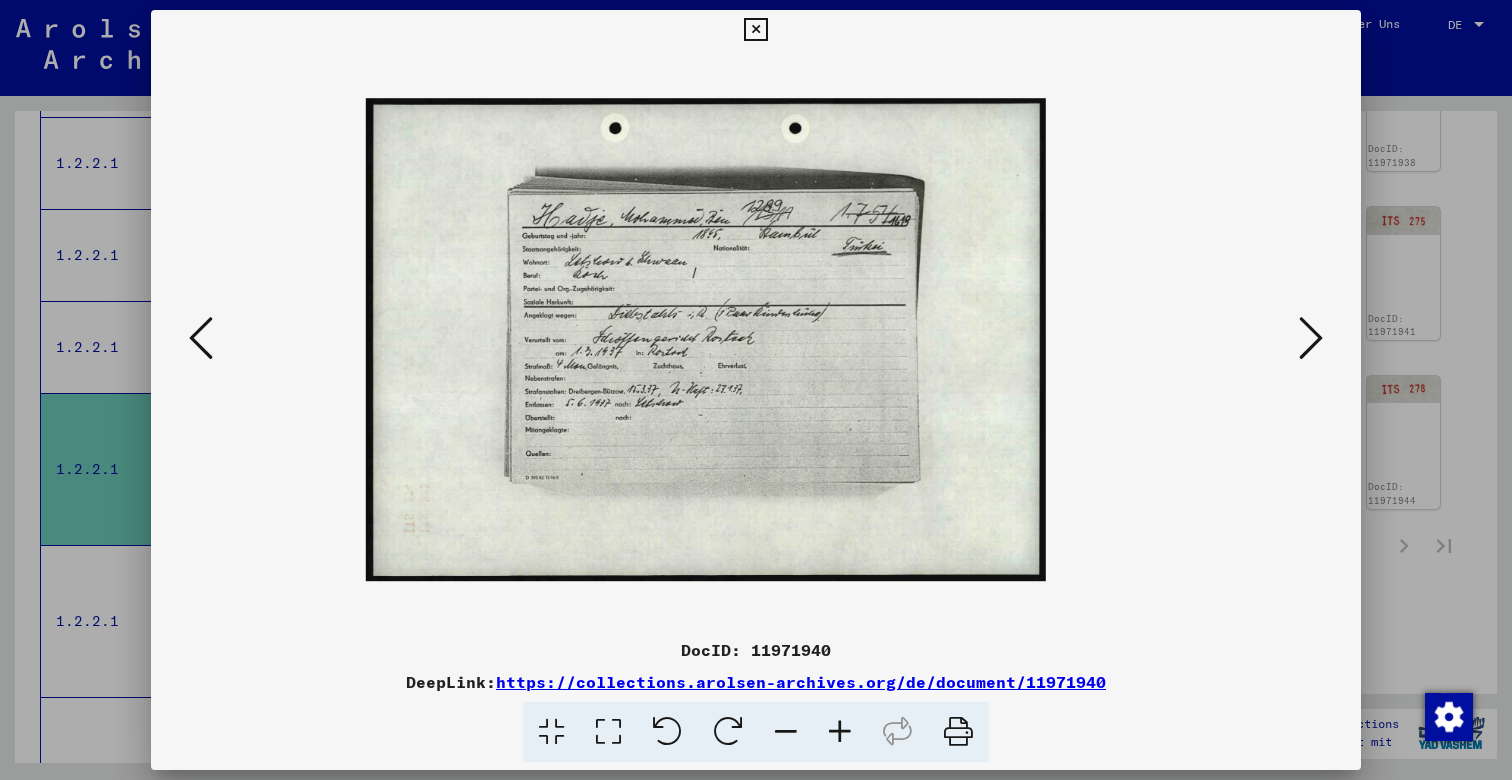 click at bounding box center (840, 732) 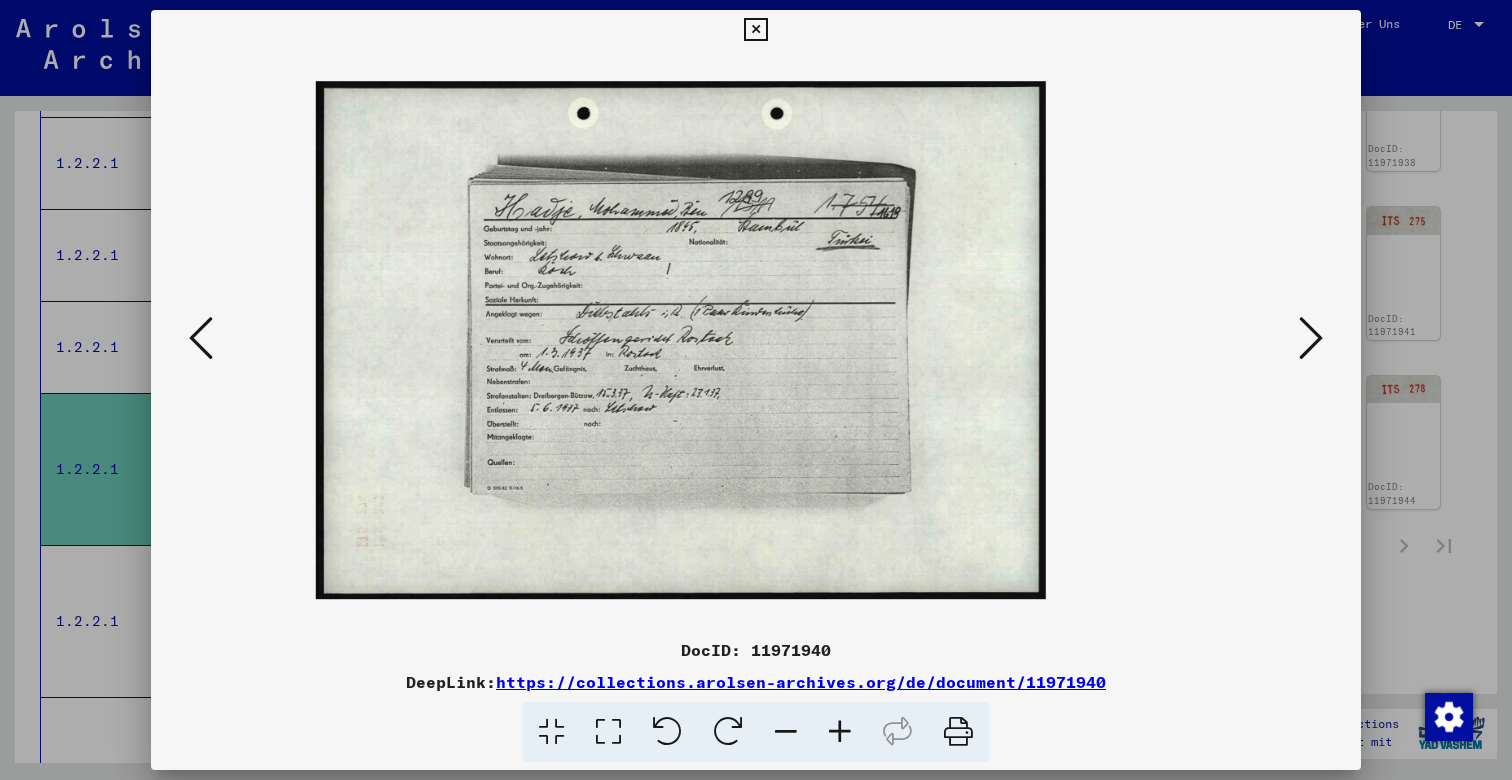 click at bounding box center (840, 732) 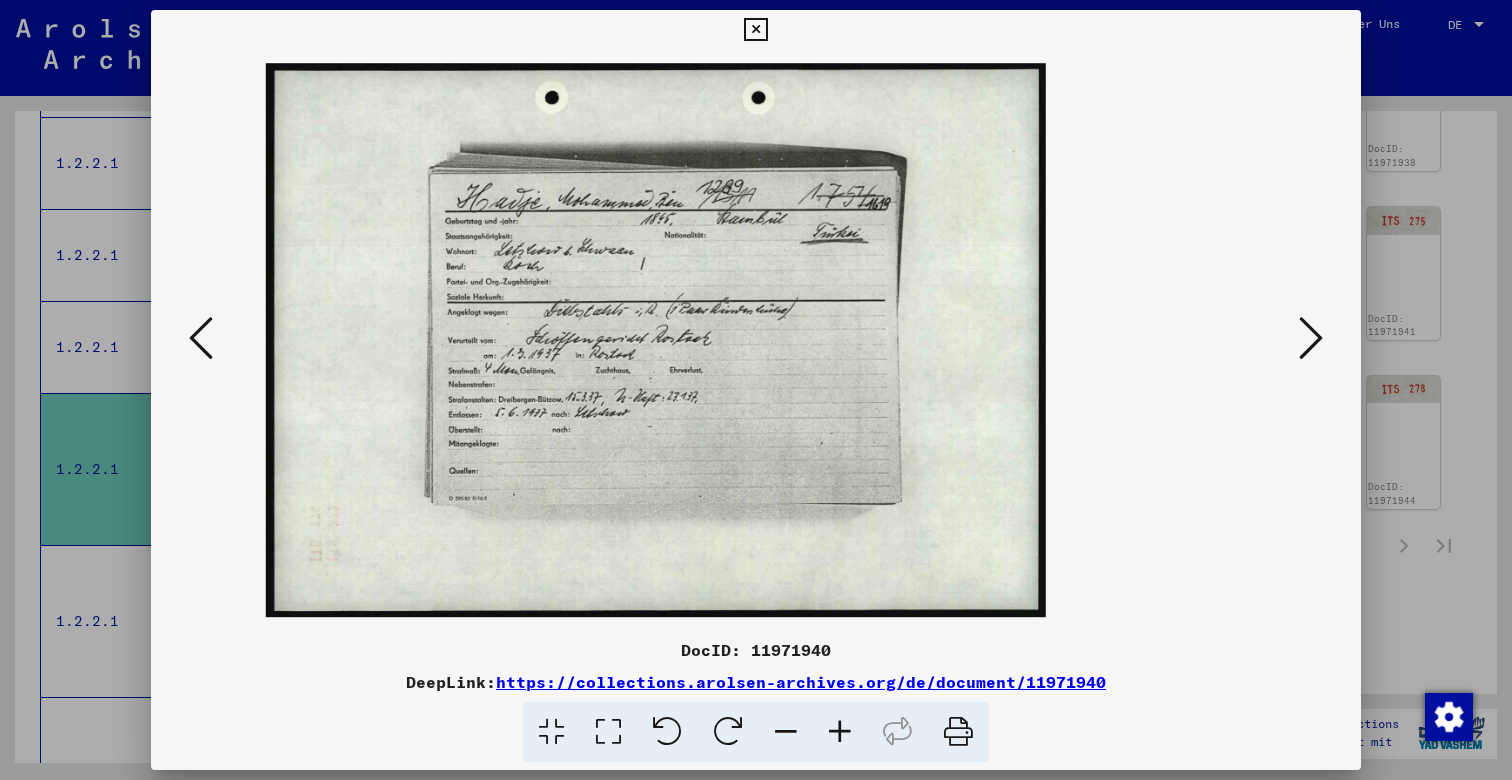 click at bounding box center [840, 732] 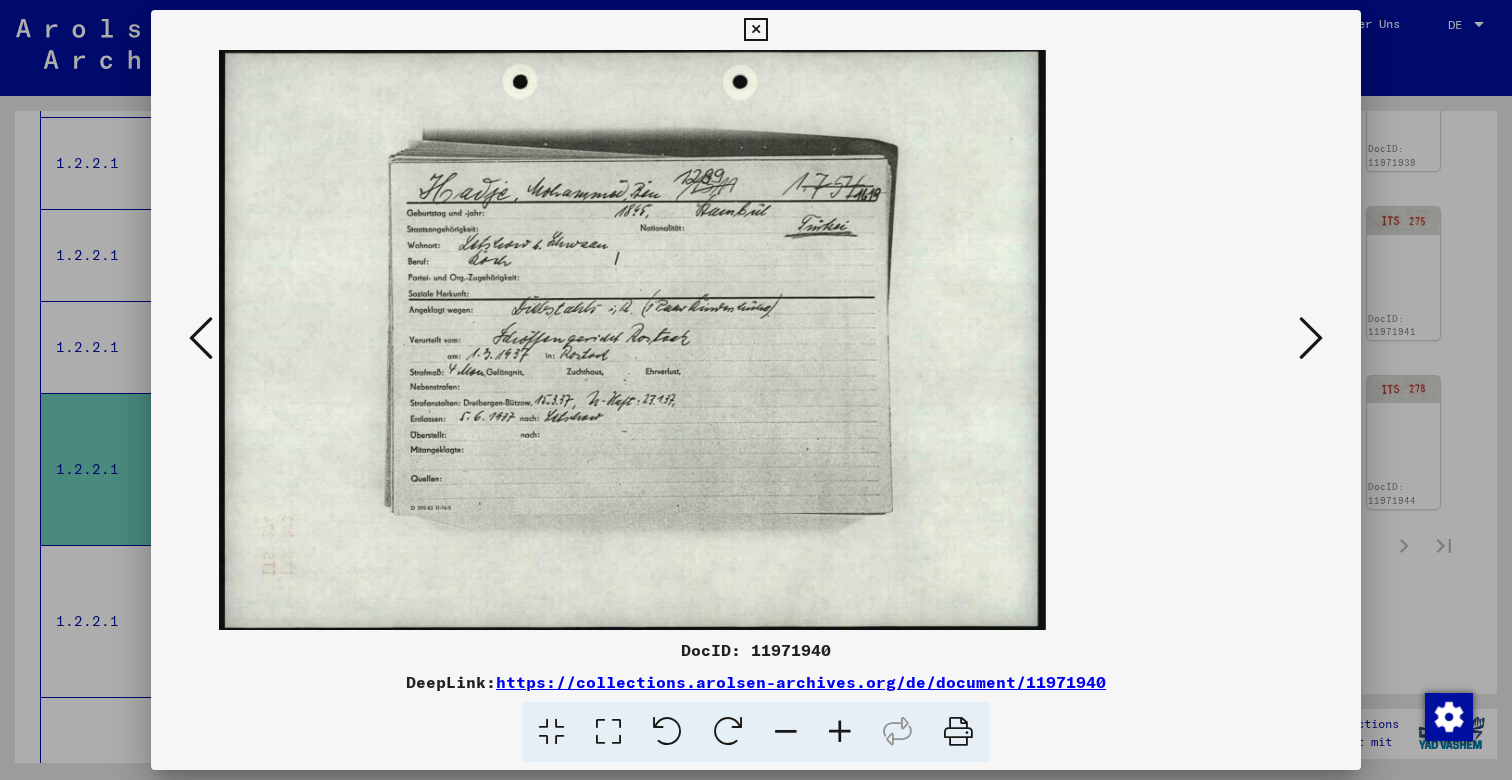click at bounding box center [840, 732] 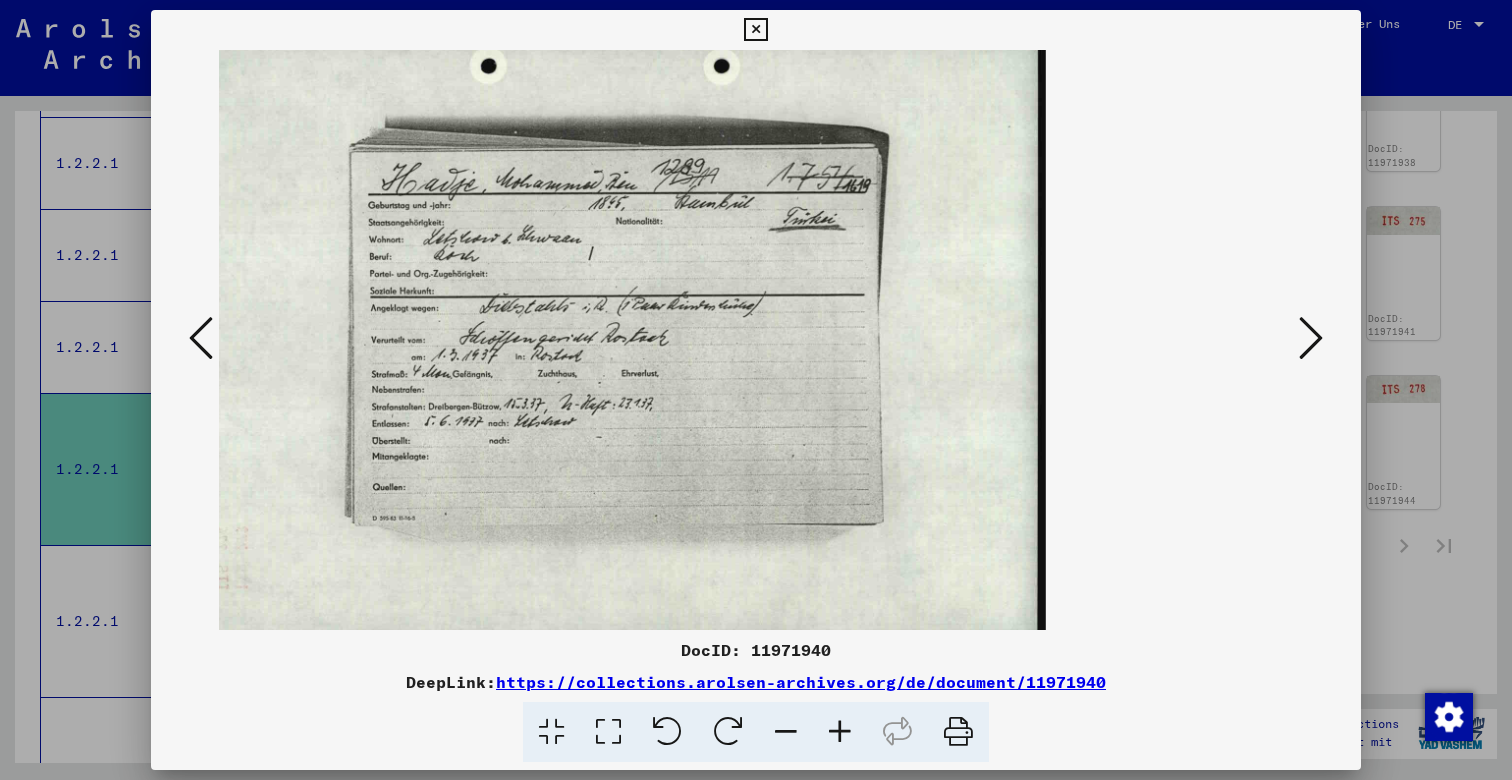 click at bounding box center [840, 732] 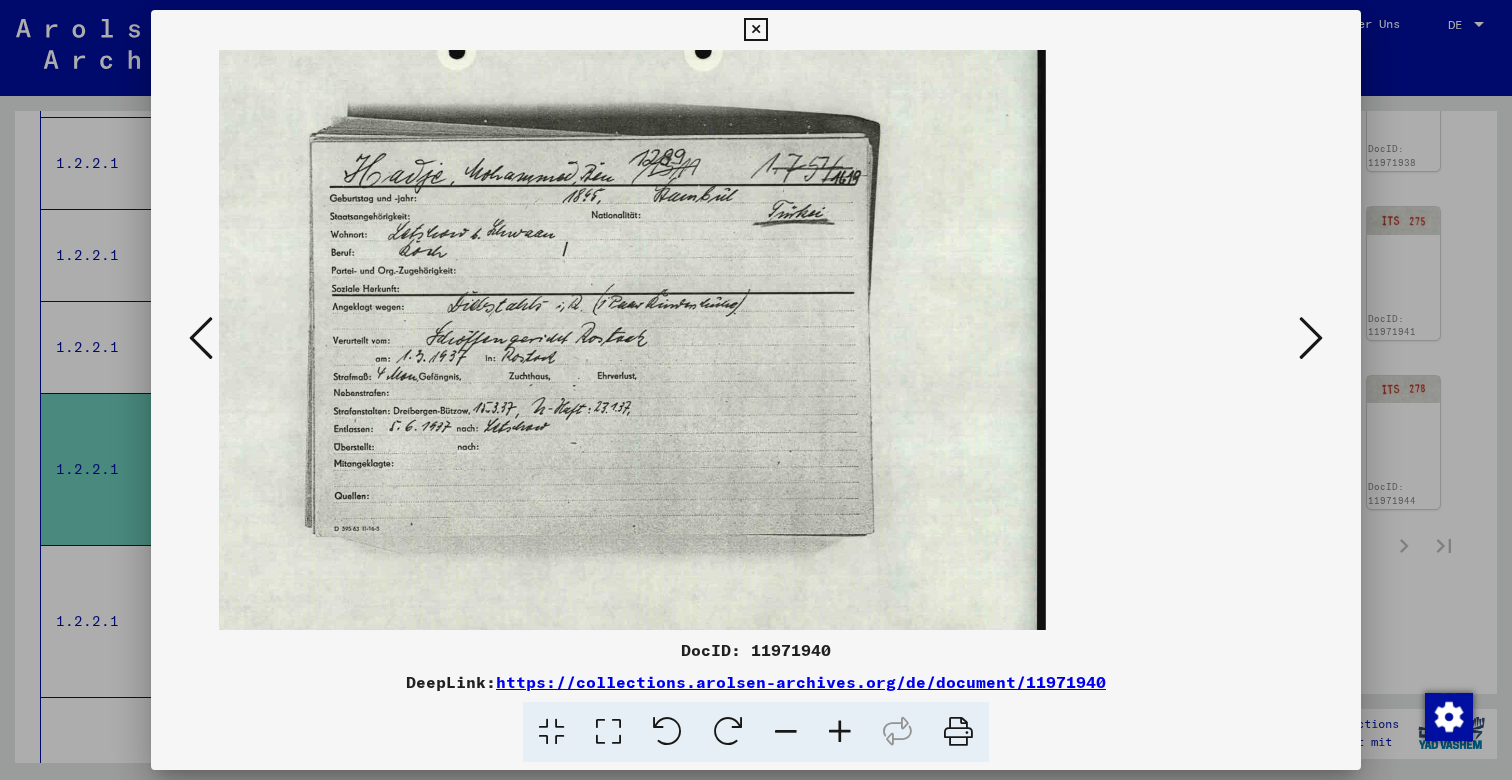 click at bounding box center (840, 732) 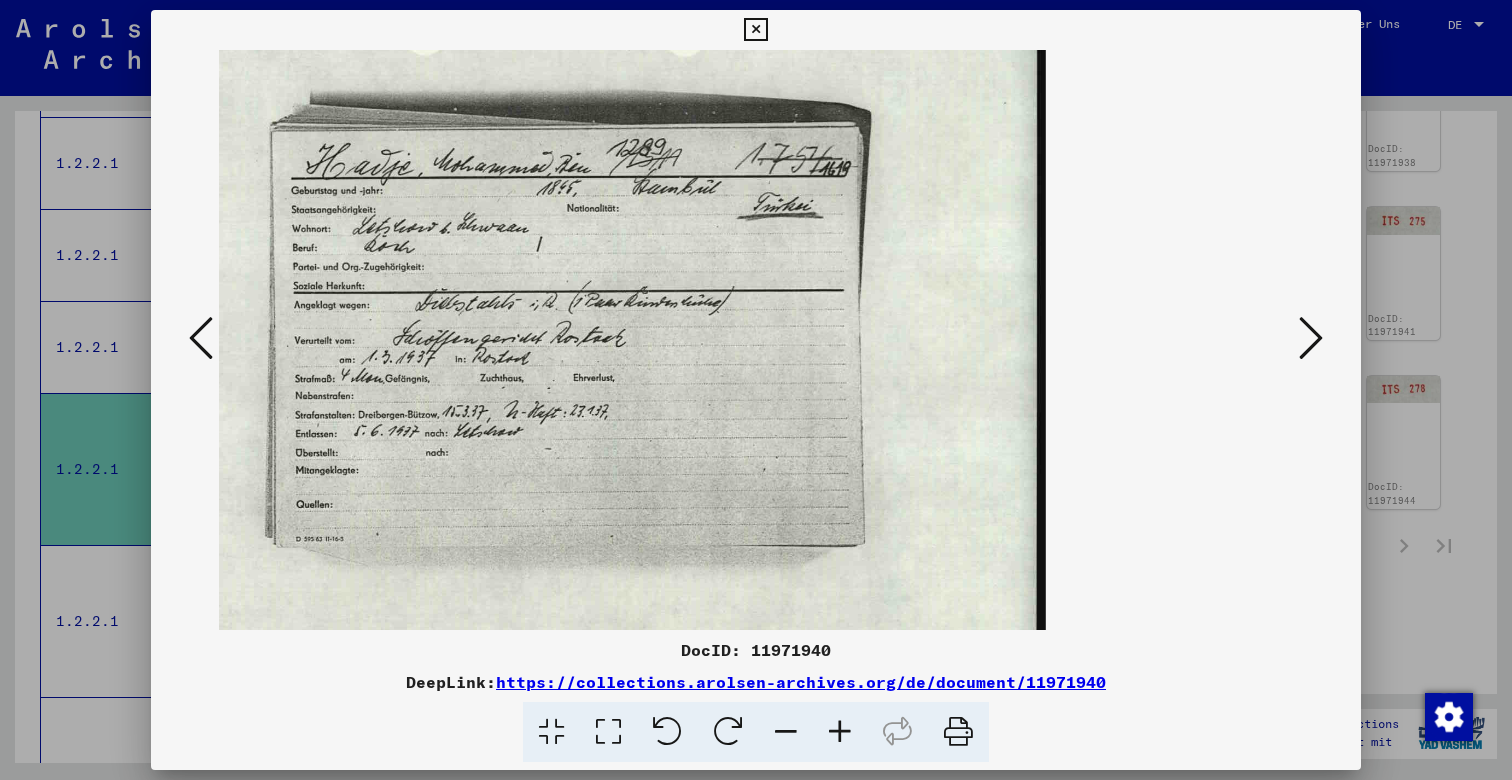 click at bounding box center [840, 732] 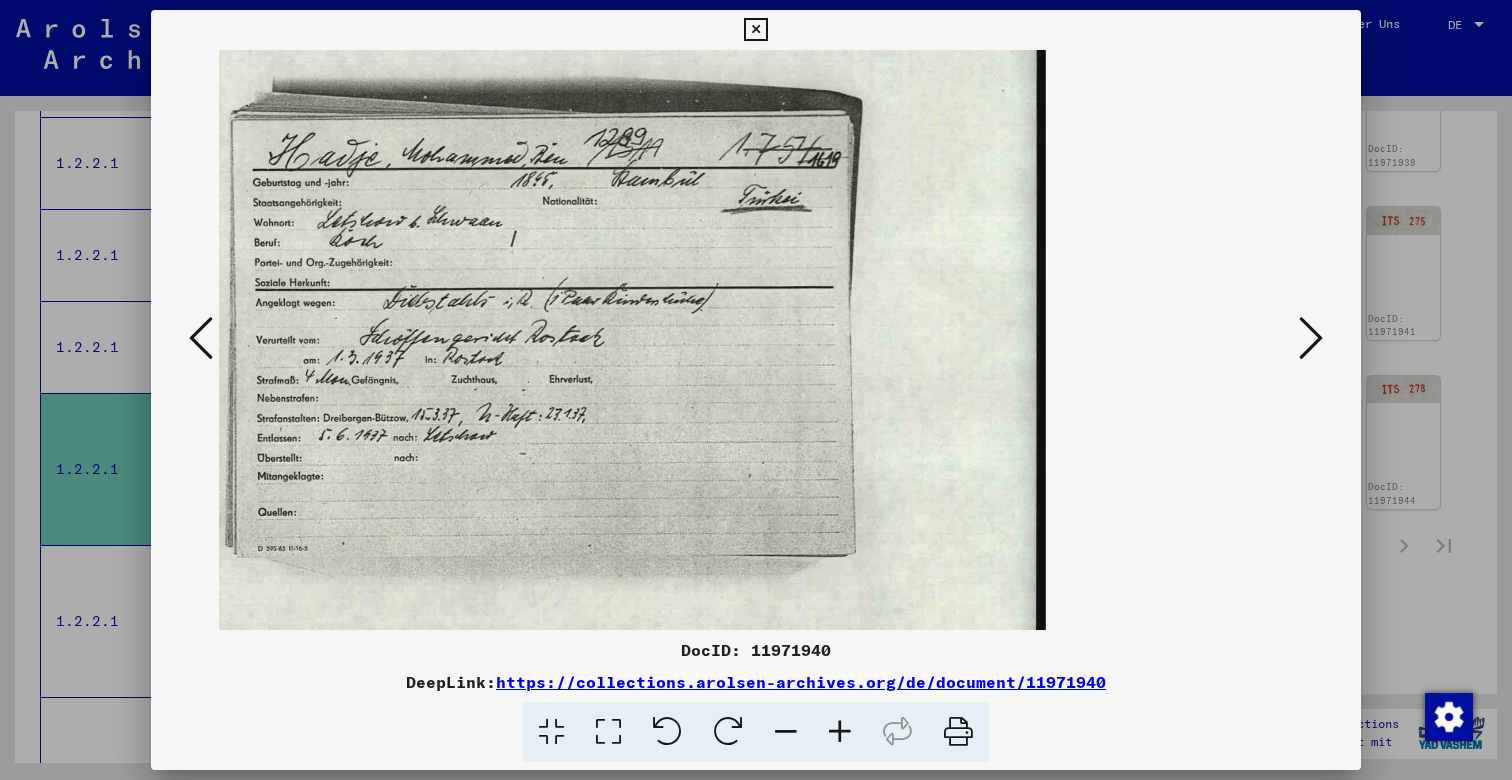 click at bounding box center (840, 732) 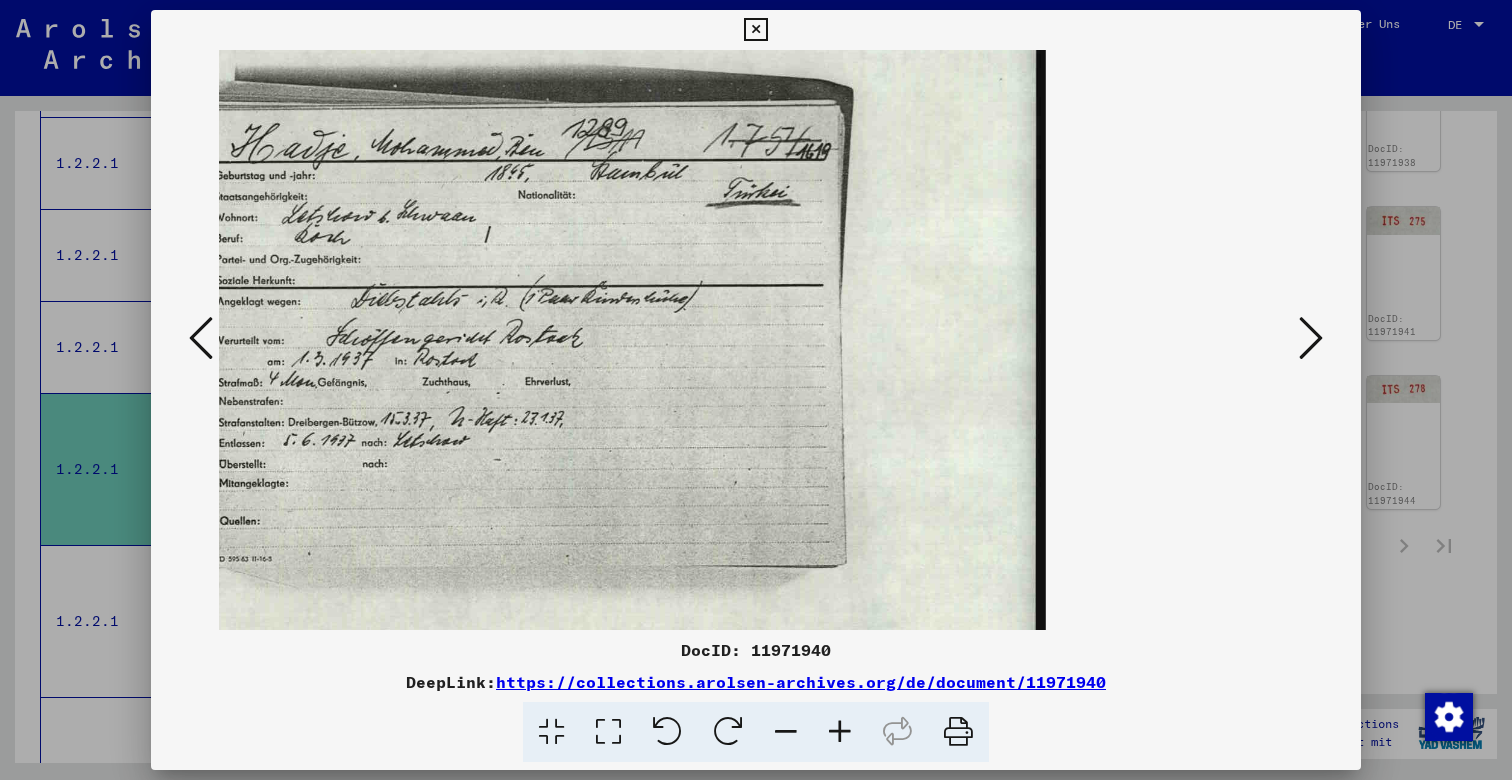 click at bounding box center [840, 732] 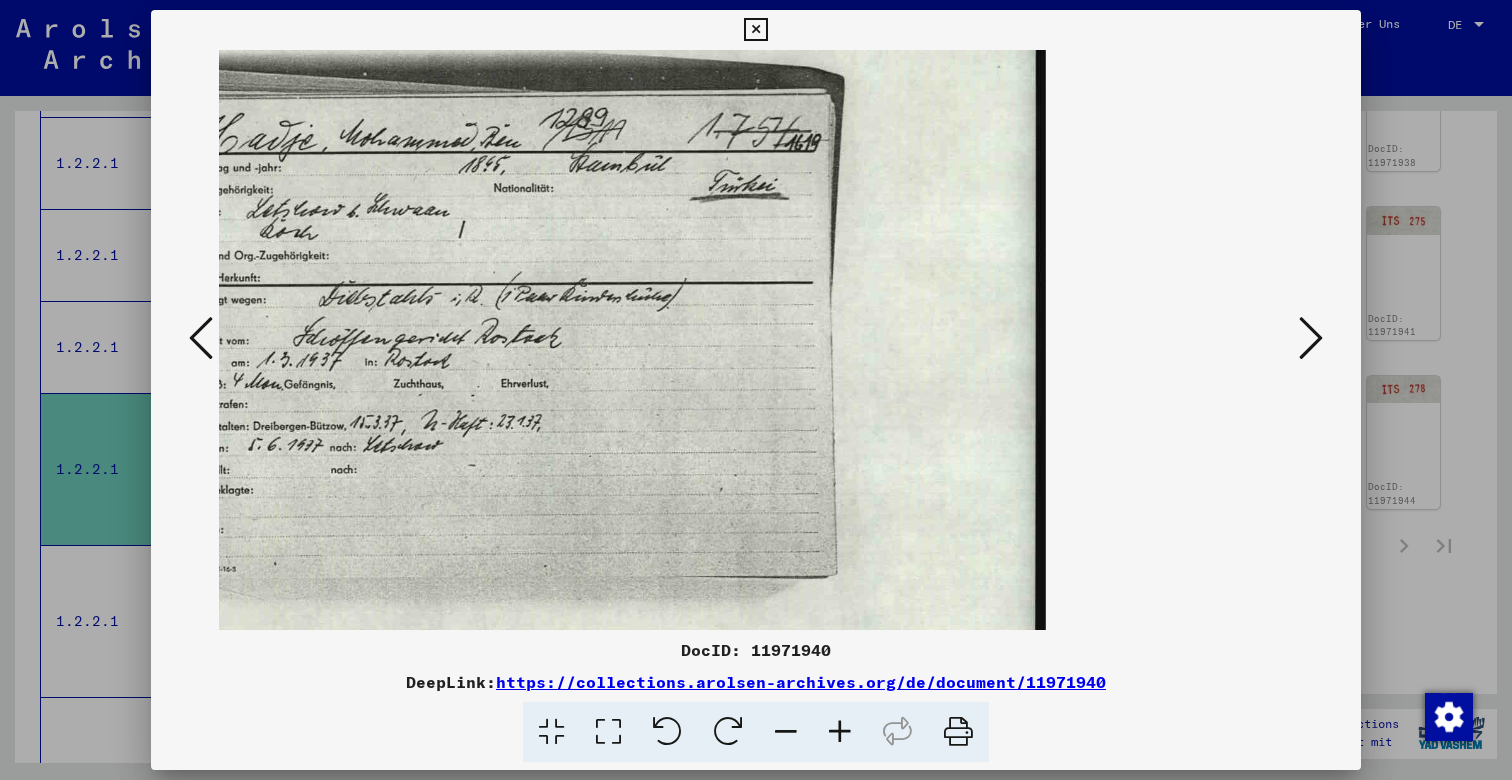 click at bounding box center [840, 732] 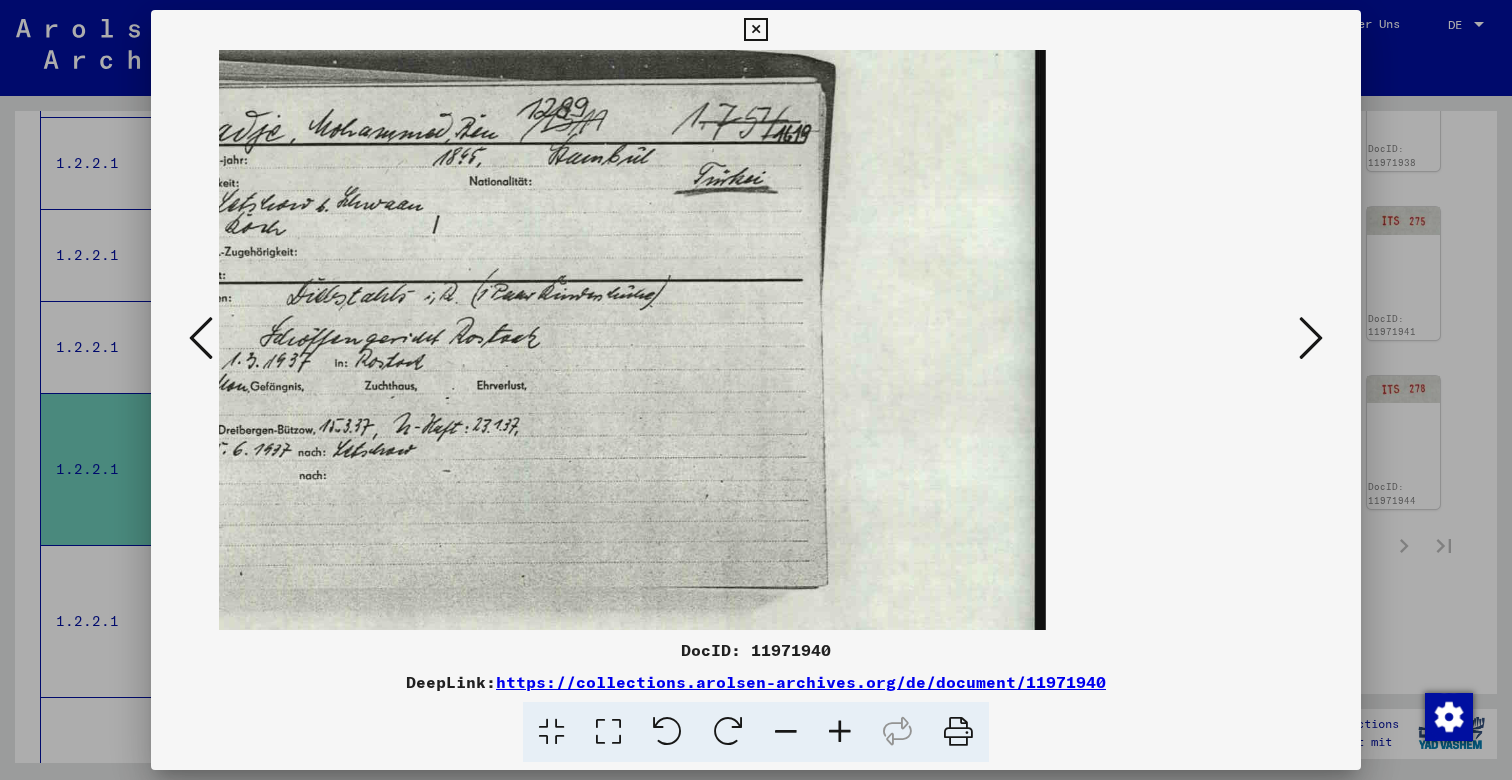 click at bounding box center [840, 732] 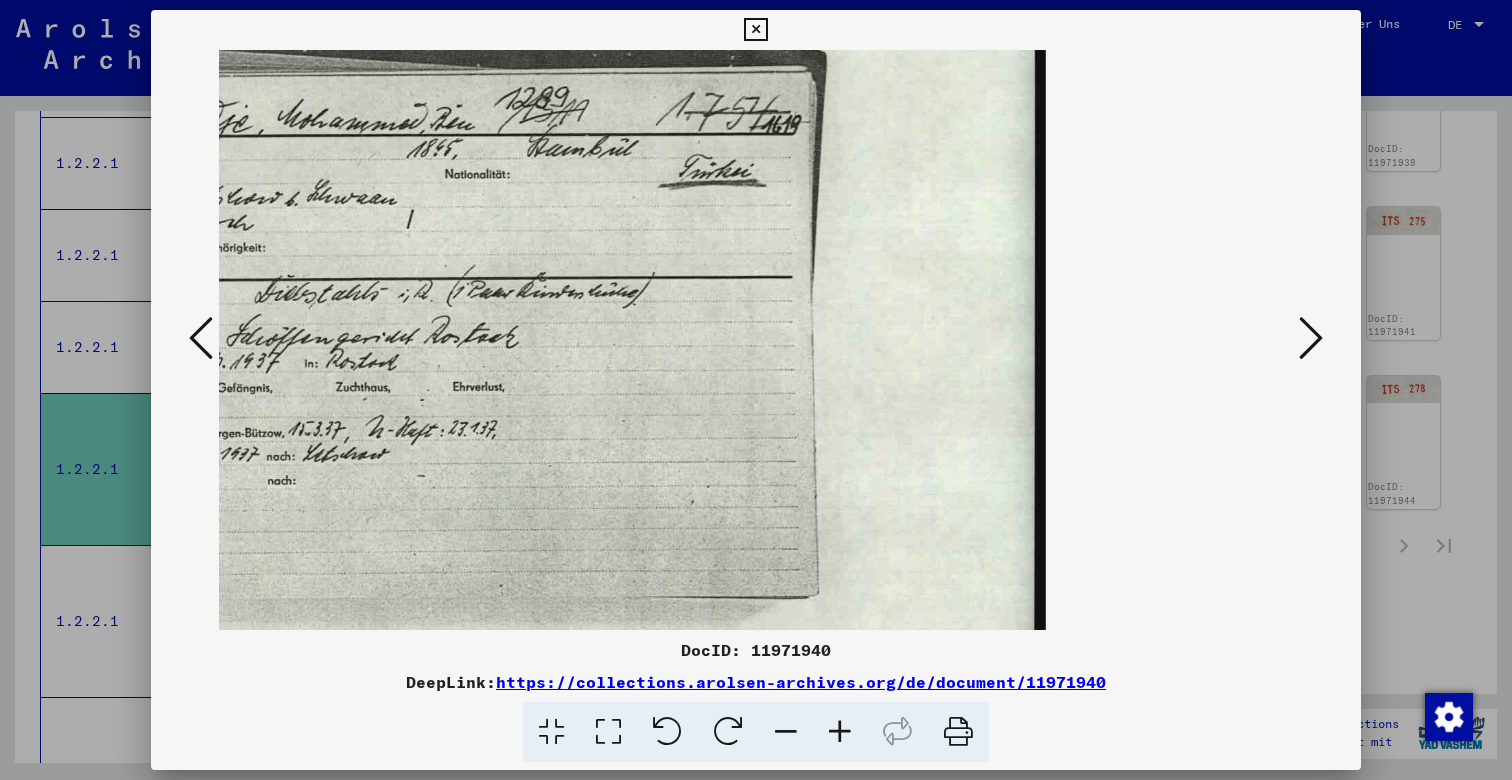 click at bounding box center [840, 732] 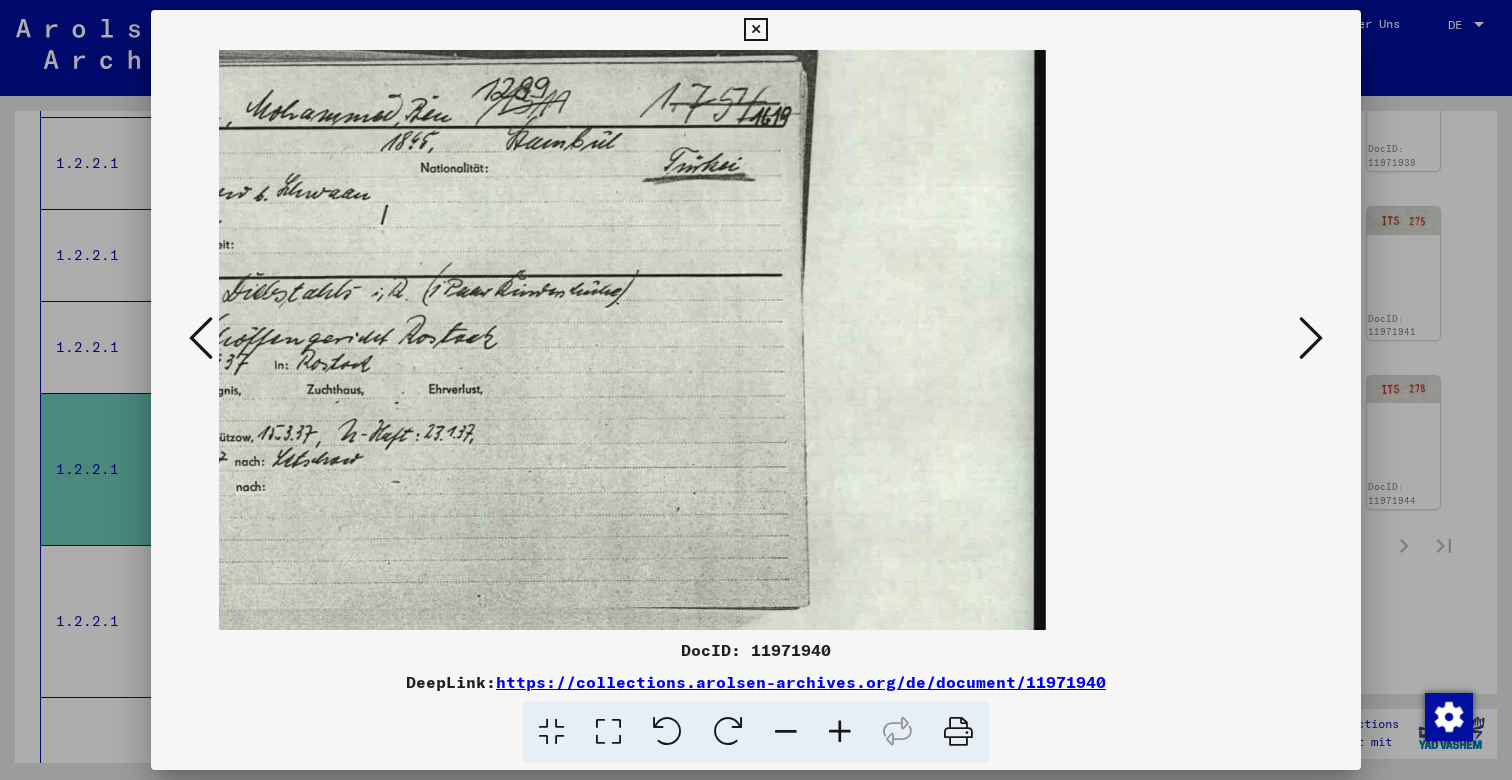 click at bounding box center (840, 732) 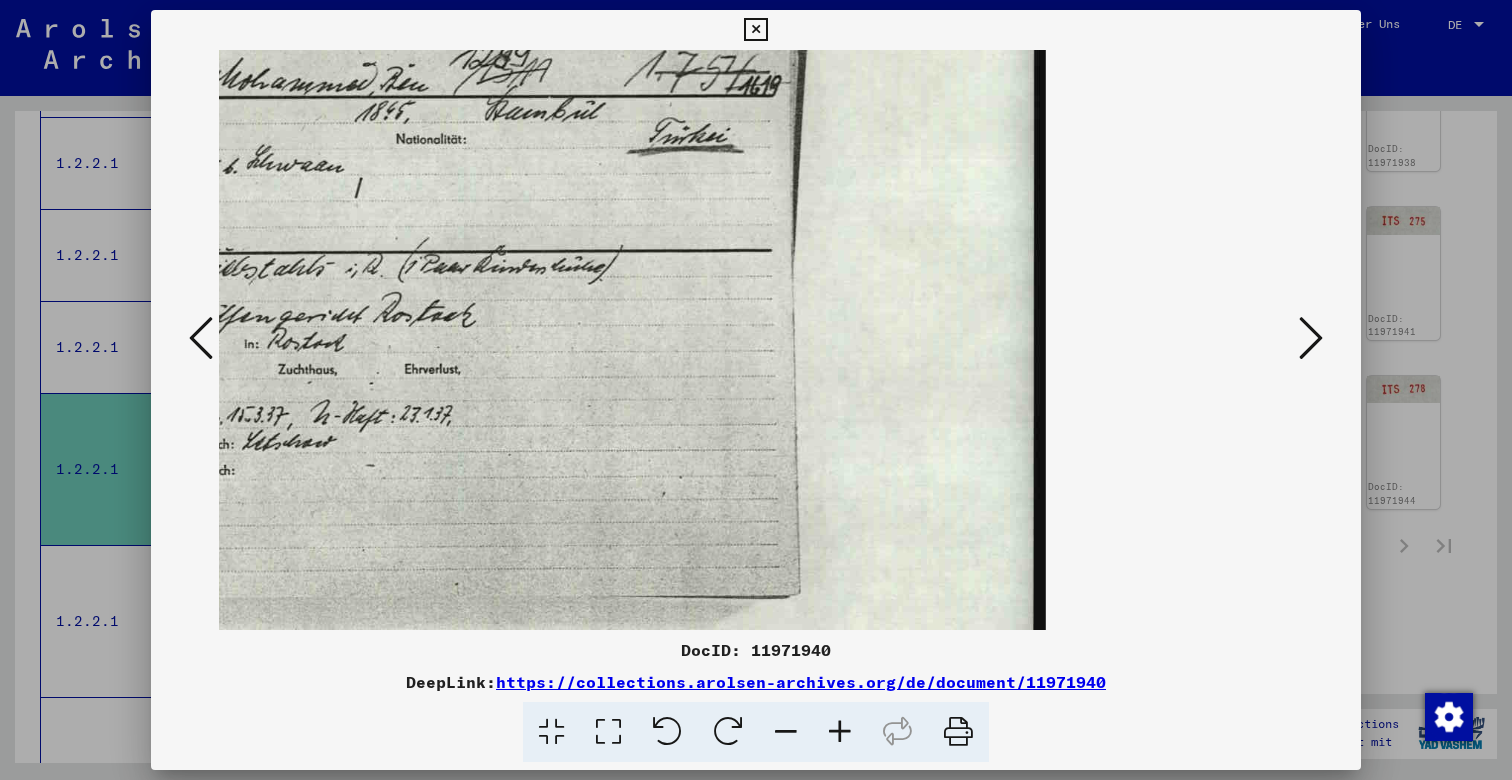 scroll, scrollTop: 0, scrollLeft: 0, axis: both 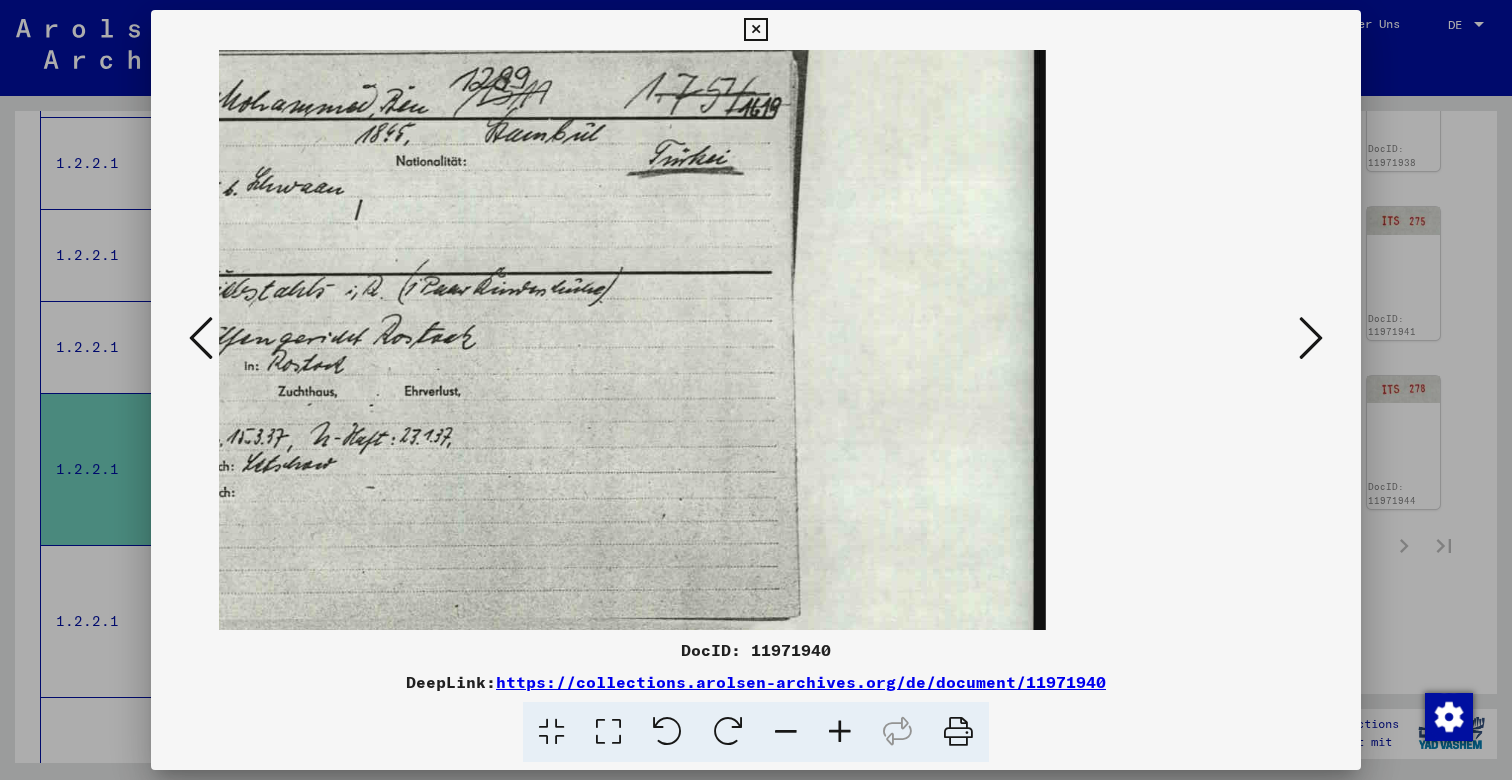 drag, startPoint x: 546, startPoint y: 310, endPoint x: 610, endPoint y: 492, distance: 192.92485 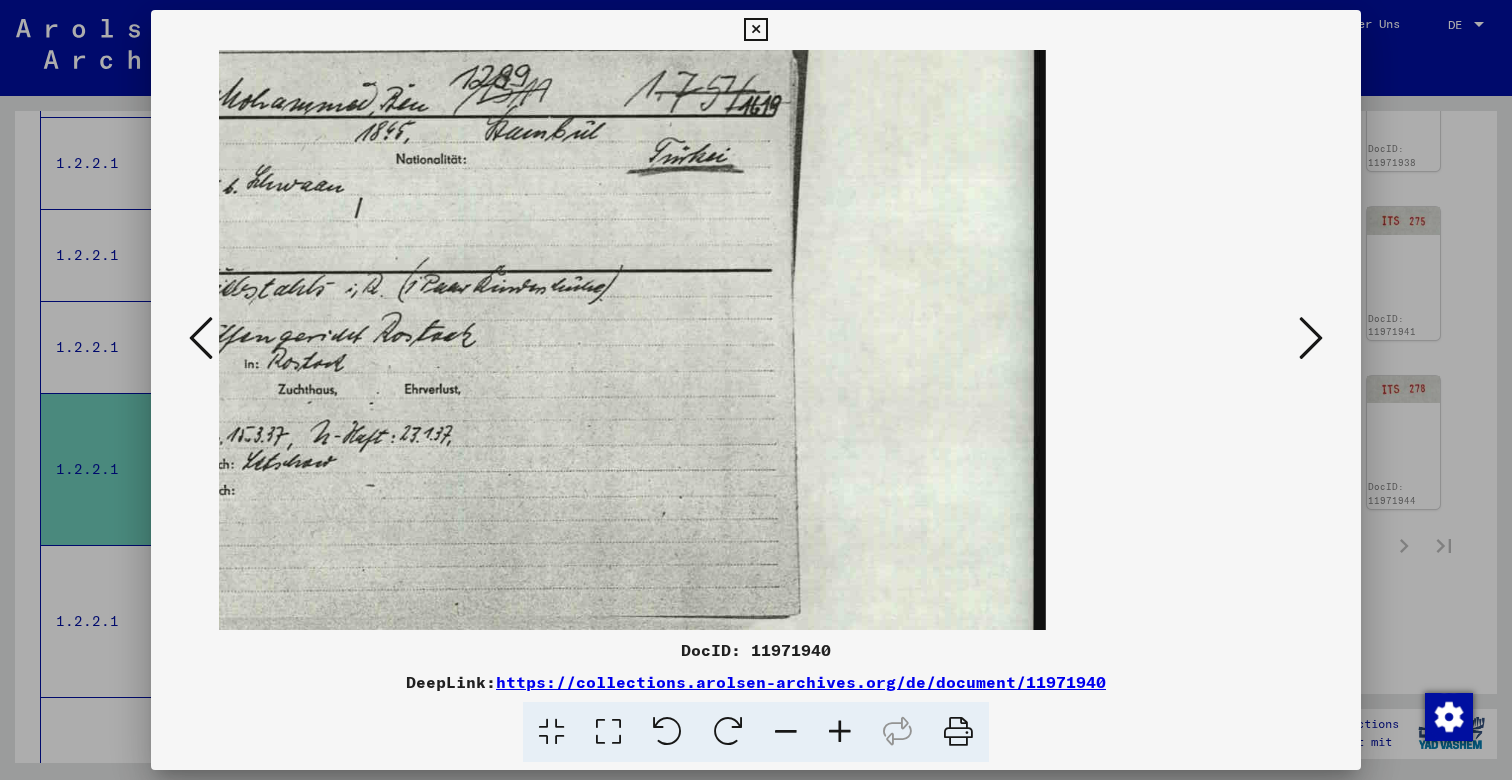 click at bounding box center [786, 732] 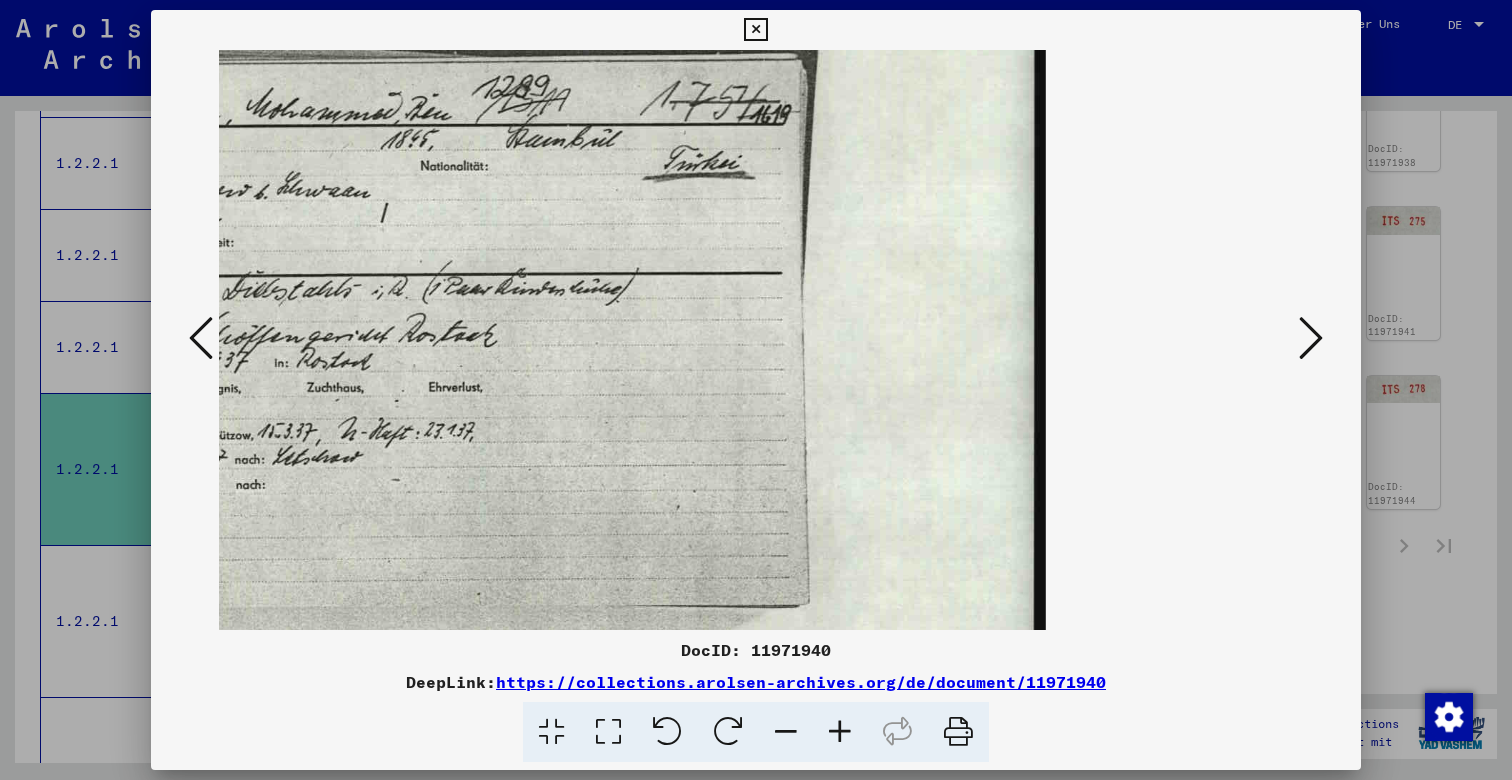click at bounding box center (786, 732) 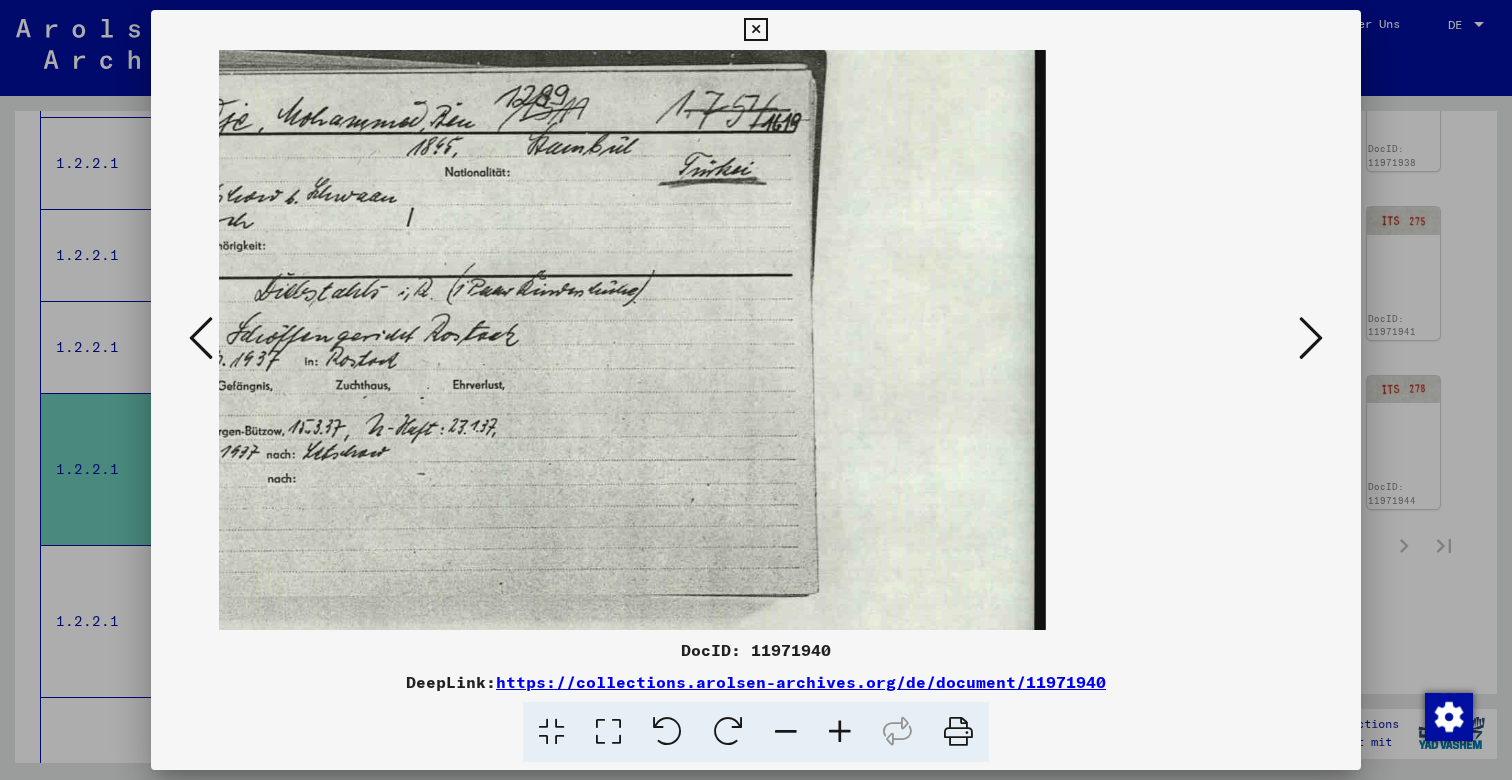 click at bounding box center (786, 732) 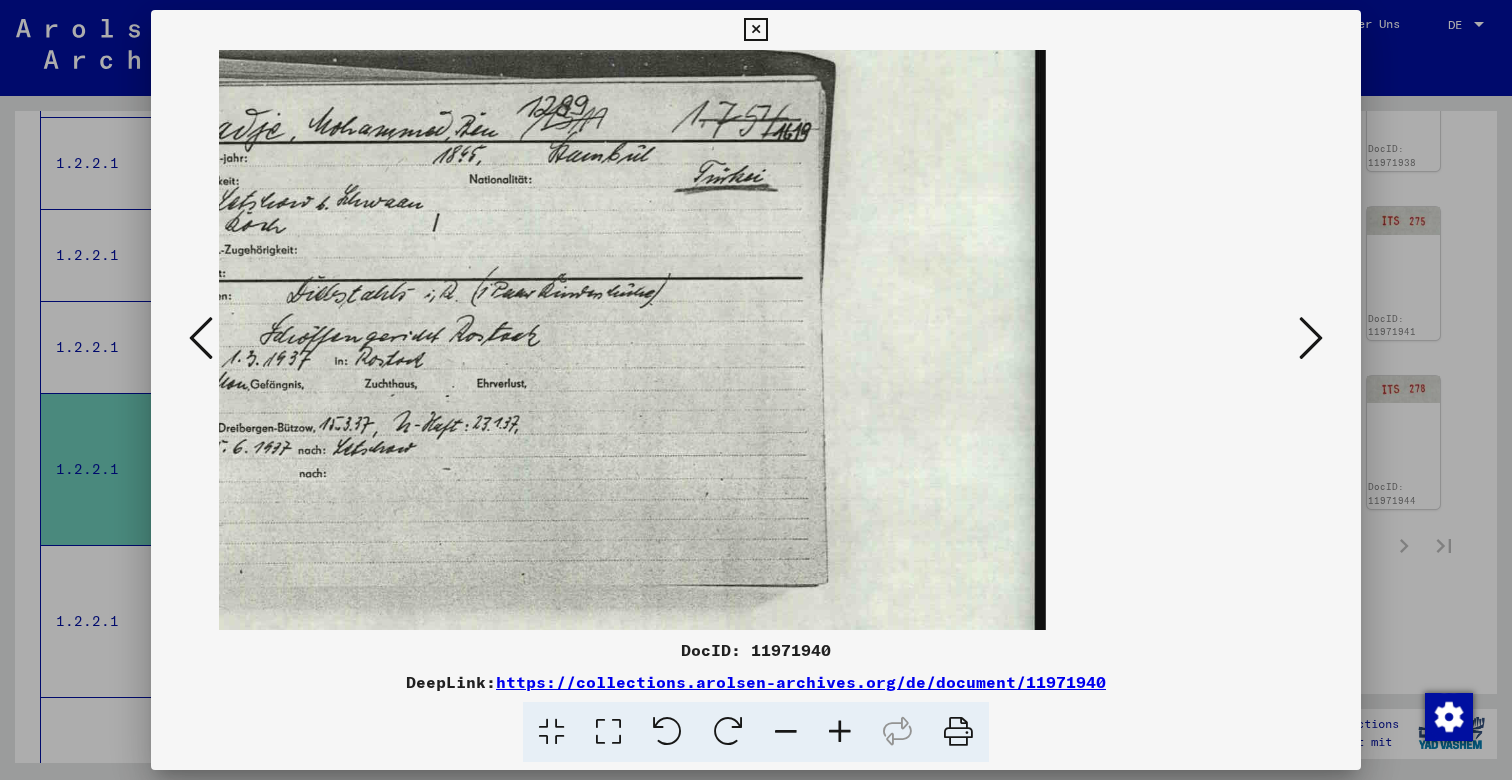 click at bounding box center (786, 732) 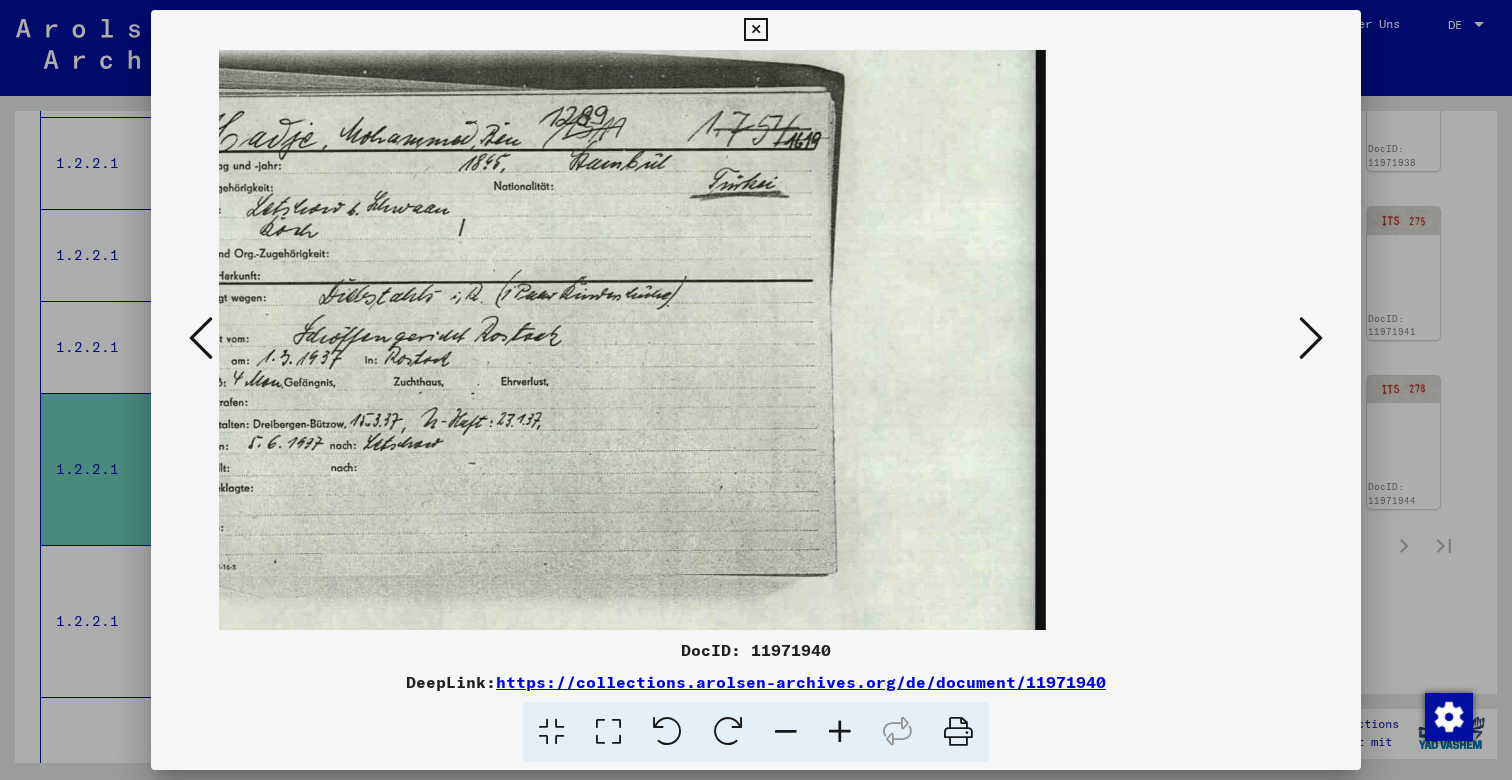 click at bounding box center [786, 732] 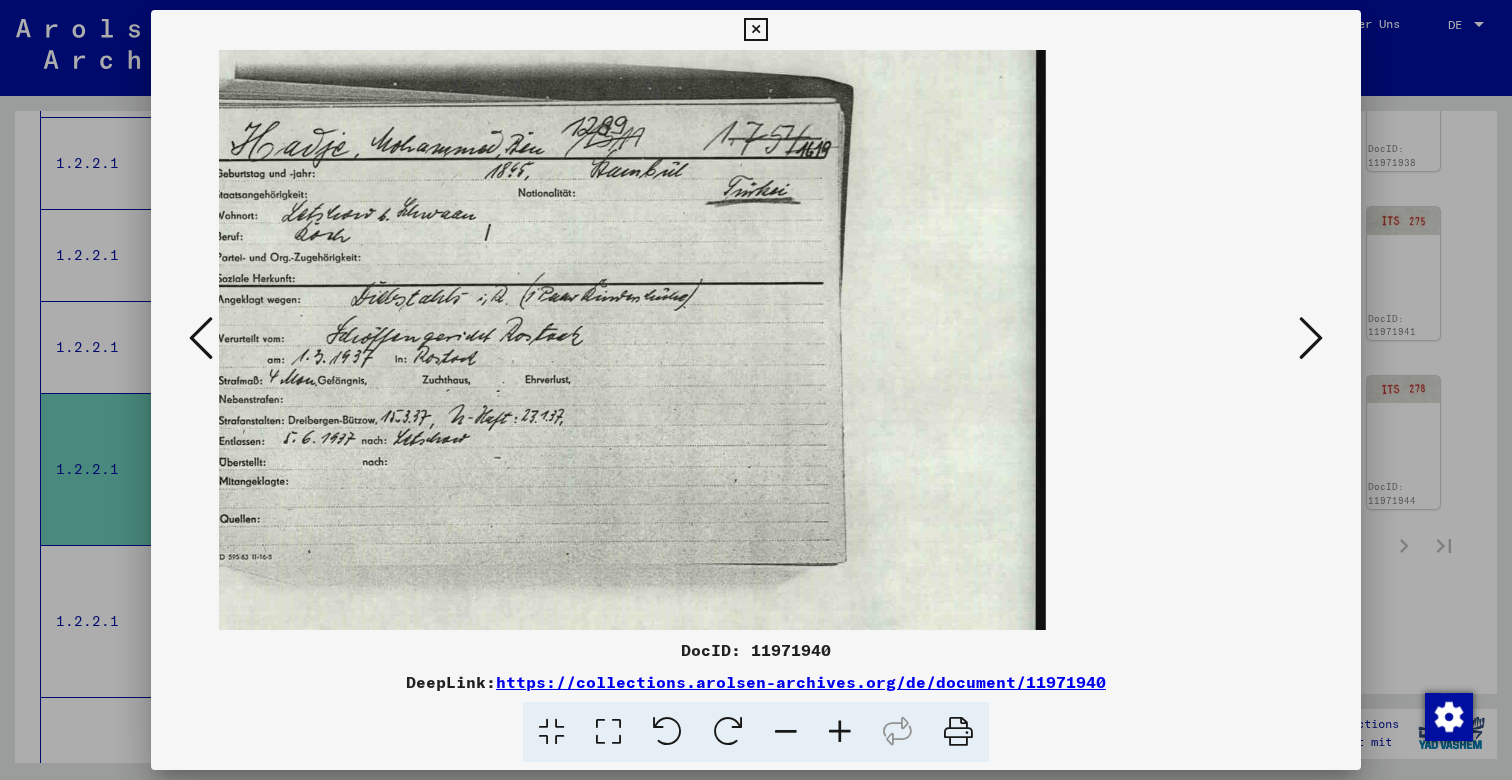 click at bounding box center (786, 732) 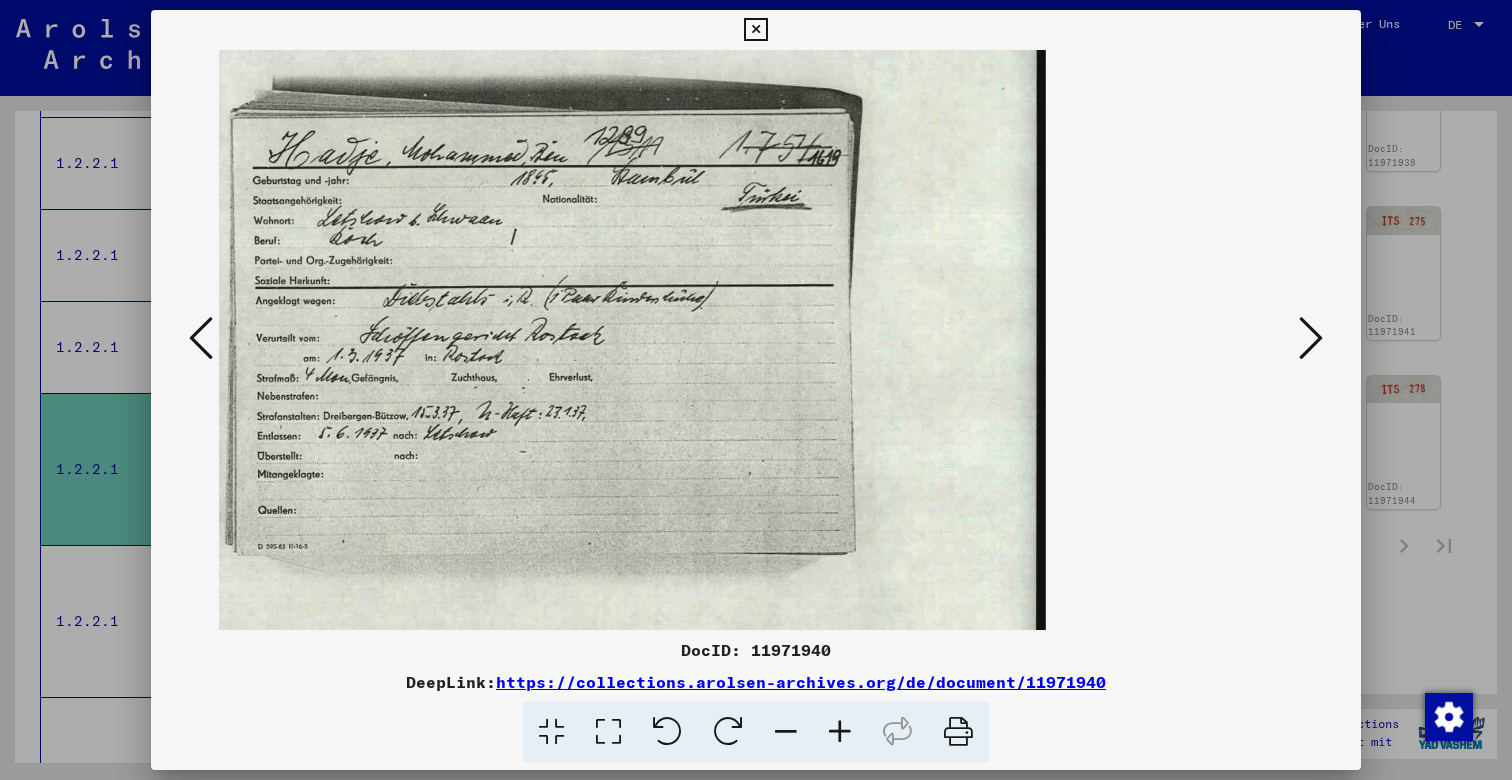 click at bounding box center (201, 339) 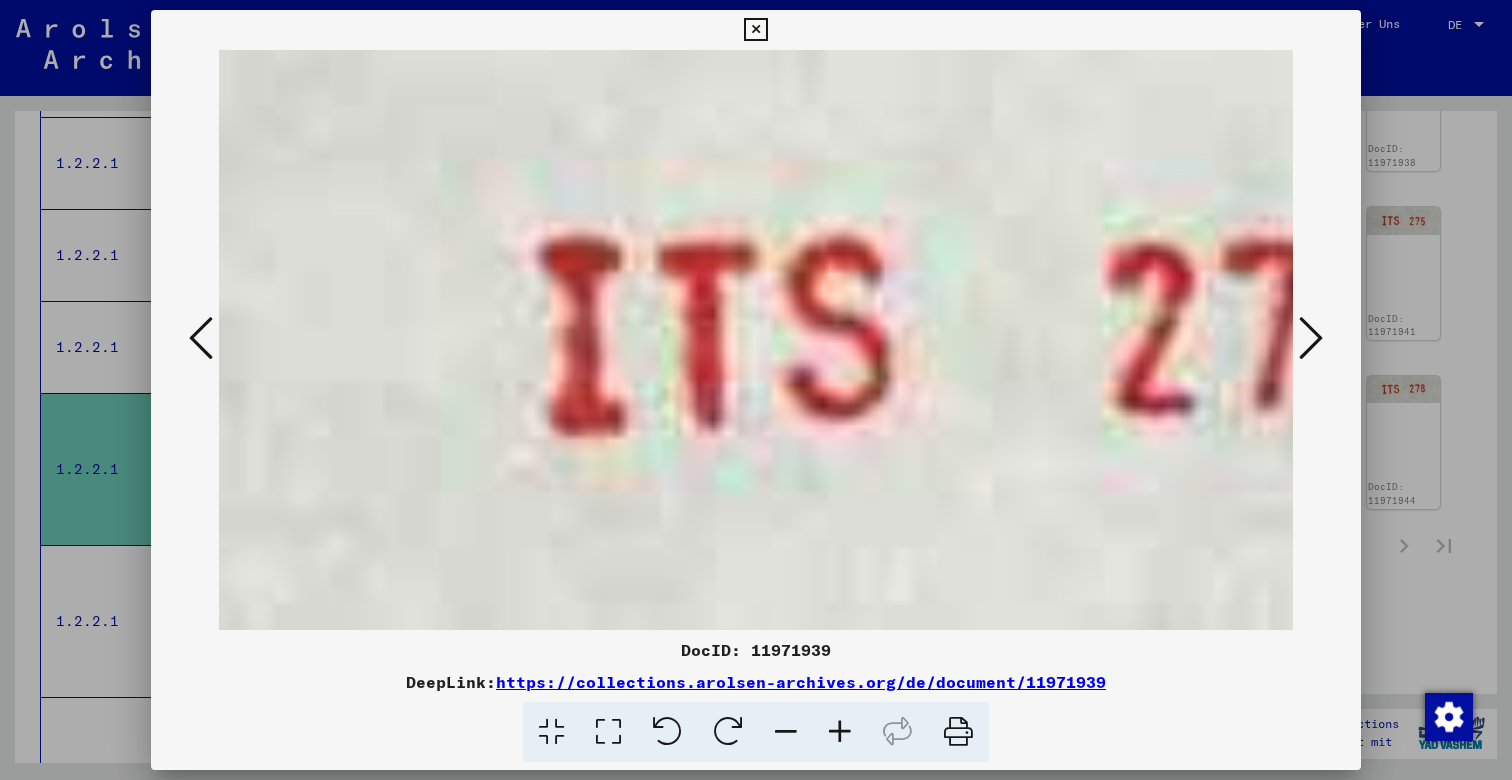 click at bounding box center (201, 339) 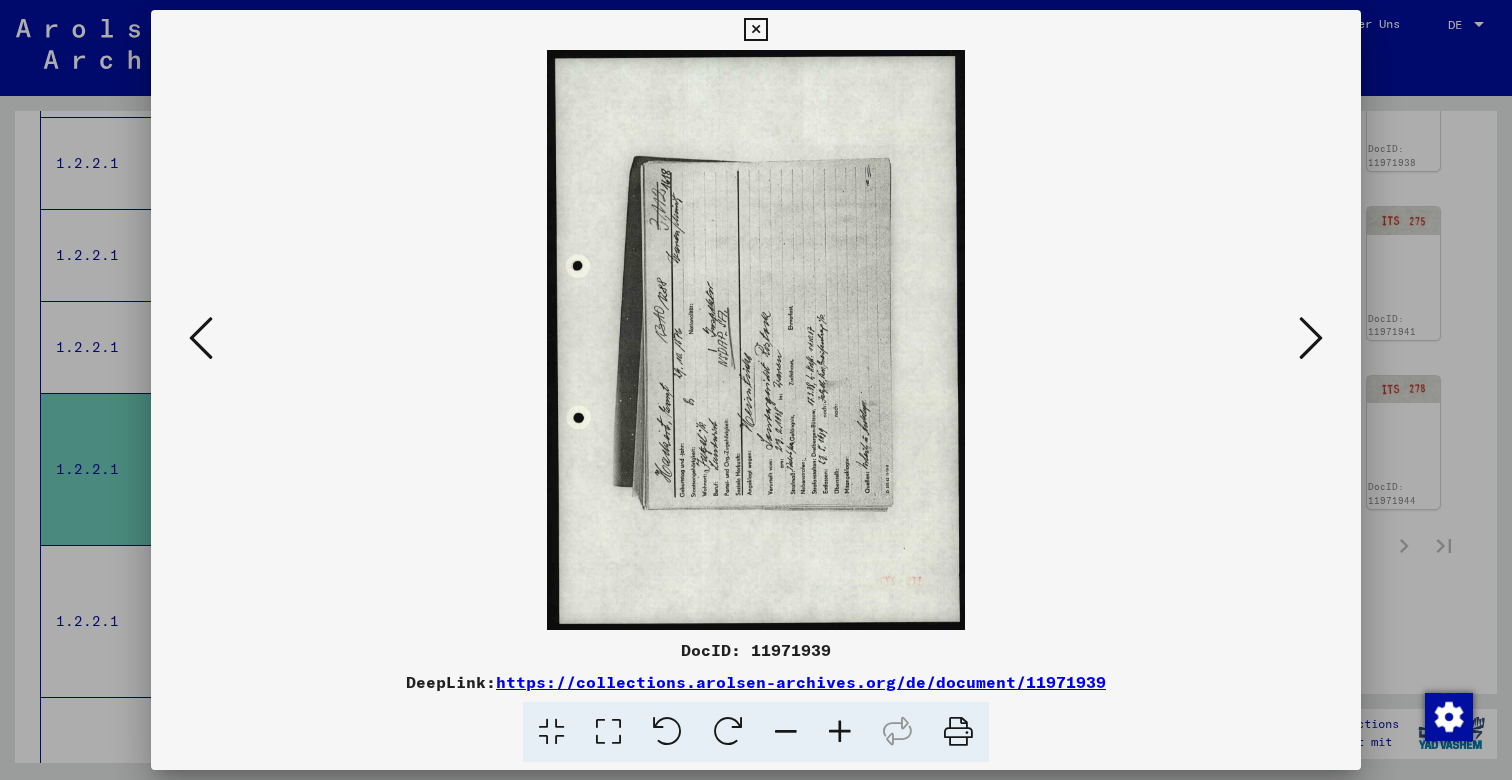 click at bounding box center (728, 732) 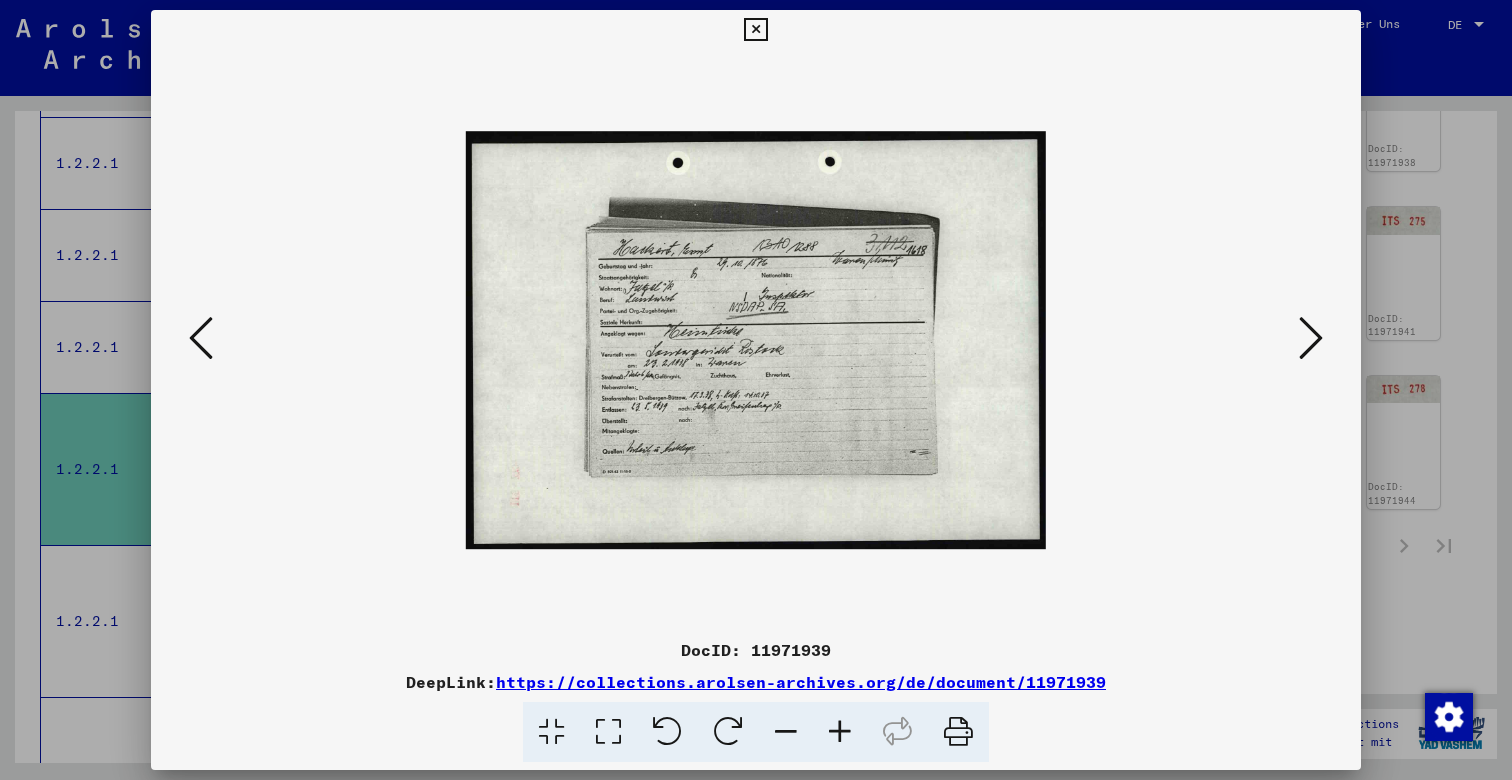 click at bounding box center (840, 732) 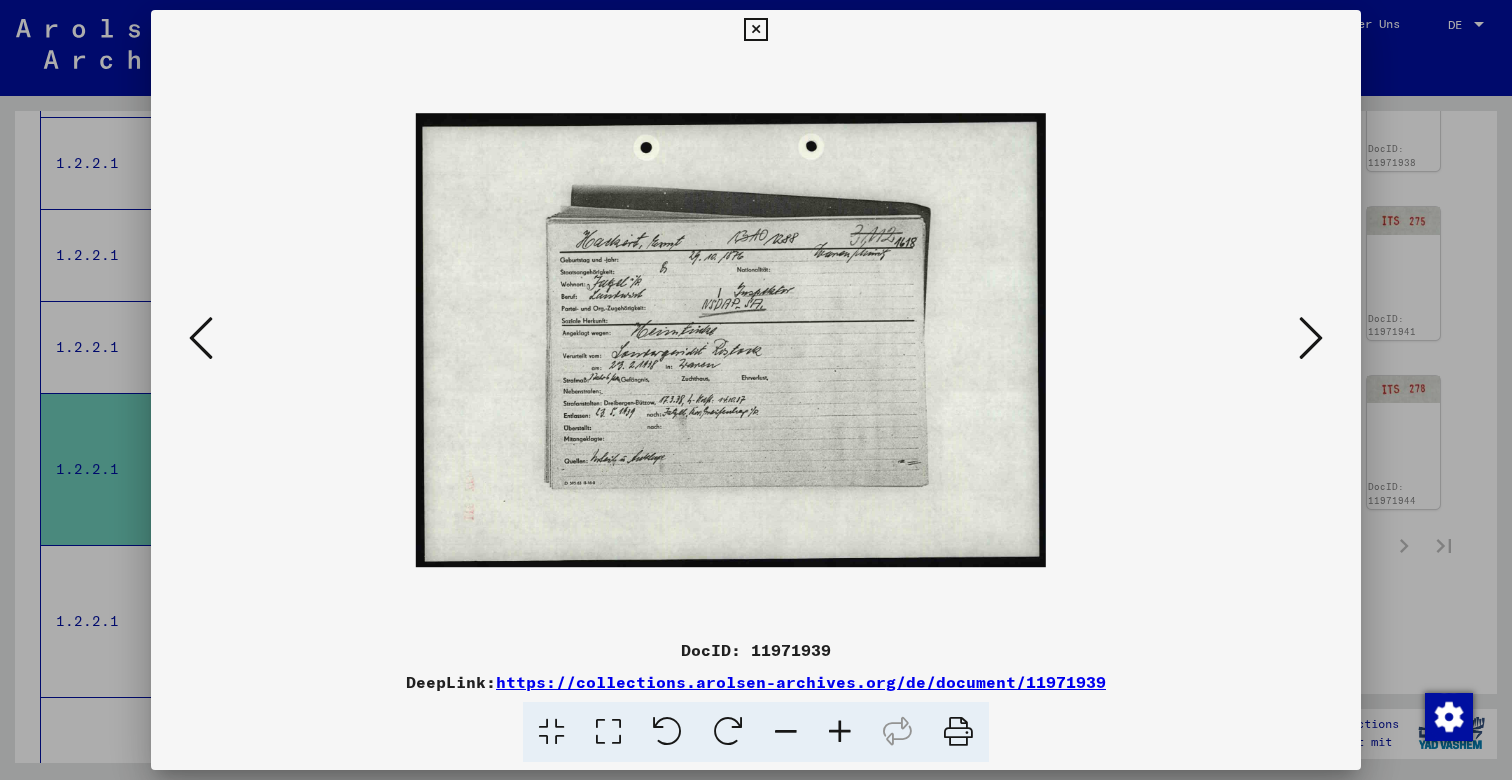 click at bounding box center (840, 732) 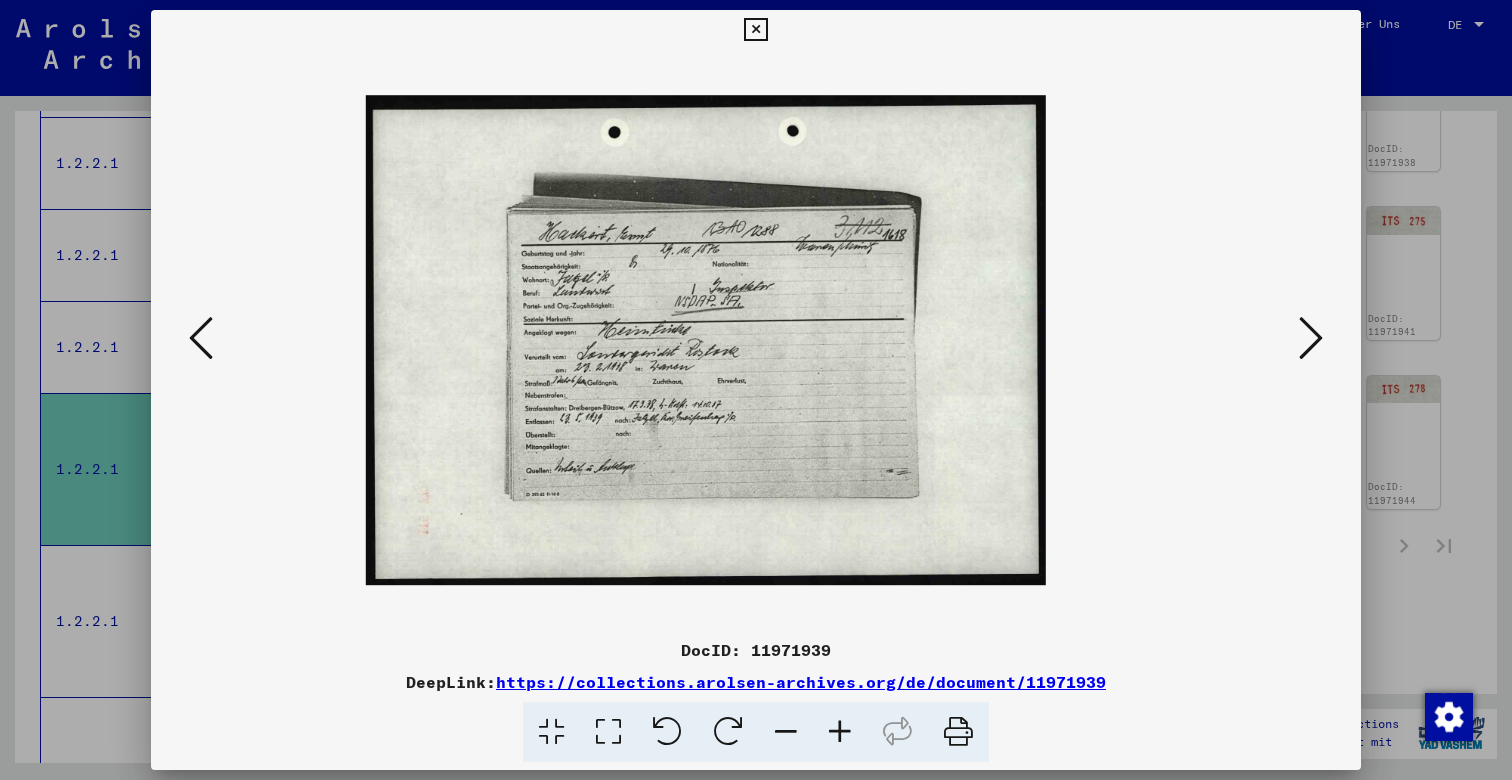 click at bounding box center (840, 732) 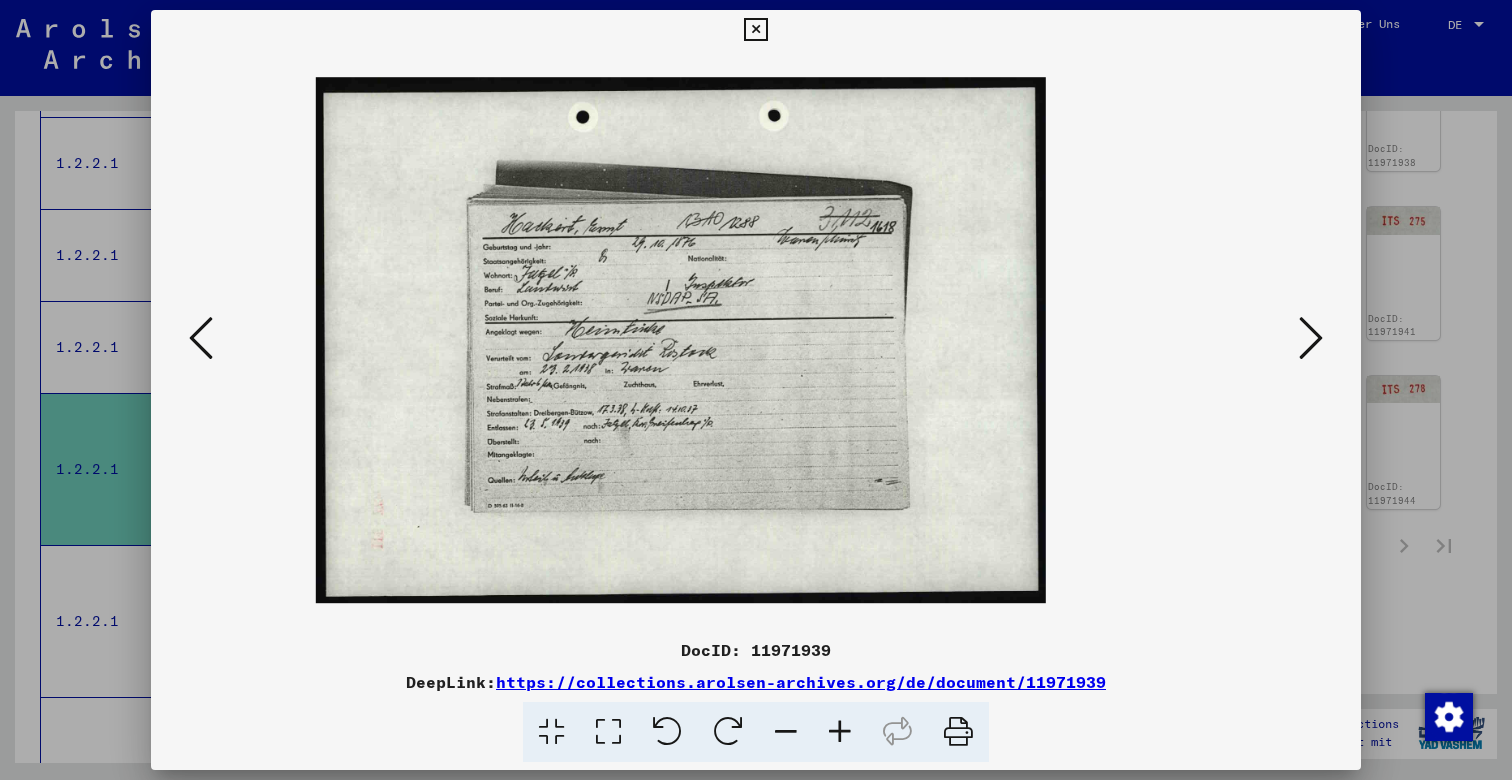 click at bounding box center (840, 732) 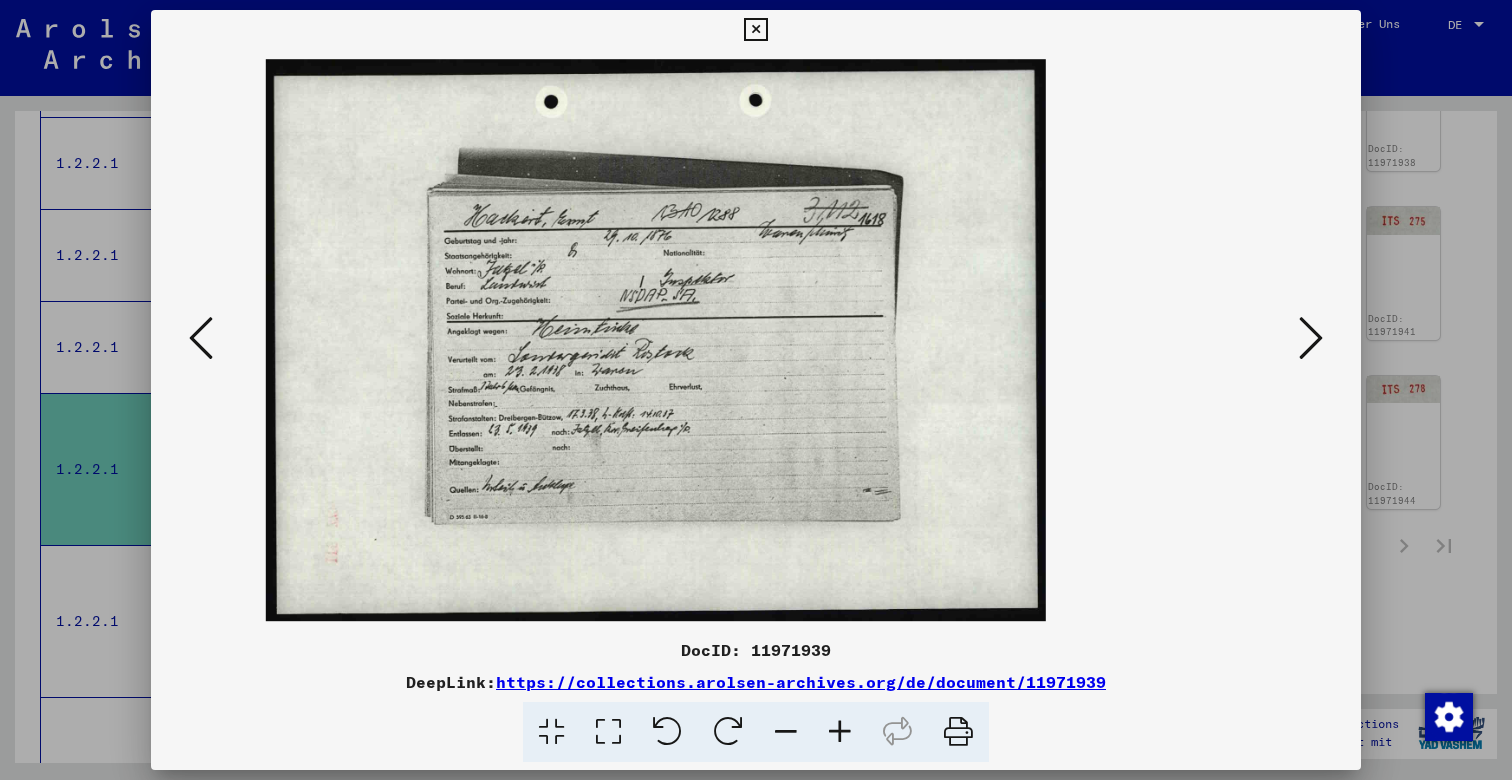 click at bounding box center (840, 732) 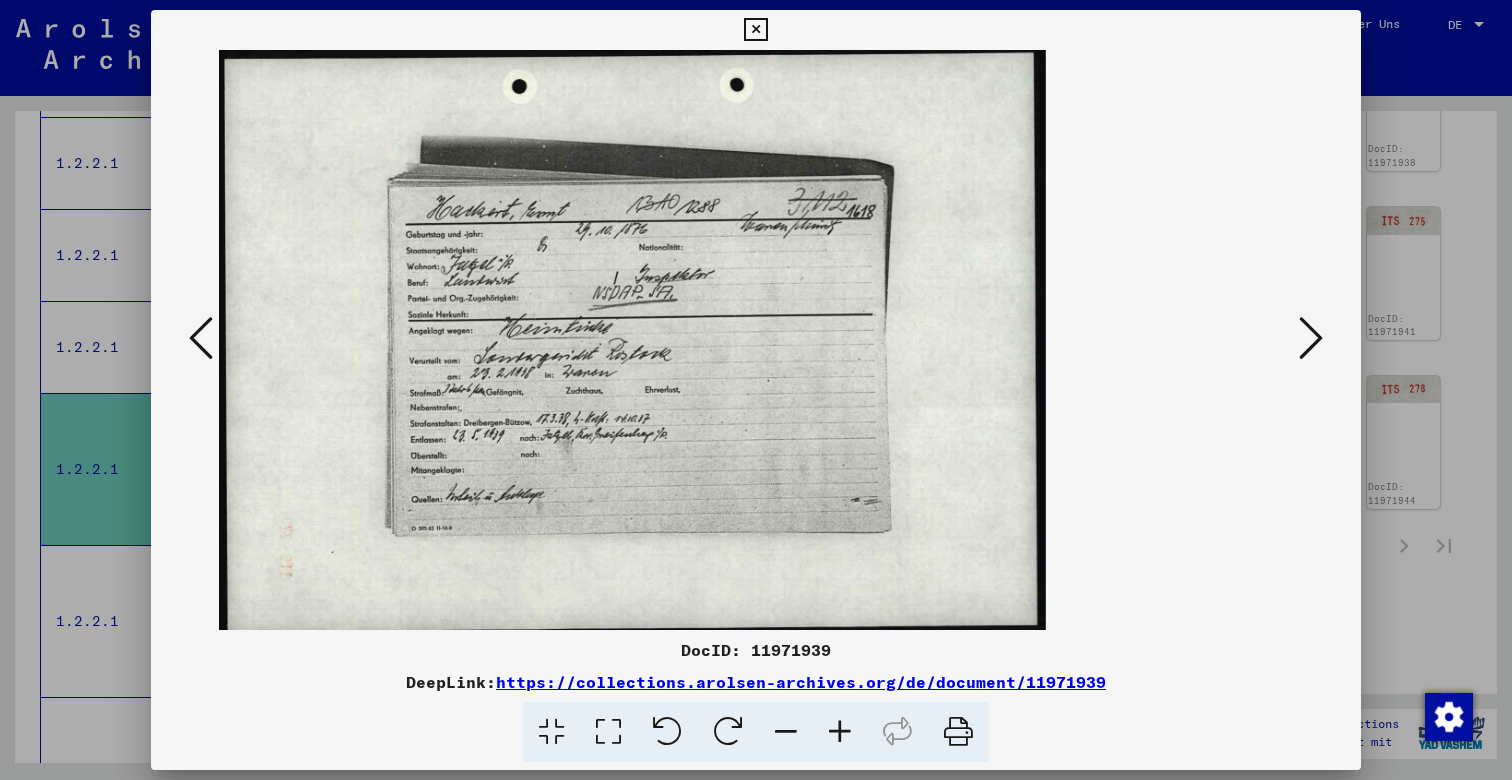 click at bounding box center (840, 732) 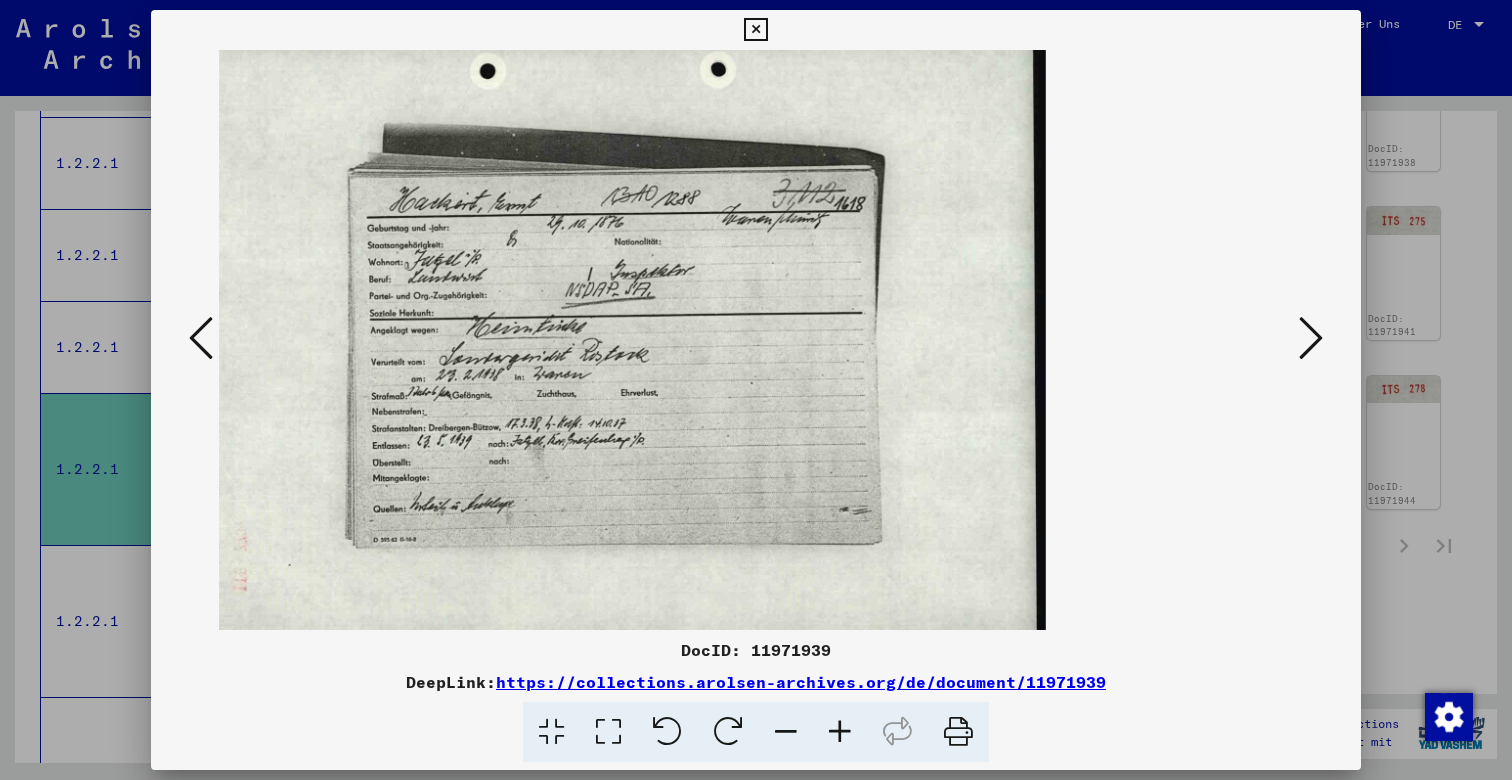 click at bounding box center [840, 732] 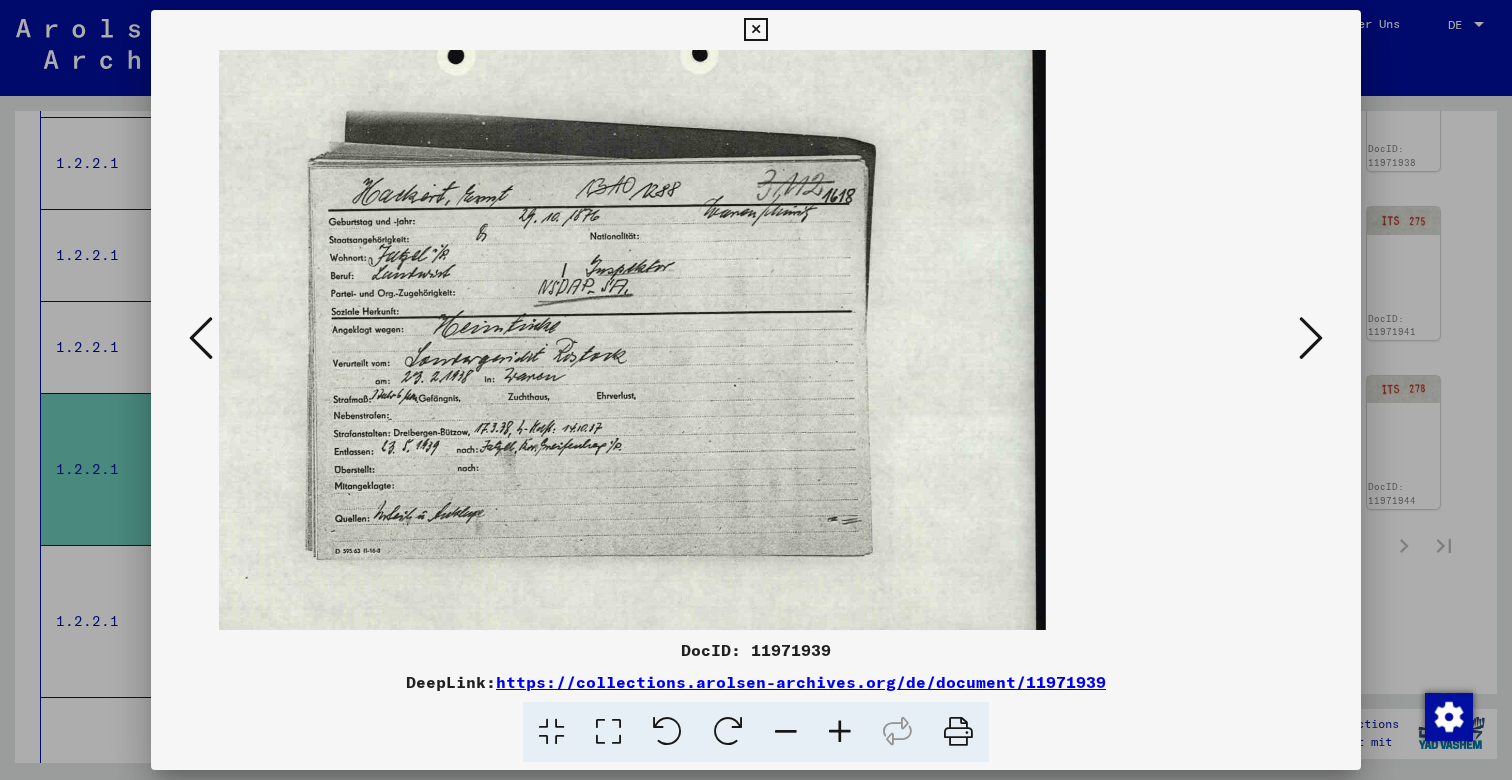 click at bounding box center [840, 732] 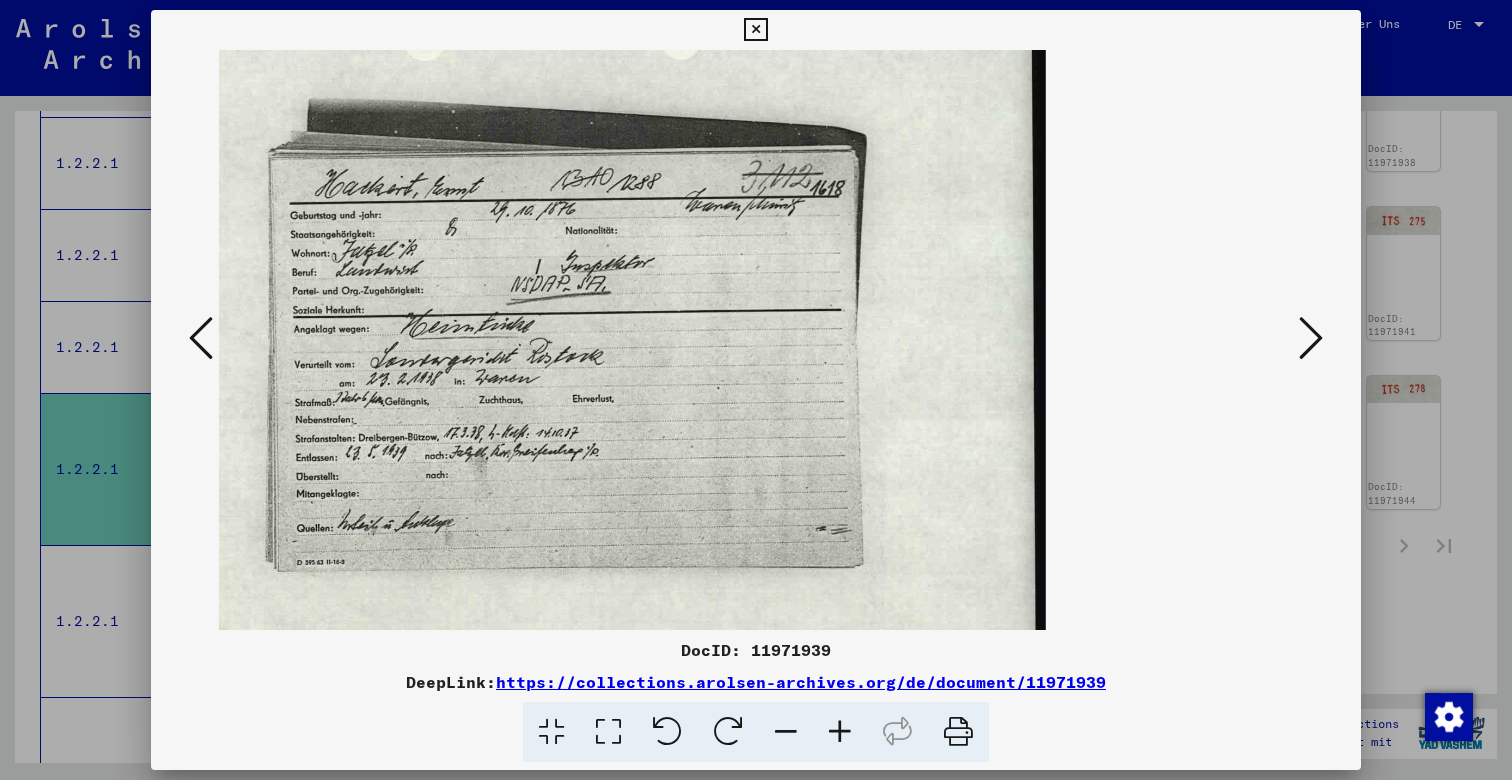 click at bounding box center (755, 30) 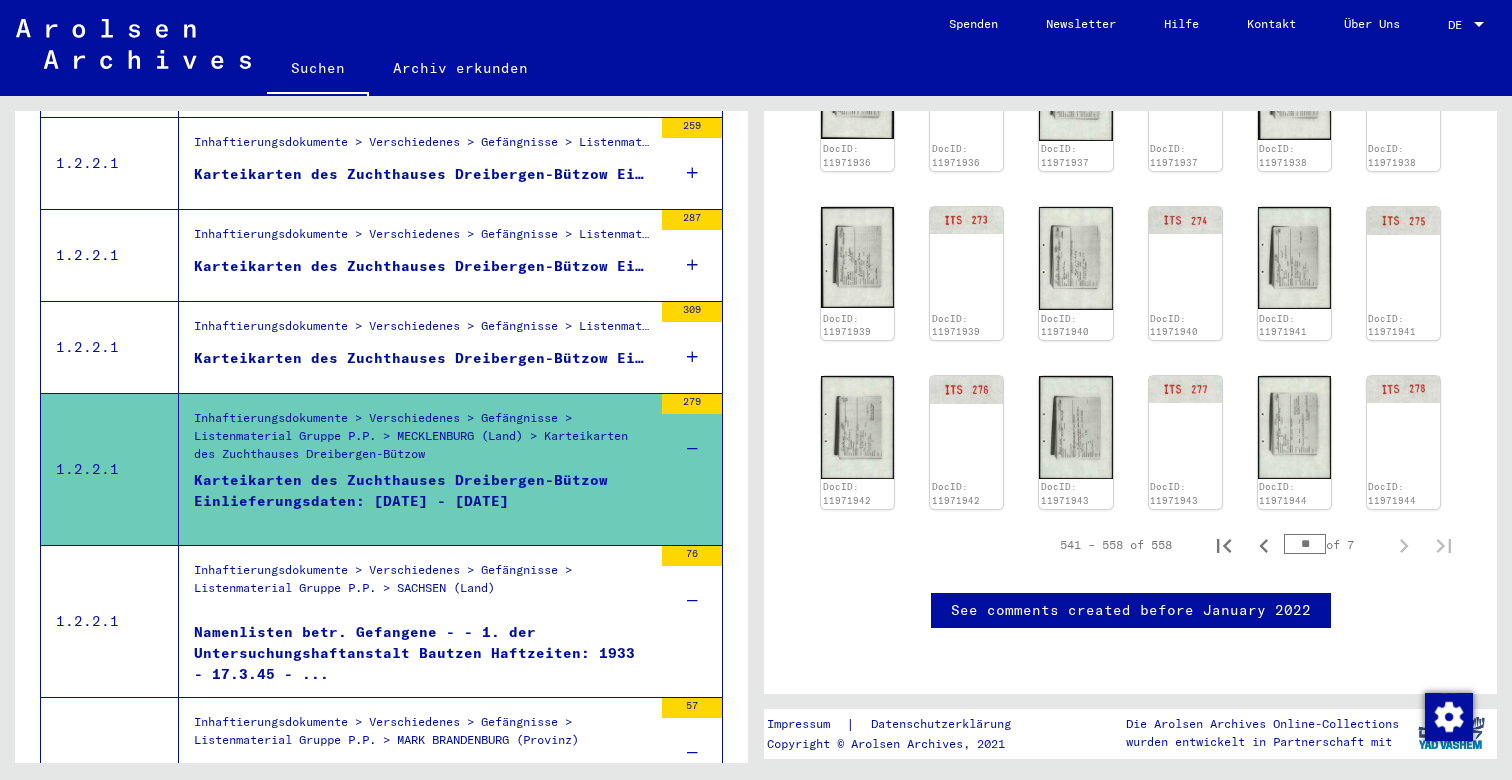 click on "Karteikarten des Zuchthauses Dreibergen-Bützow Einlieferungsdaten: [DATE] - [DATE]" at bounding box center (423, 358) 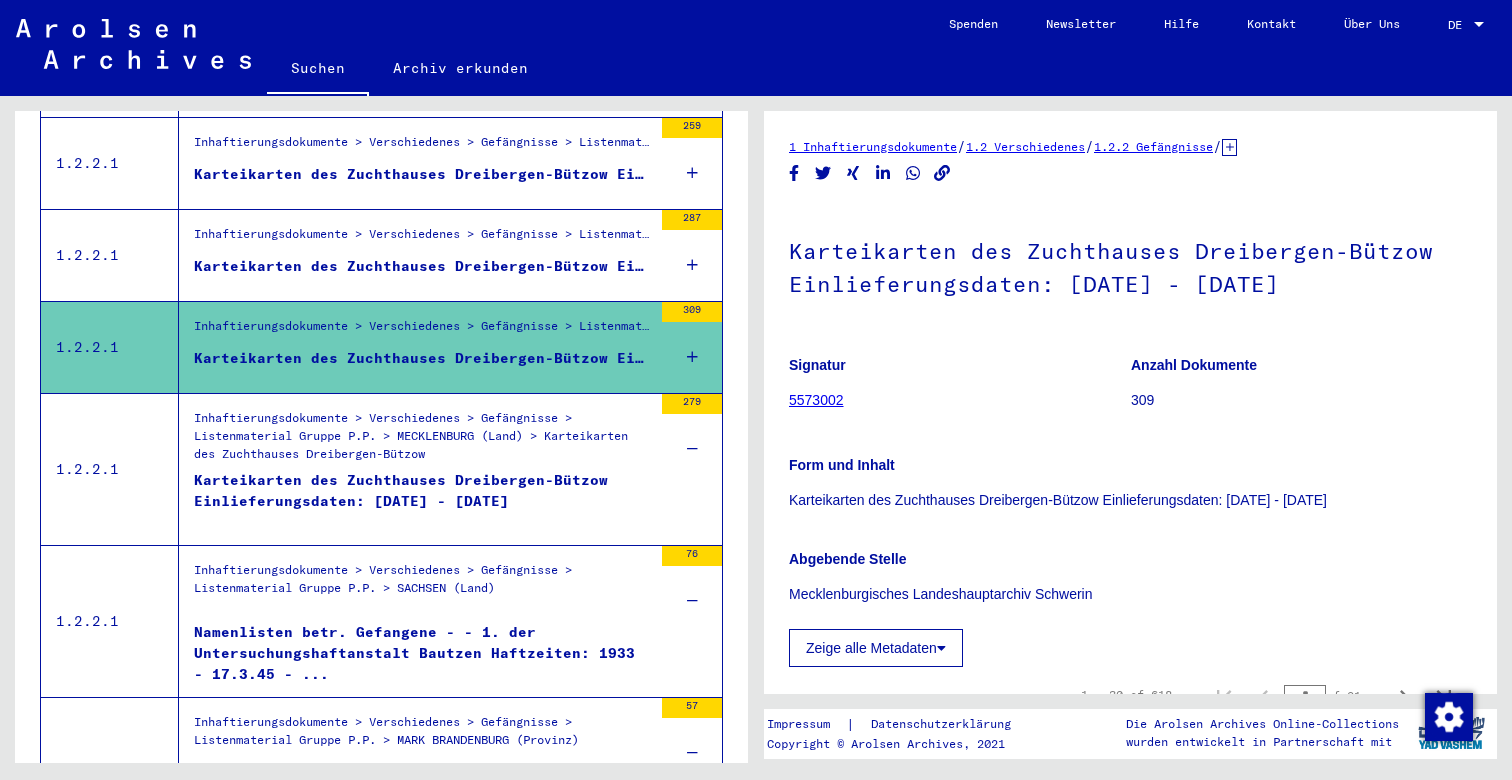 click at bounding box center [692, 357] 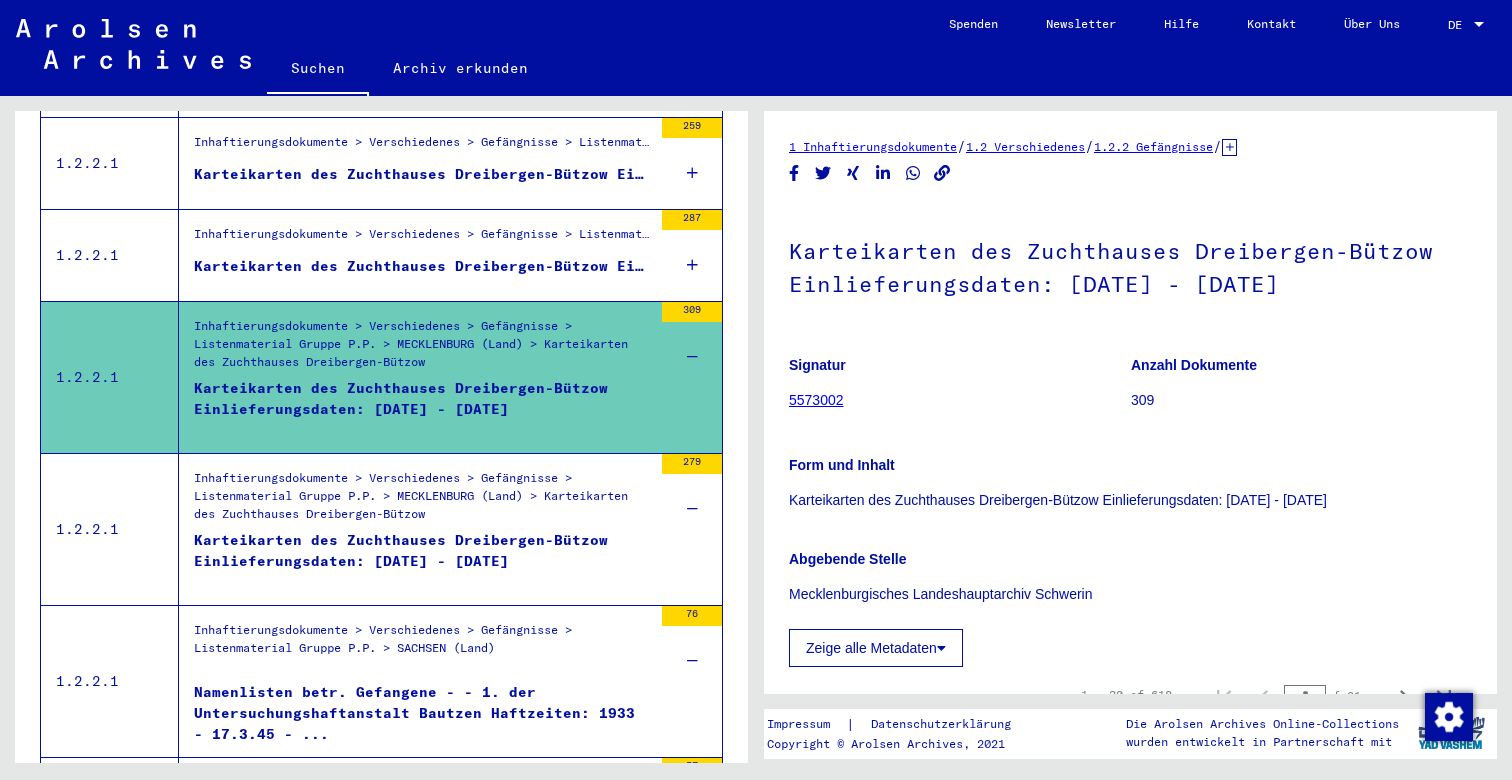 scroll, scrollTop: 0, scrollLeft: 0, axis: both 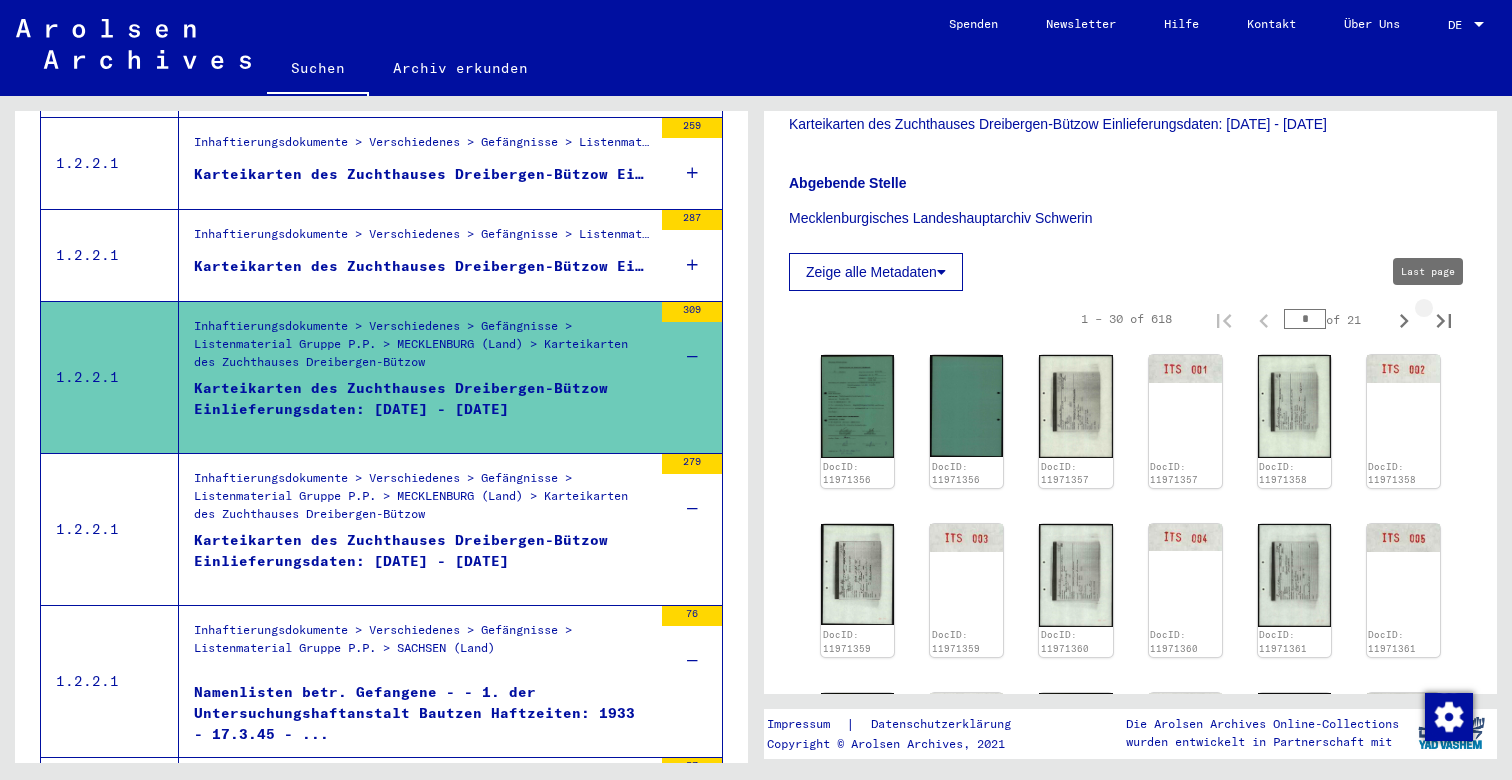 click 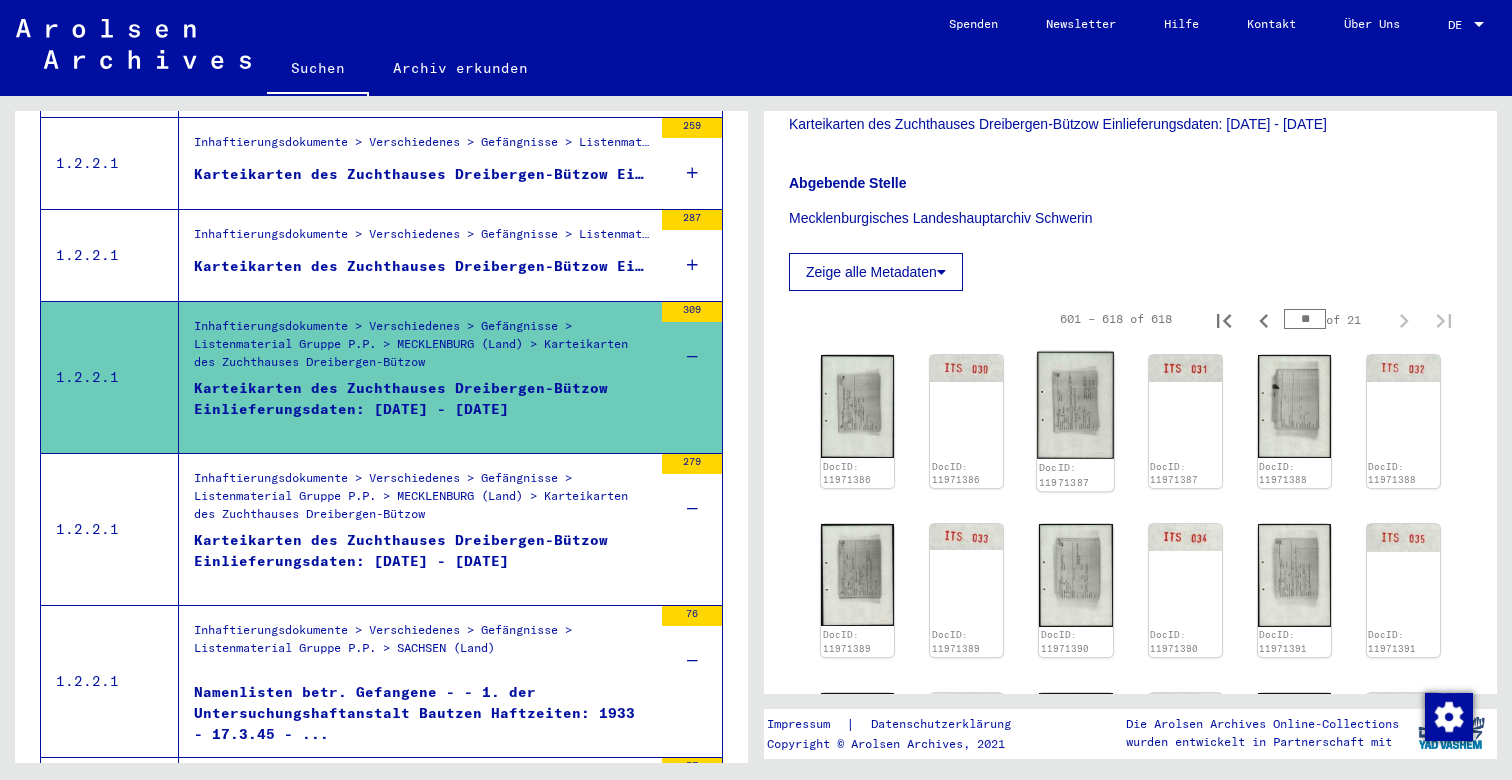click 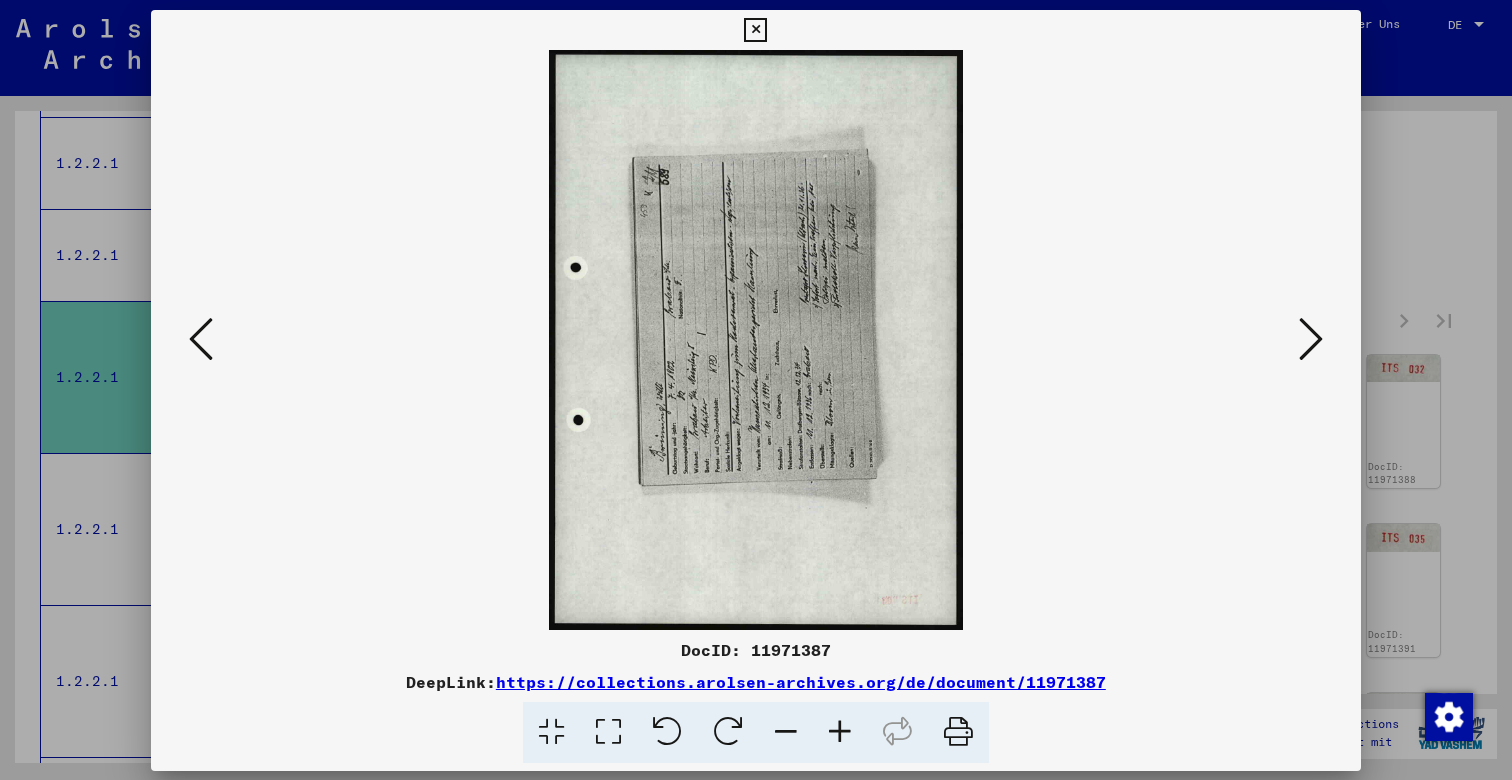 click at bounding box center (756, 340) 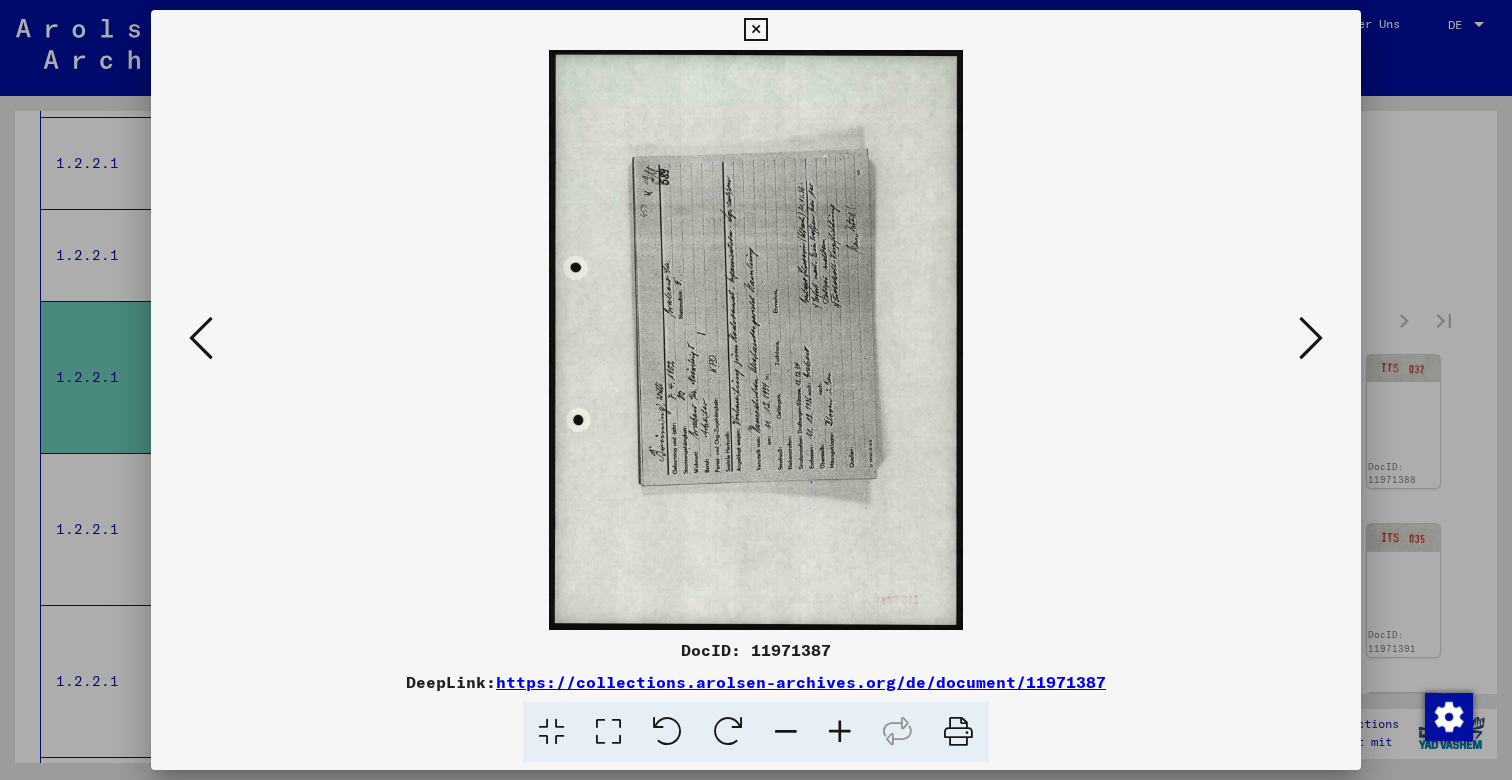 click at bounding box center (728, 732) 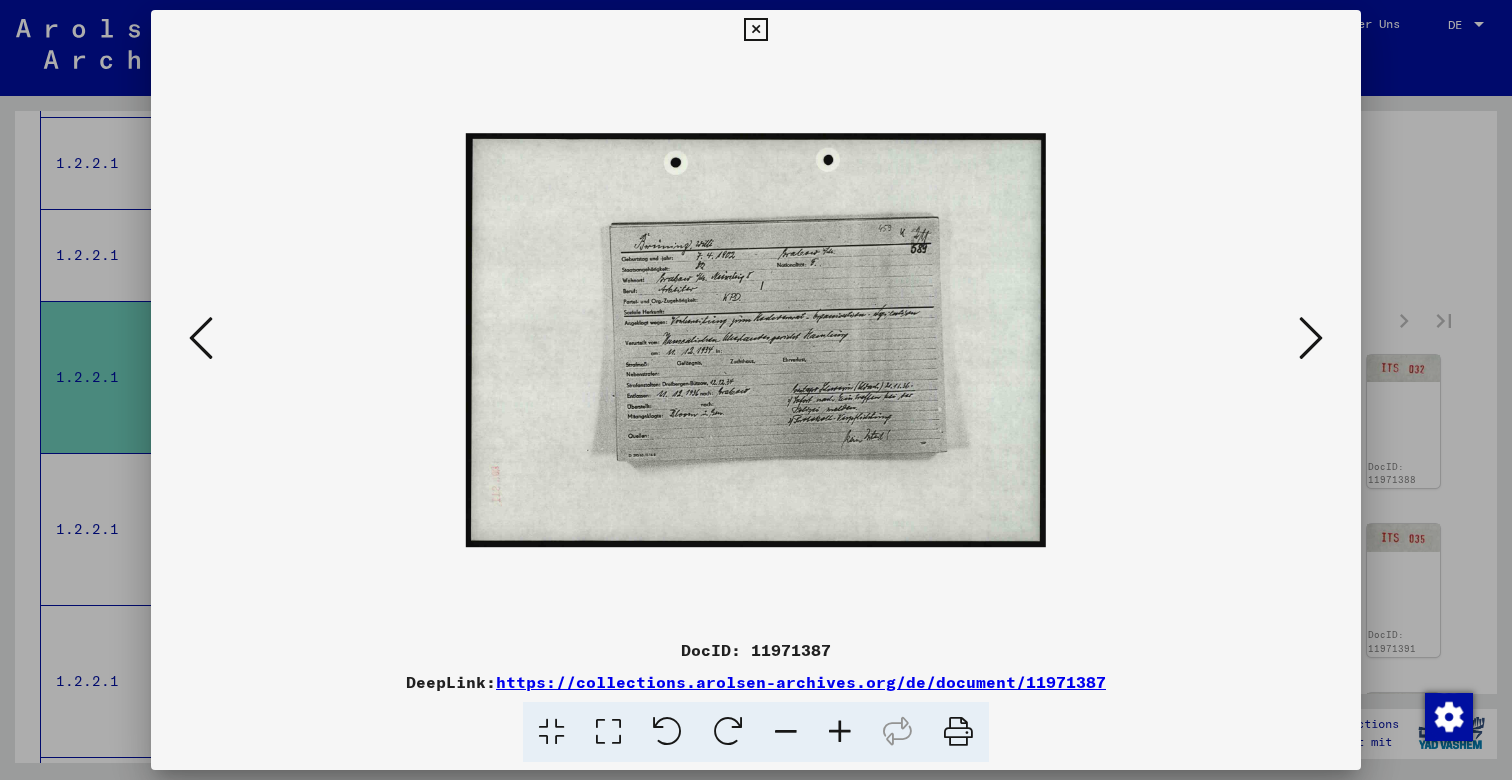 click at bounding box center [840, 732] 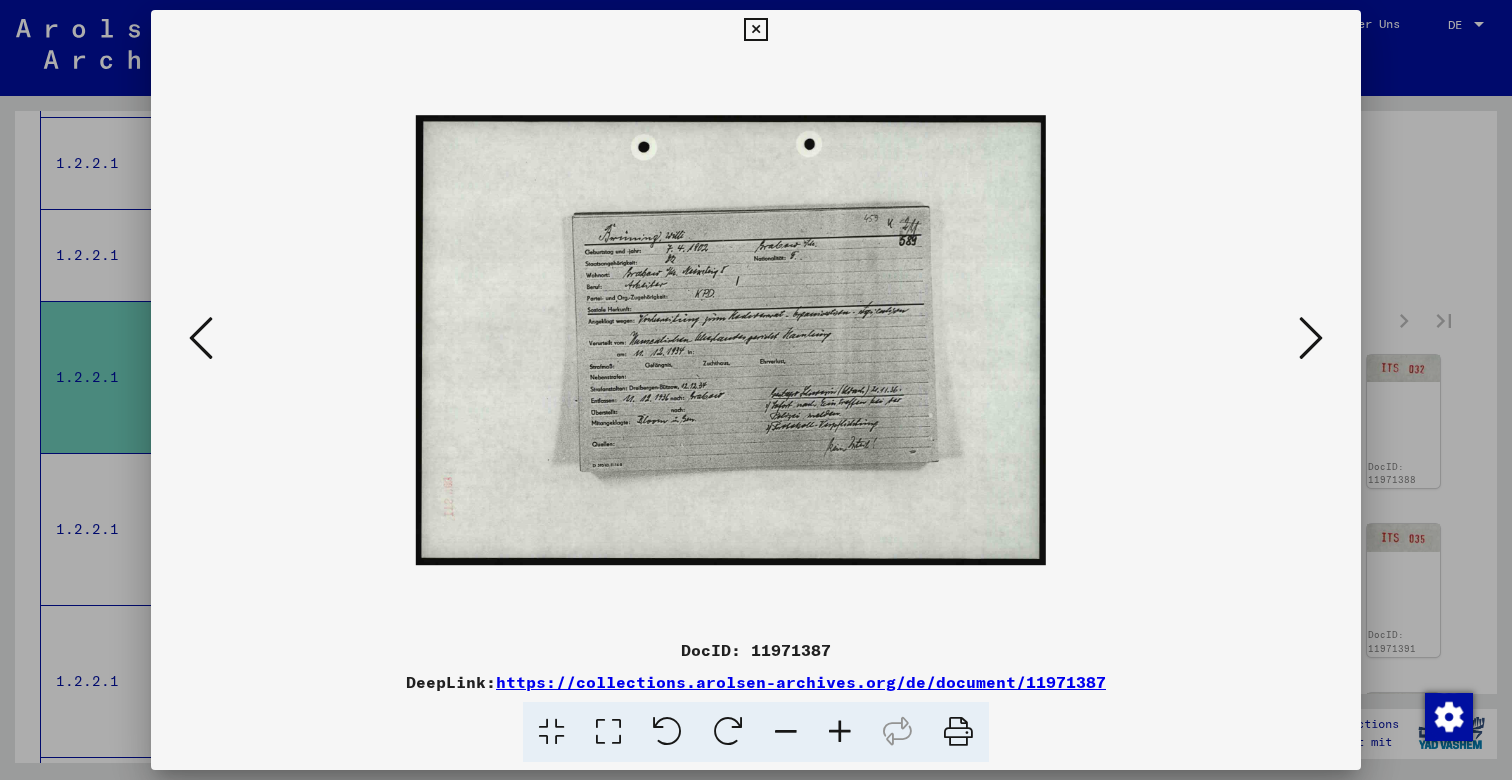 click at bounding box center (840, 732) 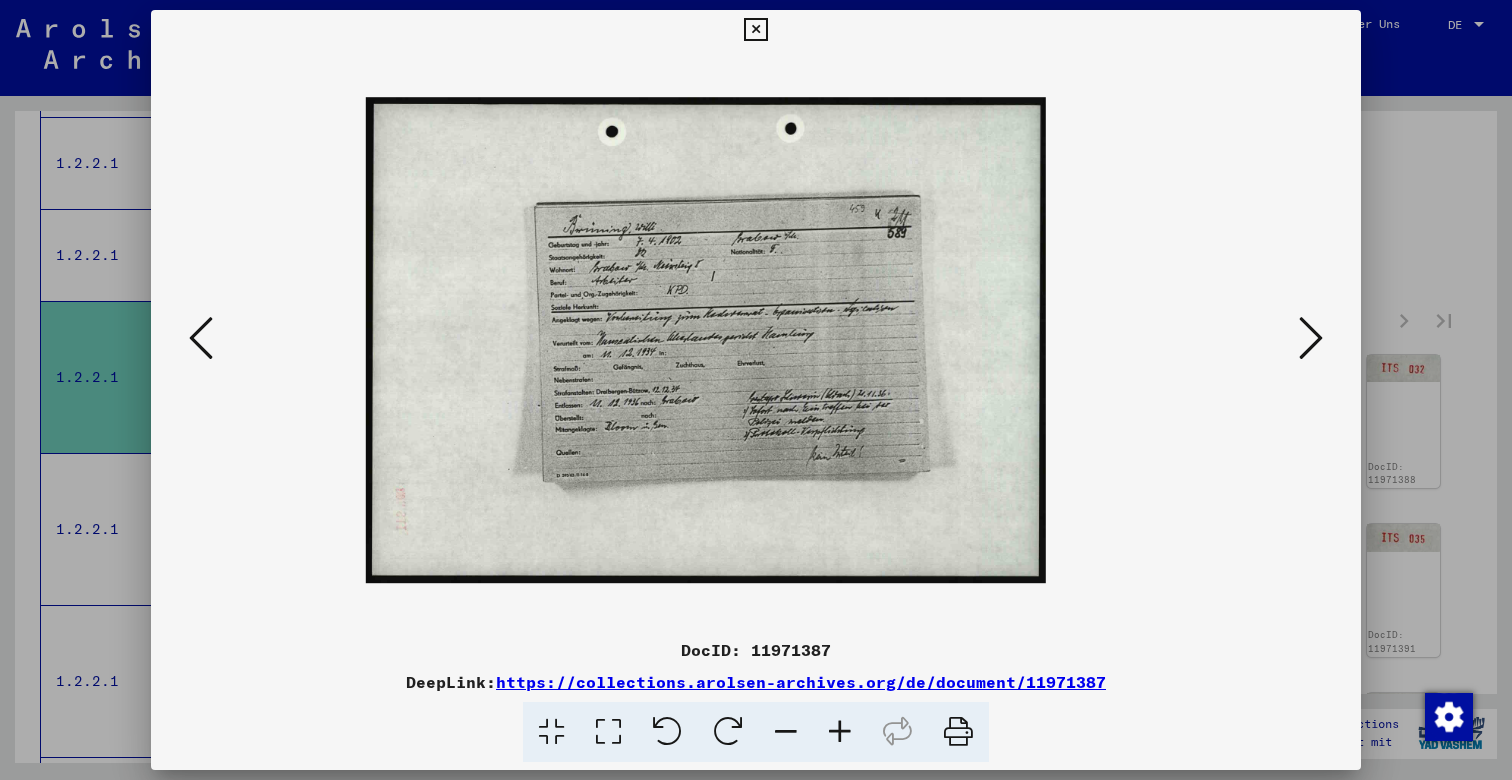 click at bounding box center (840, 732) 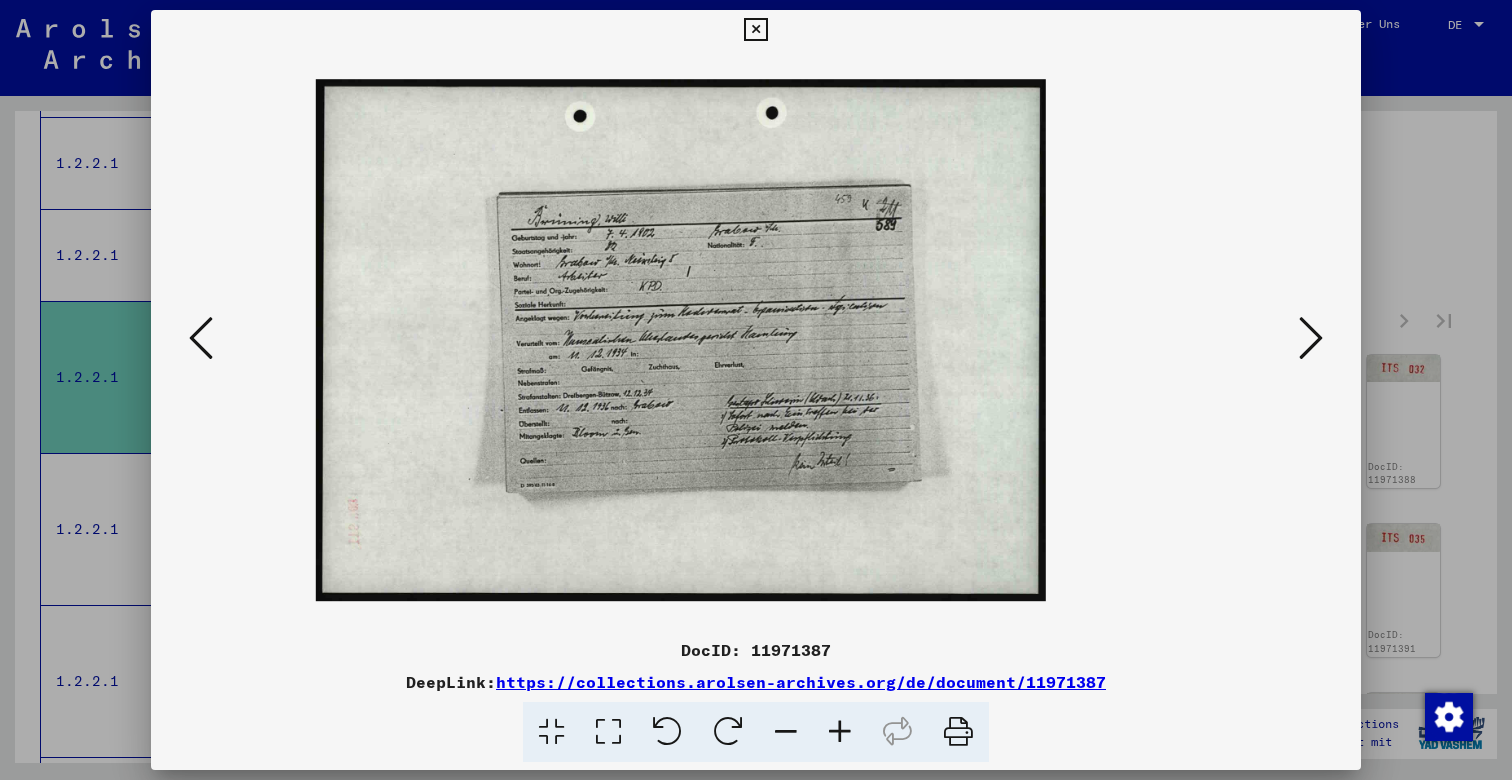 click at bounding box center [840, 732] 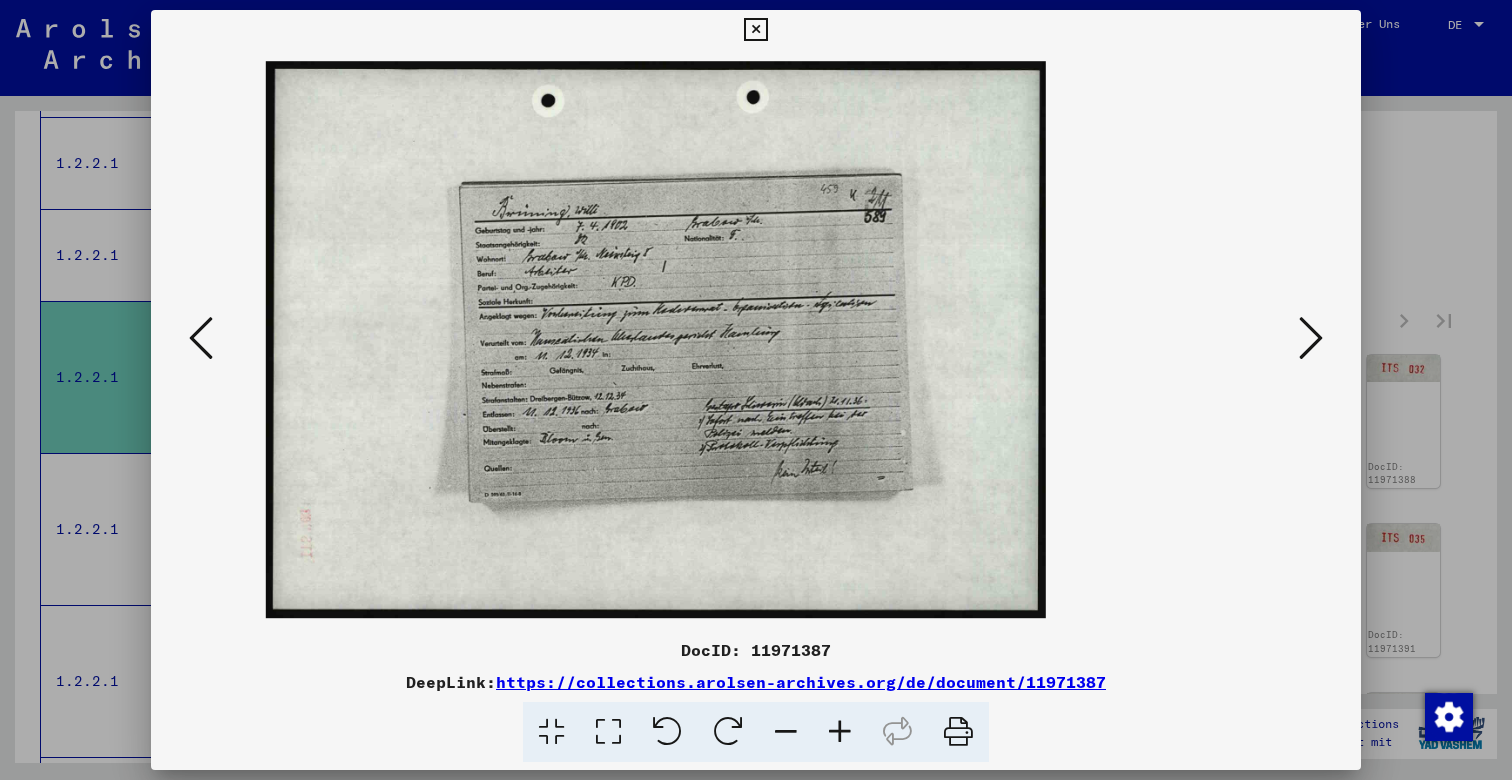 click at bounding box center (840, 732) 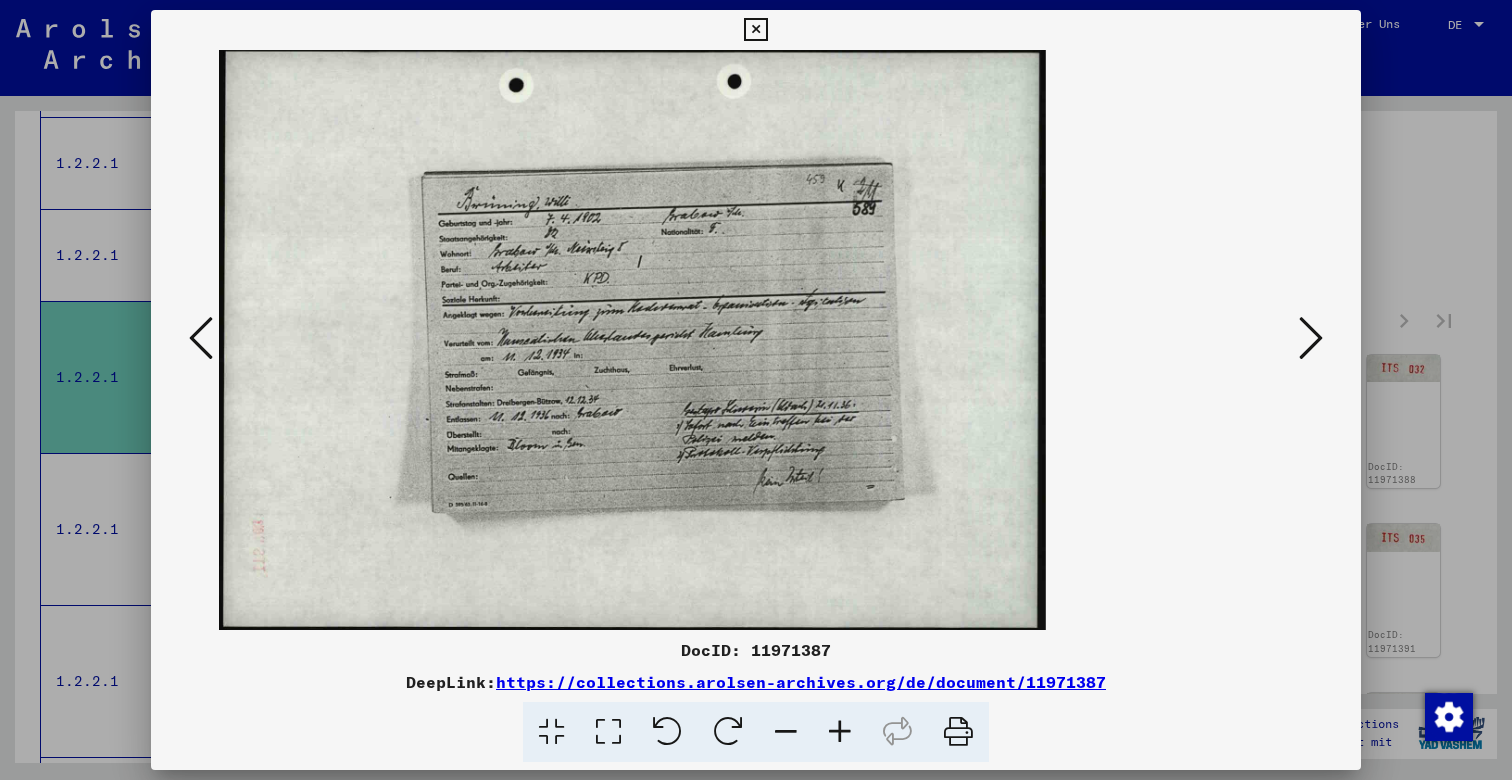 click at bounding box center [840, 732] 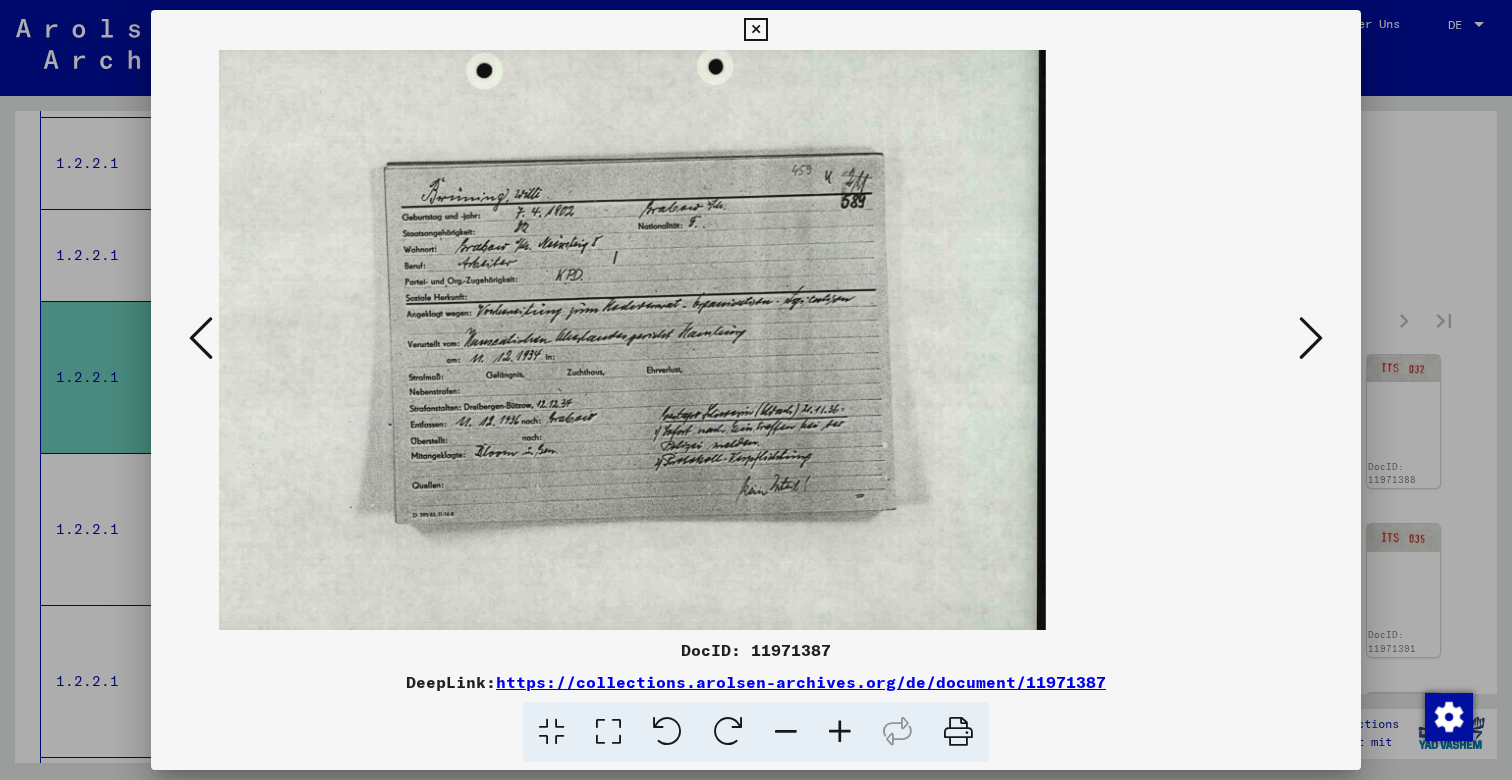 click at bounding box center [840, 732] 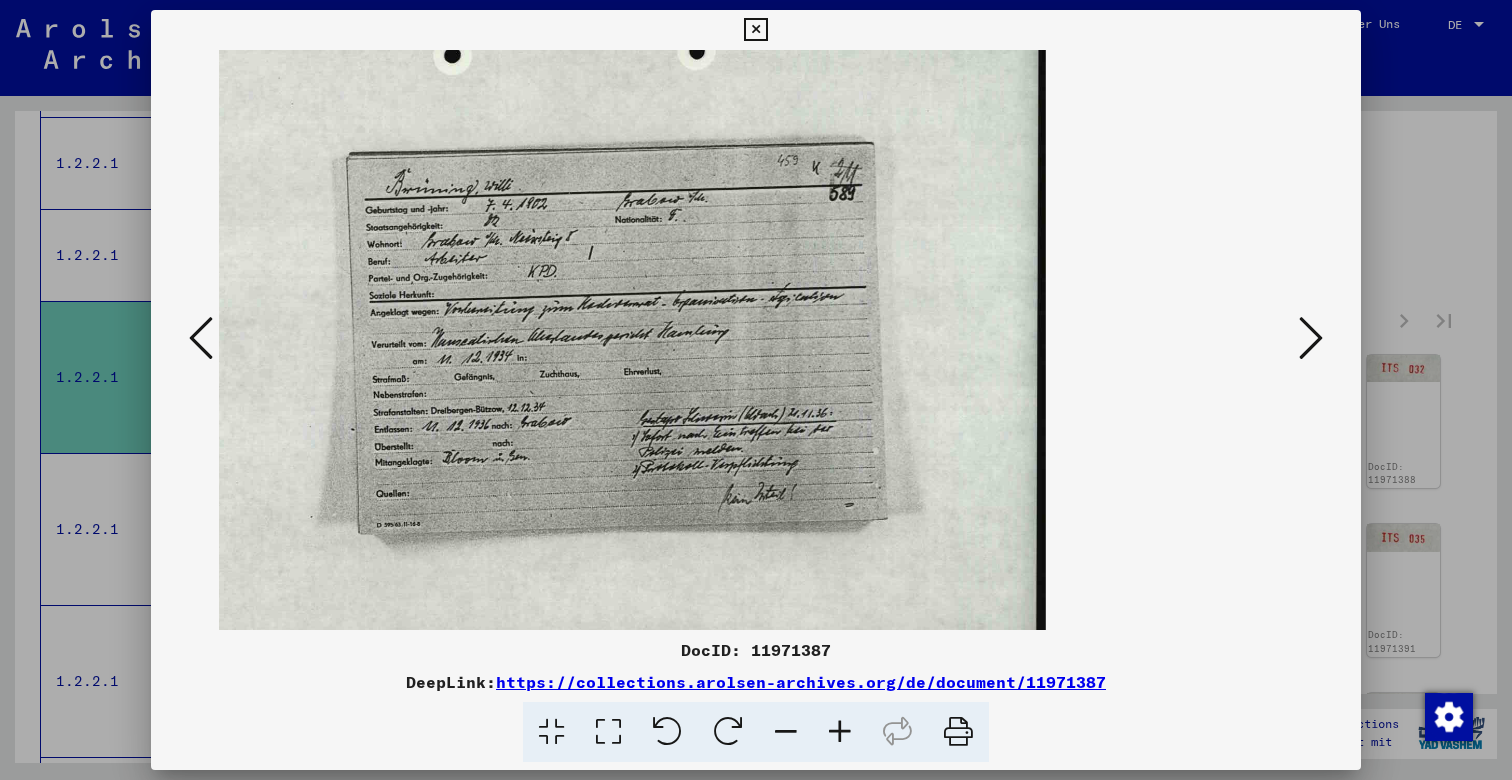 click at bounding box center [840, 732] 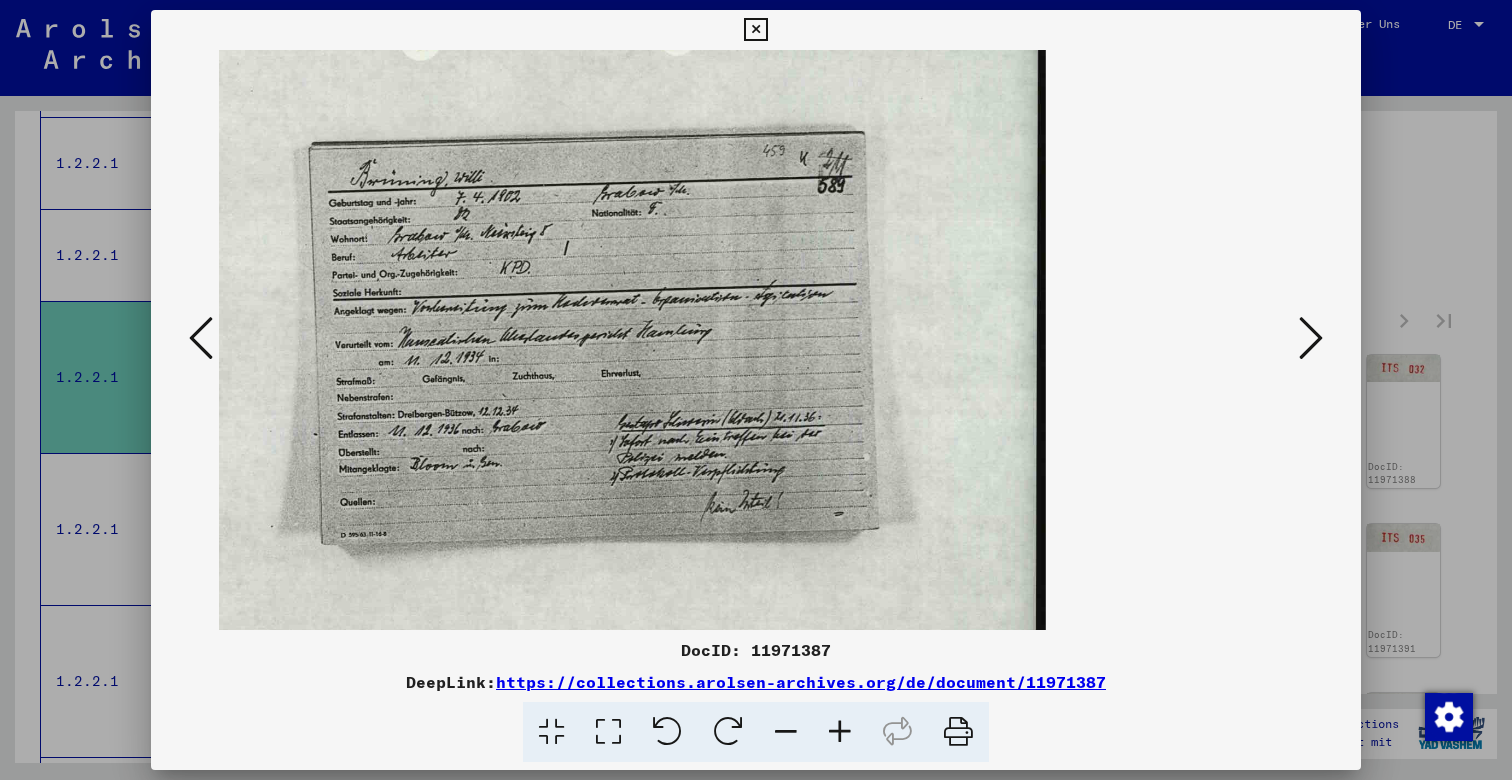 click at bounding box center (840, 732) 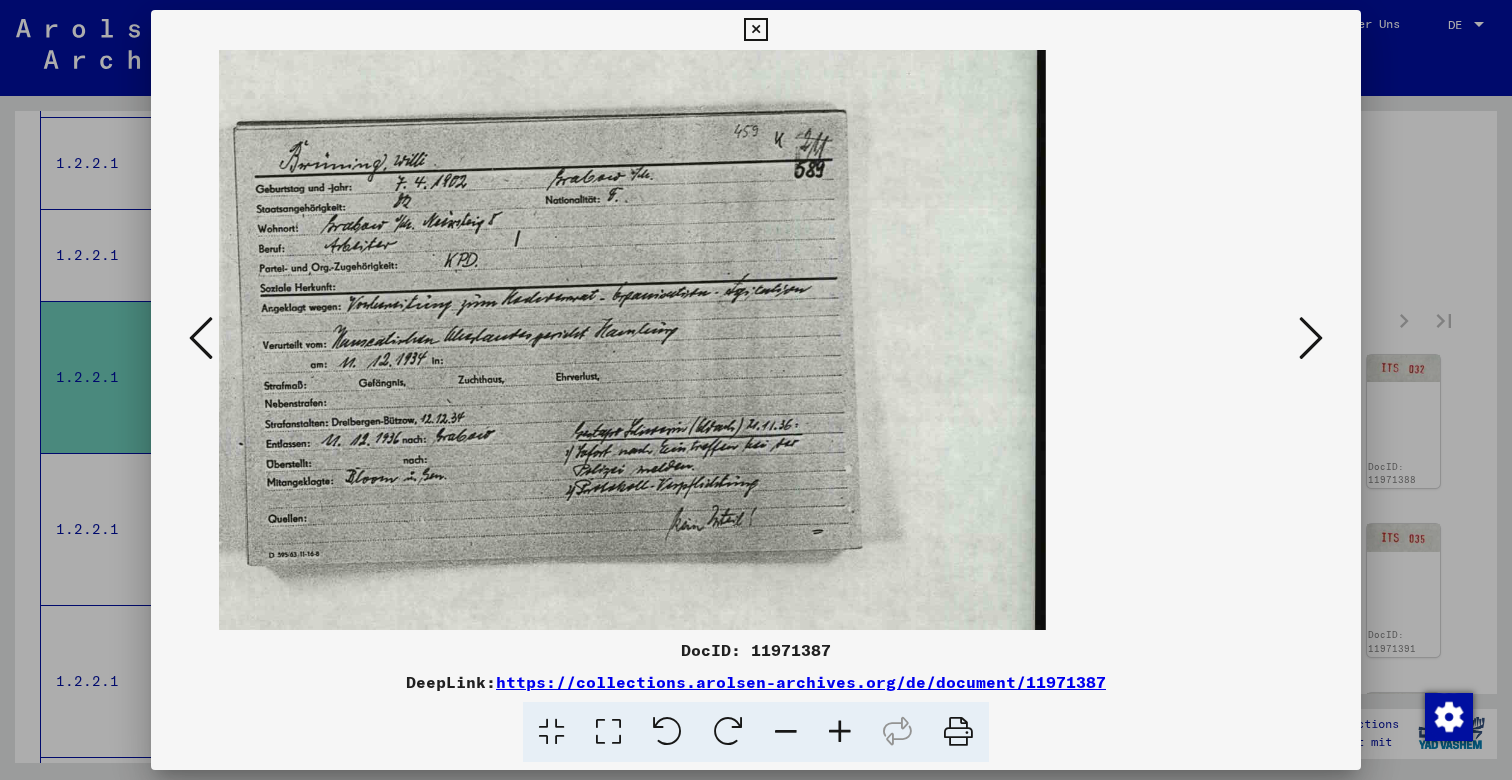 click at bounding box center [840, 732] 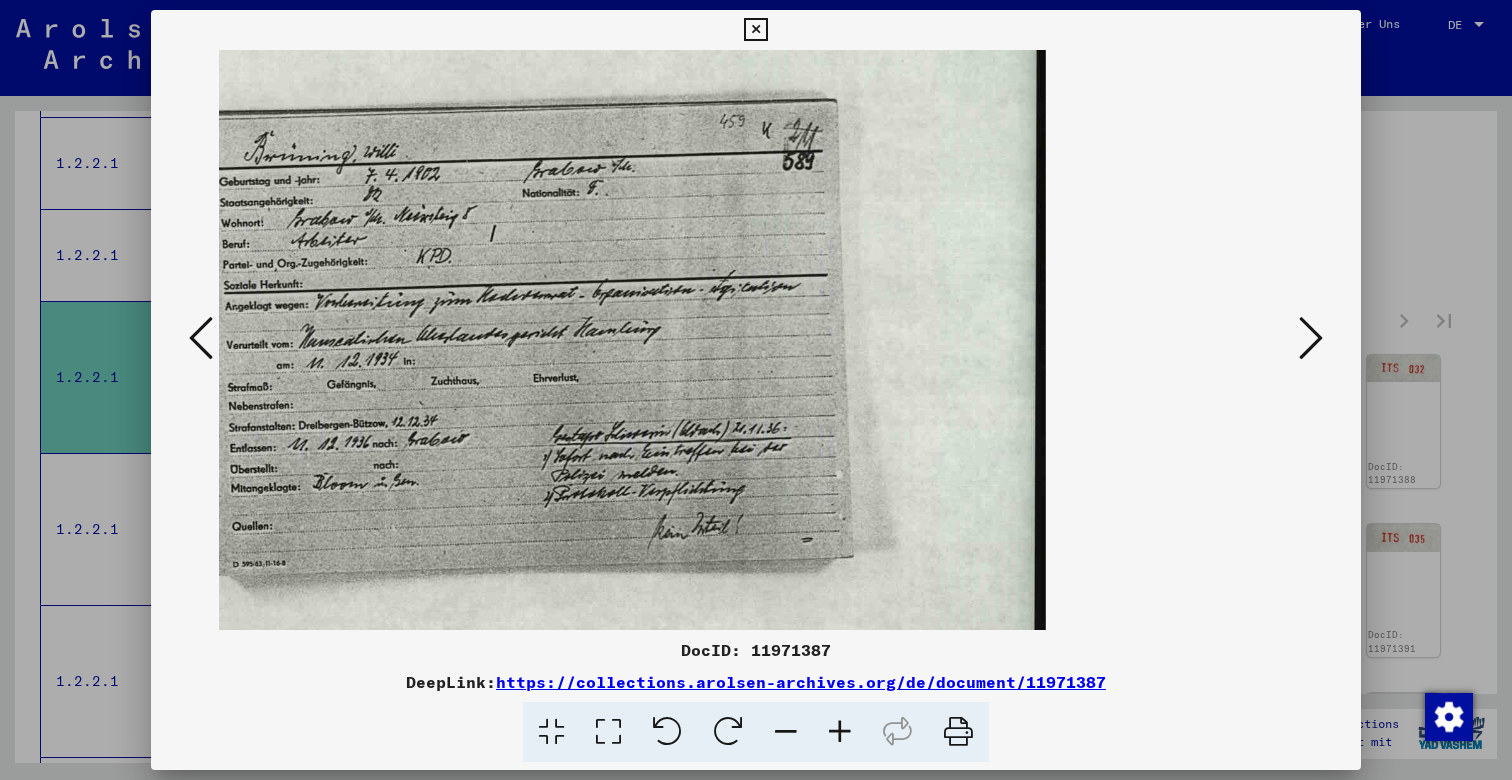 click at bounding box center [840, 732] 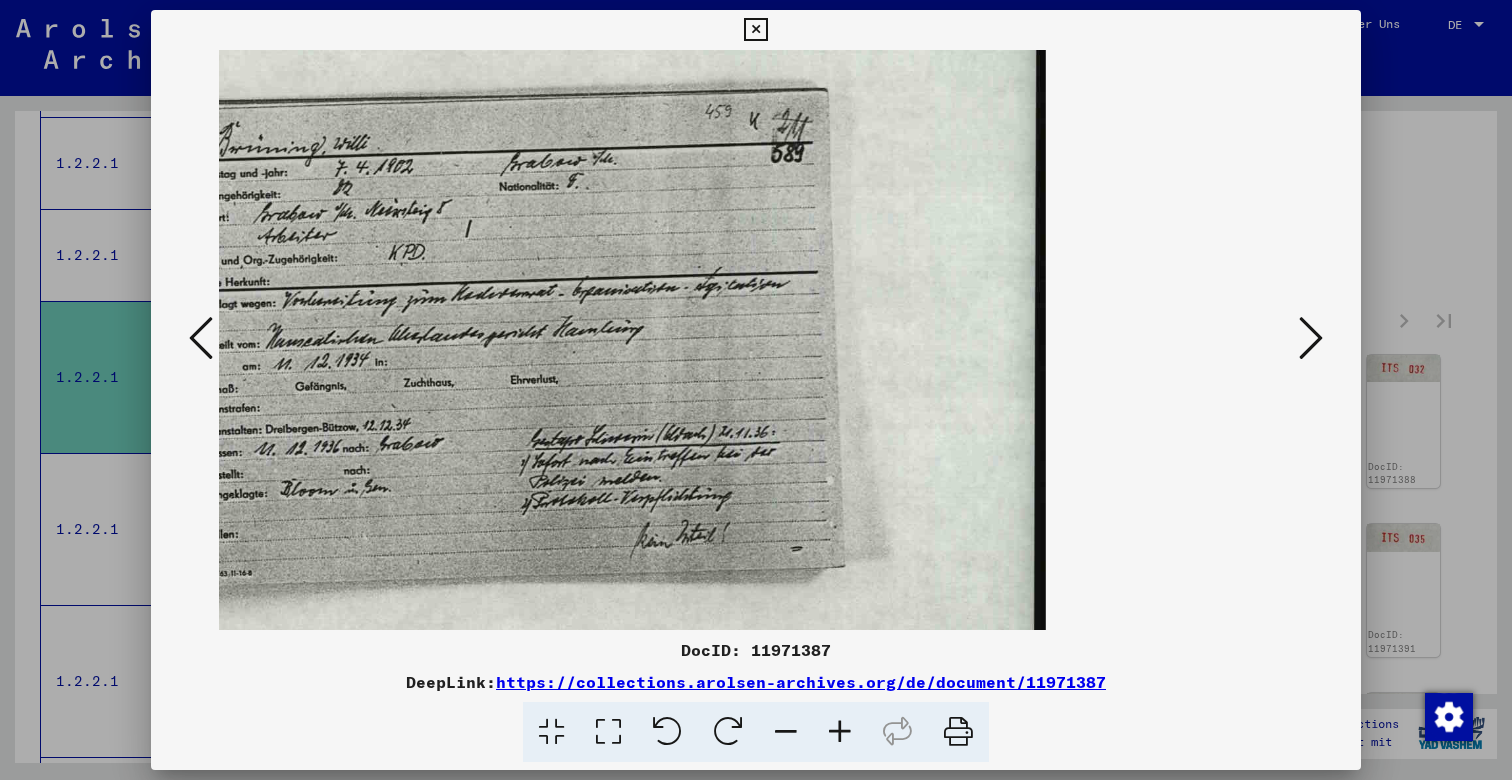 click at bounding box center [840, 732] 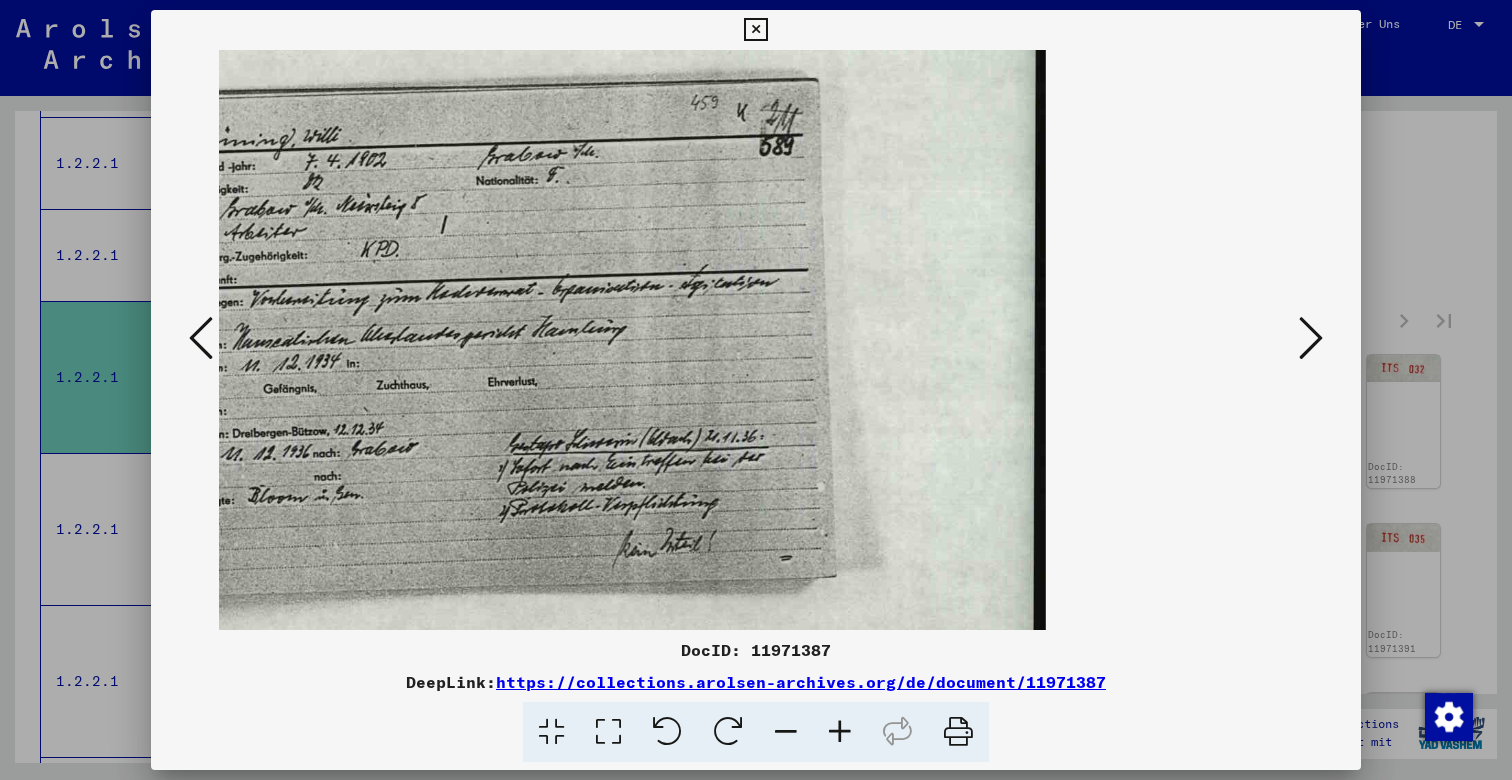 click at bounding box center (755, 30) 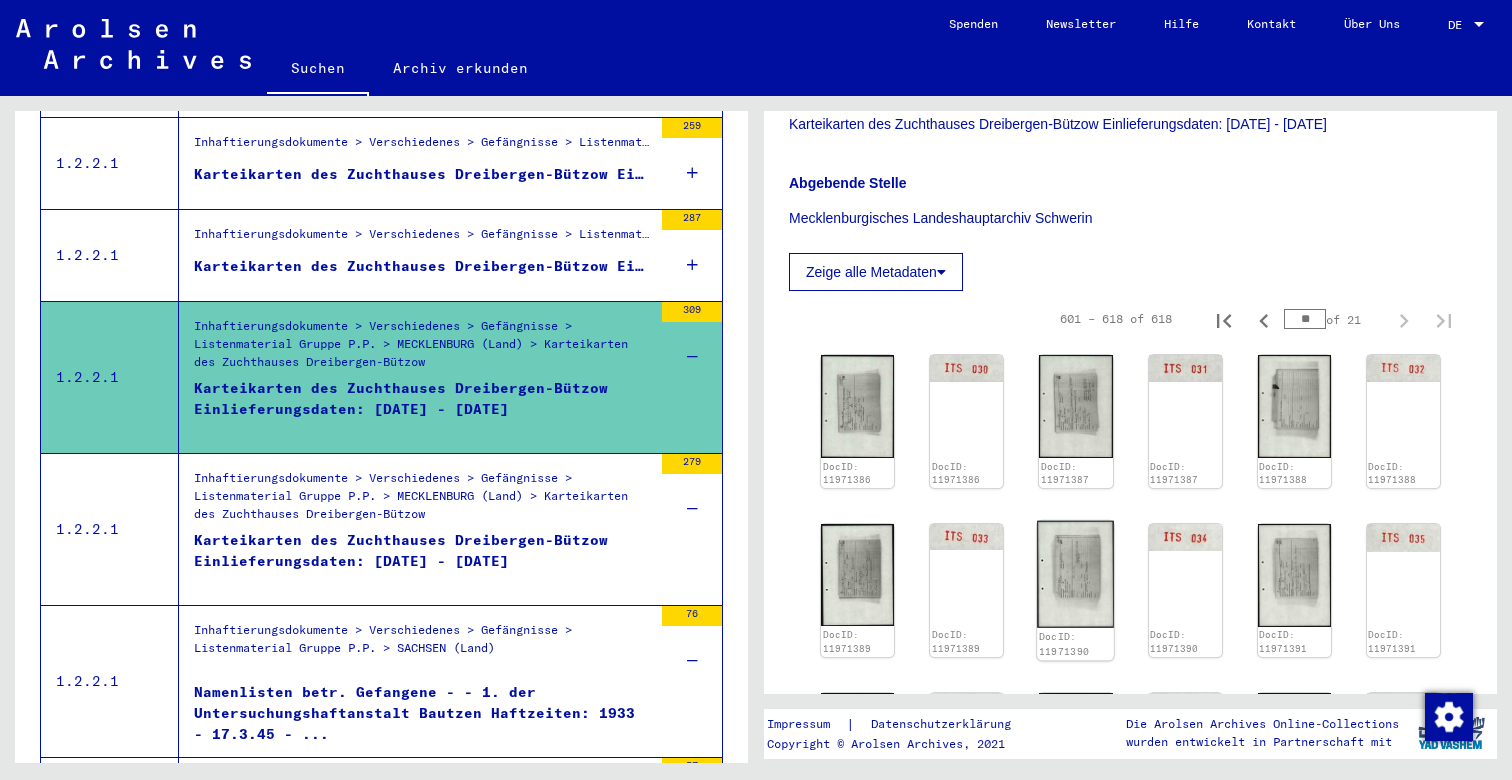 click 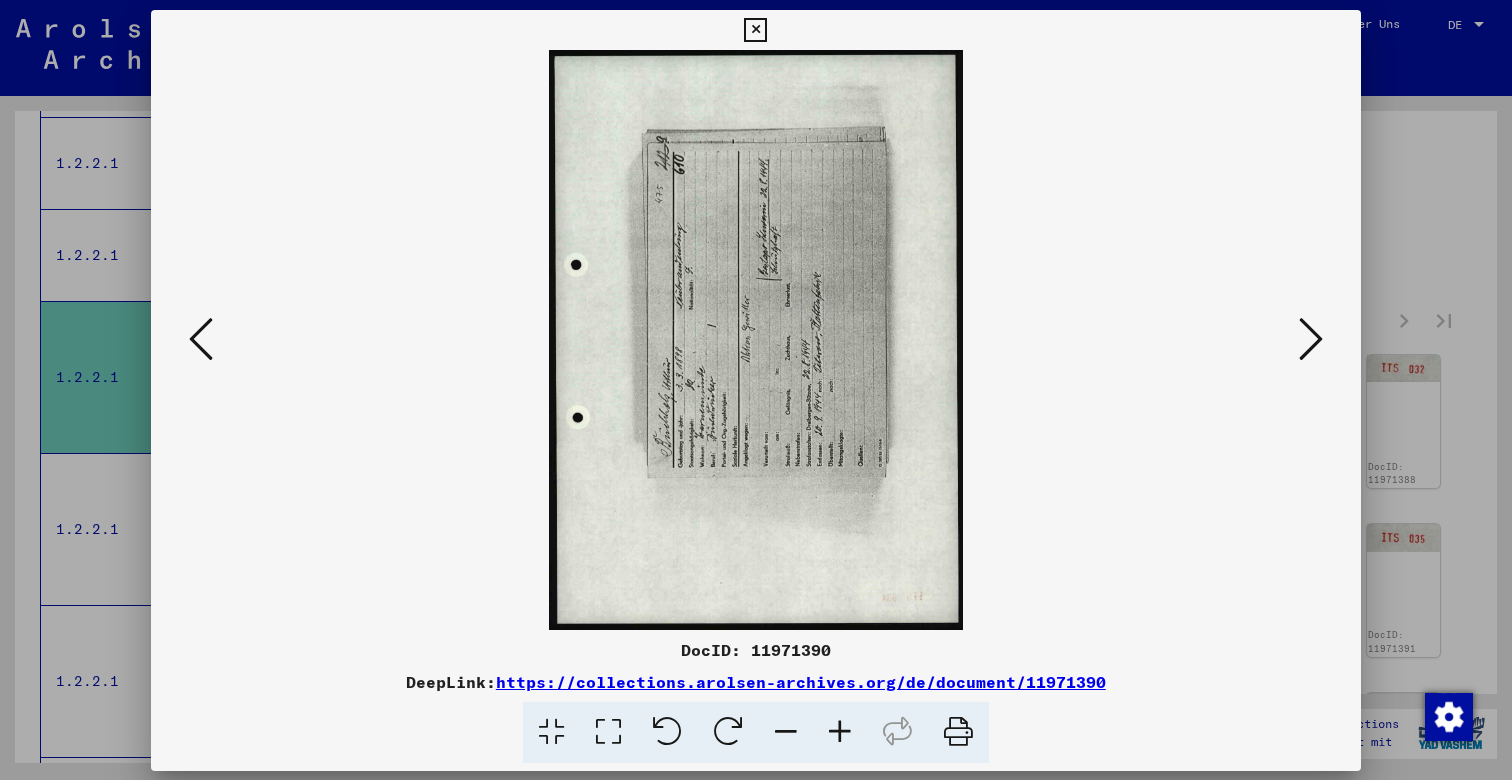click on "DocID: 11971390  DeepLink:  https://collections.arolsen-archives.org/de/document/11971390" at bounding box center [756, 386] 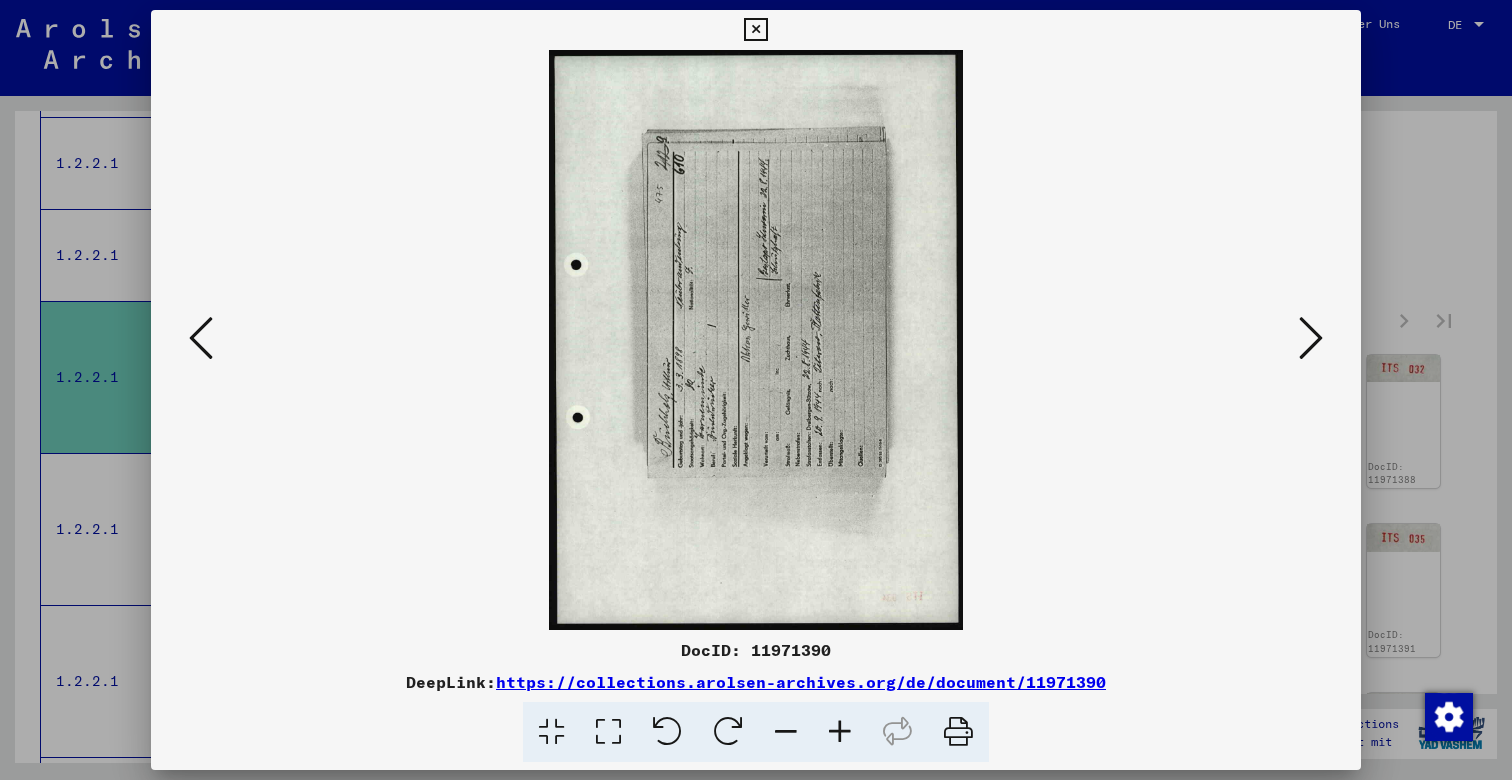 click at bounding box center [728, 732] 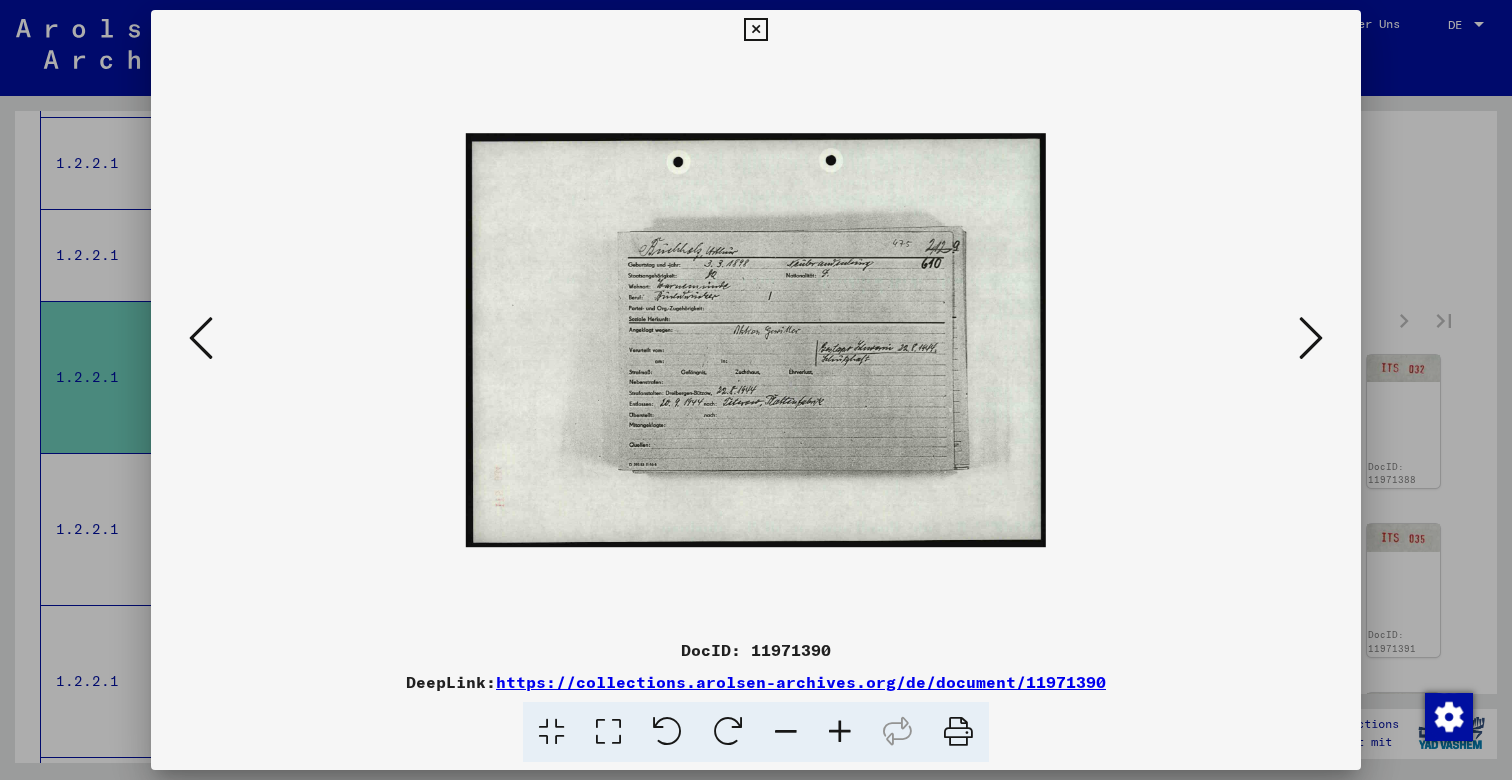 click at bounding box center [840, 732] 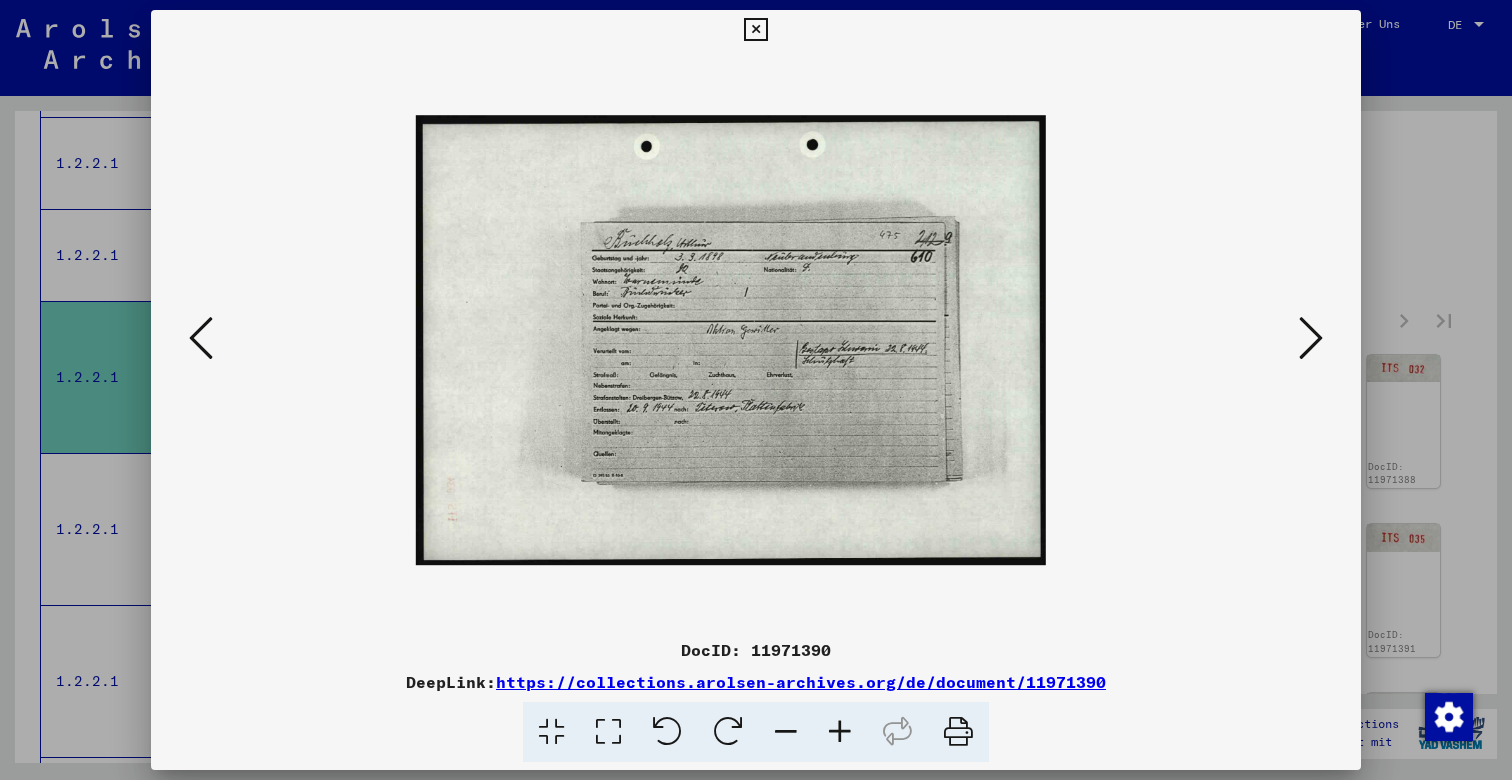 click at bounding box center [840, 732] 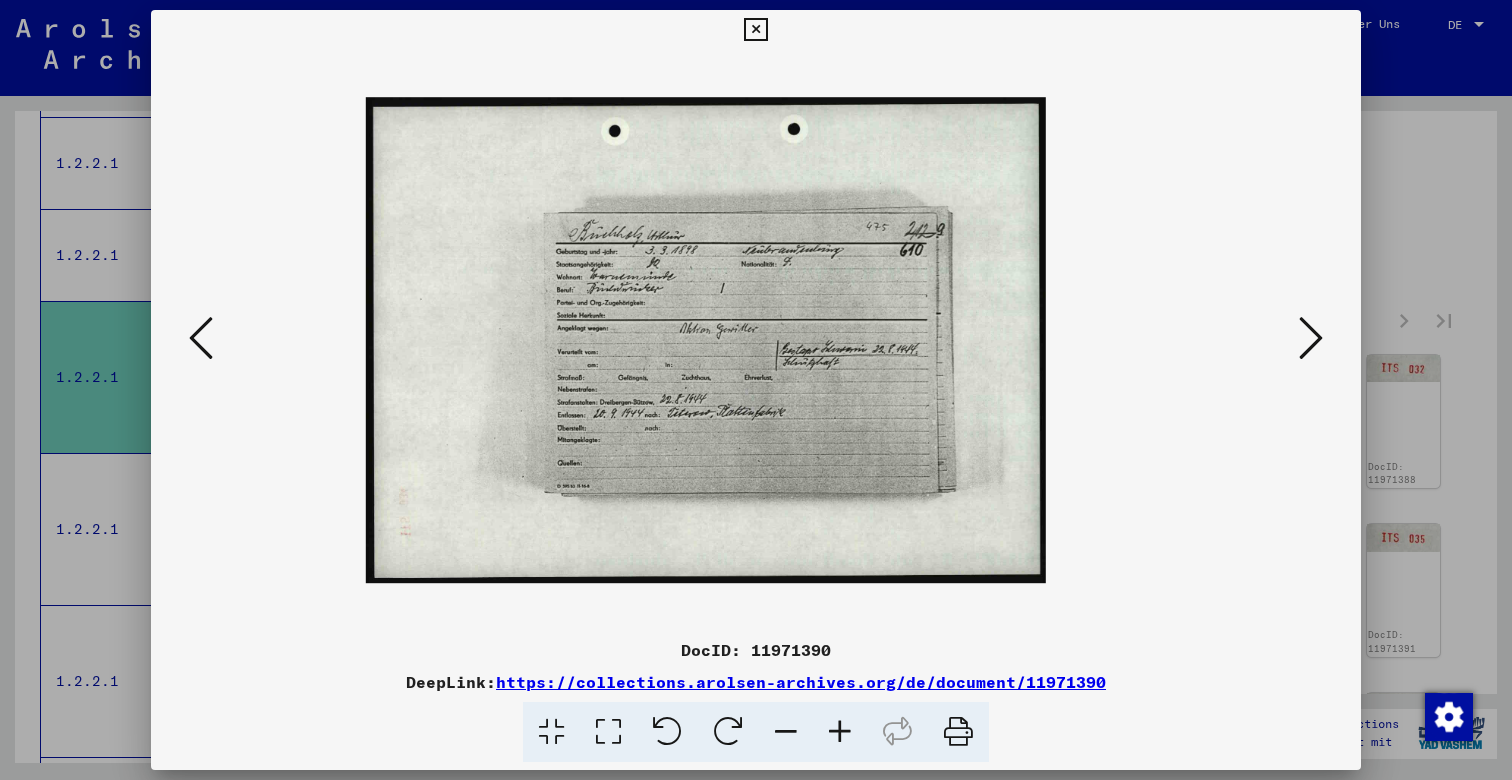 click at bounding box center (840, 732) 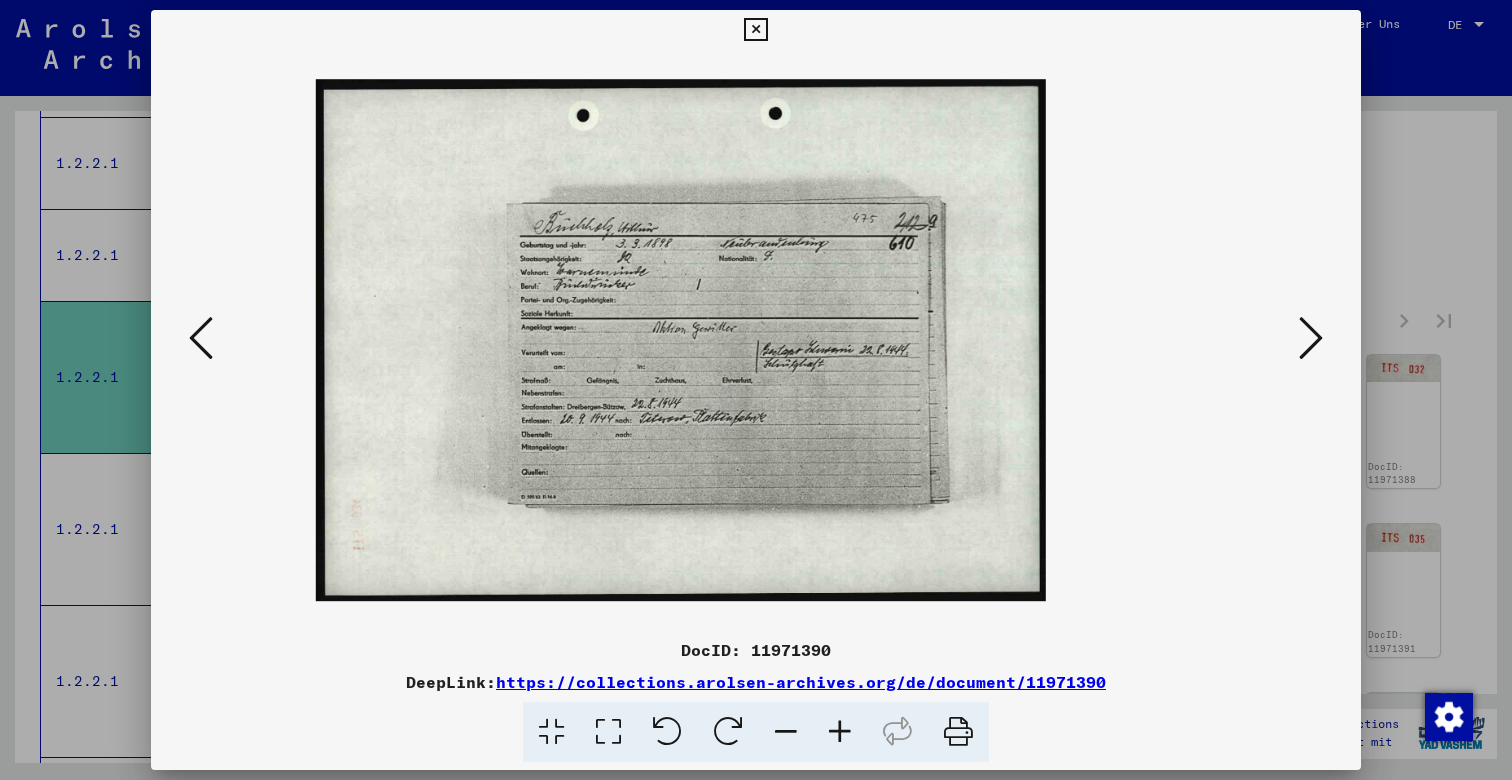click at bounding box center (840, 732) 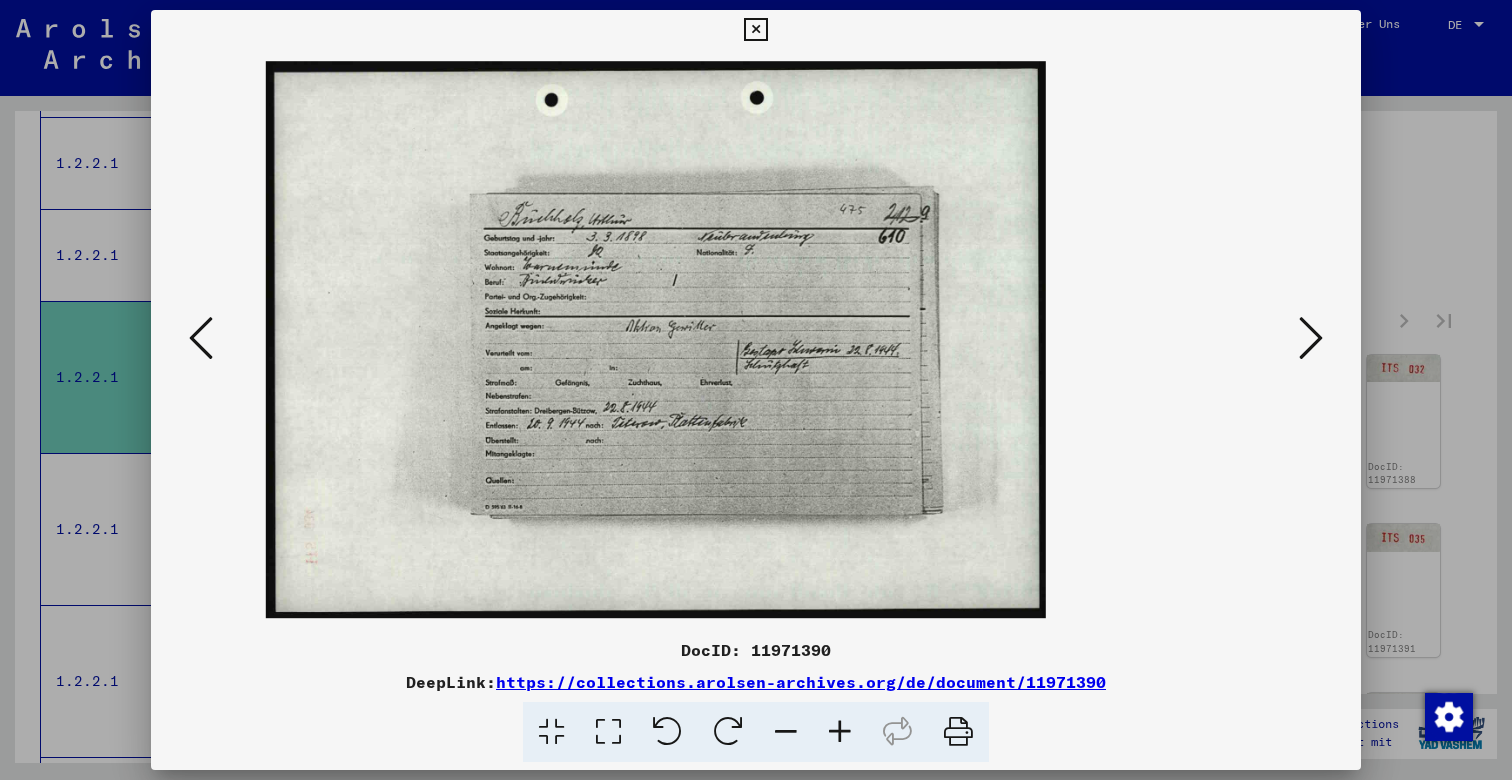 click at bounding box center (840, 732) 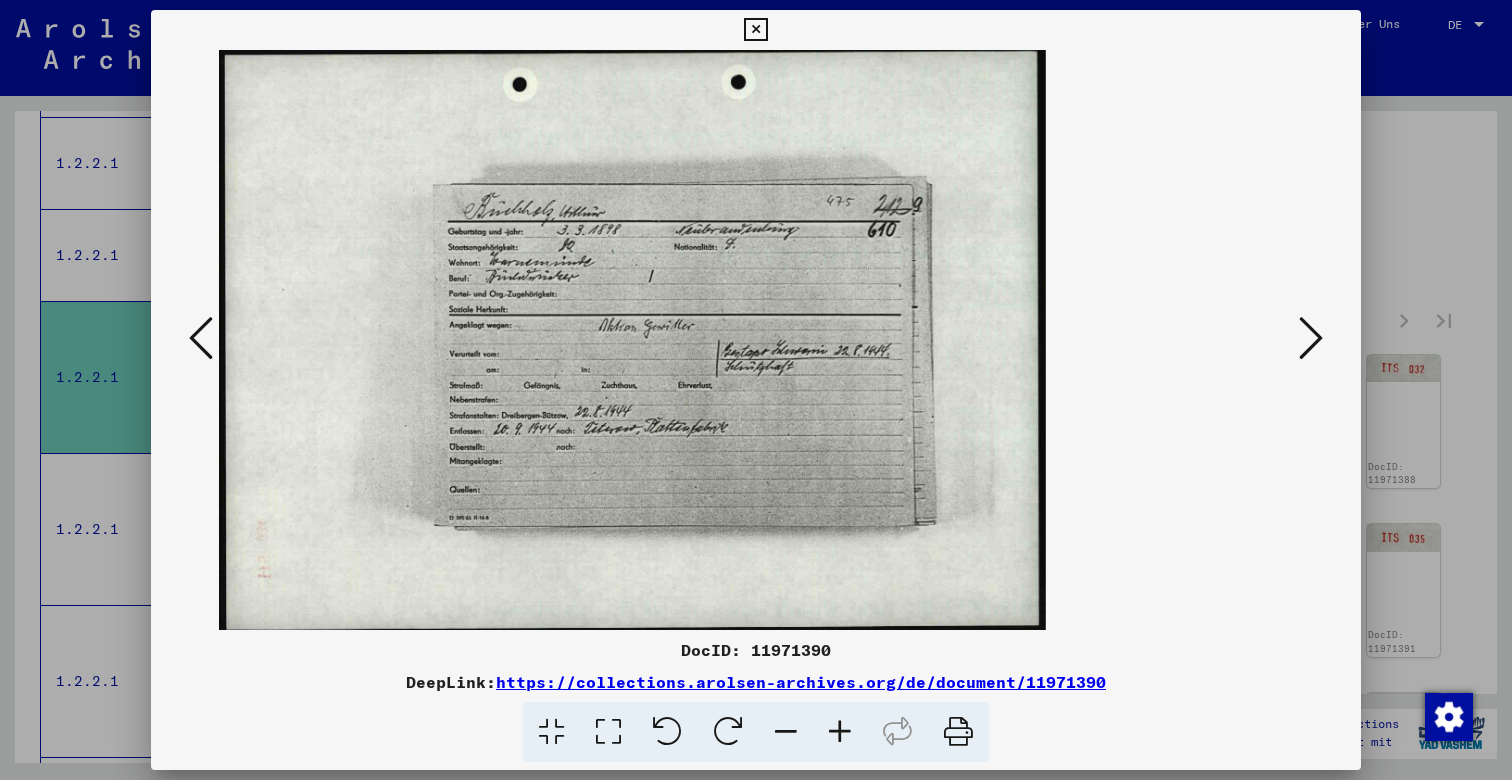 click at bounding box center [840, 732] 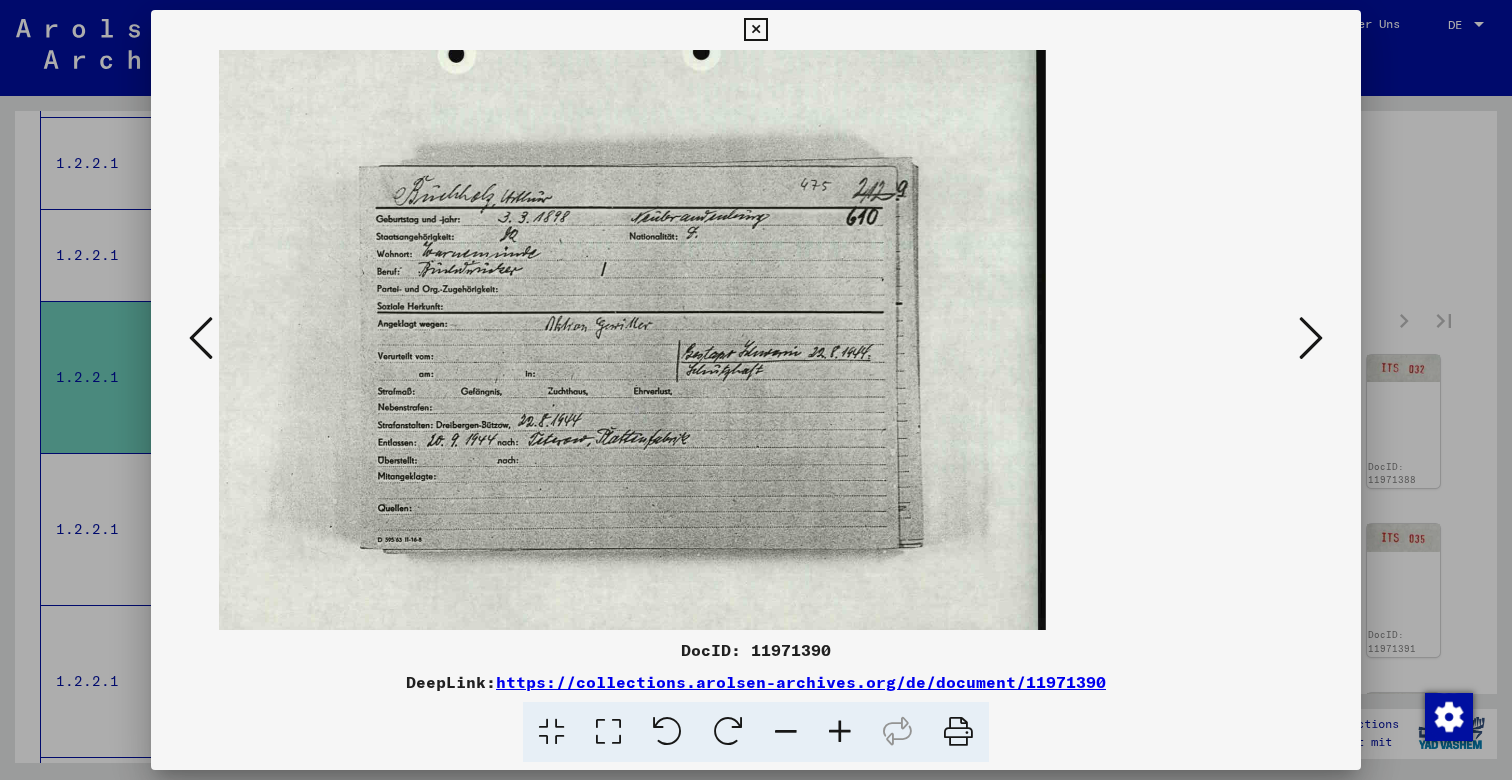 click at bounding box center (840, 732) 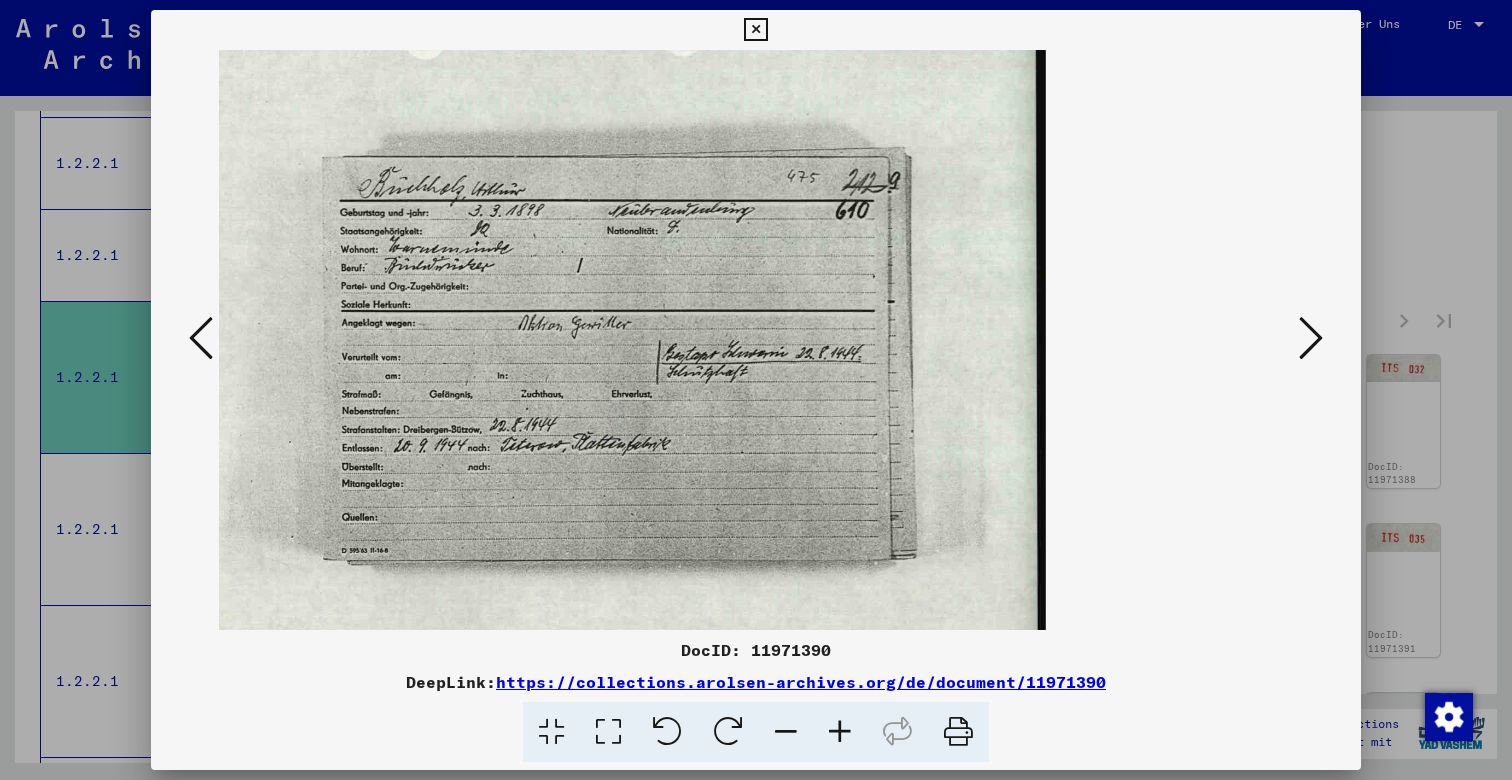click at bounding box center (840, 732) 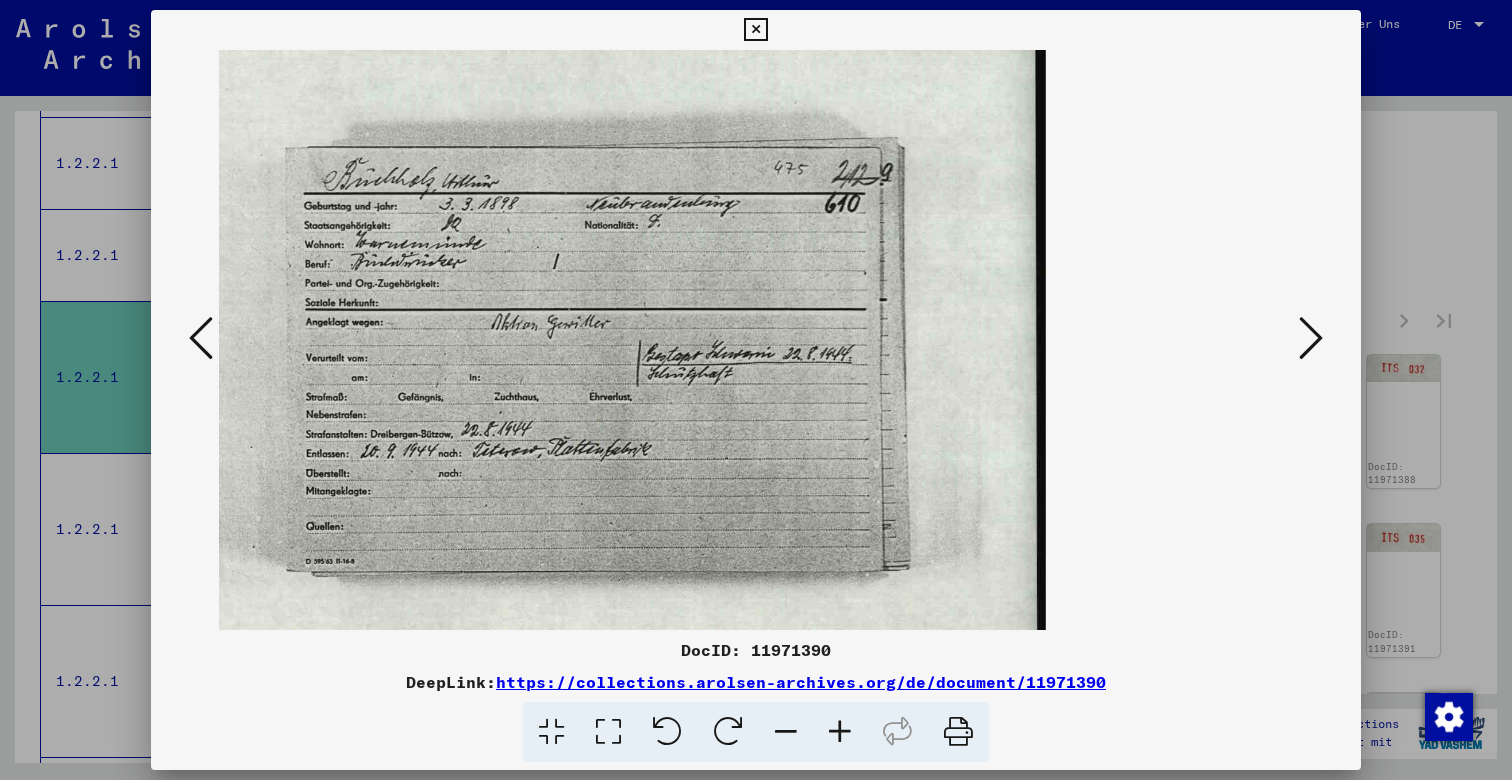 click at bounding box center [840, 732] 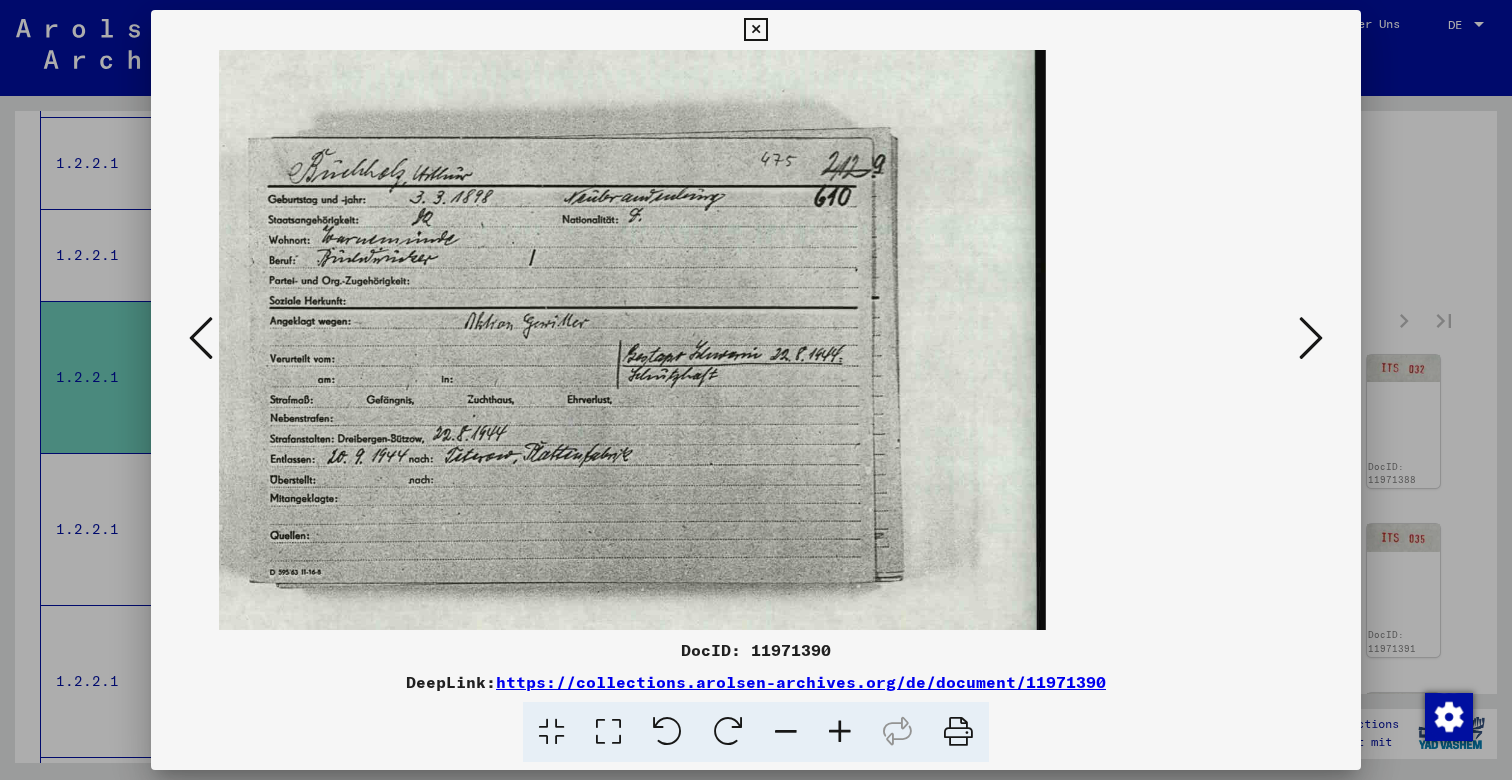 click at bounding box center [840, 732] 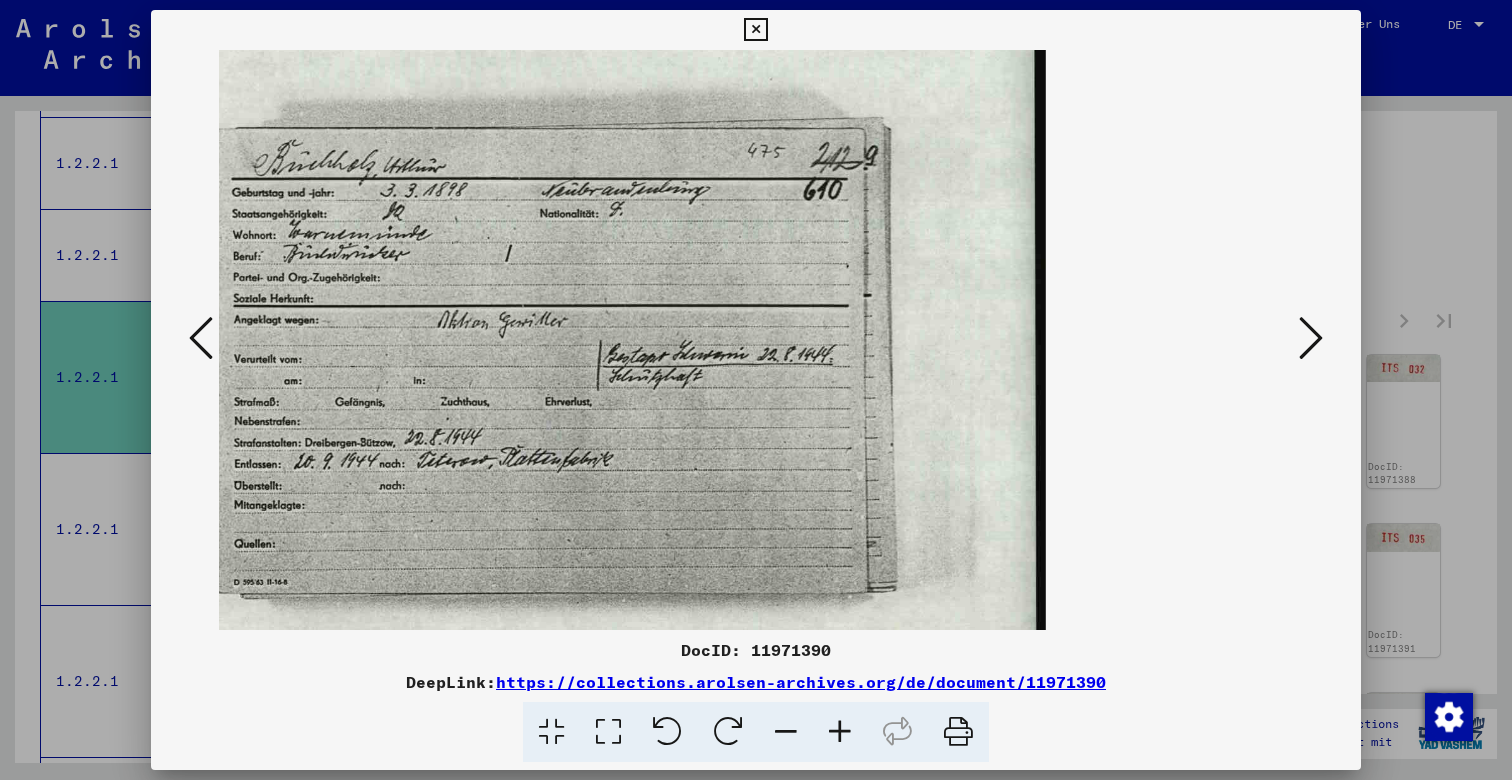 click at bounding box center (840, 732) 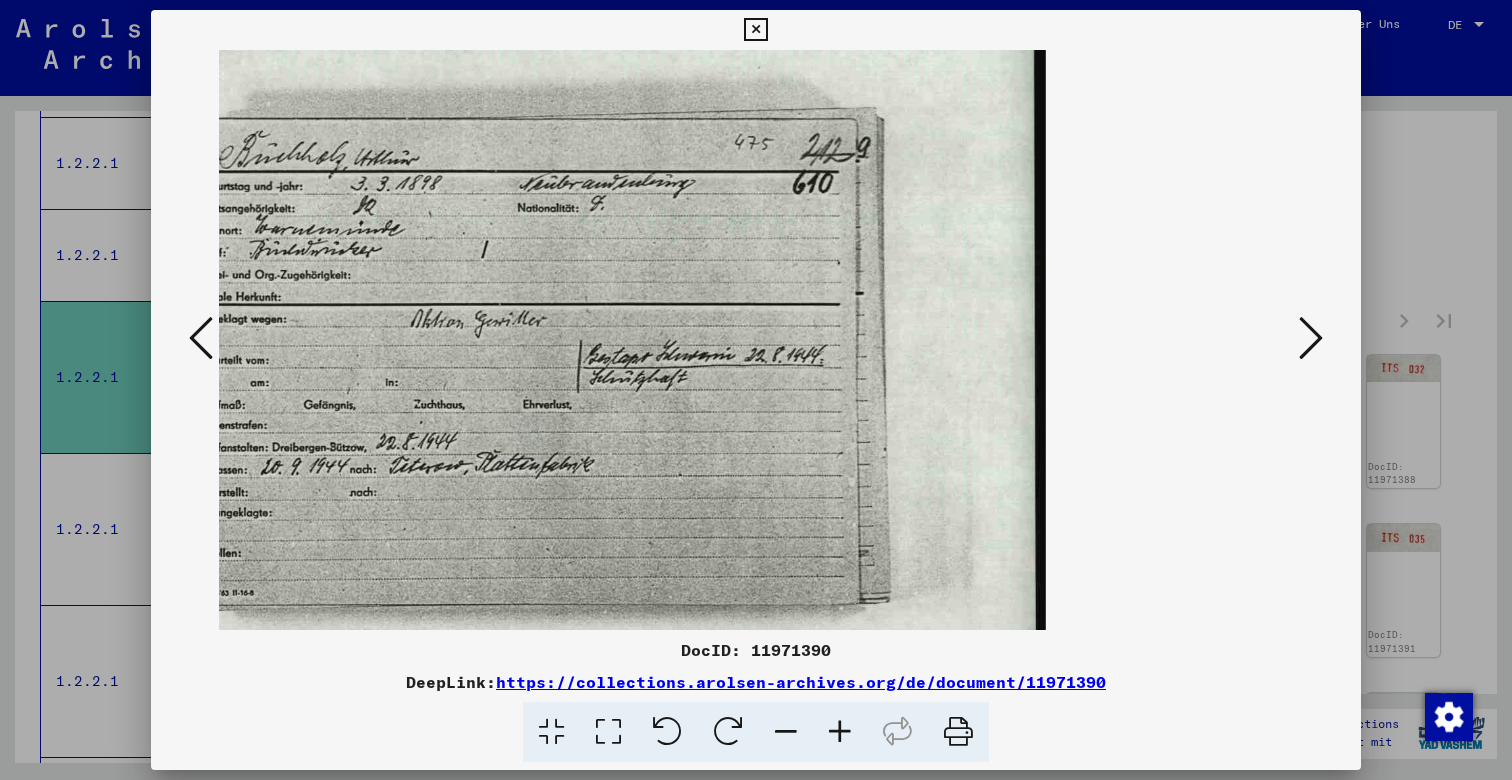 click at bounding box center (840, 732) 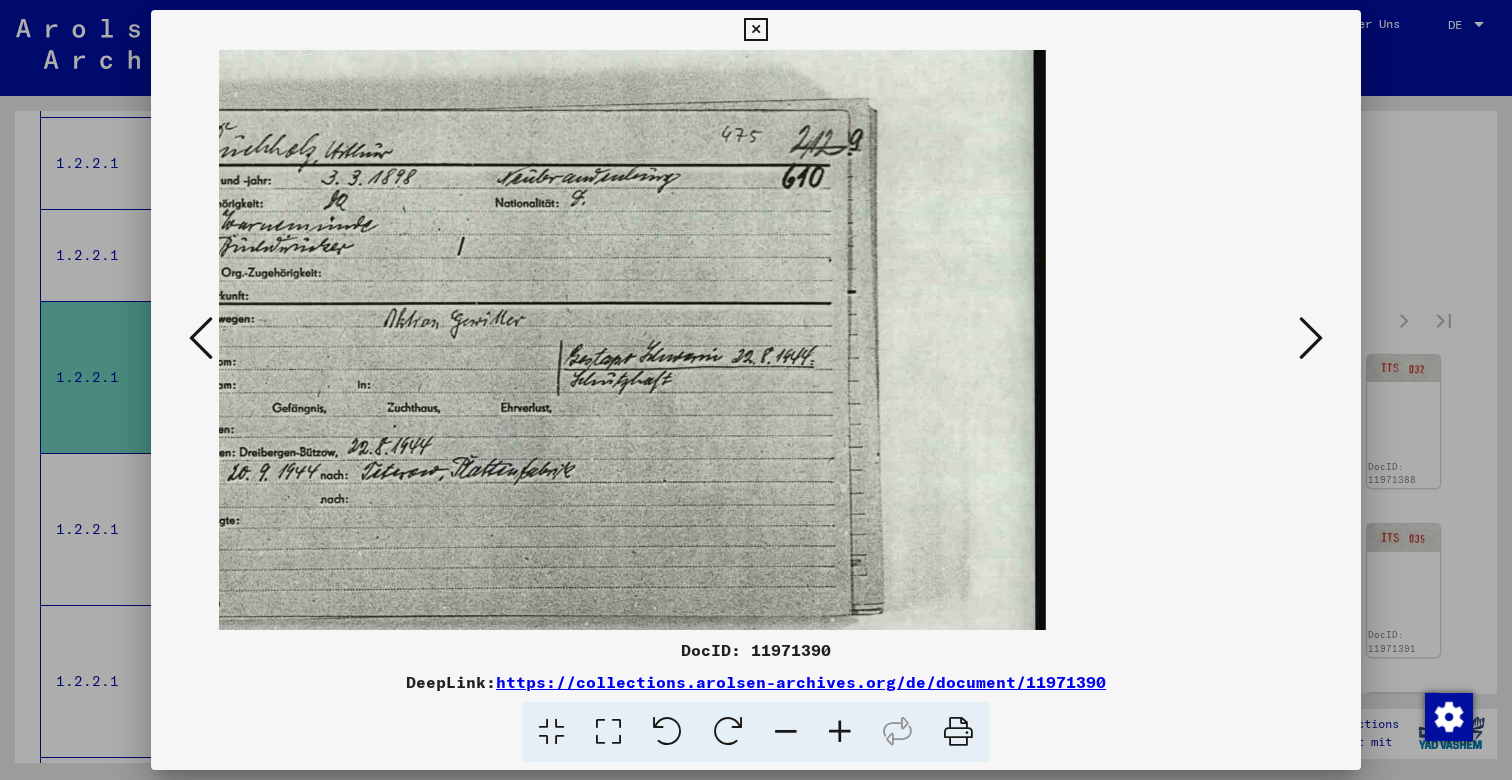 click at bounding box center [840, 732] 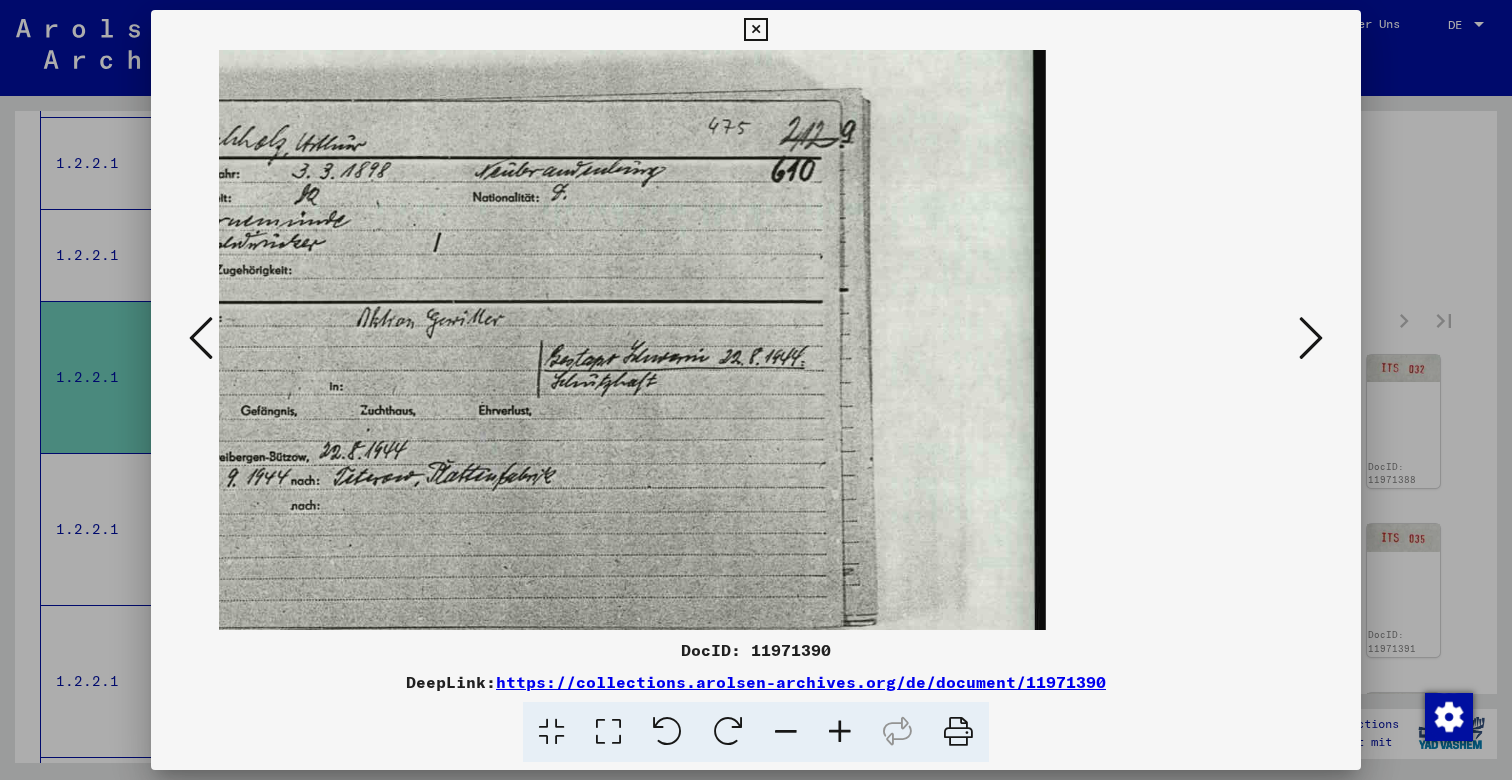 click at bounding box center [840, 732] 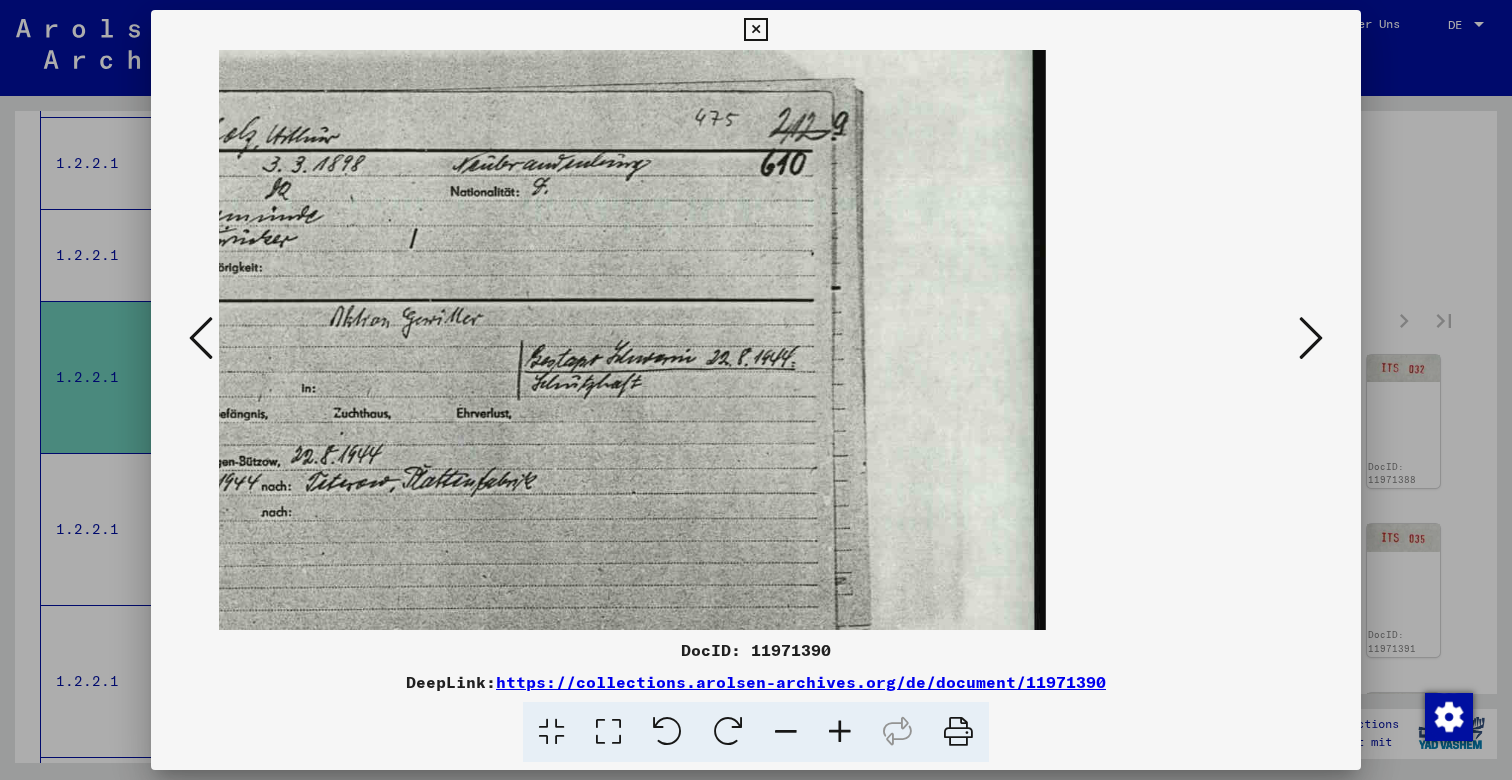 click at bounding box center [840, 732] 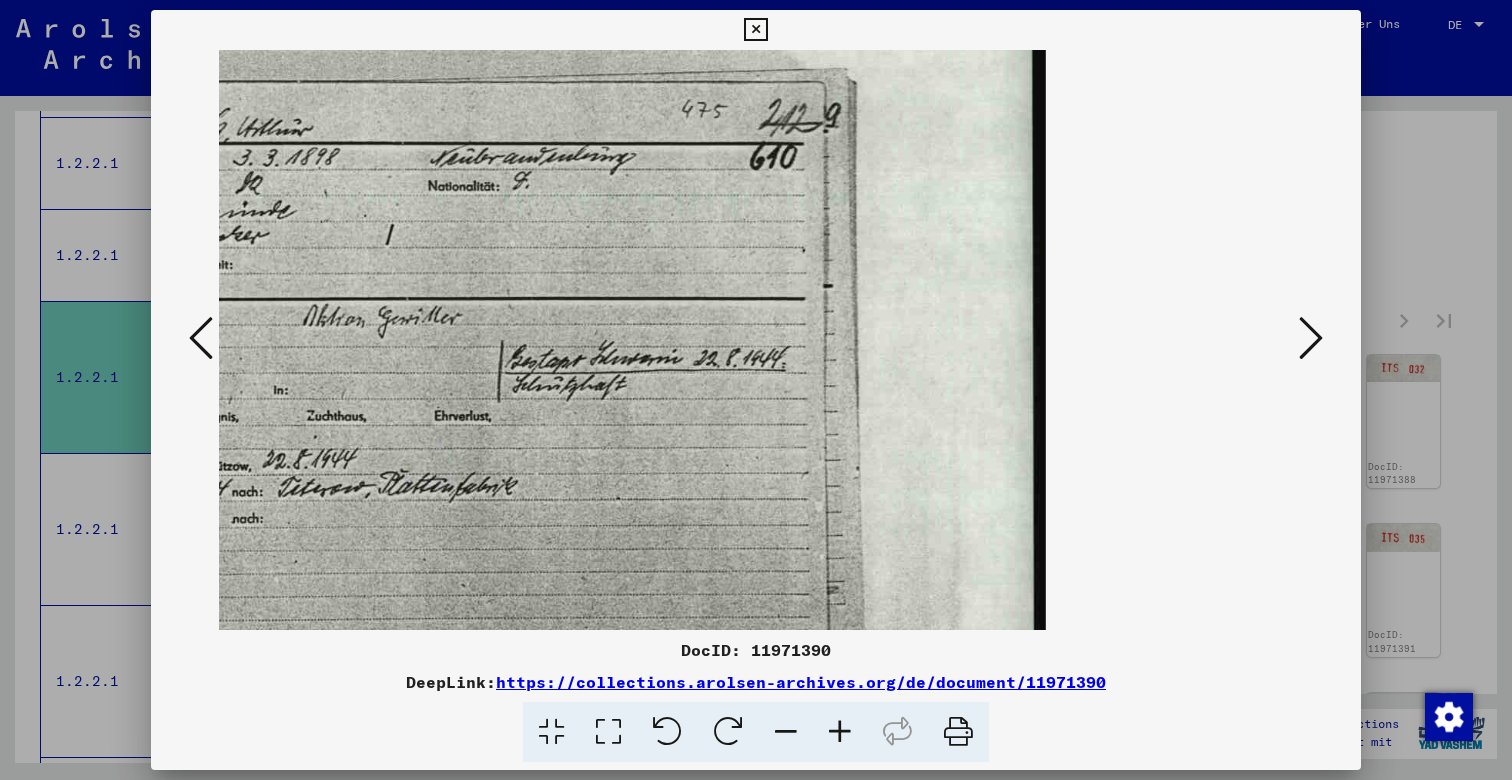 click at bounding box center [755, 30] 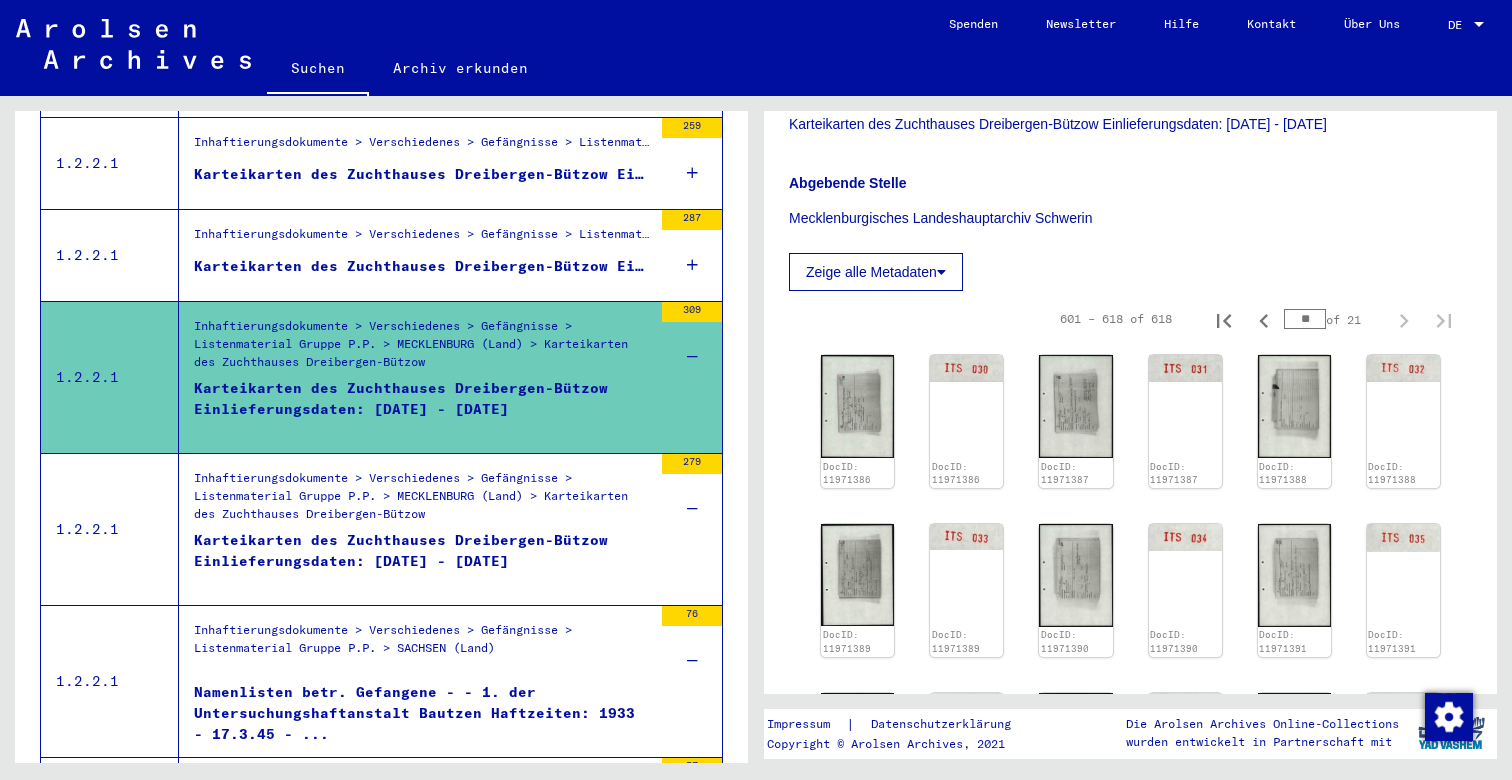 scroll, scrollTop: 1025, scrollLeft: 0, axis: vertical 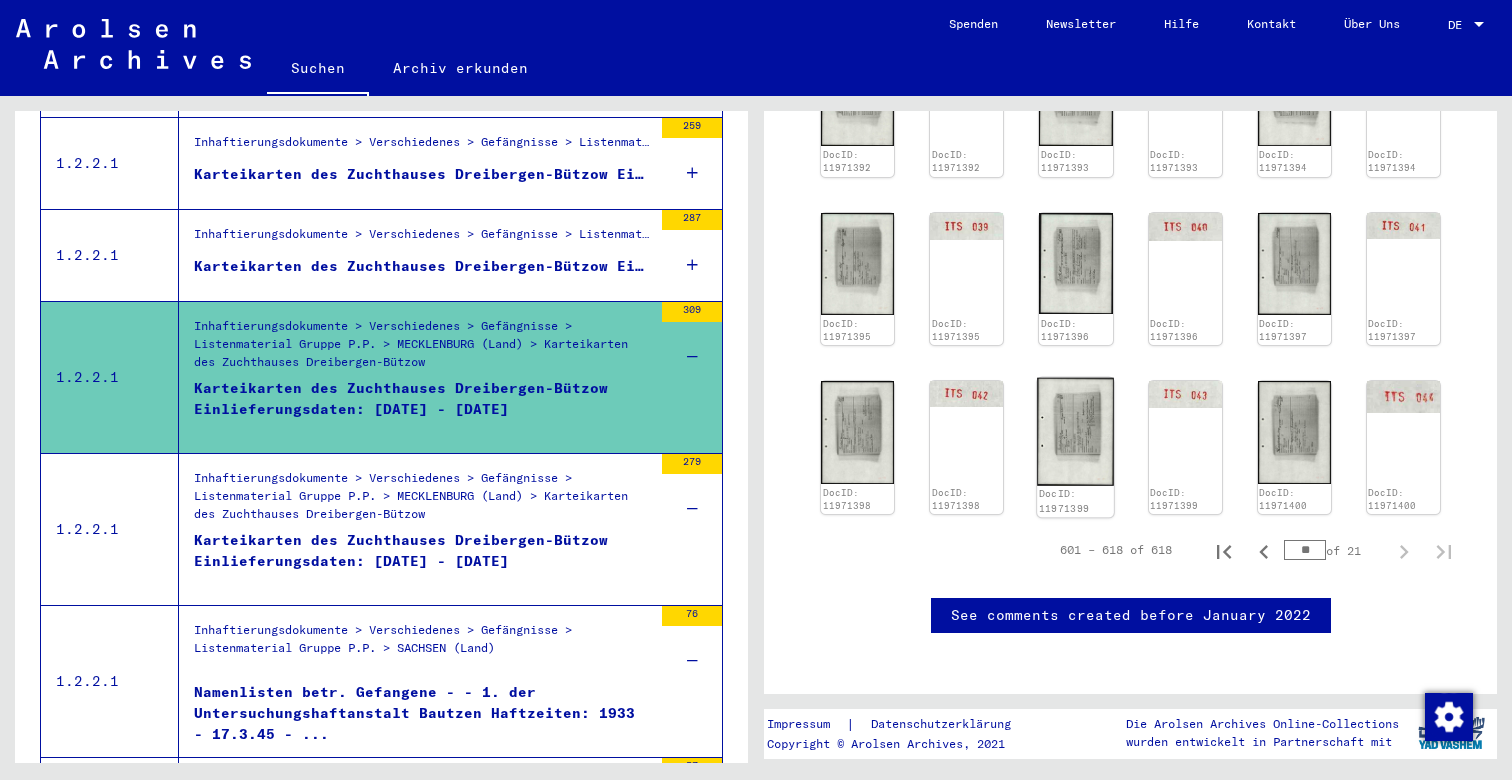 click 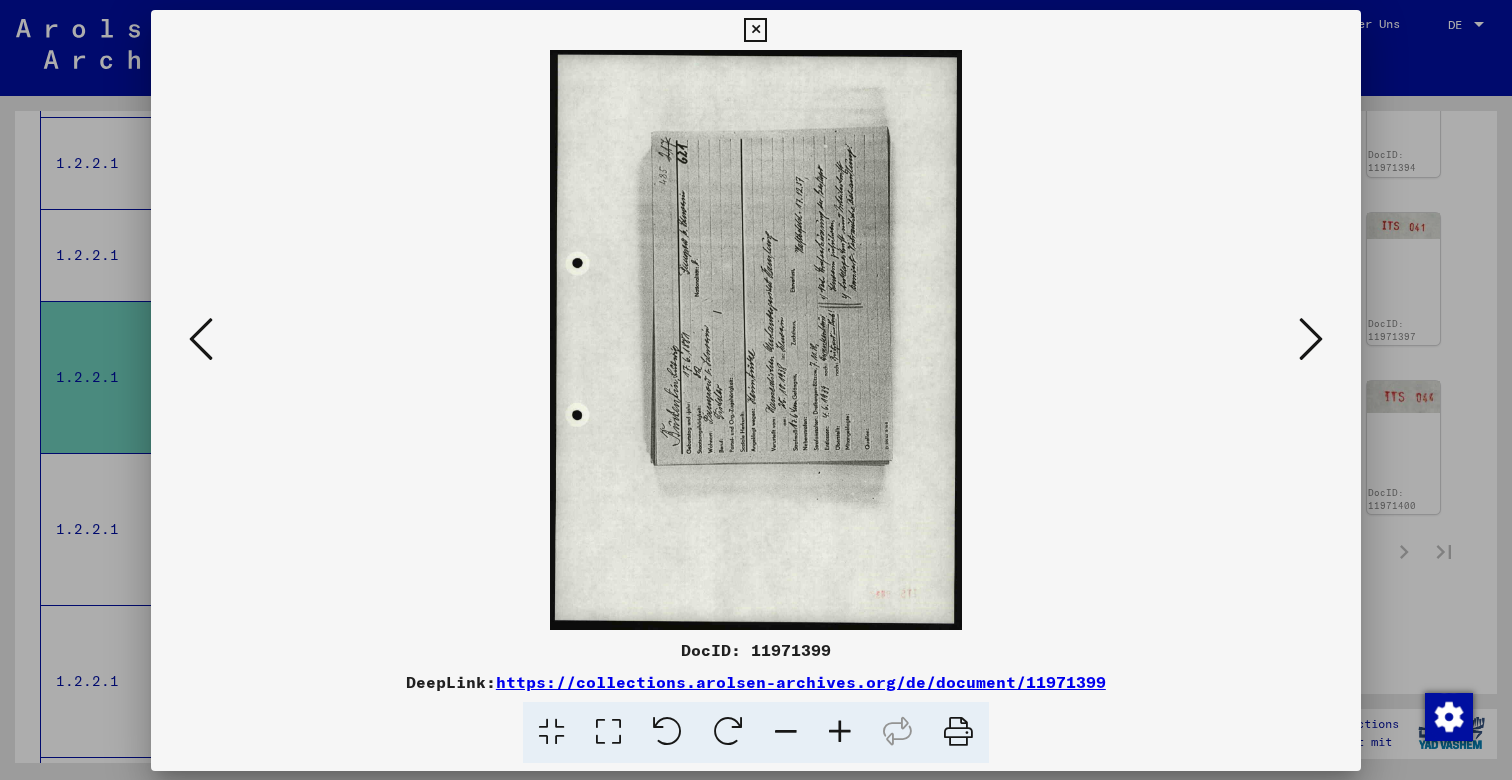 click at bounding box center (756, 340) 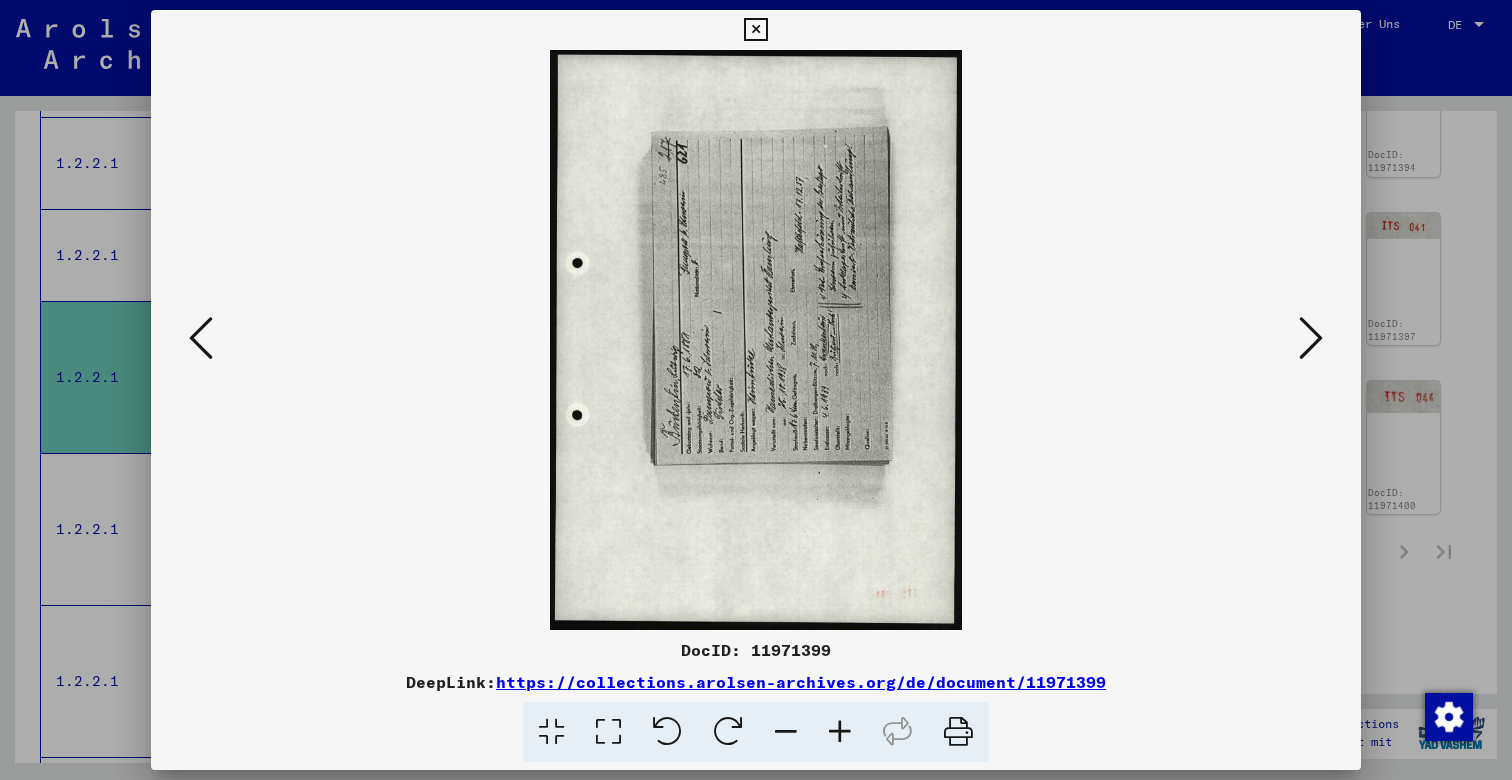 click at bounding box center (728, 732) 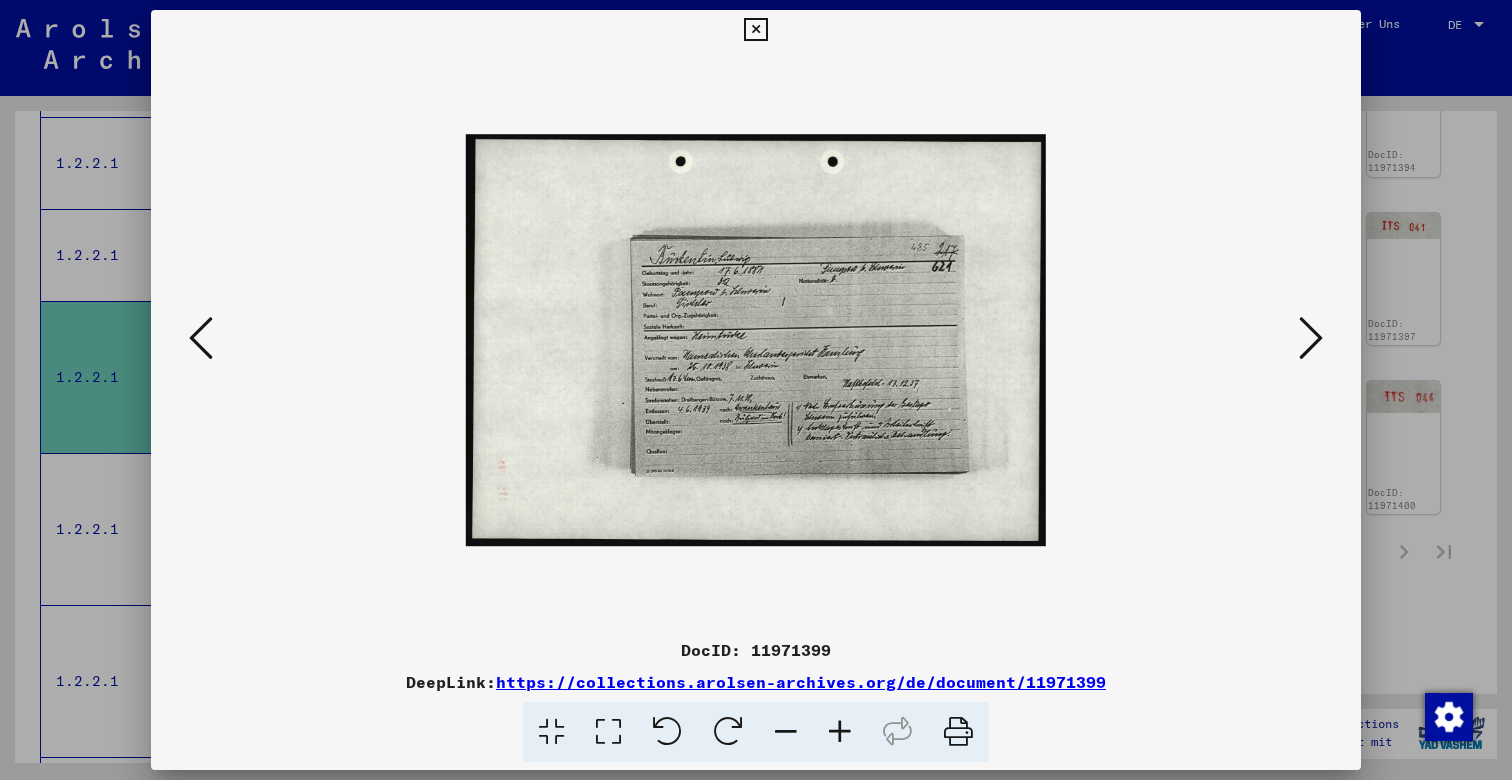 click at bounding box center (840, 732) 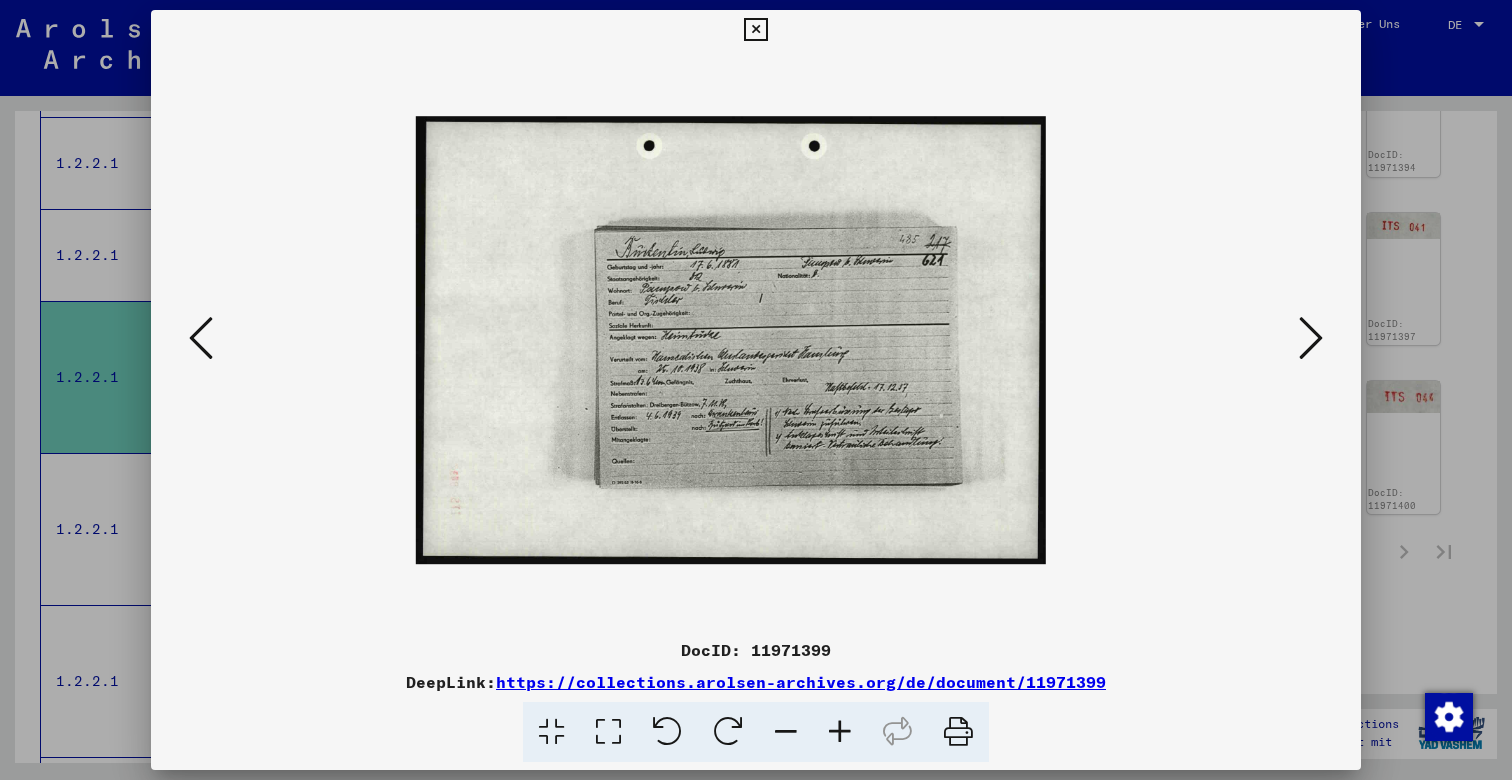 click at bounding box center [840, 732] 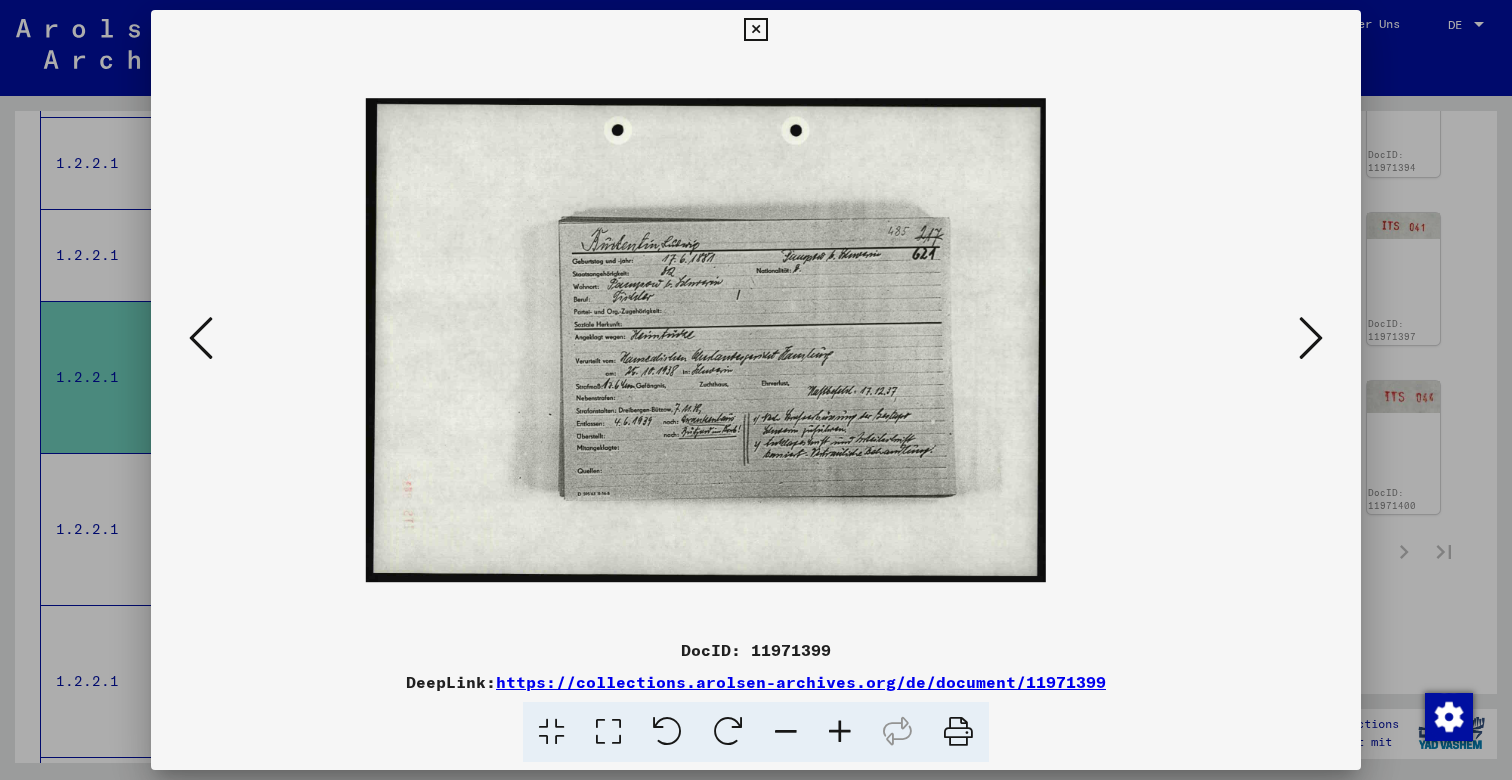 click at bounding box center [840, 732] 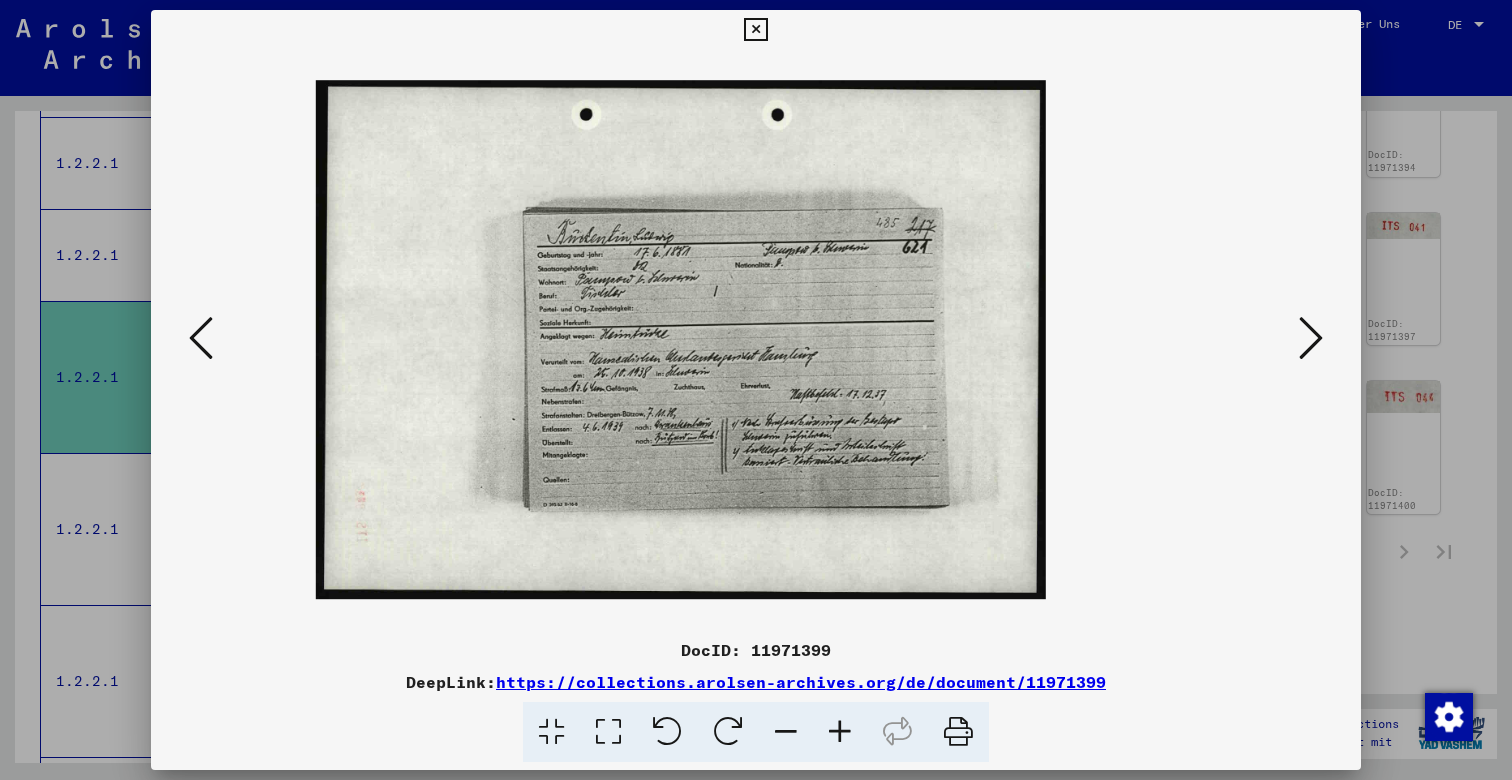 click at bounding box center [840, 732] 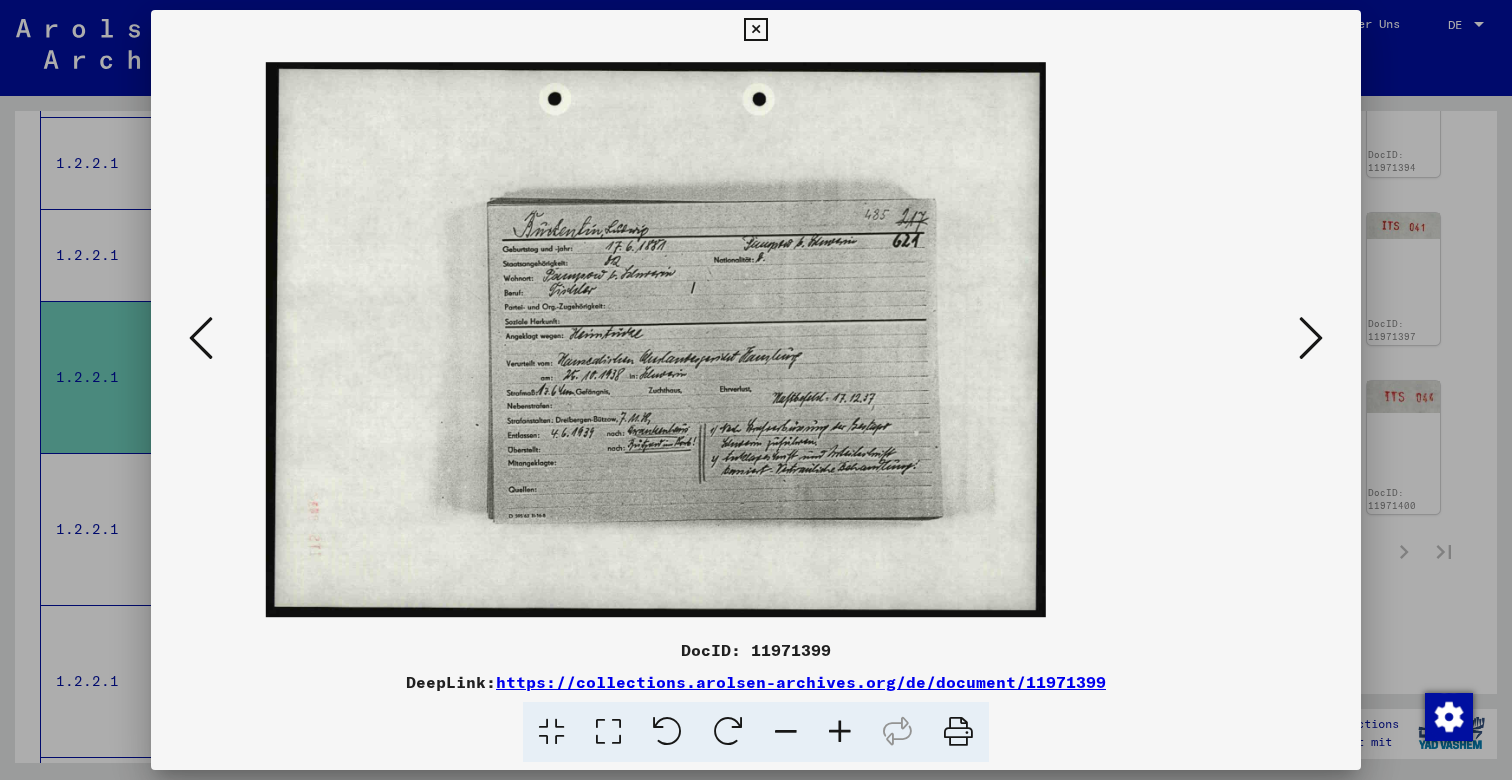 click at bounding box center [840, 732] 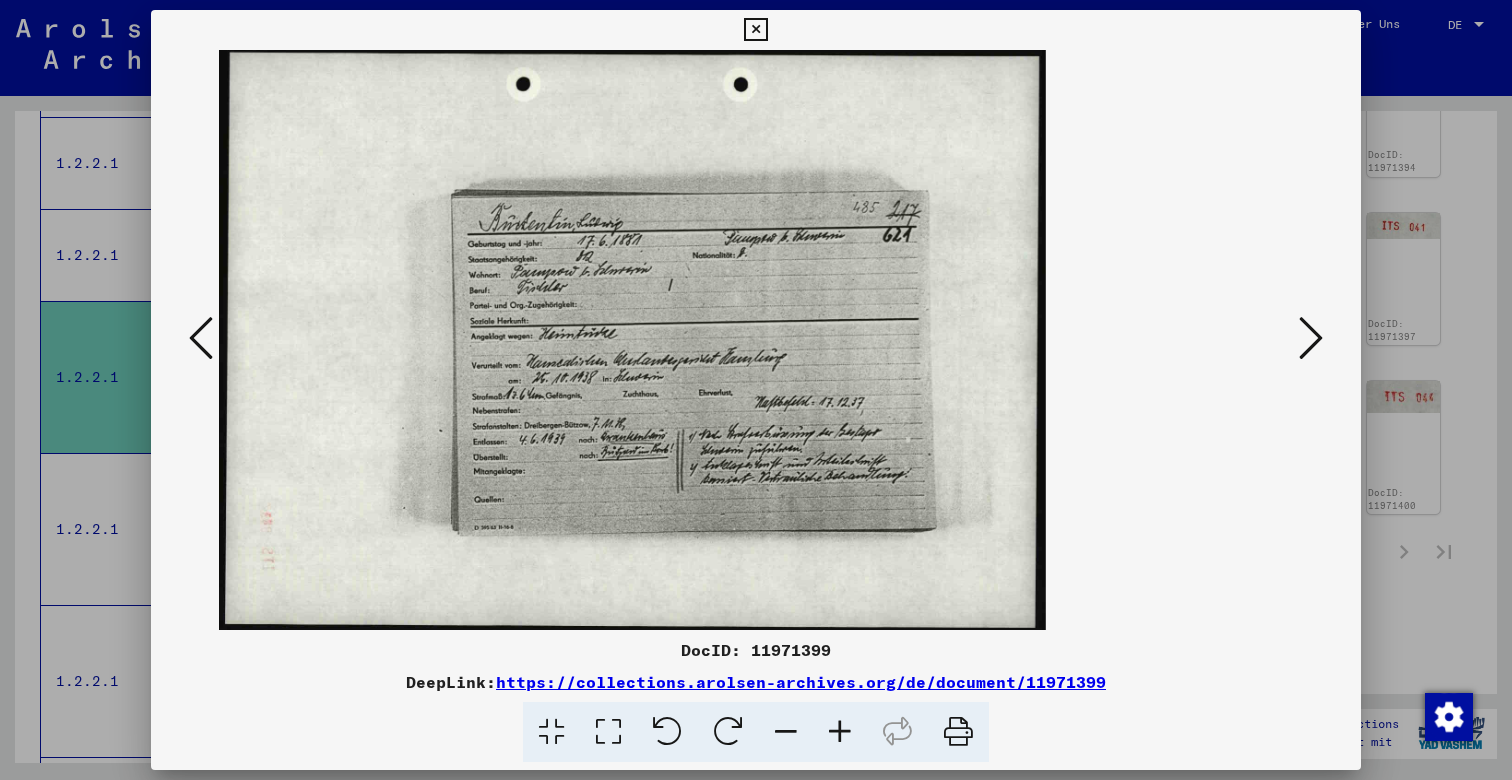 click at bounding box center [840, 732] 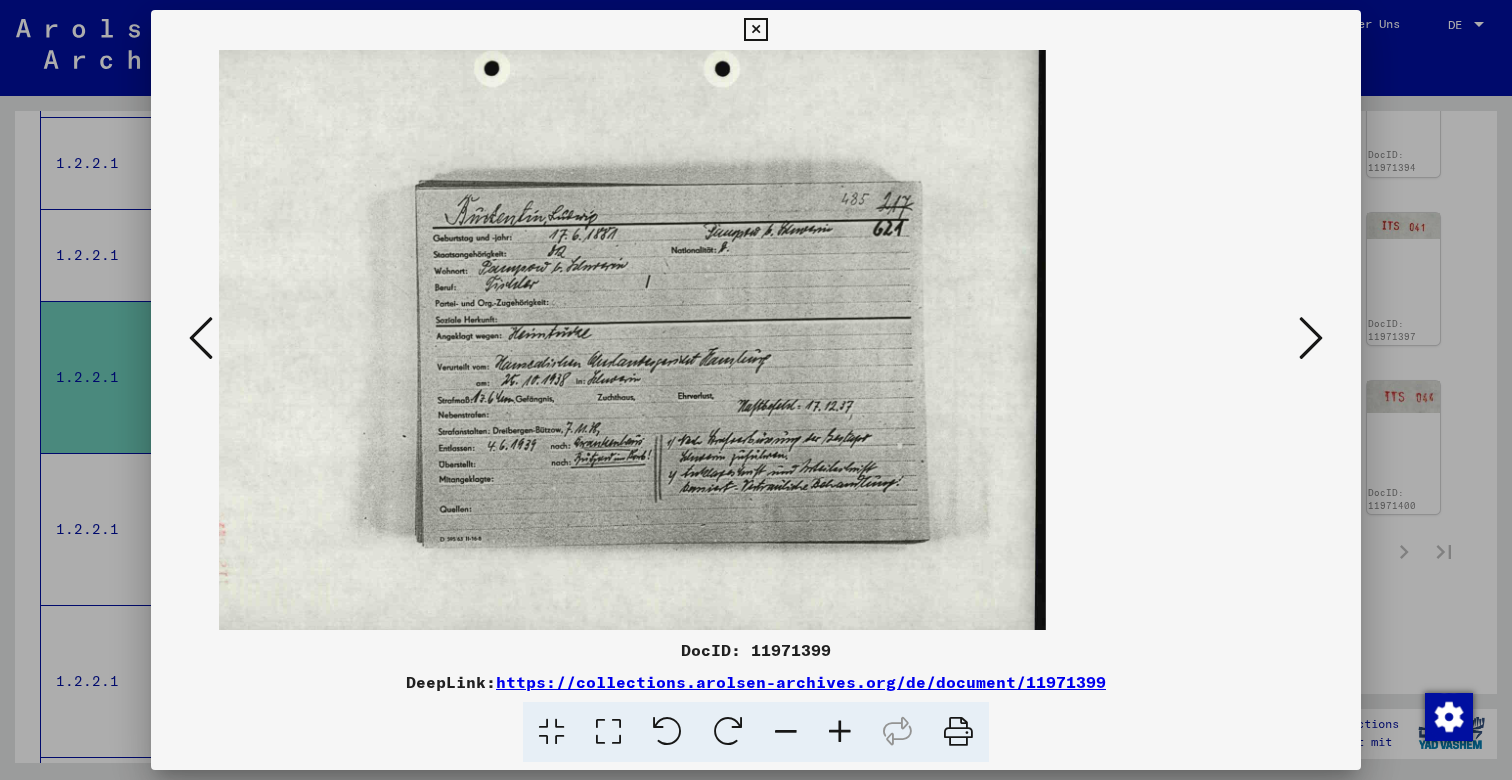 click at bounding box center (840, 732) 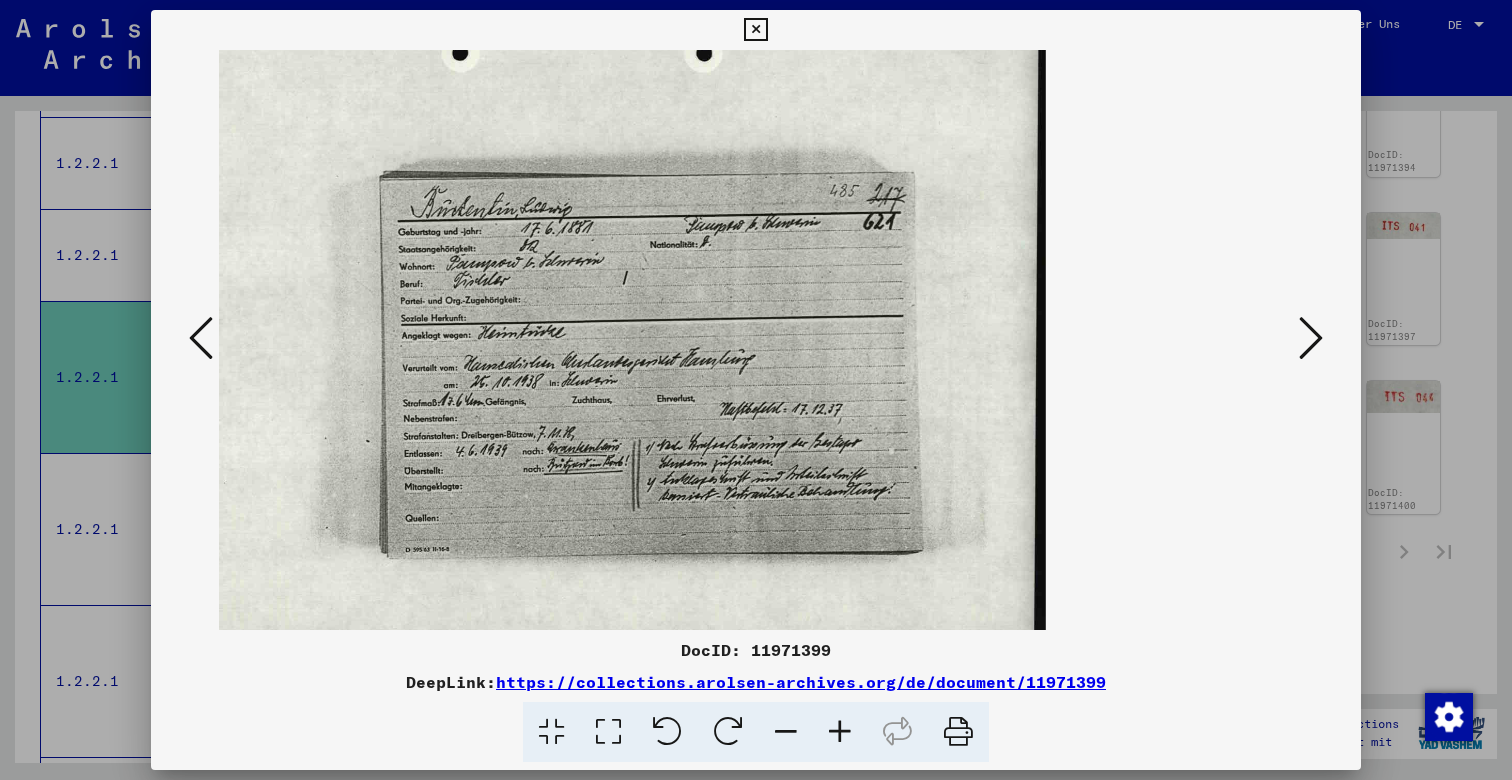 click at bounding box center (840, 732) 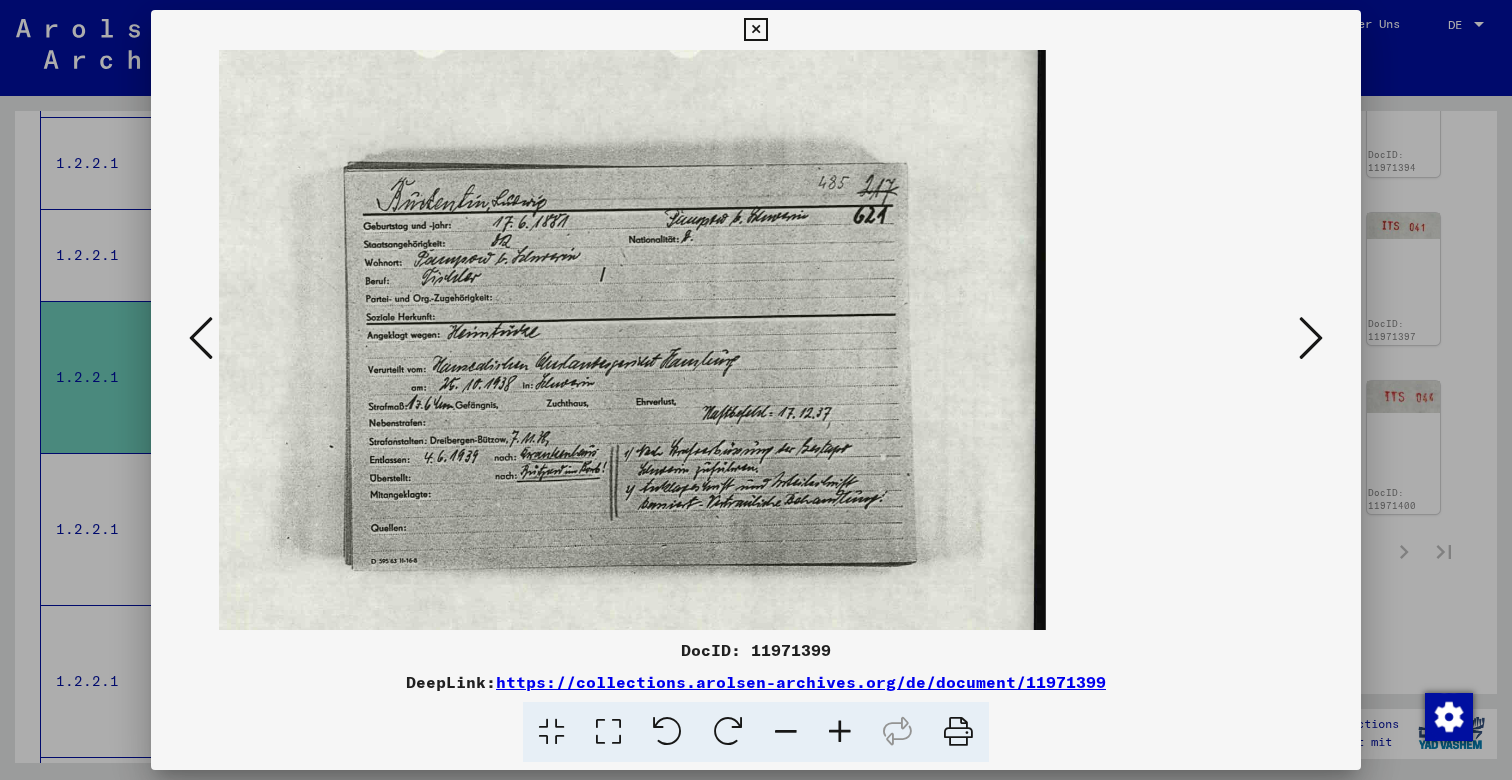 click at bounding box center [840, 732] 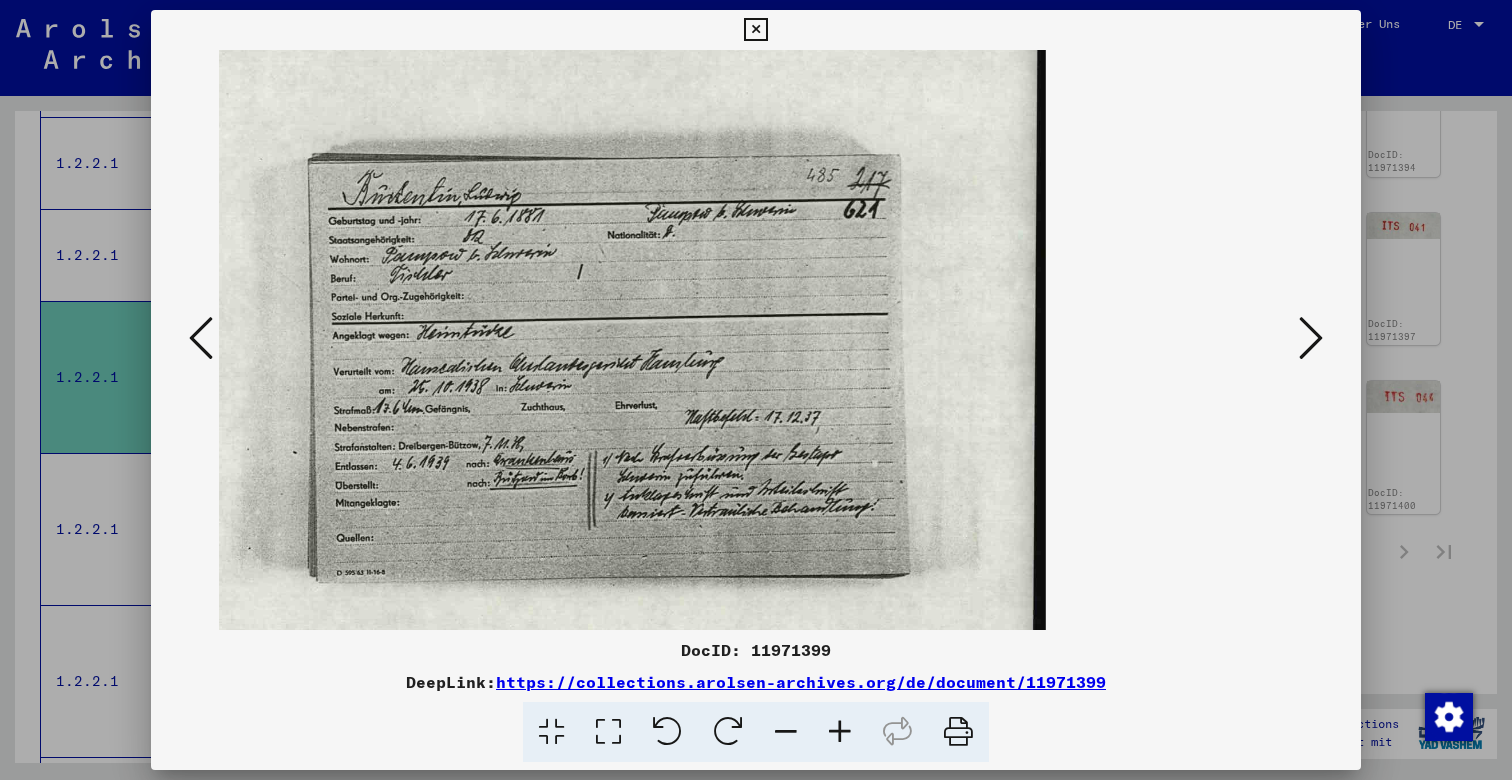click at bounding box center (840, 732) 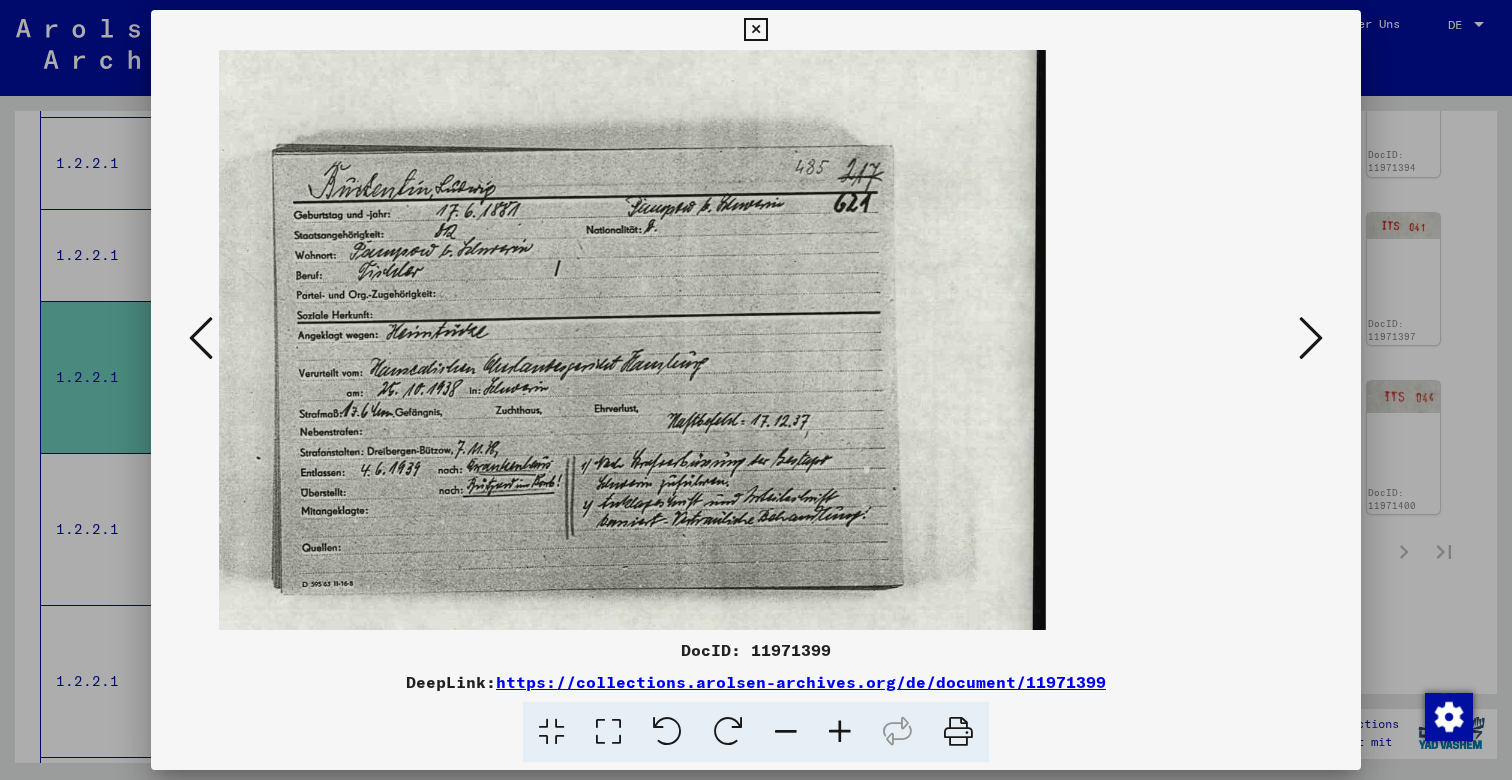 click at bounding box center (840, 732) 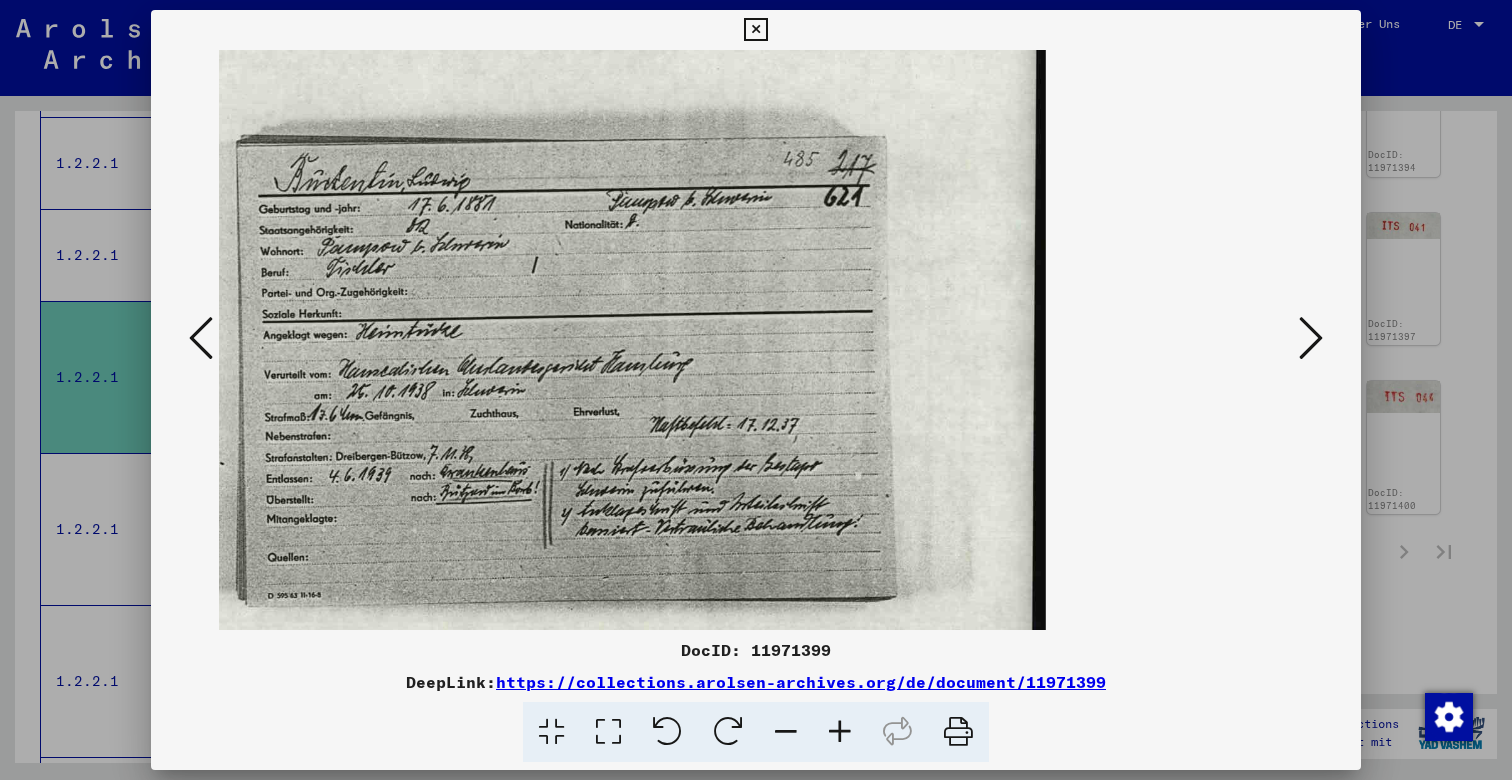 click at bounding box center (840, 732) 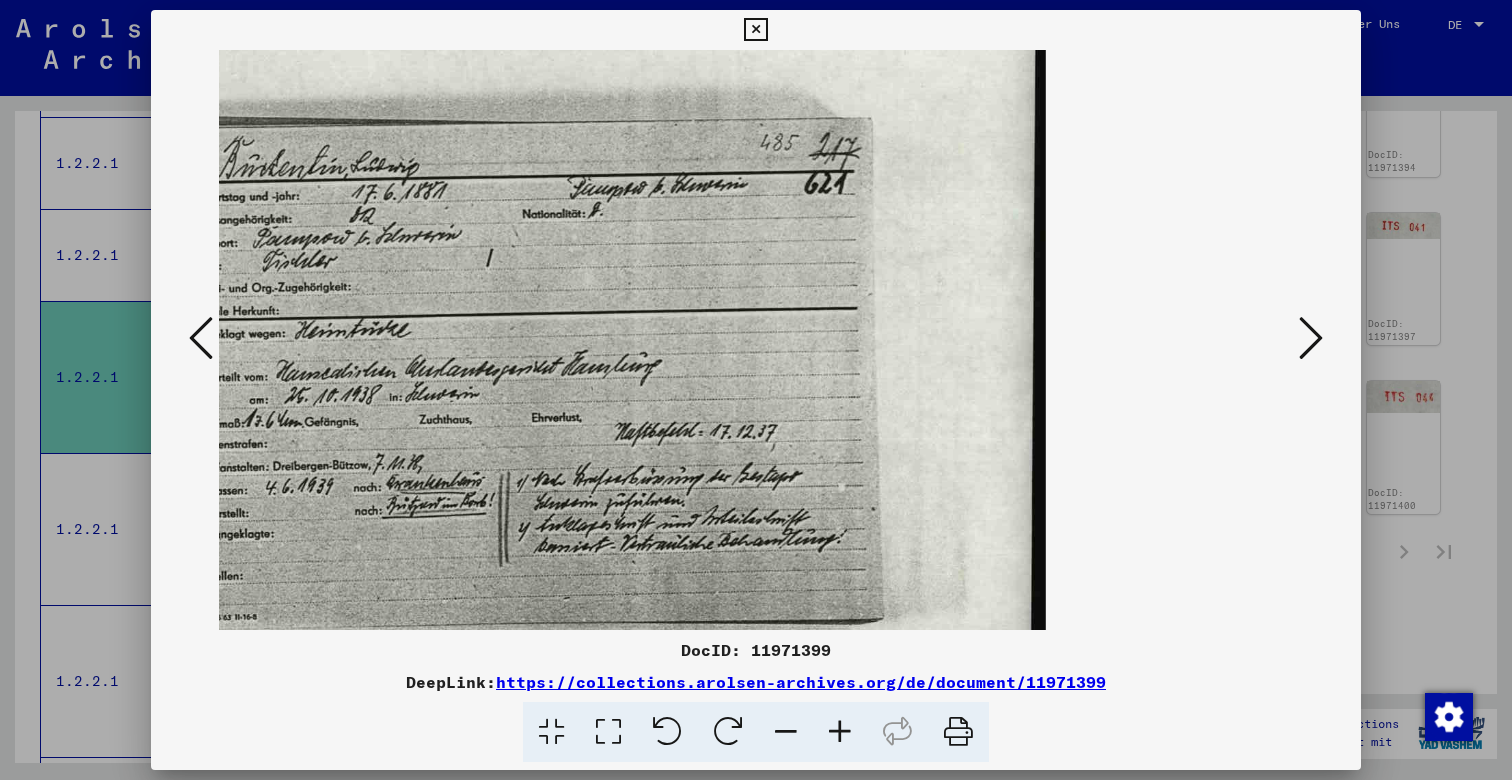 click at bounding box center (755, 30) 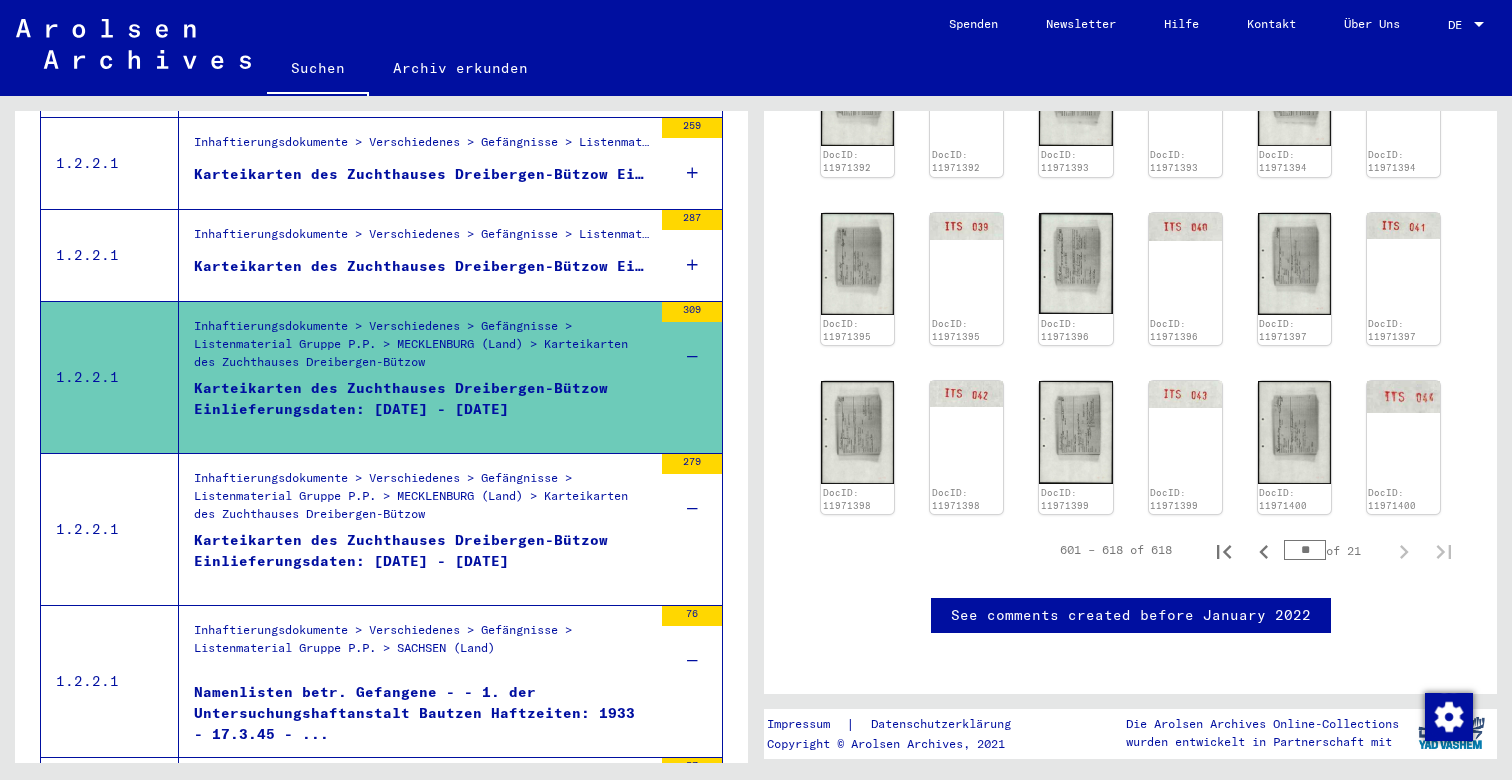 click on "Karteikarten des Zuchthauses Dreibergen-Bützow Einlieferungsdaten: [DATE] - [DATE]" at bounding box center (423, 266) 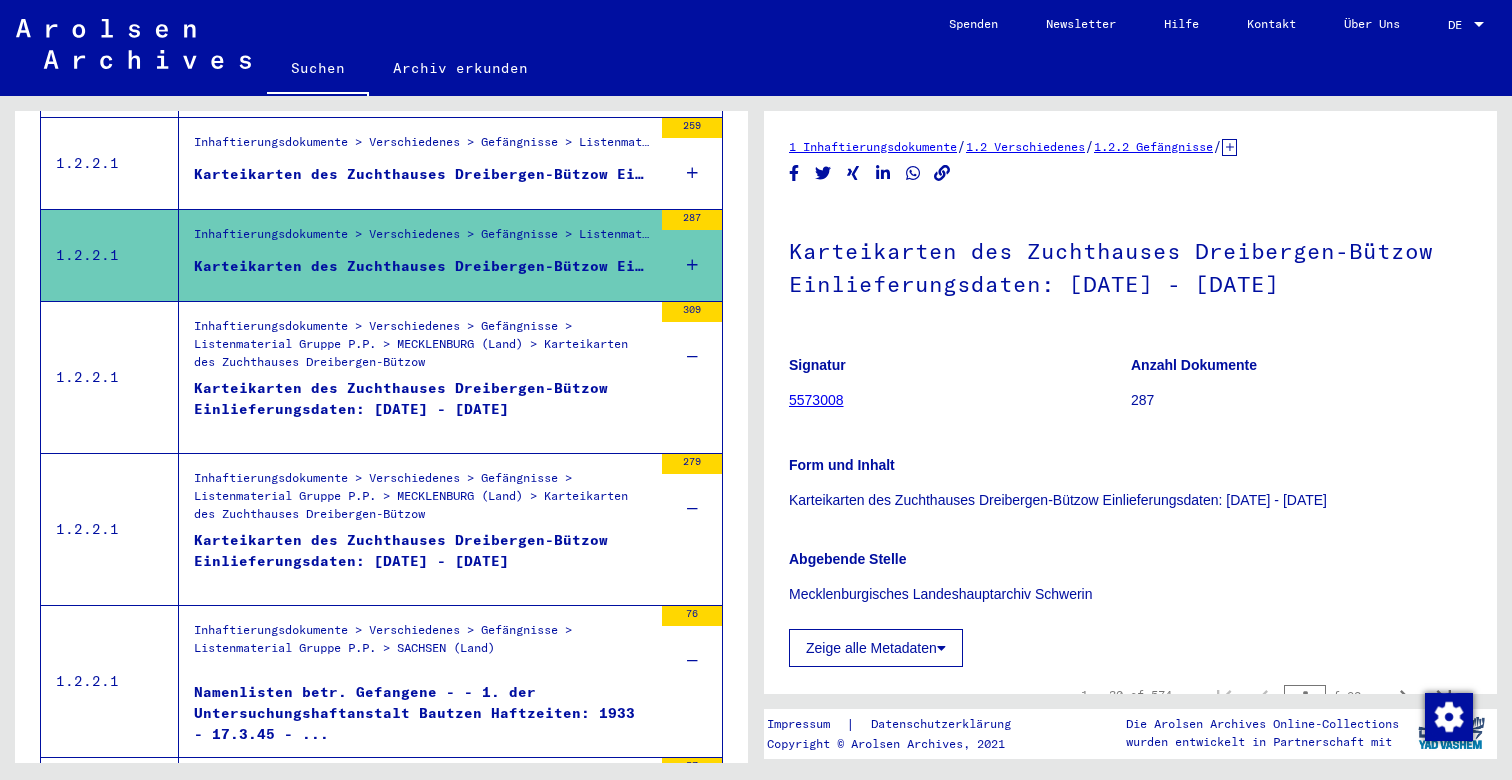 click on "287" at bounding box center [692, 255] 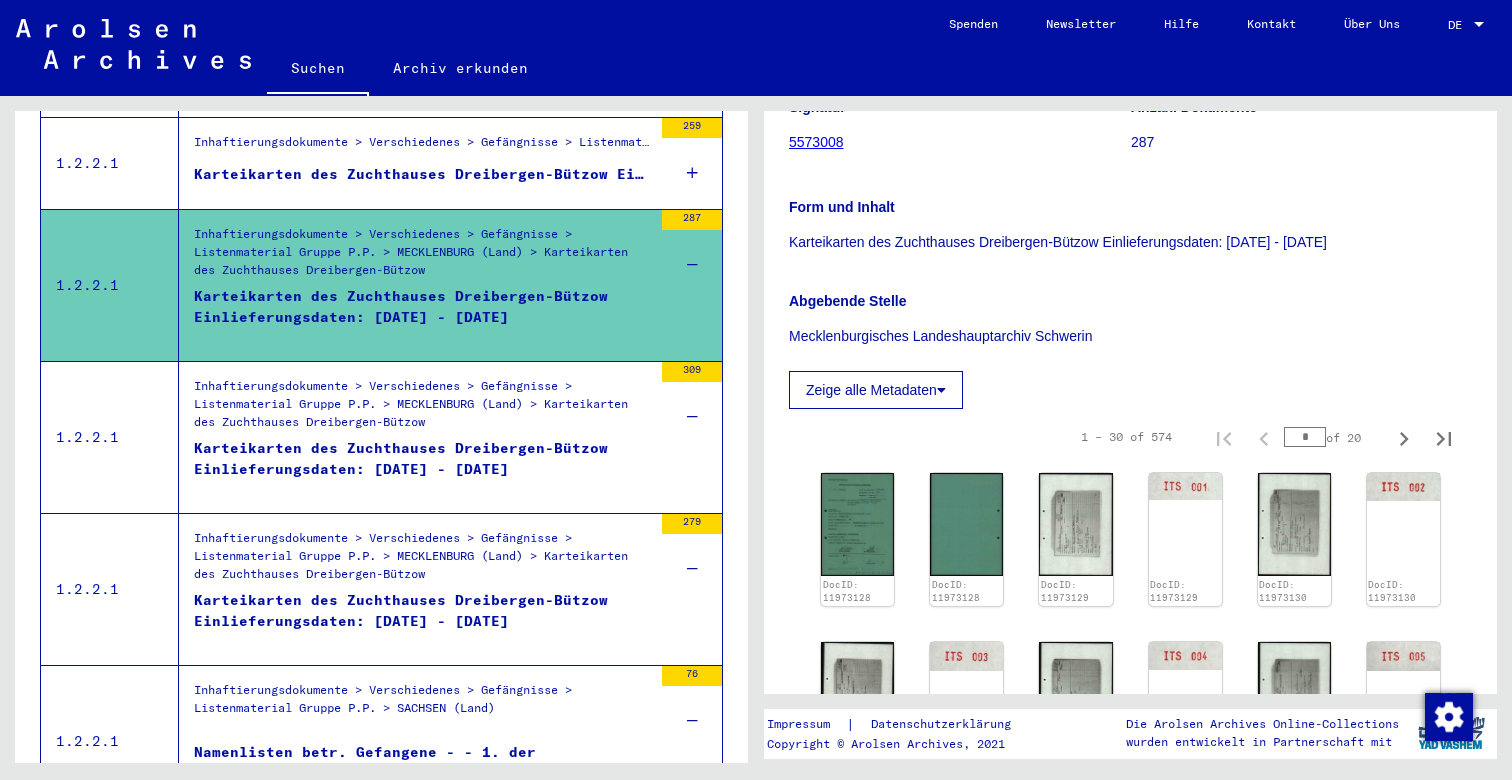 scroll, scrollTop: 322, scrollLeft: 0, axis: vertical 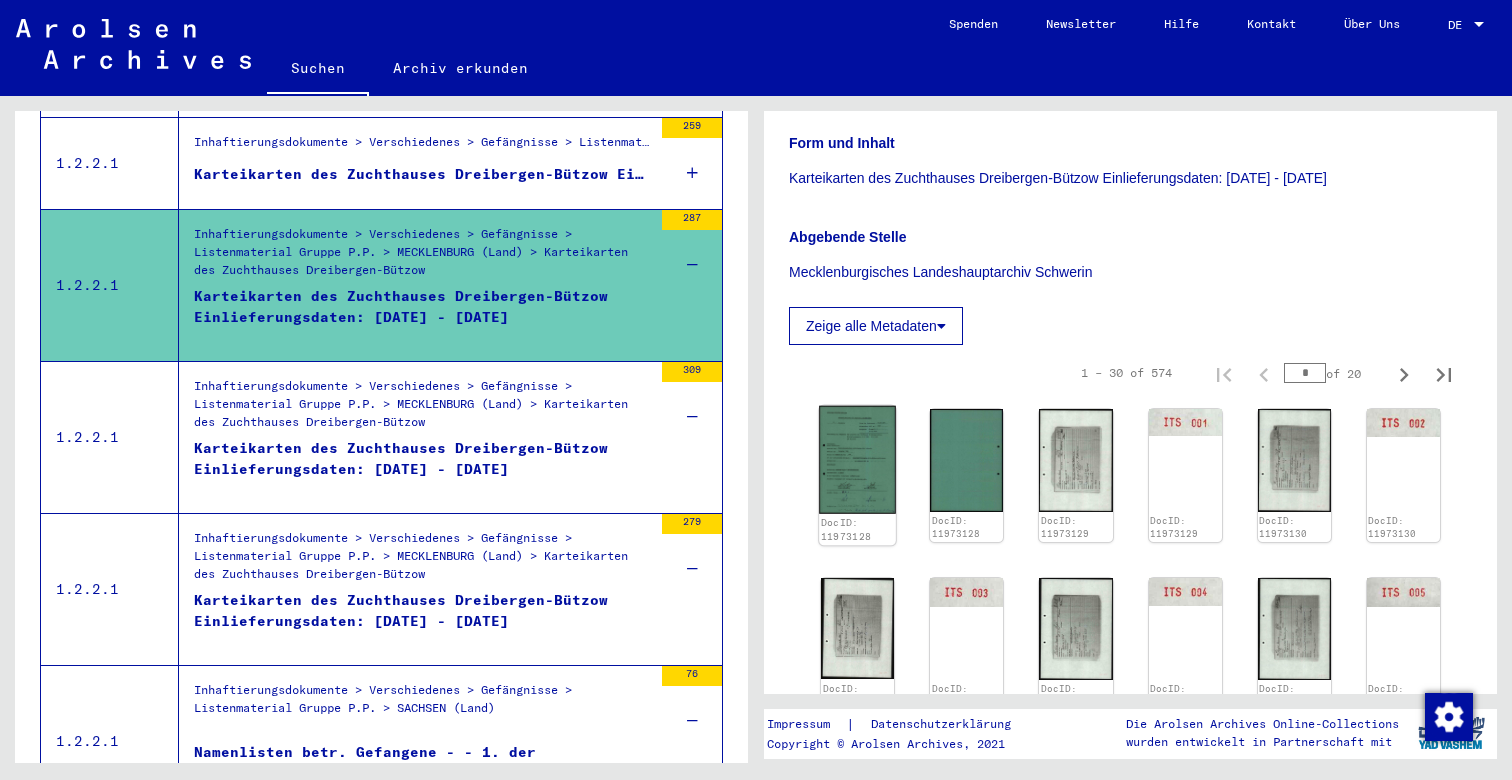click 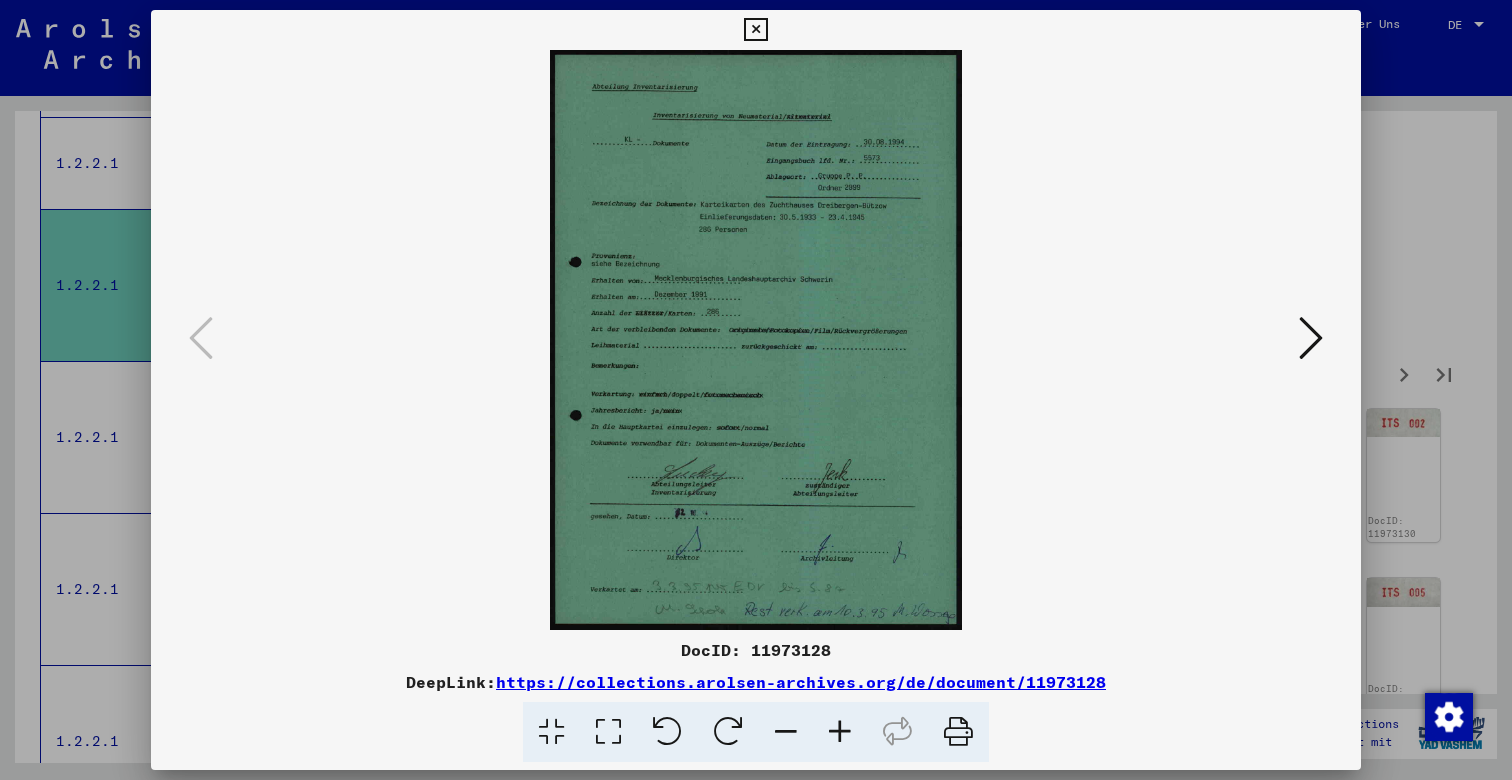 click at bounding box center [755, 30] 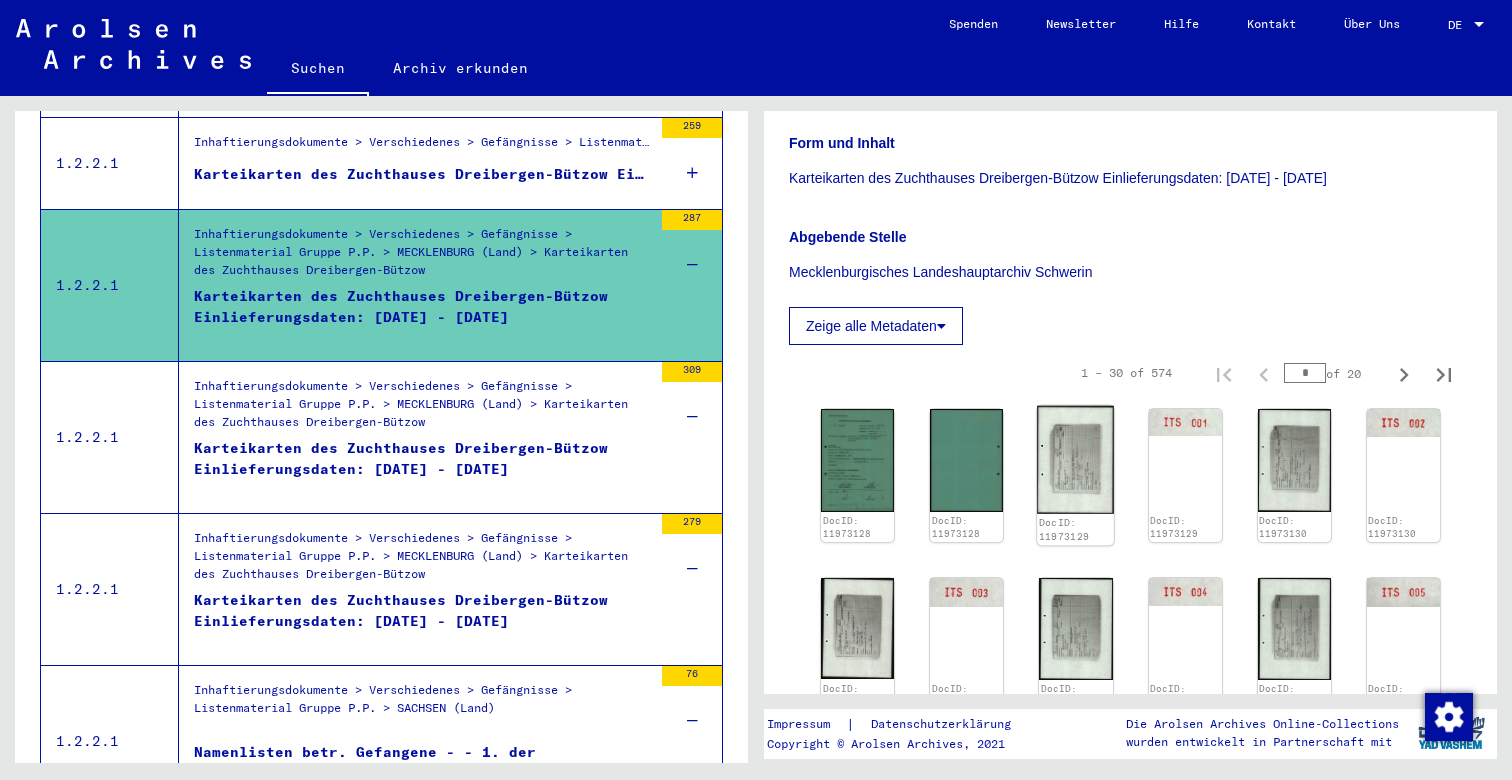 click 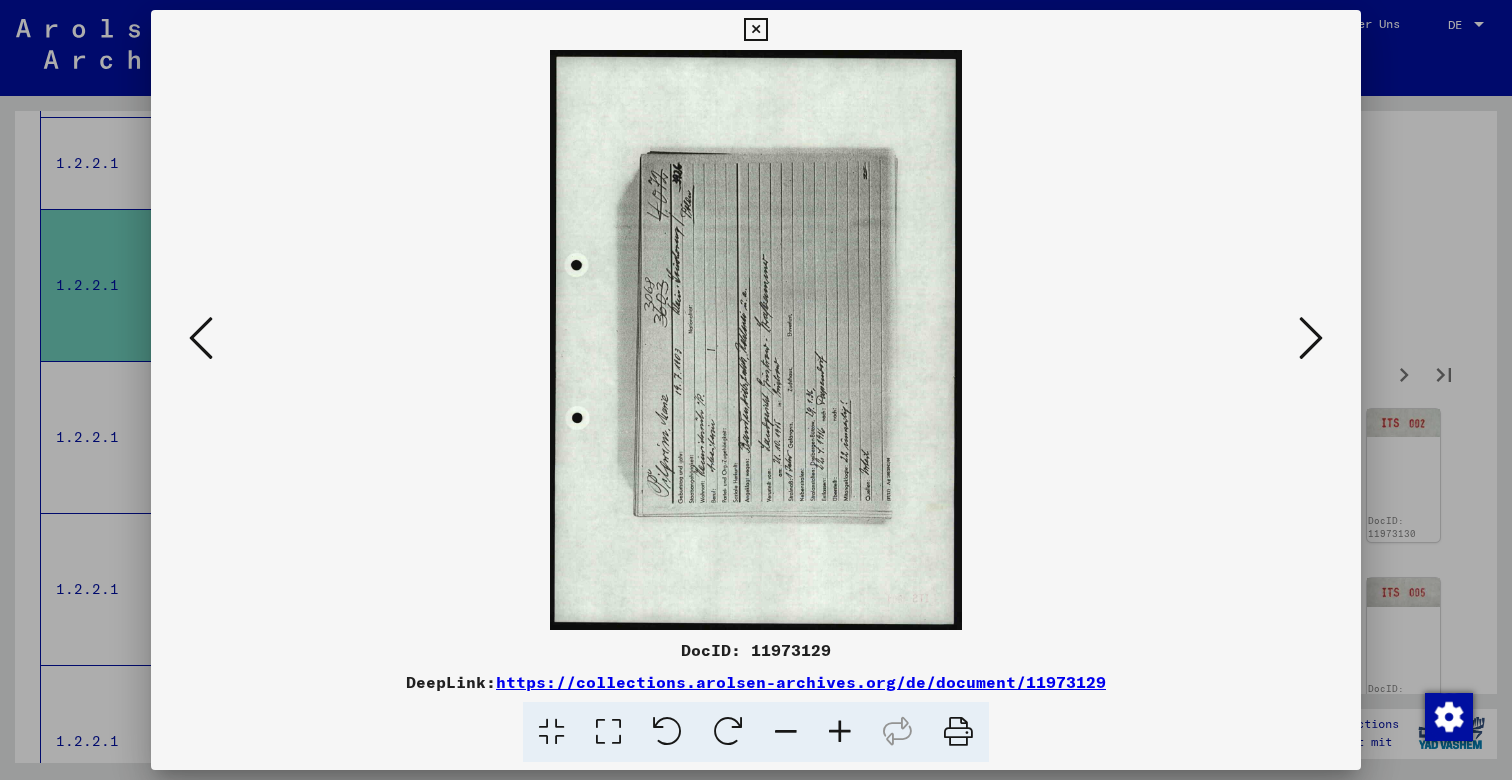 click at bounding box center [728, 732] 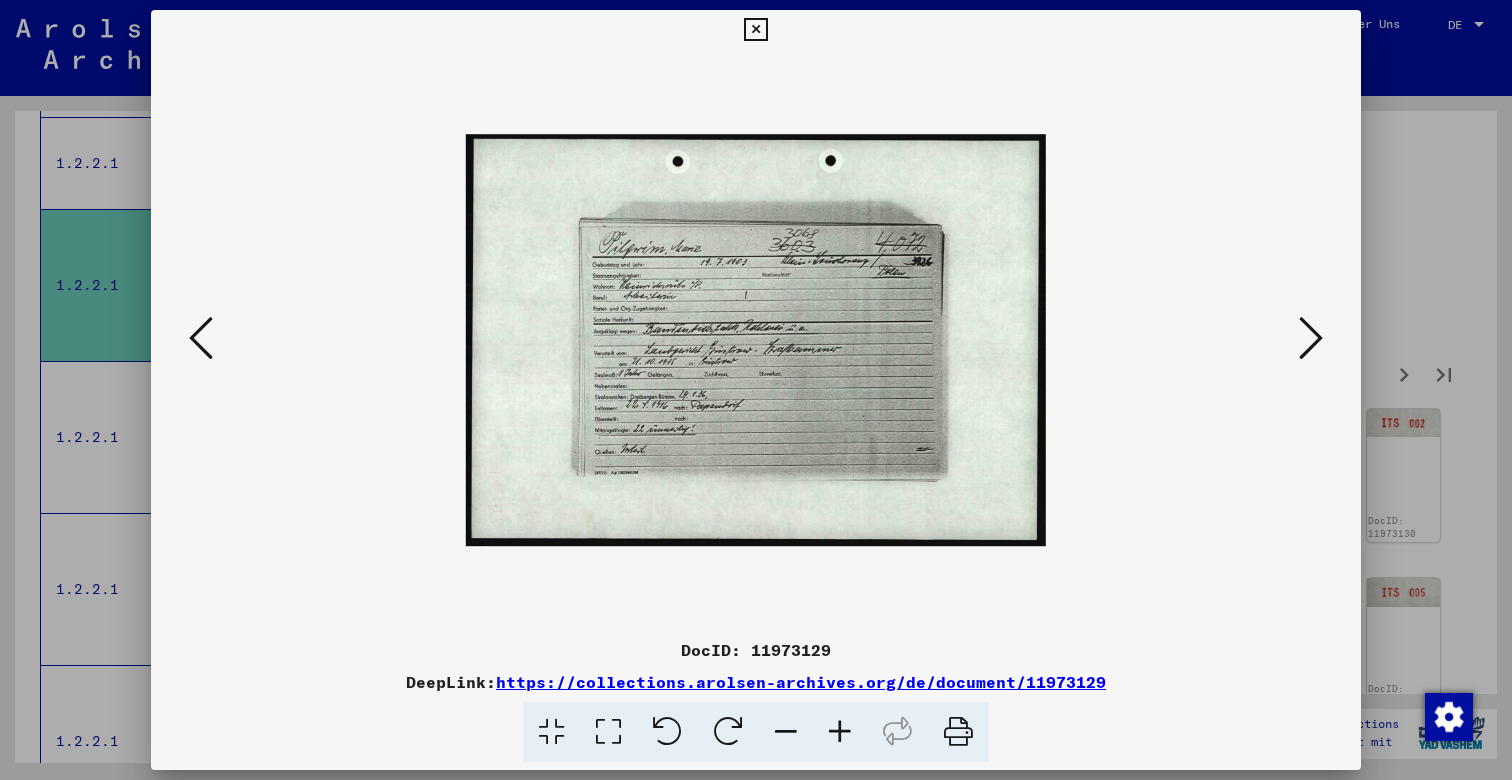 click at bounding box center [840, 732] 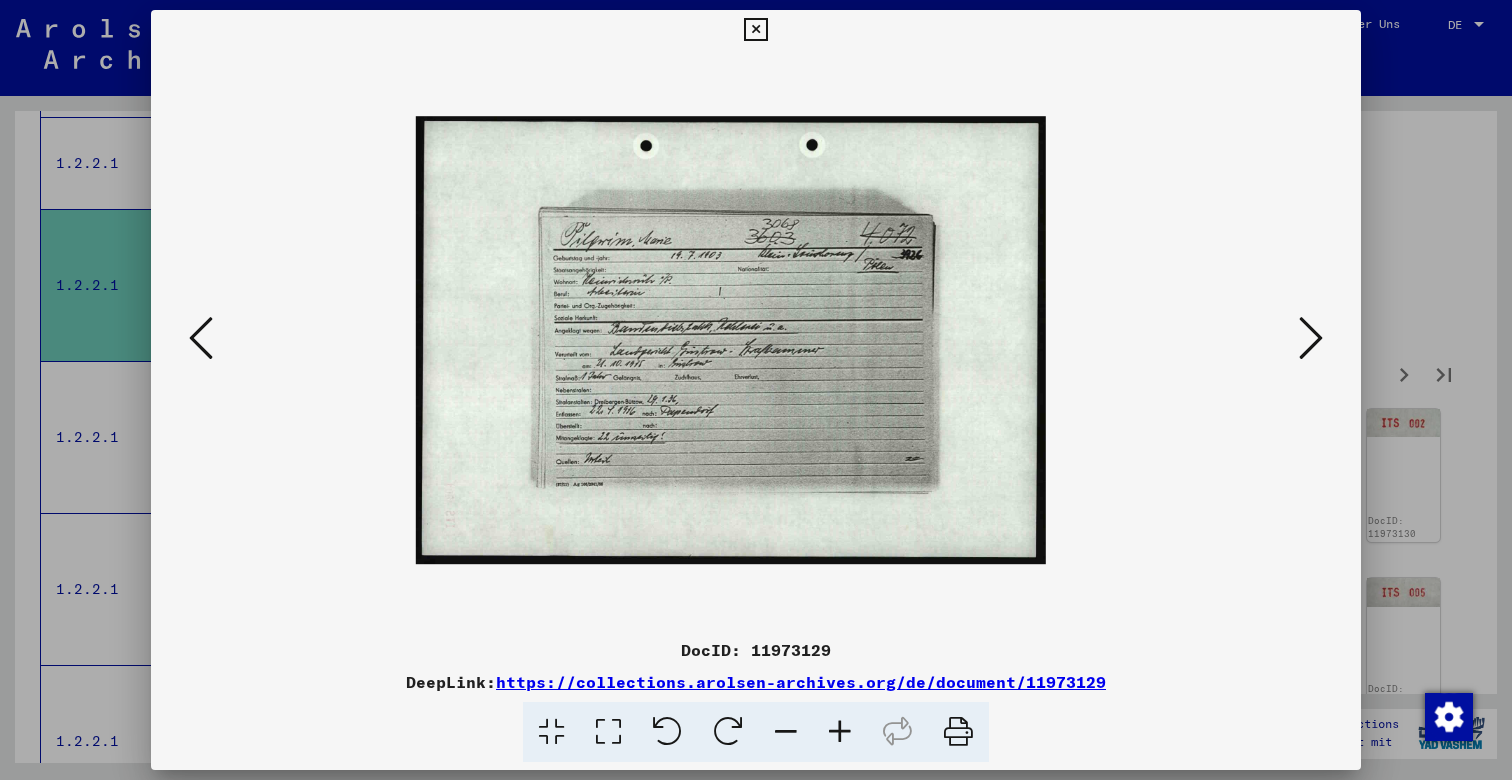 click at bounding box center [840, 732] 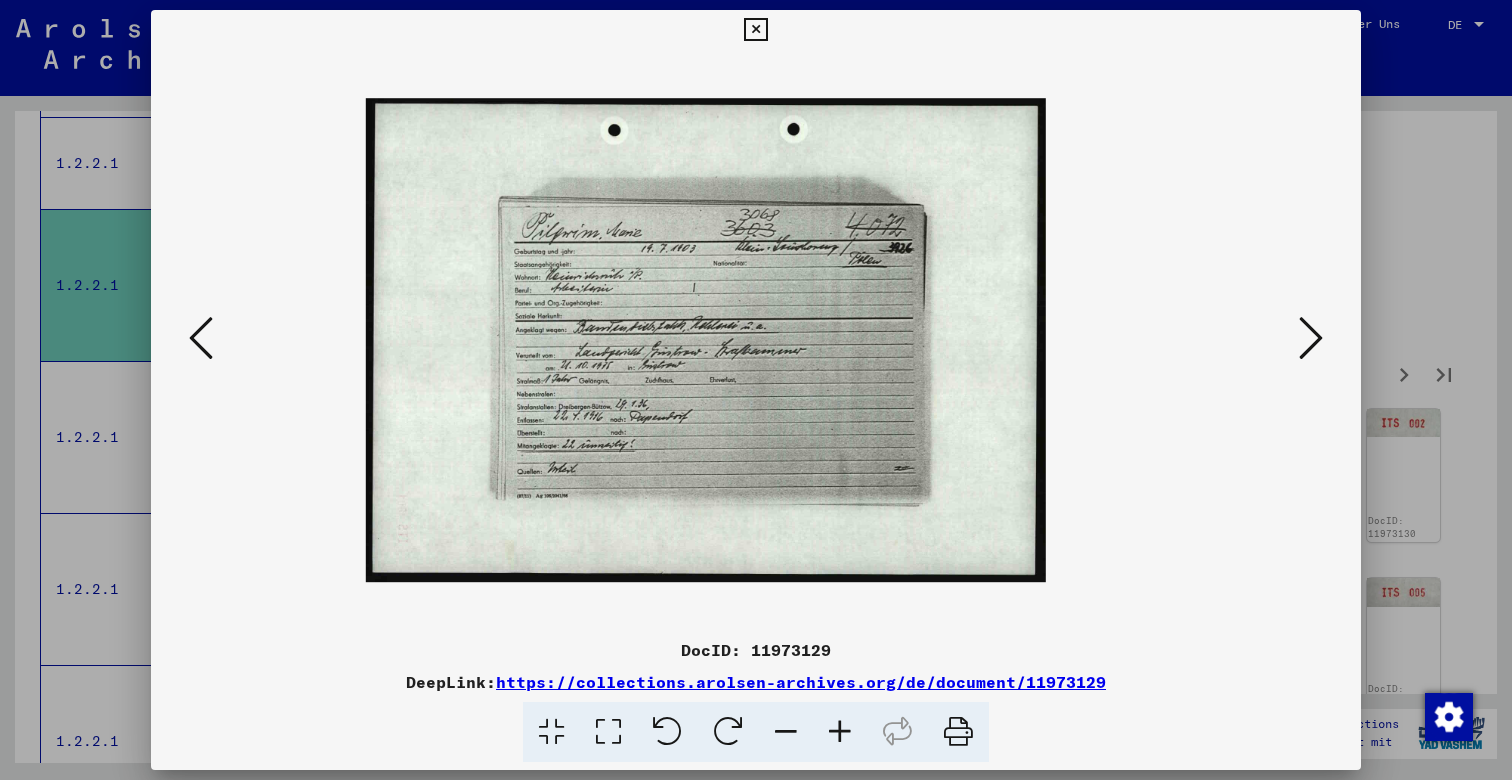 click at bounding box center [840, 732] 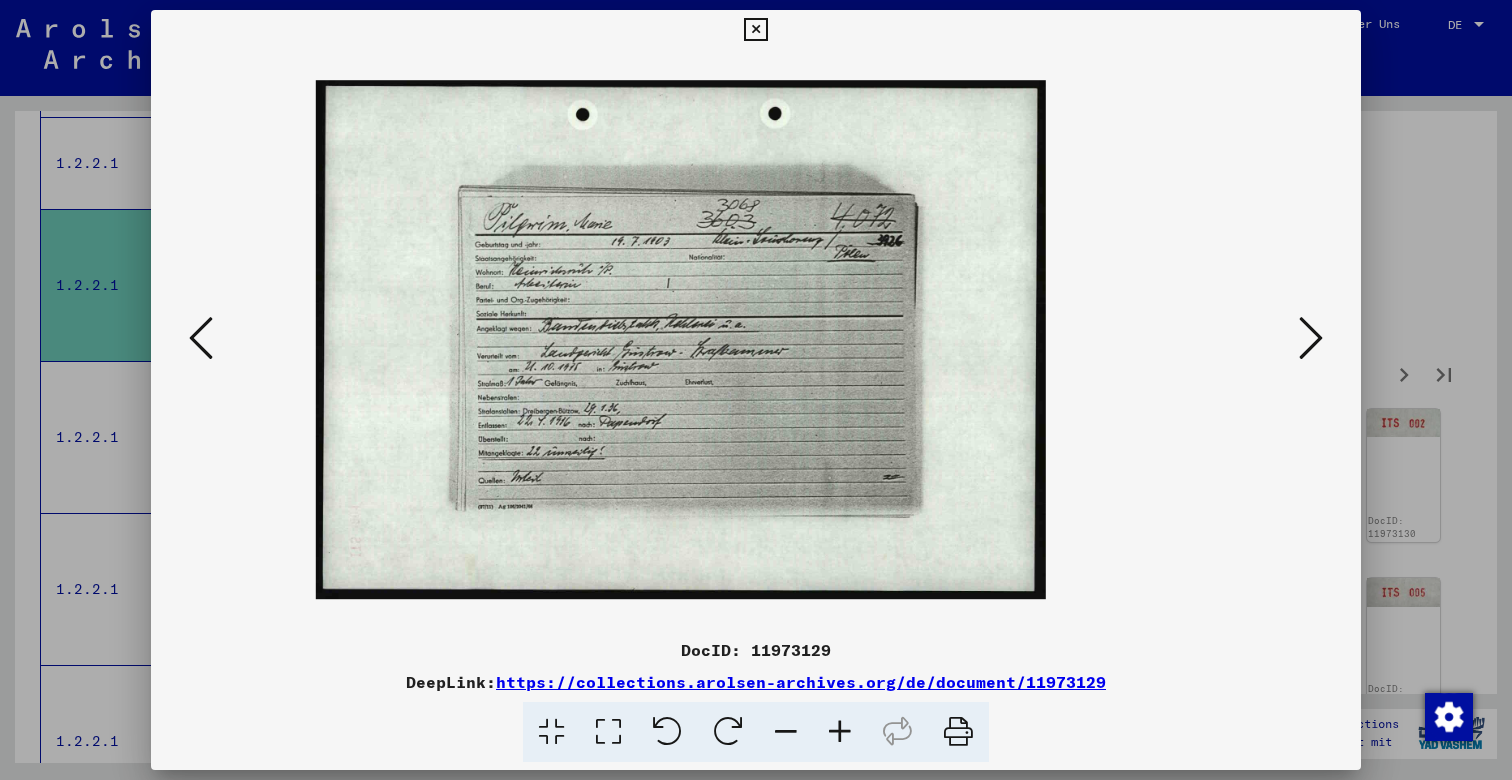 click at bounding box center (840, 732) 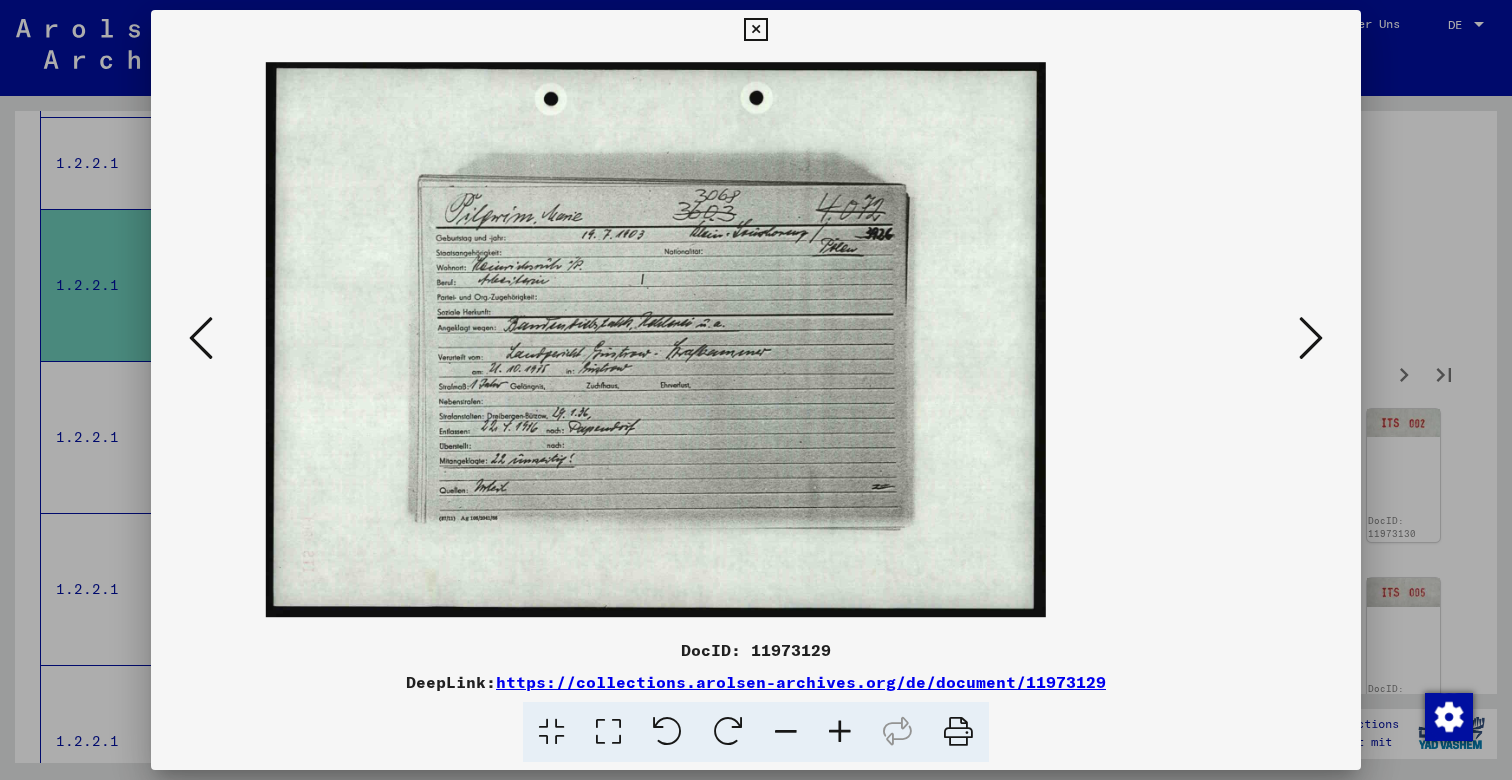 click at bounding box center [840, 732] 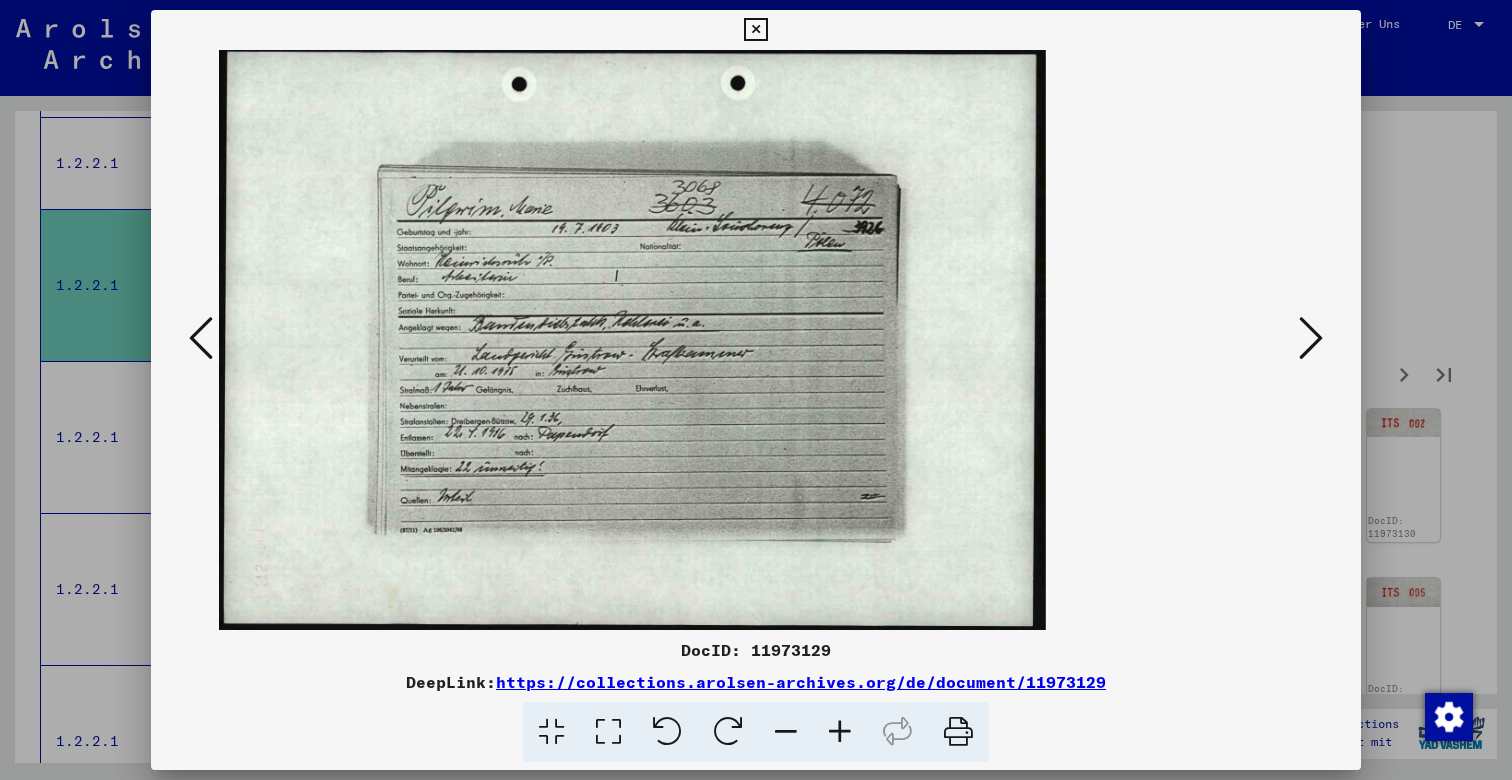 click at bounding box center (840, 732) 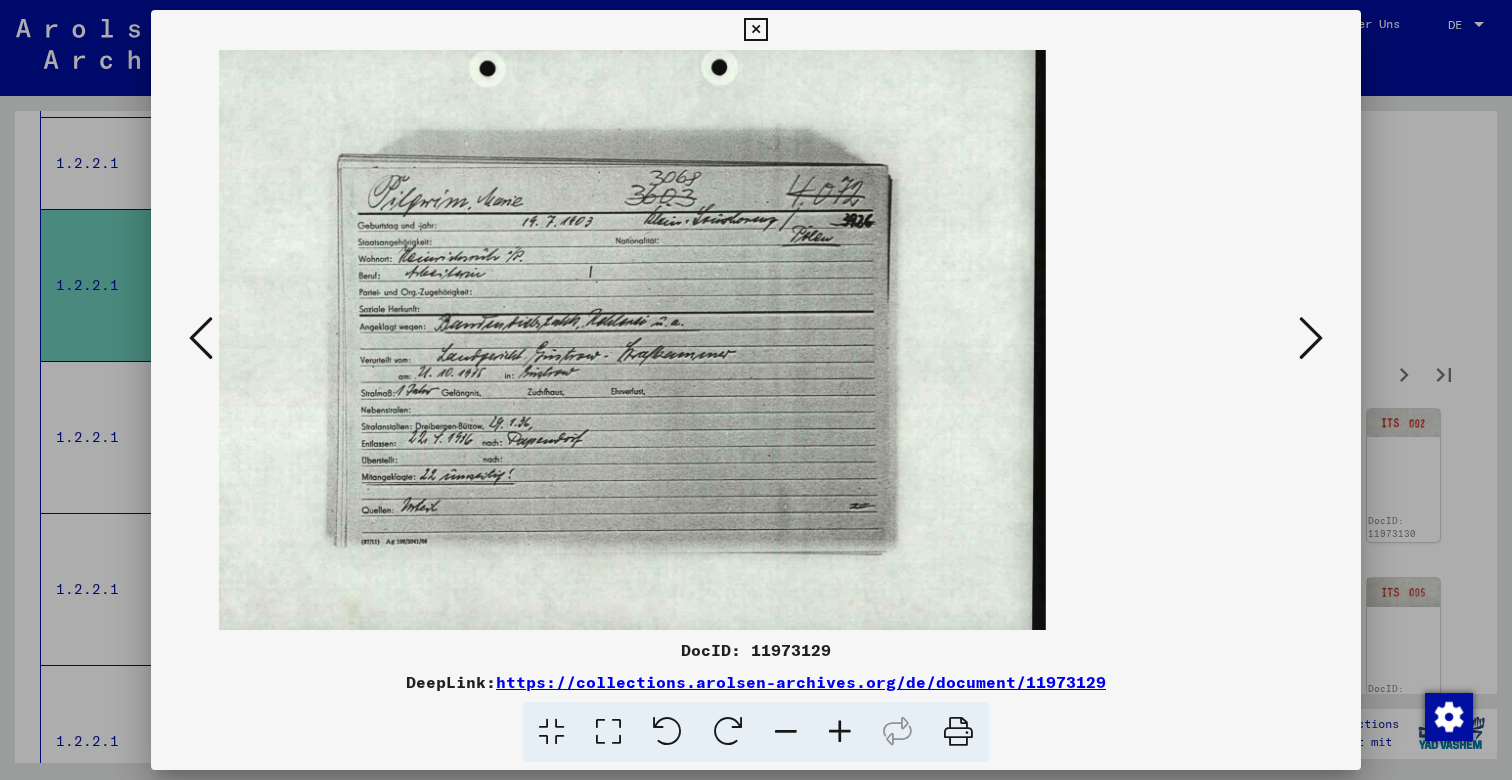 click at bounding box center [840, 732] 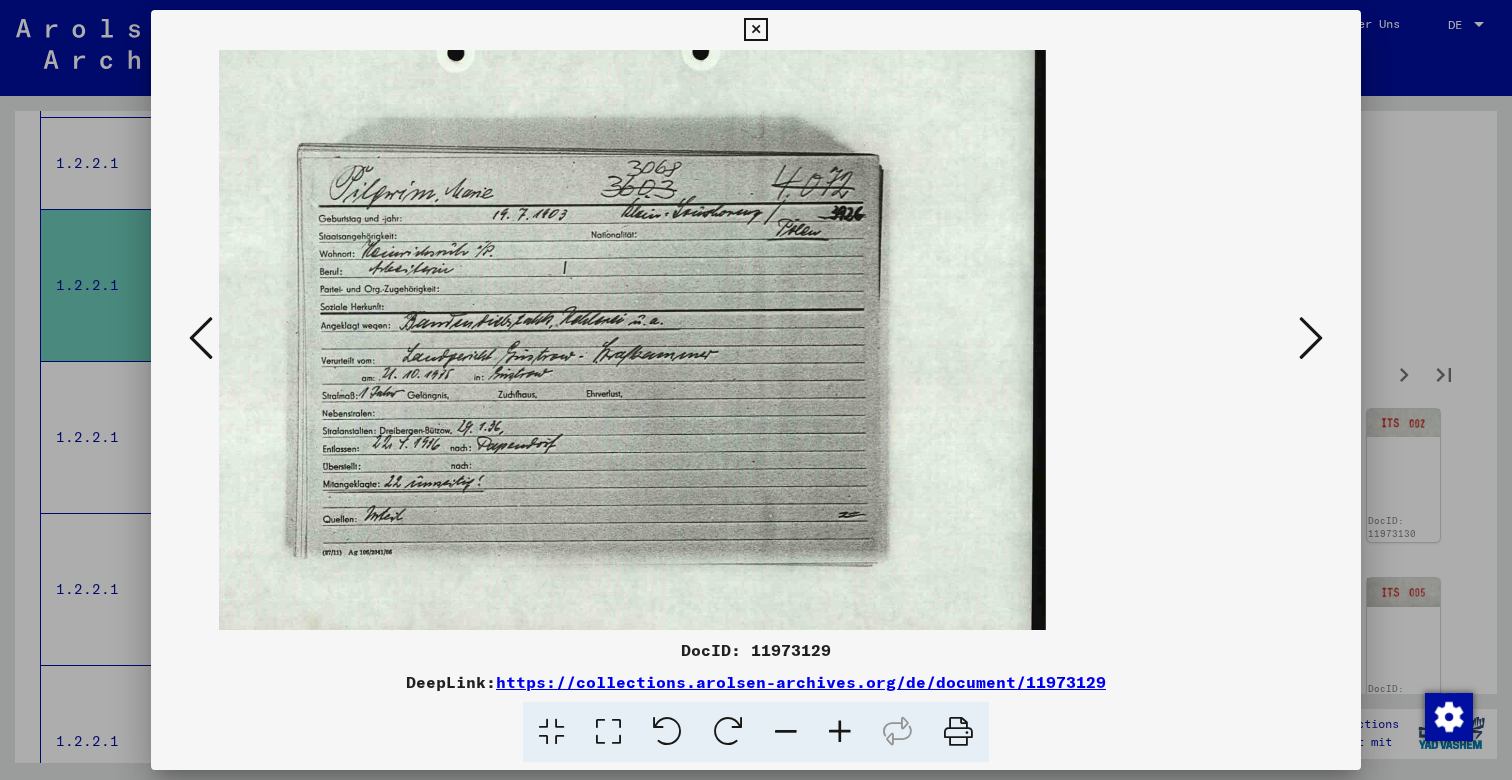 click at bounding box center (840, 732) 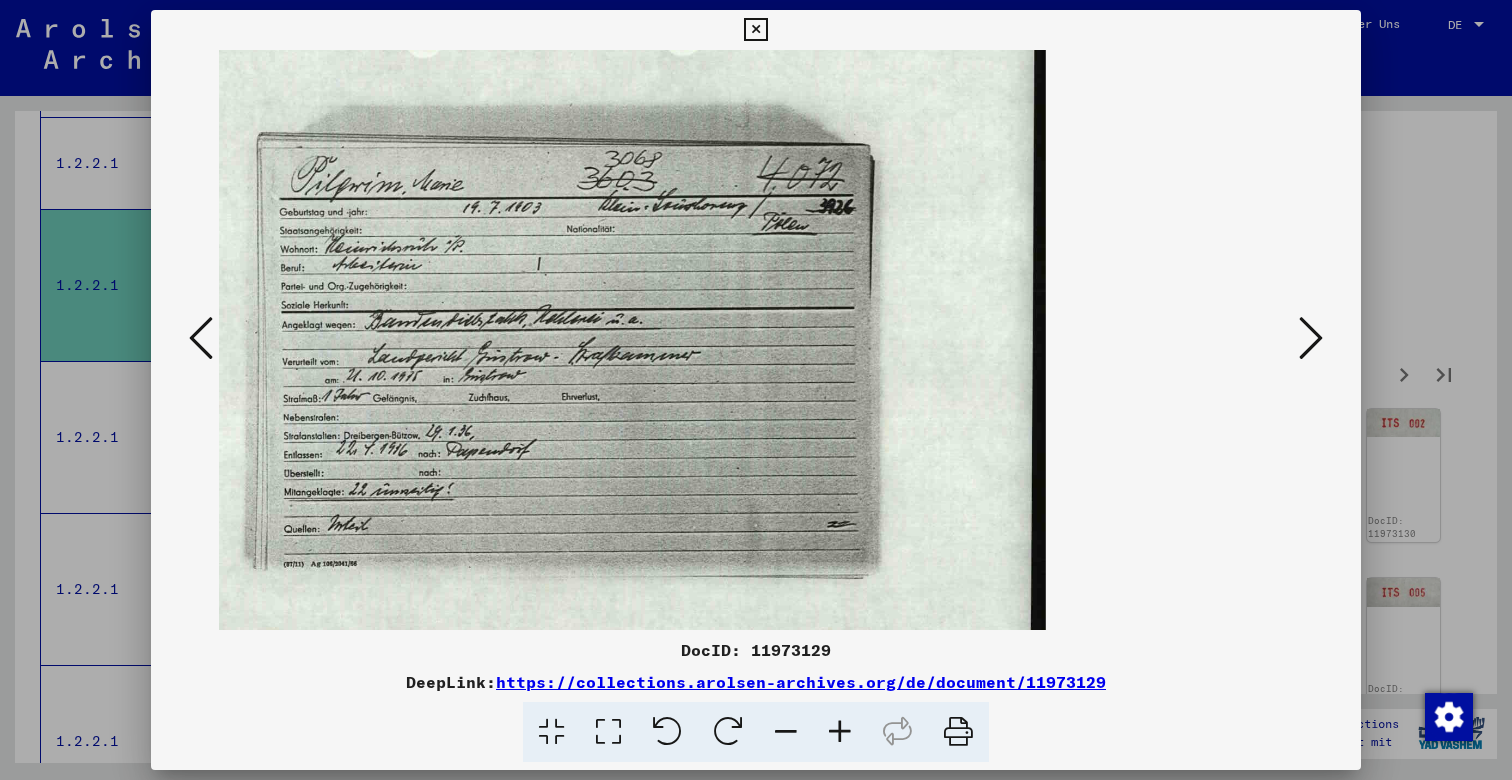 click at bounding box center [840, 732] 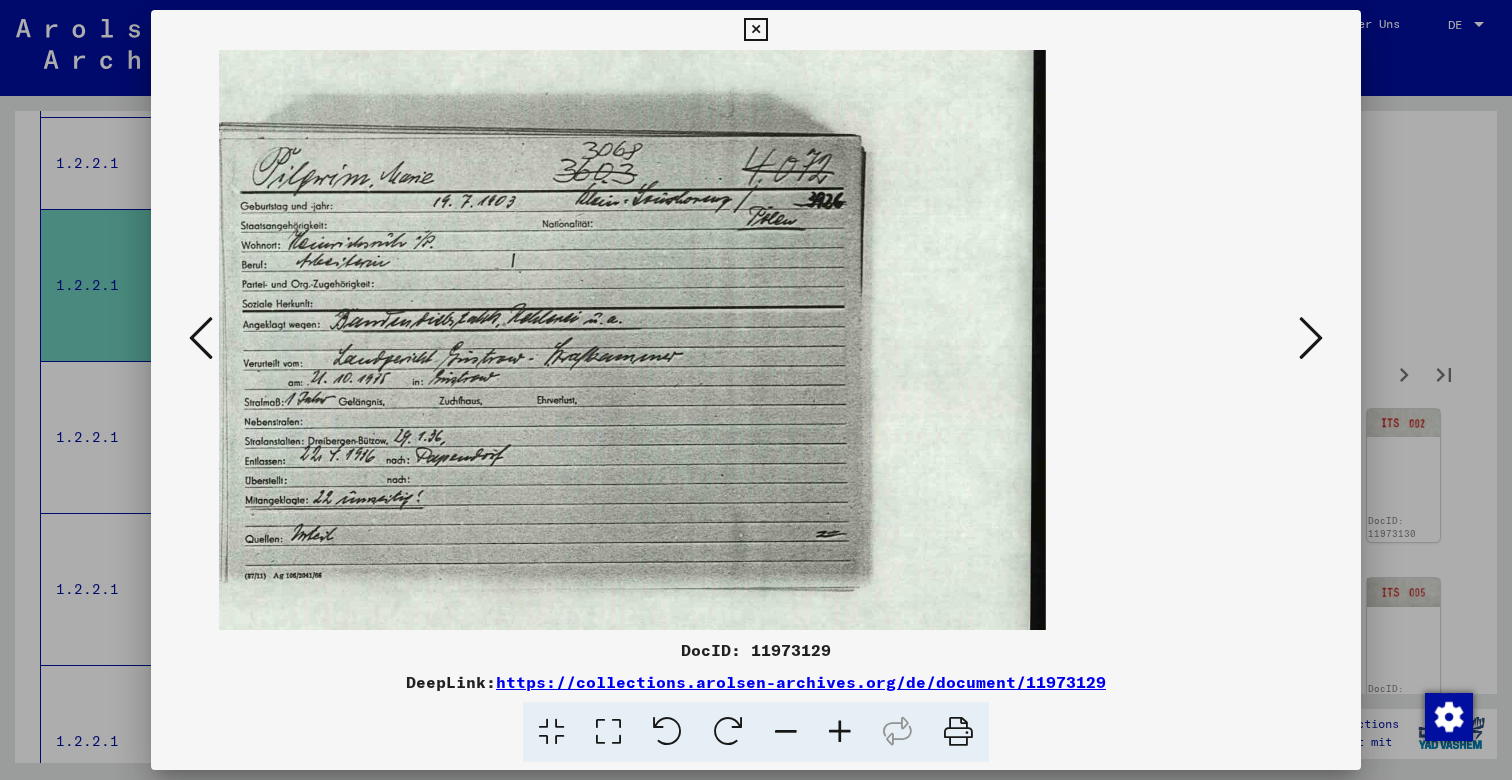 click at bounding box center [840, 732] 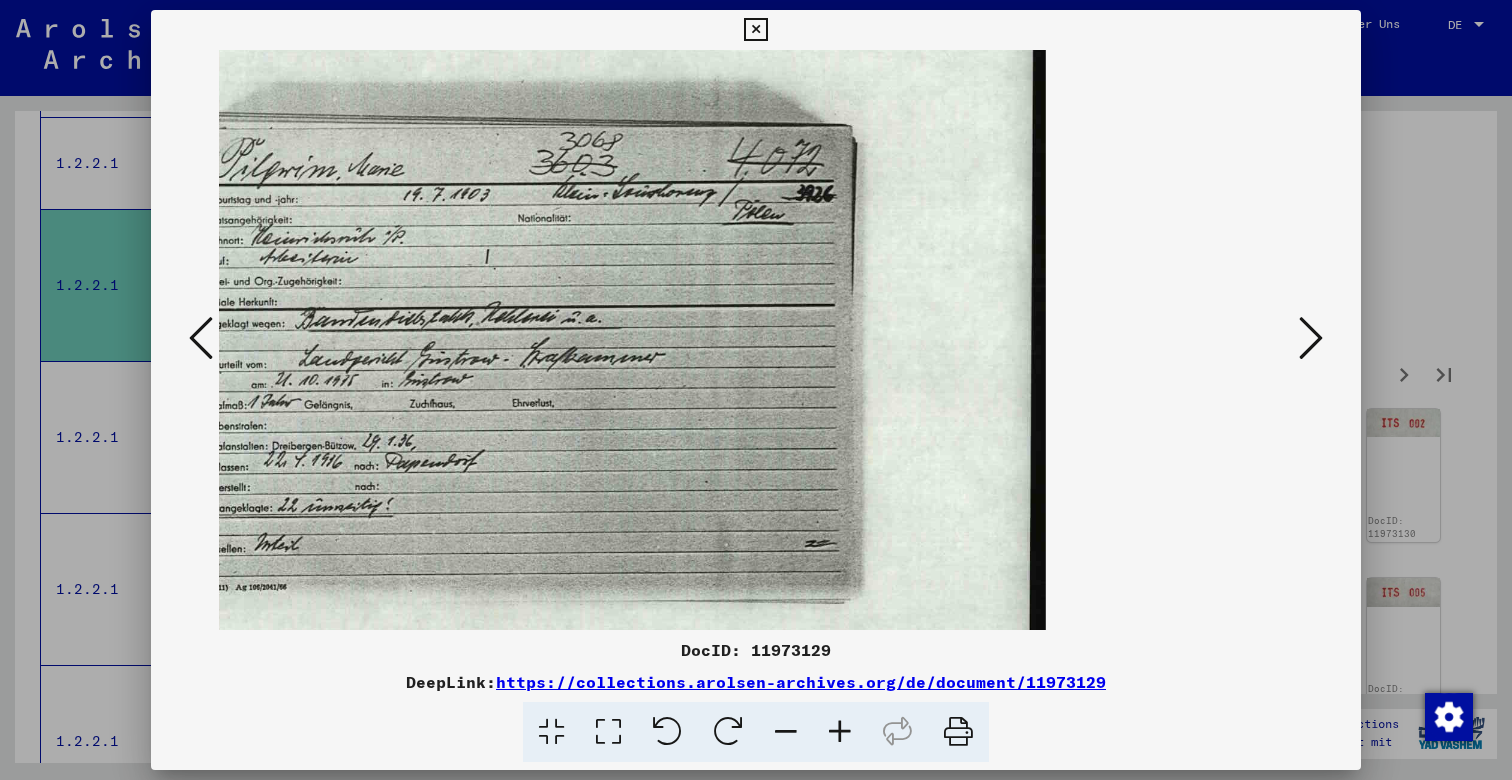 click at bounding box center (755, 30) 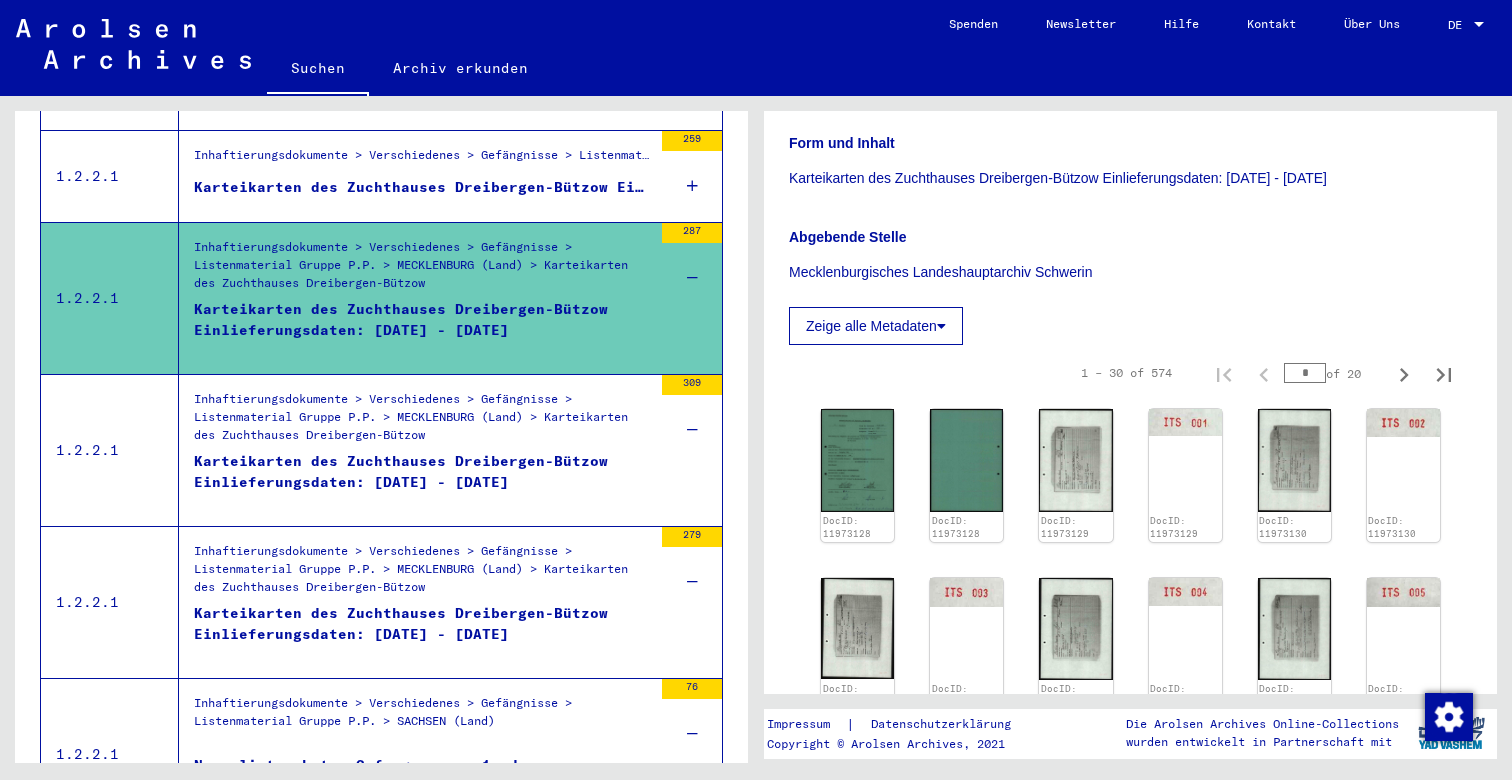 scroll, scrollTop: 1496, scrollLeft: 0, axis: vertical 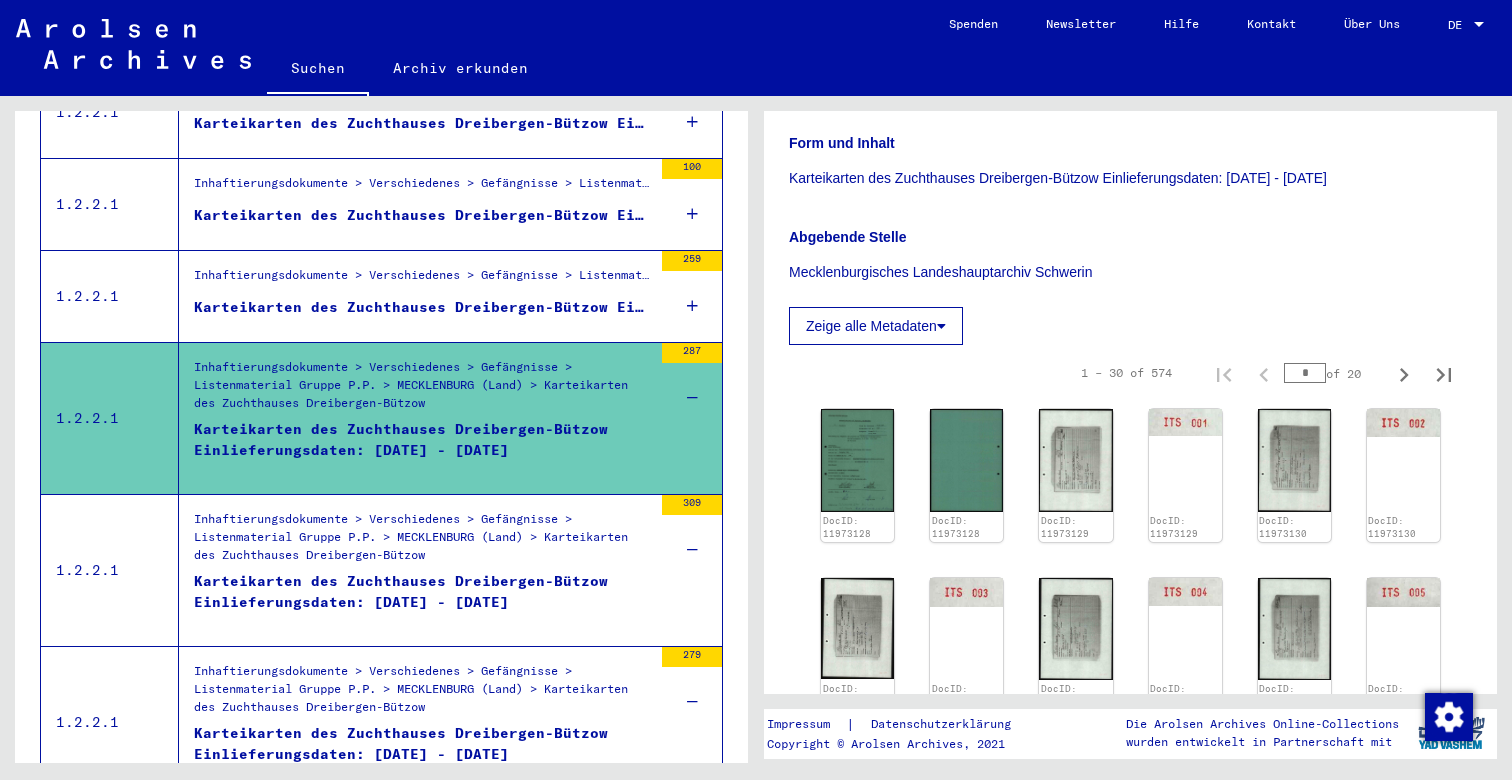 click at bounding box center (692, 306) 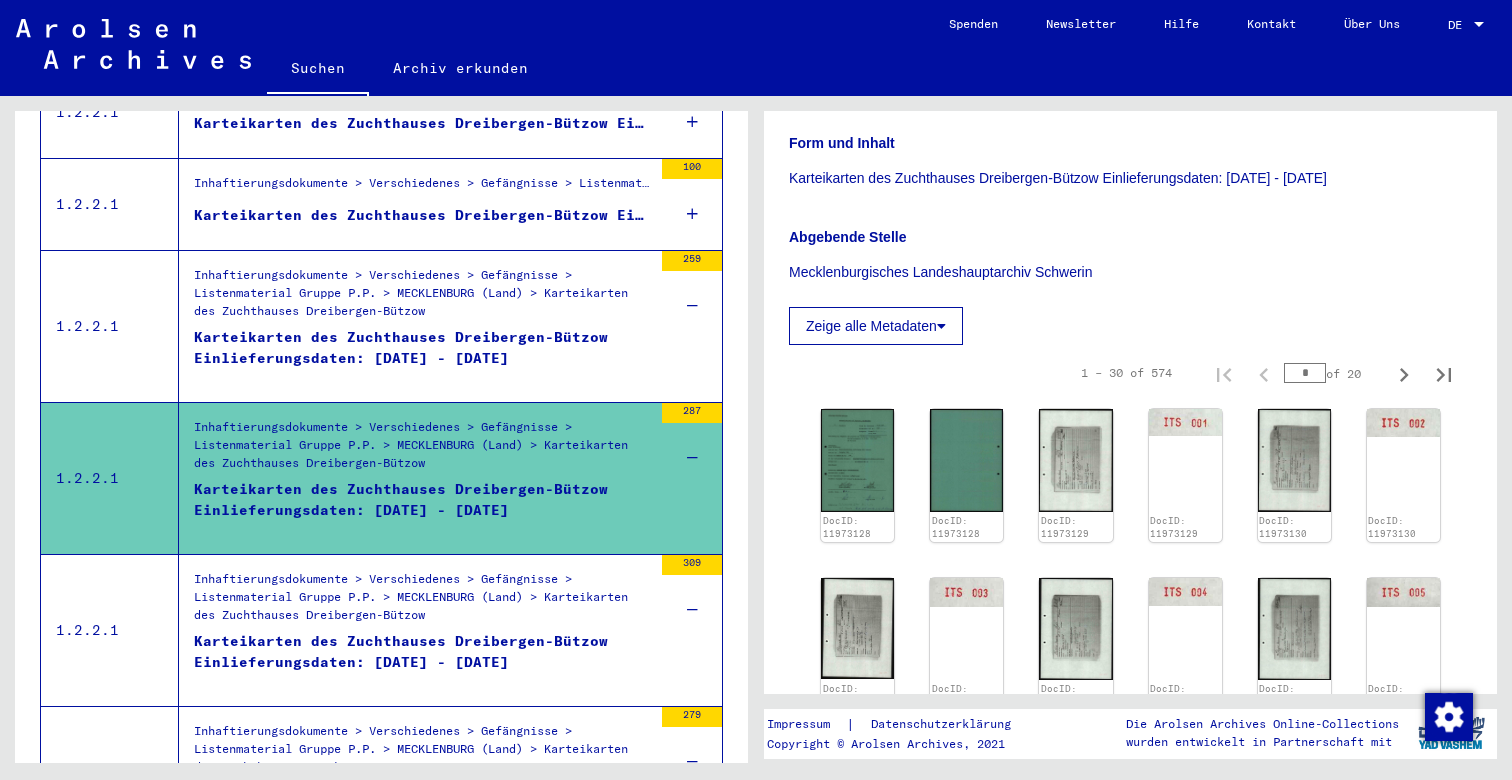 click on "Karteikarten des Zuchthauses Dreibergen-Bützow Einlieferungsdaten: [DATE] - [DATE]" at bounding box center (423, 357) 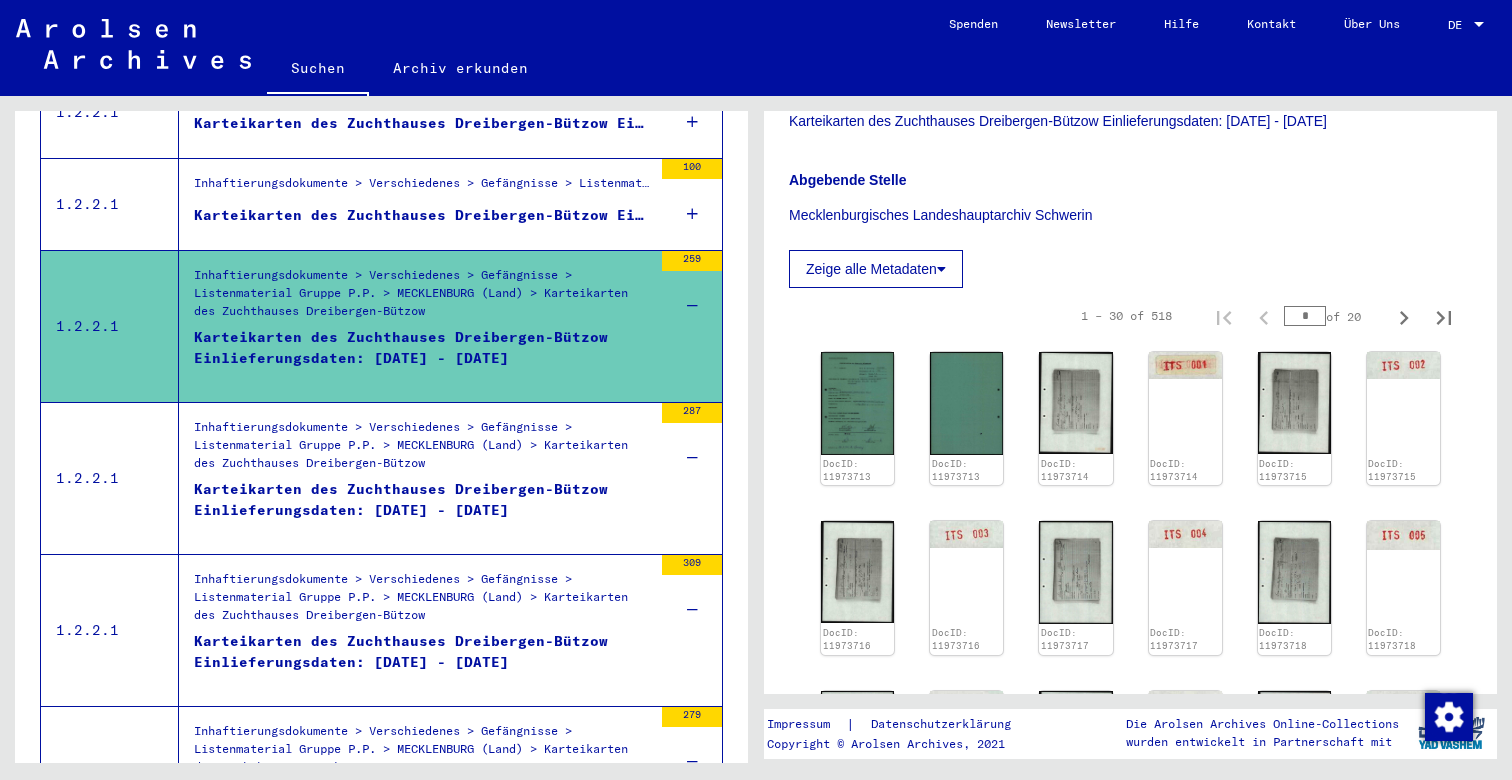scroll, scrollTop: 380, scrollLeft: 0, axis: vertical 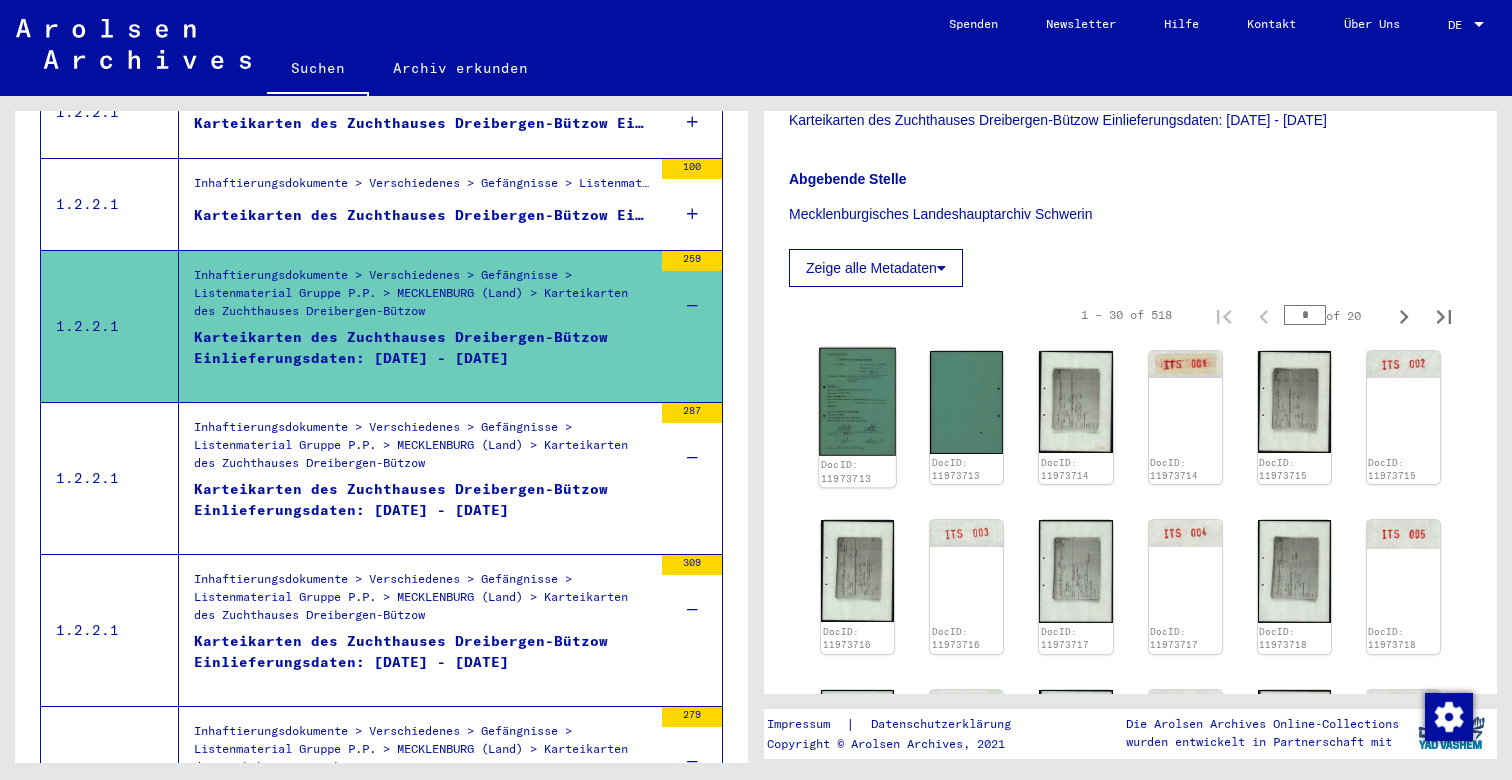 click 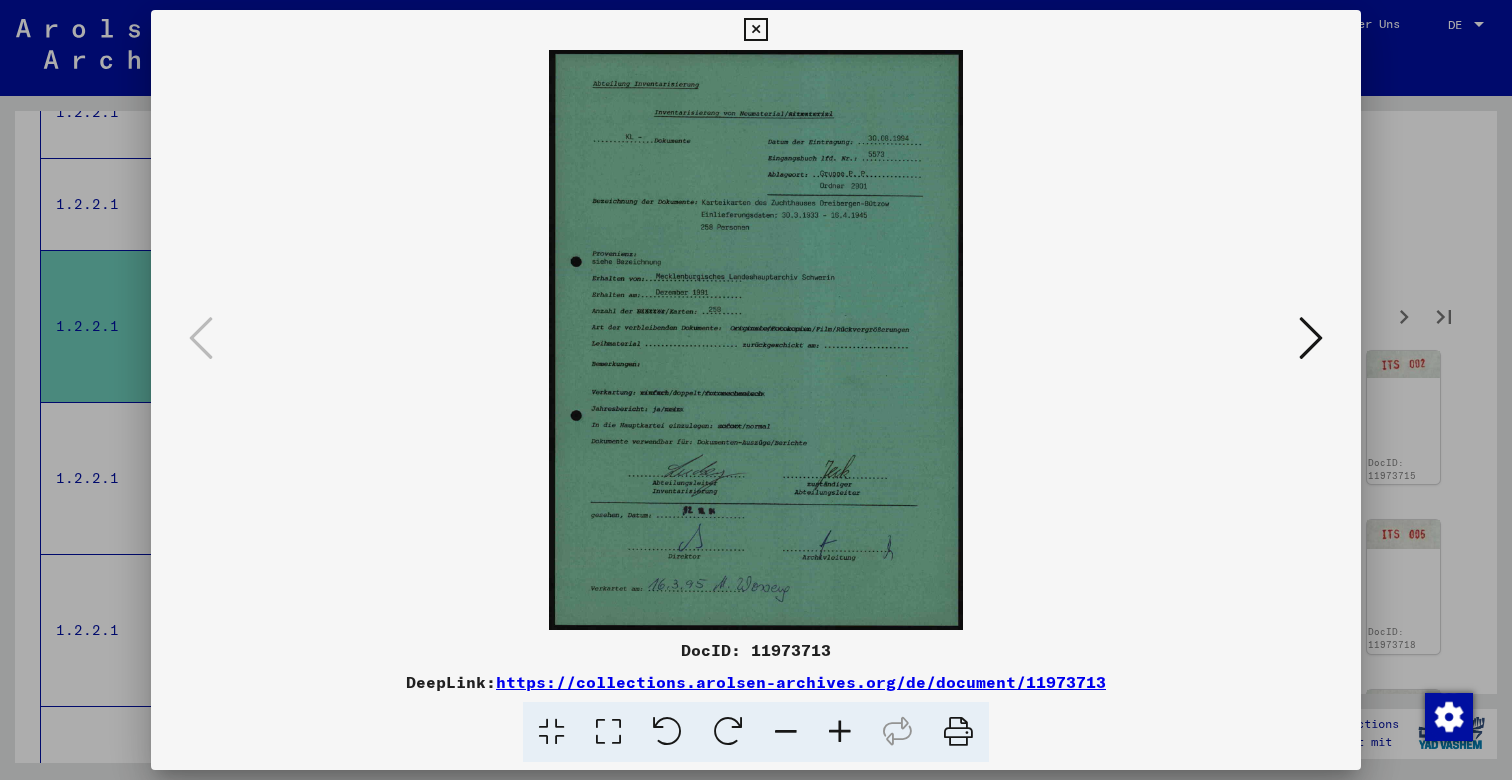click at bounding box center [840, 732] 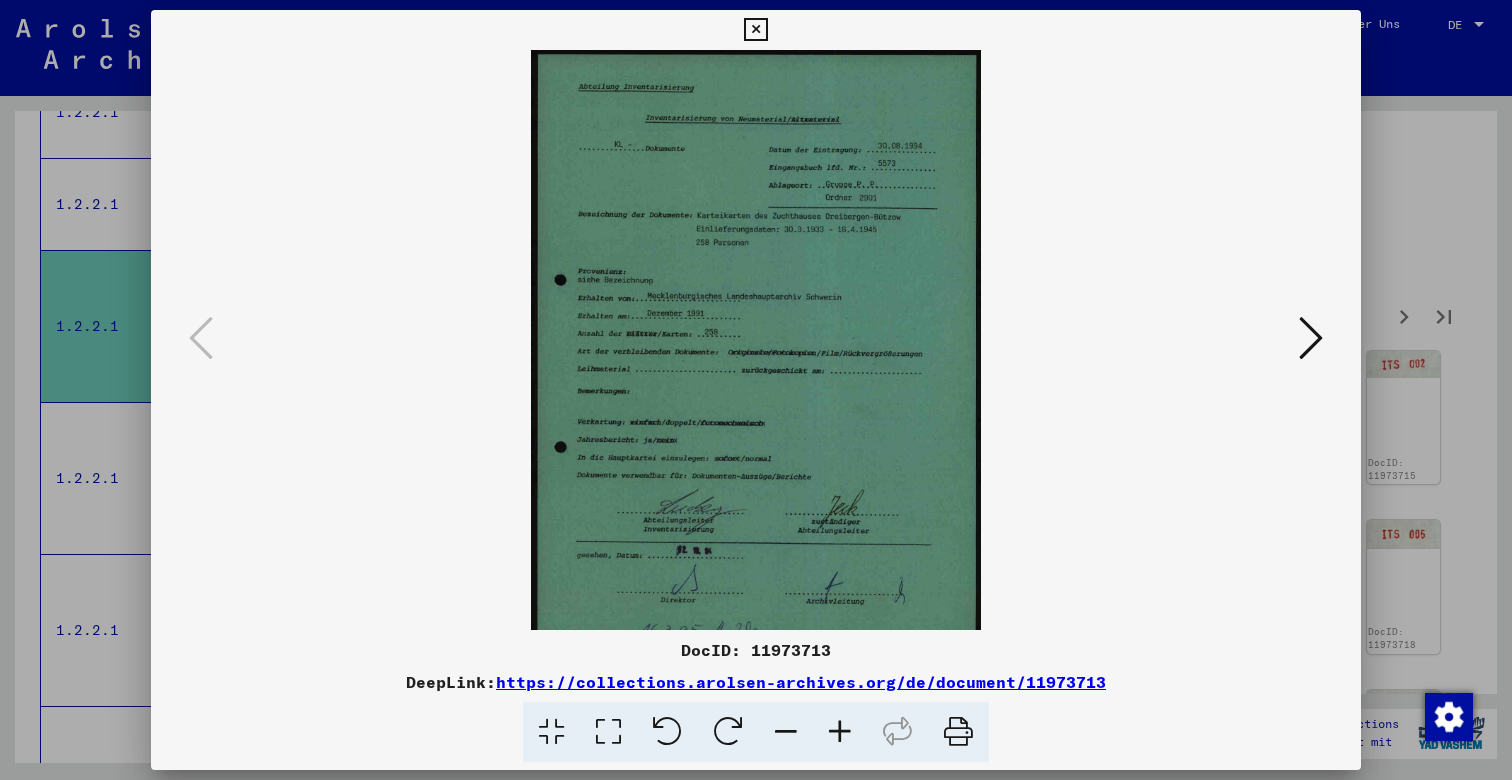 click at bounding box center (840, 732) 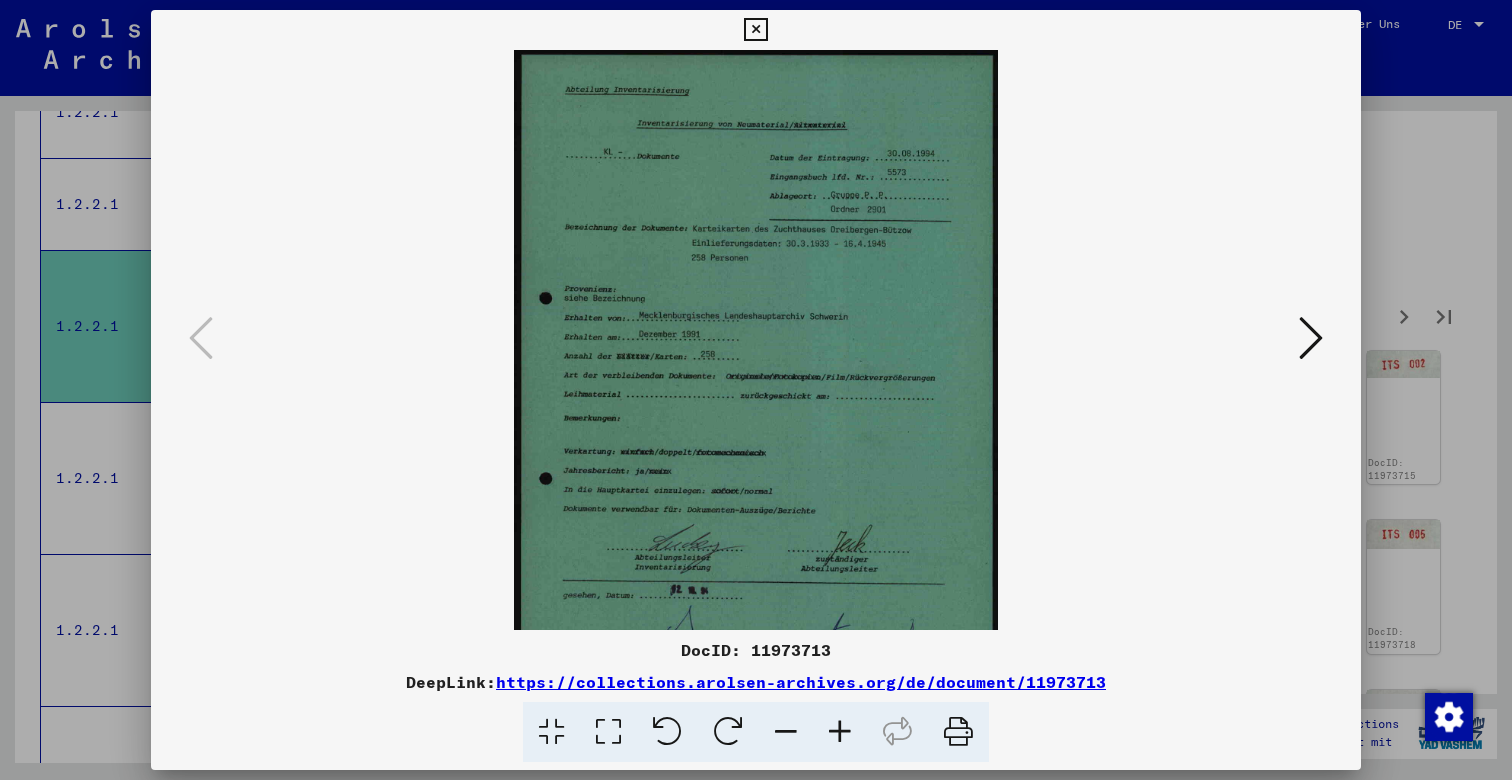 click at bounding box center [840, 732] 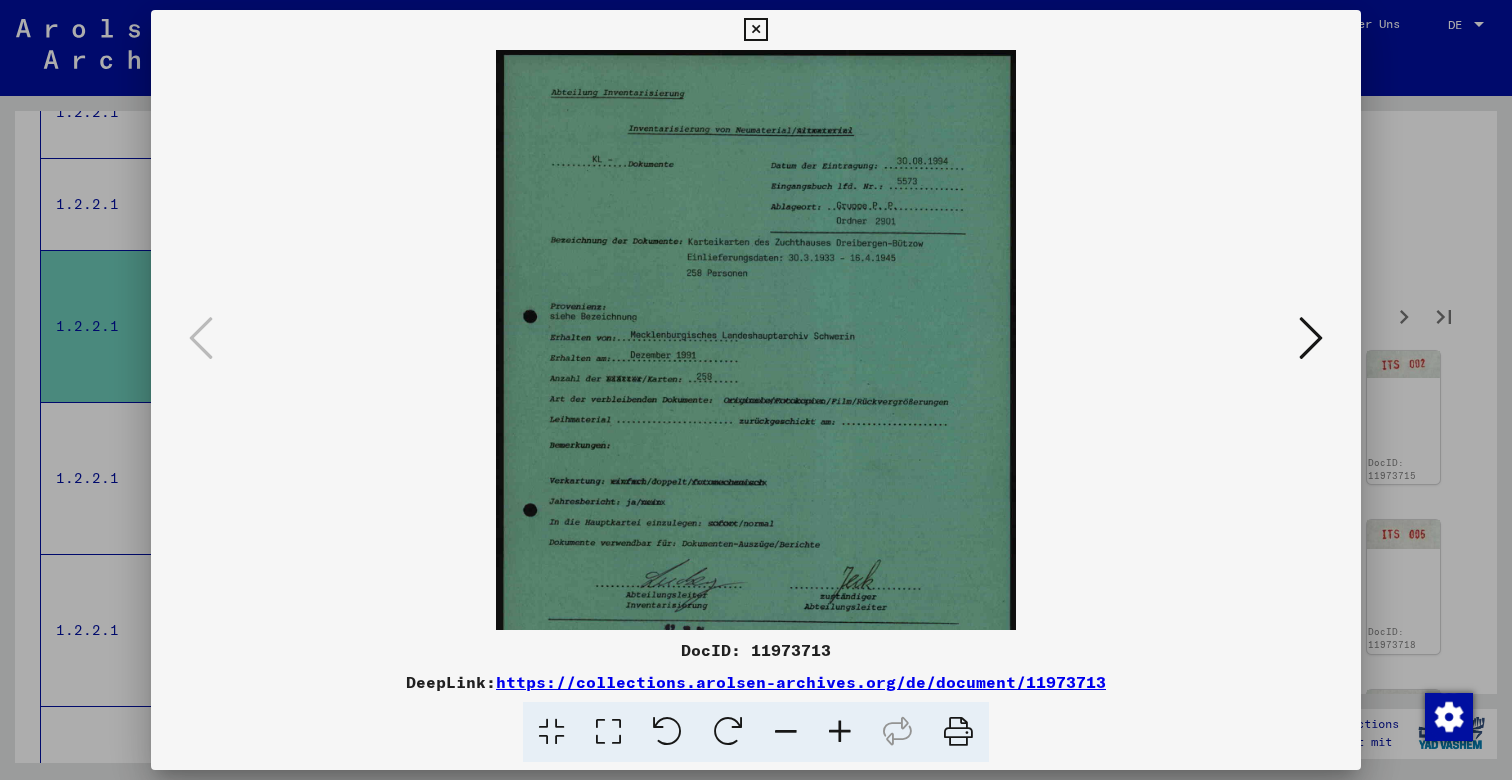 click at bounding box center (840, 732) 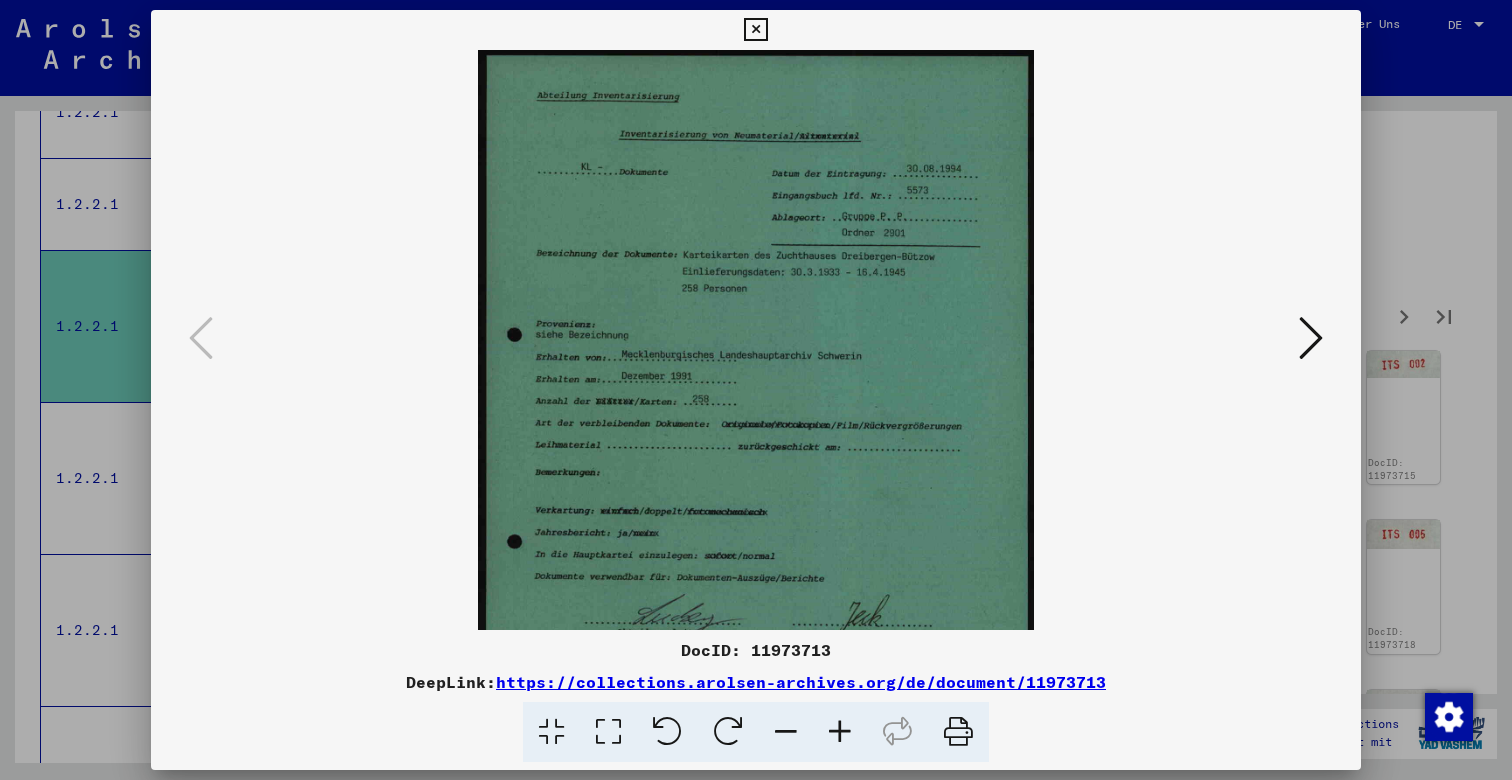 click at bounding box center (840, 732) 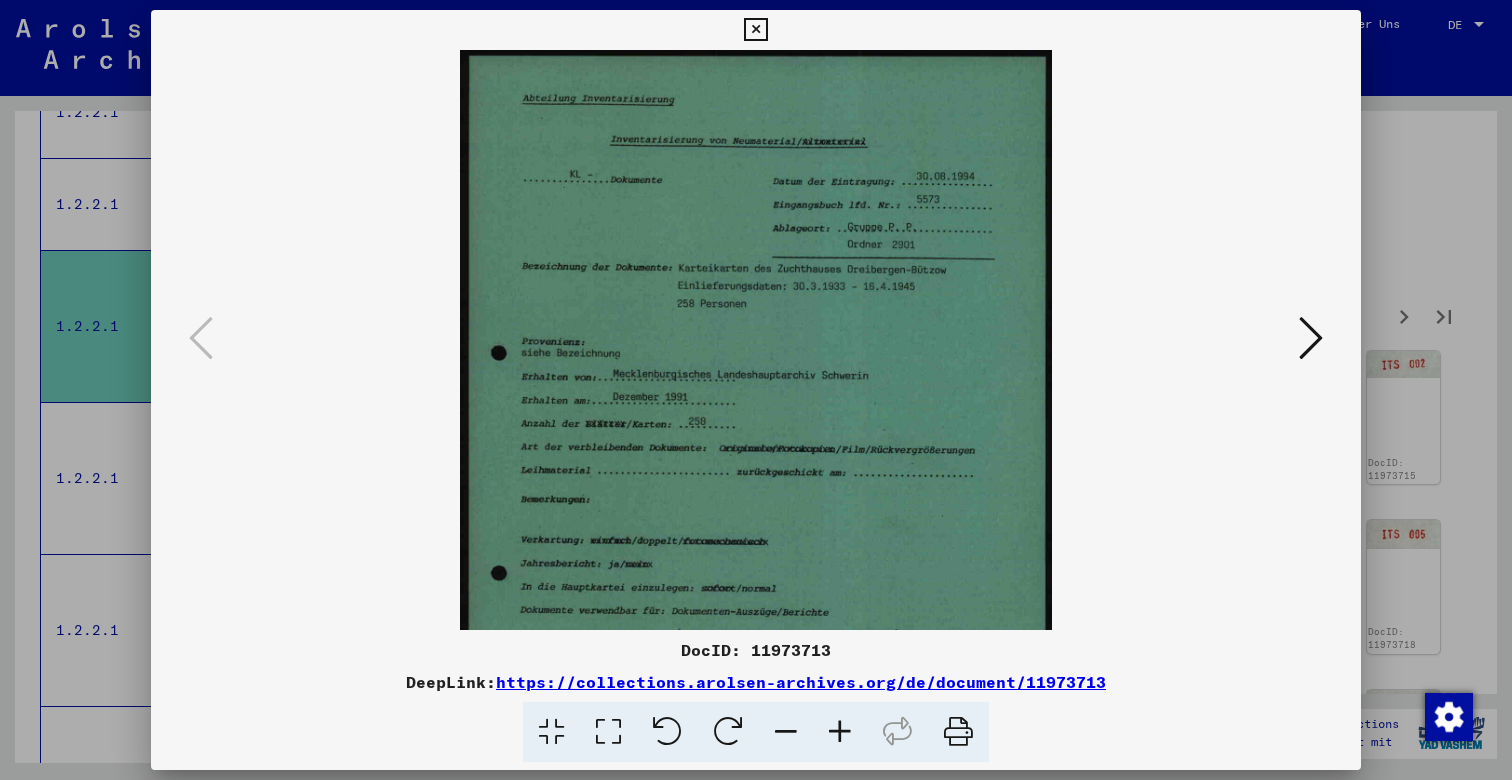click at bounding box center [840, 732] 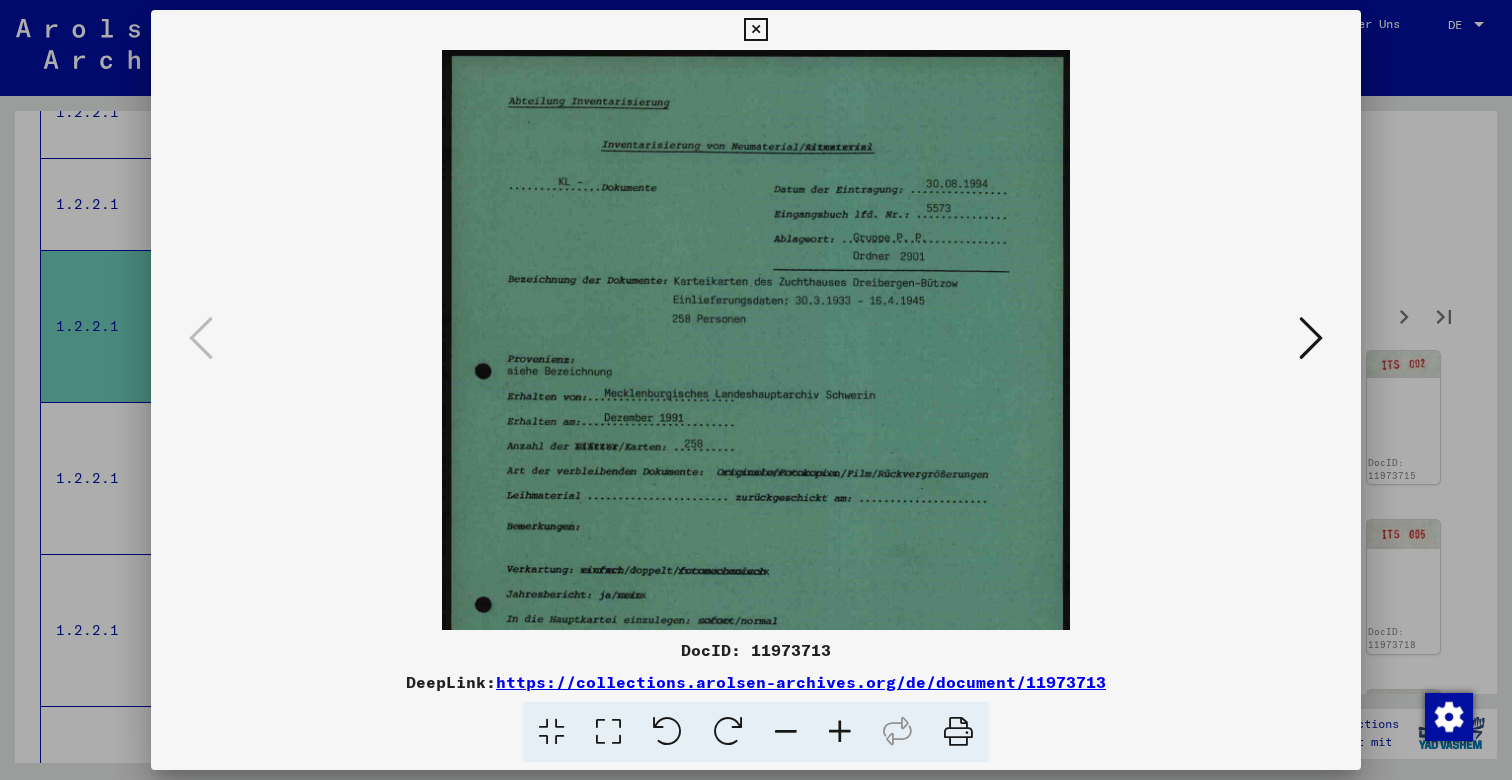 click at bounding box center (840, 732) 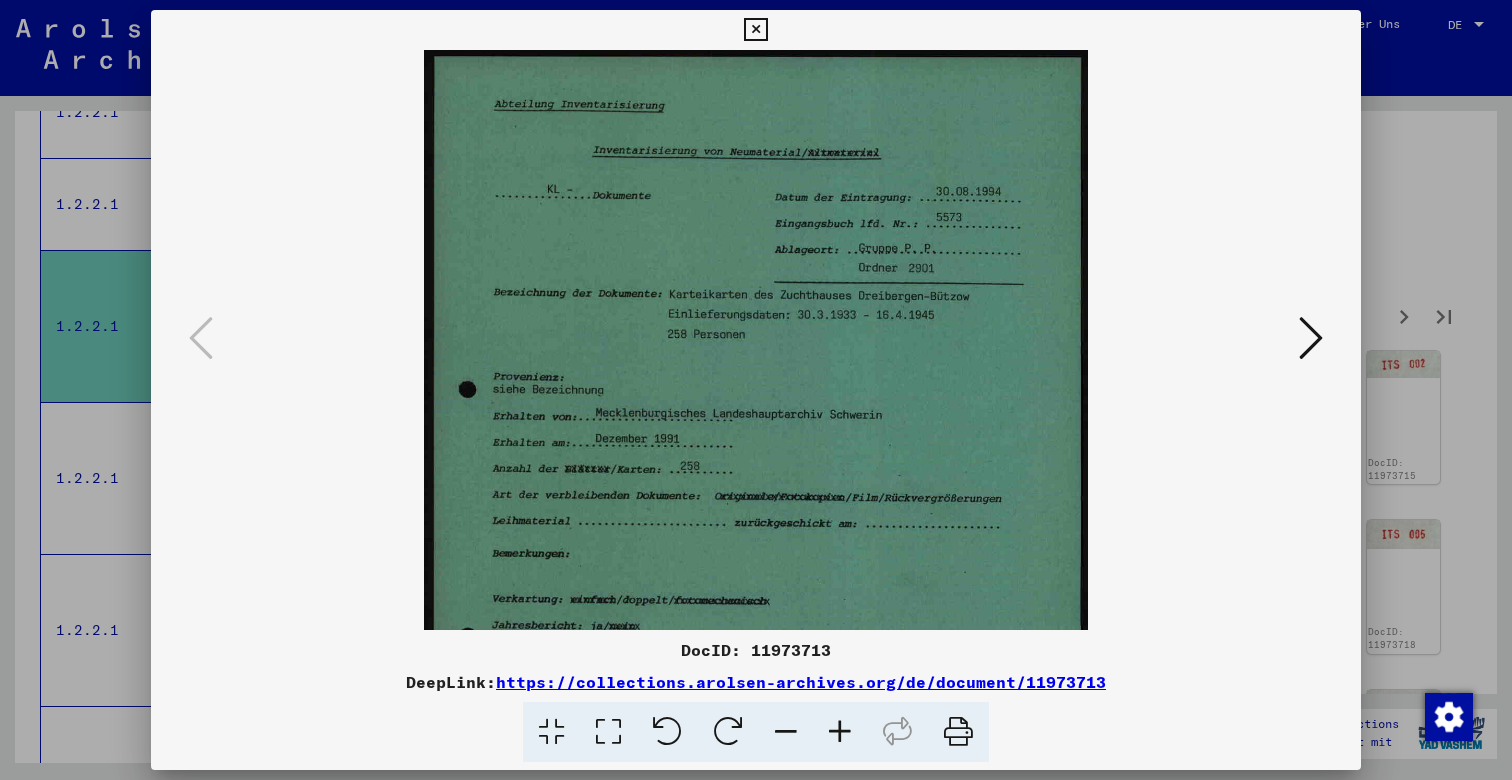 click at bounding box center (840, 732) 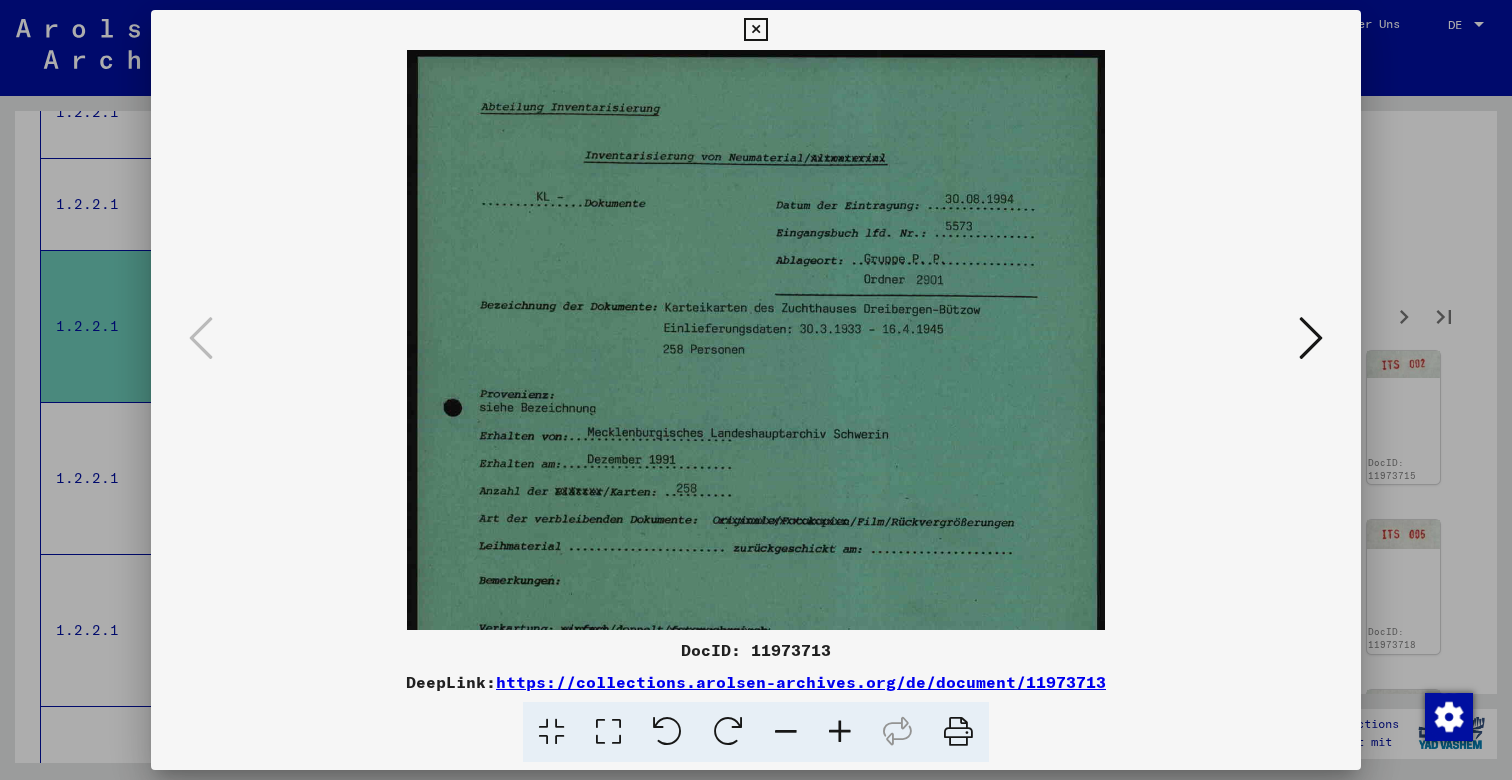 click at bounding box center (840, 732) 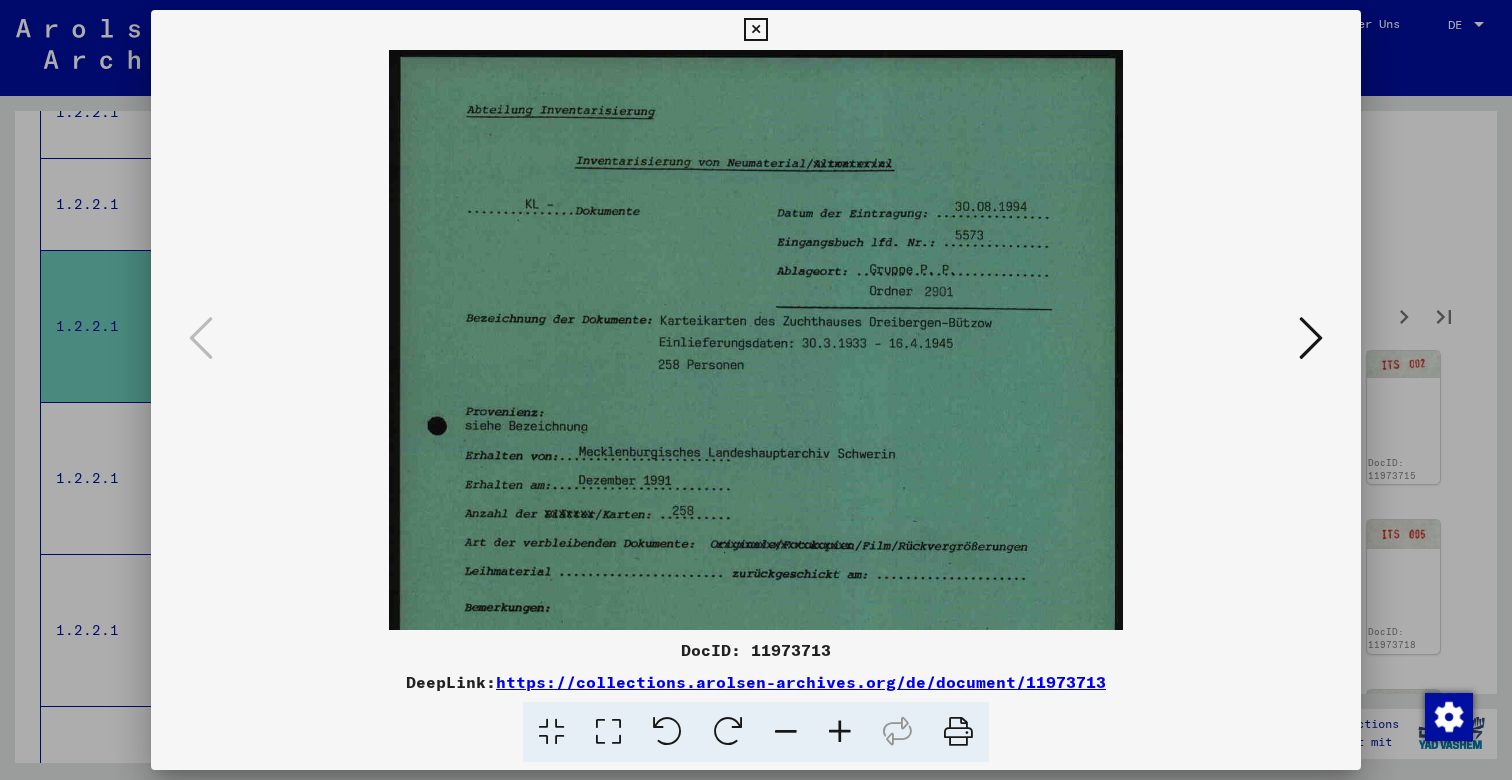 click at bounding box center [840, 732] 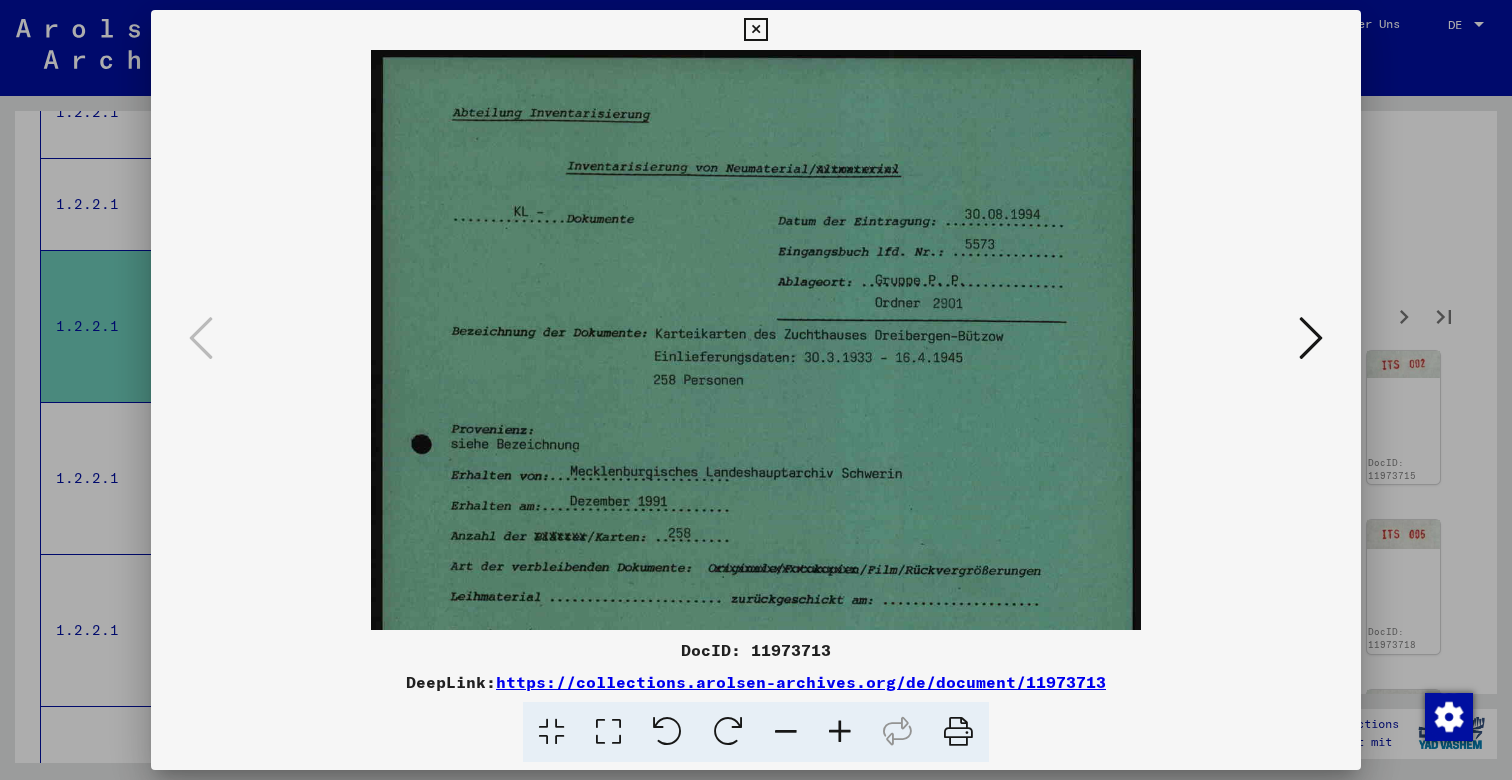 click at bounding box center (840, 732) 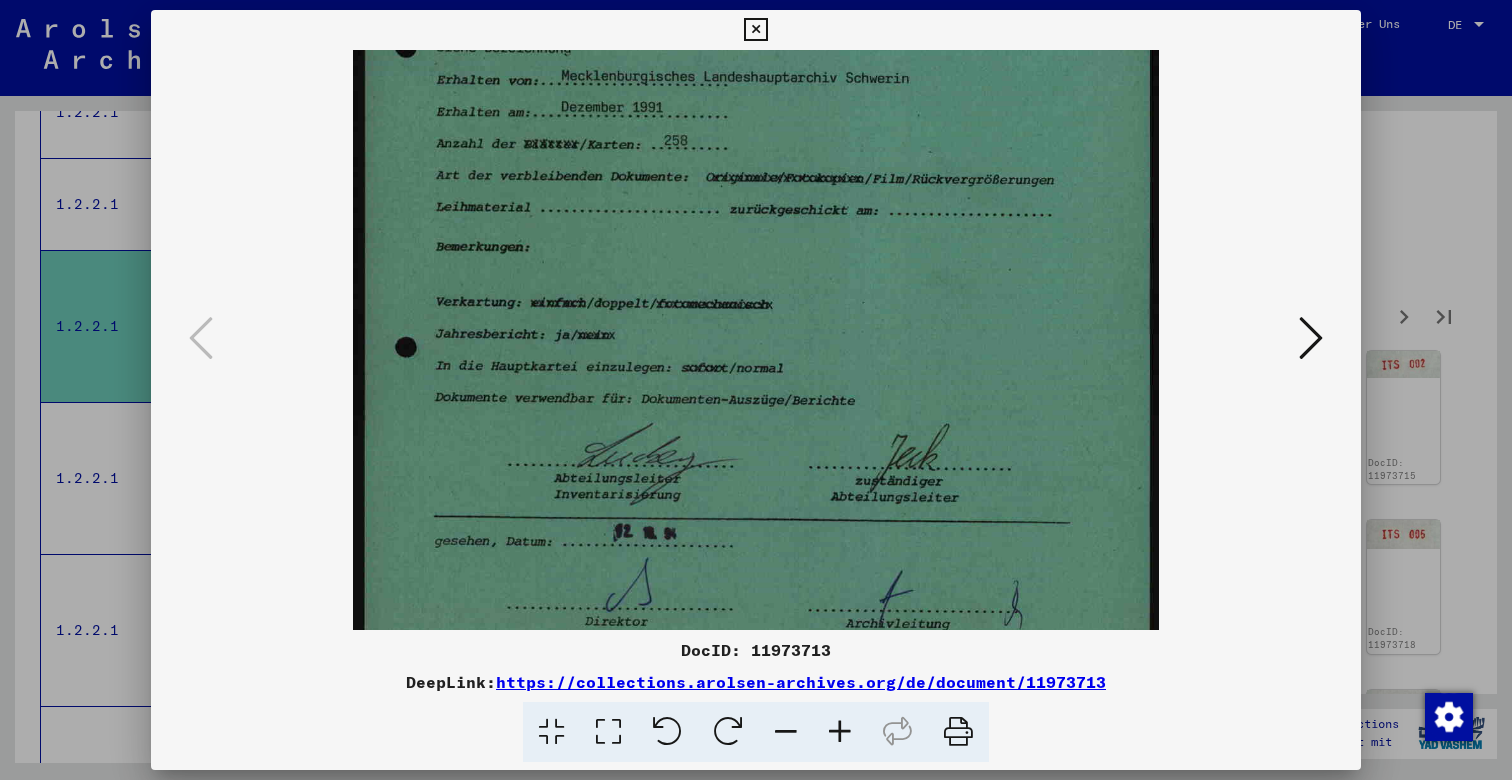 scroll, scrollTop: 436, scrollLeft: 0, axis: vertical 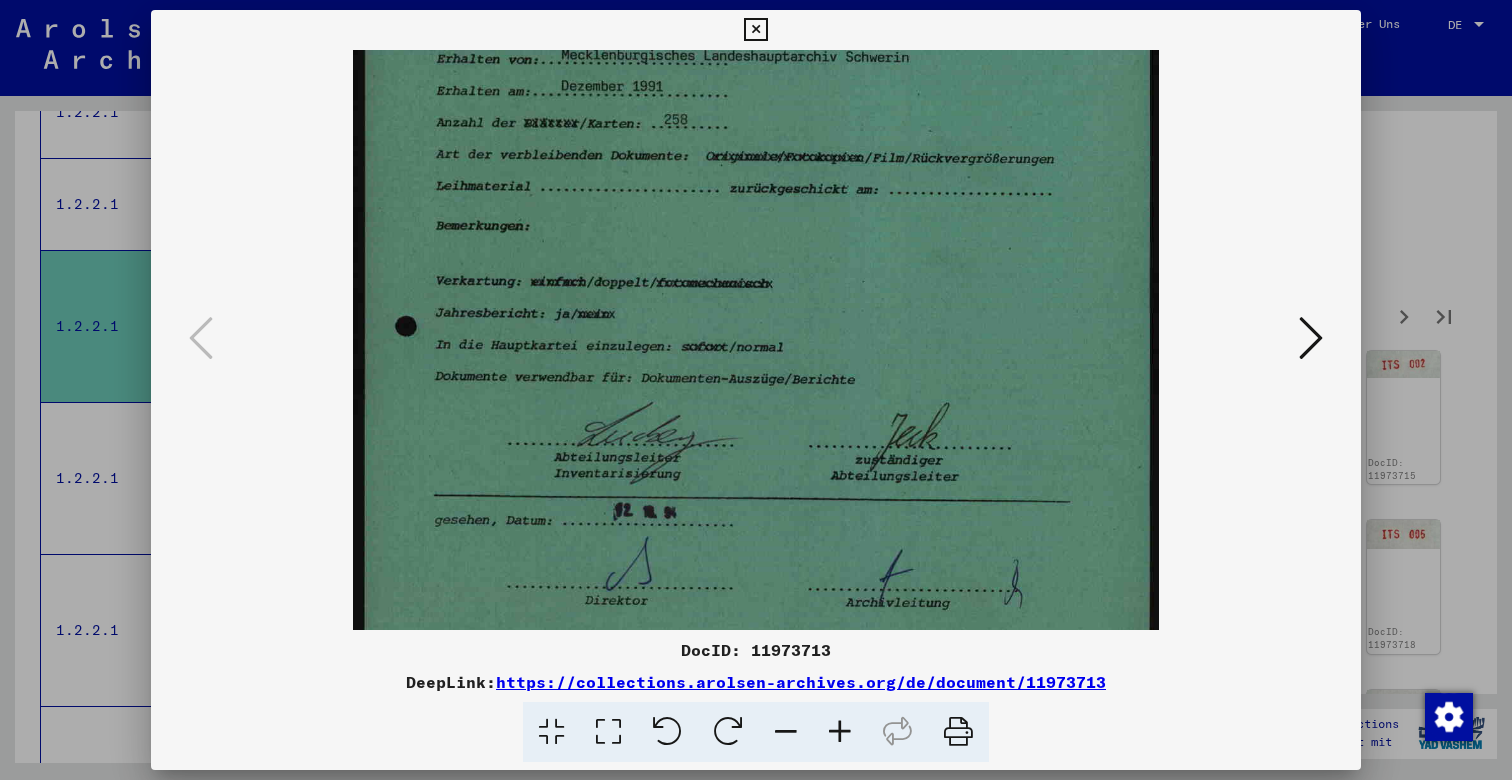 drag, startPoint x: 844, startPoint y: 521, endPoint x: 768, endPoint y: 85, distance: 442.57428 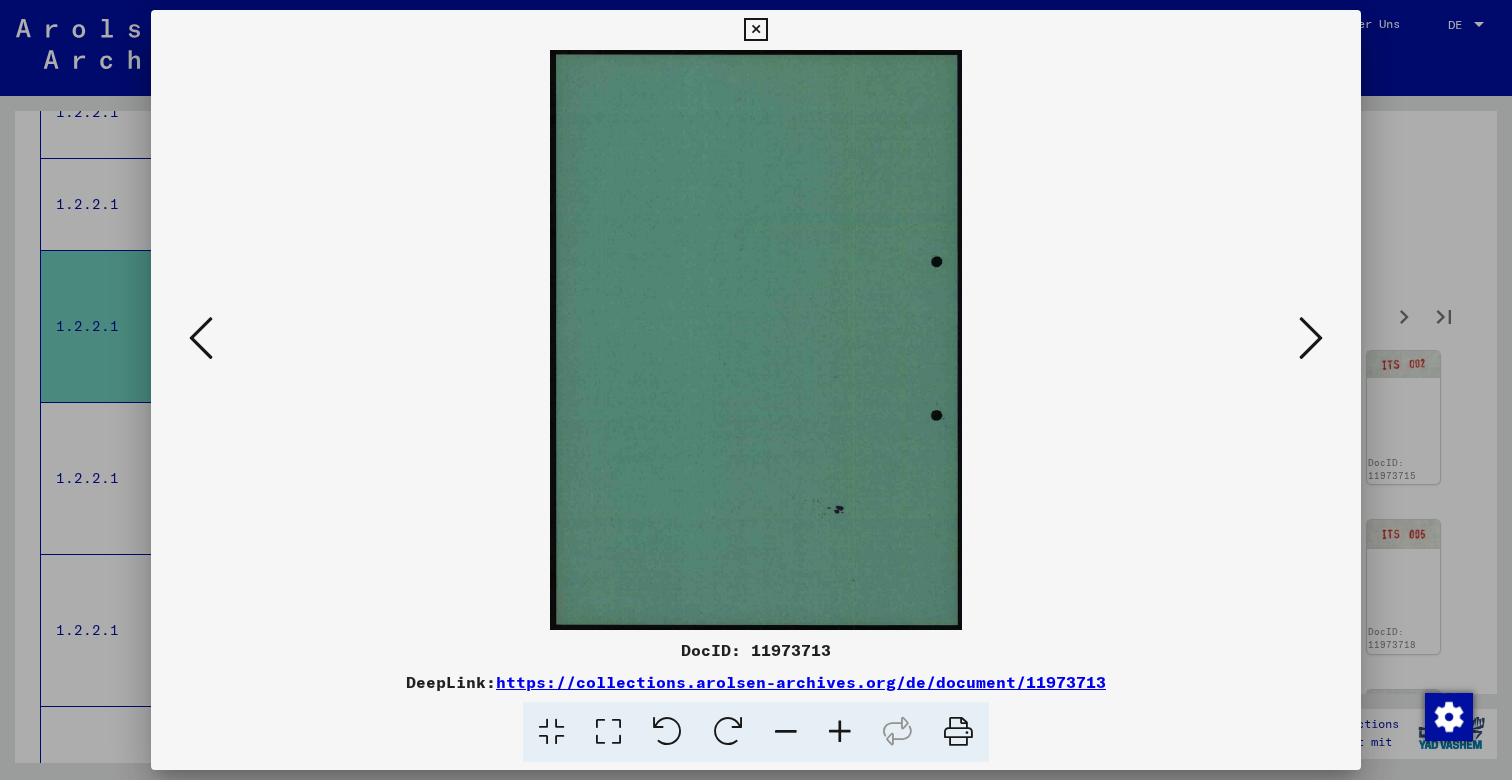 click at bounding box center (201, 338) 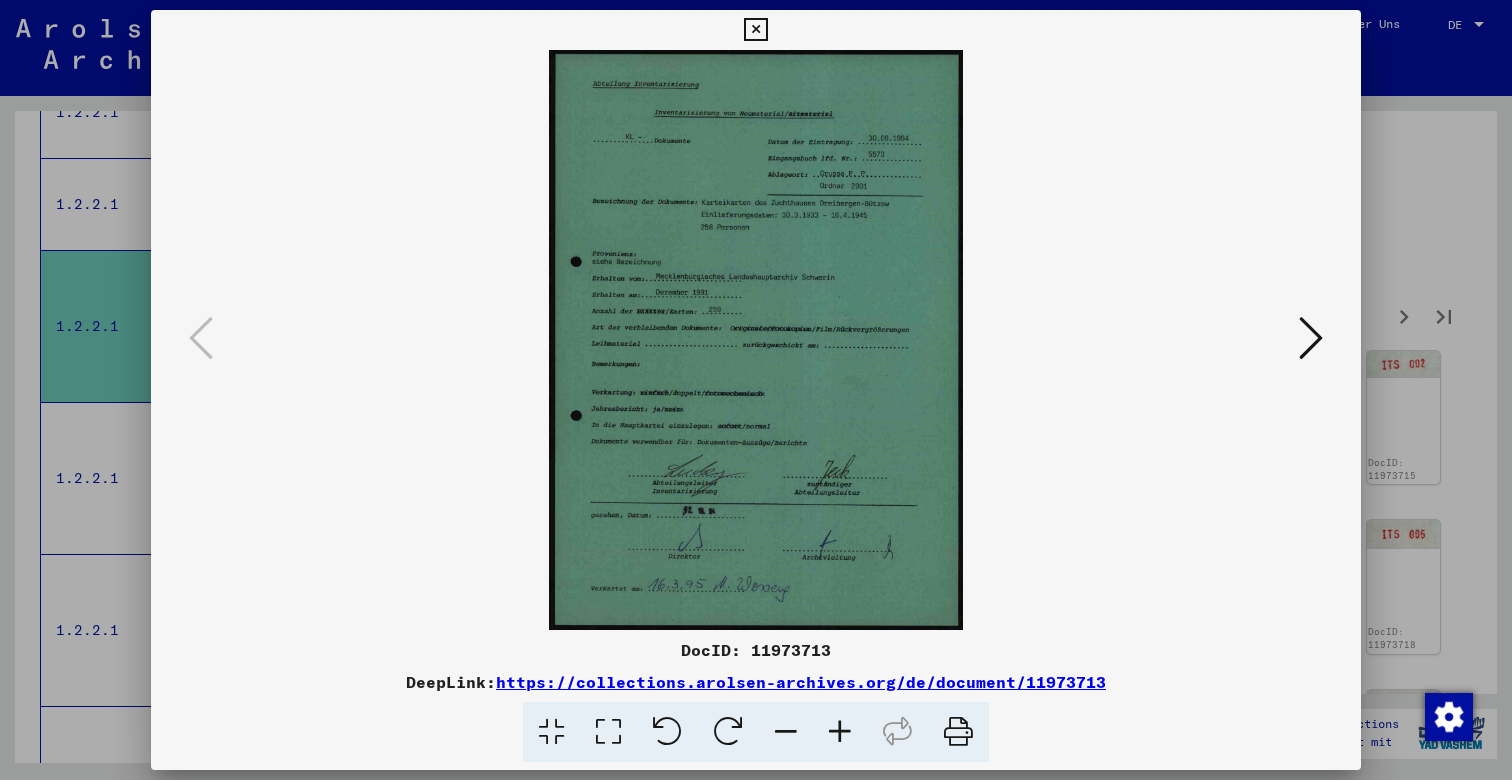 click at bounding box center [1311, 338] 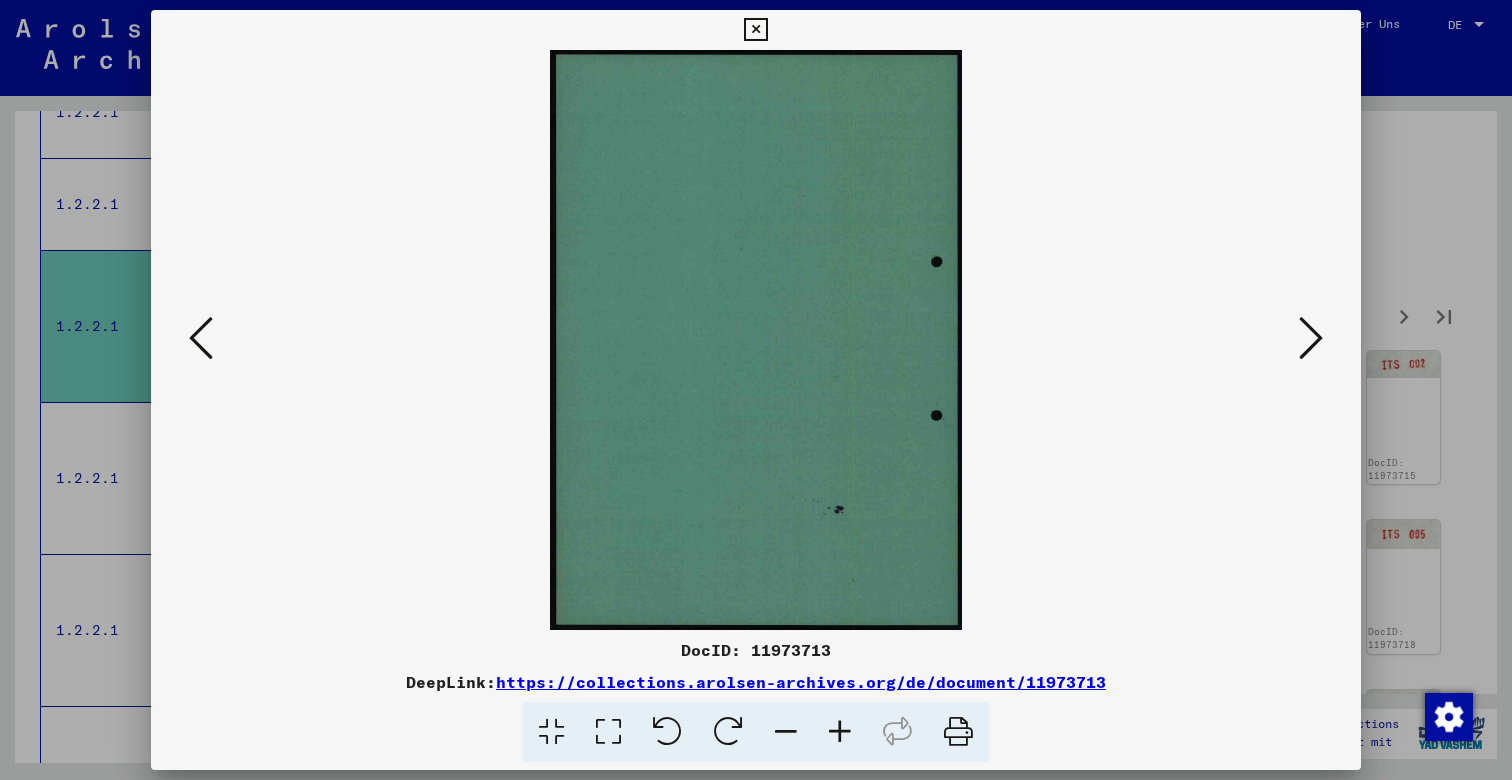 click at bounding box center (201, 338) 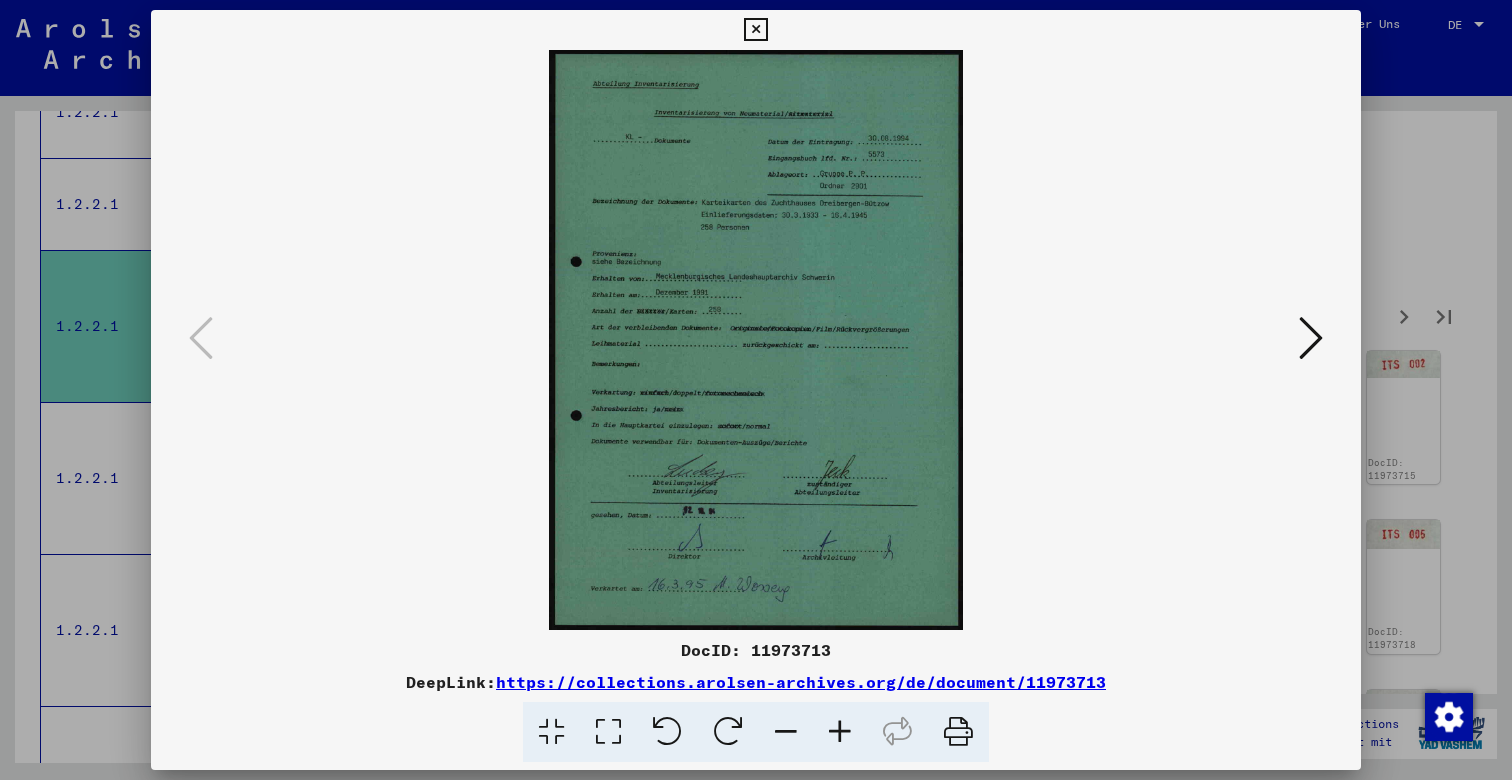 click at bounding box center (1311, 339) 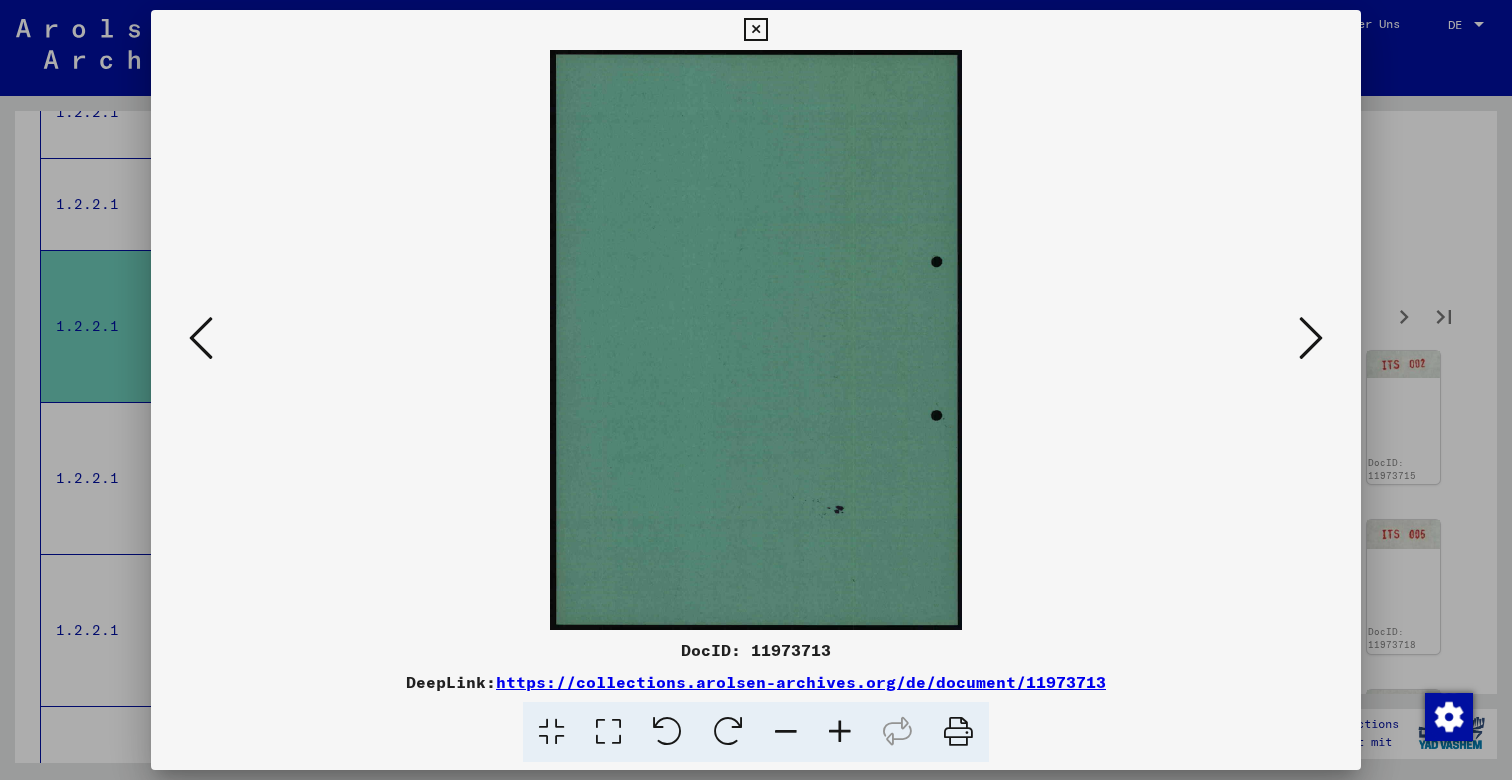 click at bounding box center [1311, 339] 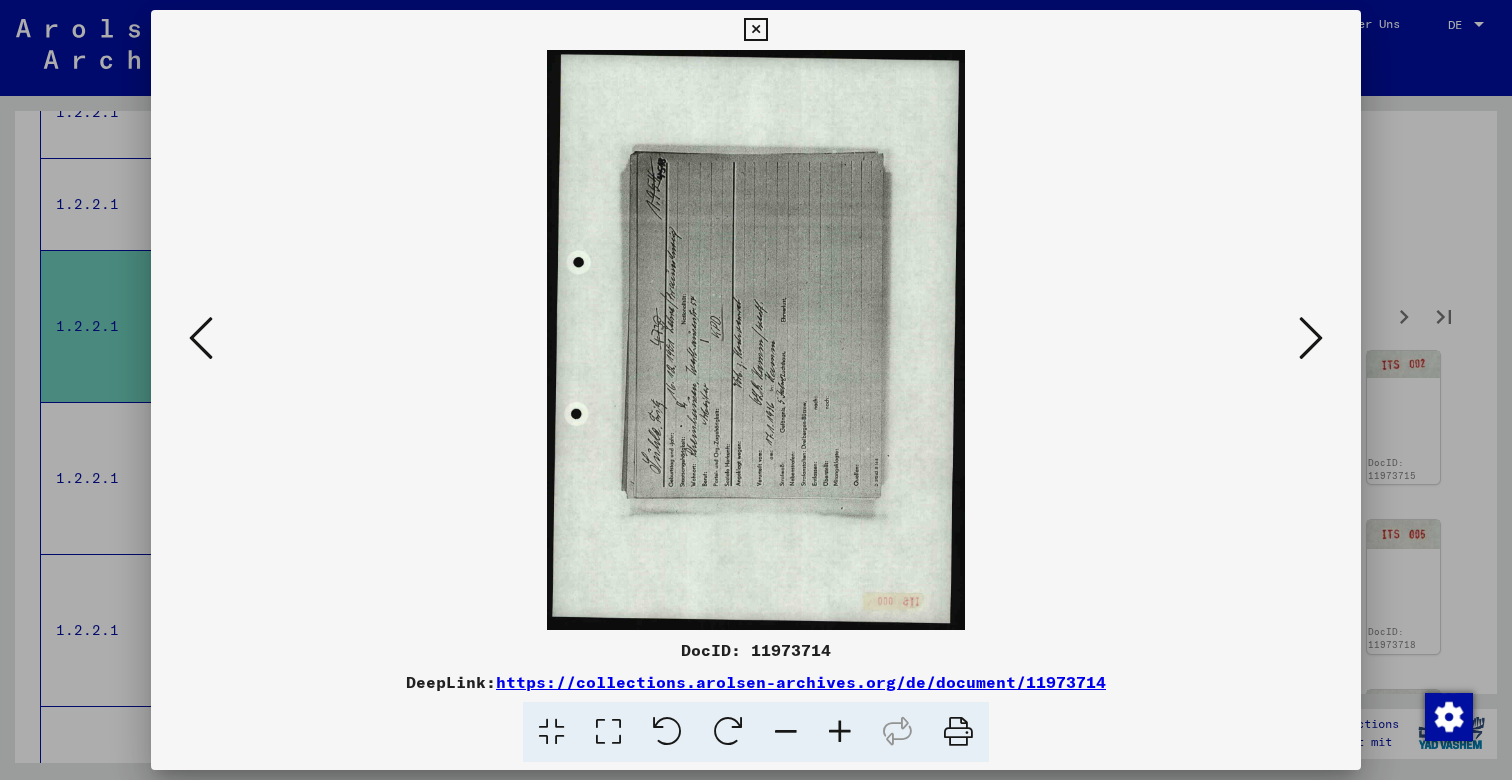 click at bounding box center [728, 732] 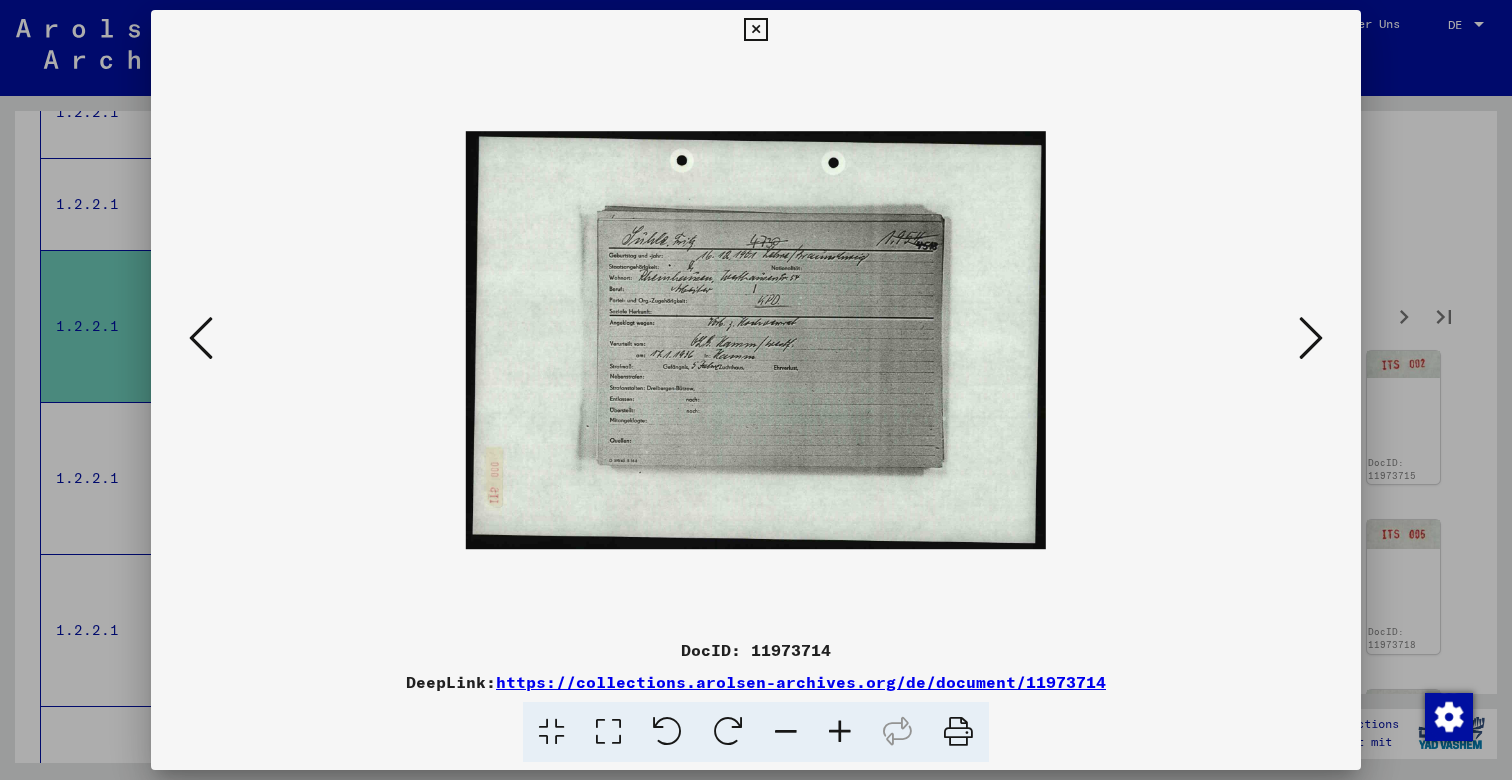 click at bounding box center [840, 732] 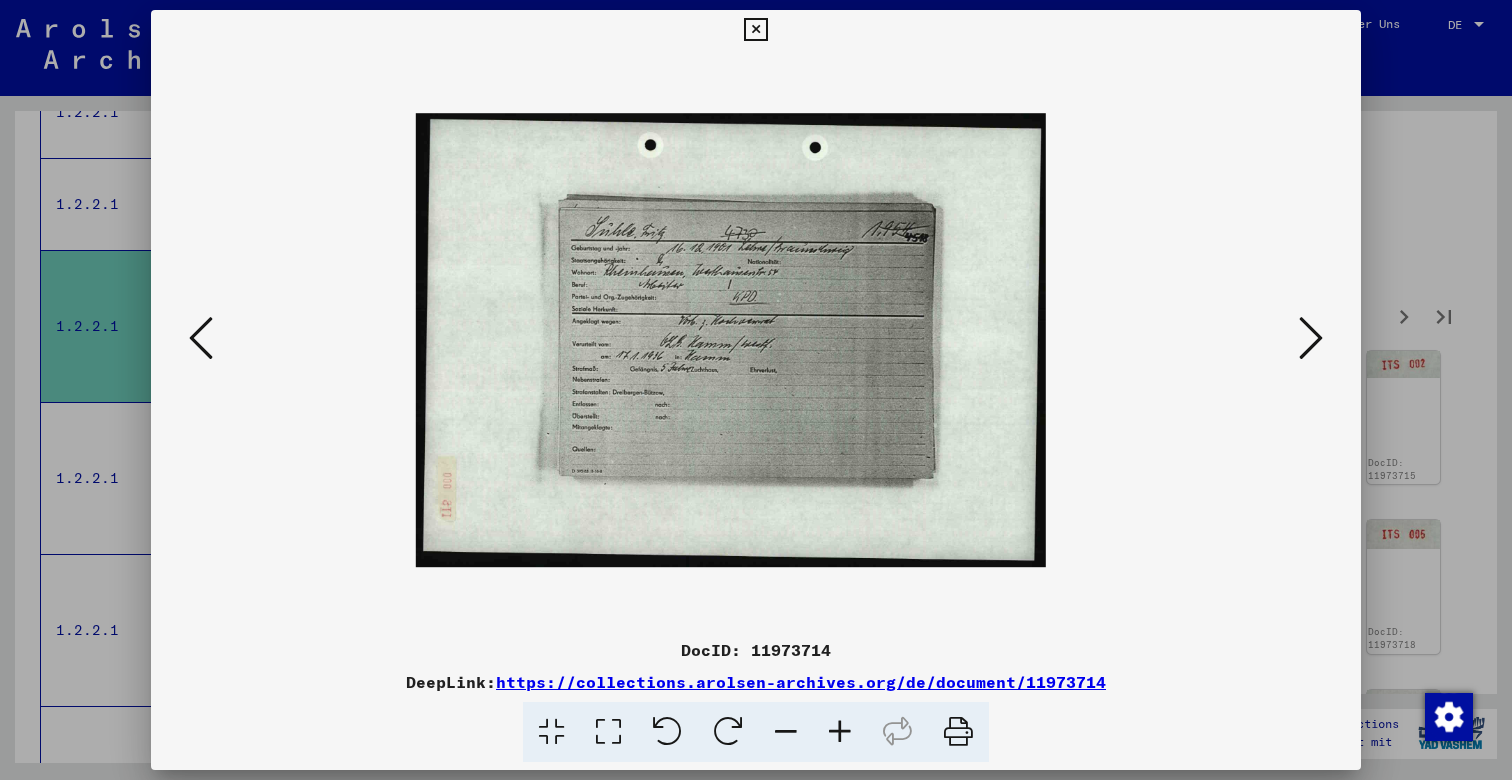 click at bounding box center (840, 732) 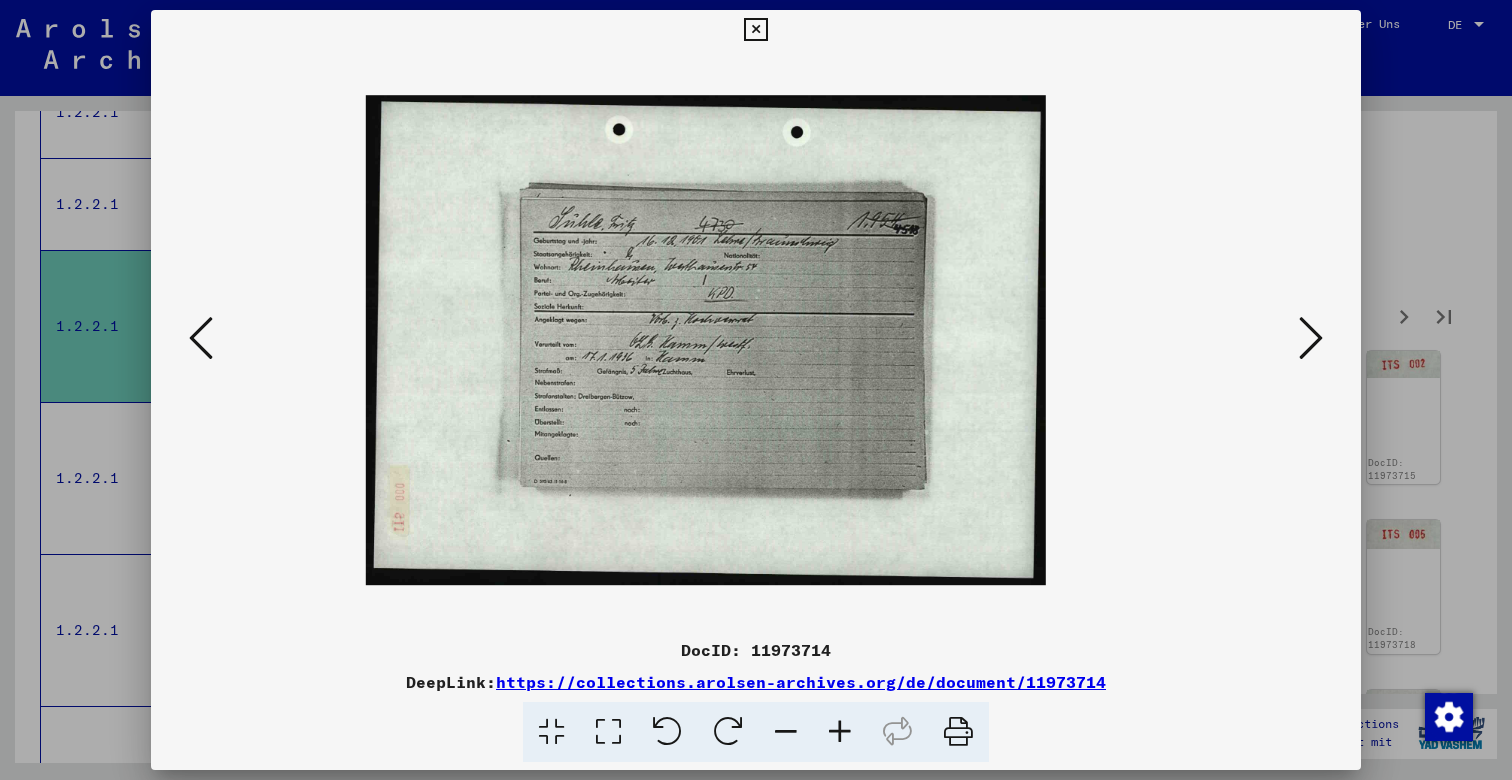 click at bounding box center (840, 732) 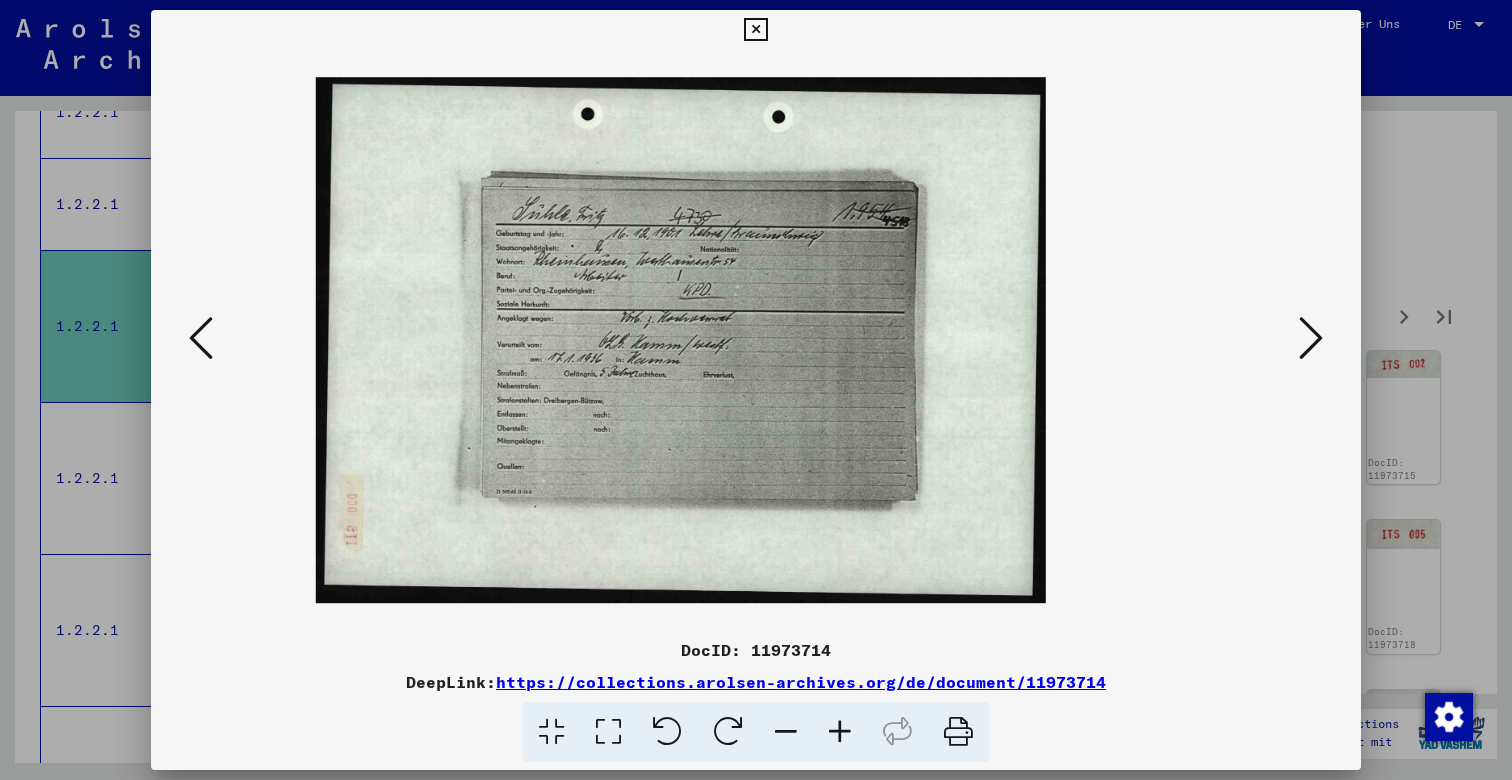 click at bounding box center (840, 732) 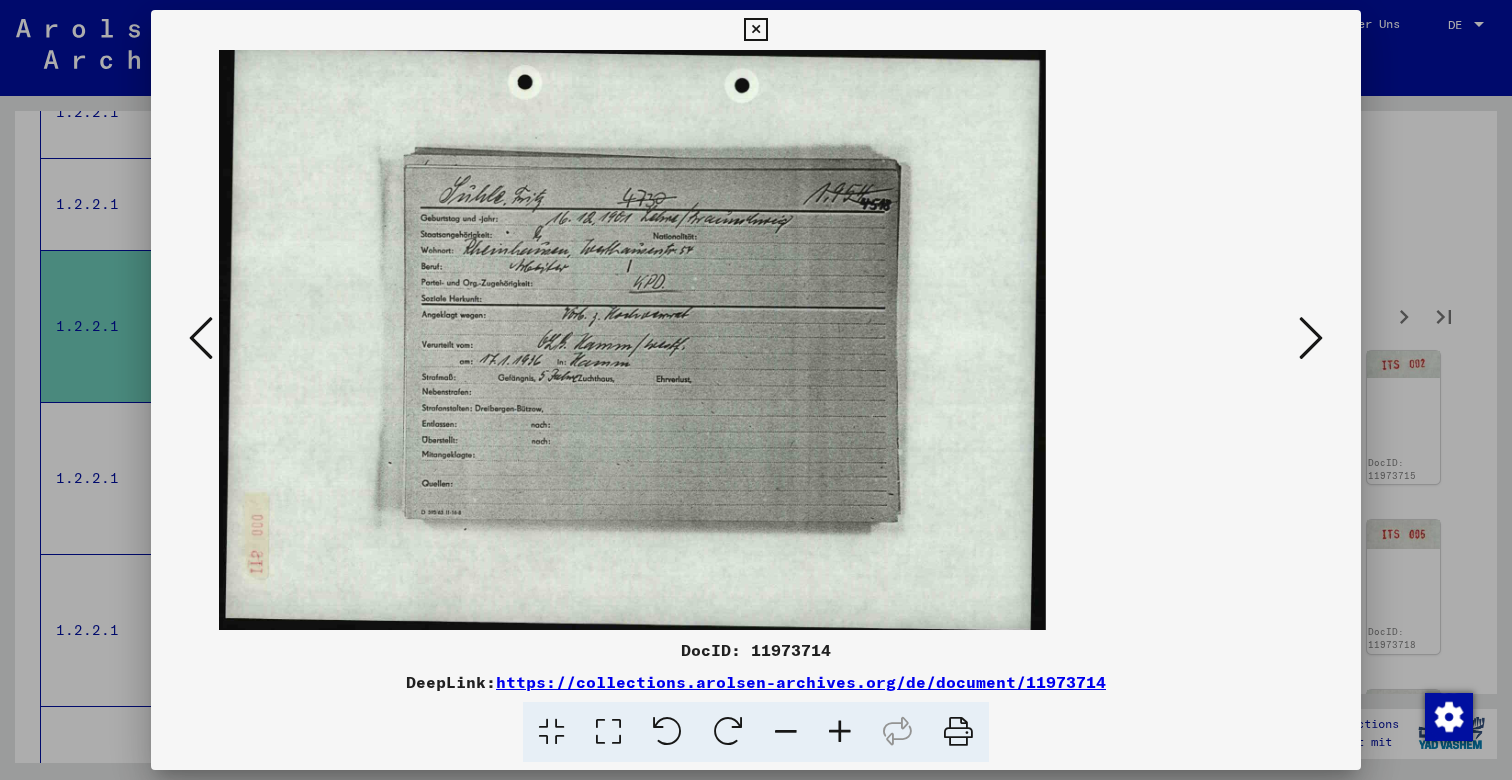 click at bounding box center (840, 732) 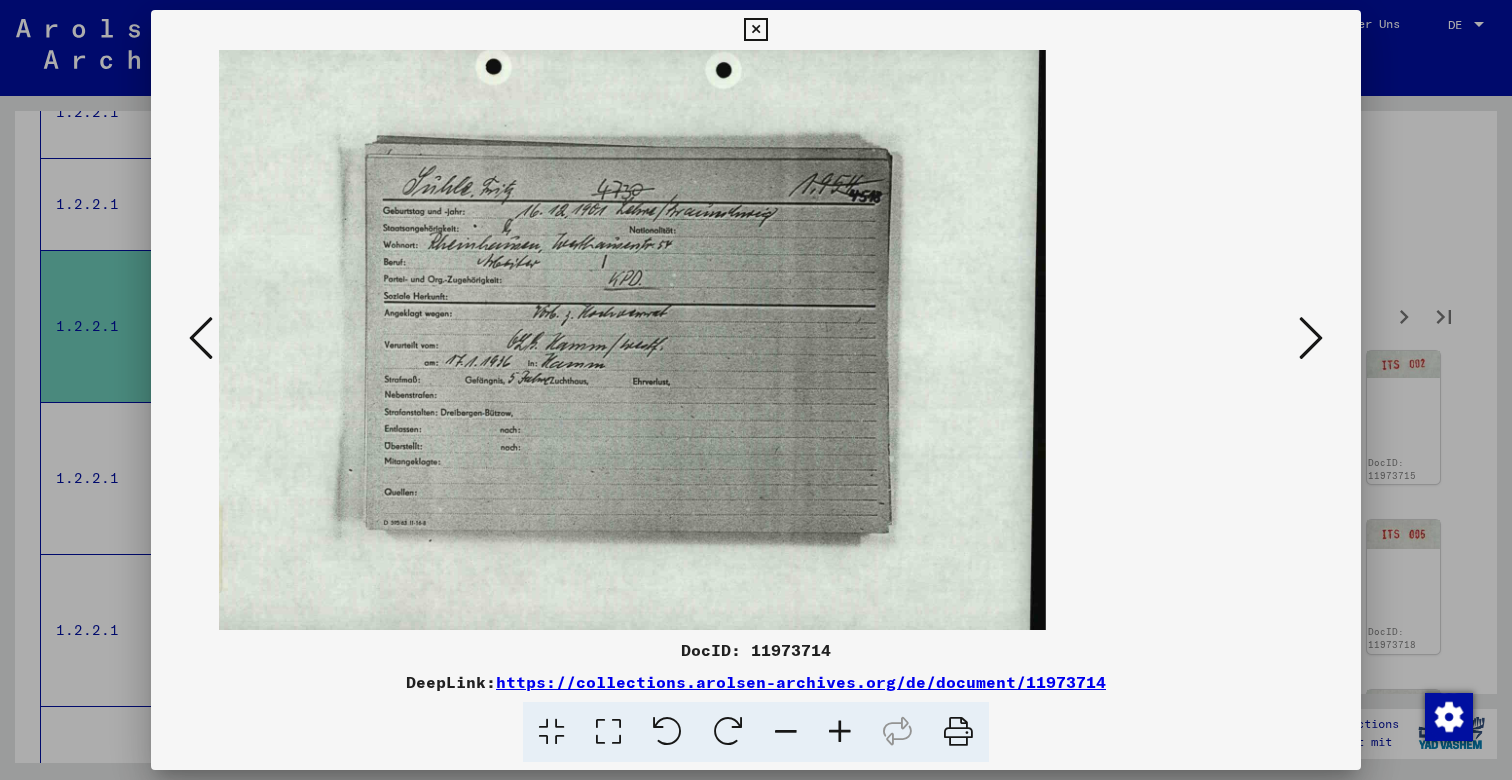 click at bounding box center (840, 732) 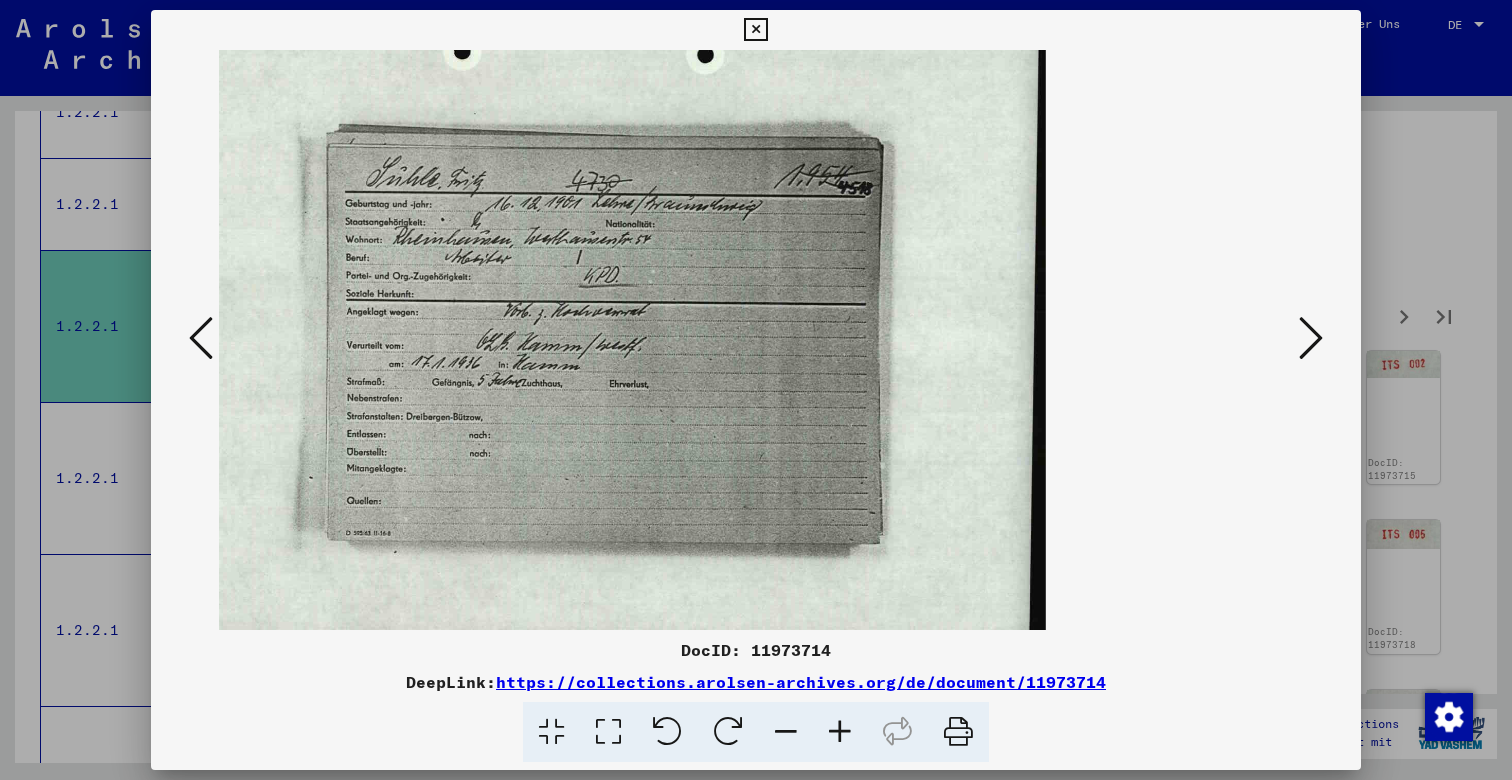 click at bounding box center (840, 732) 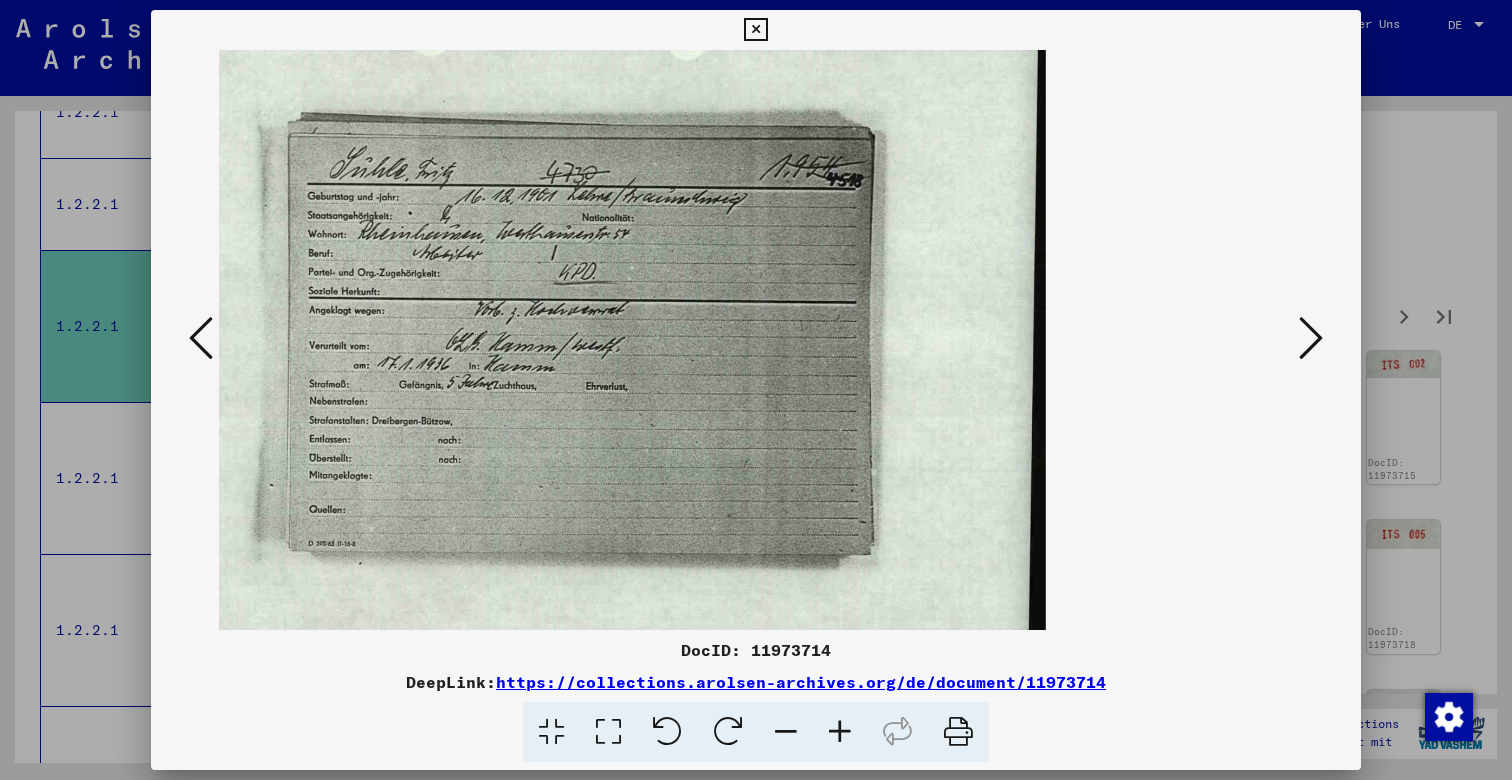 click at bounding box center (840, 732) 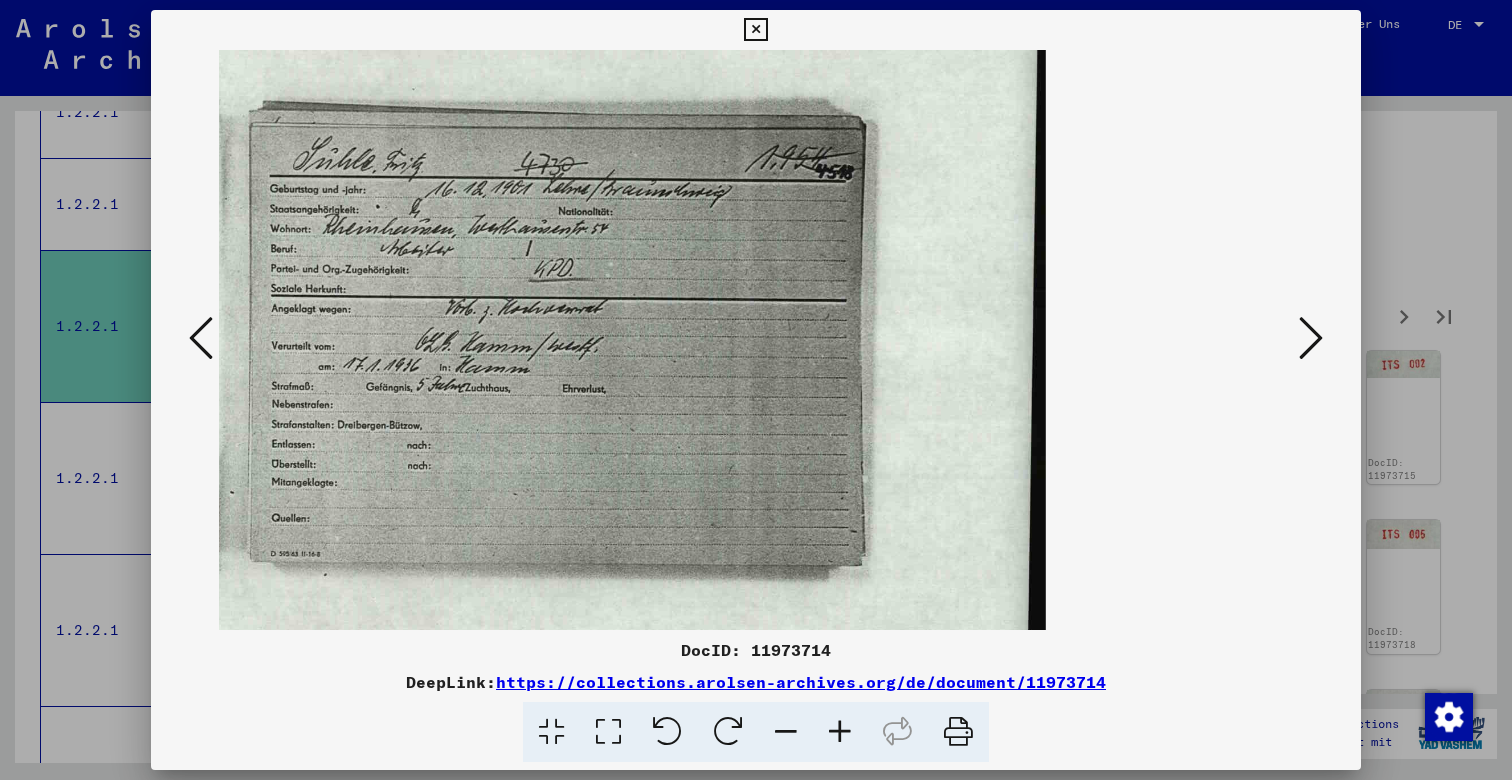 click at bounding box center (840, 732) 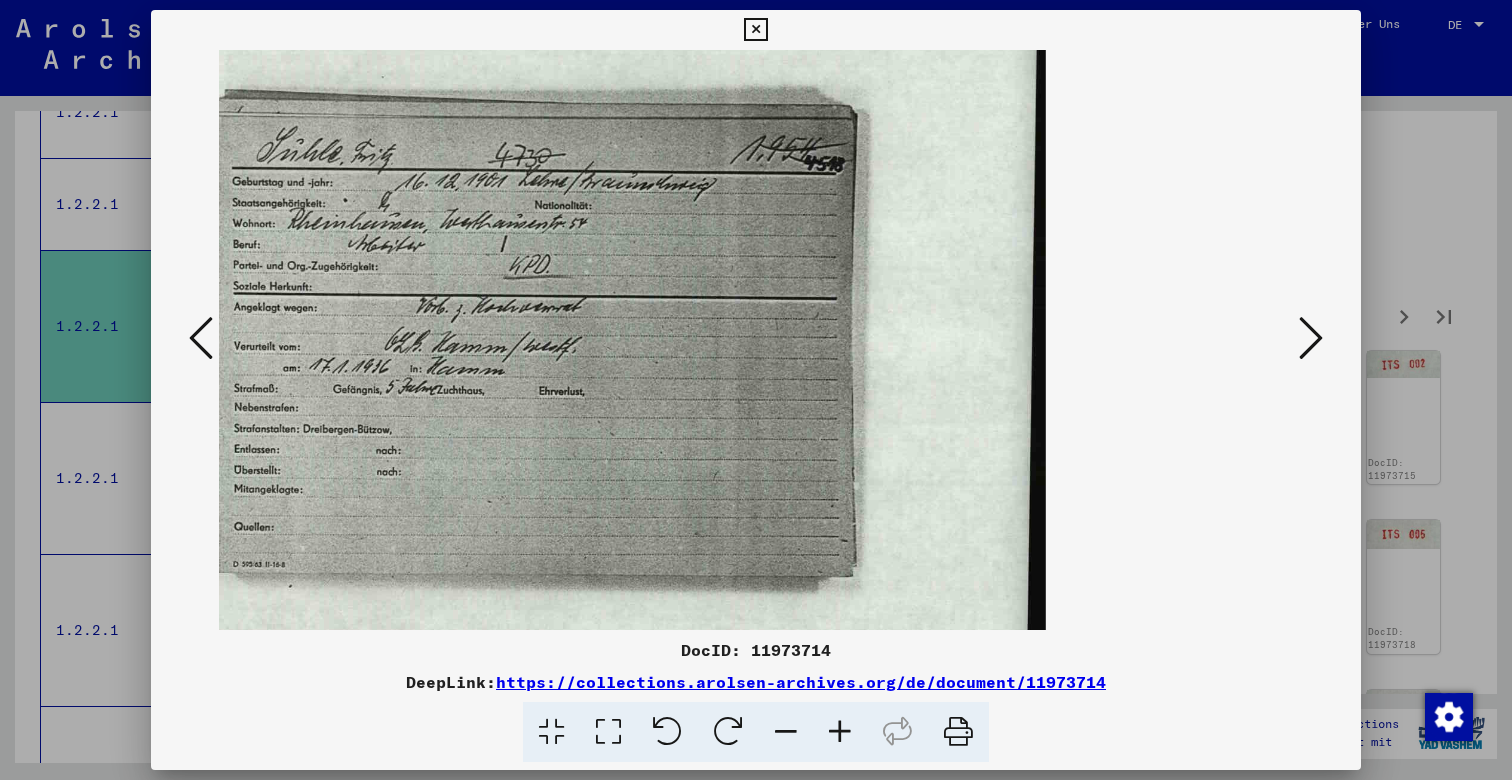 click at bounding box center (1311, 338) 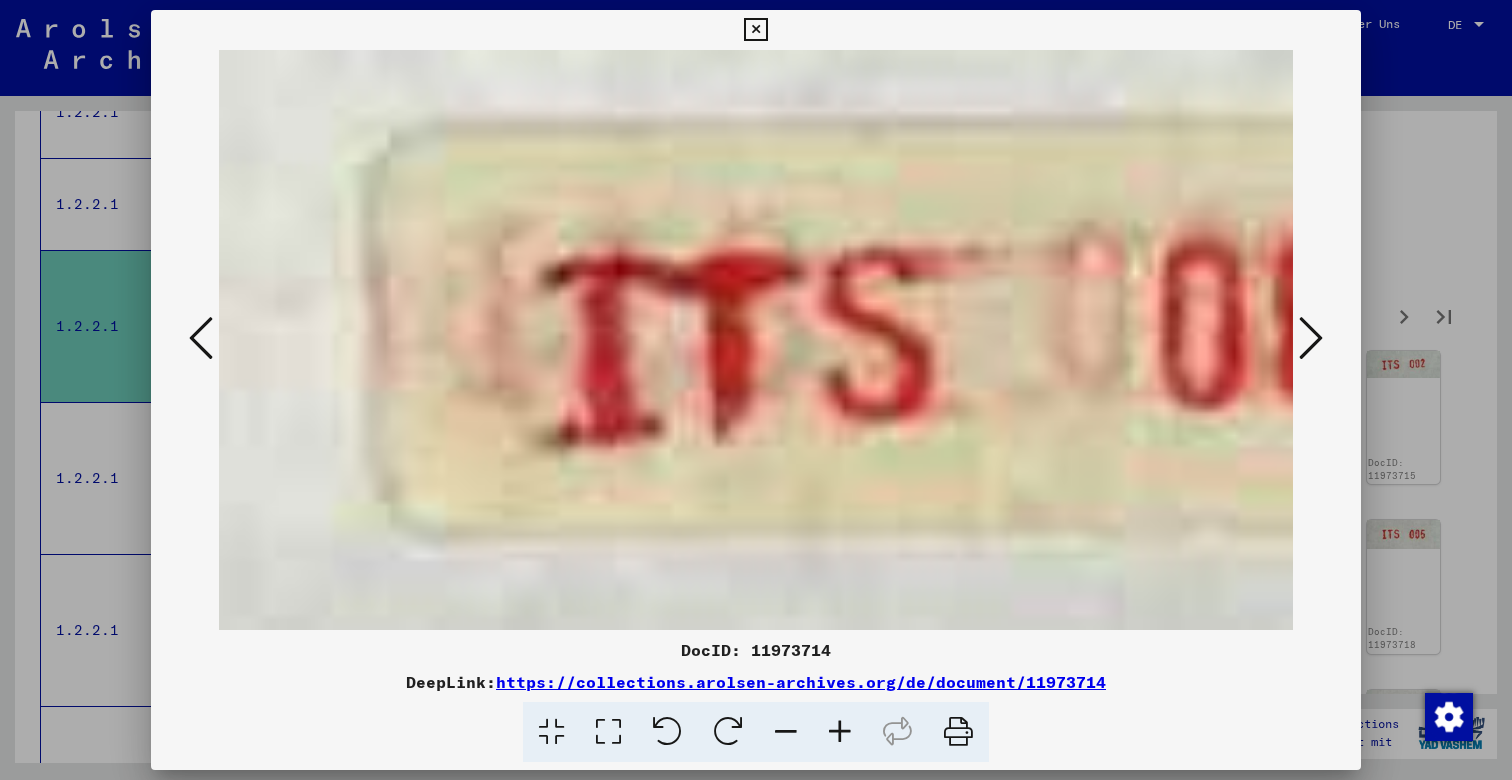 click at bounding box center [1311, 338] 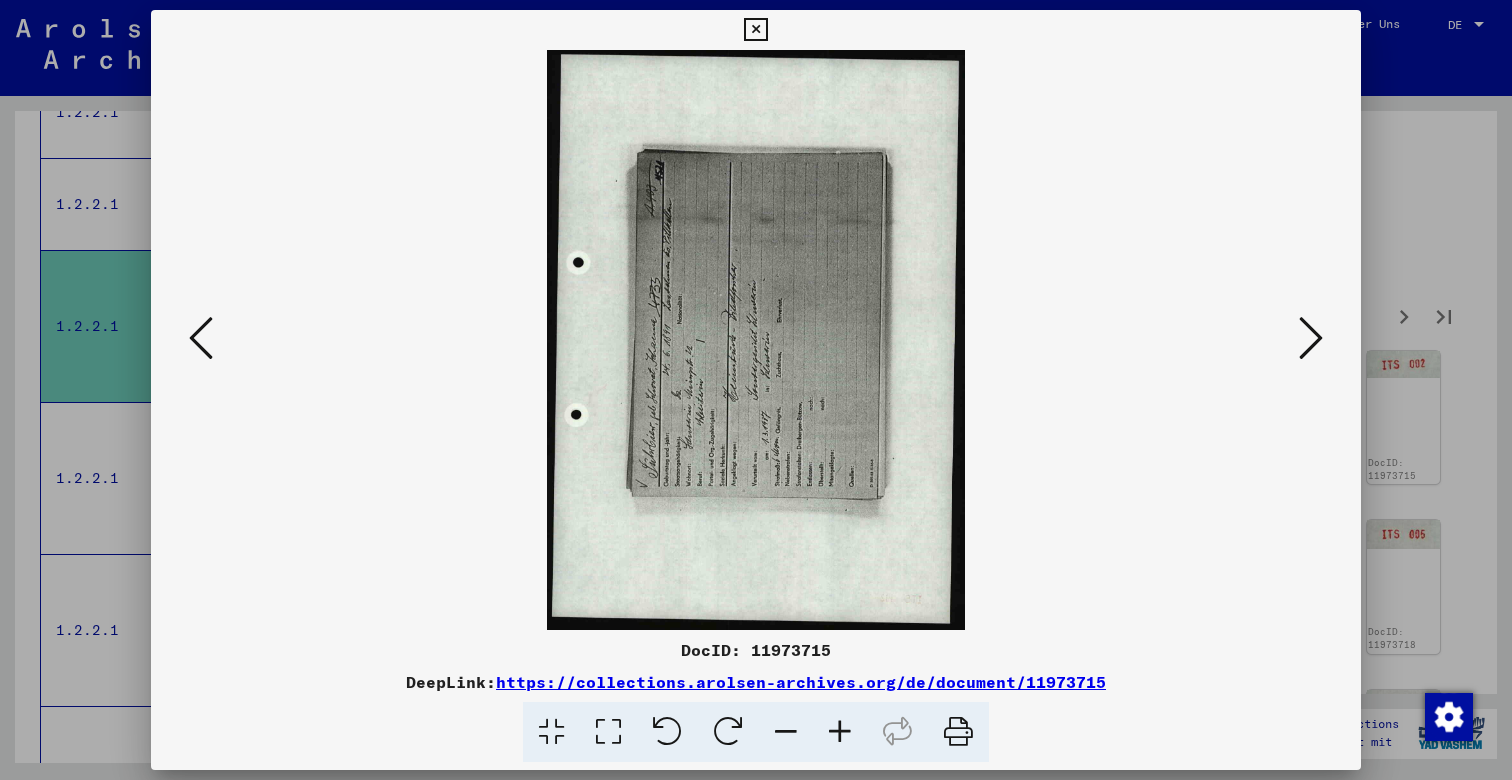 click at bounding box center [728, 732] 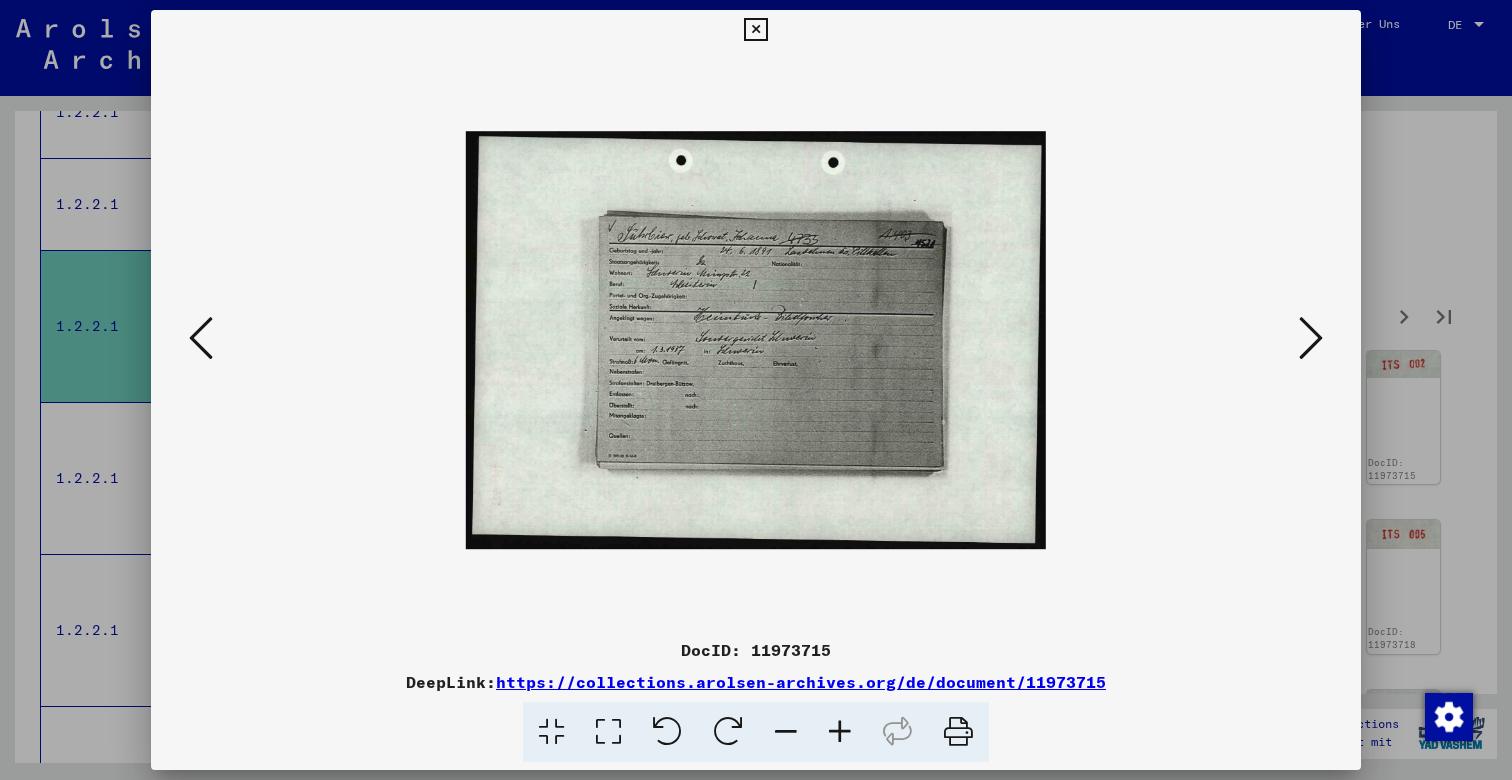 click at bounding box center (1311, 338) 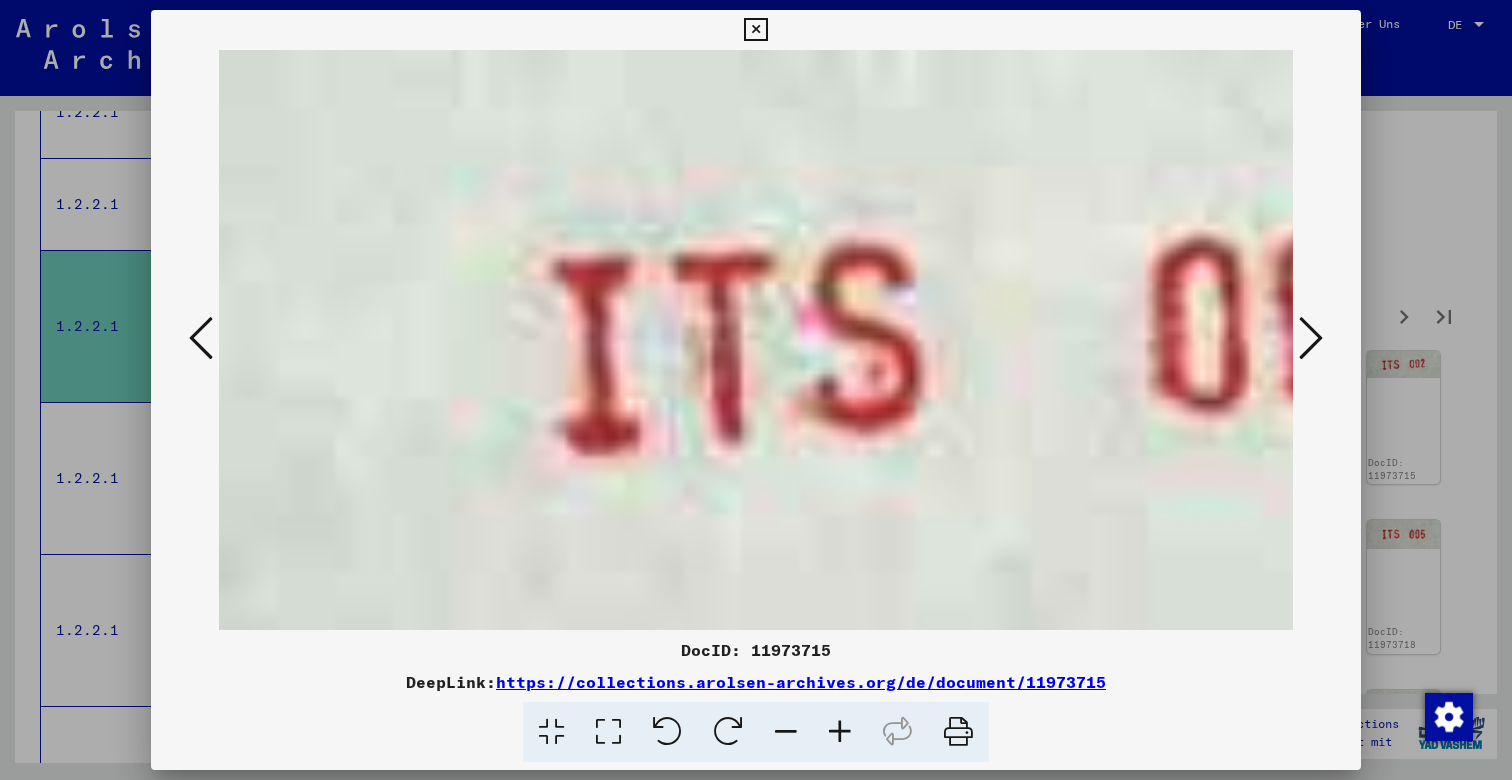 click at bounding box center [1311, 338] 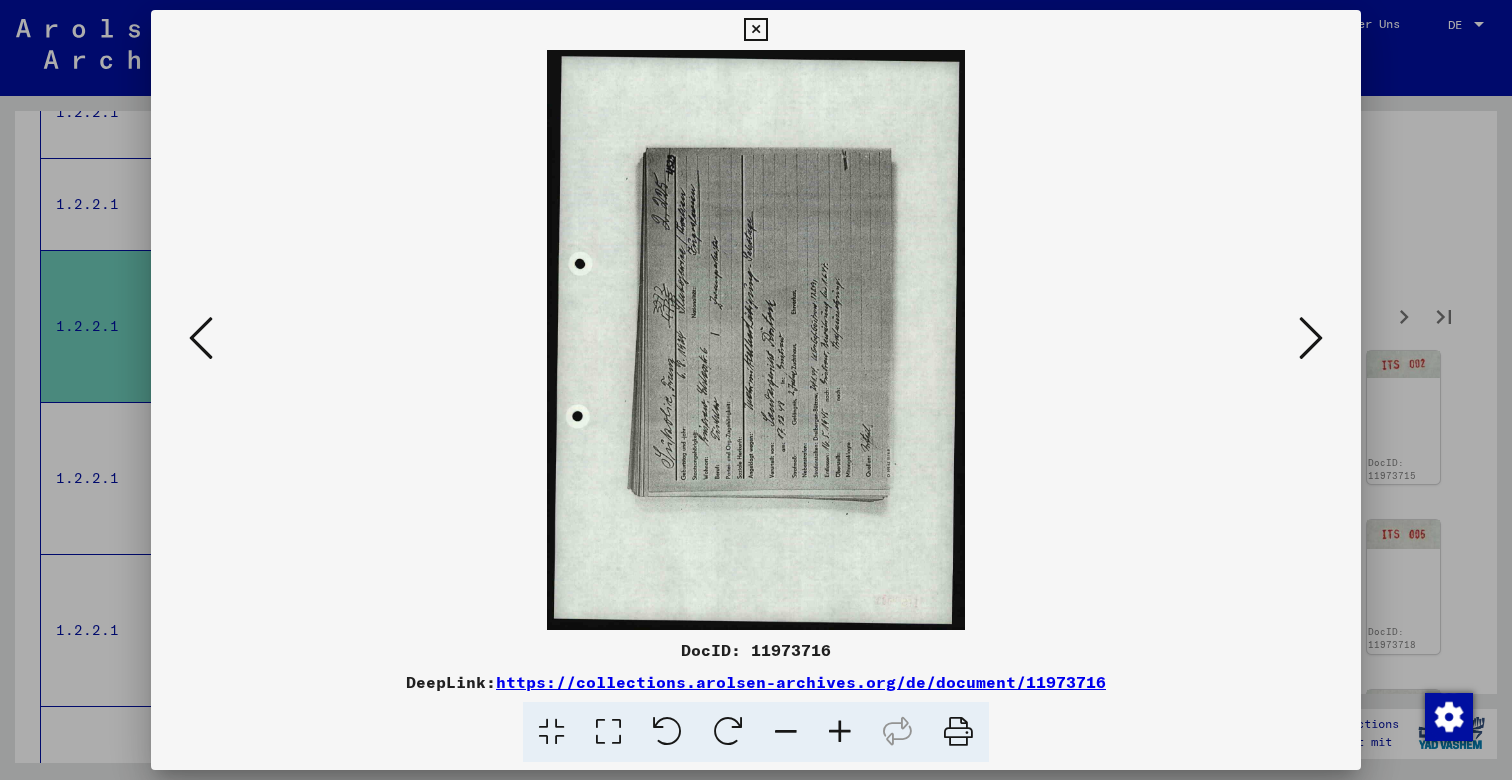 click at bounding box center [728, 732] 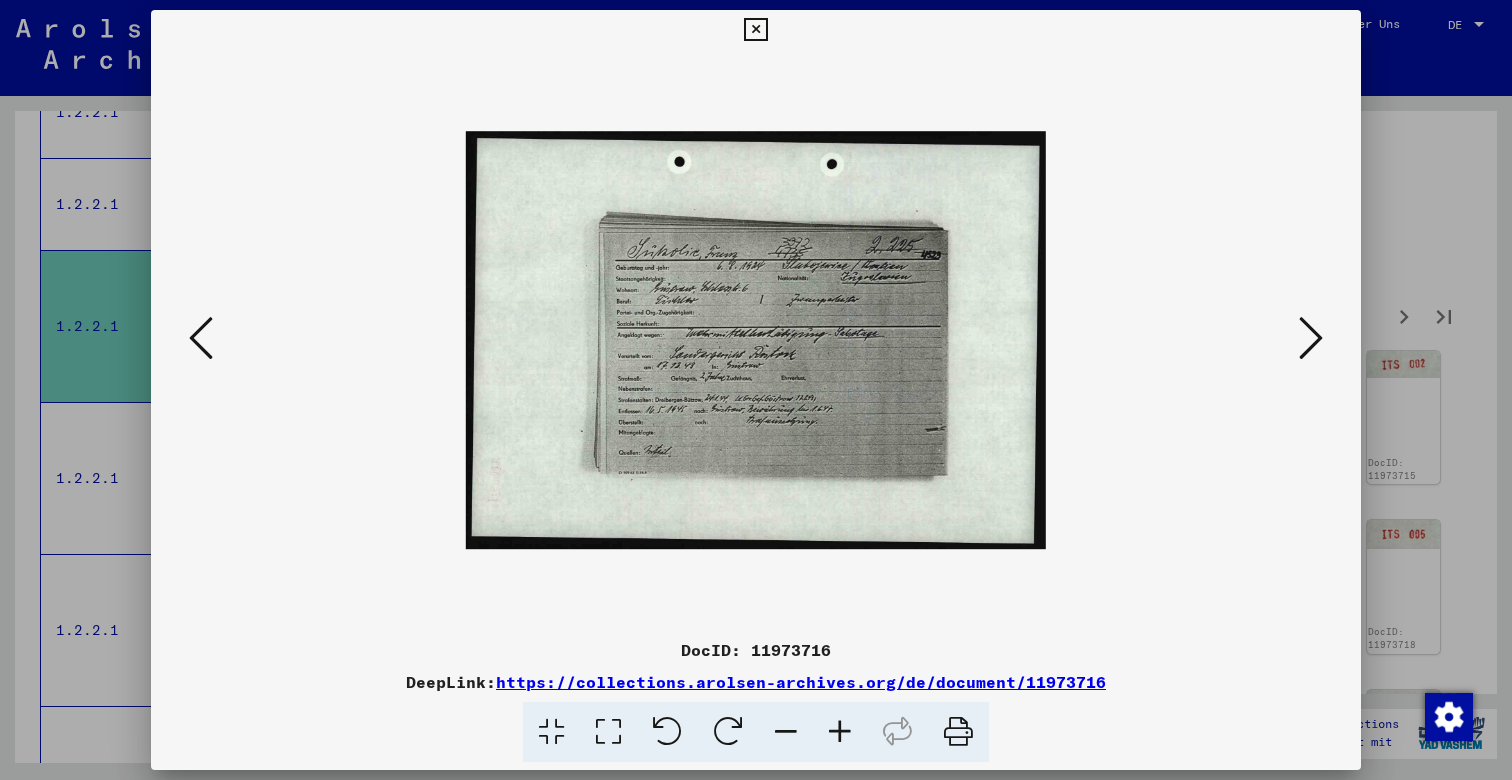 click at bounding box center [840, 732] 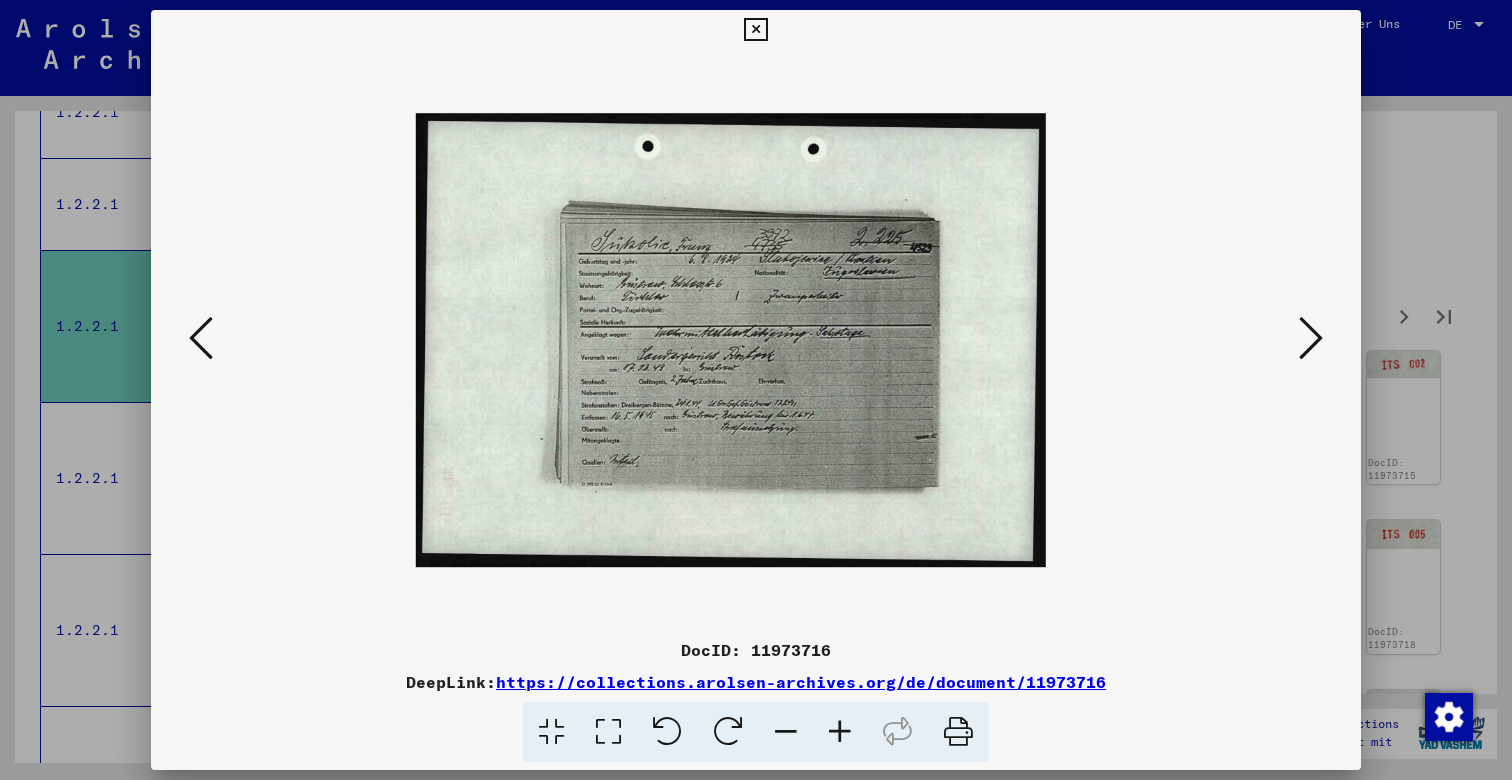 click at bounding box center [840, 732] 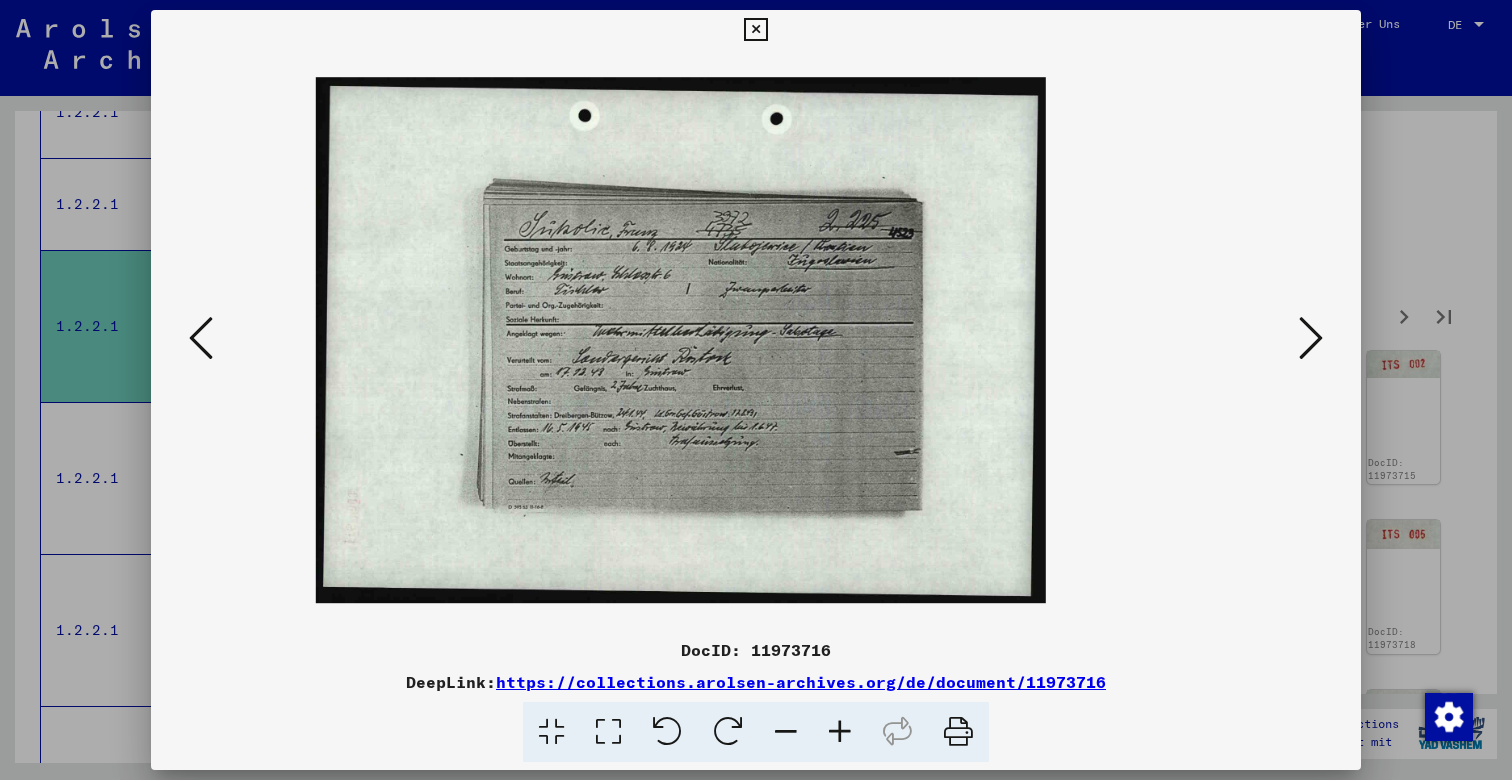 click at bounding box center [840, 732] 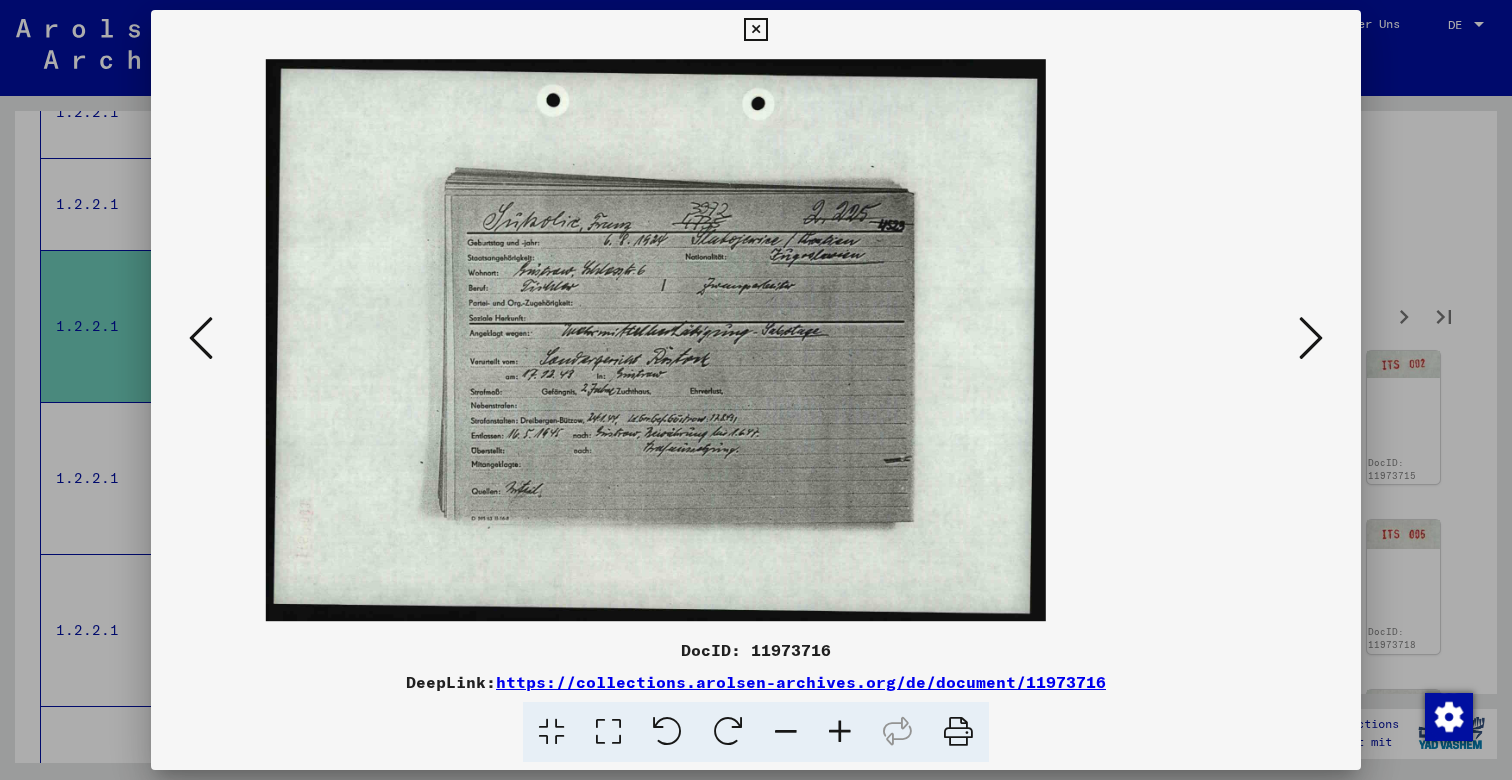 click at bounding box center (840, 732) 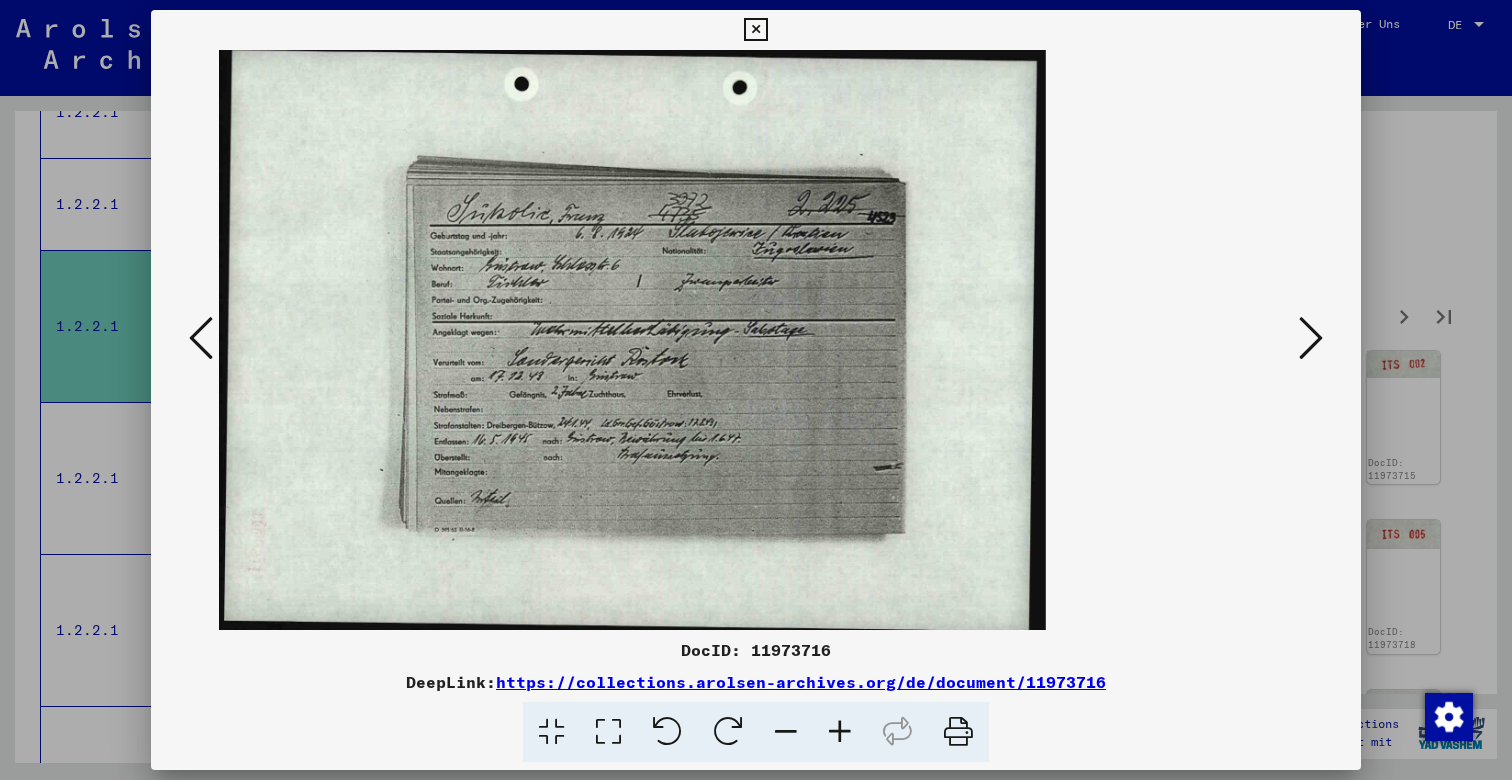 click at bounding box center (840, 732) 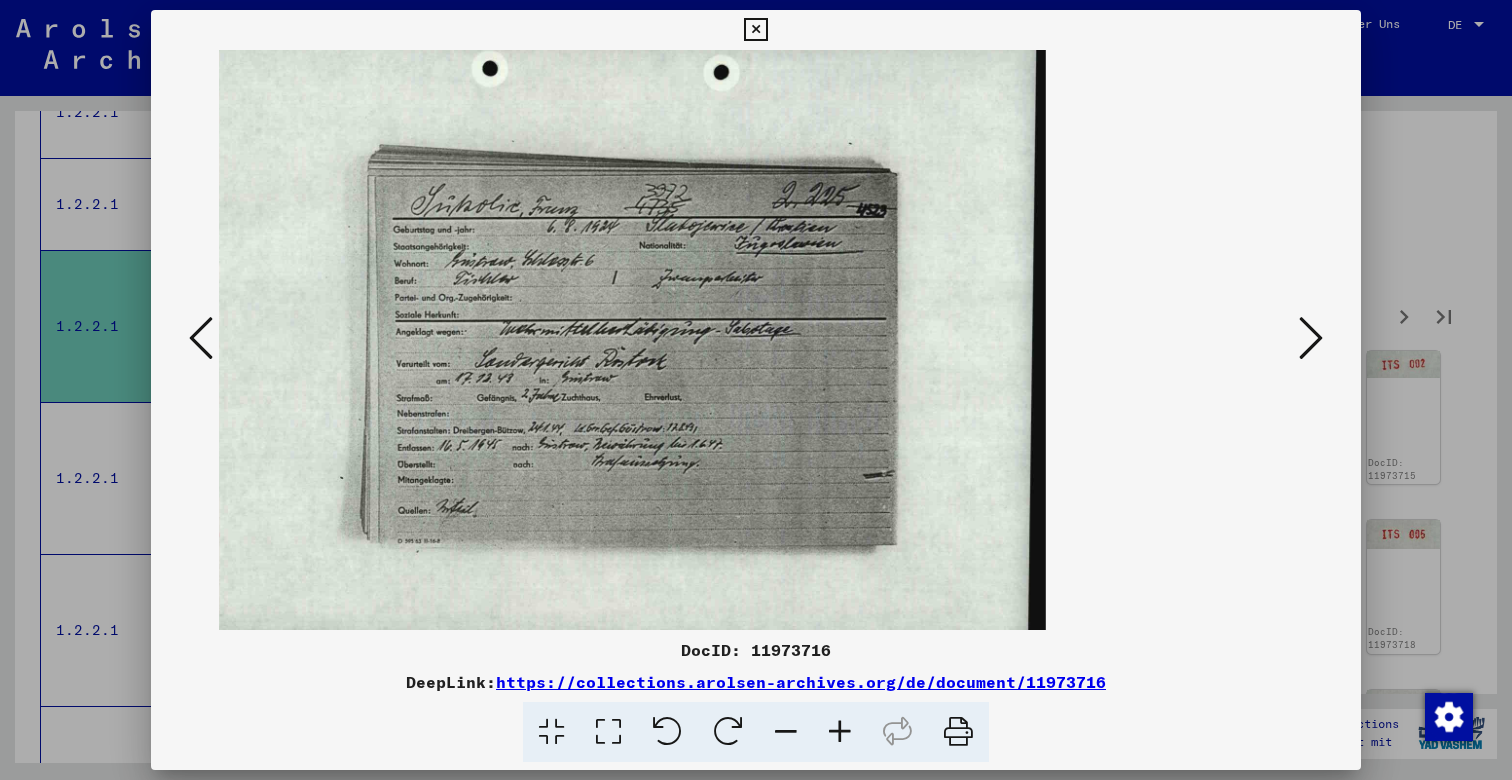 click at bounding box center [840, 732] 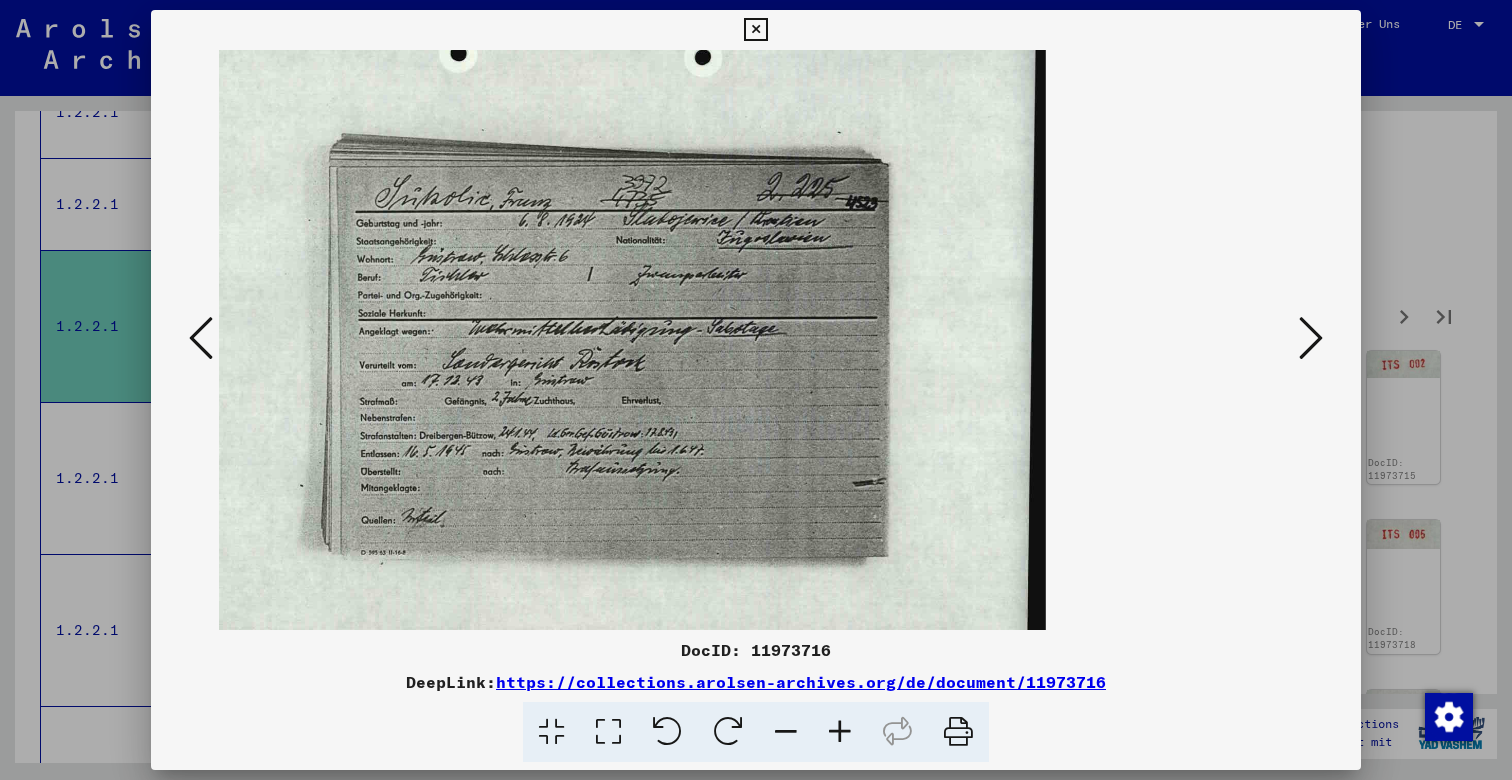 click at bounding box center (840, 732) 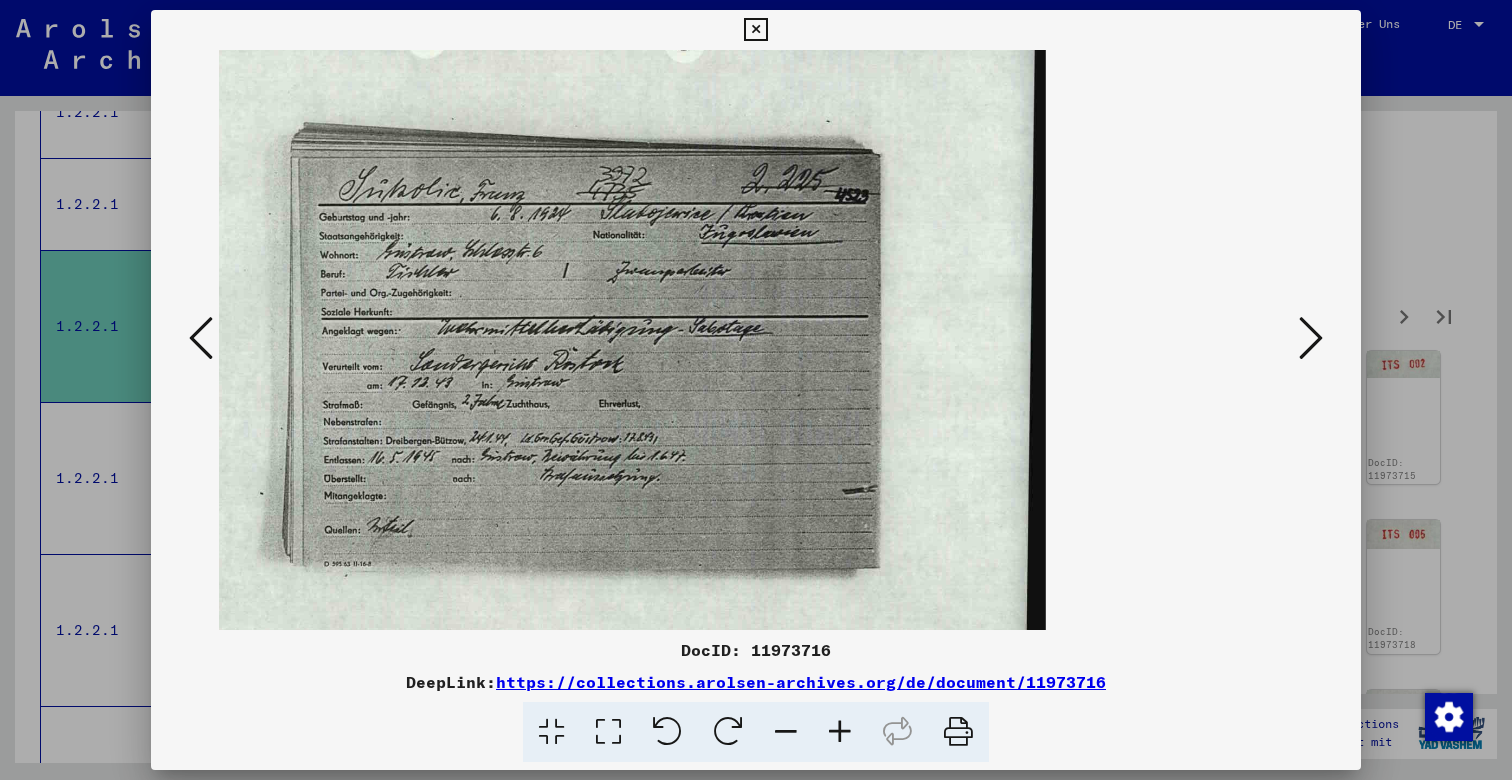 click at bounding box center [840, 732] 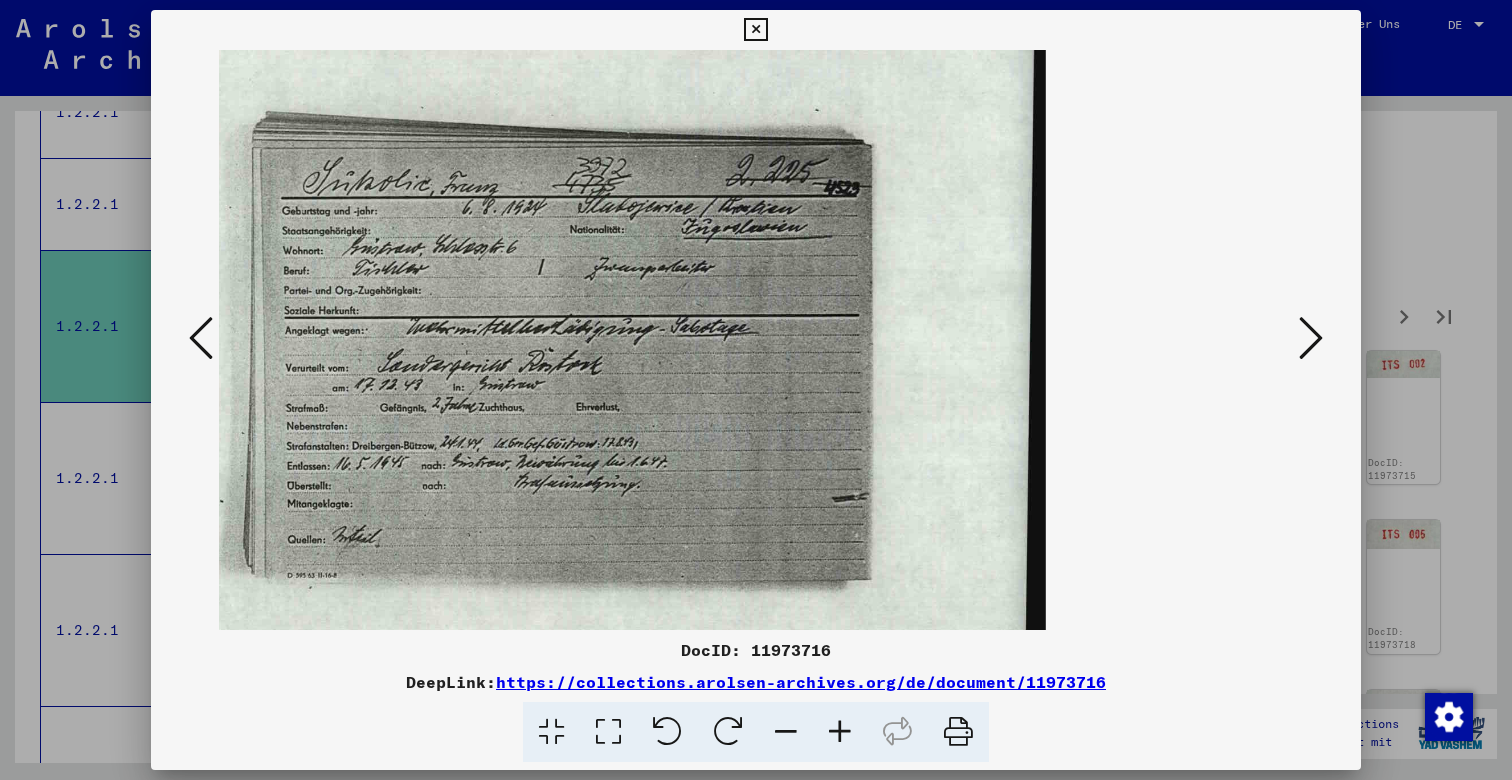 click at bounding box center (840, 732) 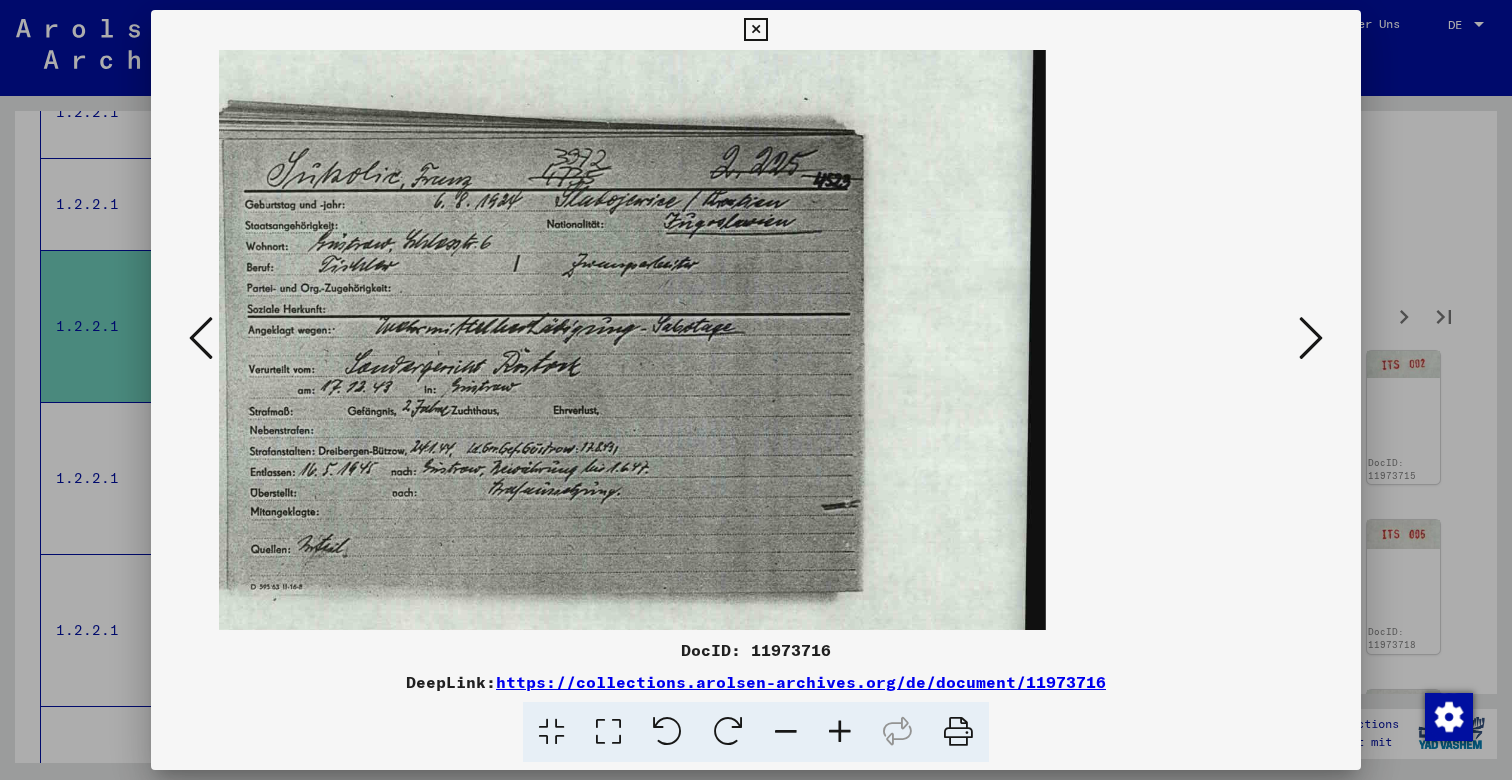 click at bounding box center [840, 732] 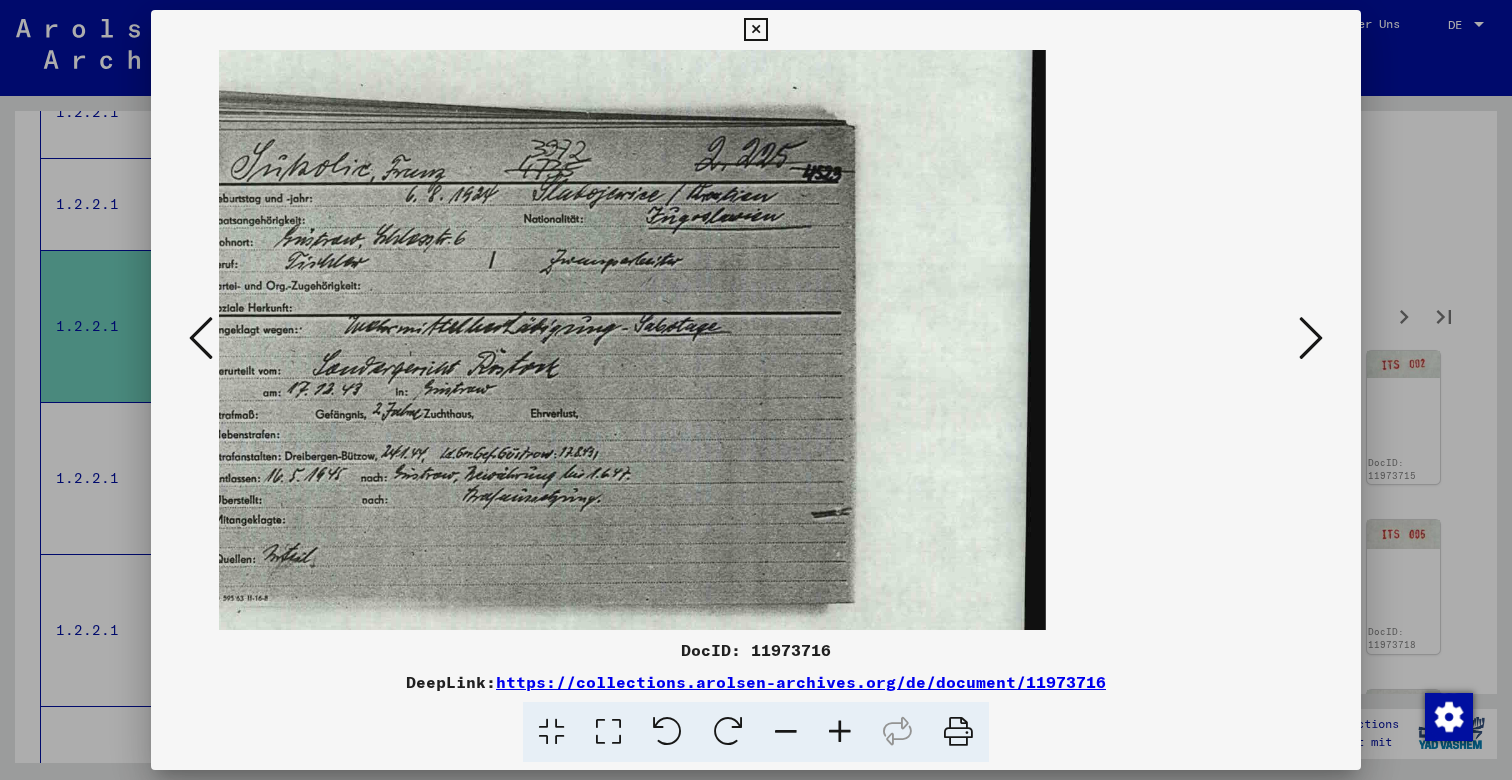 click at bounding box center [1311, 338] 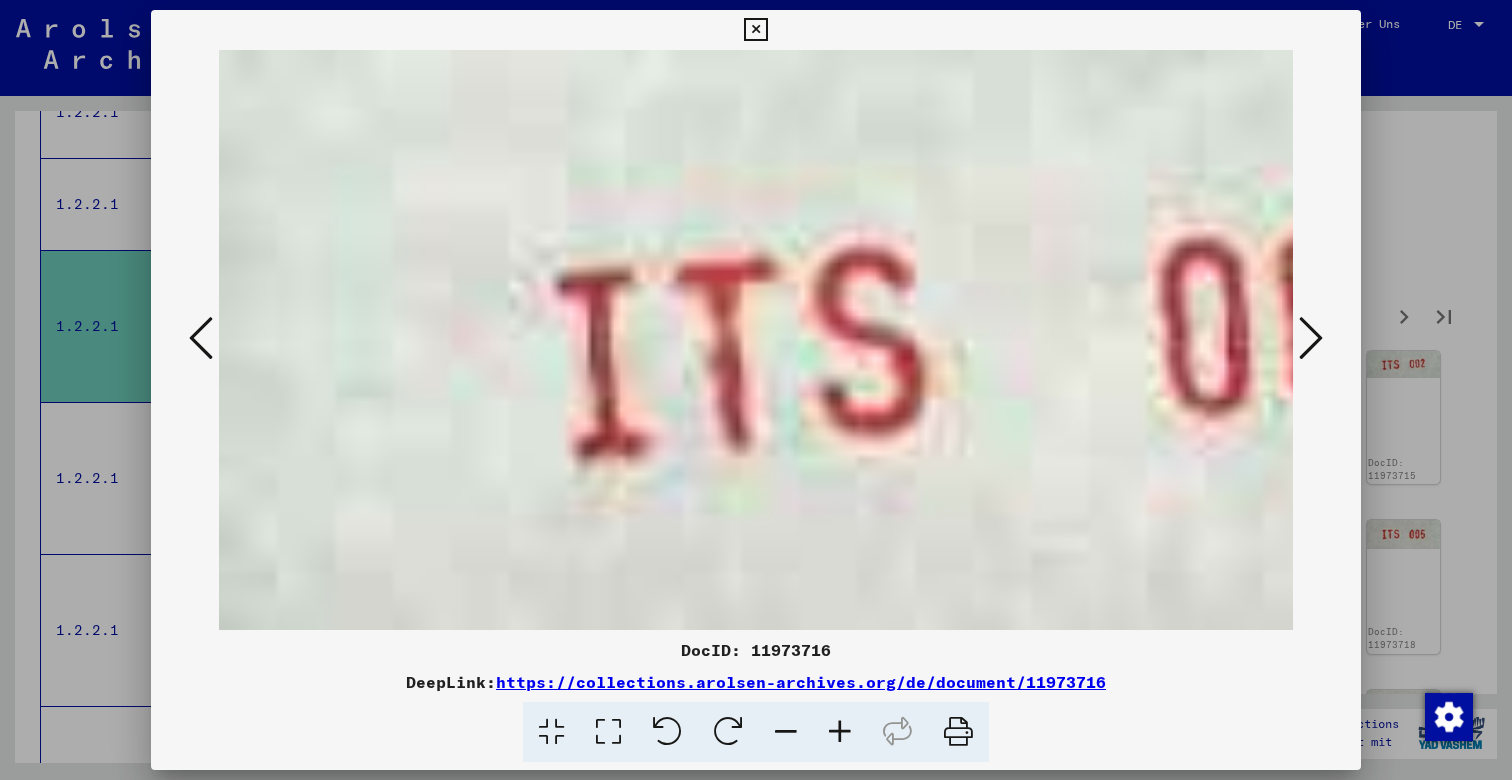 click at bounding box center [1311, 338] 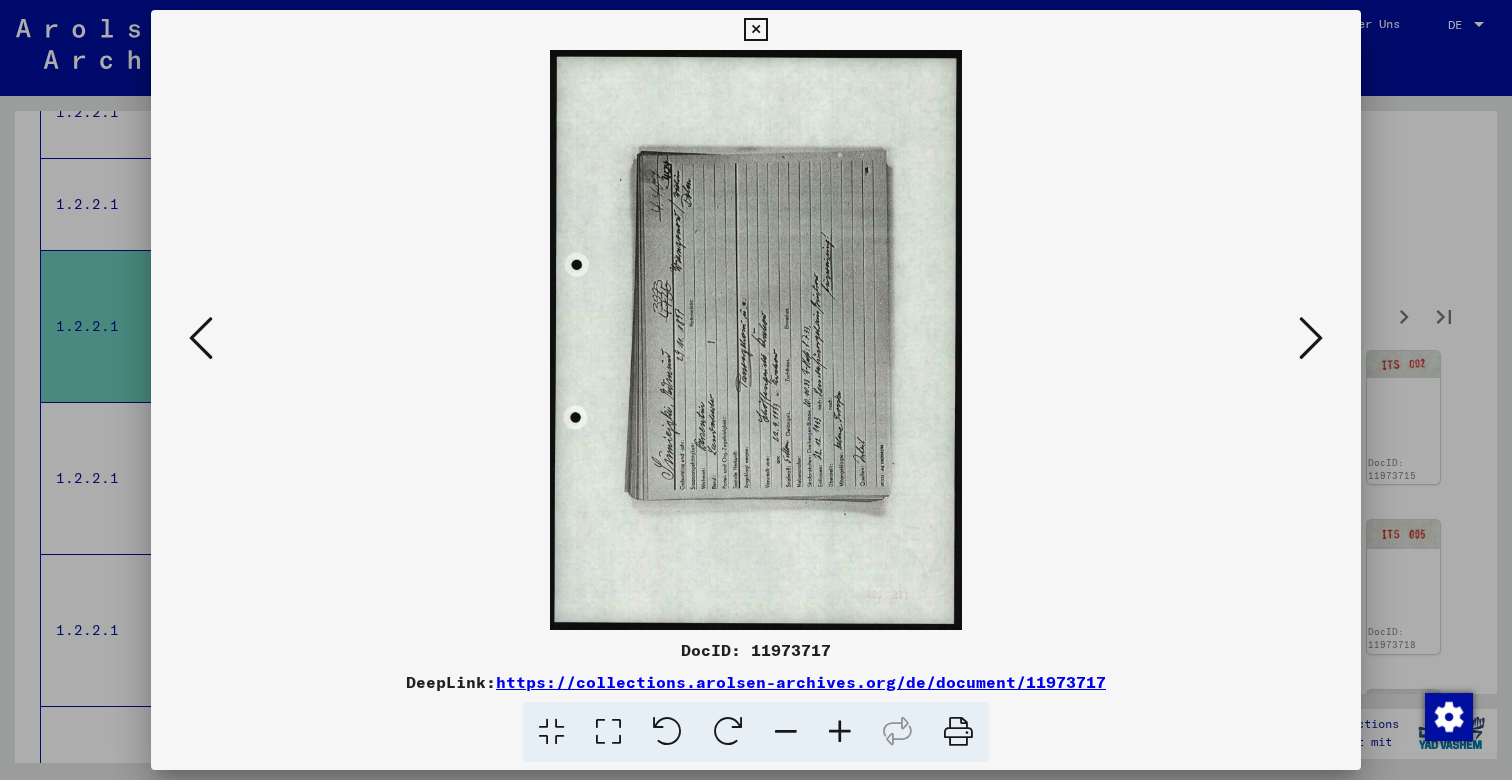 click at bounding box center (728, 732) 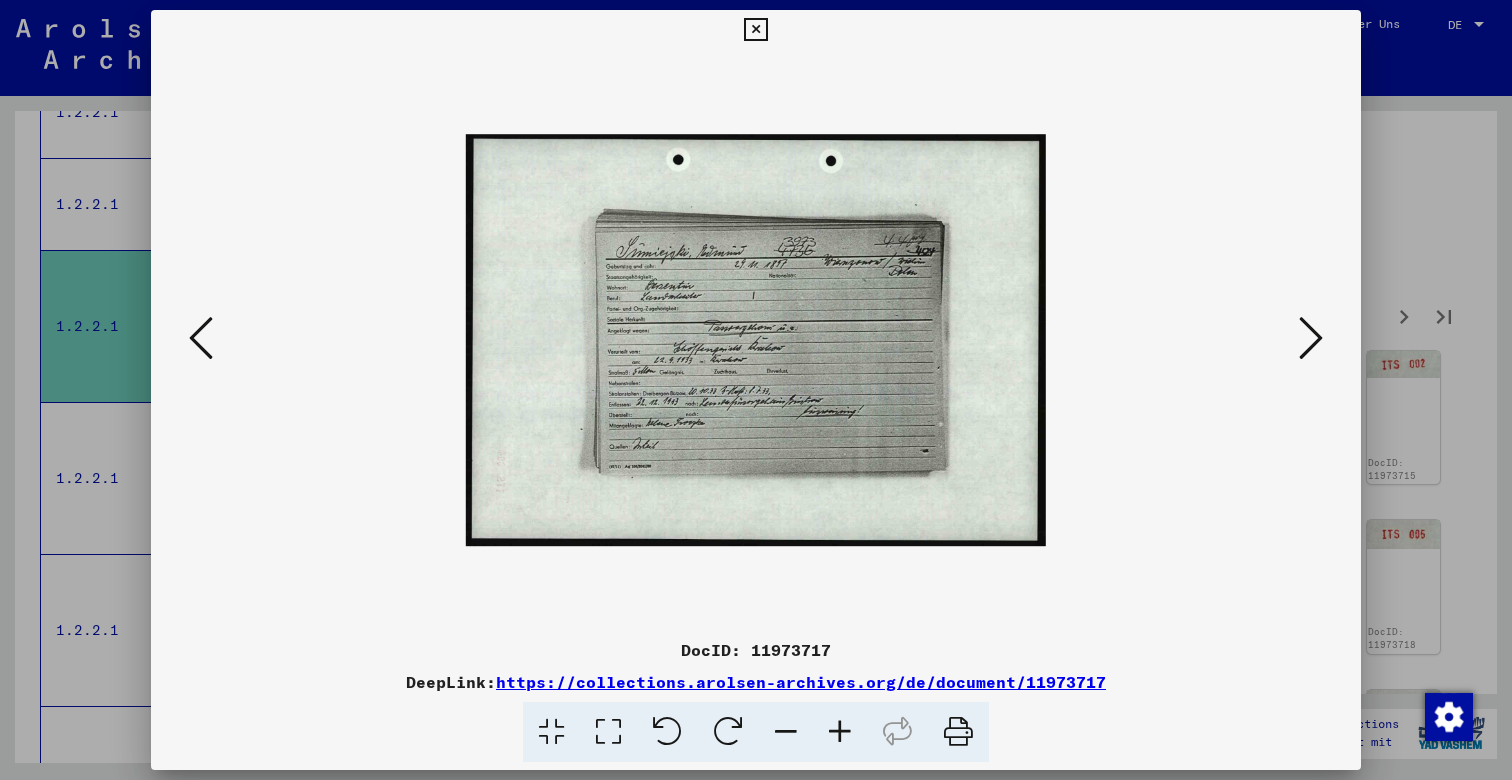 click at bounding box center [840, 732] 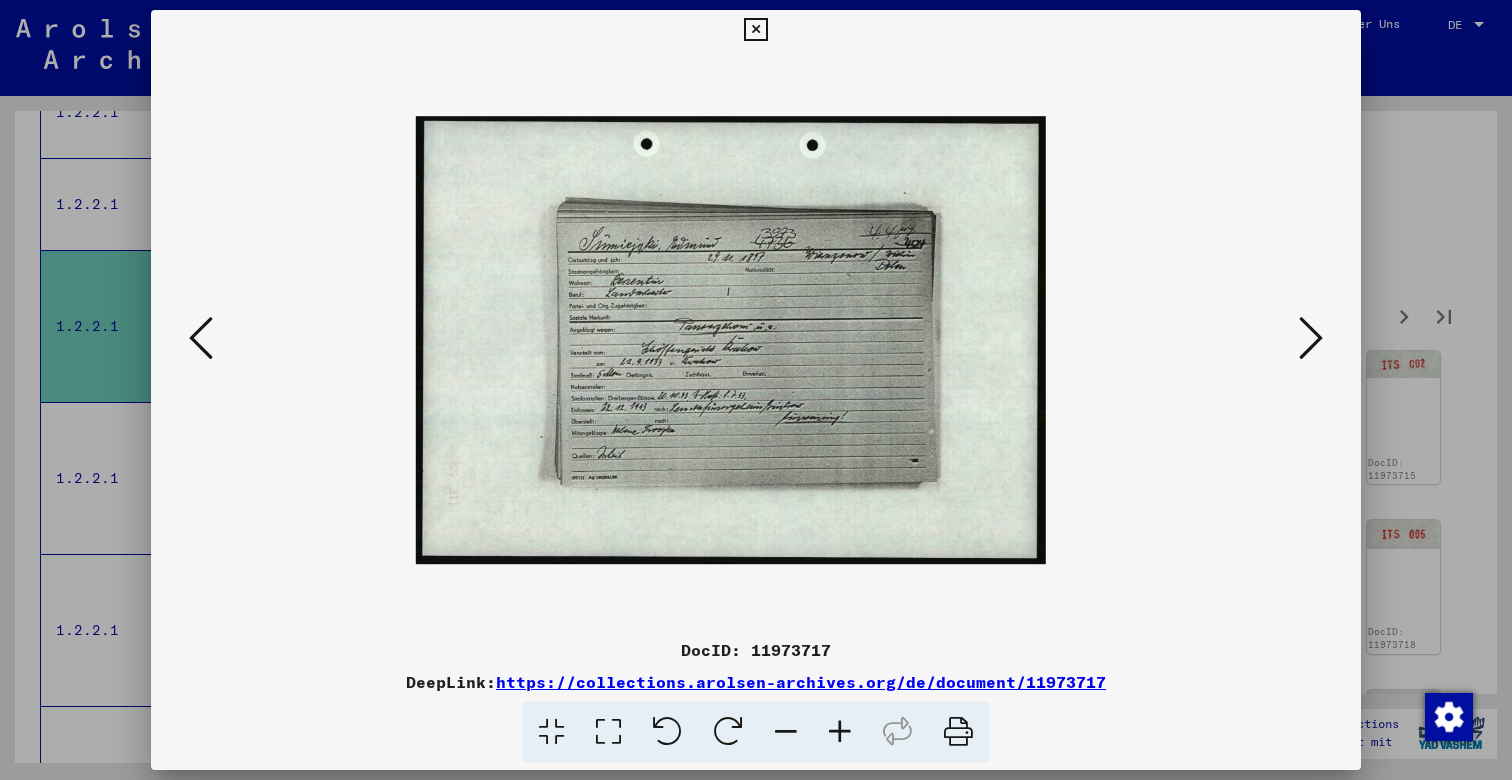 click at bounding box center [840, 732] 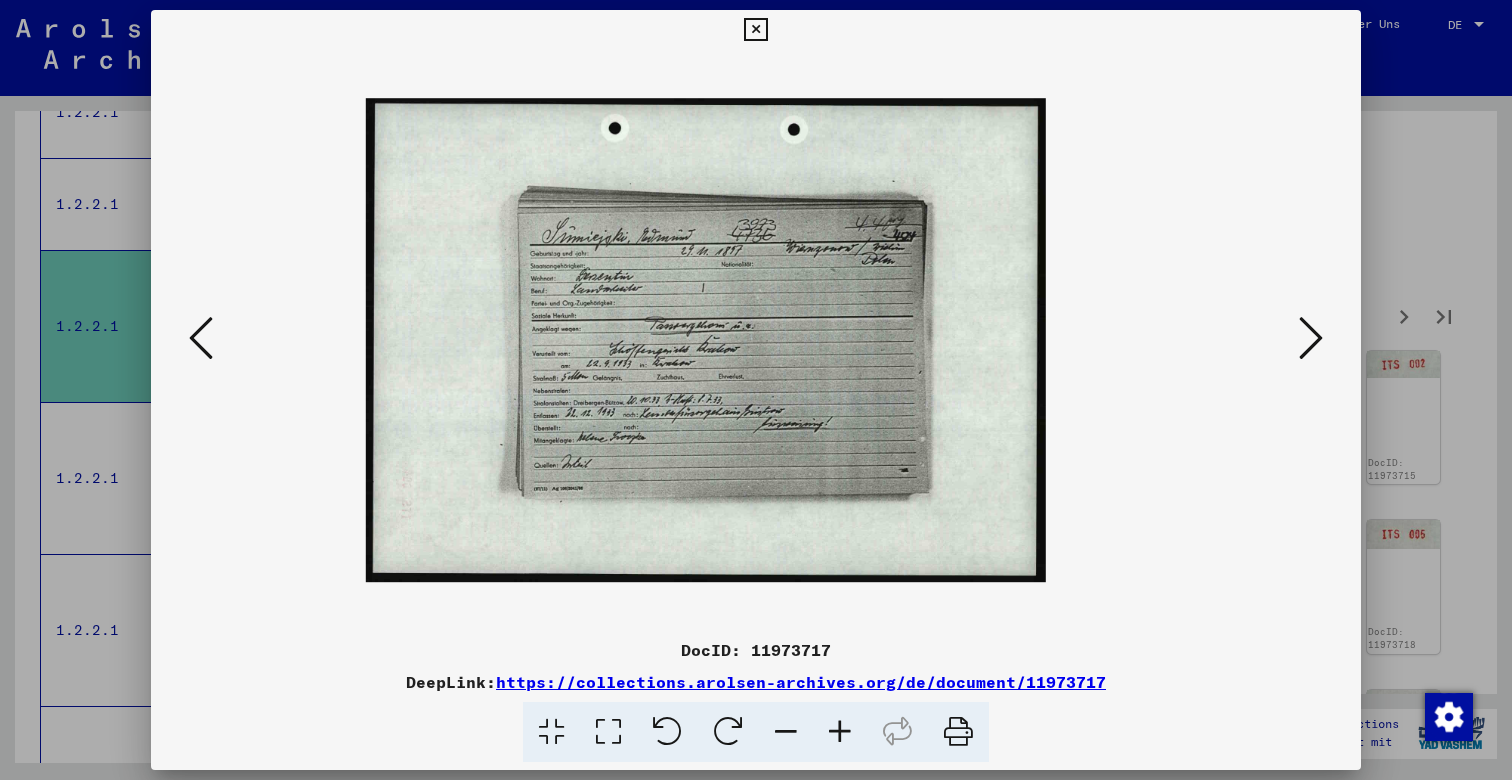 click at bounding box center (840, 732) 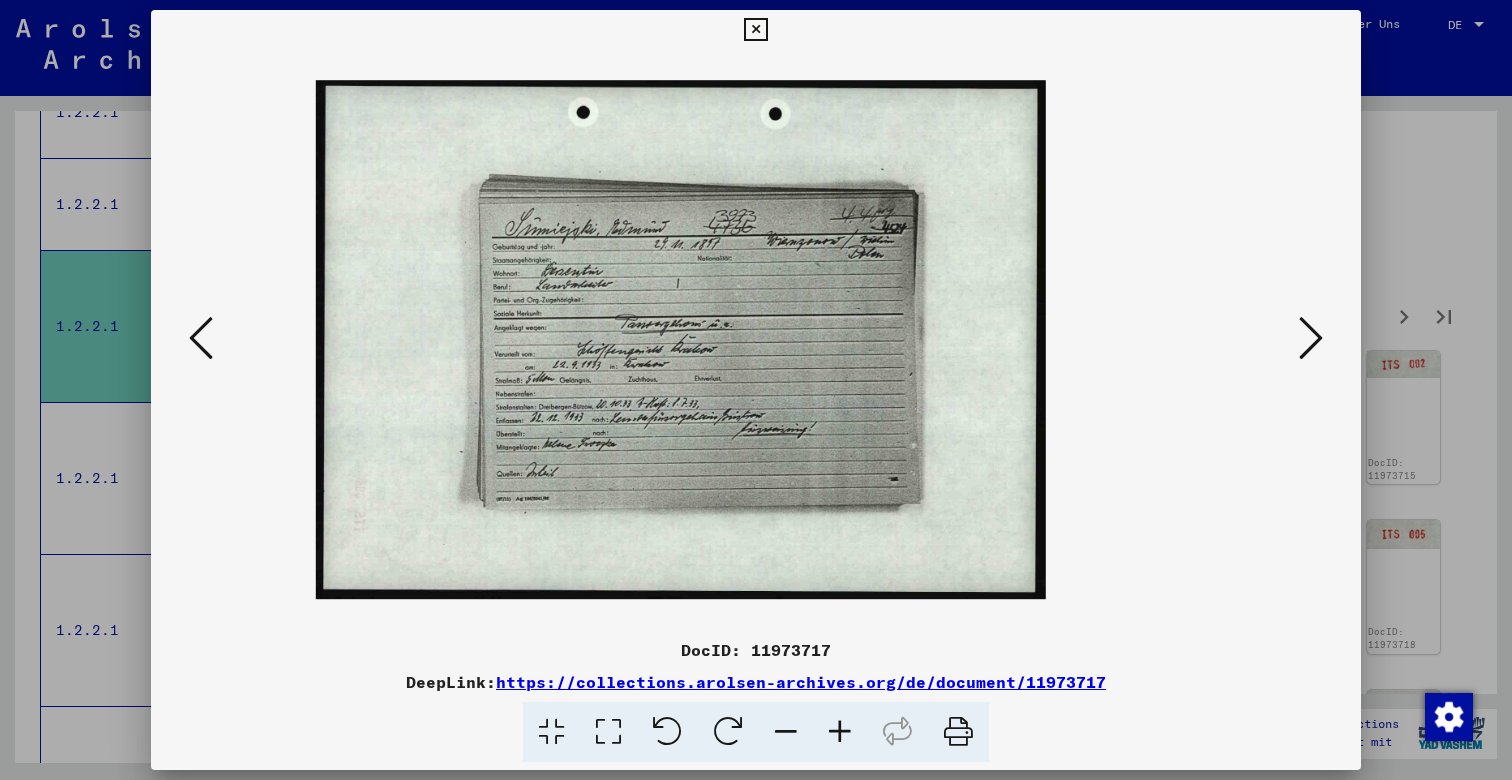 click at bounding box center [840, 732] 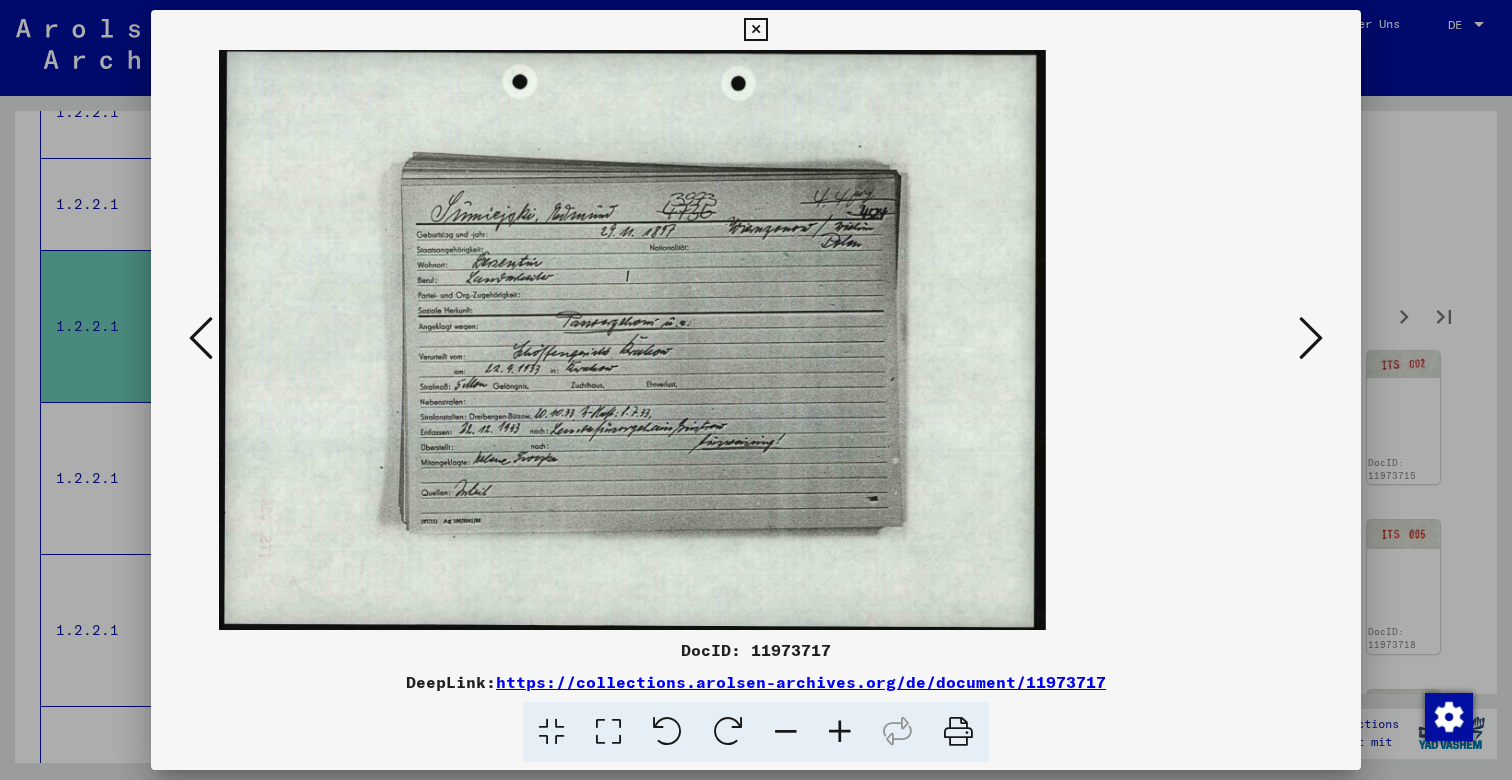 click at bounding box center (840, 732) 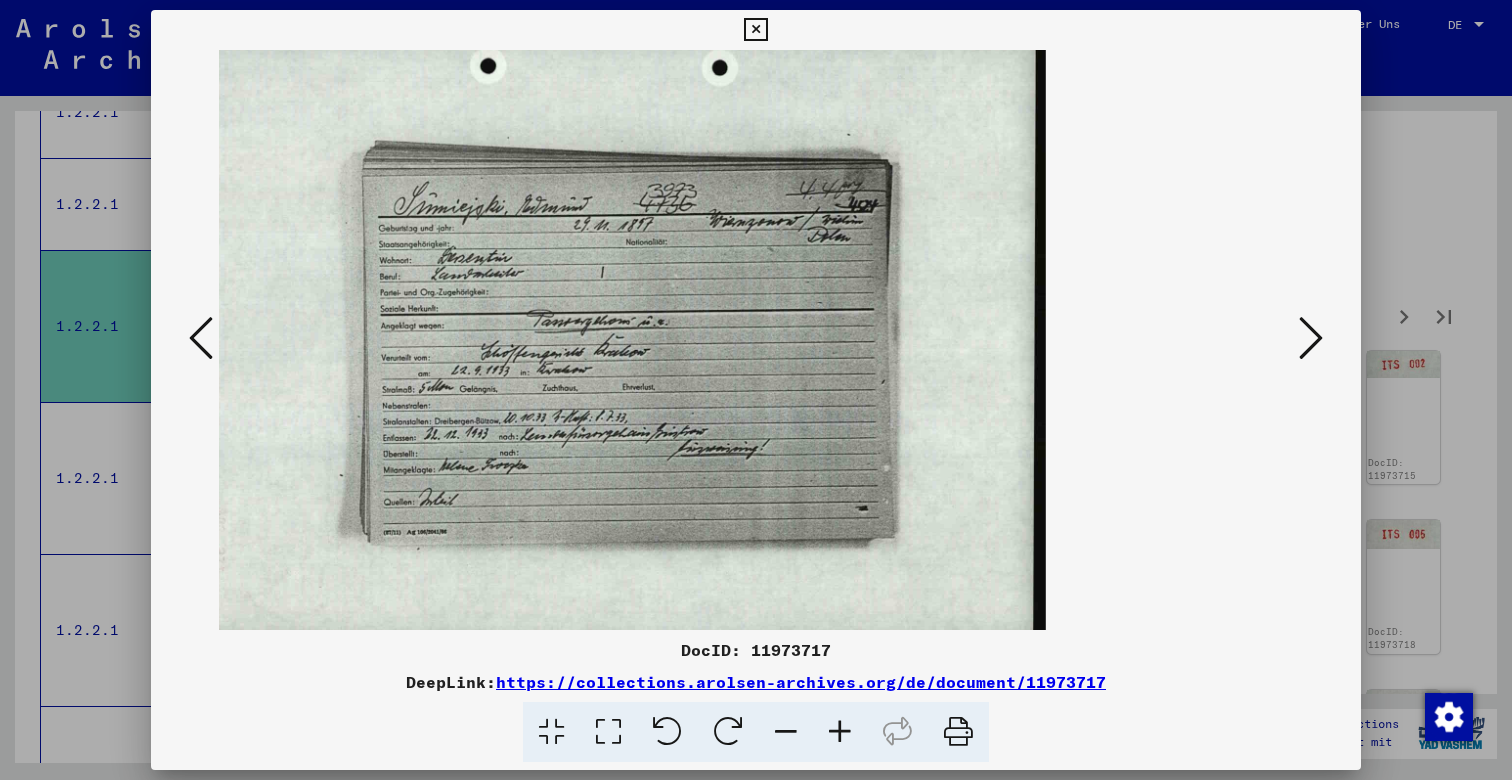 click at bounding box center (840, 732) 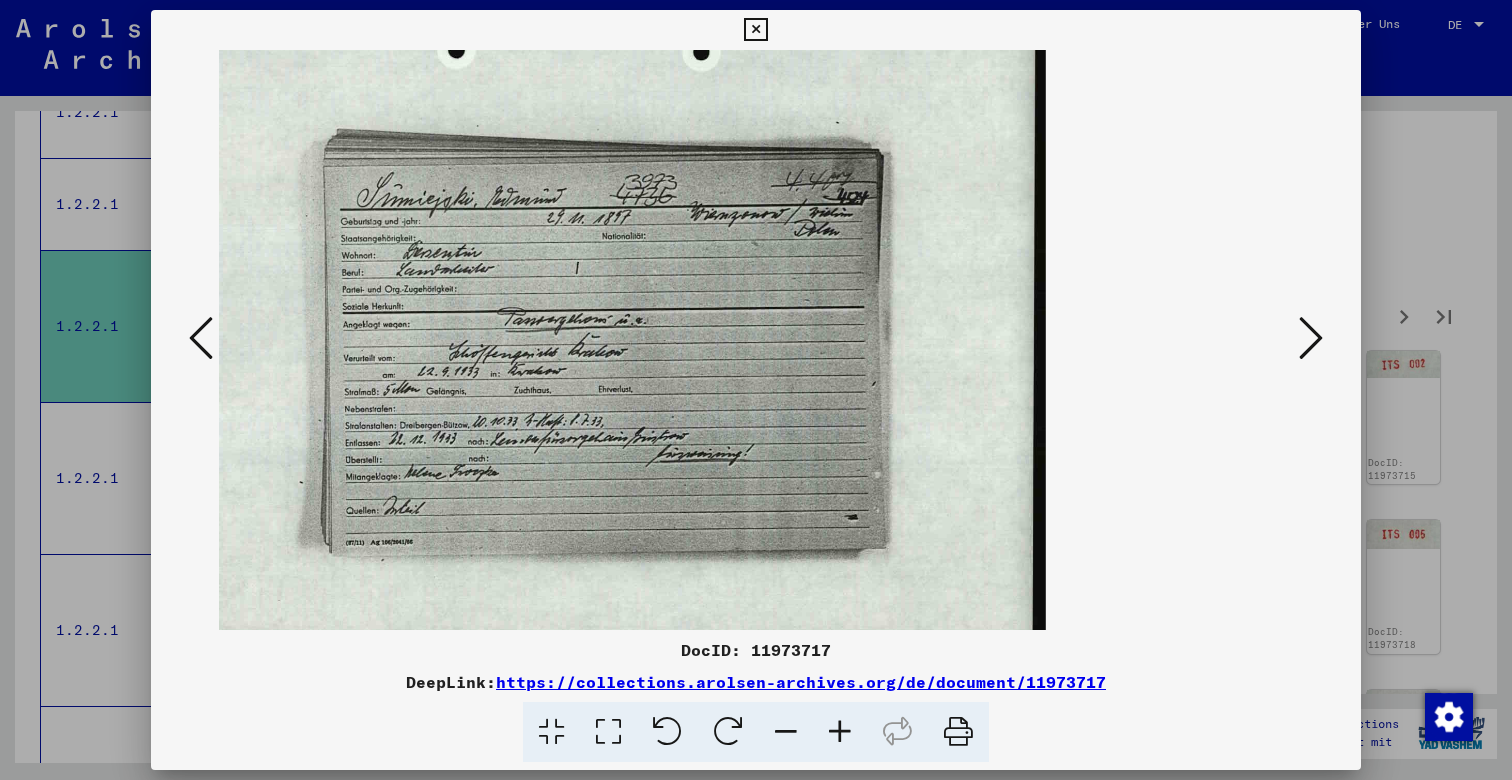 click at bounding box center [840, 732] 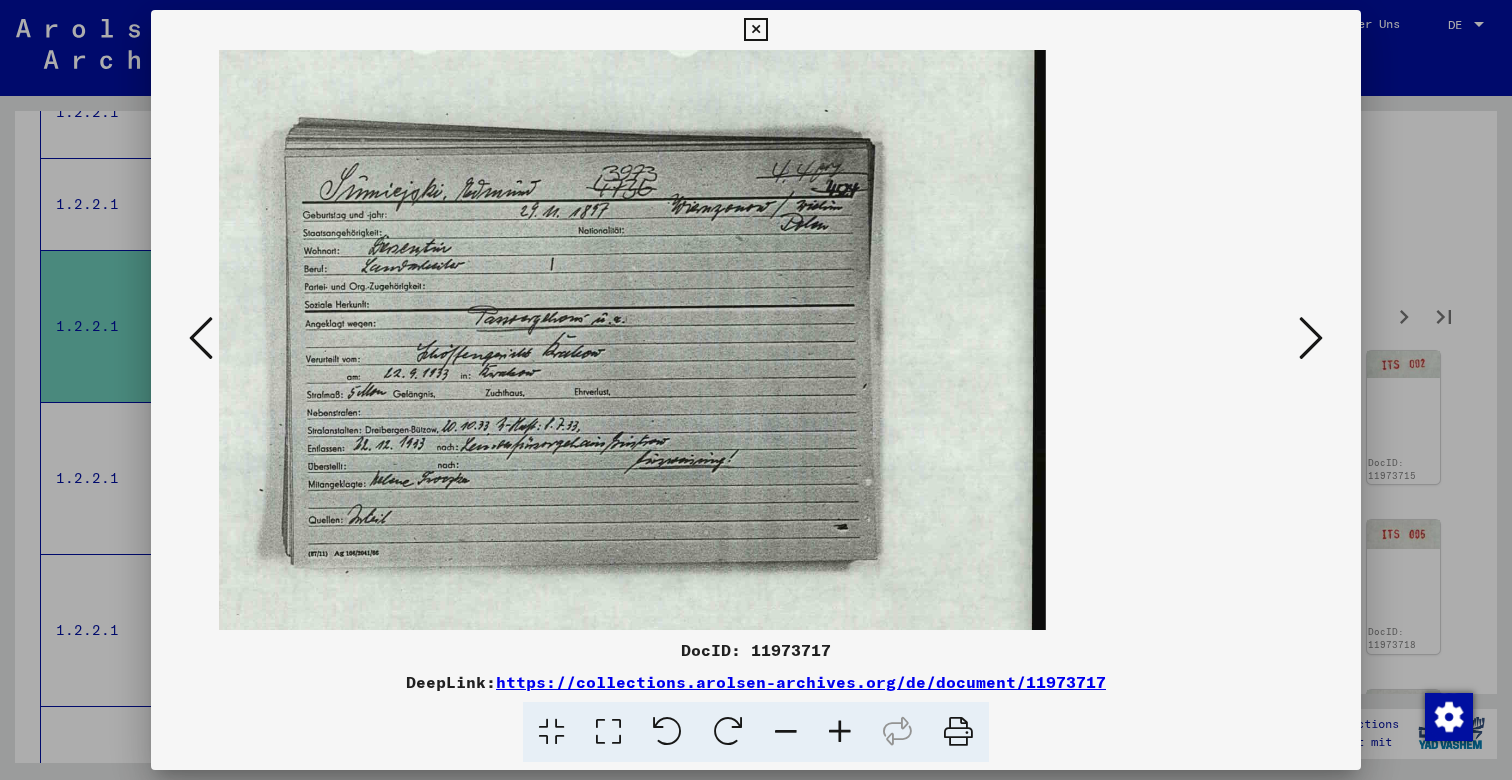 click at bounding box center (840, 732) 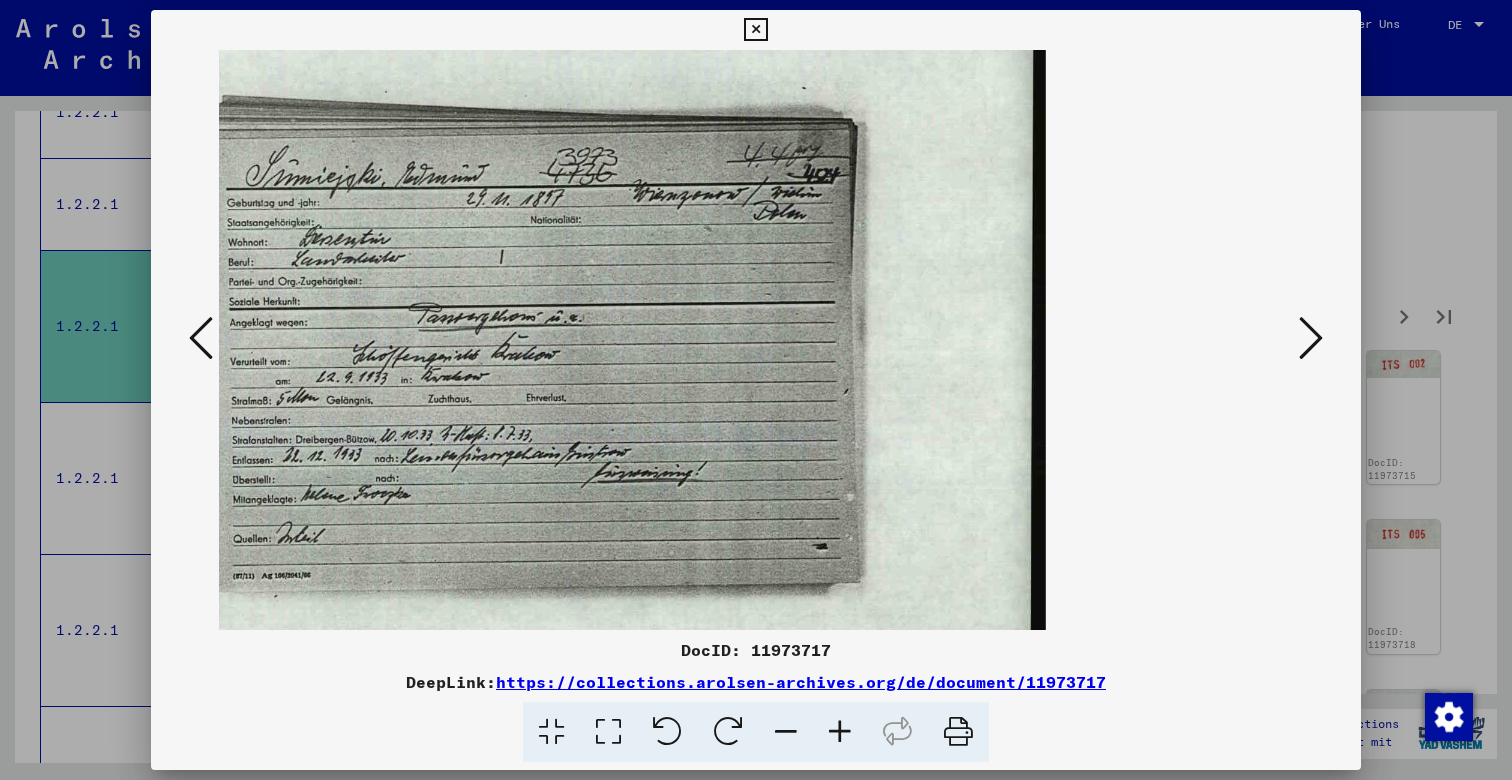 click at bounding box center (840, 732) 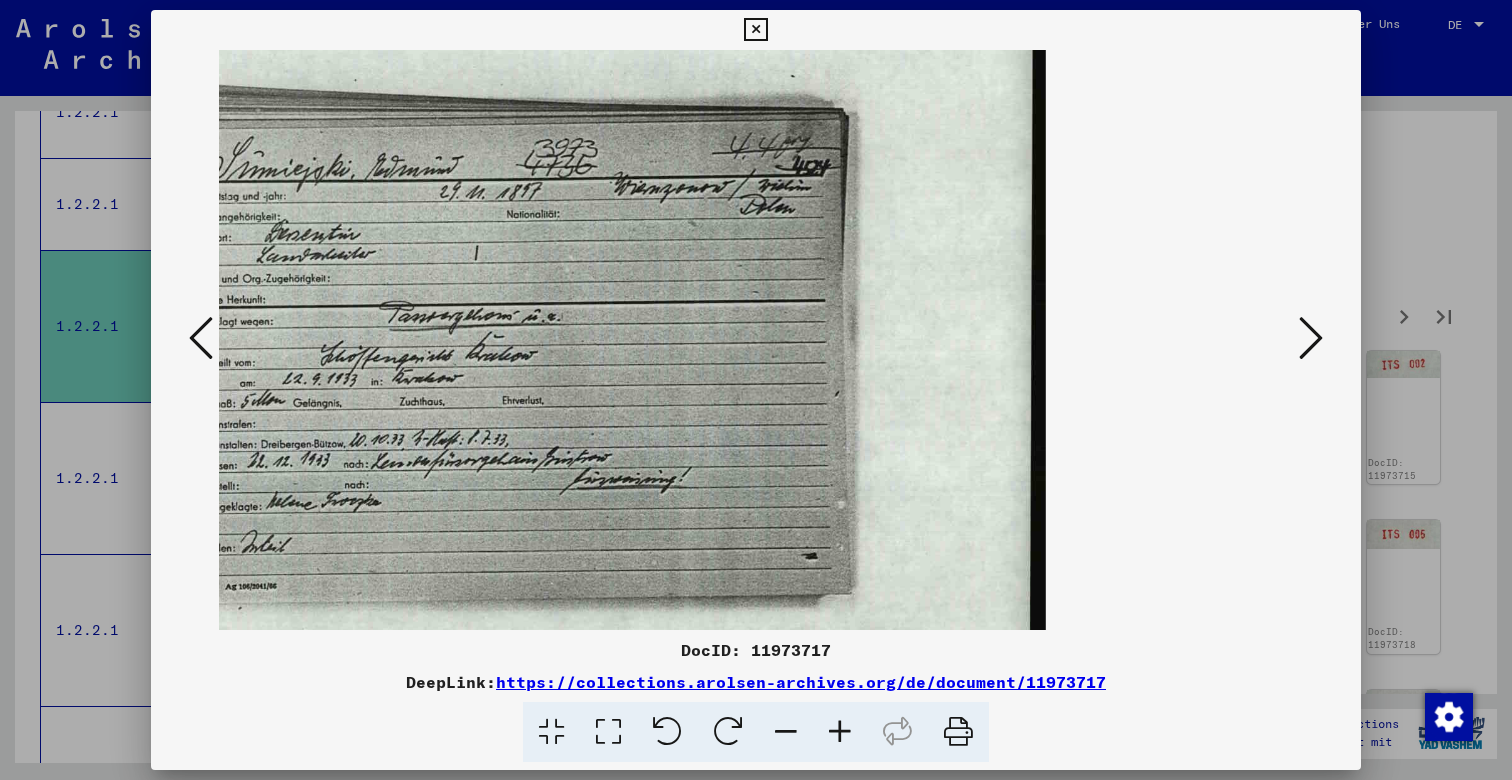 click at bounding box center [840, 732] 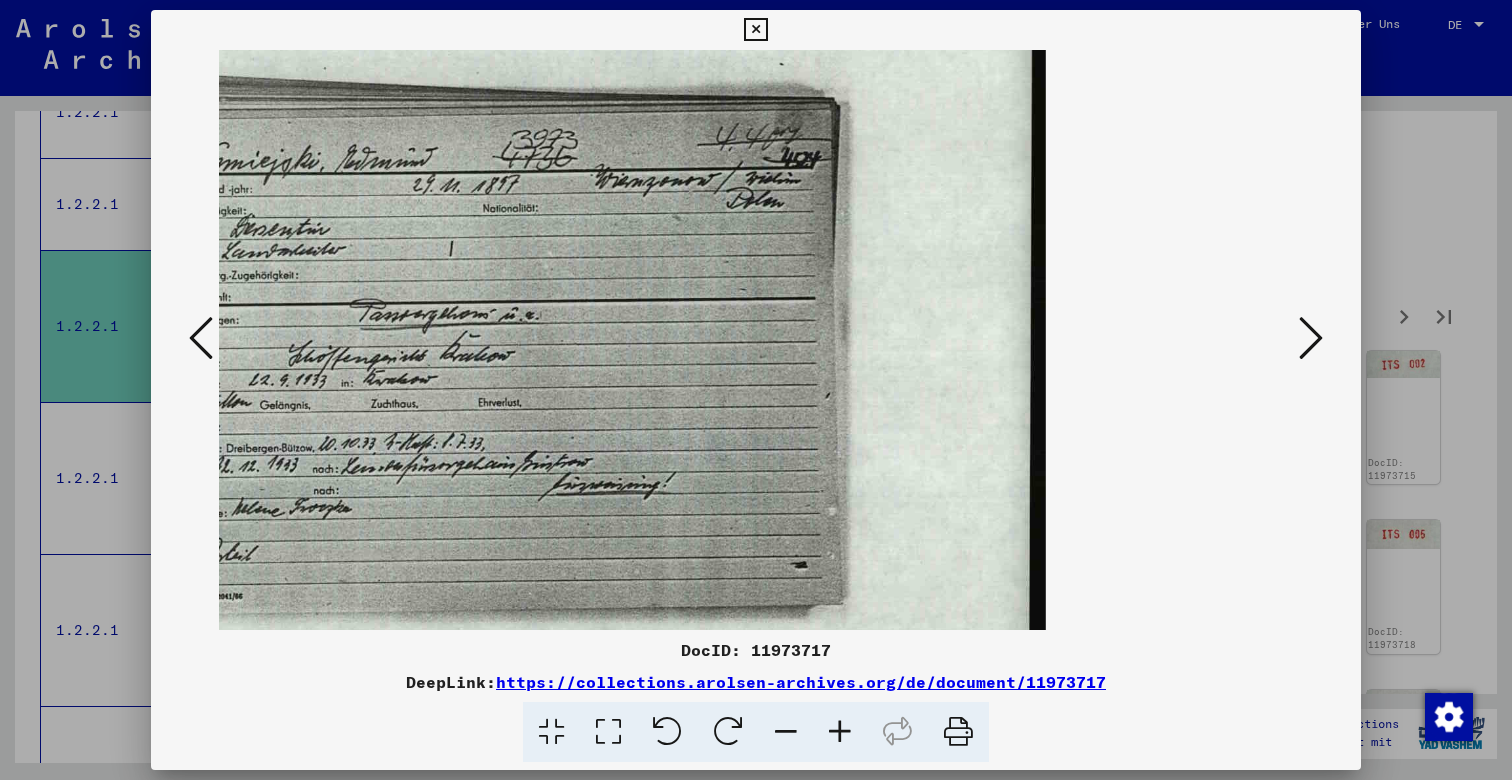 click at bounding box center [755, 30] 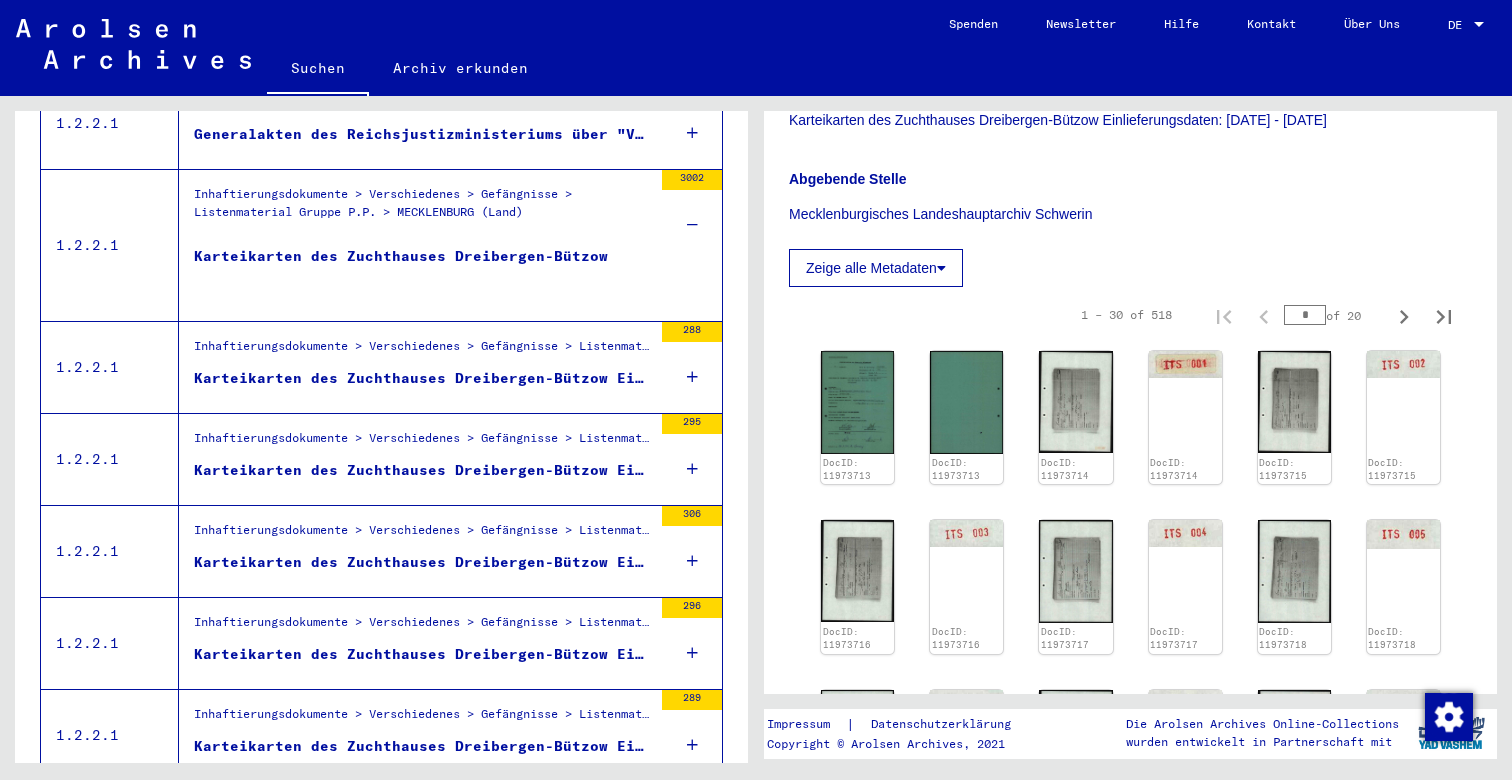 scroll, scrollTop: 0, scrollLeft: 0, axis: both 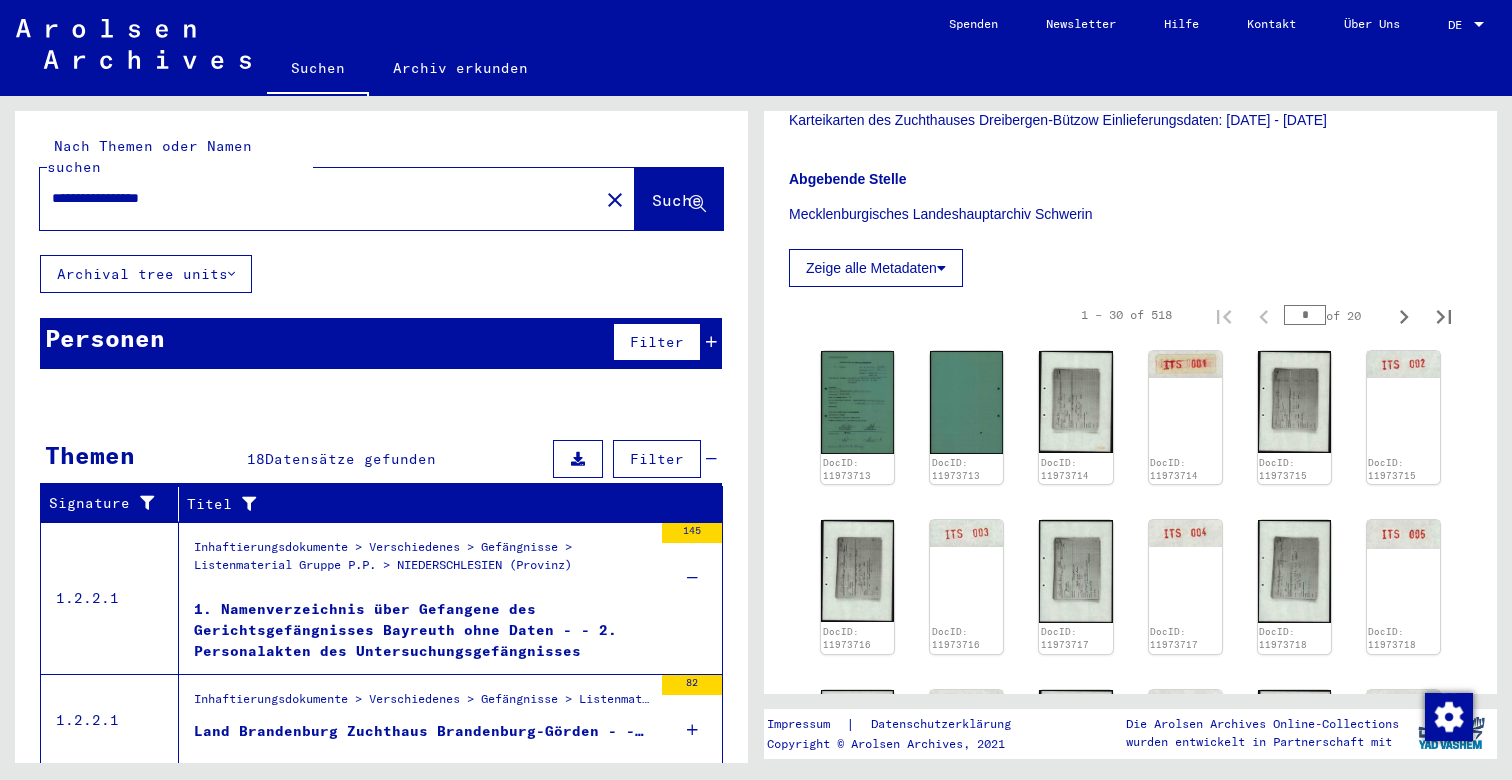 drag, startPoint x: 368, startPoint y: 190, endPoint x: 114, endPoint y: 154, distance: 256.53848 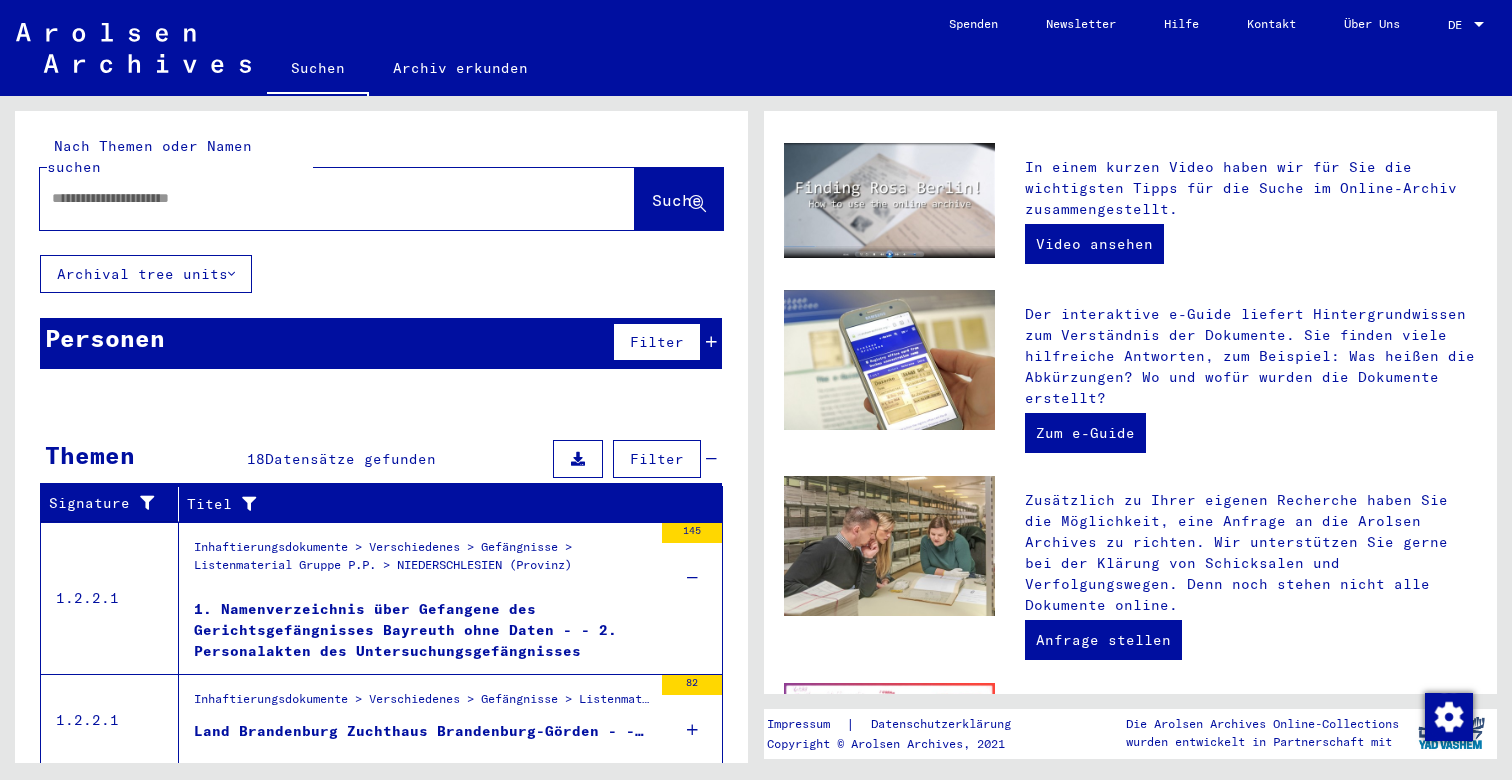 scroll, scrollTop: 0, scrollLeft: 0, axis: both 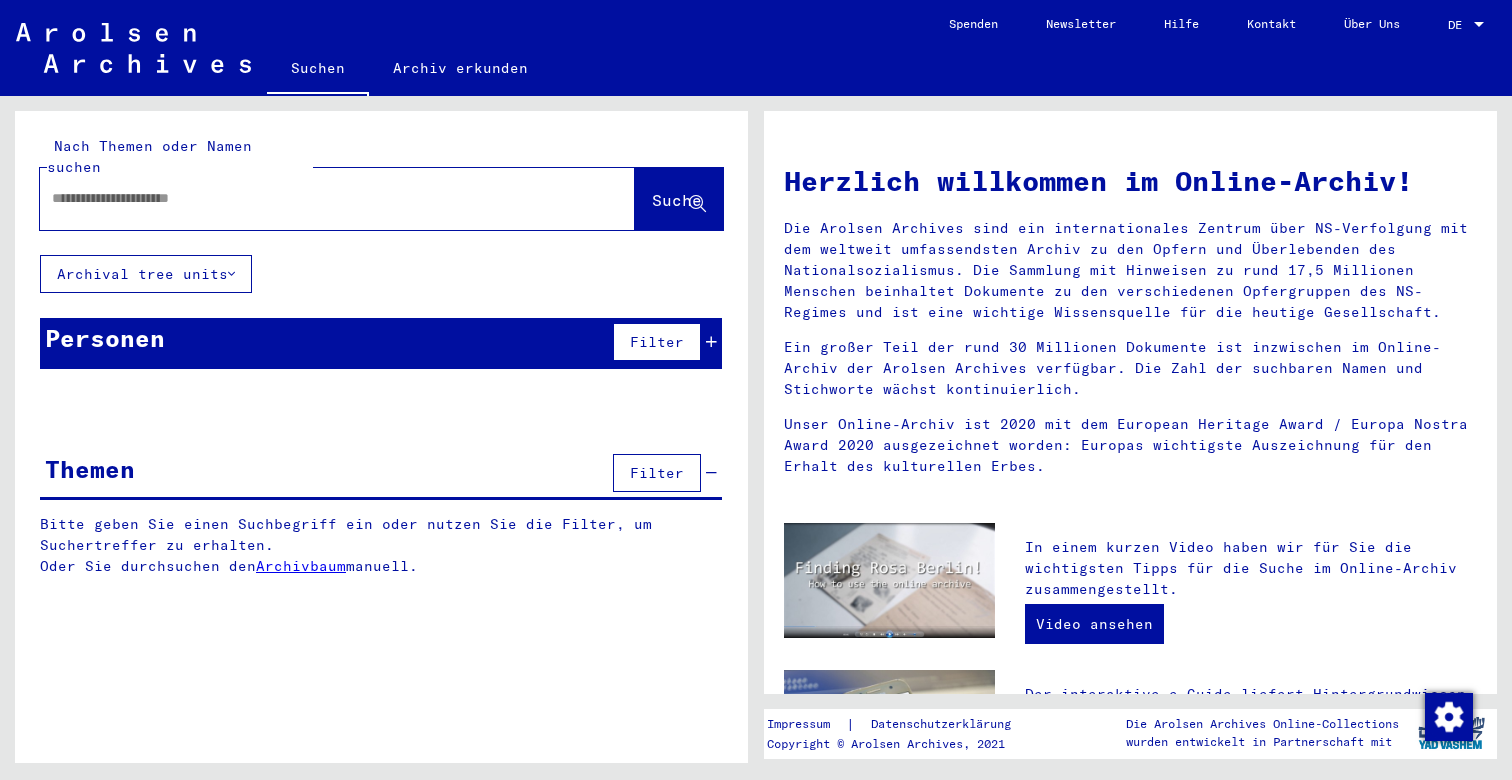 click at bounding box center (313, 198) 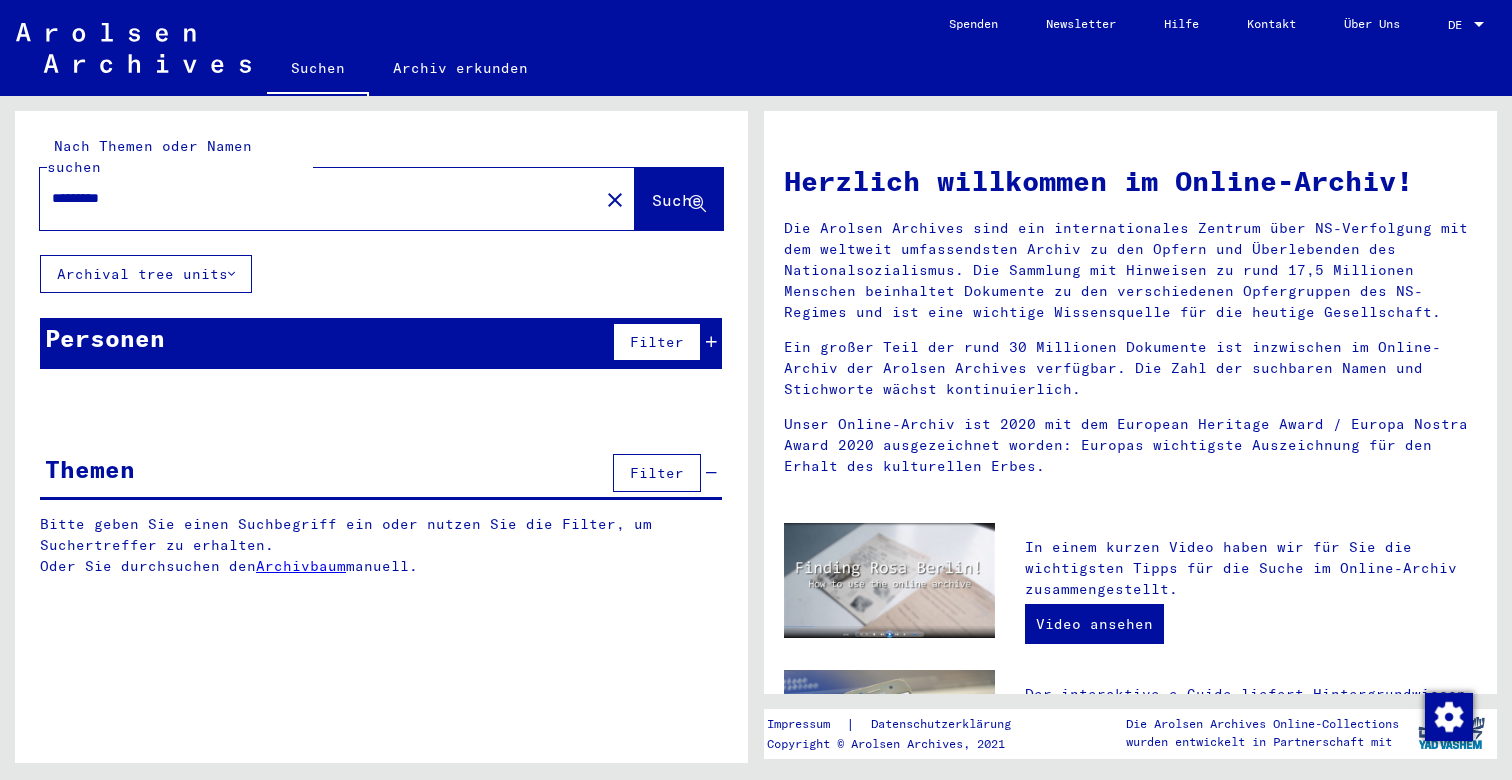 type on "*********" 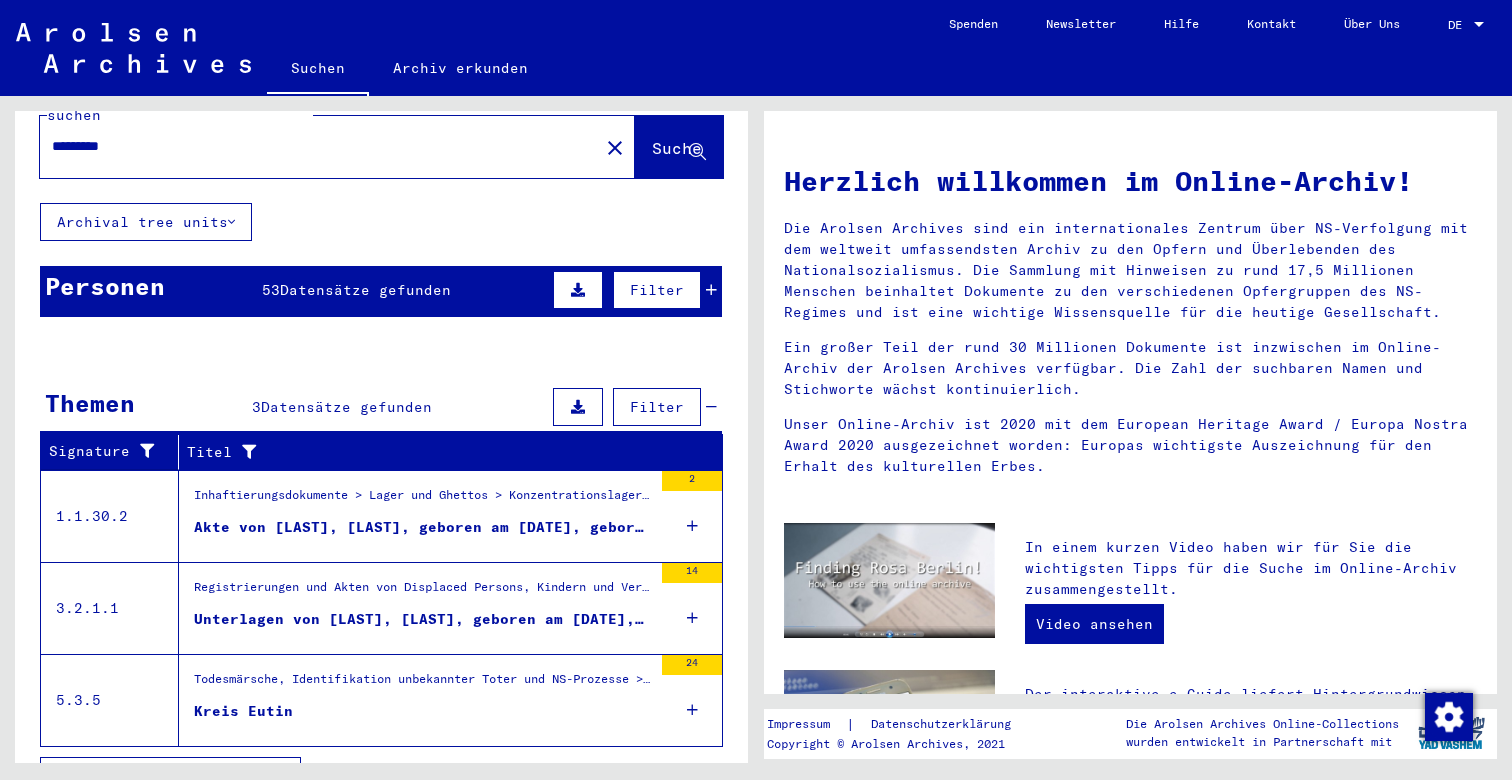 scroll, scrollTop: 73, scrollLeft: 0, axis: vertical 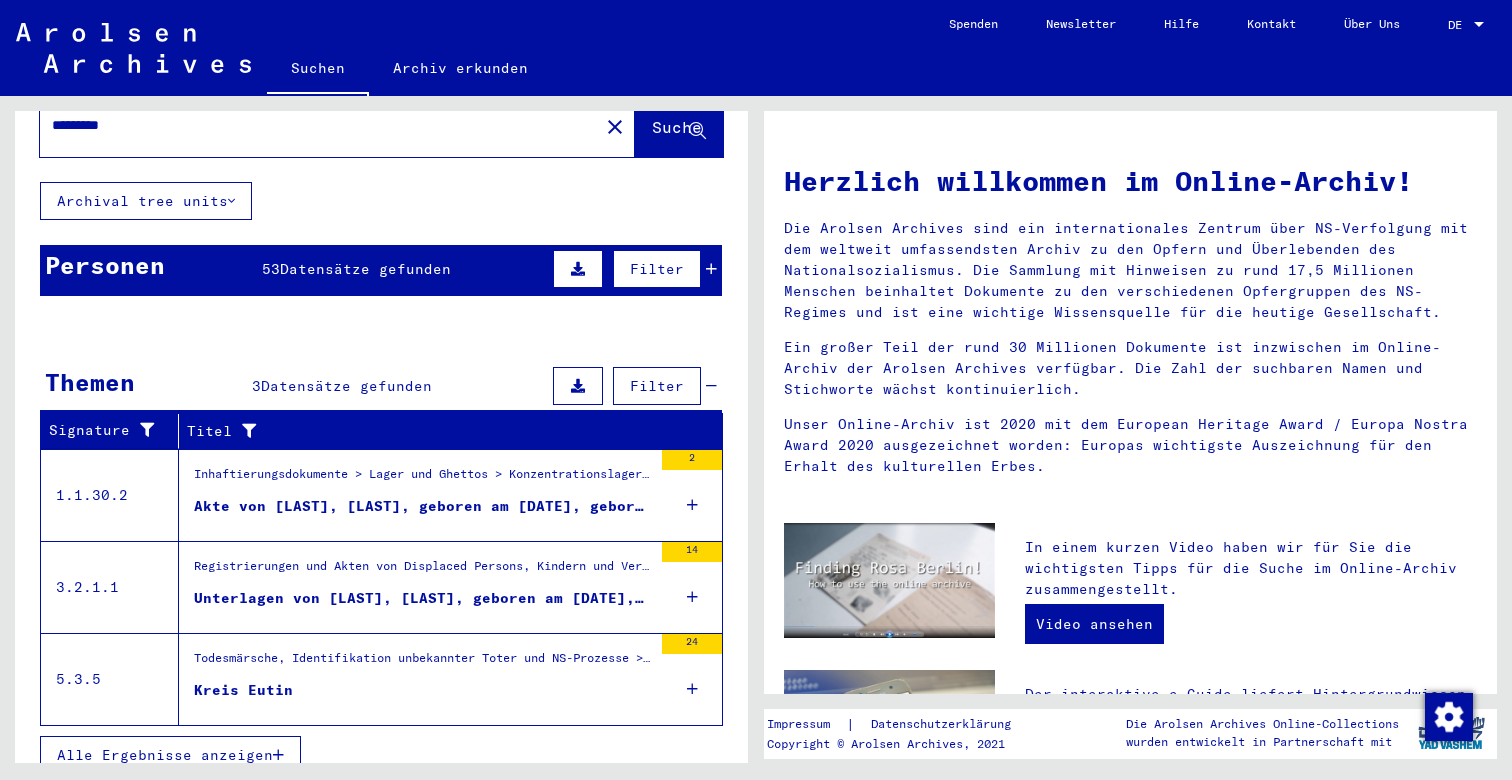 click 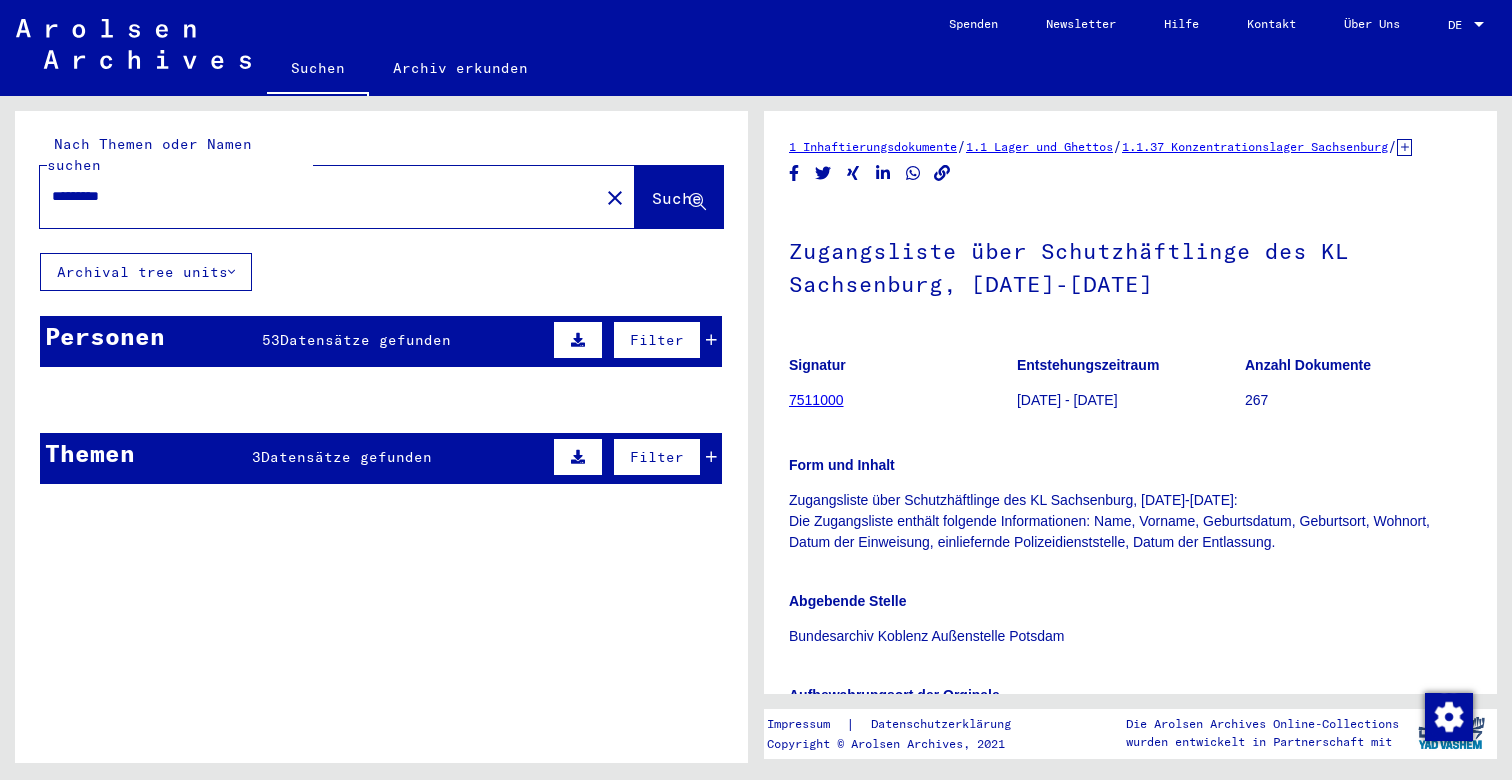 scroll, scrollTop: 0, scrollLeft: 0, axis: both 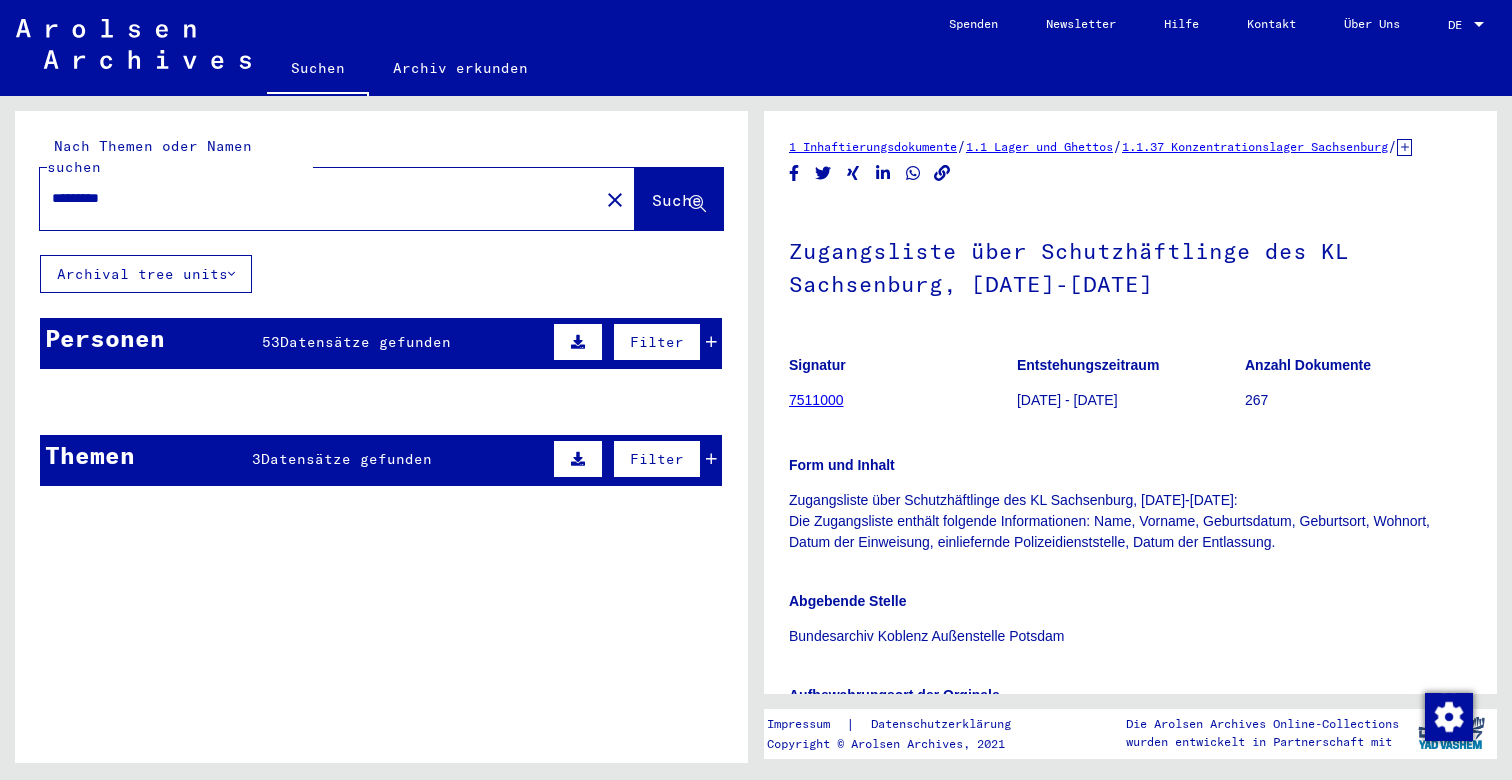 click at bounding box center (711, 342) 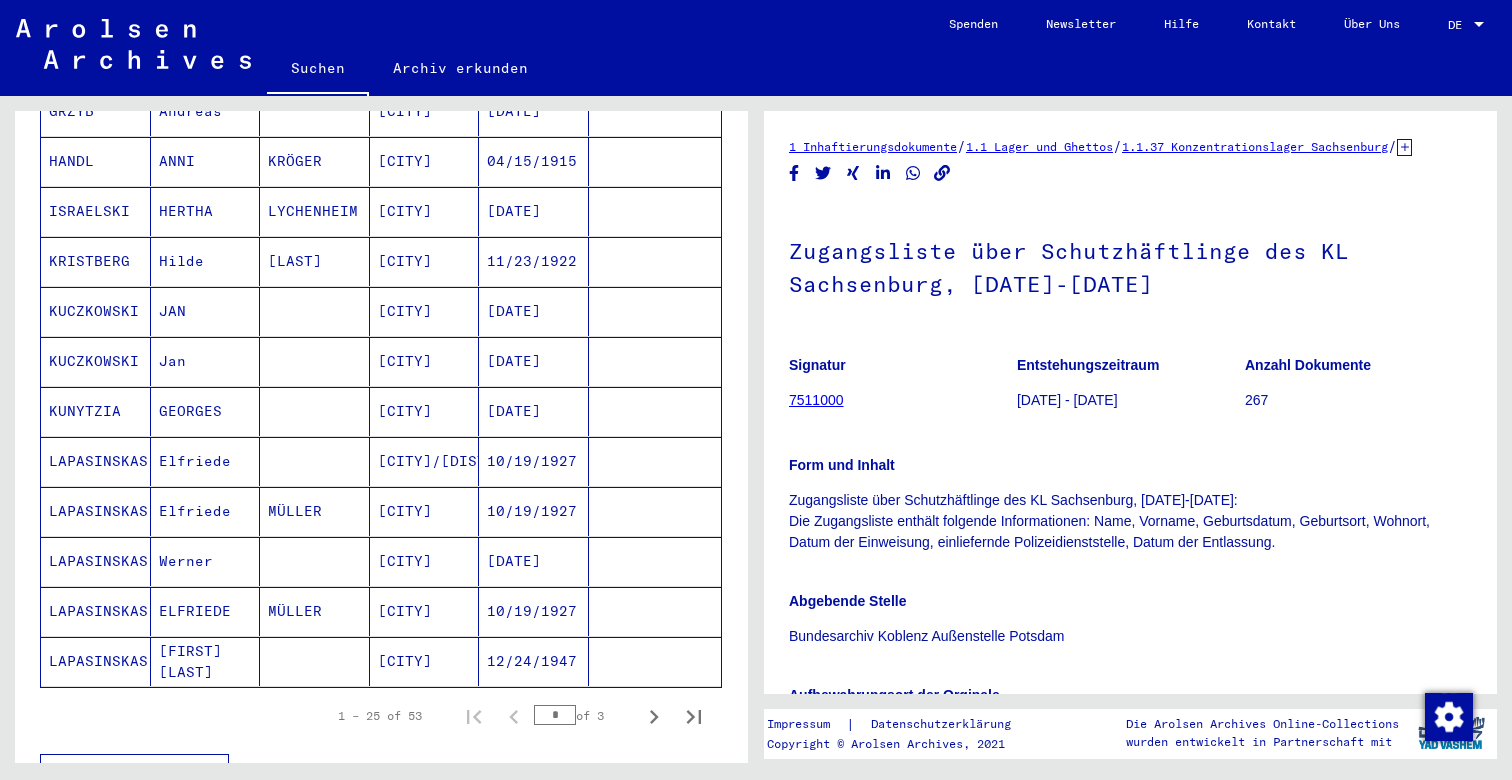scroll, scrollTop: 993, scrollLeft: 0, axis: vertical 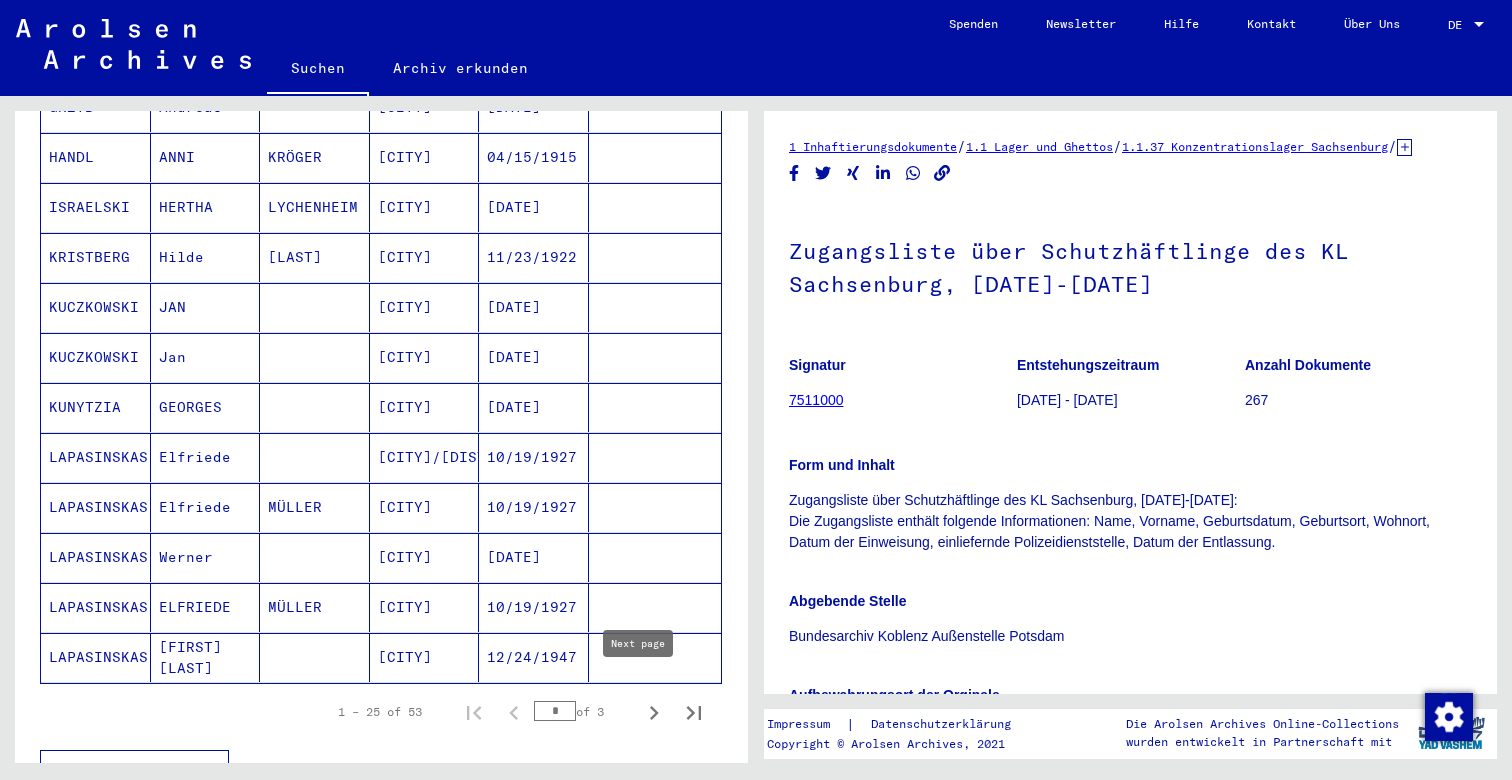 click 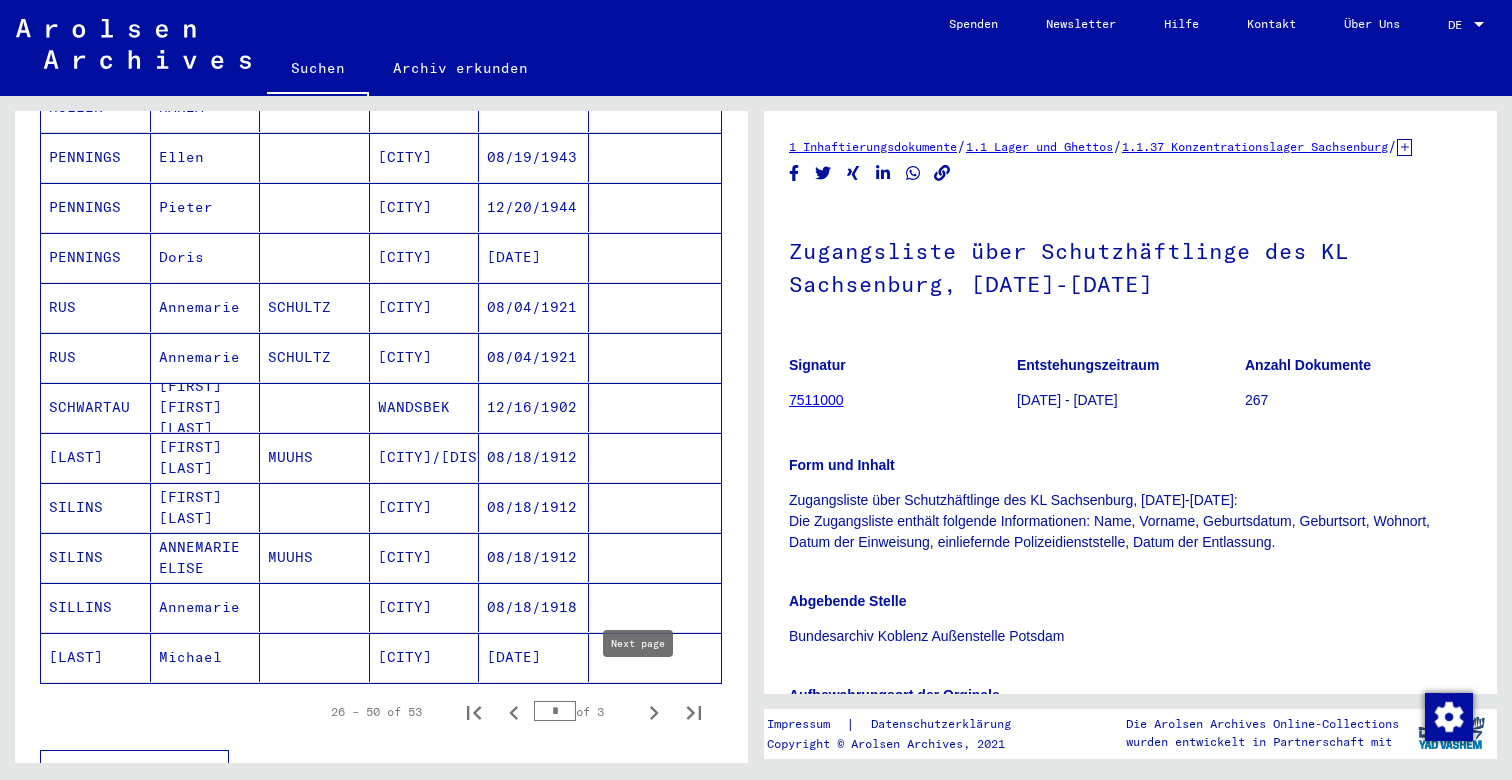 click 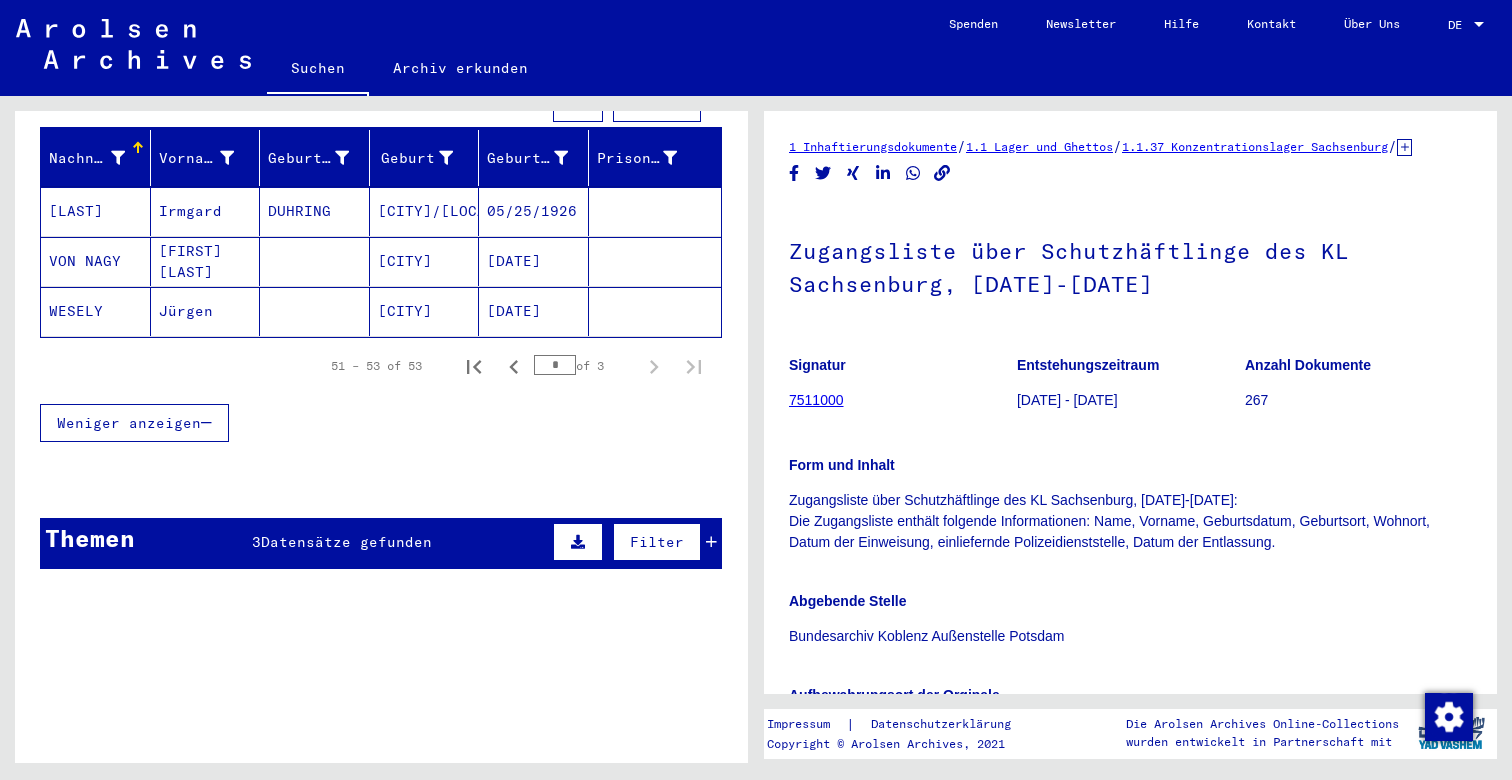 scroll, scrollTop: 181, scrollLeft: 0, axis: vertical 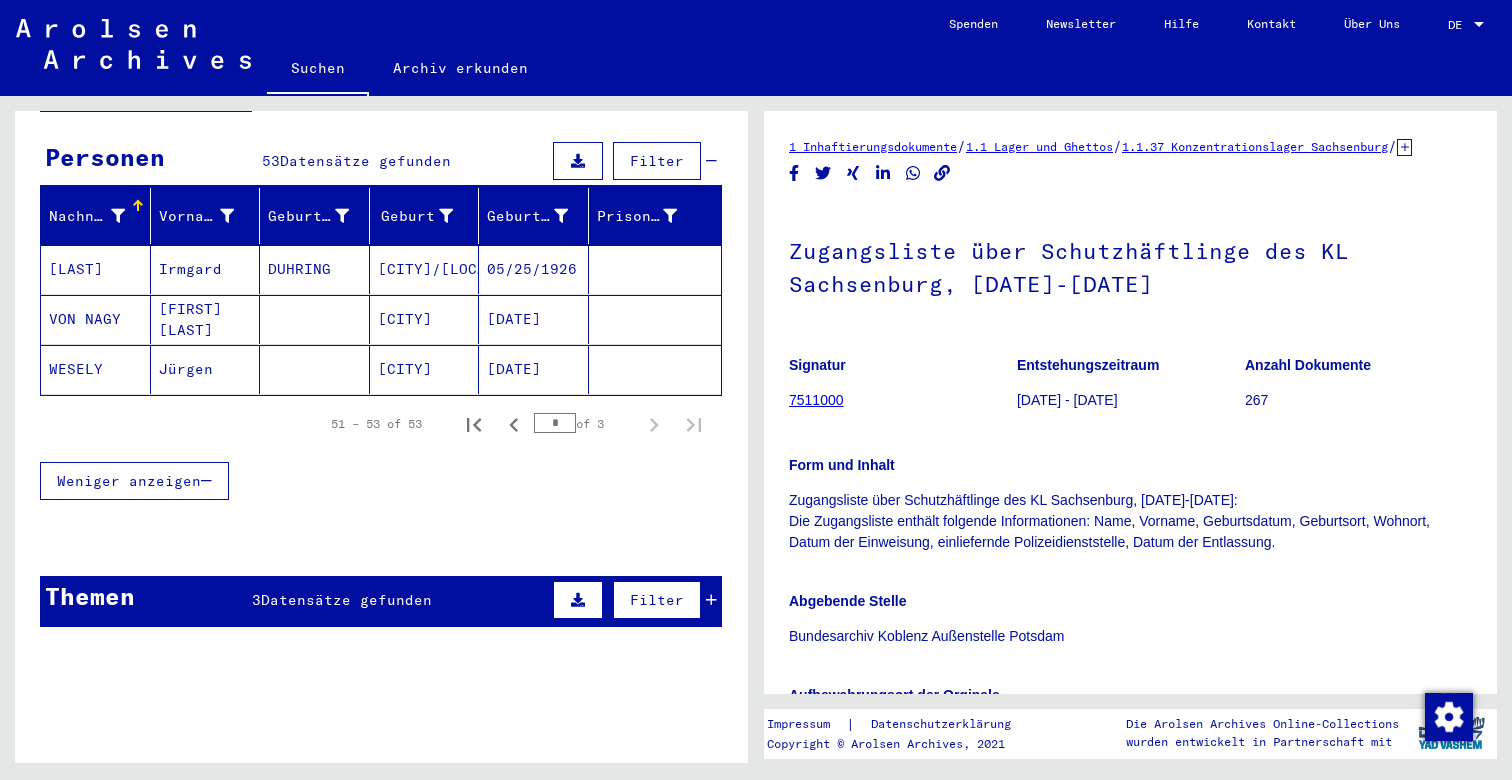 click on "VON NAGY" at bounding box center [96, 369] 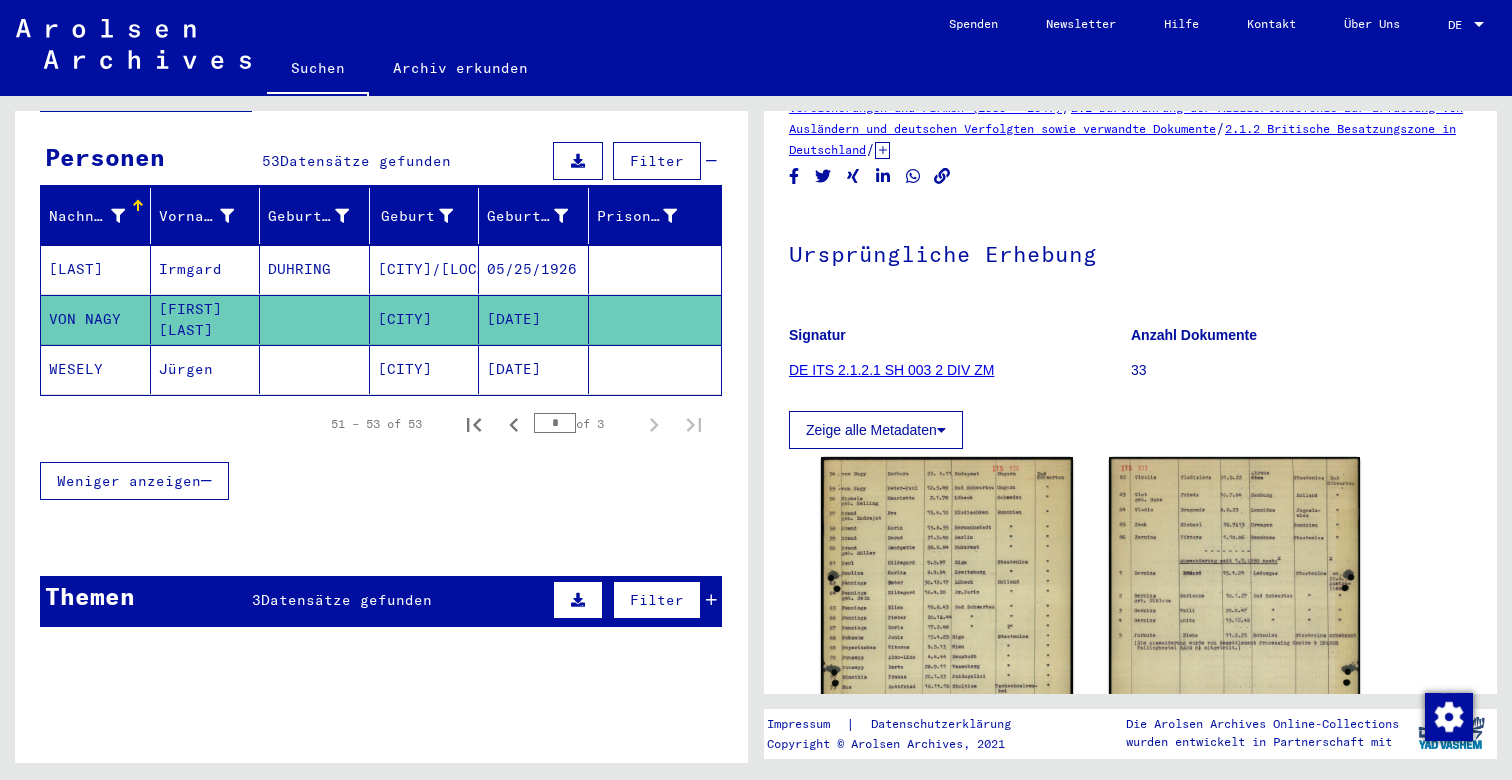 scroll, scrollTop: 180, scrollLeft: 0, axis: vertical 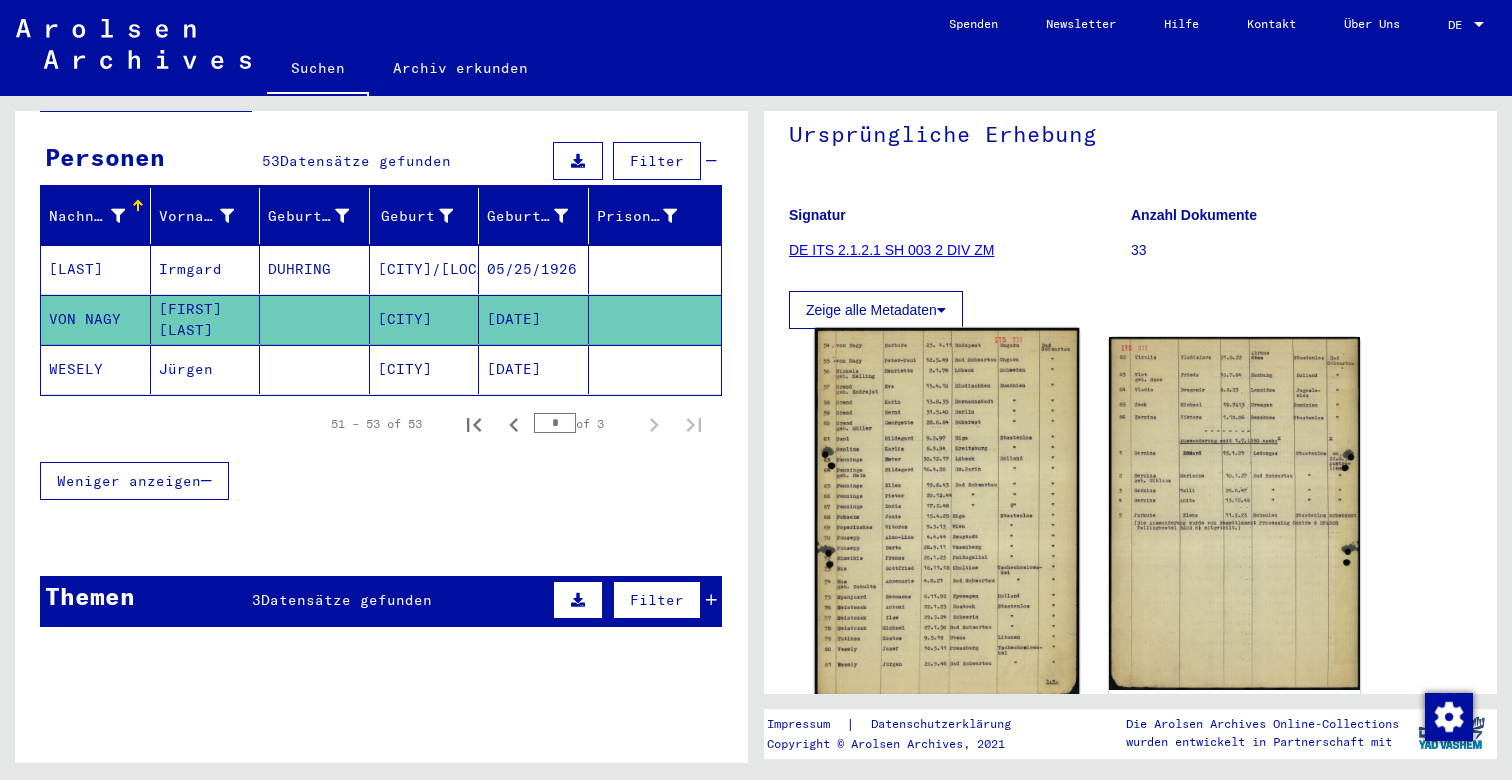 click 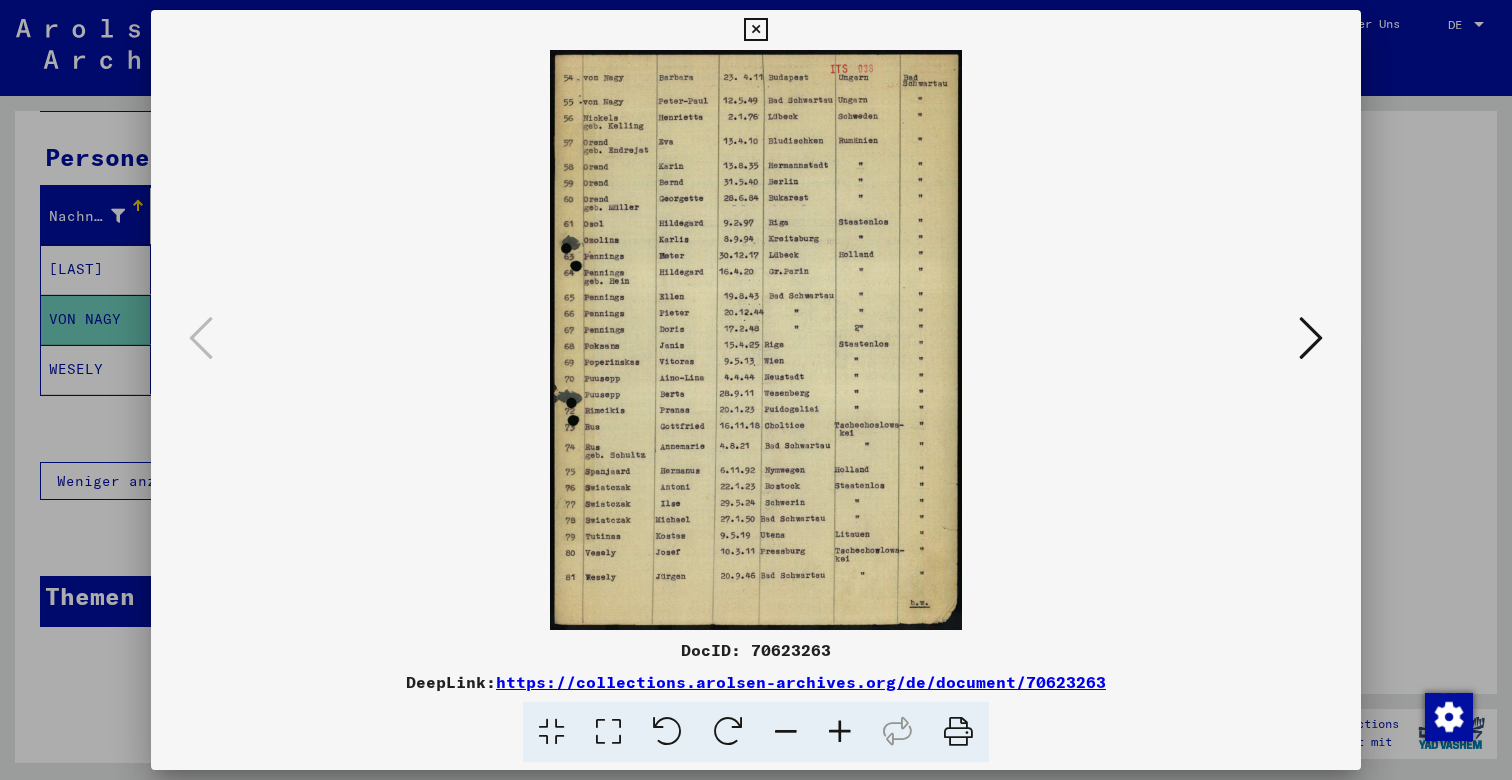 click at bounding box center (840, 732) 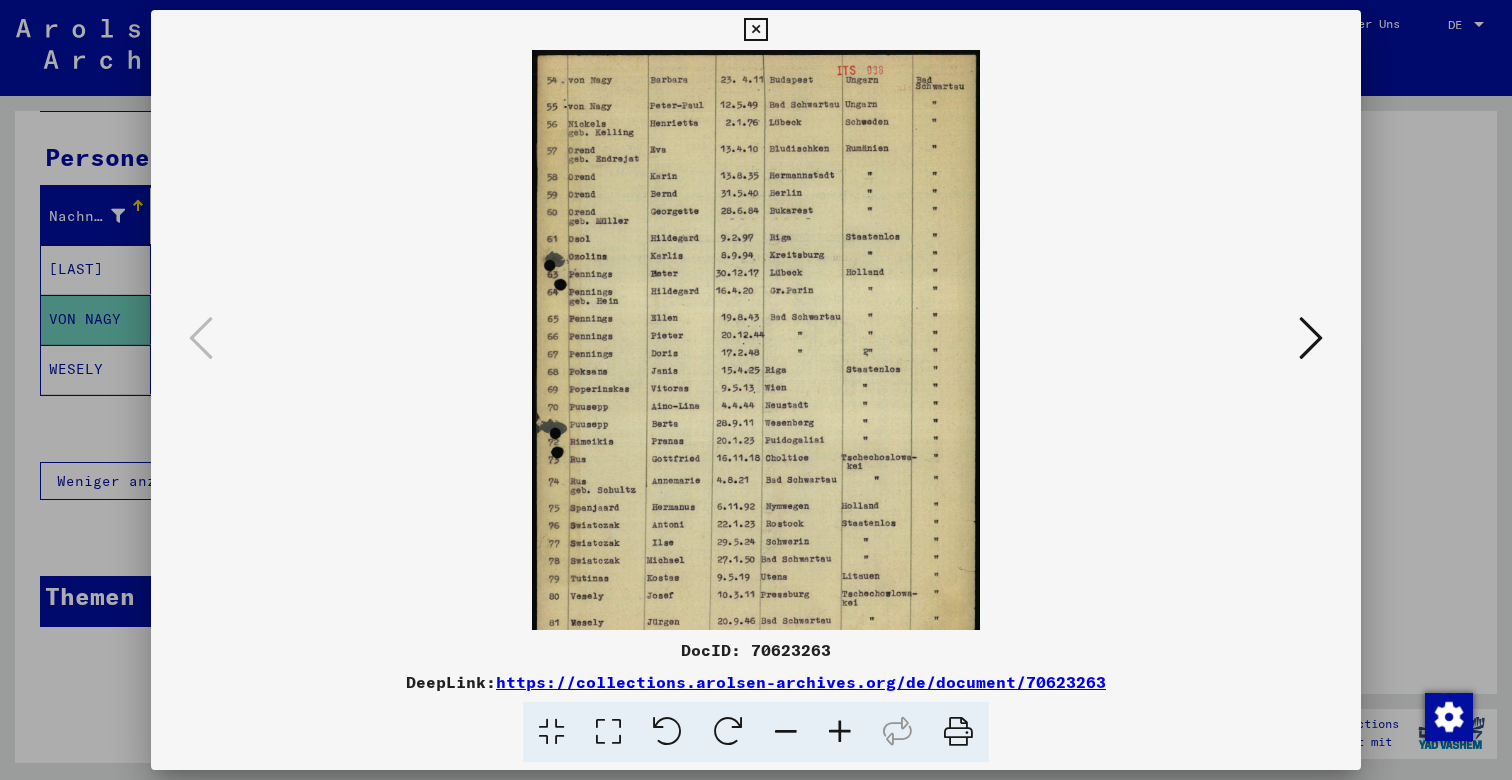 click at bounding box center [840, 732] 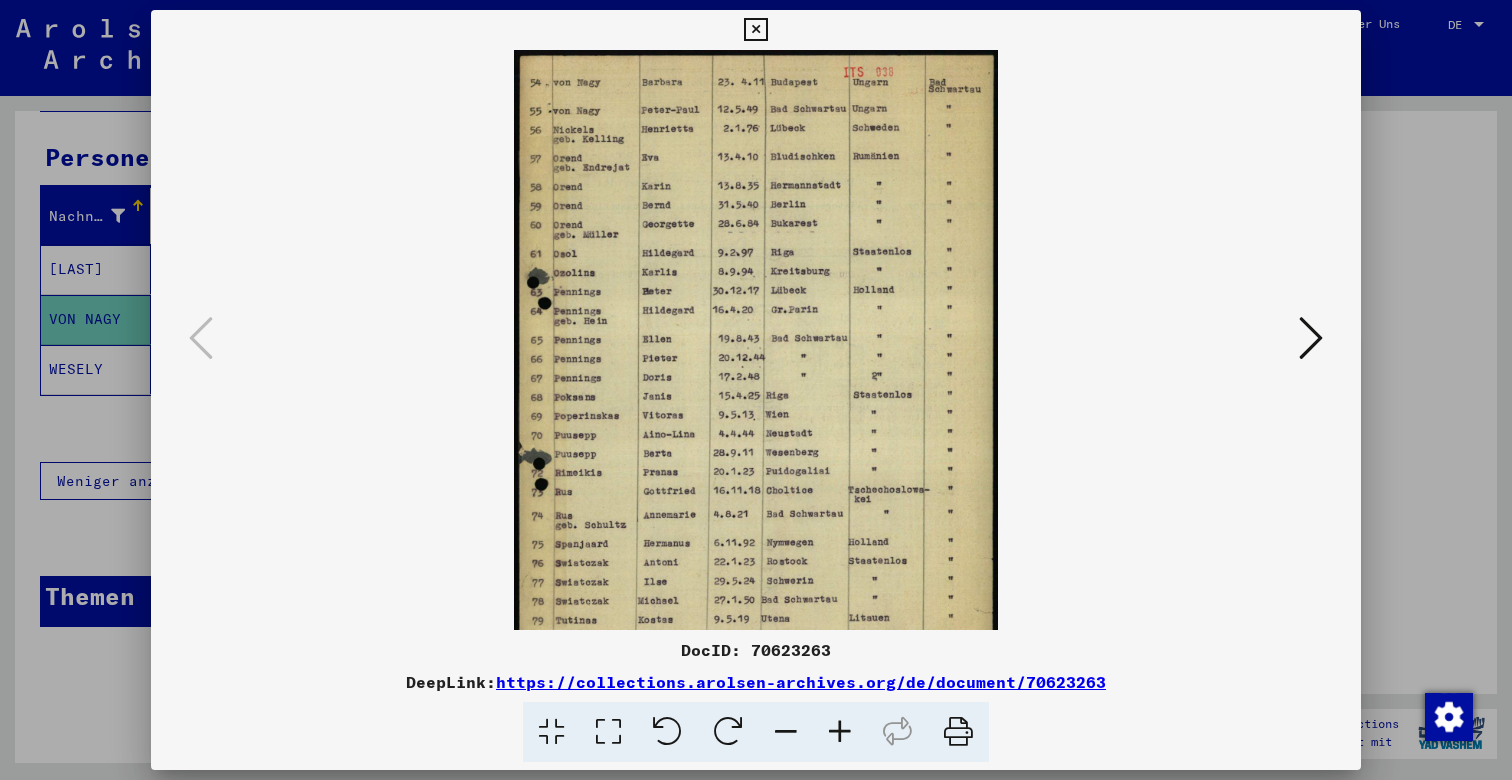 click at bounding box center (840, 732) 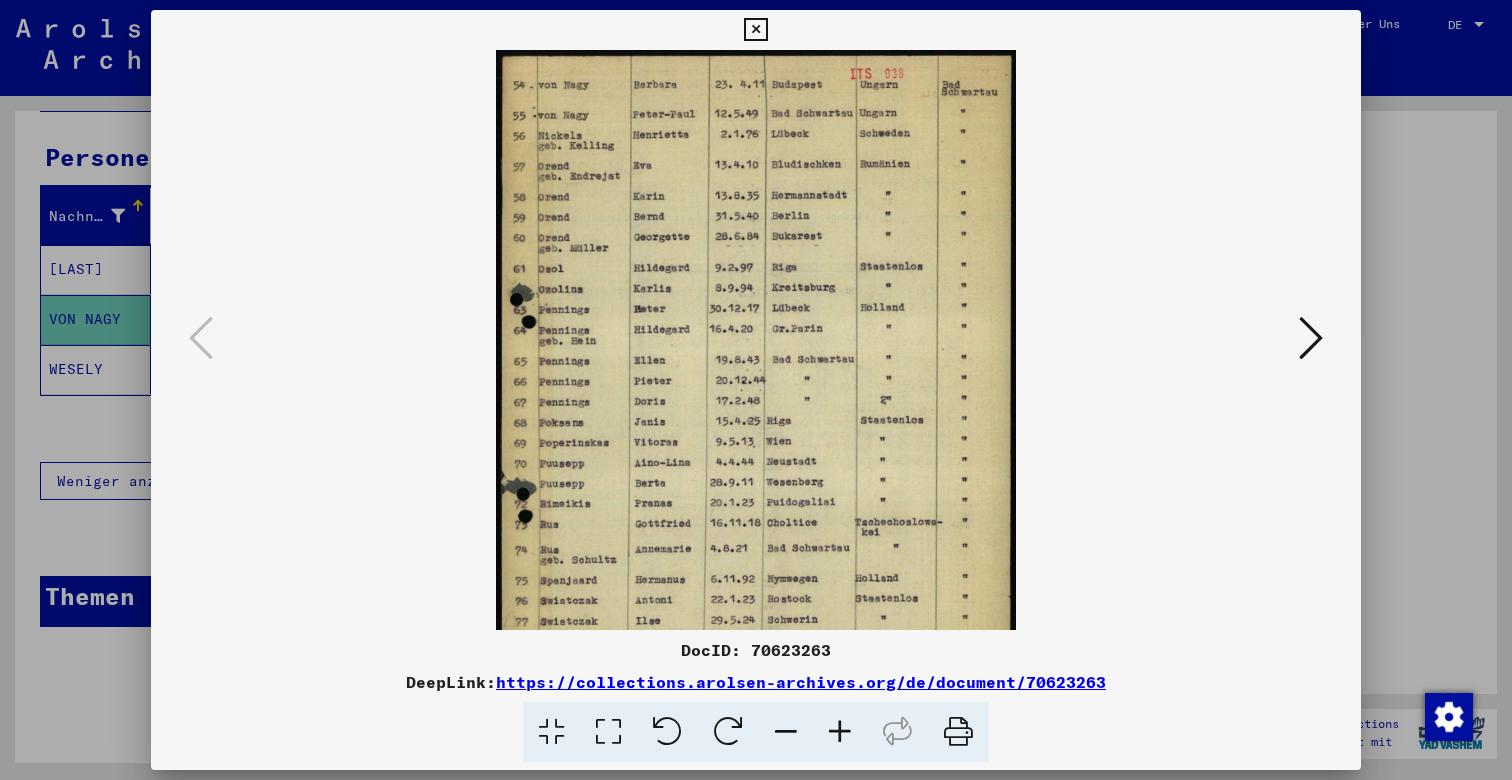 click at bounding box center [840, 732] 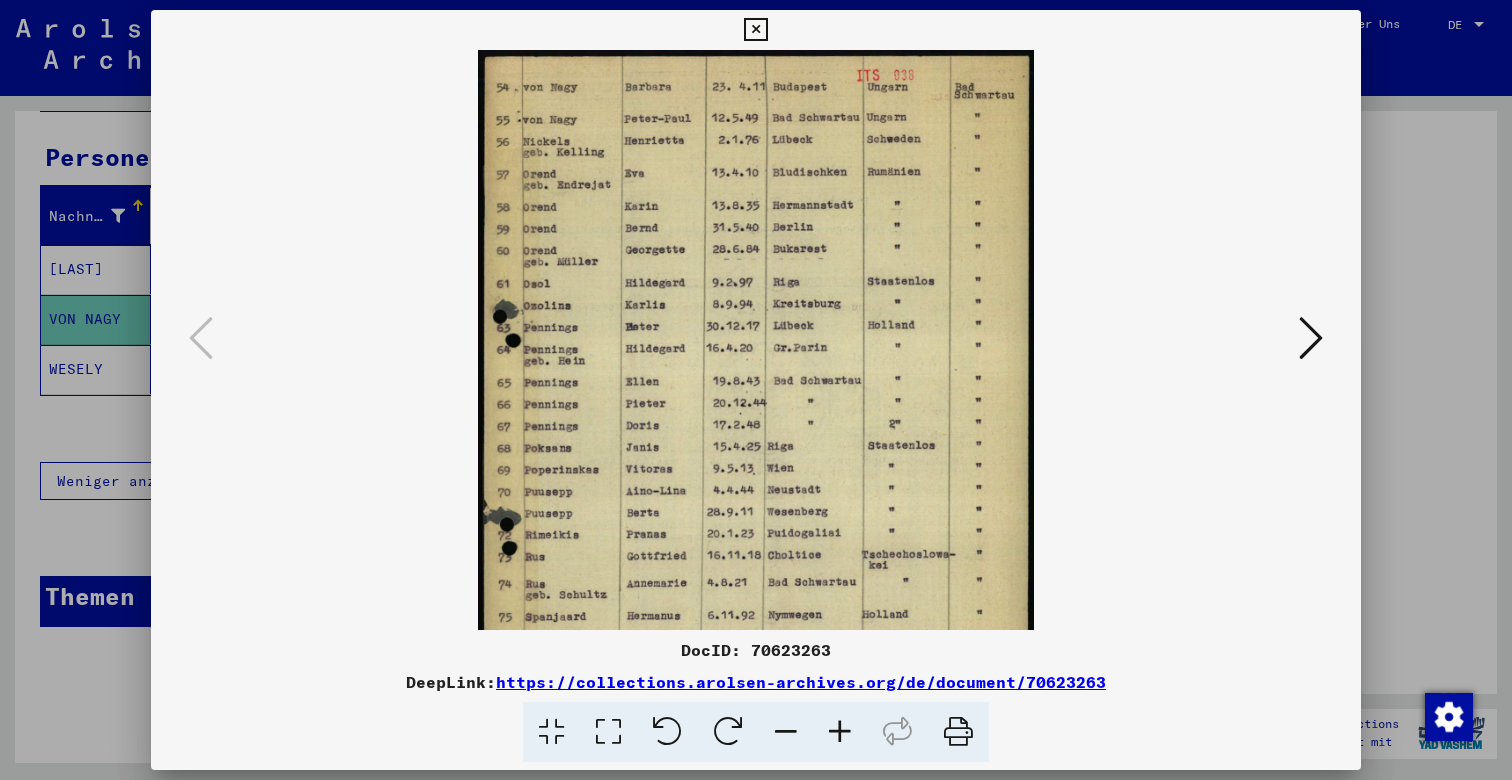 click at bounding box center [840, 732] 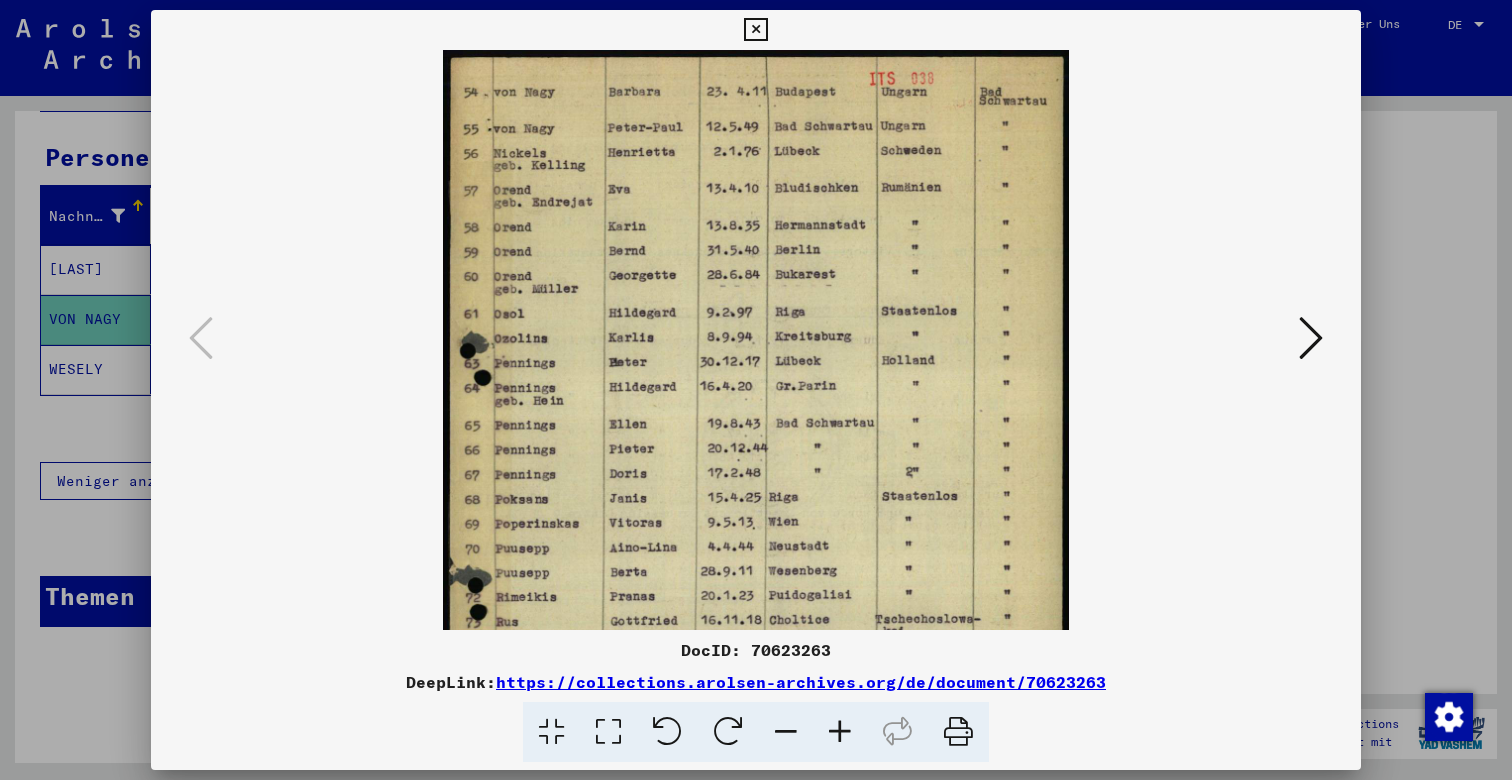 click at bounding box center (840, 732) 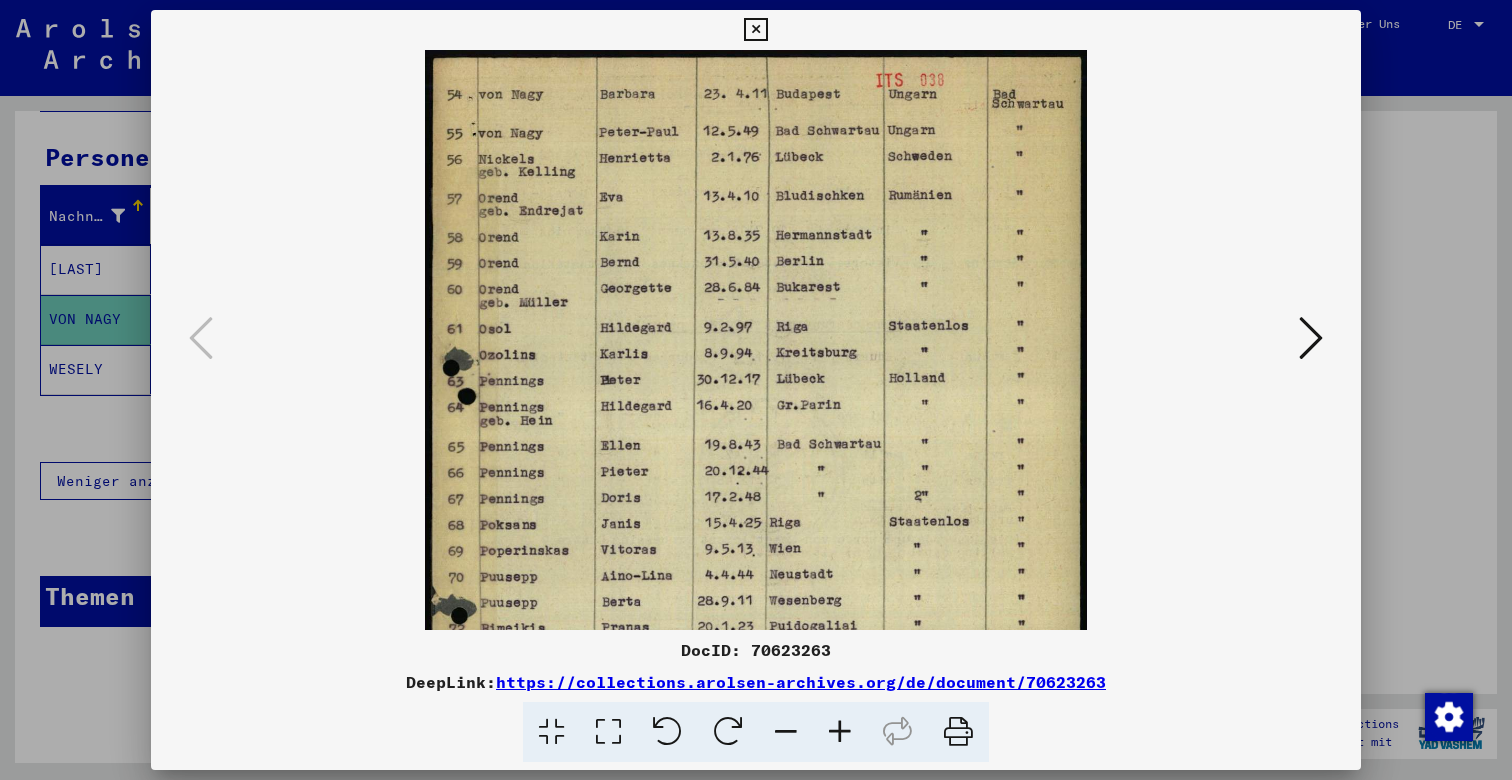 click at bounding box center (840, 732) 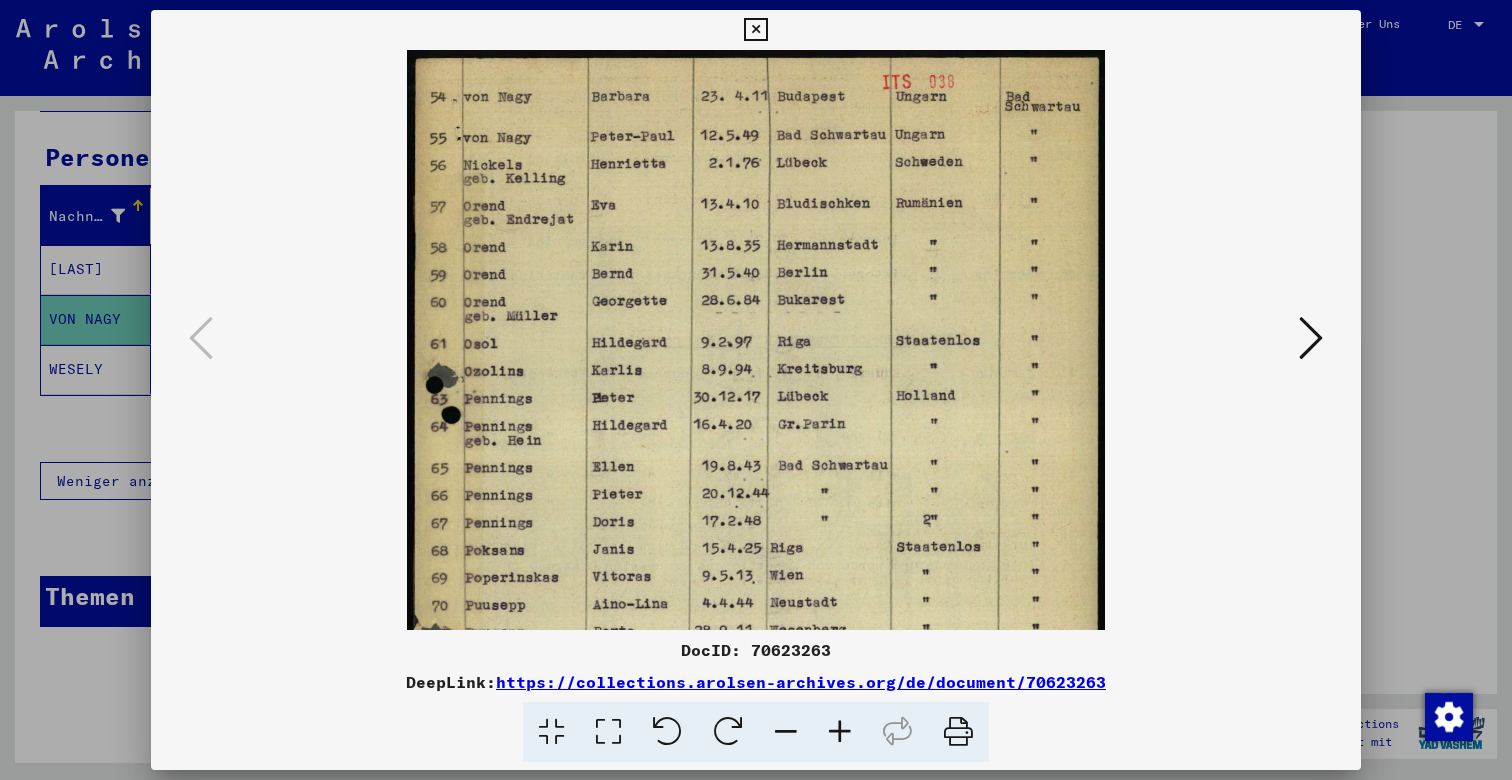 click at bounding box center (840, 732) 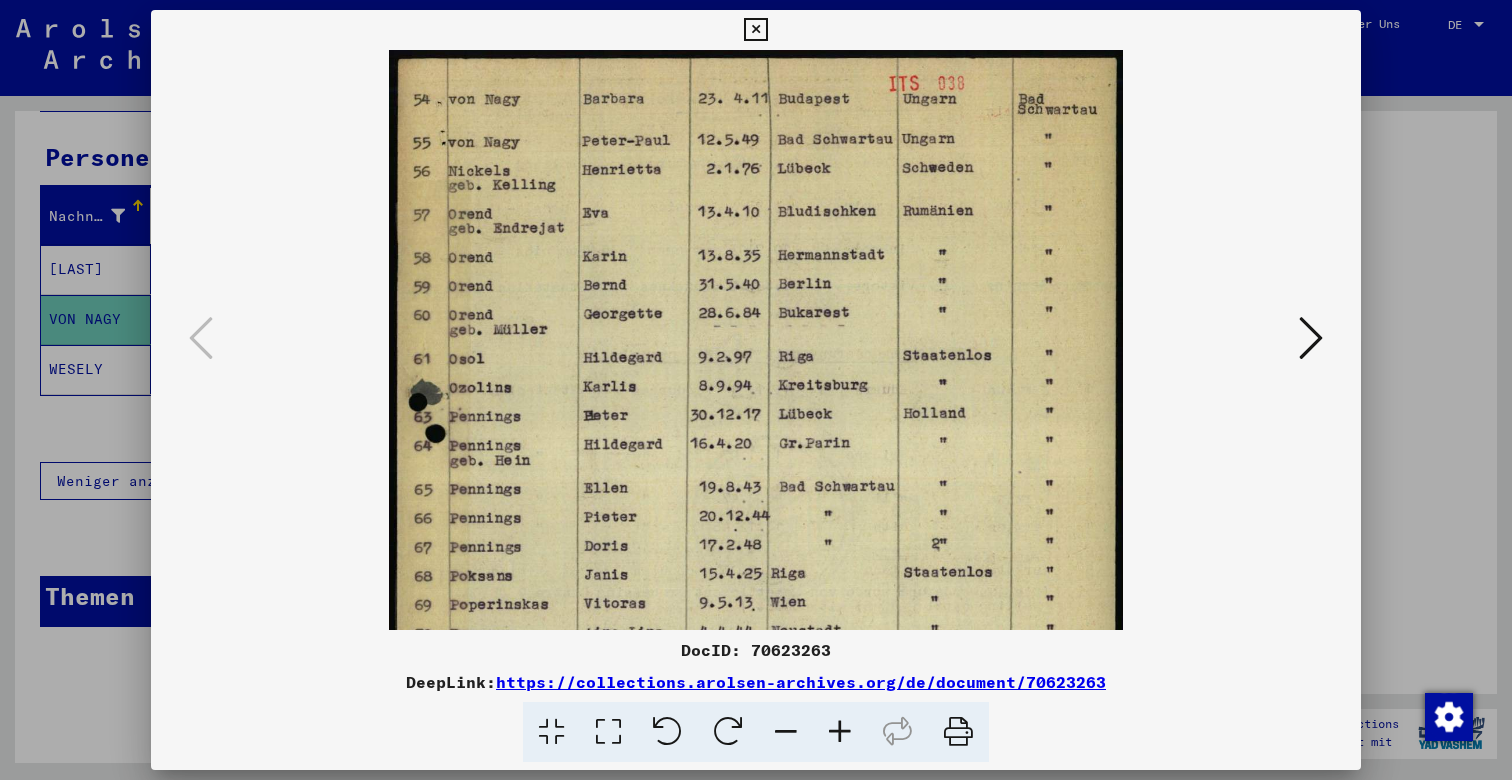 click at bounding box center [840, 732] 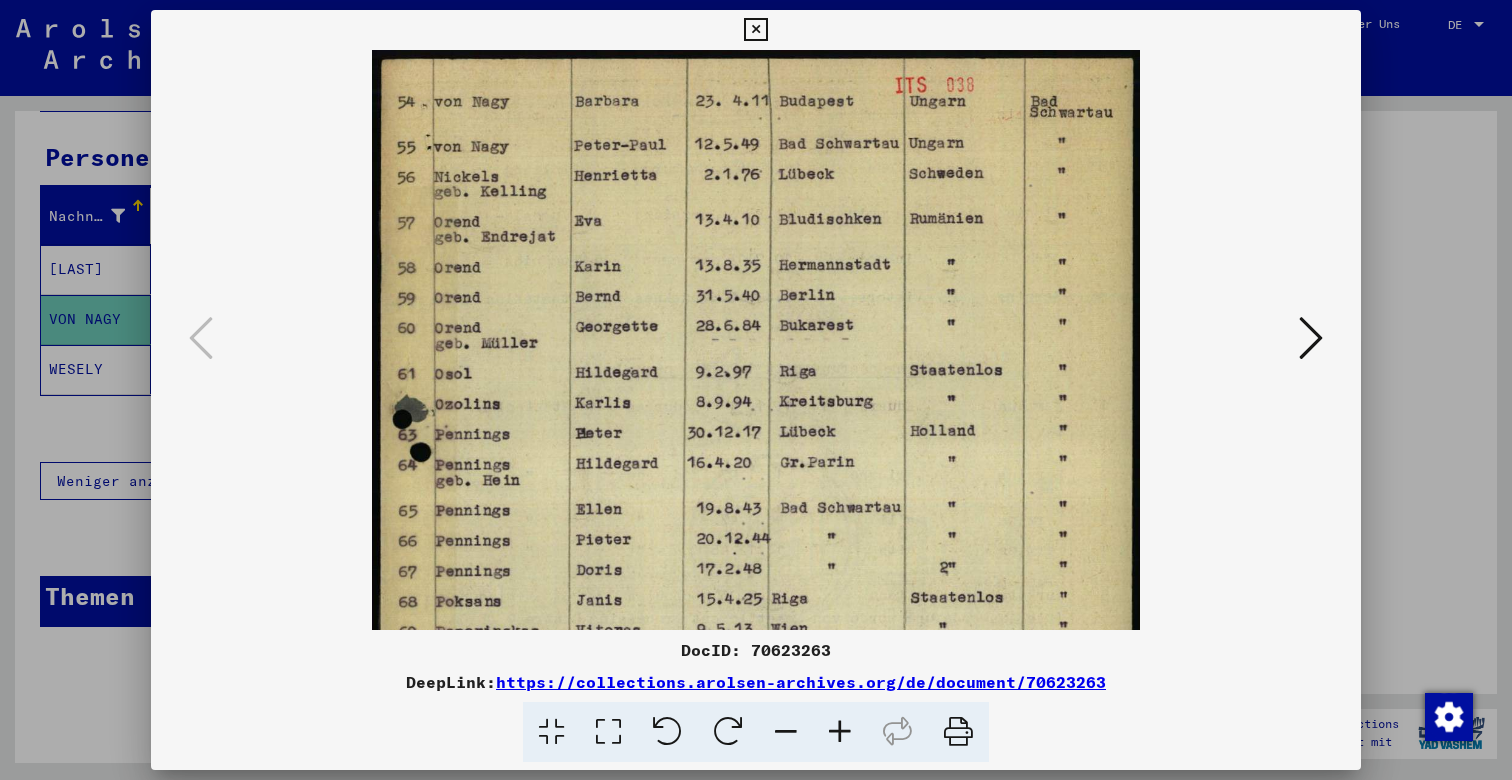 click at bounding box center (840, 732) 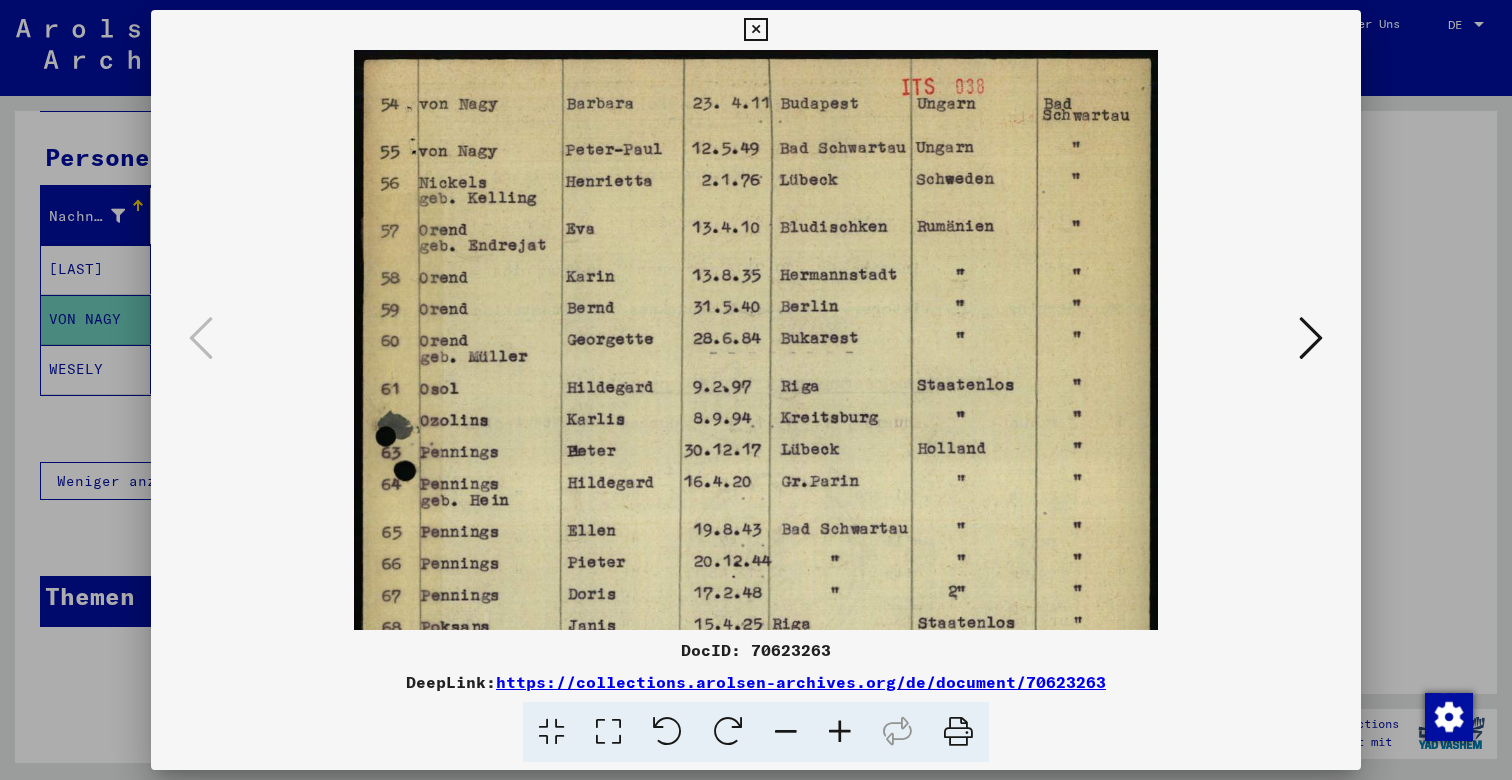 click at bounding box center [840, 732] 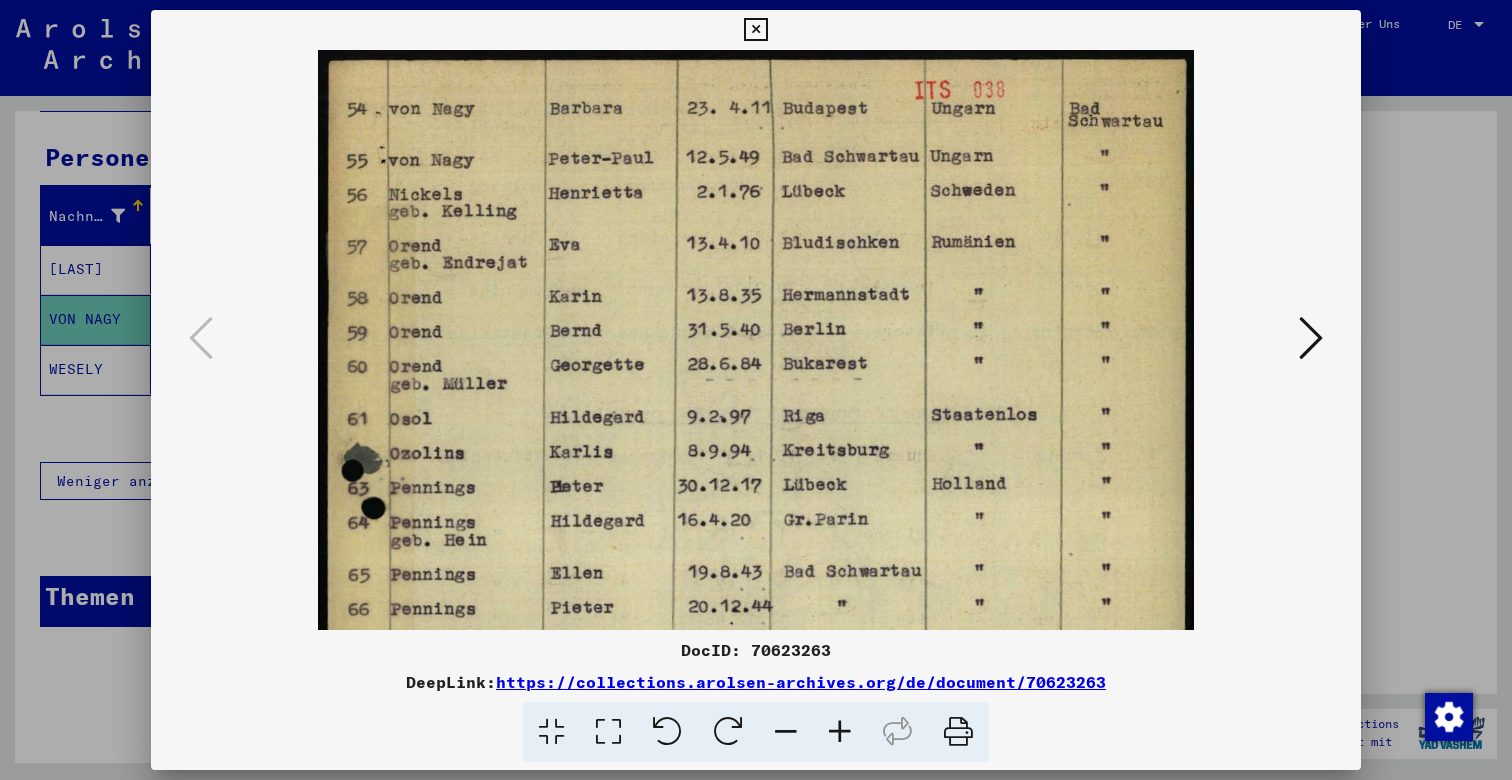 click at bounding box center [840, 732] 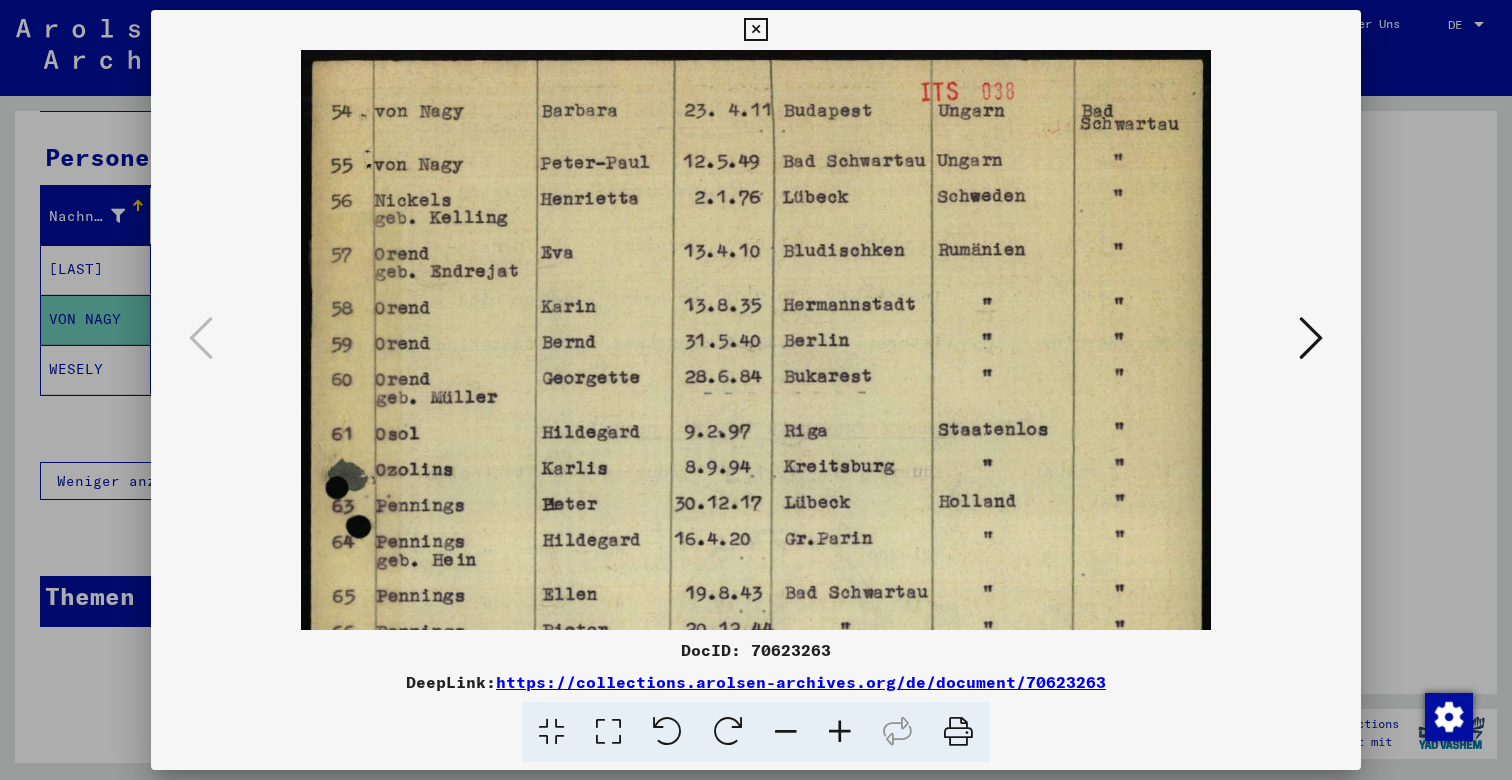 click at bounding box center (840, 732) 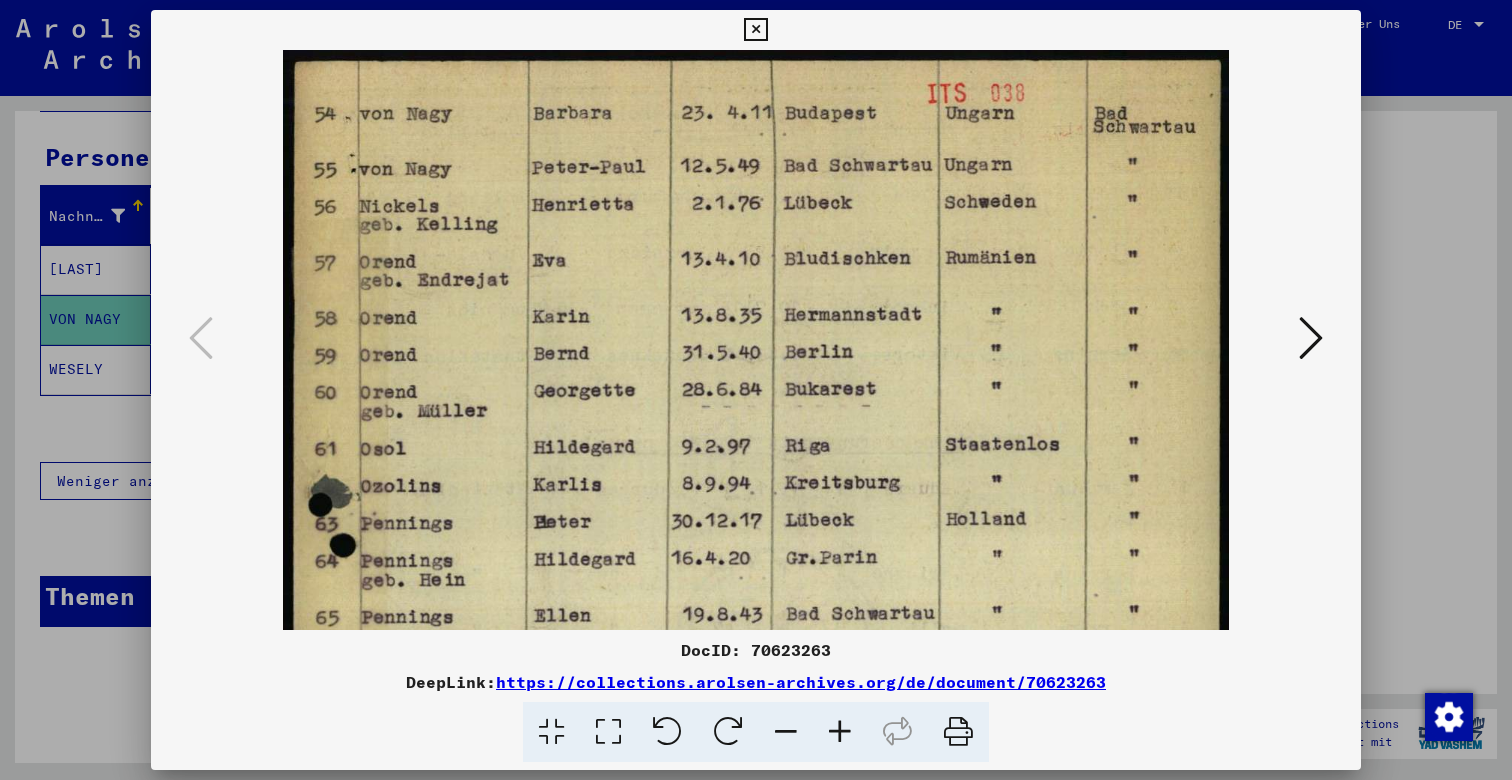 click at bounding box center (840, 732) 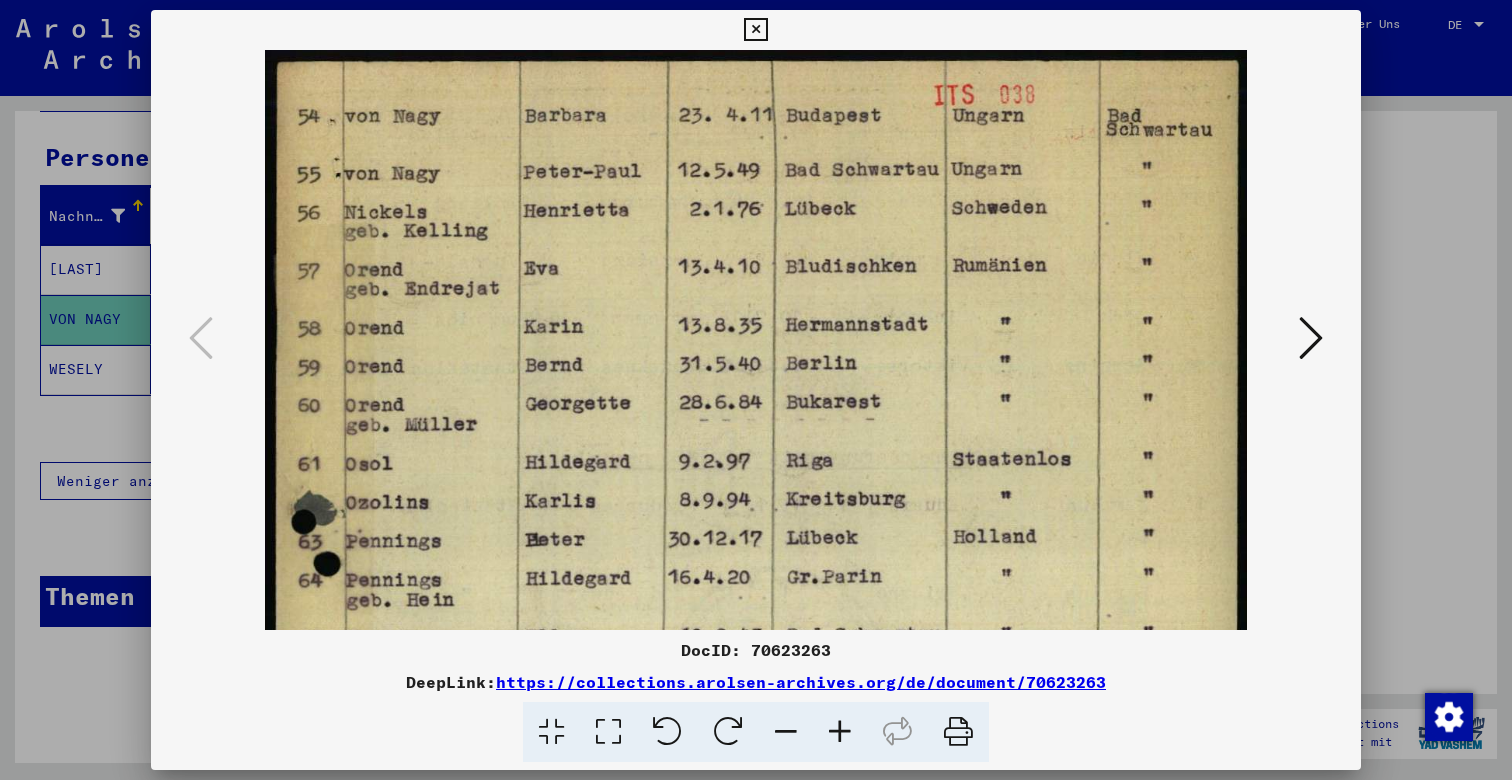 click at bounding box center [840, 732] 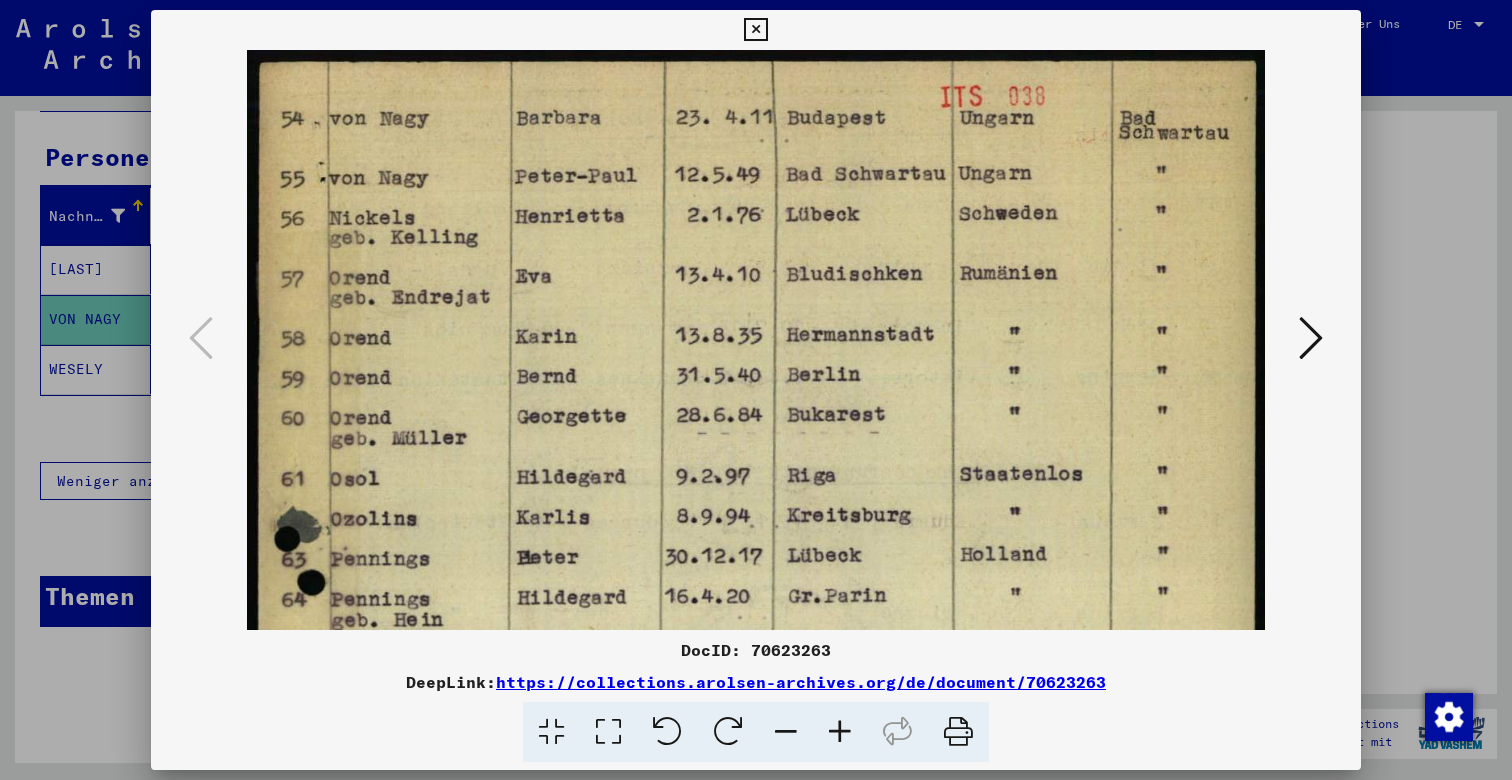 click at bounding box center [755, 30] 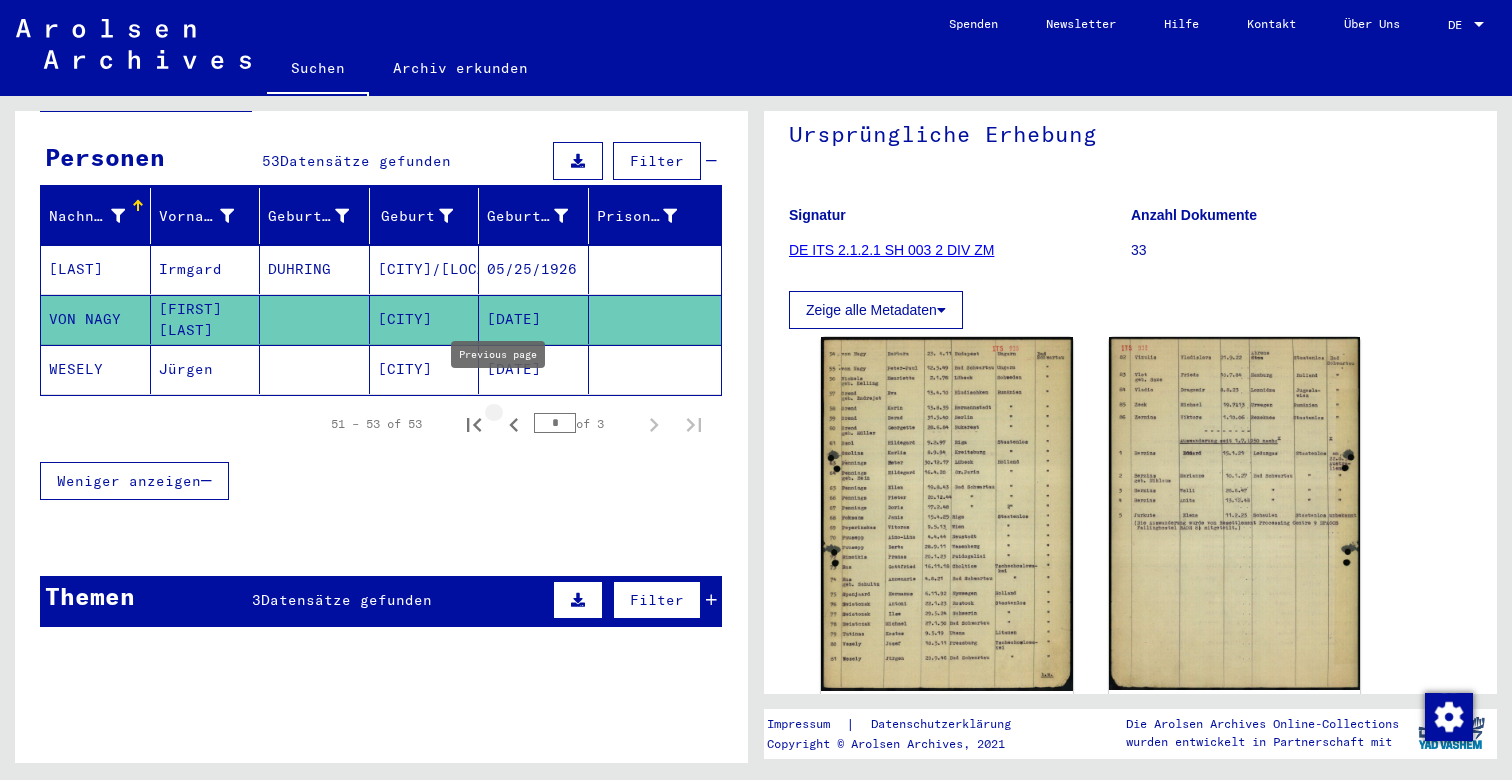 click 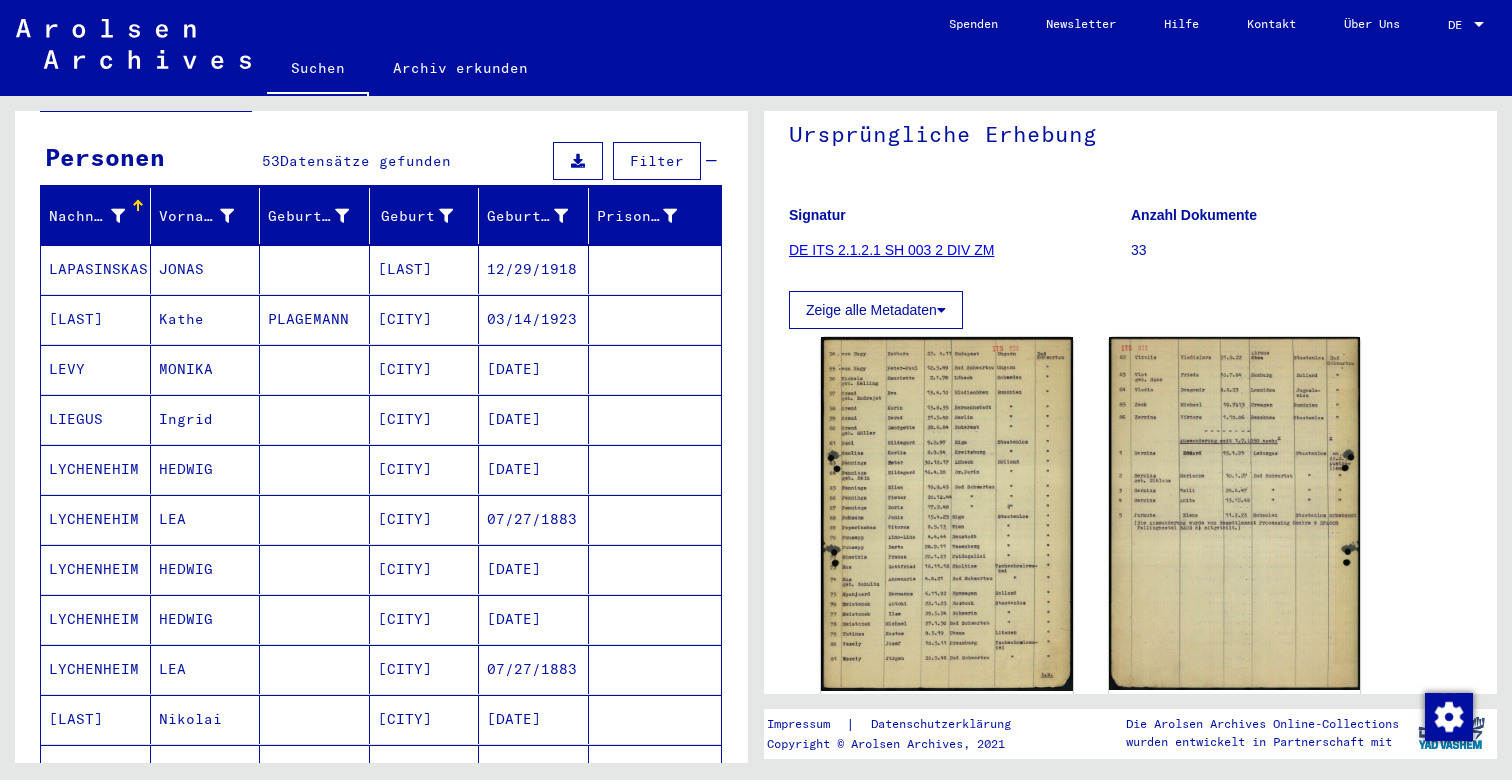 click on "LYCHENHEIM" at bounding box center [96, 719] 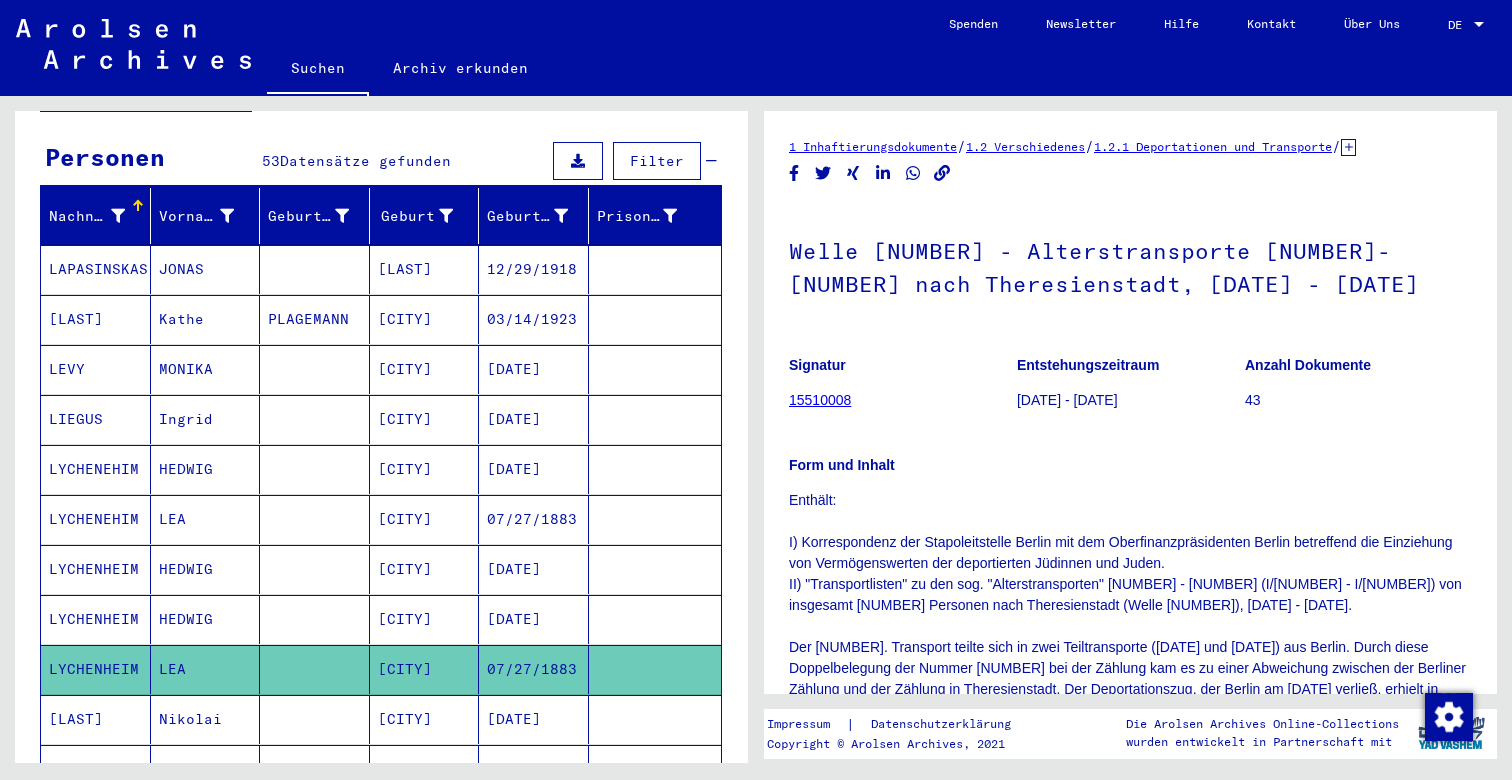 scroll, scrollTop: 0, scrollLeft: 0, axis: both 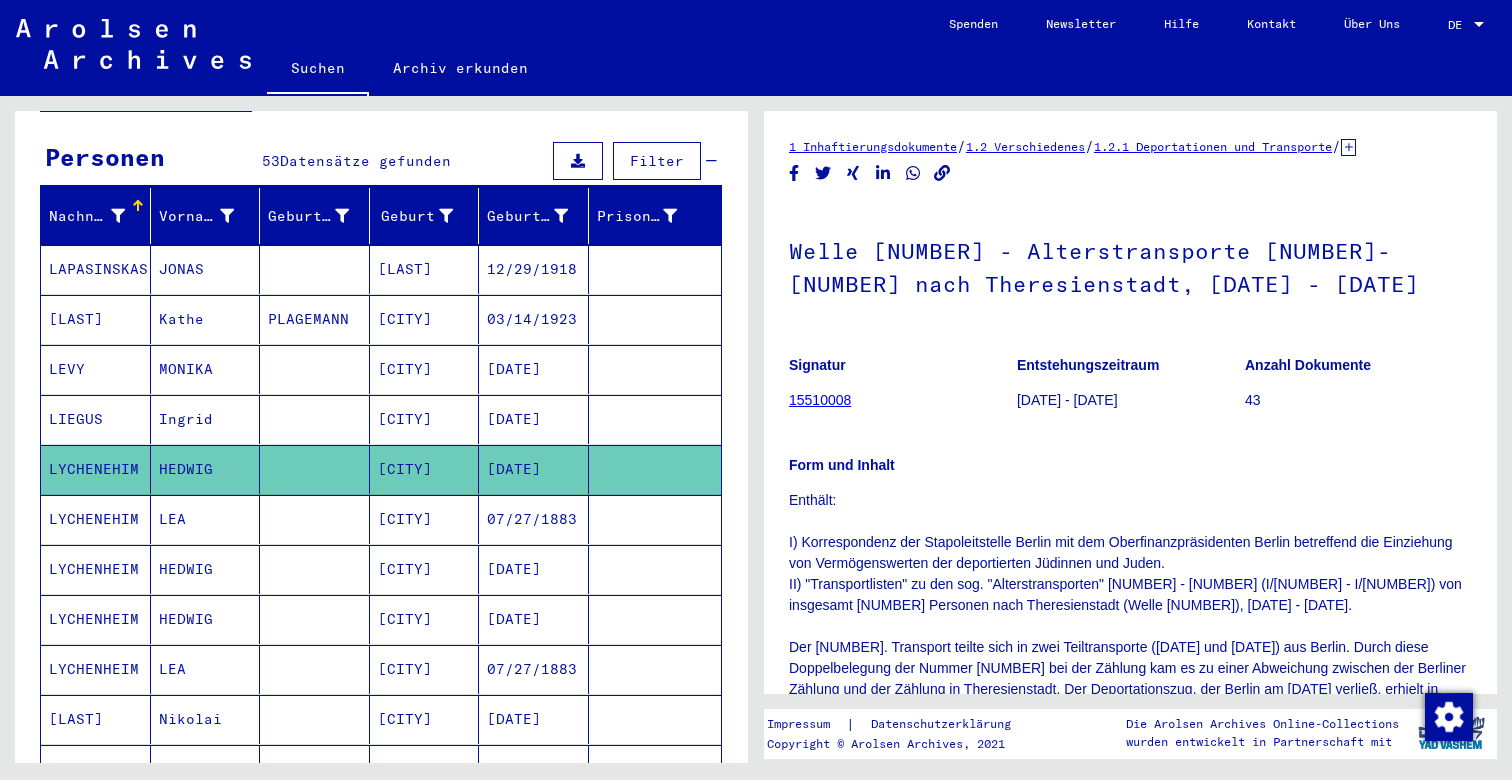 click on "LYCHENEHIM" at bounding box center [96, 569] 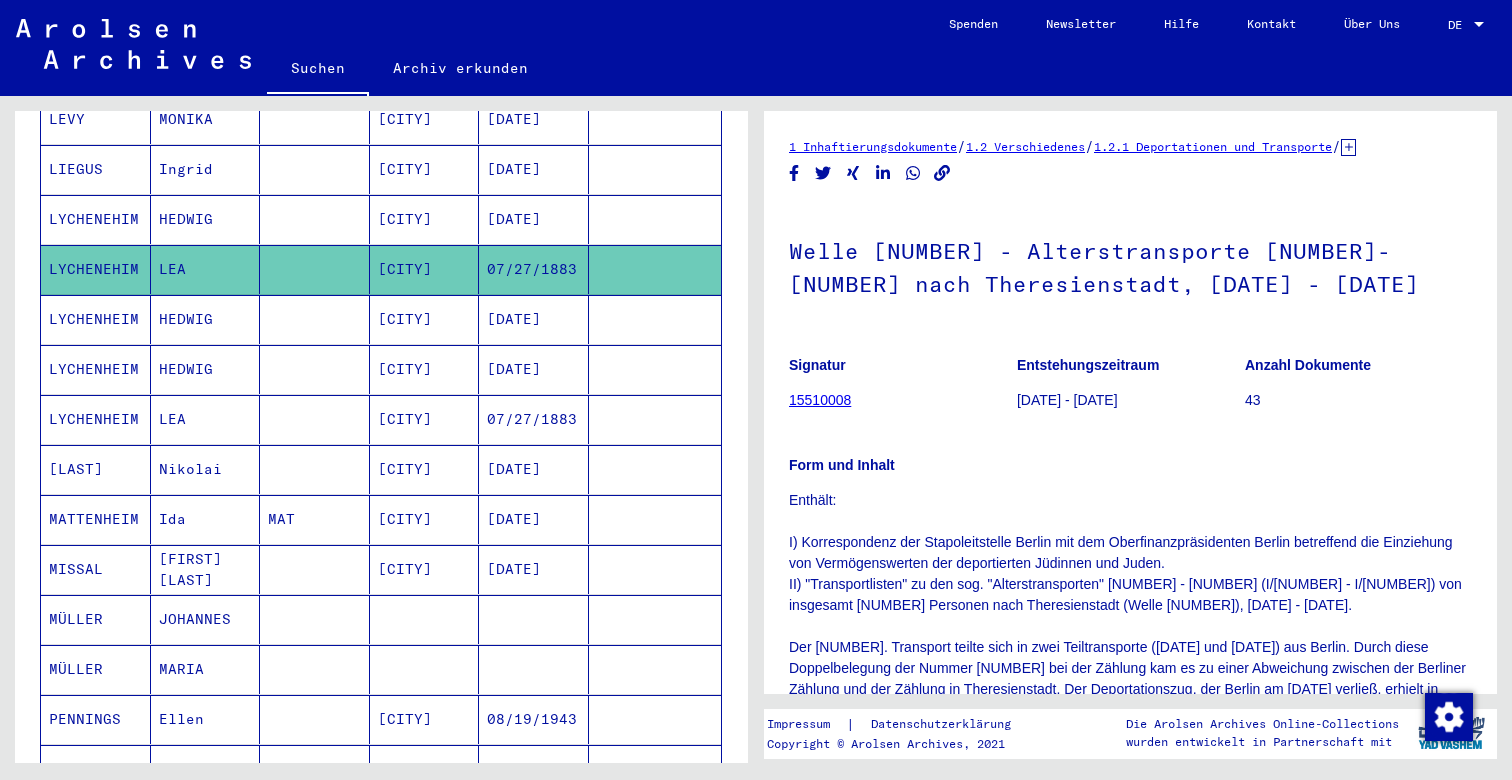 scroll, scrollTop: 1479, scrollLeft: 0, axis: vertical 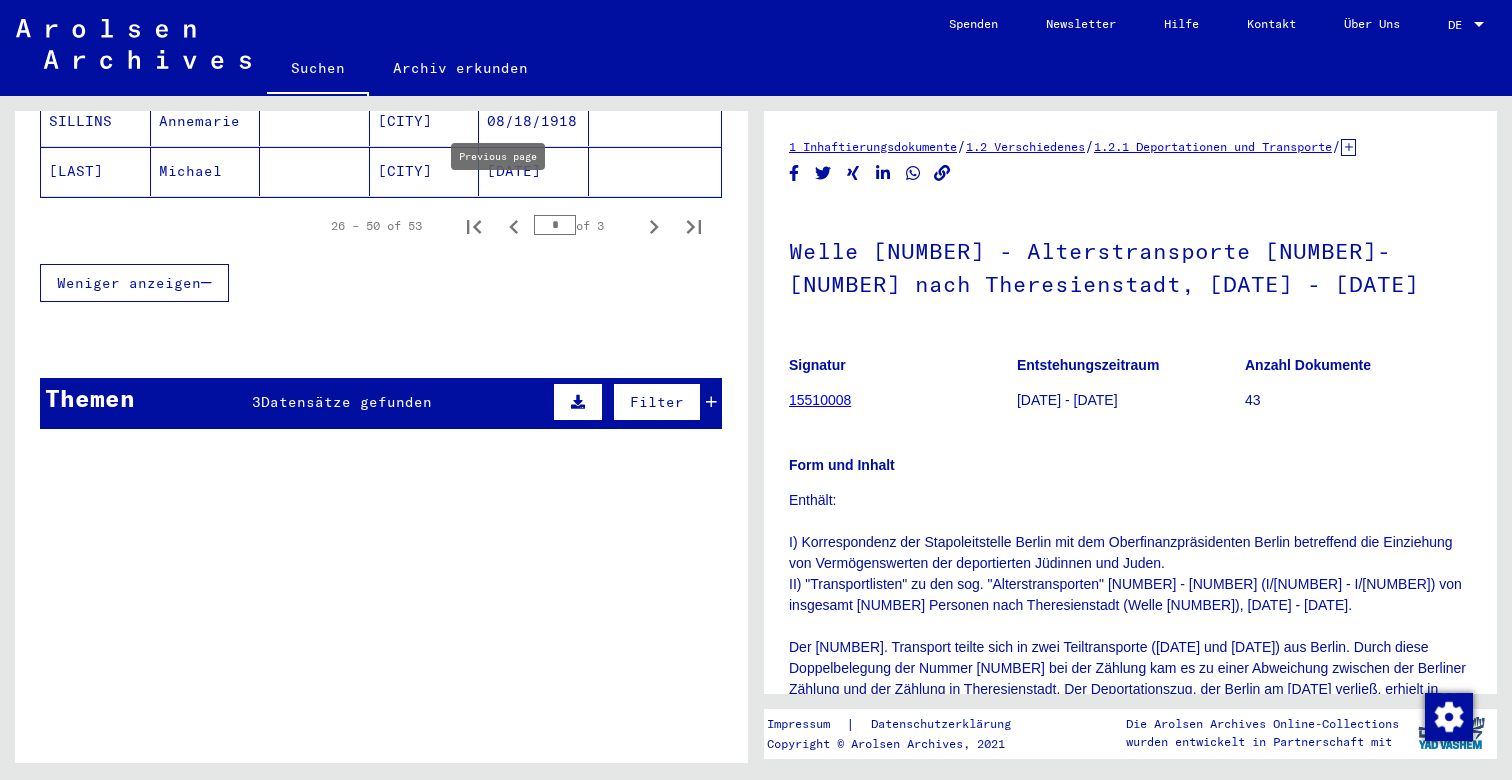 click 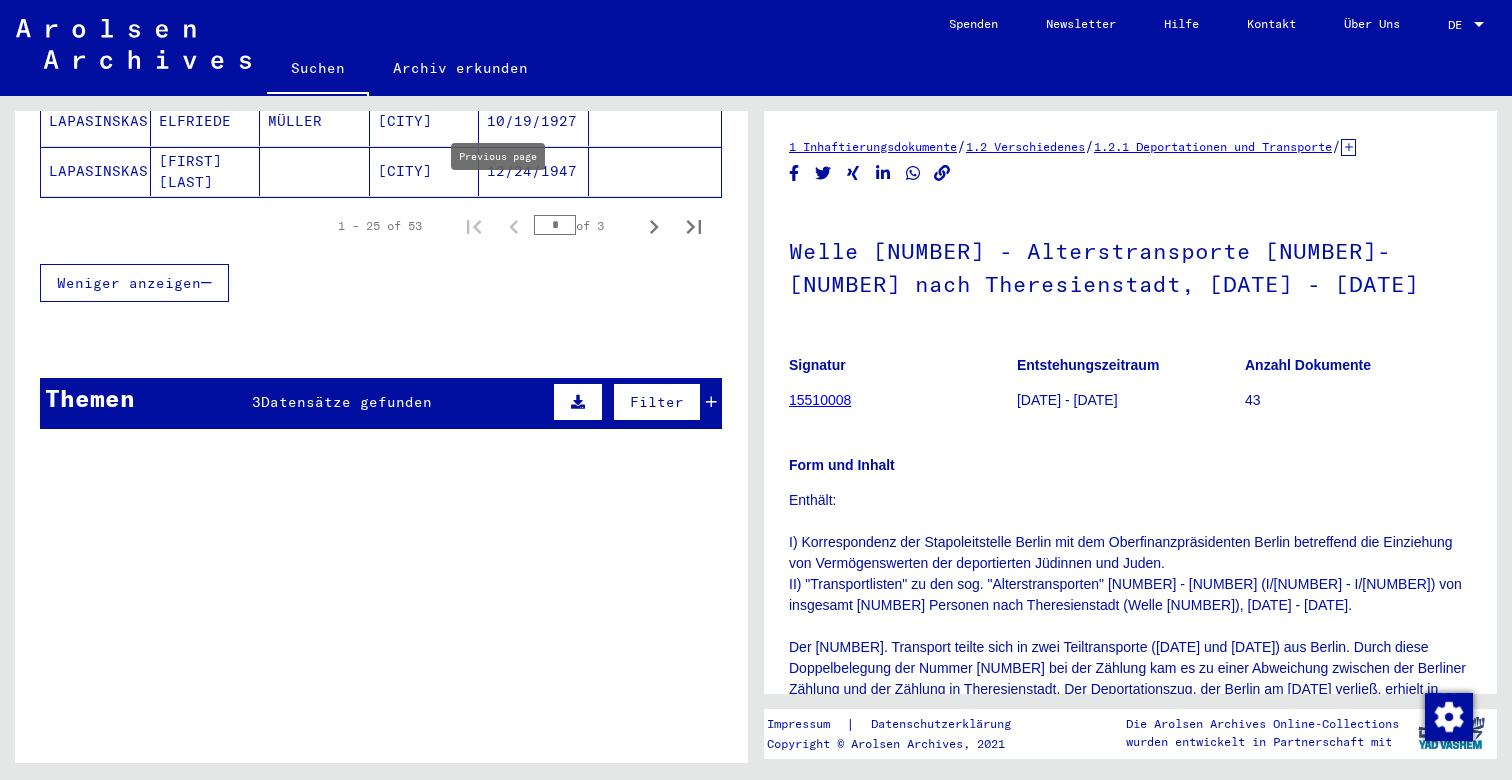type on "*" 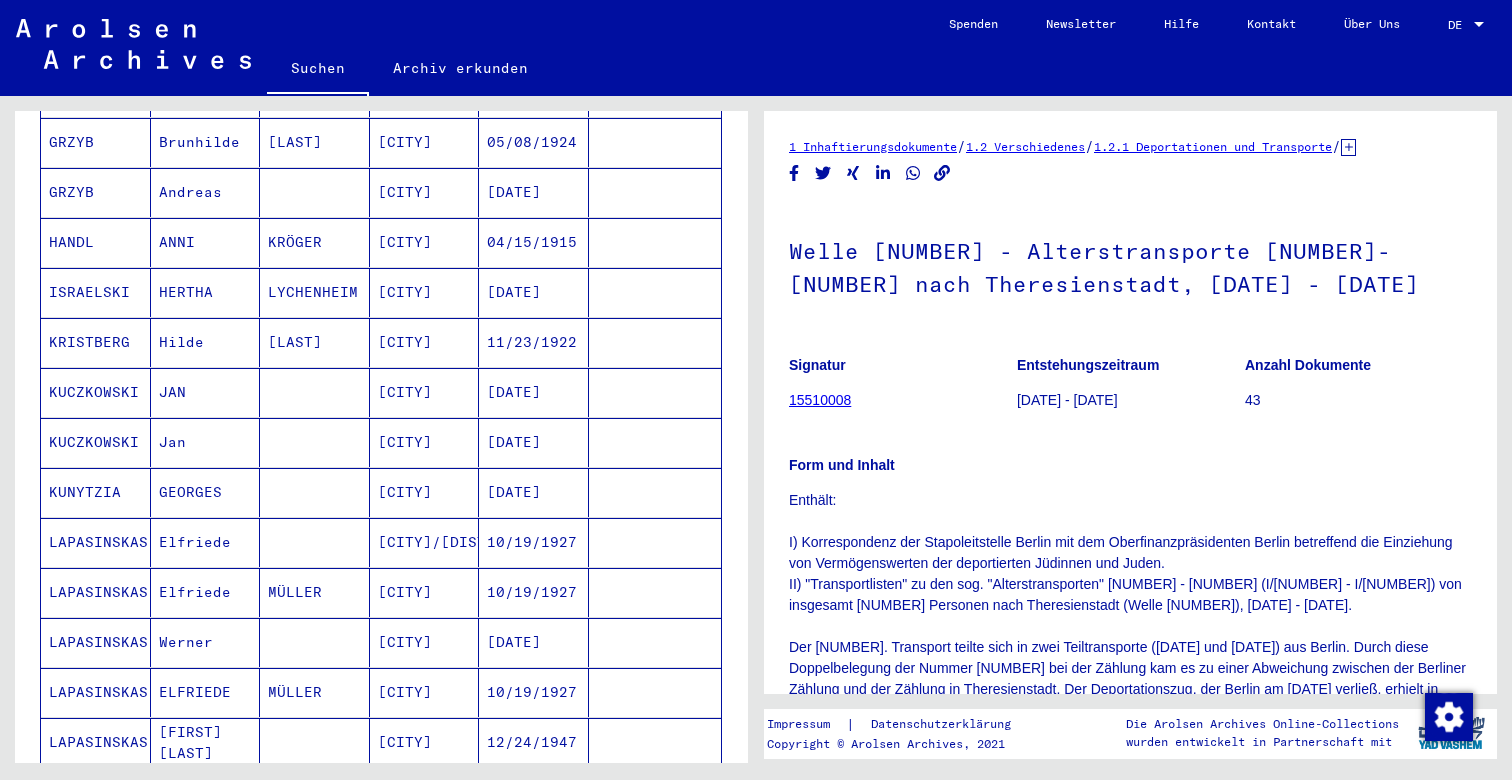 scroll, scrollTop: 439, scrollLeft: 0, axis: vertical 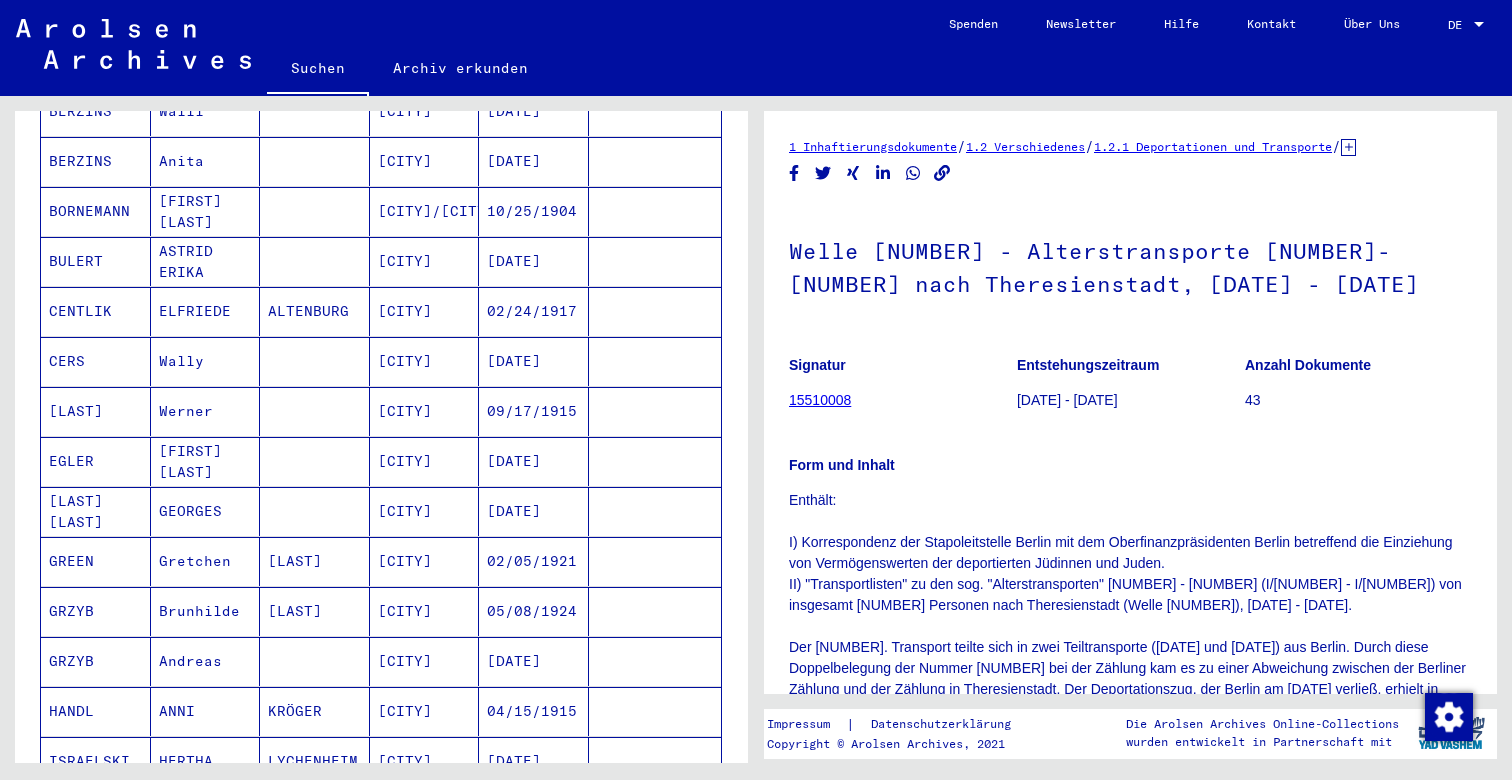 click on "BORNEMANN" at bounding box center (96, 261) 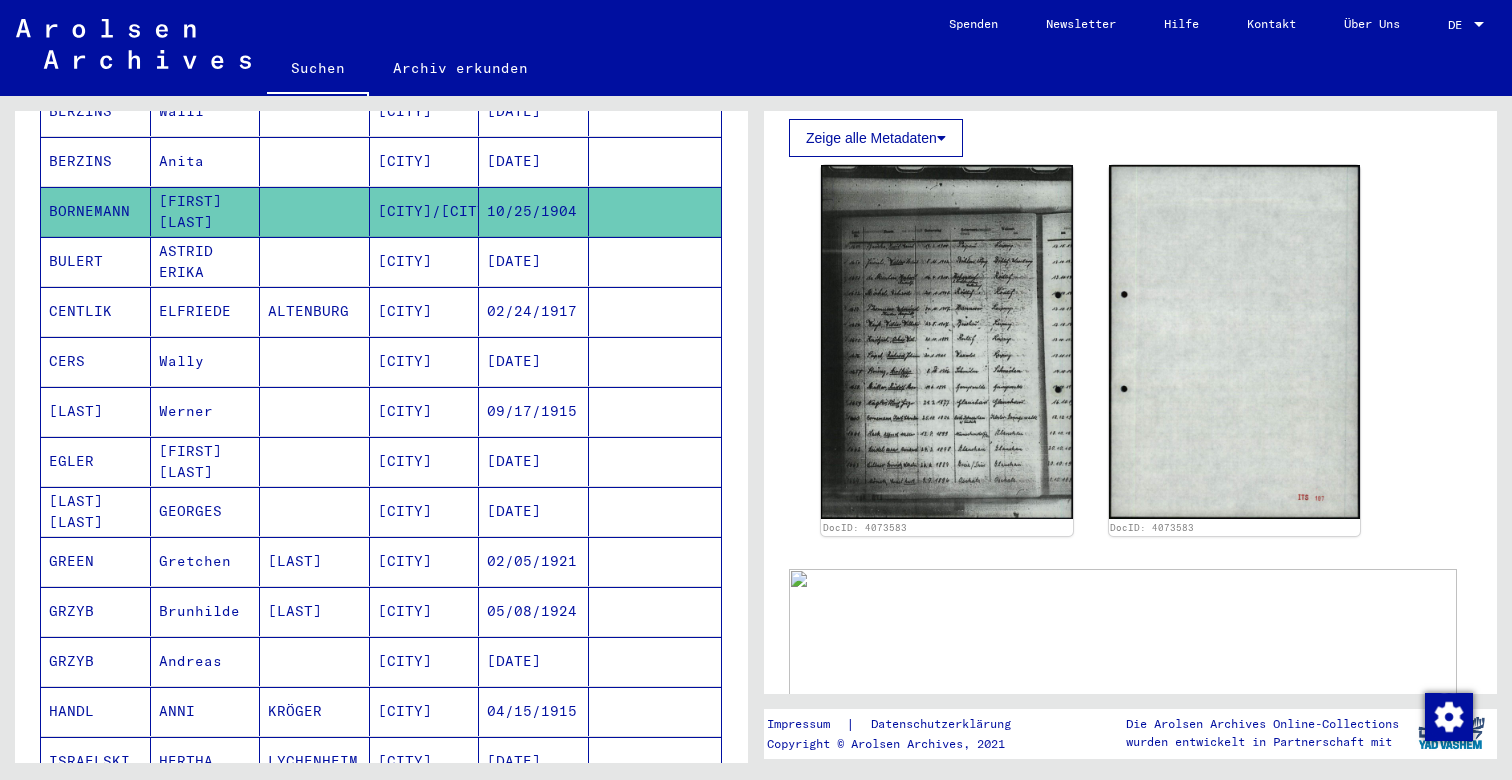 scroll, scrollTop: 711, scrollLeft: 0, axis: vertical 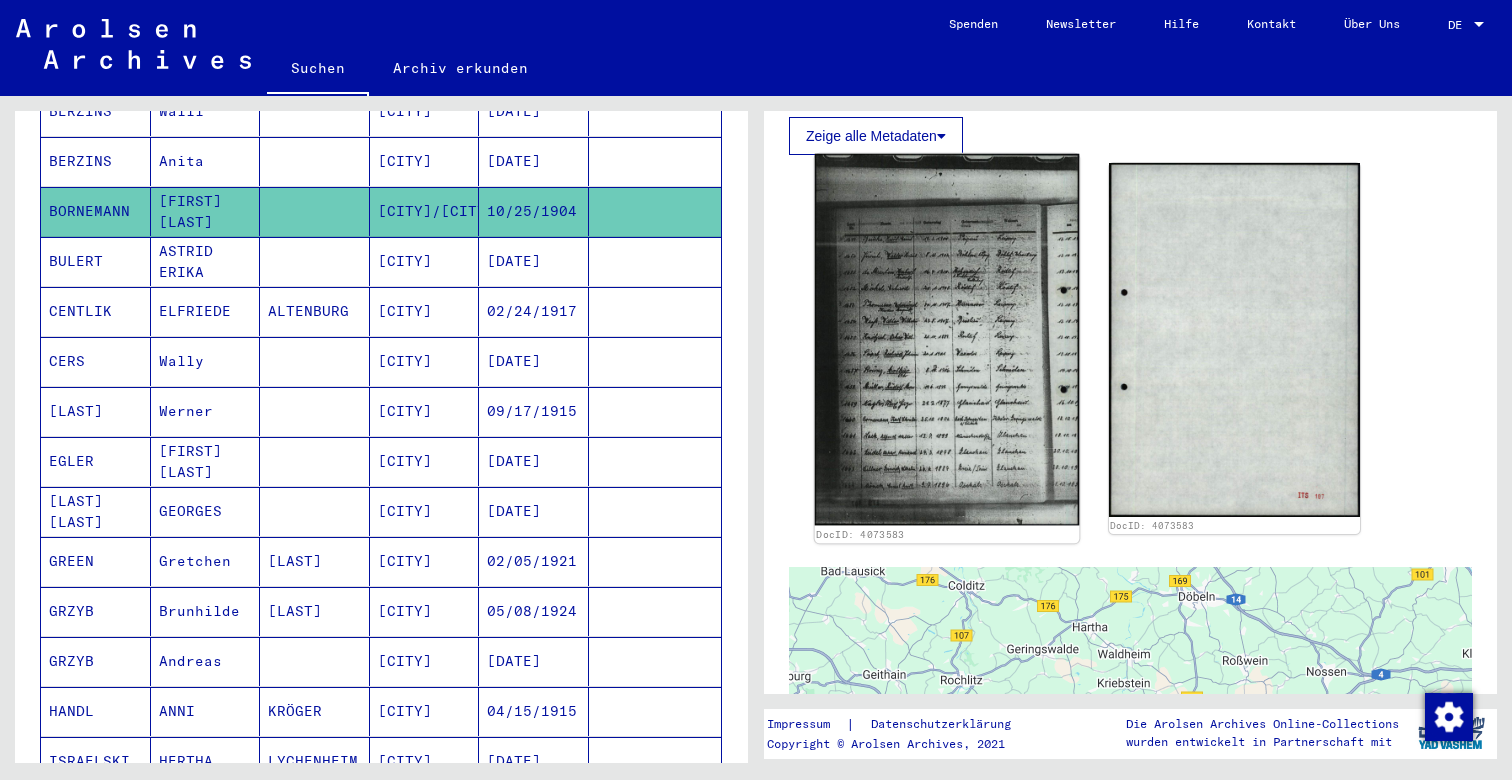 click 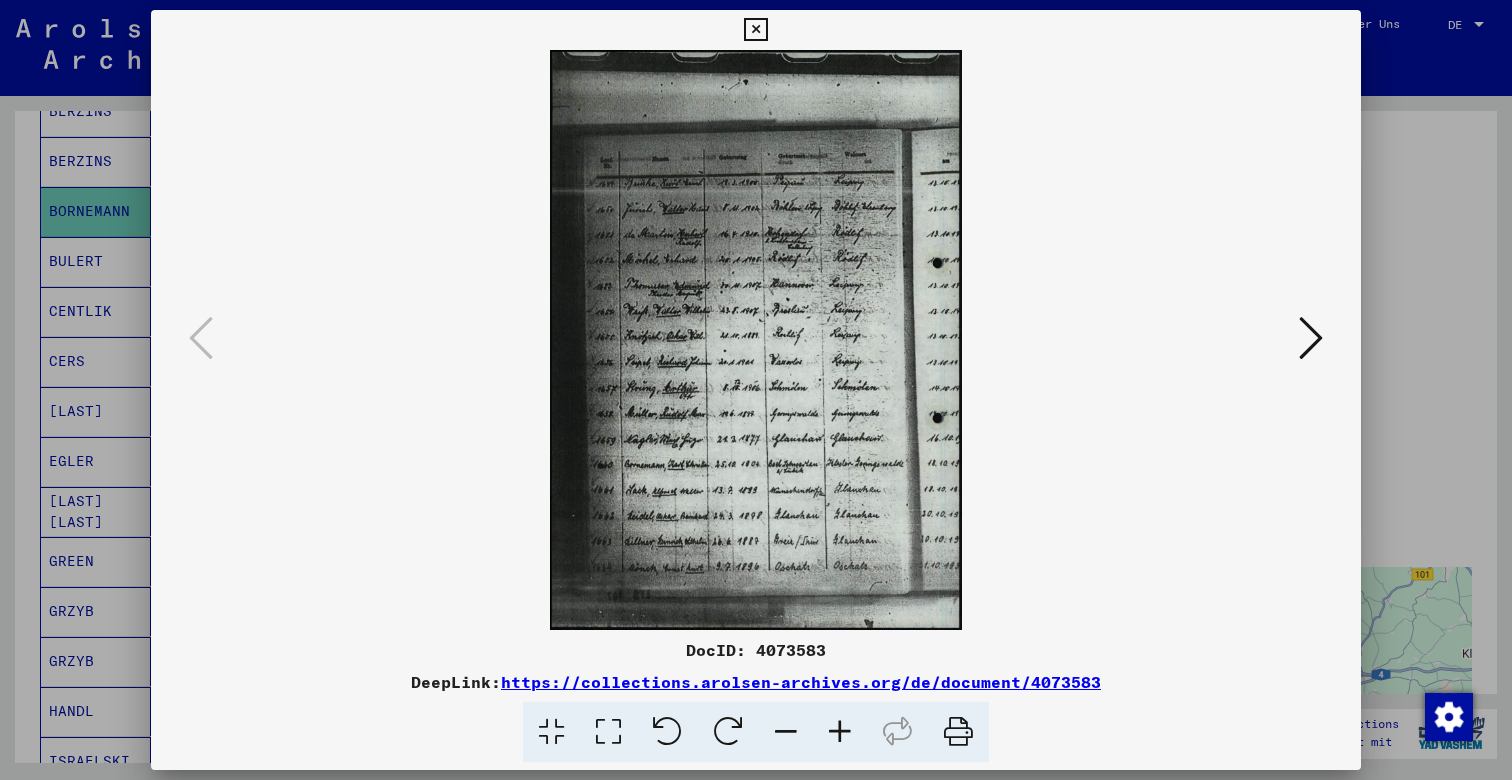 click at bounding box center [840, 732] 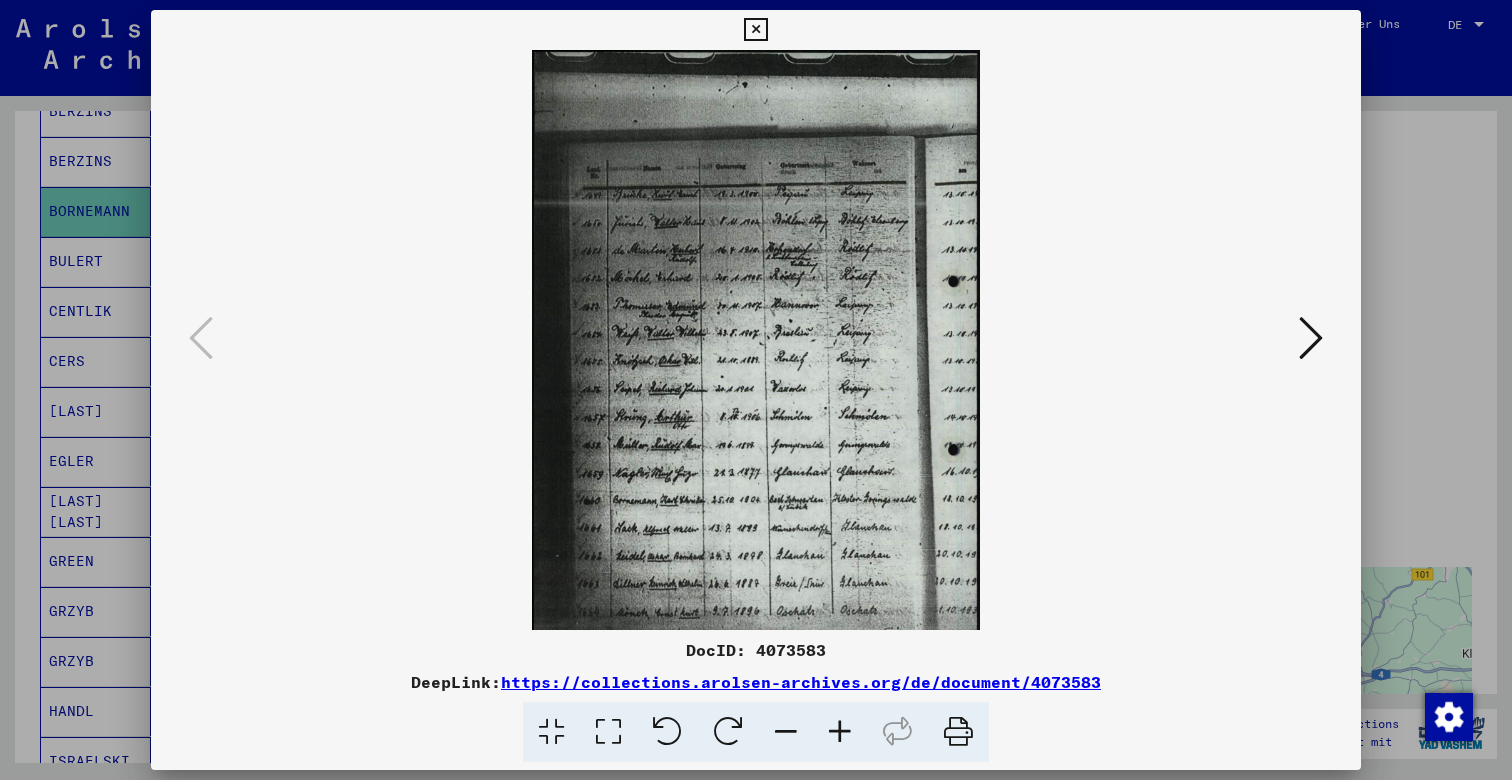 click at bounding box center [840, 732] 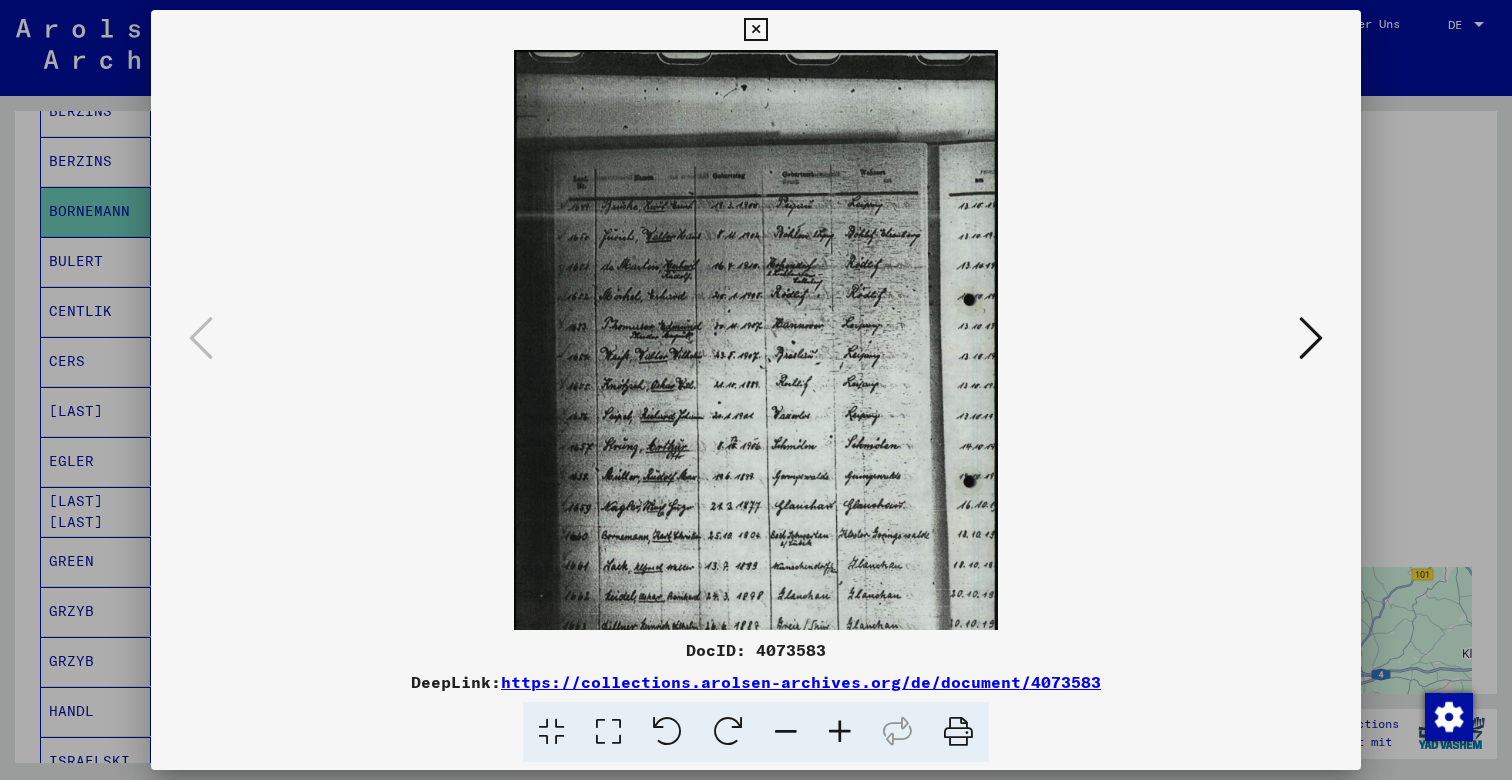 click at bounding box center (840, 732) 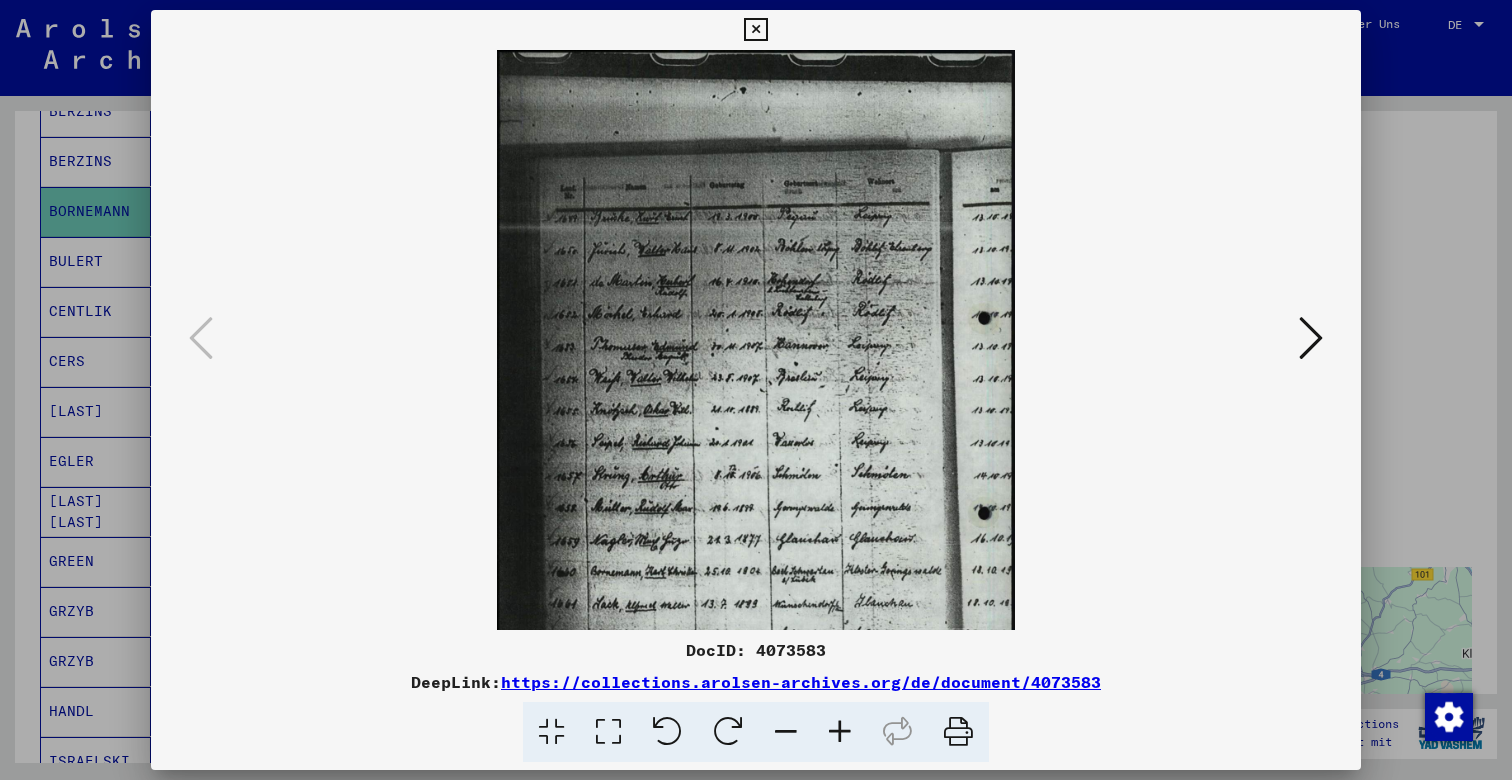 click at bounding box center (840, 732) 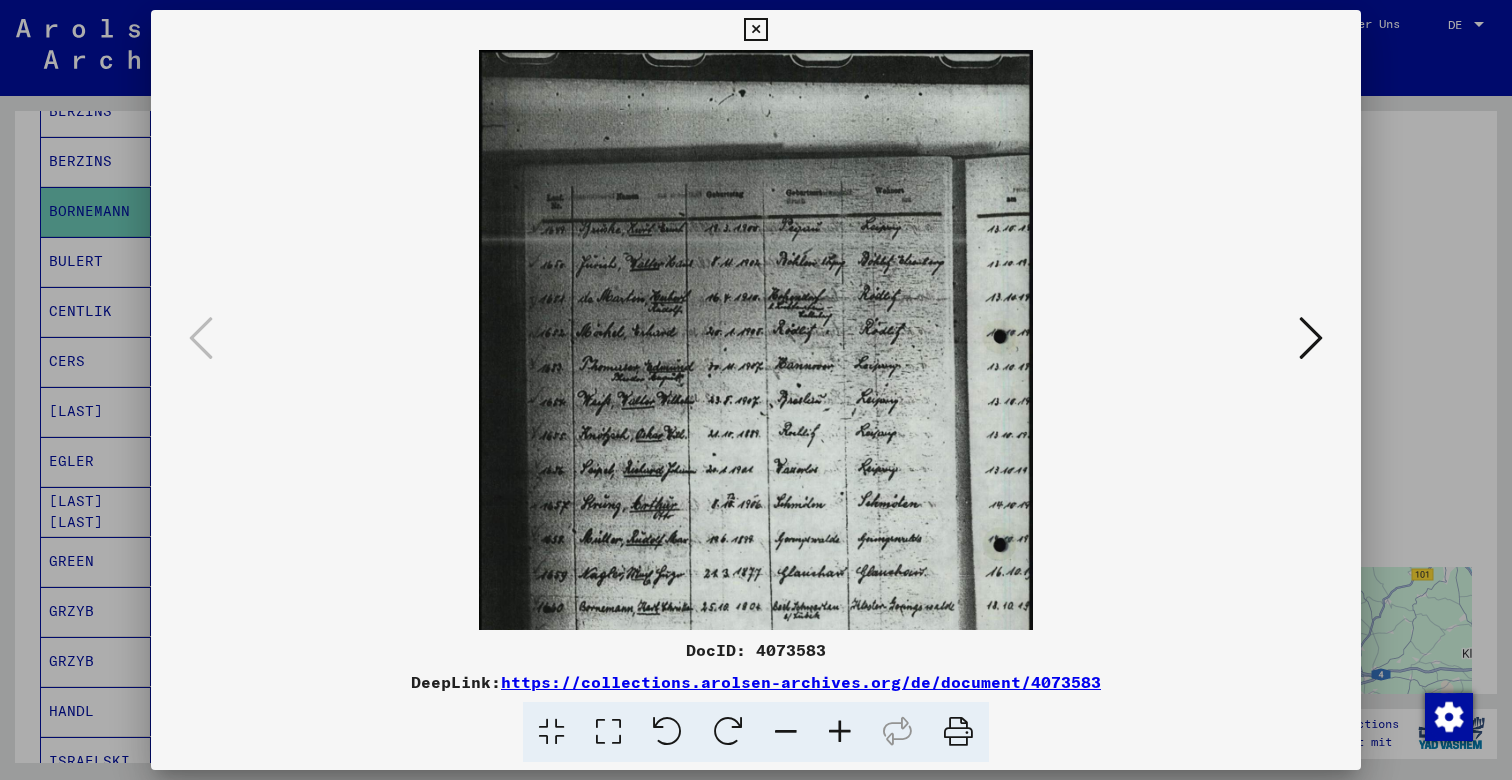 click at bounding box center (840, 732) 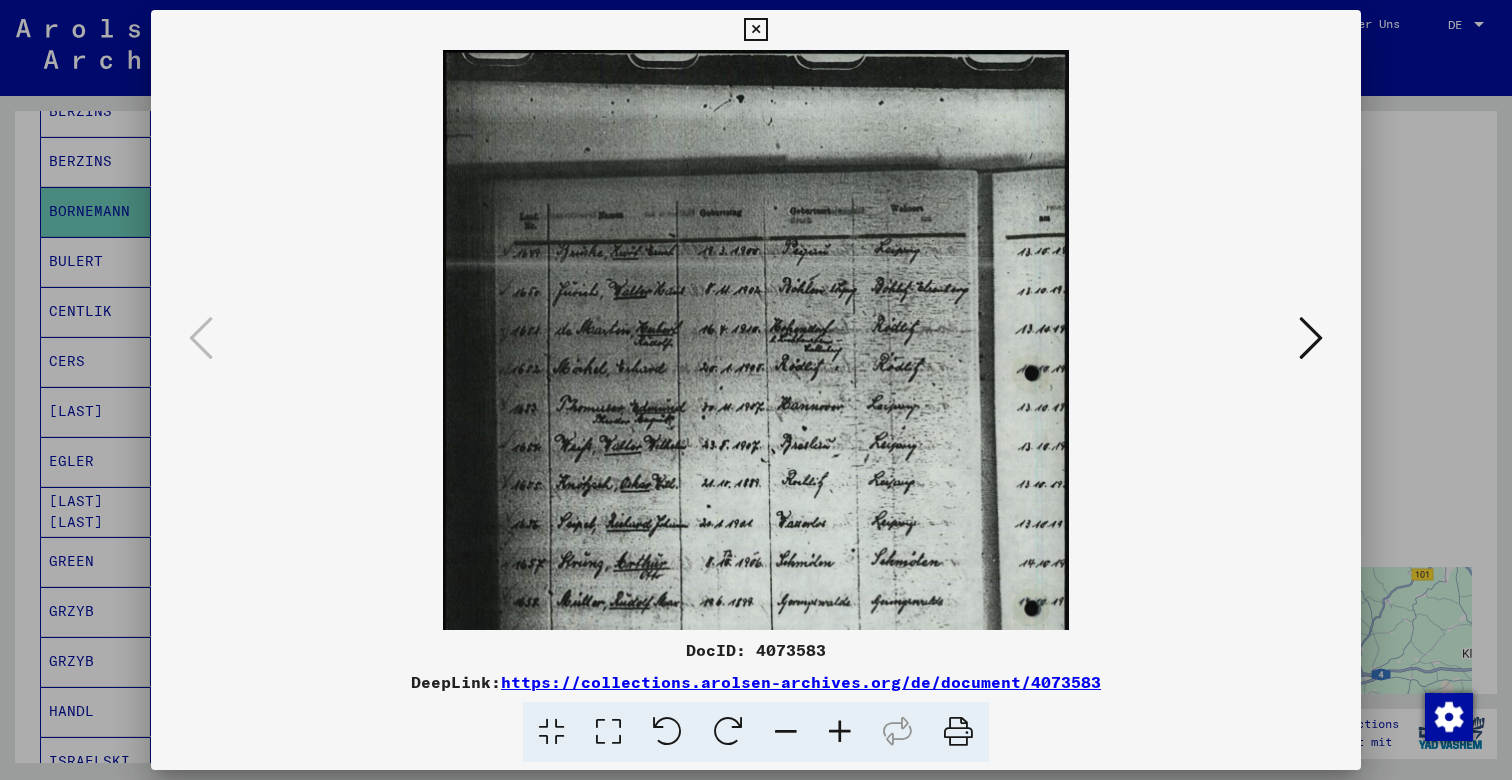 click at bounding box center [840, 732] 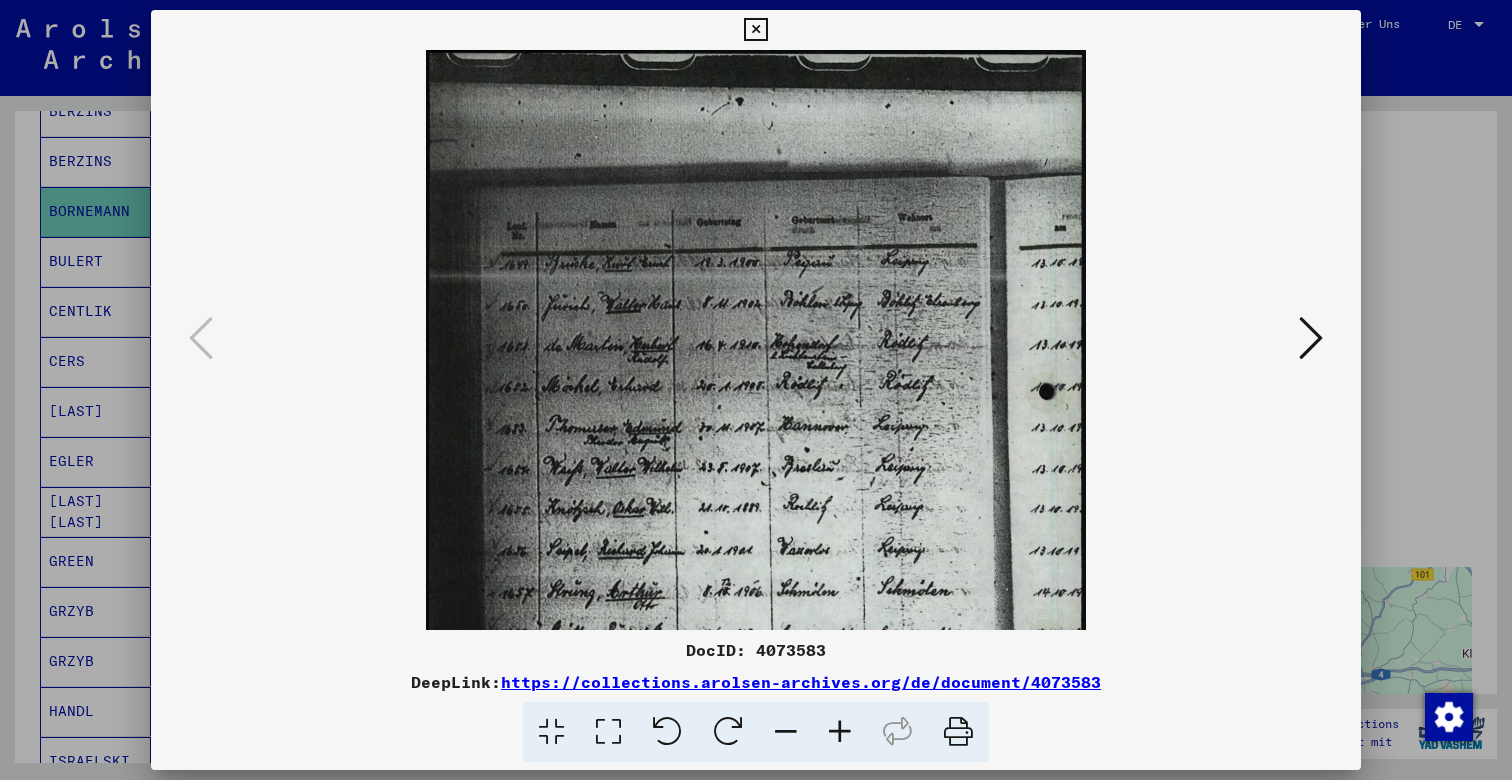 click at bounding box center (840, 732) 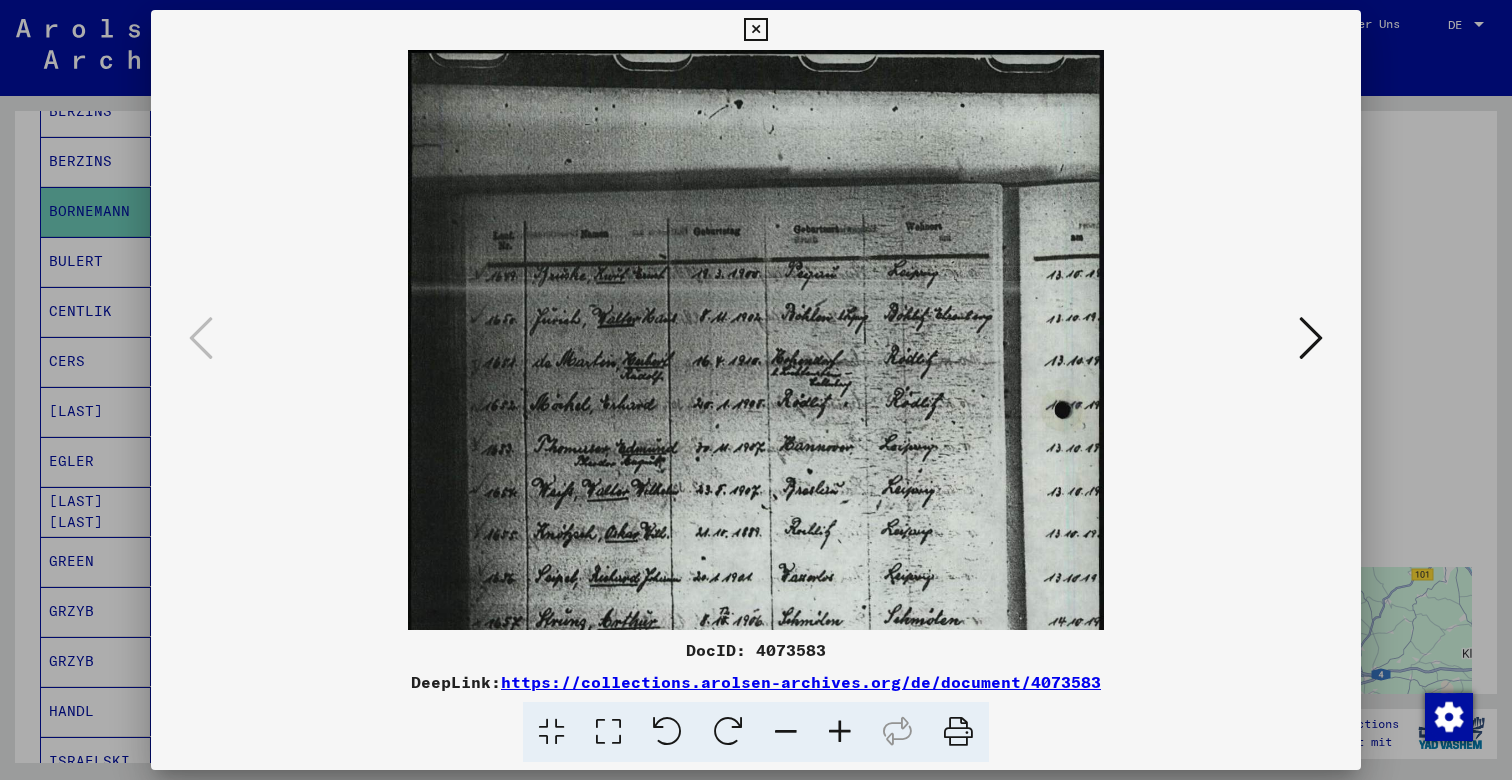 click at bounding box center (840, 732) 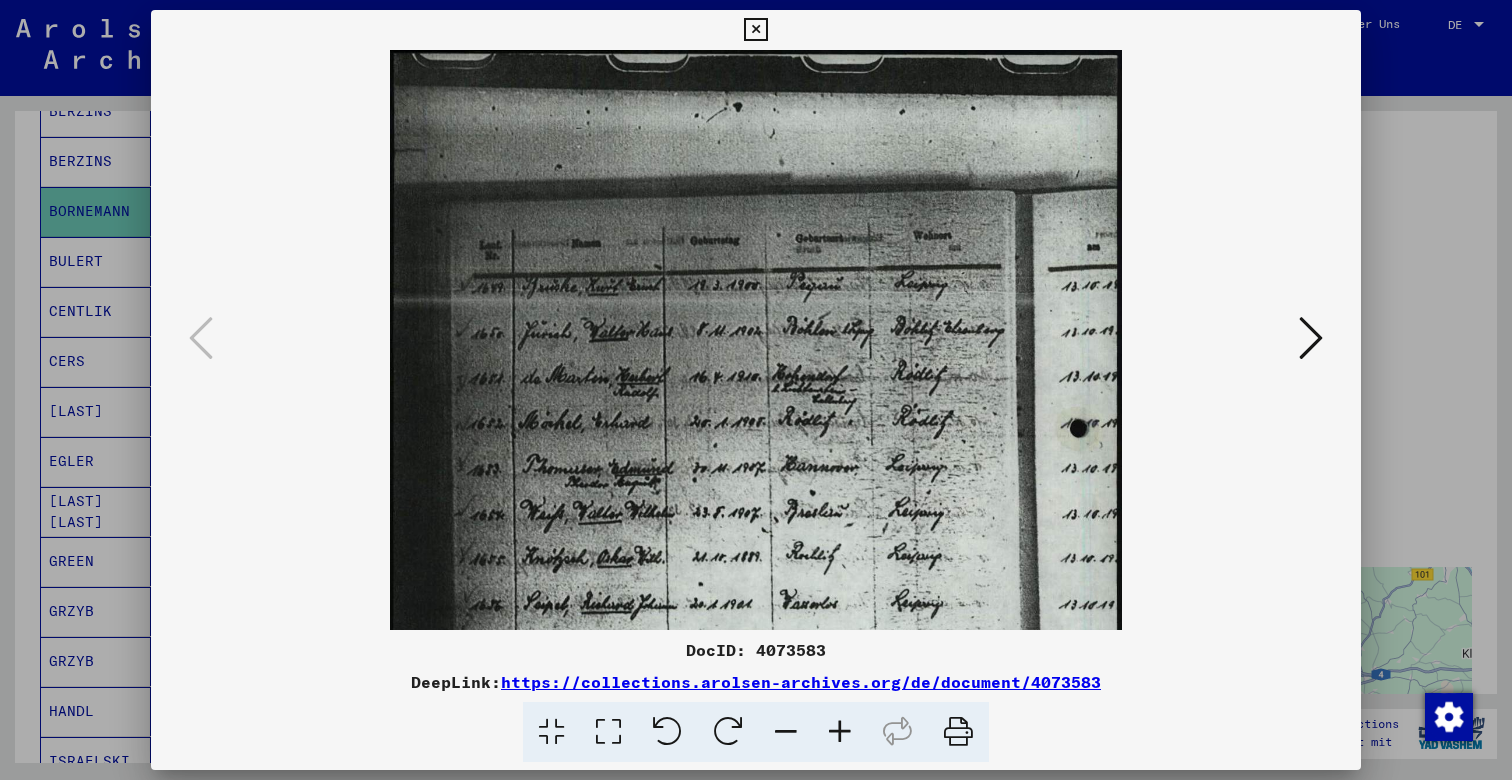 click at bounding box center (840, 732) 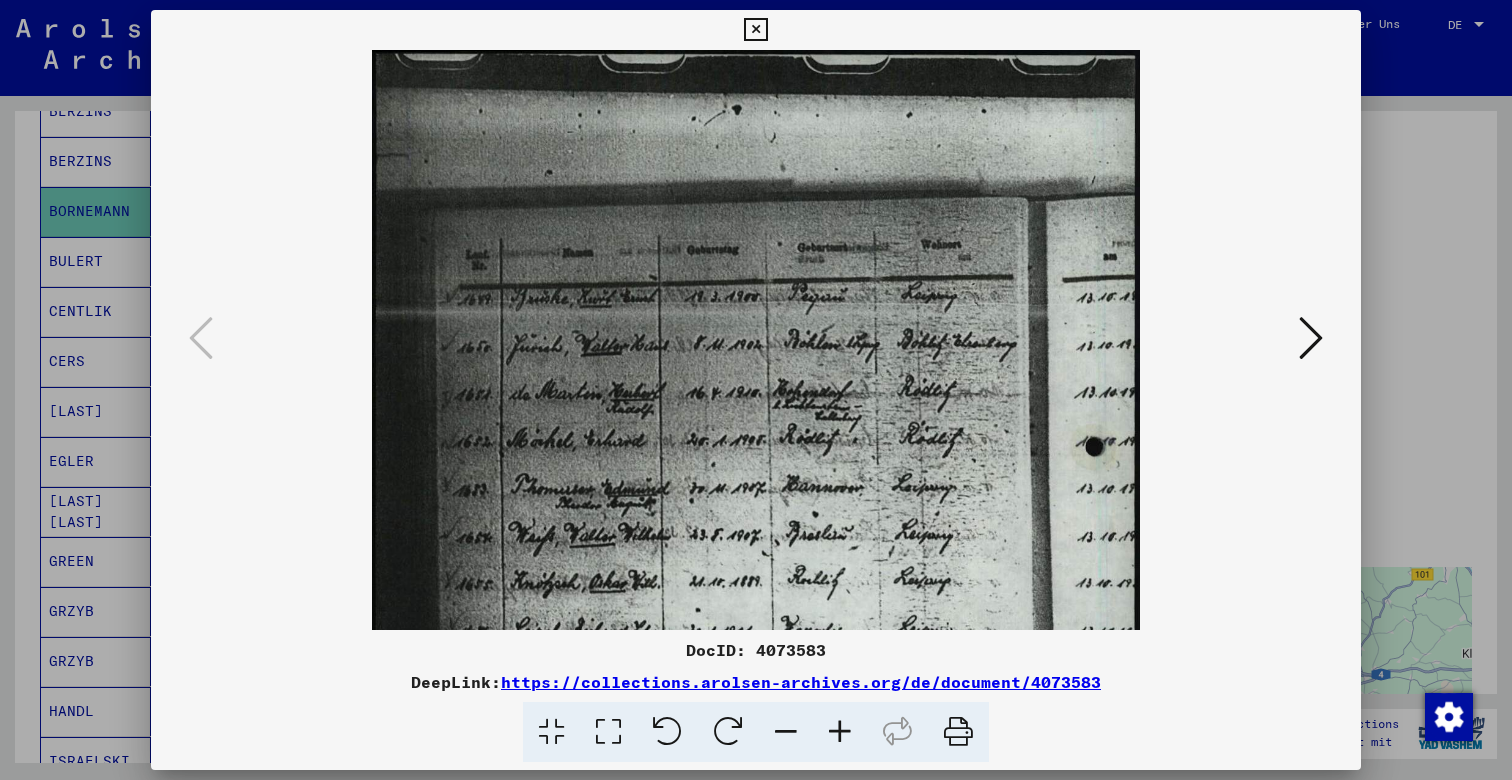 click at bounding box center (840, 732) 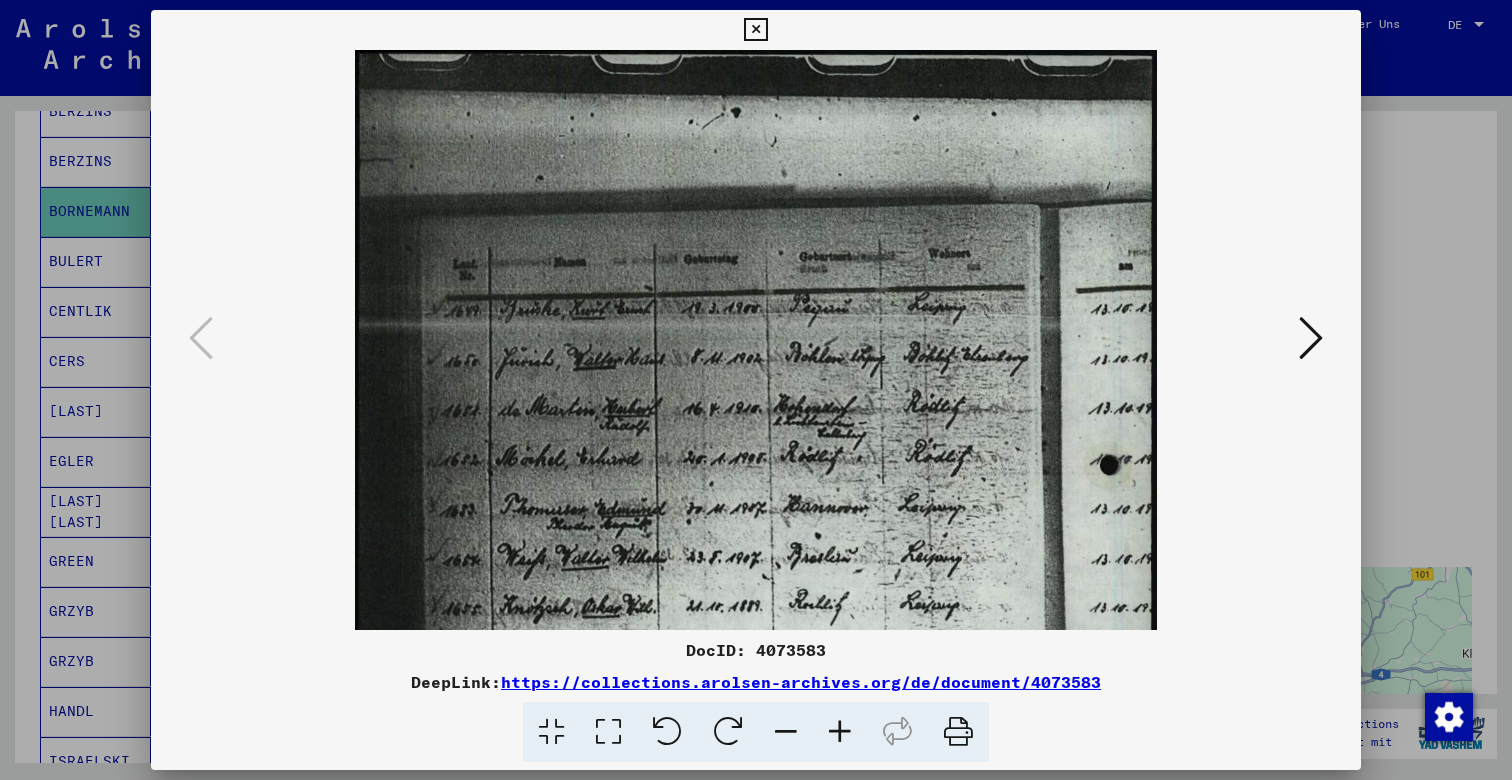 click at bounding box center (840, 732) 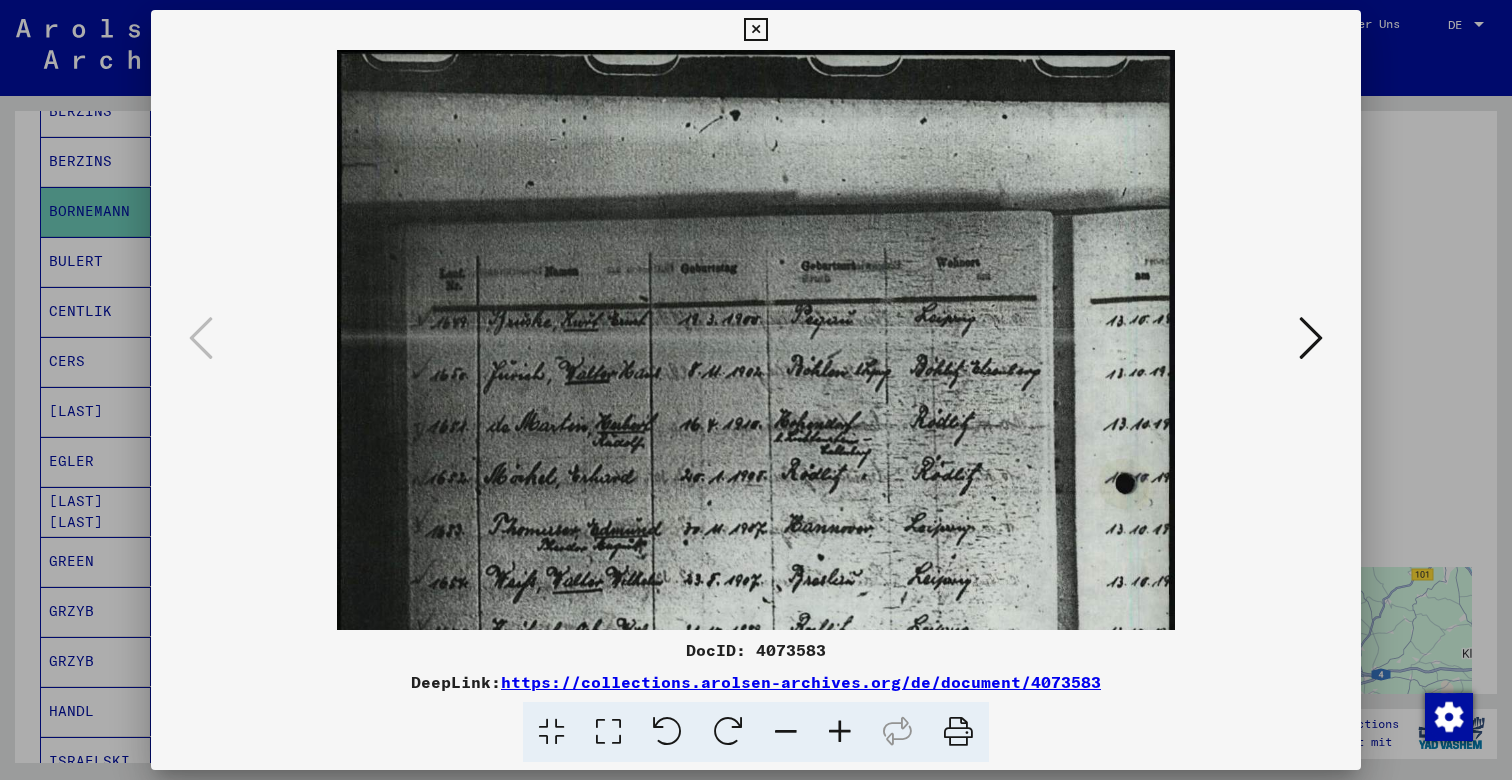 click at bounding box center (840, 732) 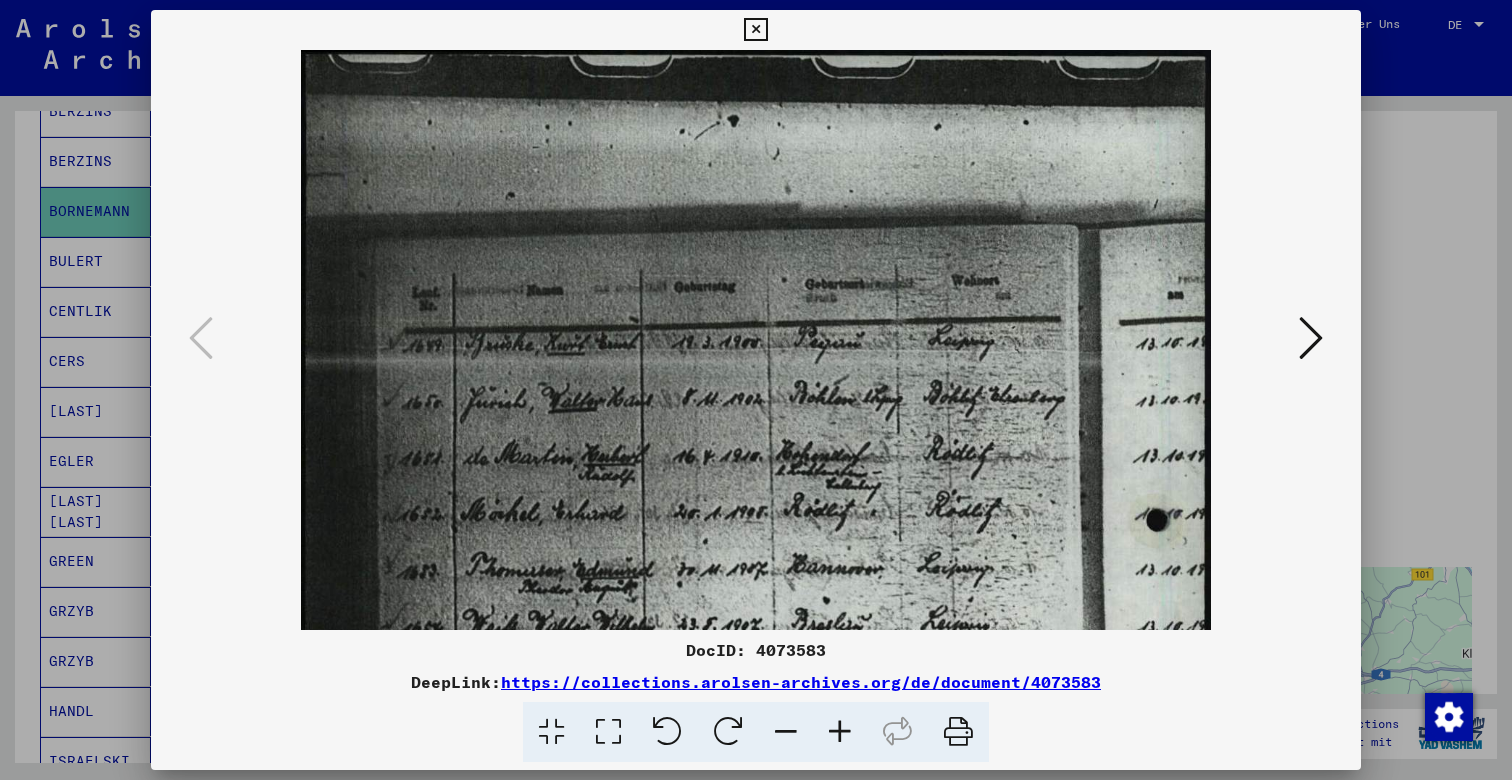 click at bounding box center [840, 732] 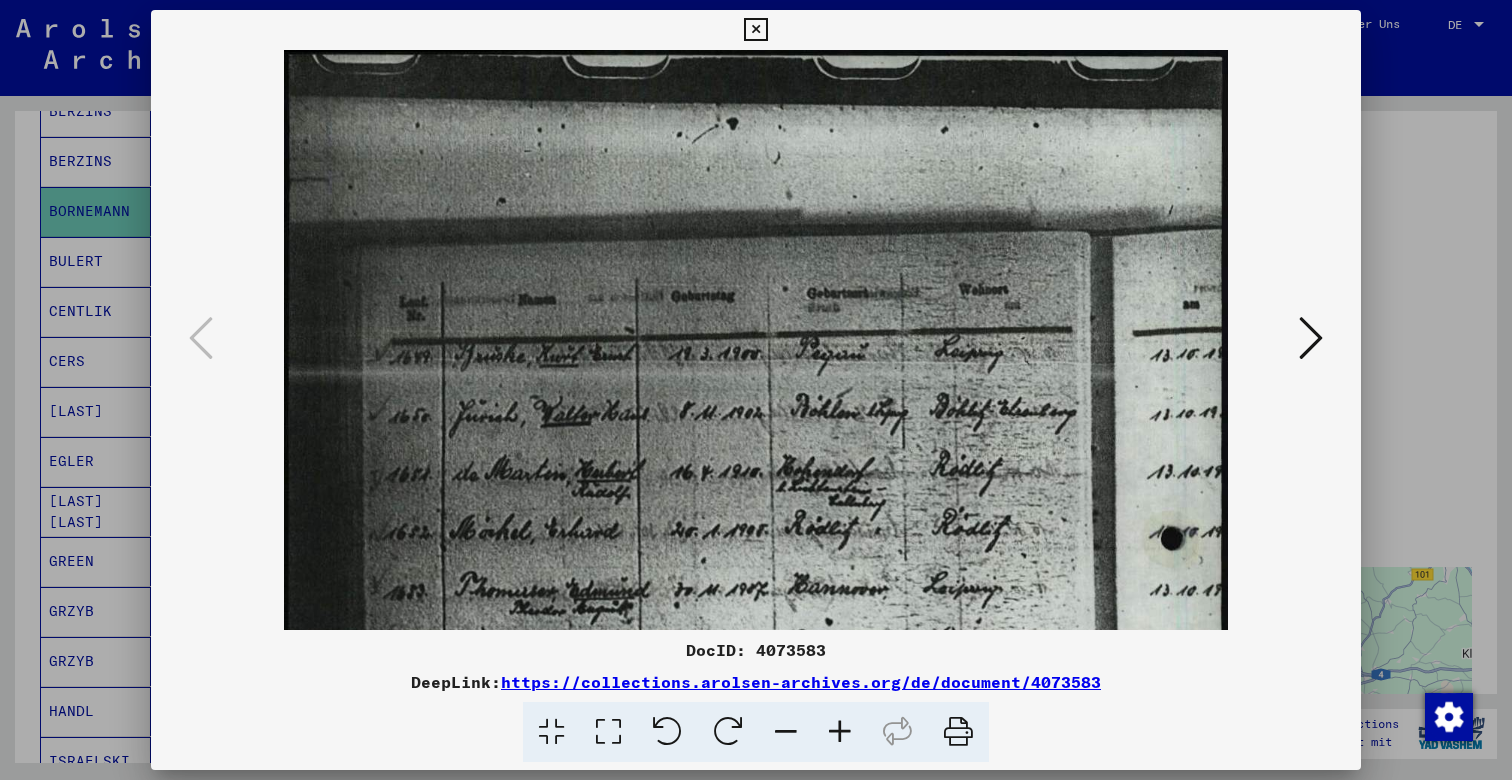 click at bounding box center [840, 732] 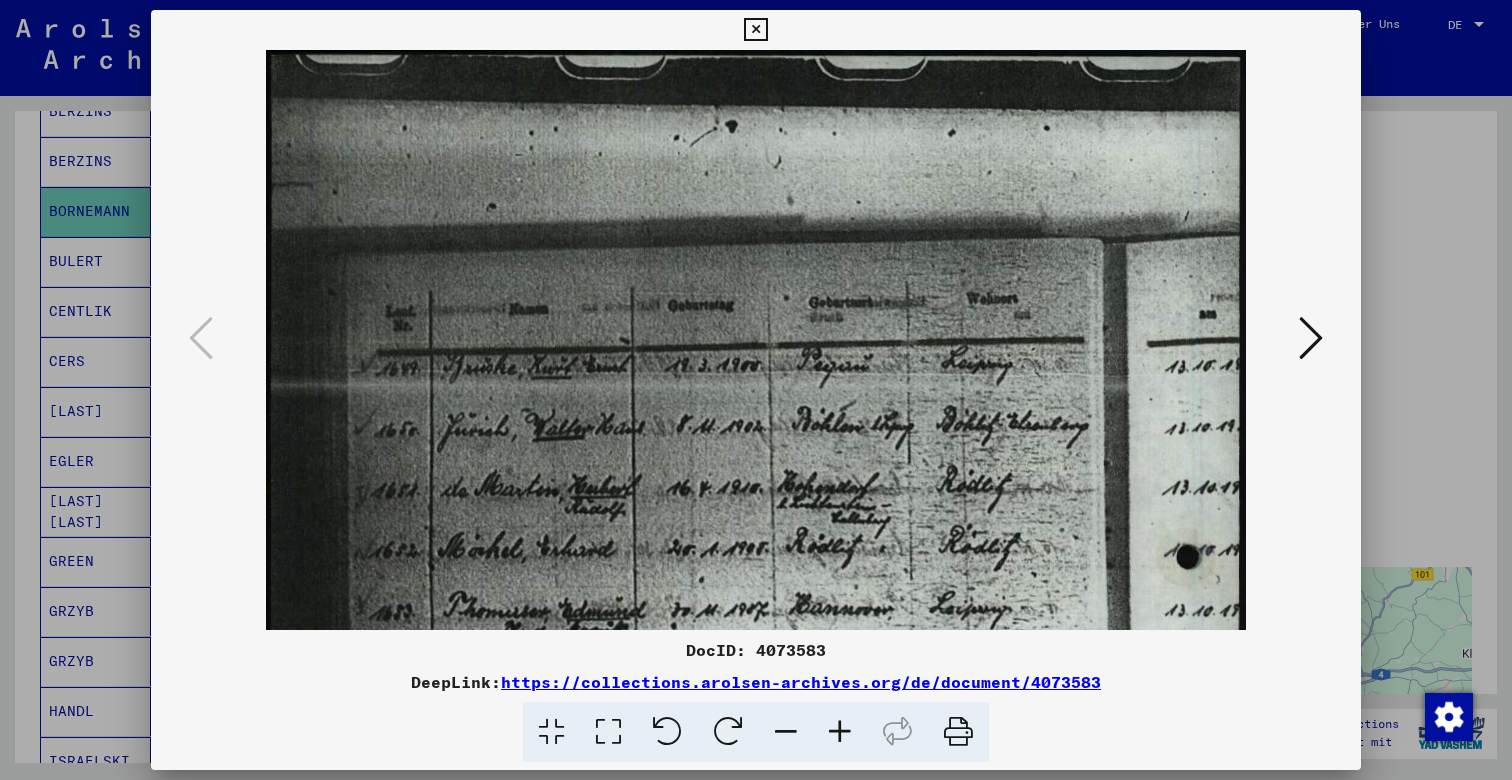 click at bounding box center (840, 732) 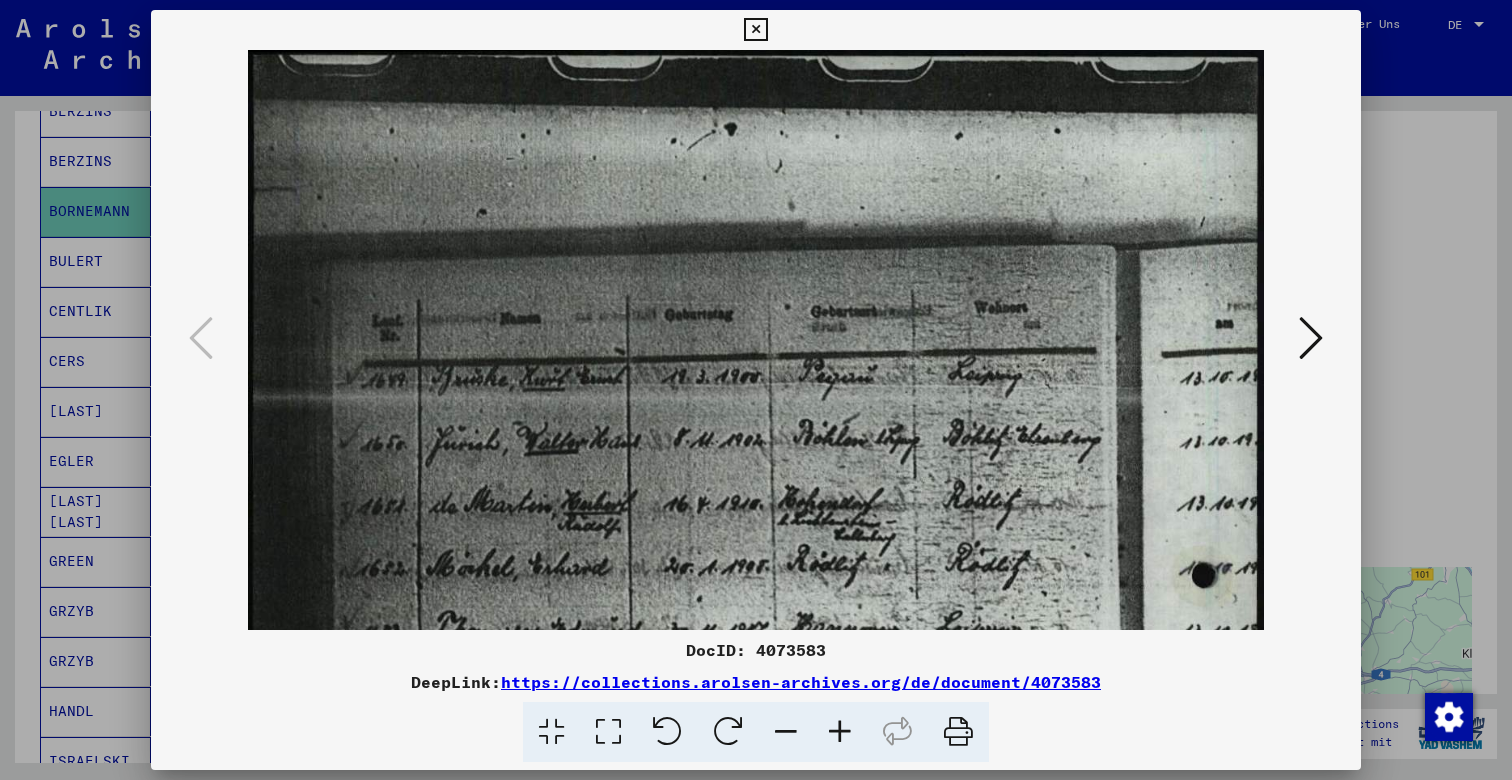 click at bounding box center [840, 732] 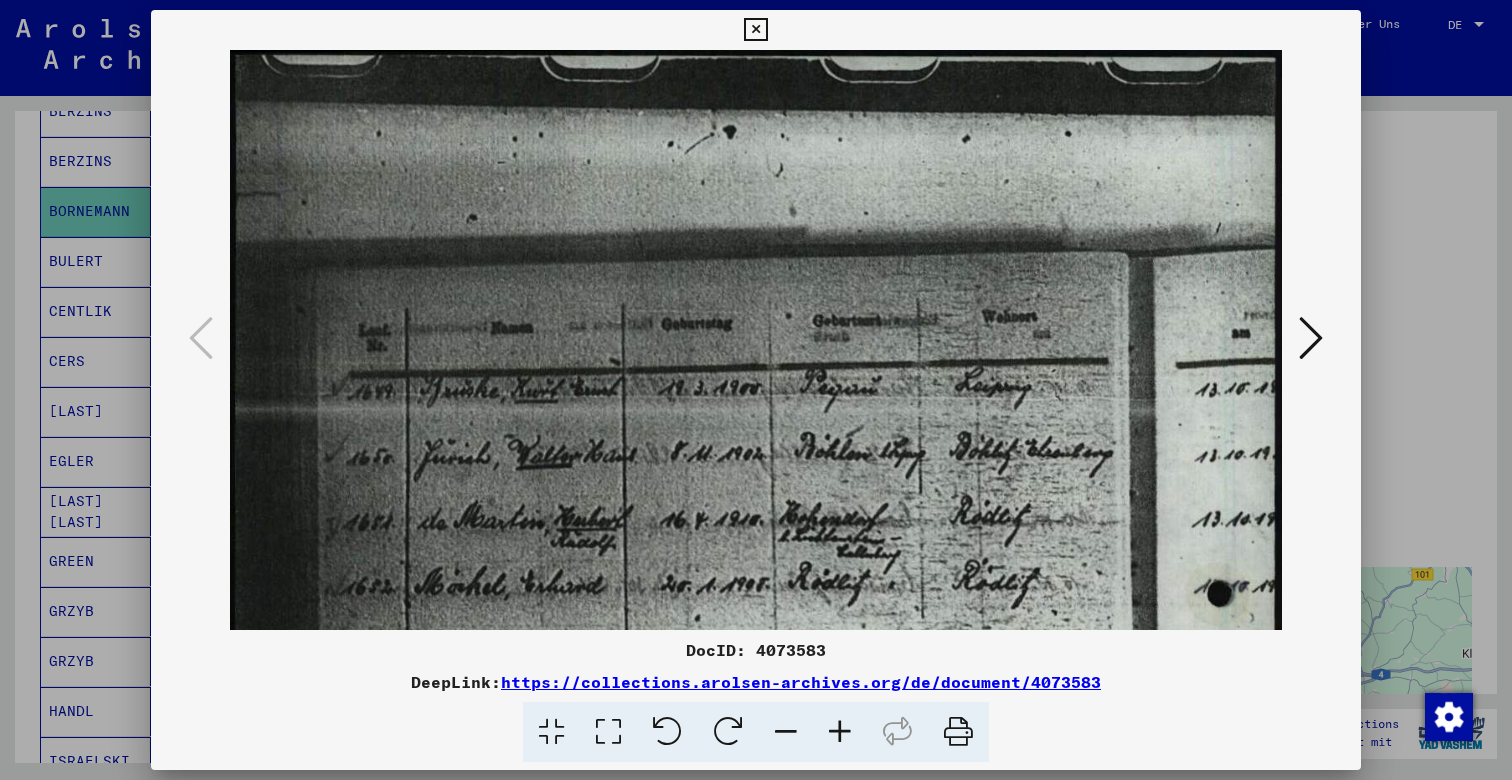 click at bounding box center [840, 732] 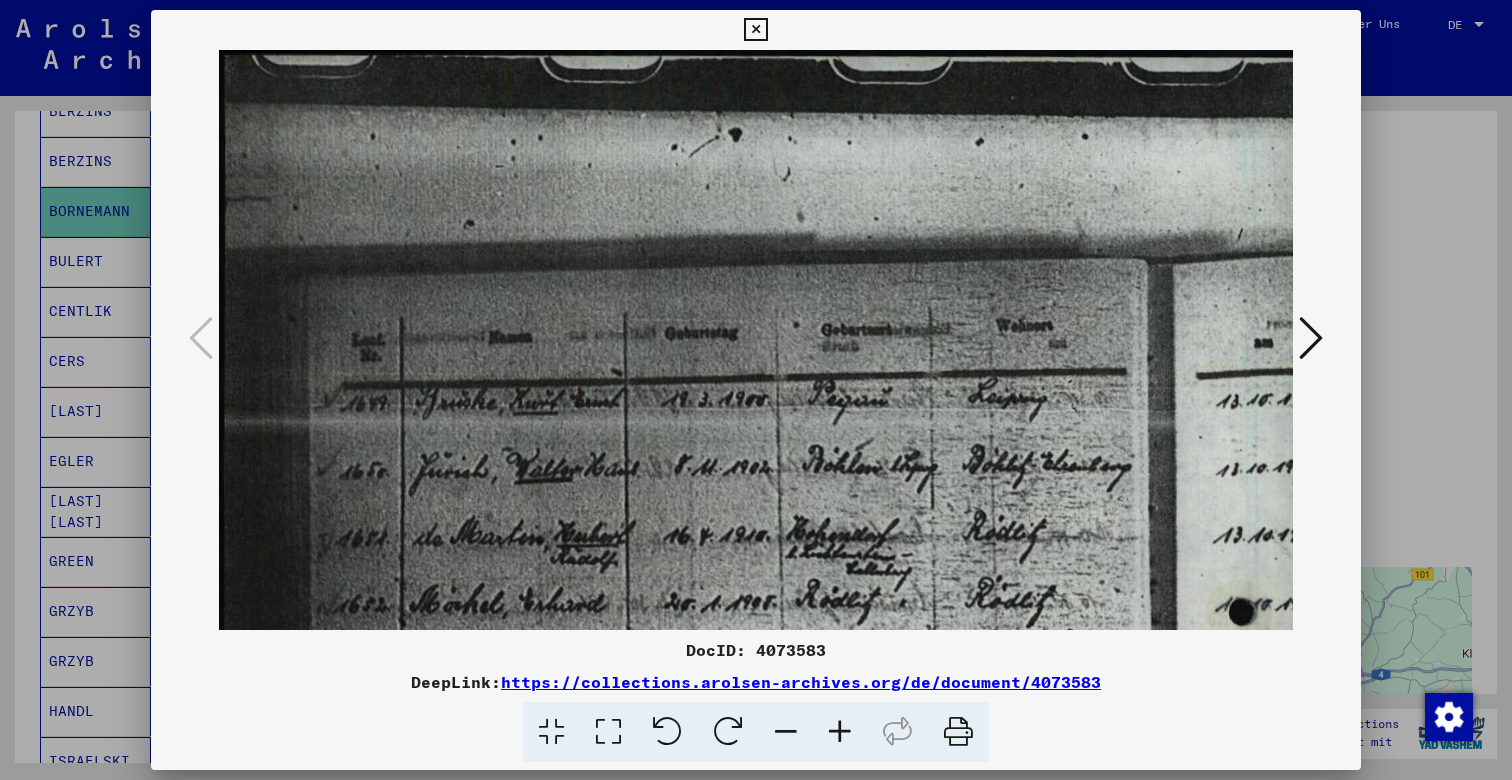 click at bounding box center [840, 732] 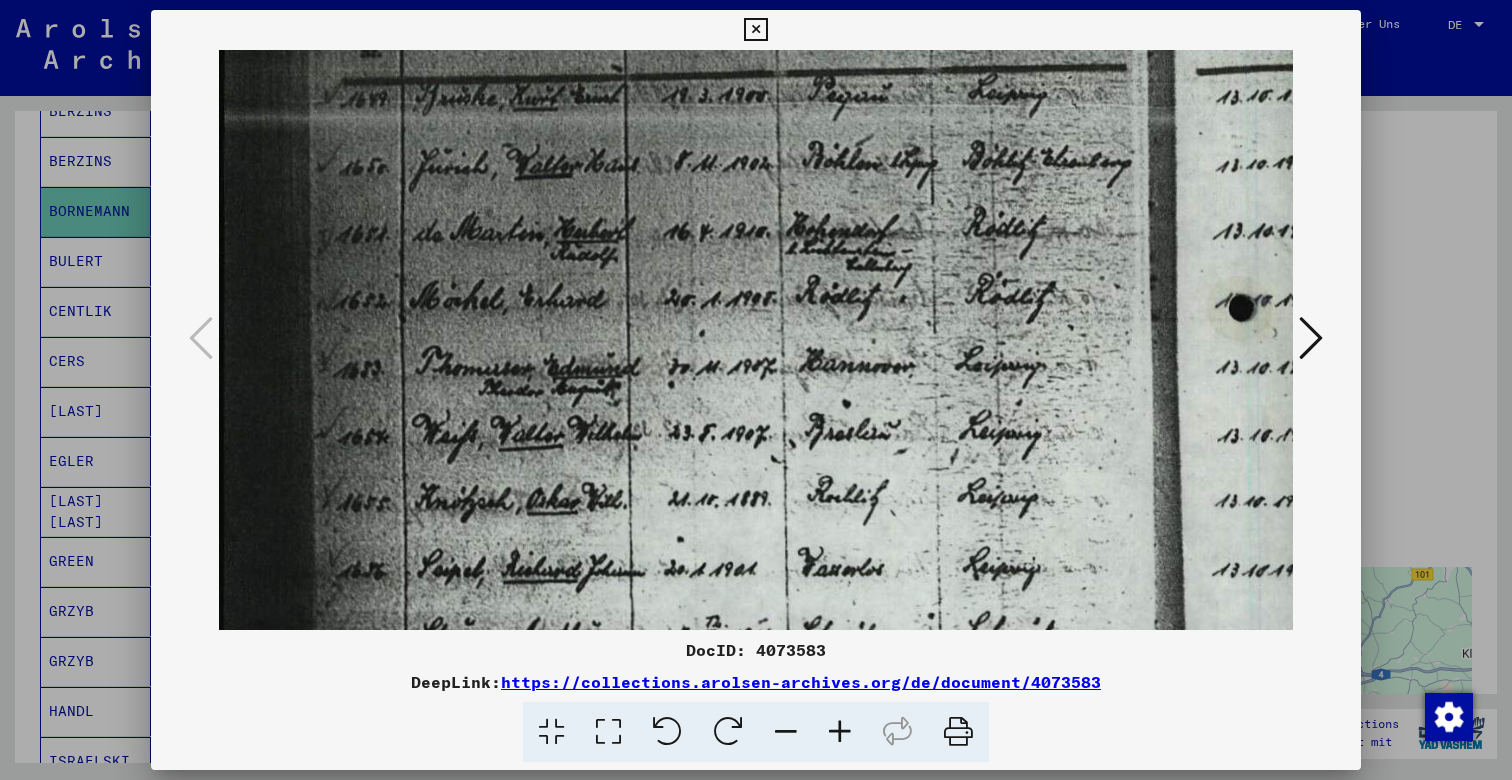 drag, startPoint x: 809, startPoint y: 396, endPoint x: 849, endPoint y: 92, distance: 306.6203 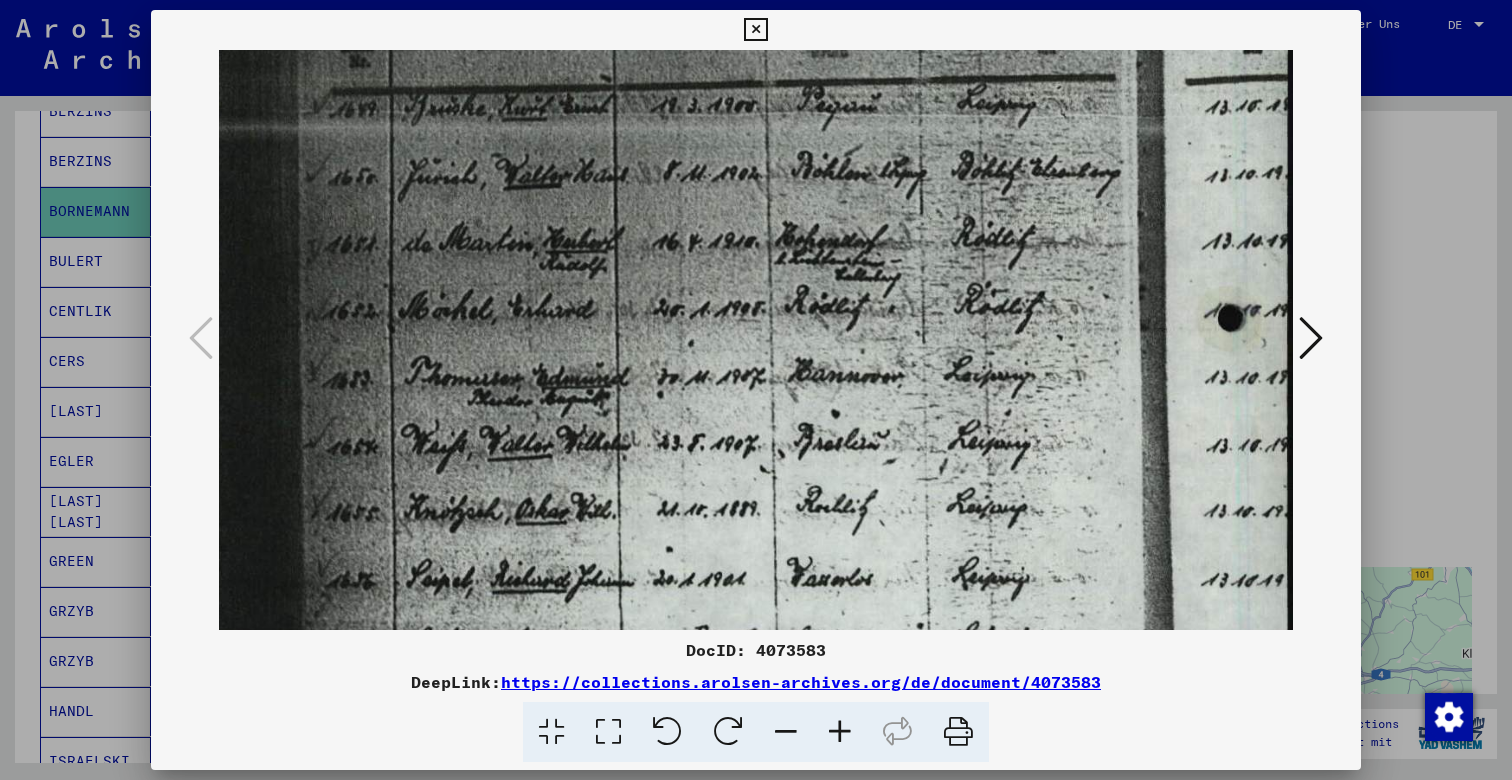 scroll, scrollTop: 396, scrollLeft: 10, axis: both 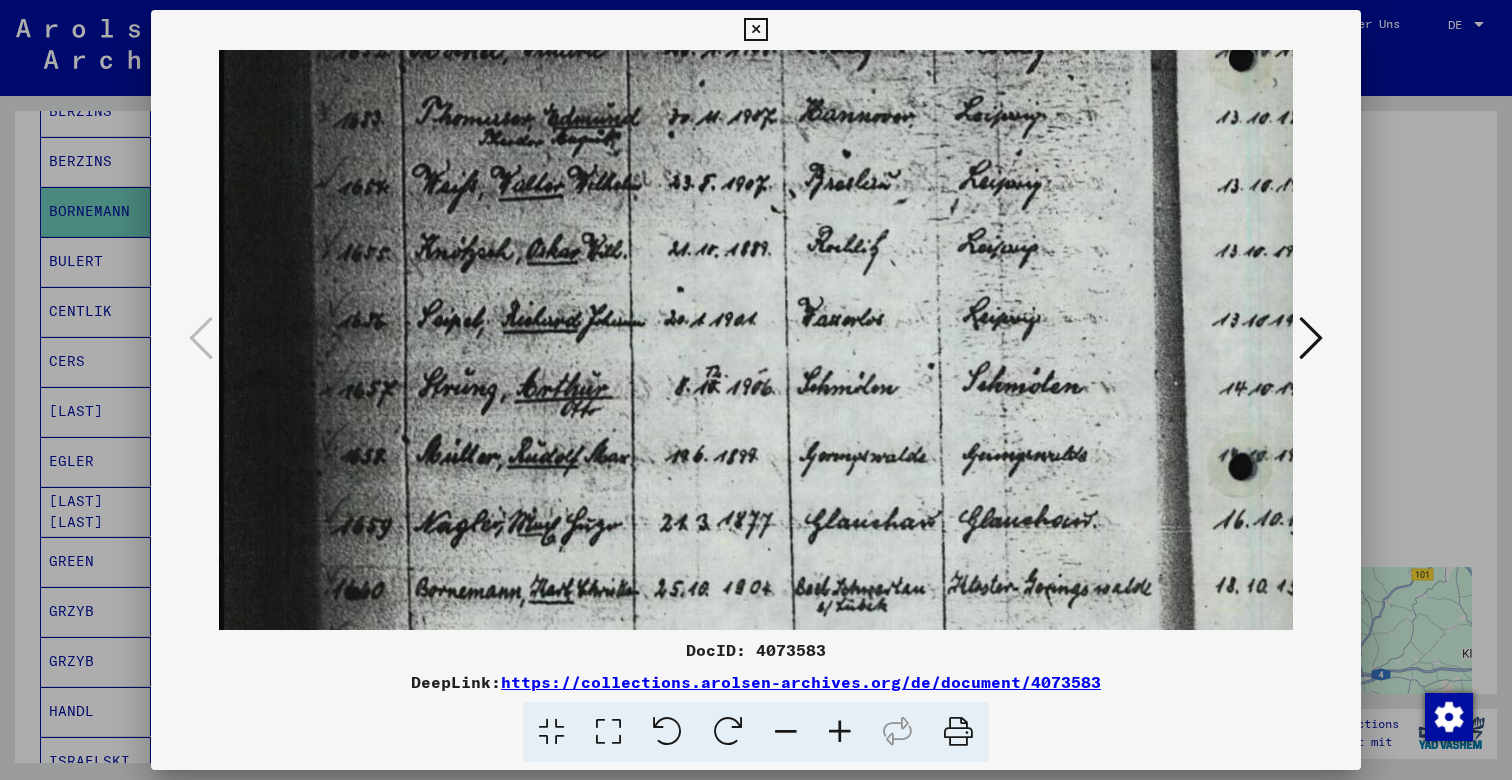 drag, startPoint x: 864, startPoint y: 351, endPoint x: 916, endPoint y: 163, distance: 195.05896 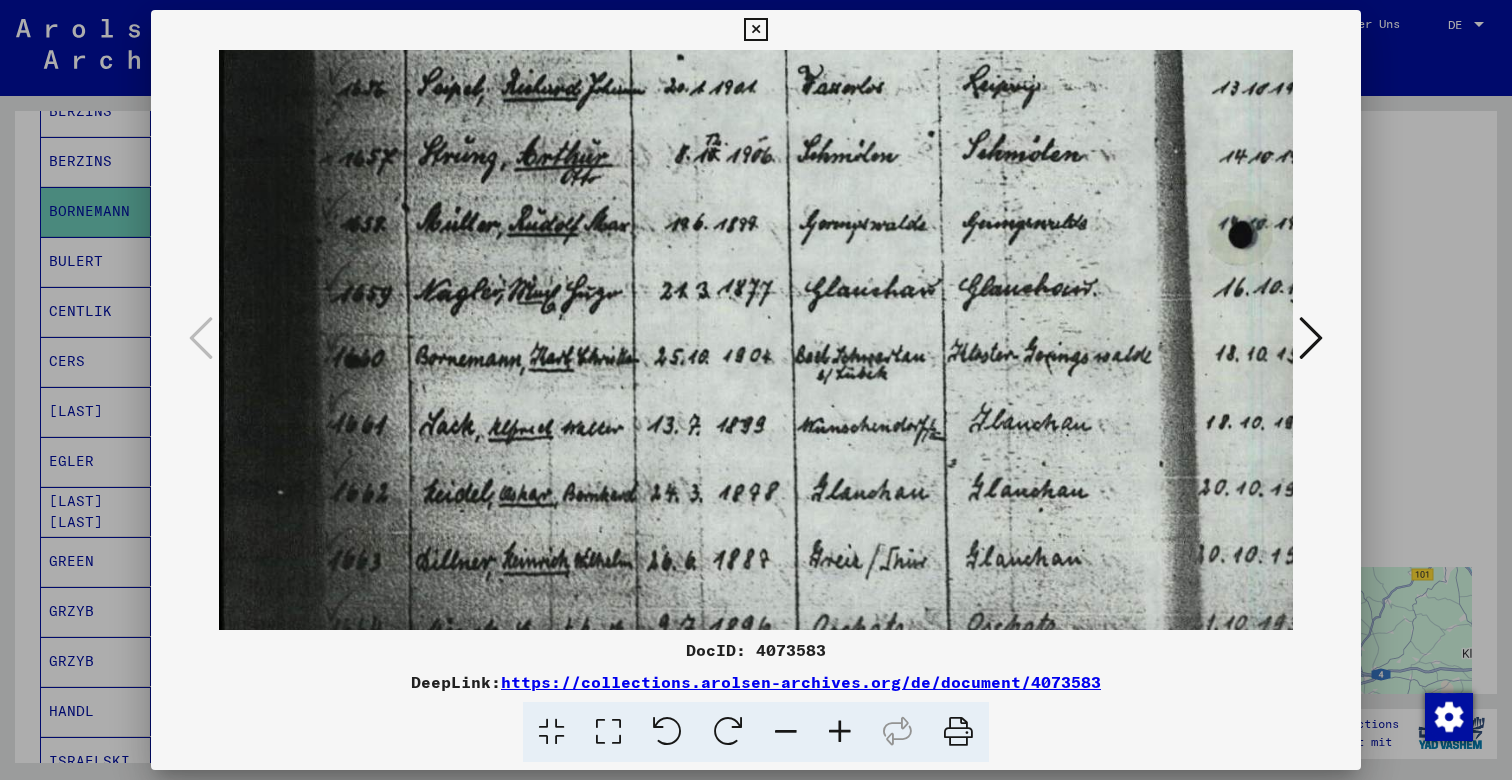 drag, startPoint x: 887, startPoint y: 511, endPoint x: 906, endPoint y: 307, distance: 204.88289 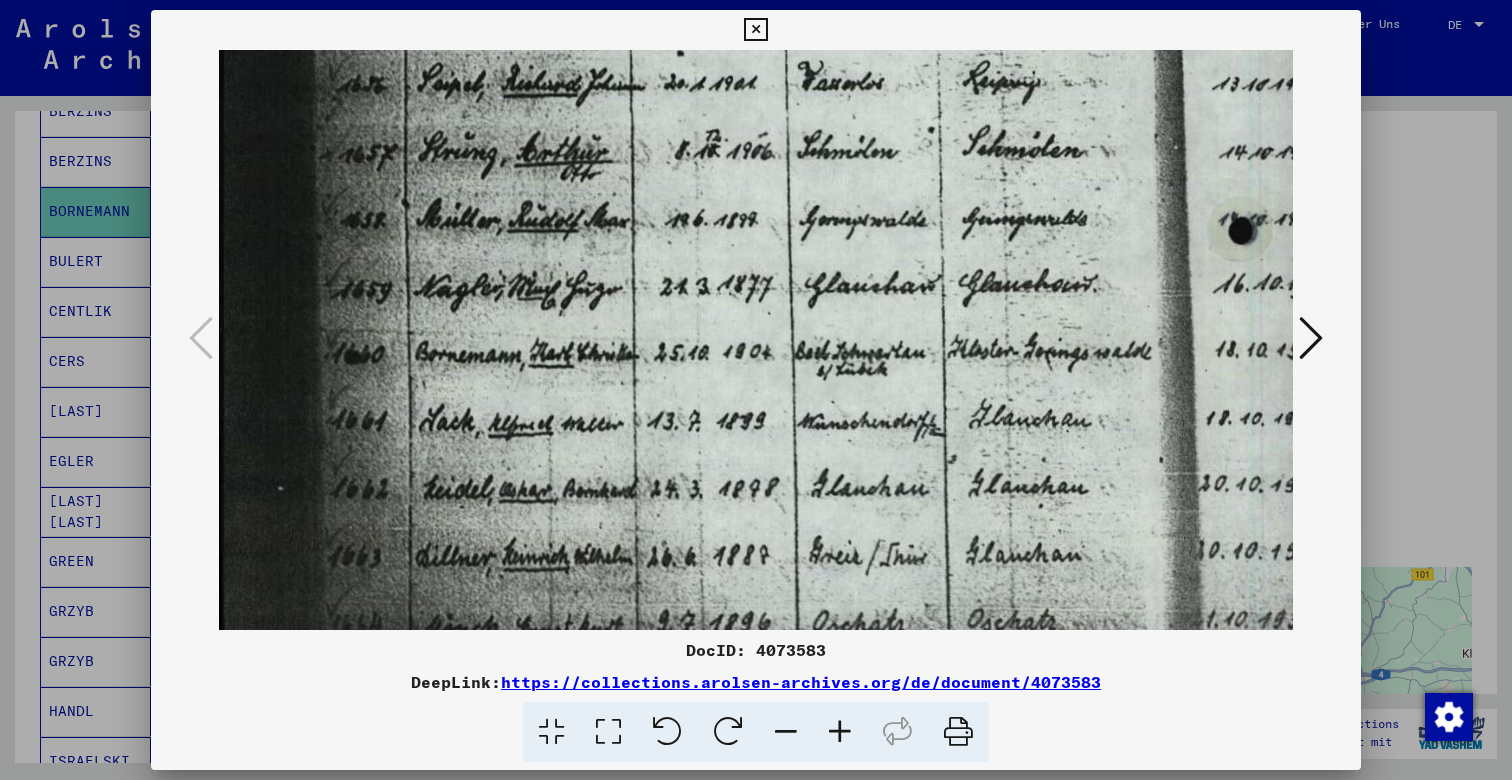drag, startPoint x: 762, startPoint y: 31, endPoint x: 663, endPoint y: 624, distance: 601.2071 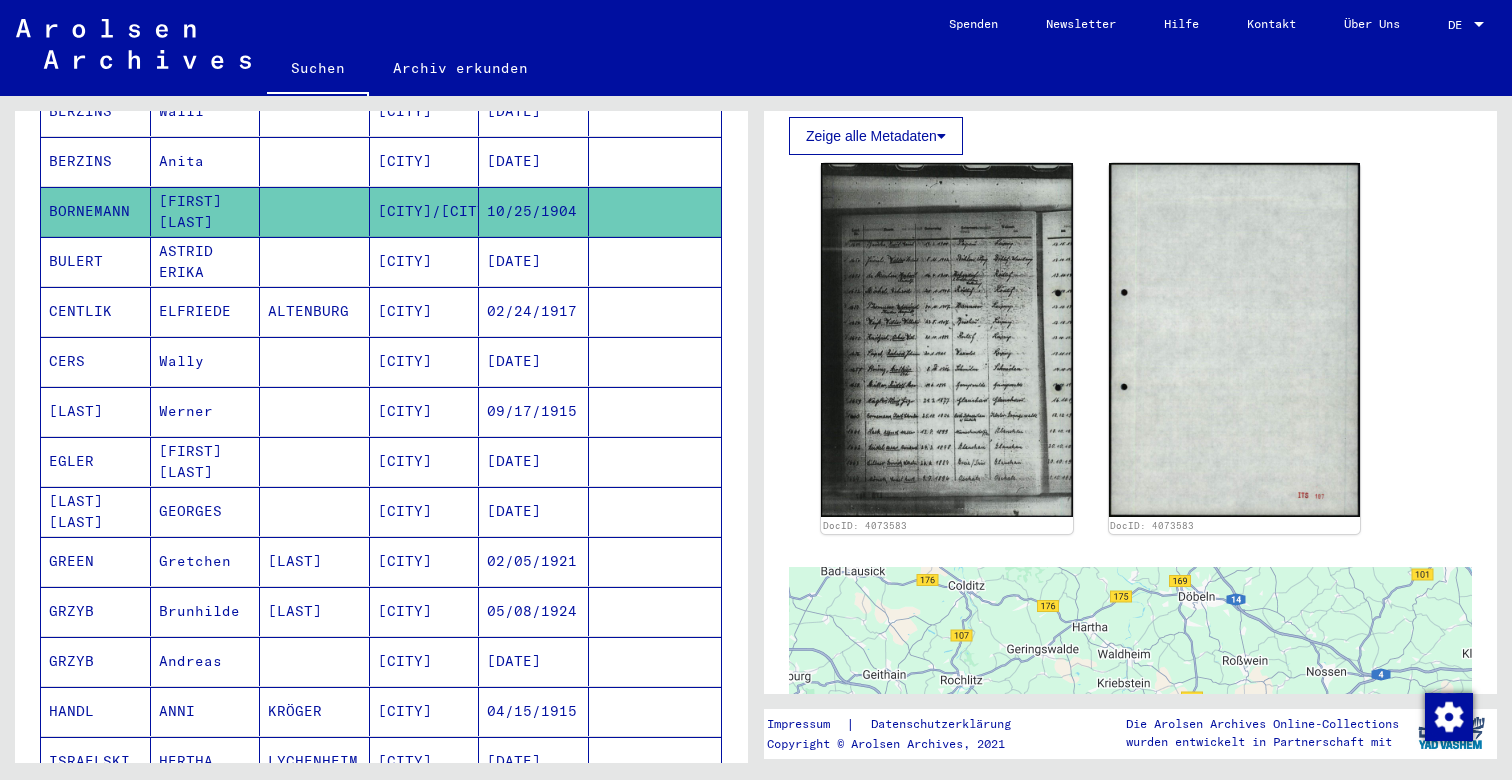 scroll, scrollTop: 0, scrollLeft: 0, axis: both 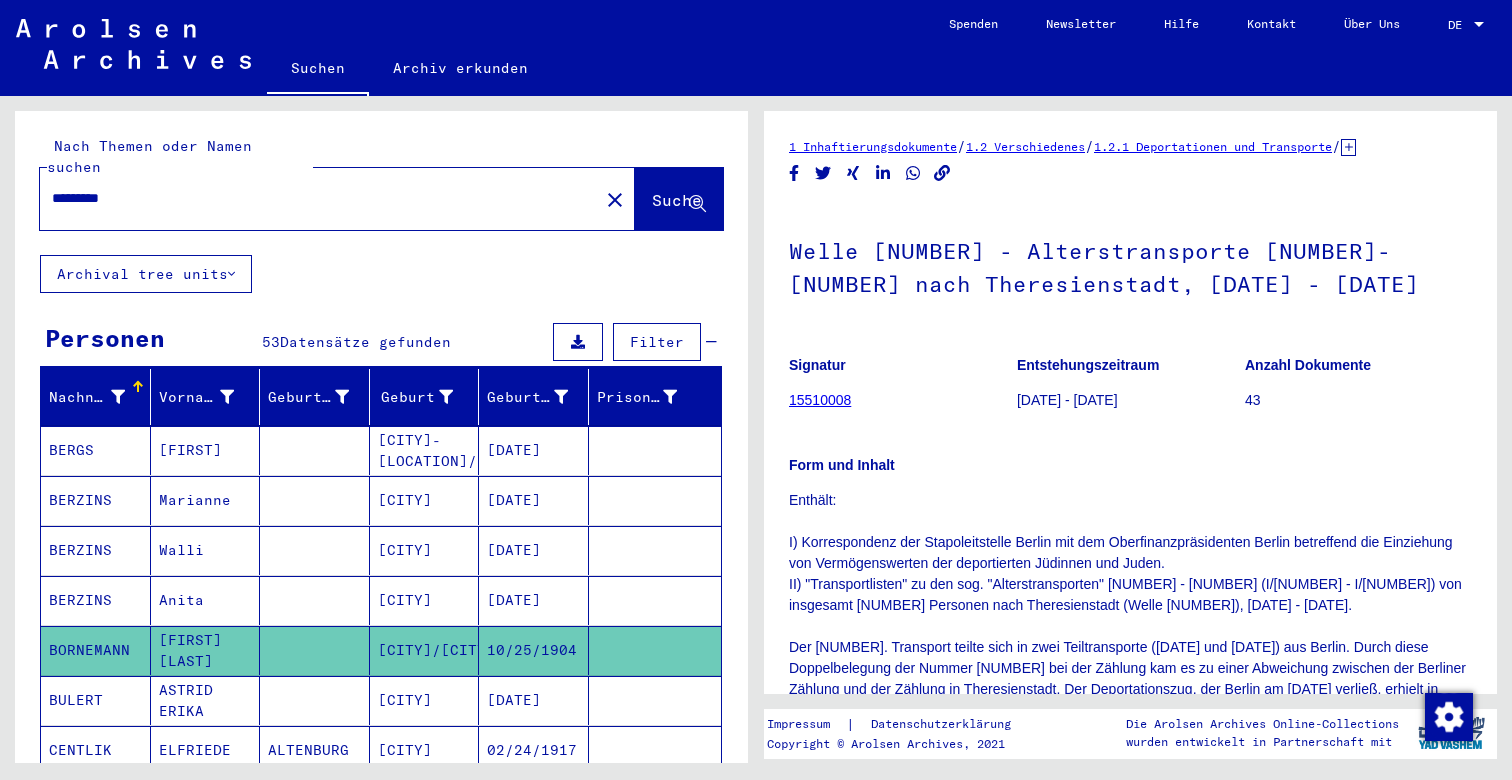 drag, startPoint x: 169, startPoint y: 170, endPoint x: -219, endPoint y: 150, distance: 388.51514 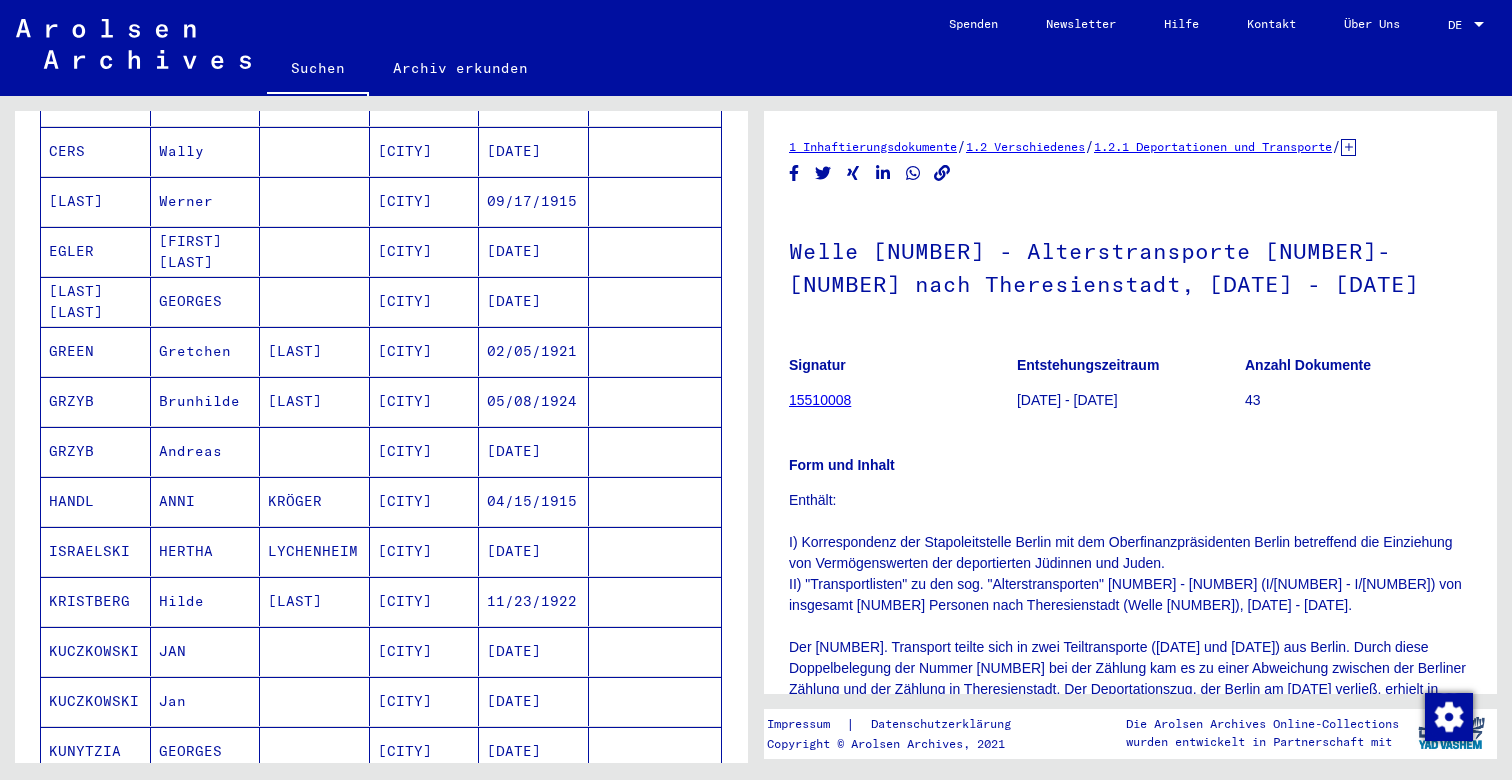 scroll, scrollTop: 5, scrollLeft: 0, axis: vertical 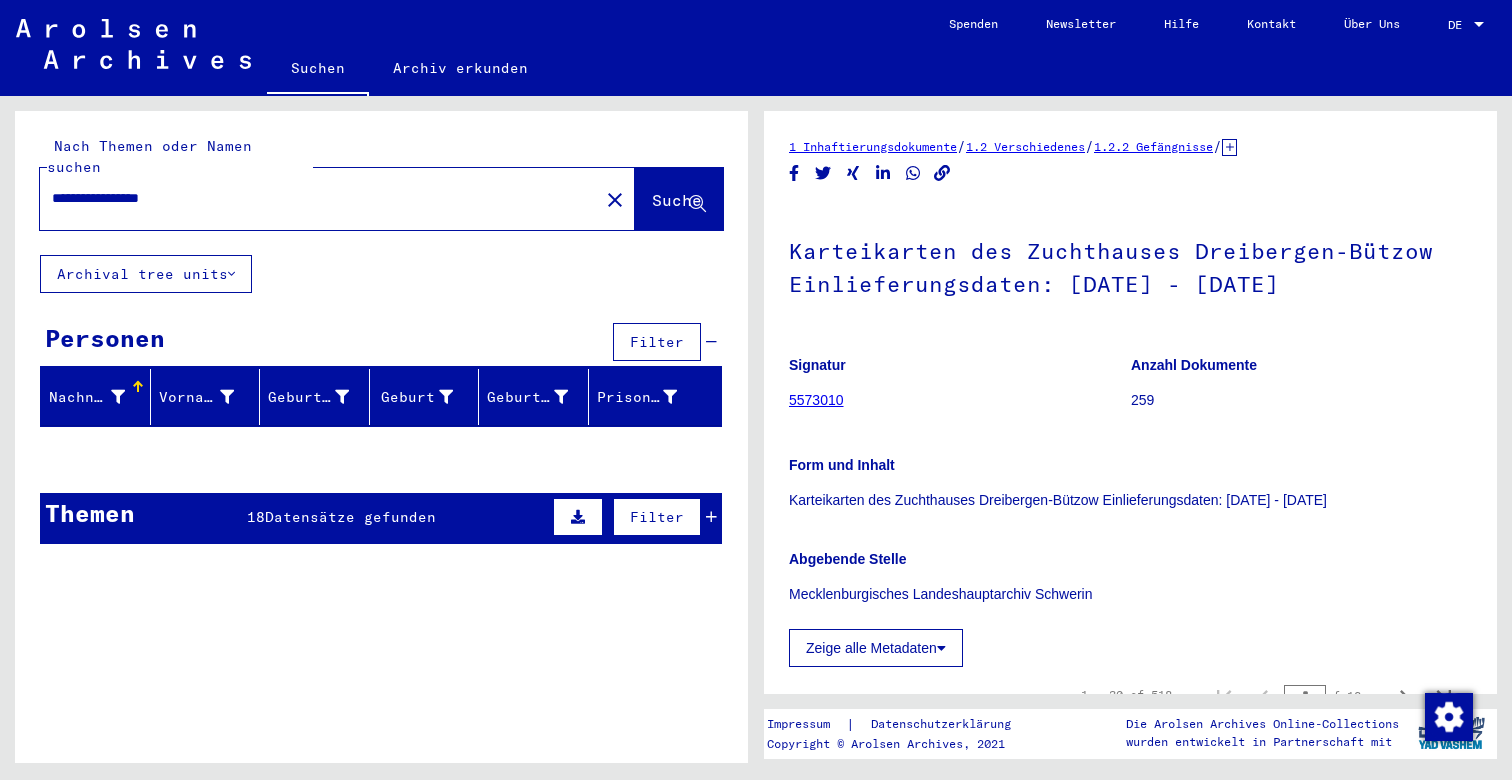 click at bounding box center [711, 517] 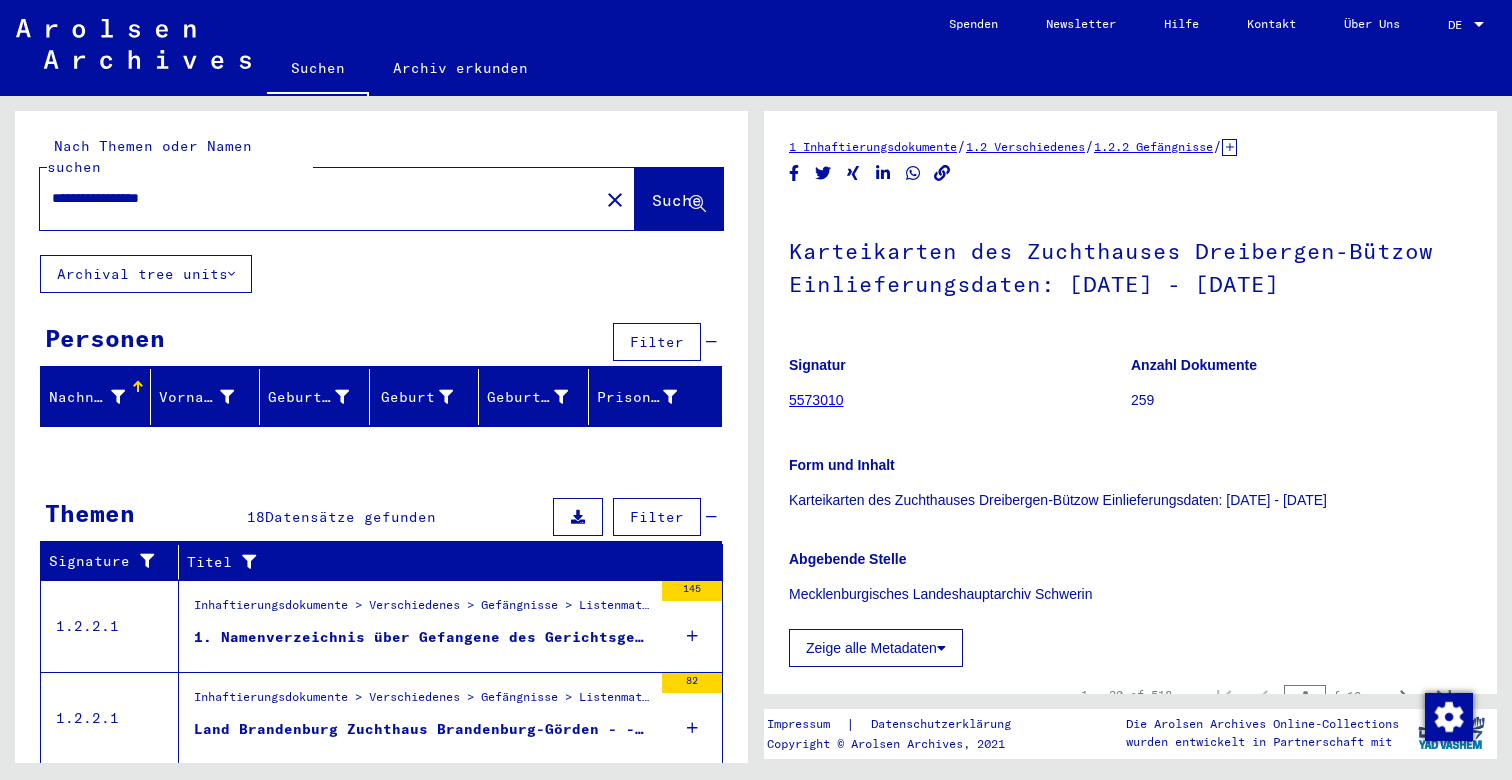 click on "145" at bounding box center [692, 626] 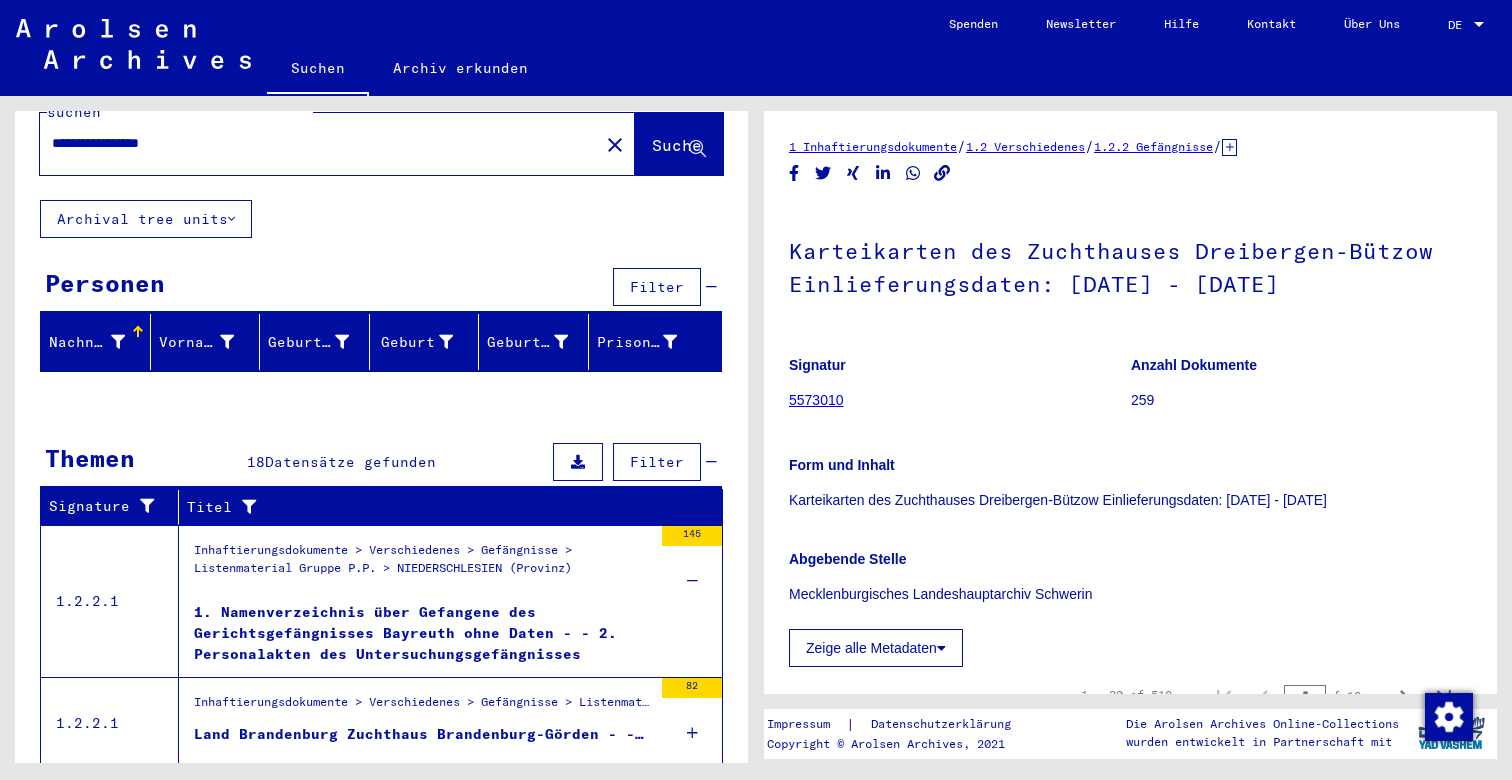 scroll, scrollTop: 0, scrollLeft: 0, axis: both 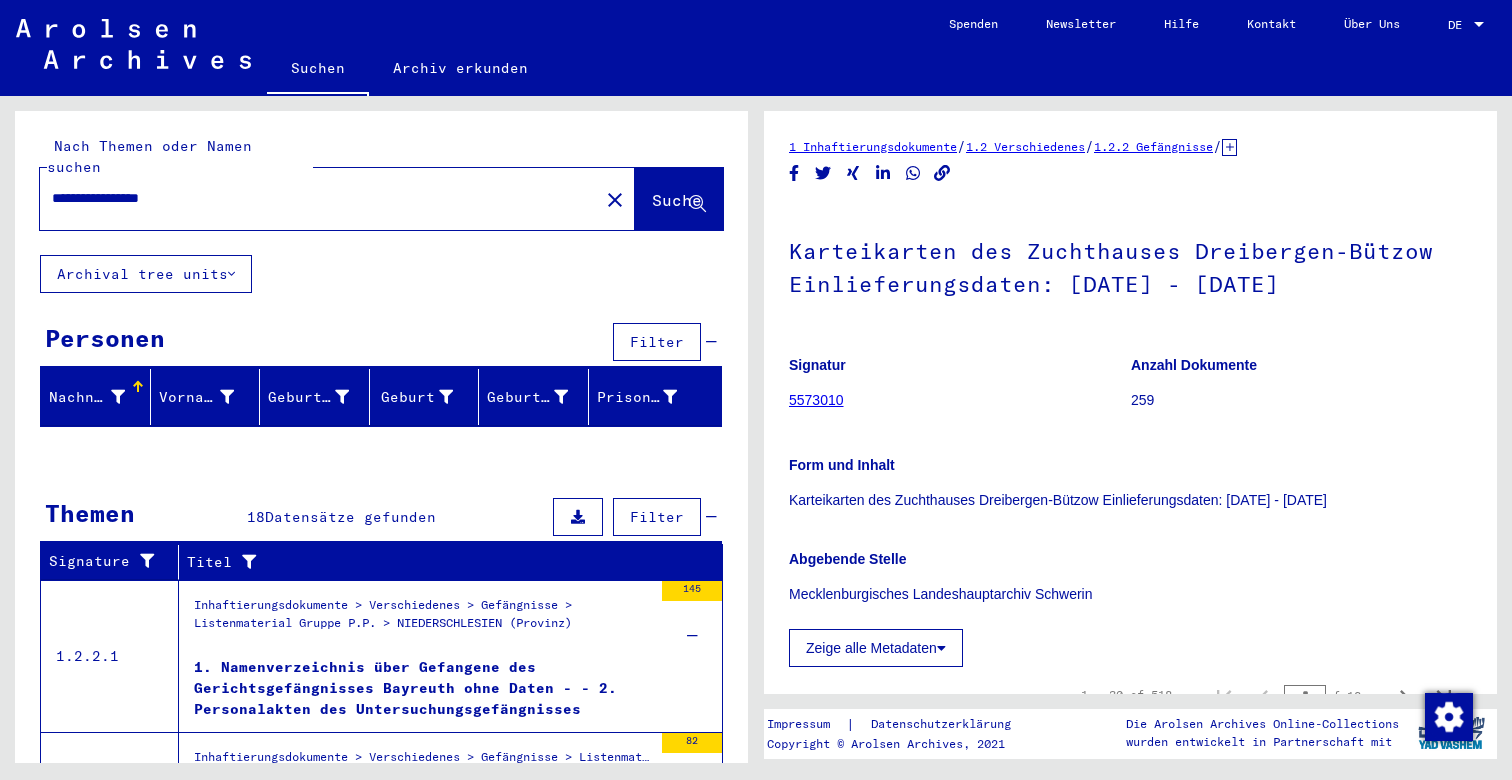 drag, startPoint x: 250, startPoint y: 169, endPoint x: -565, endPoint y: 93, distance: 818.5359 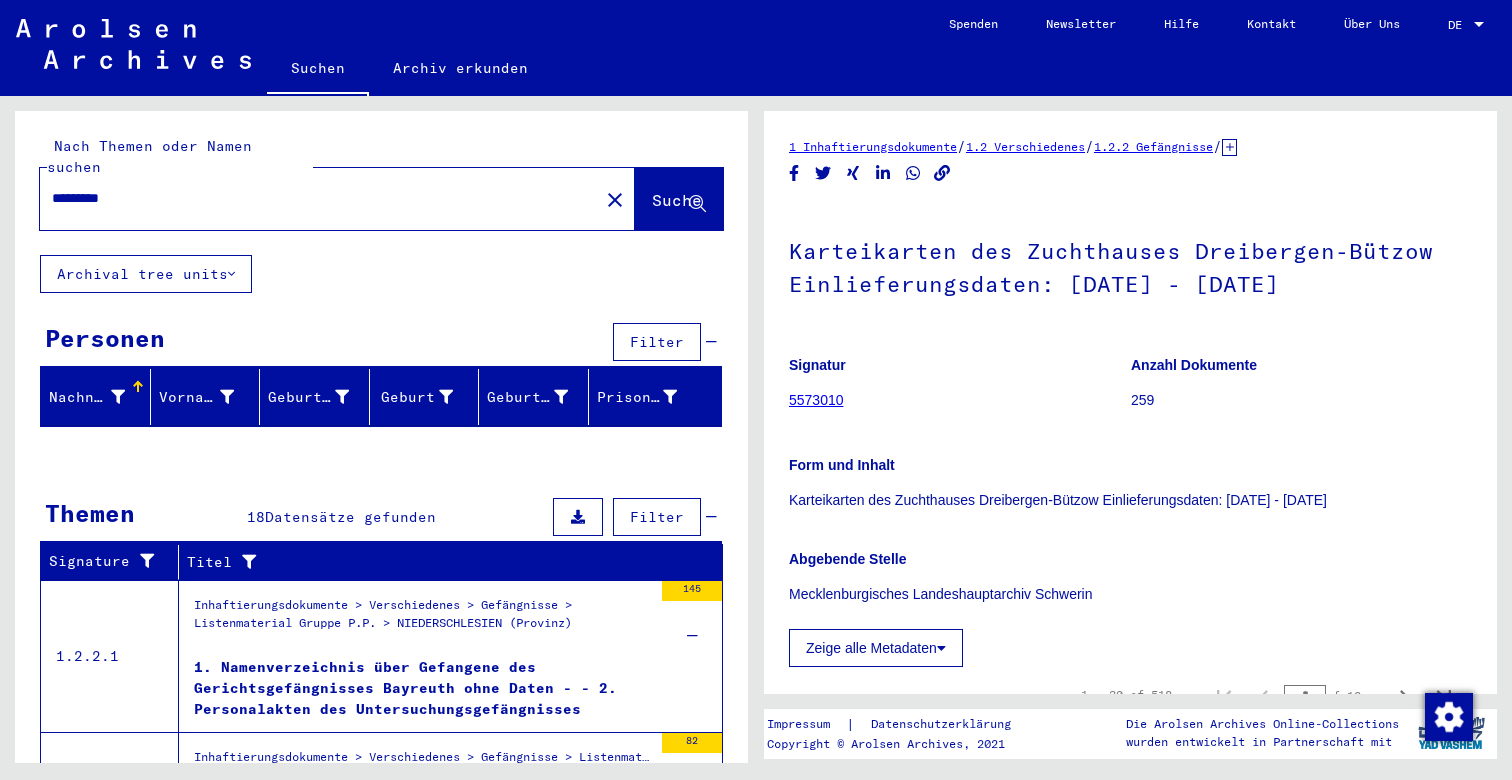 type on "*********" 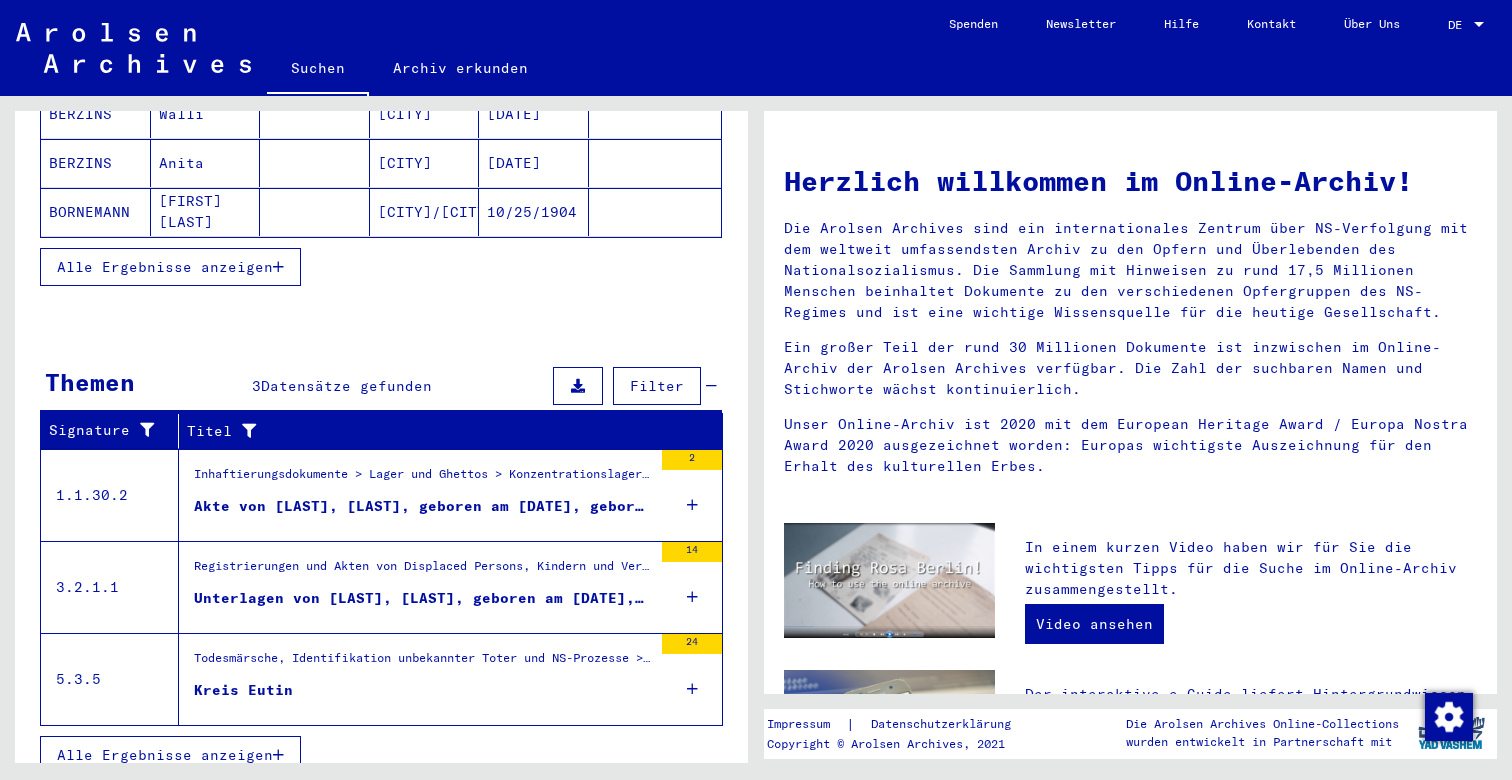 scroll, scrollTop: 434, scrollLeft: 0, axis: vertical 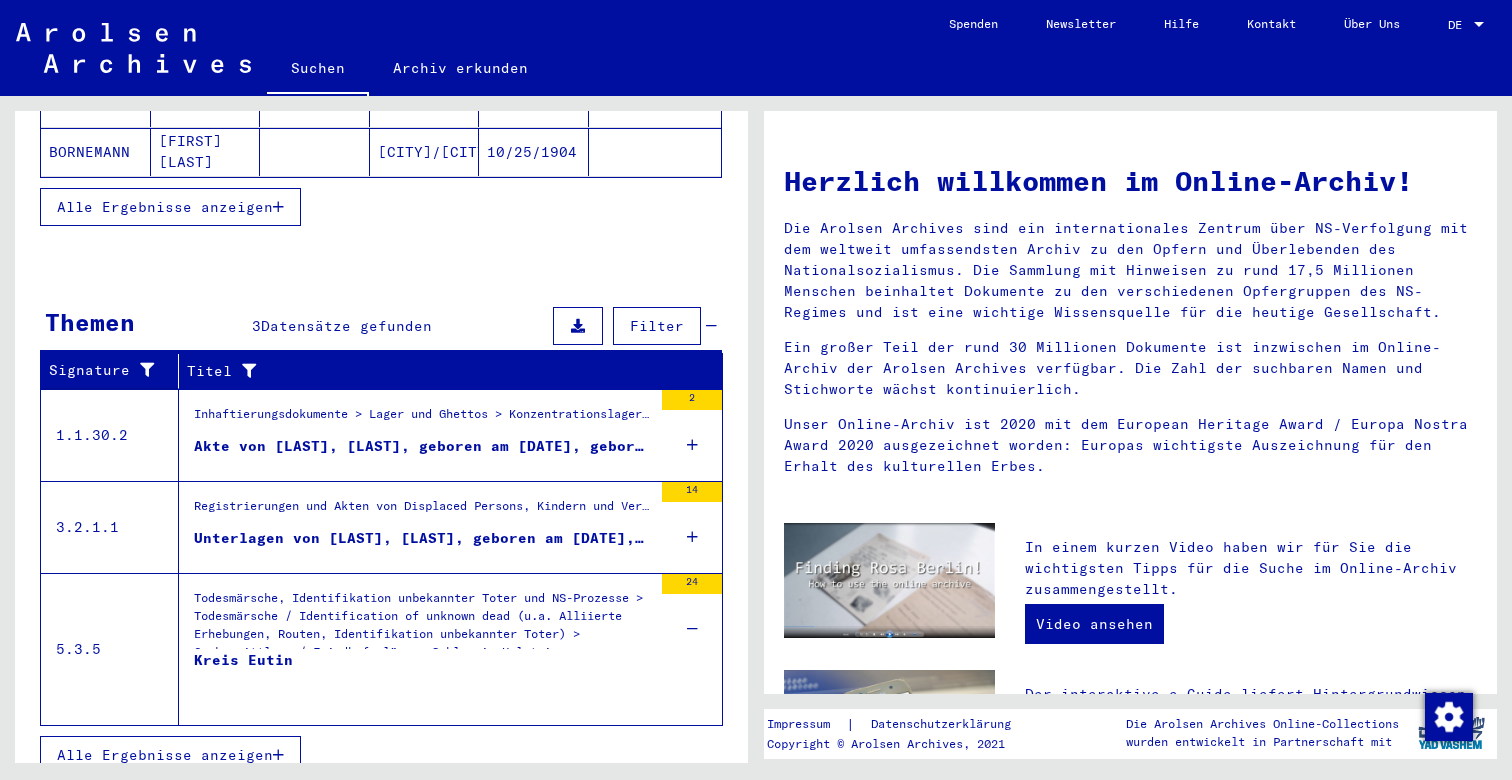 click at bounding box center [692, 537] 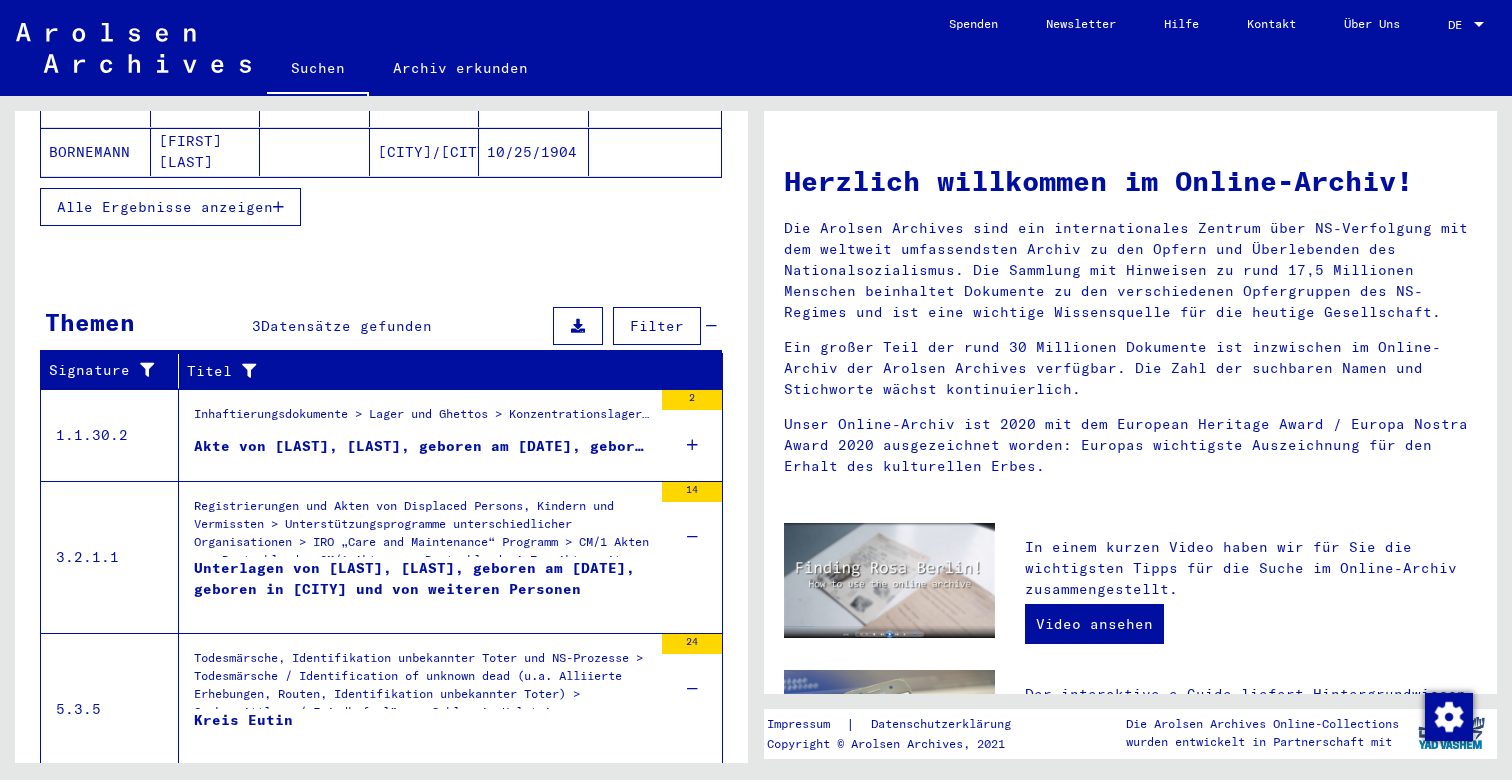click on "Unterlagen von [LAST], [LAST], geboren am [DATE], geboren in [CITY] und von weiteren Personen" at bounding box center (423, 588) 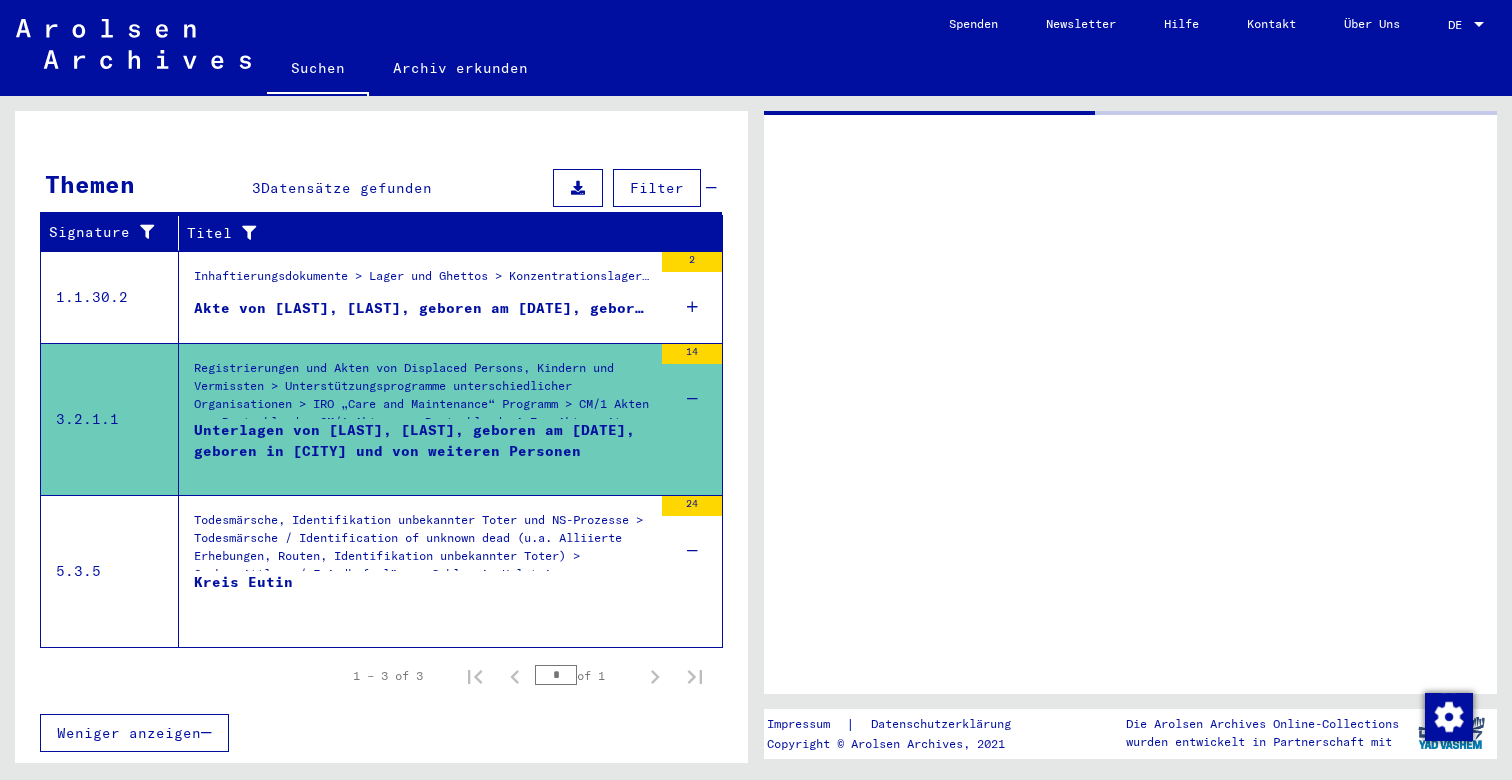 scroll, scrollTop: 249, scrollLeft: 0, axis: vertical 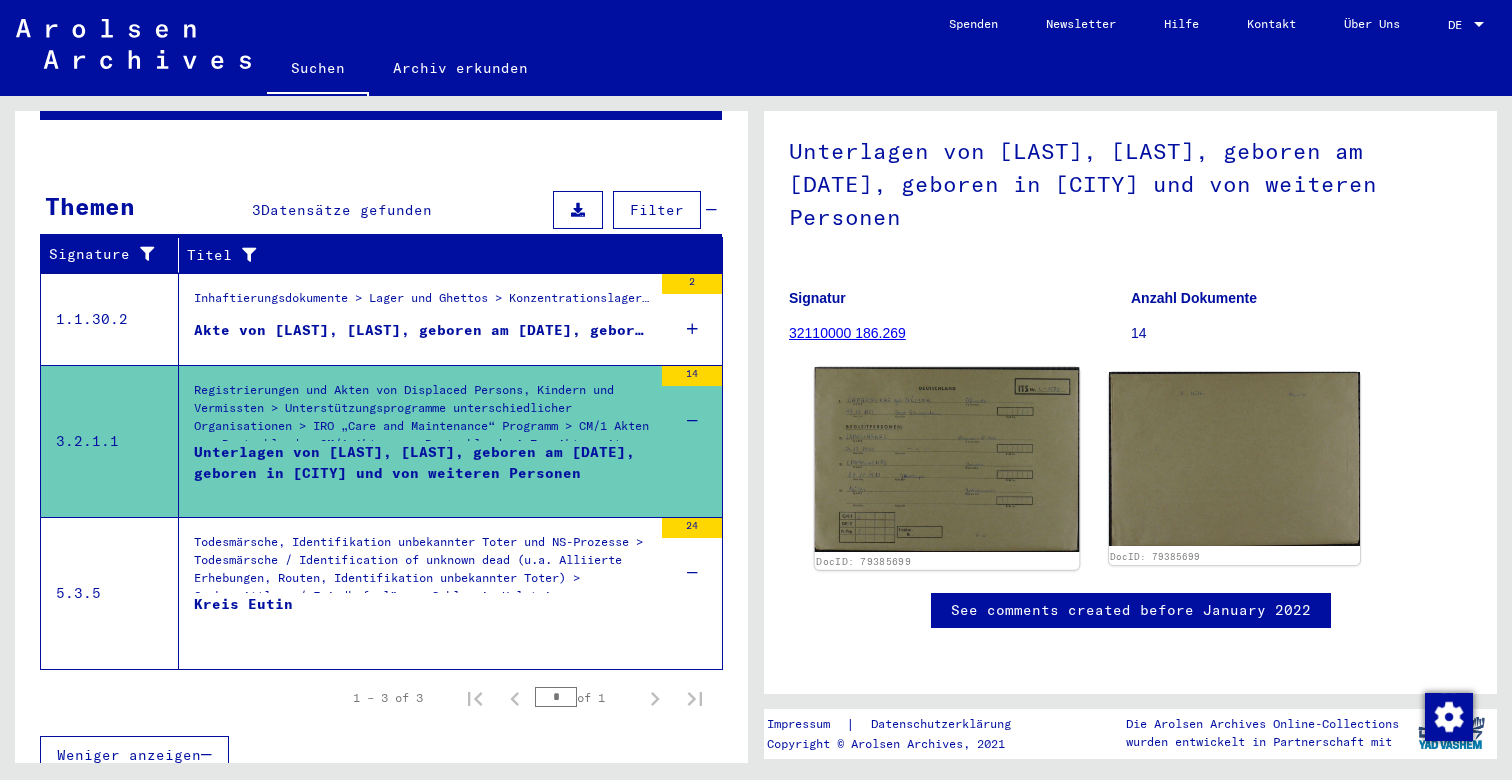 click 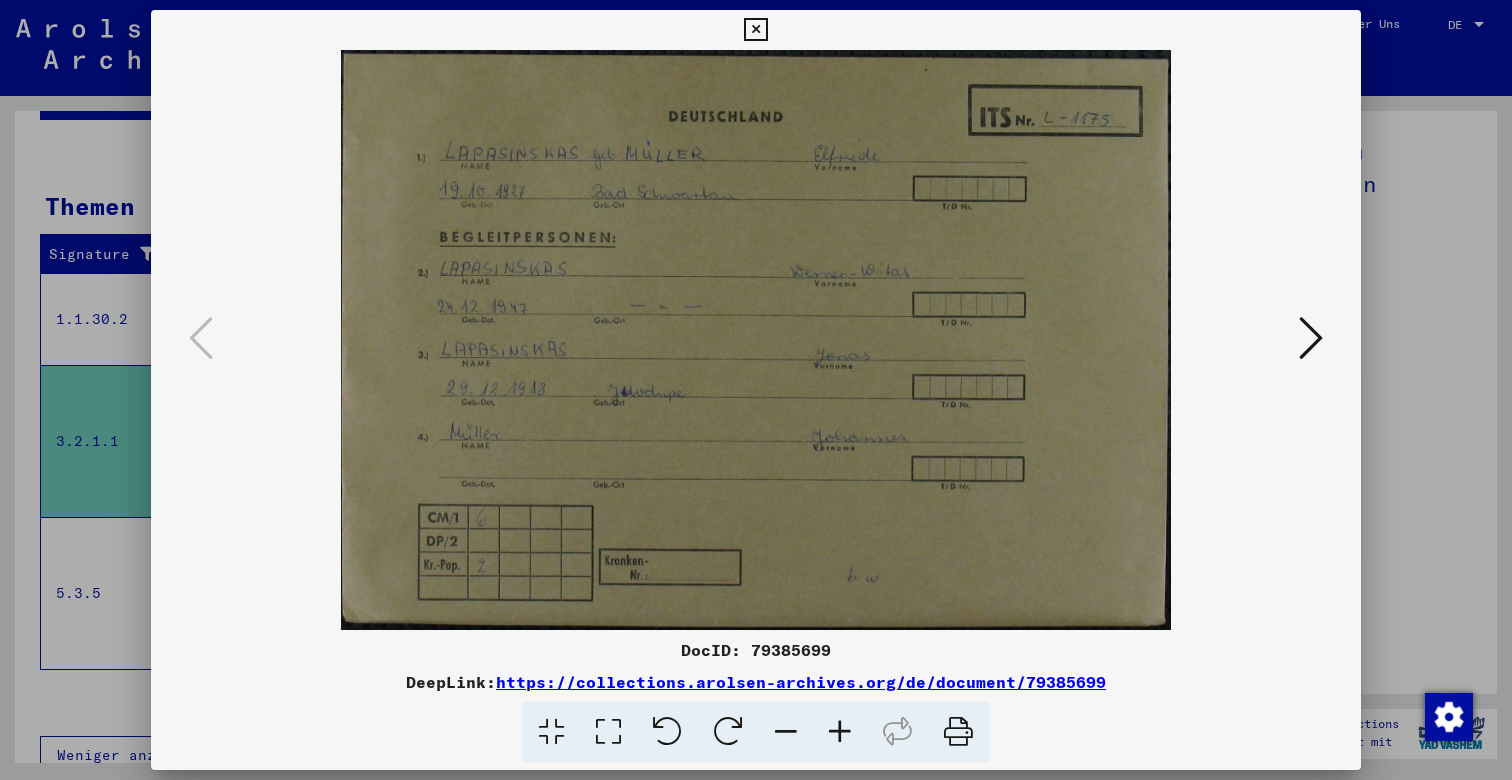 drag, startPoint x: 689, startPoint y: 47, endPoint x: 760, endPoint y: 29, distance: 73.24616 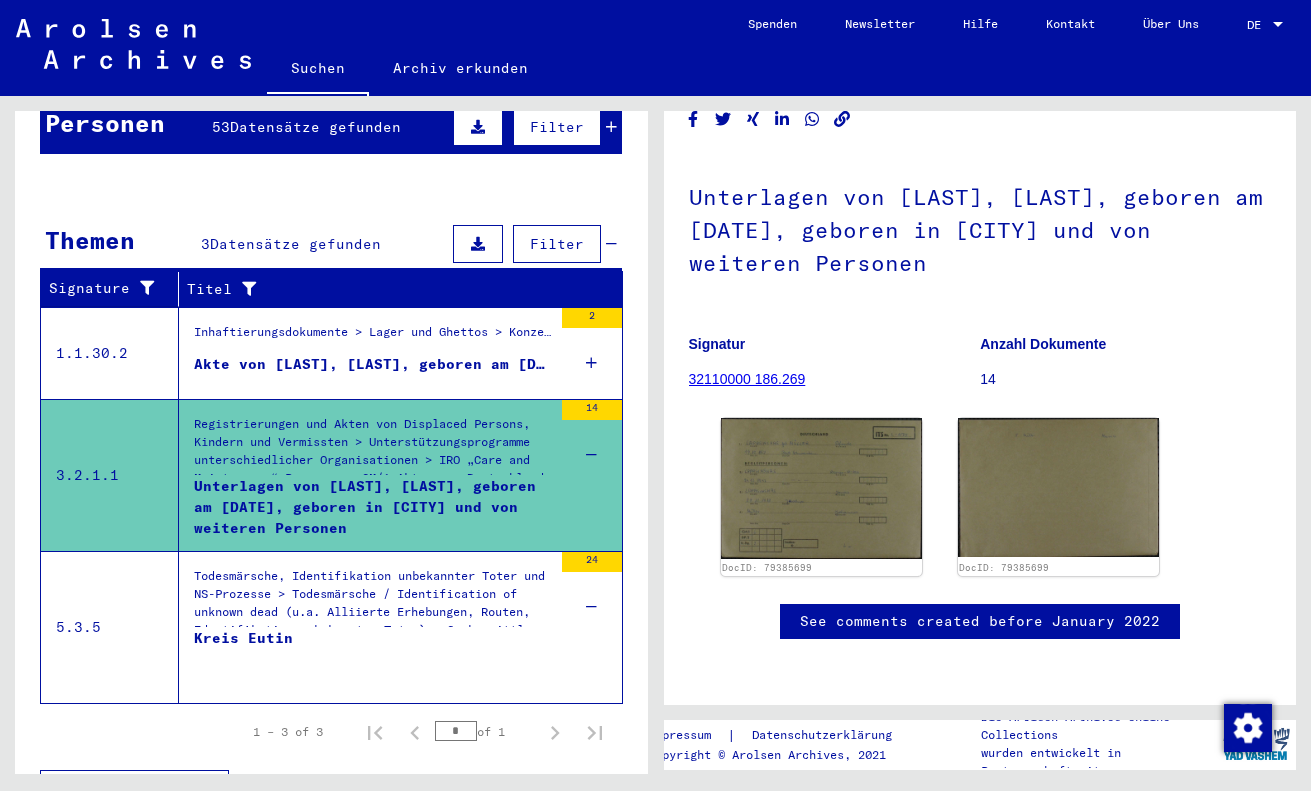 scroll, scrollTop: 235, scrollLeft: 0, axis: vertical 